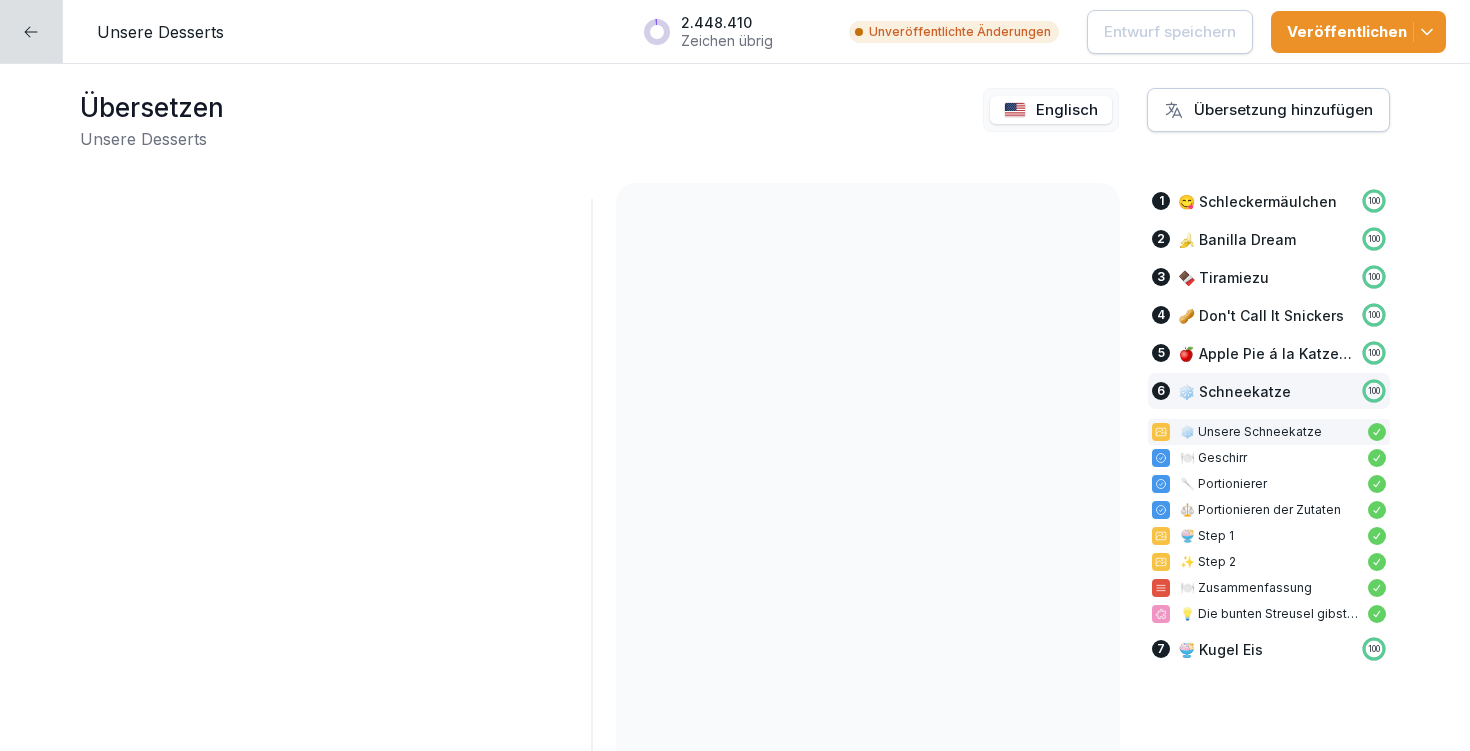 scroll, scrollTop: 0, scrollLeft: 0, axis: both 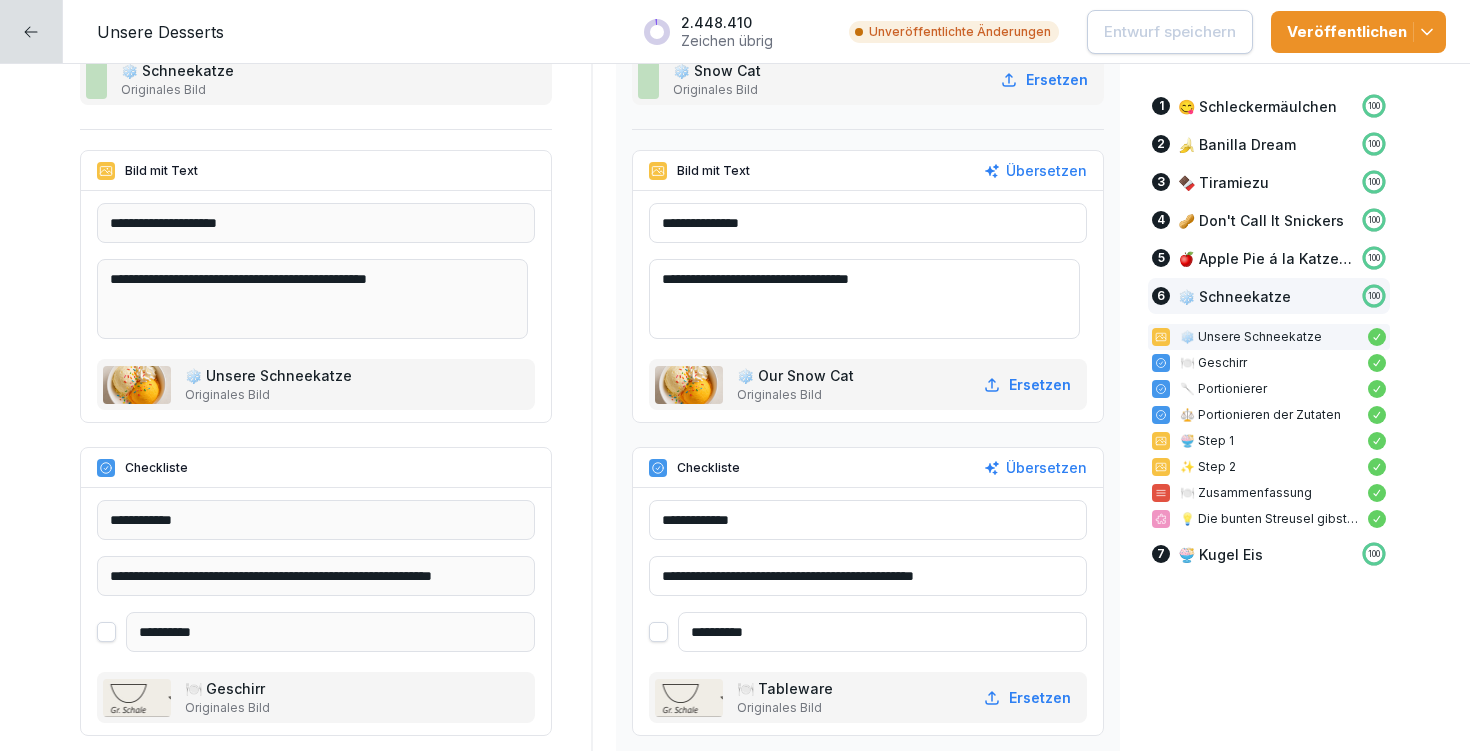 drag, startPoint x: 706, startPoint y: 221, endPoint x: 820, endPoint y: 227, distance: 114.15778 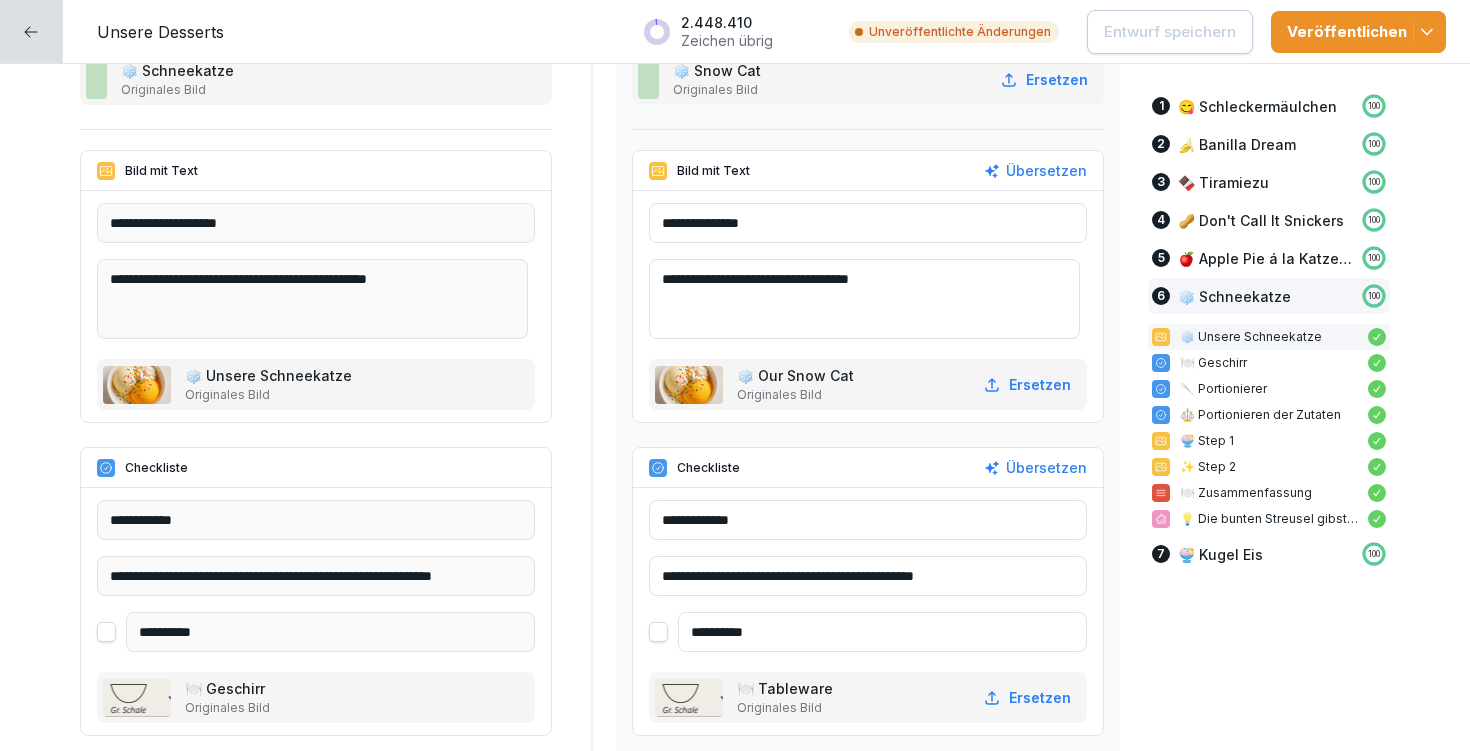 drag, startPoint x: 922, startPoint y: 575, endPoint x: 977, endPoint y: 569, distance: 55.326305 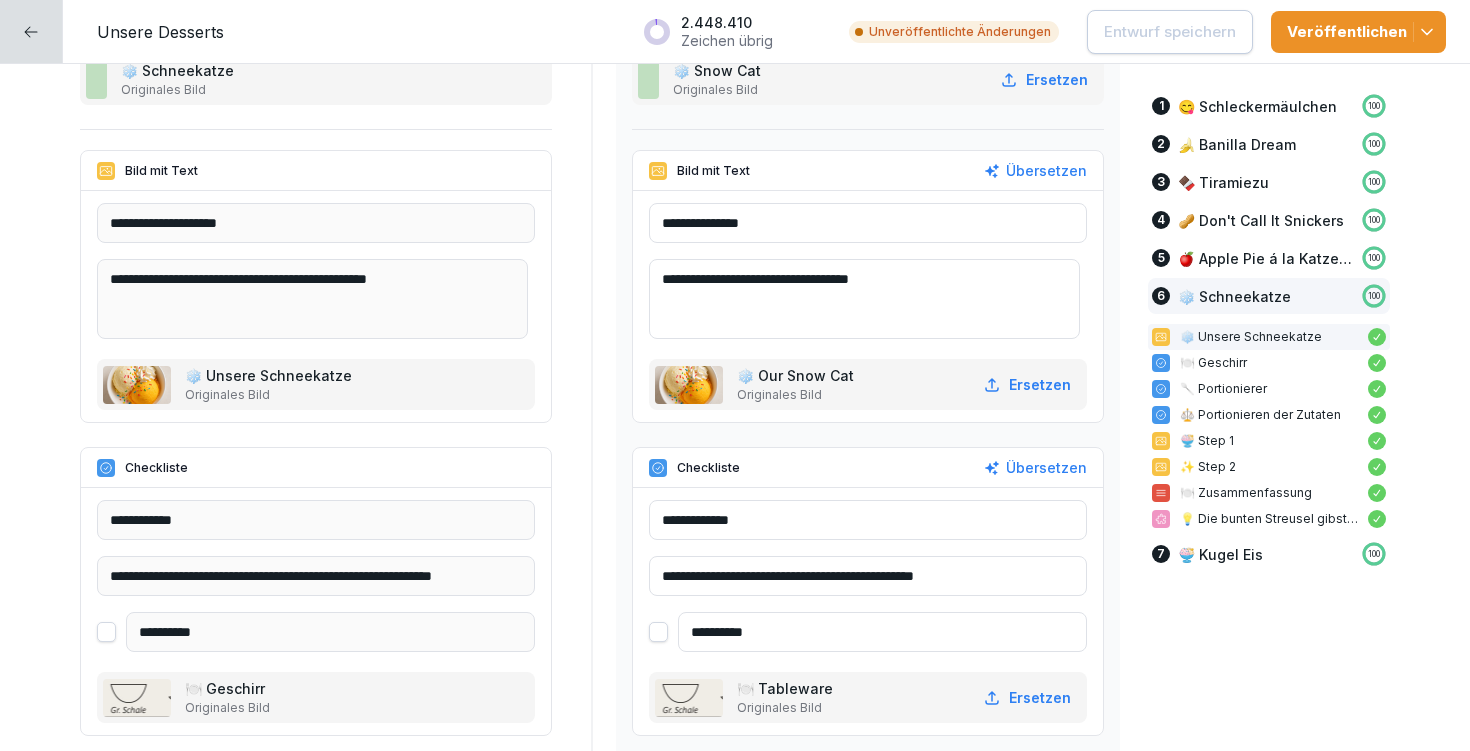 click on "**********" at bounding box center [868, 576] 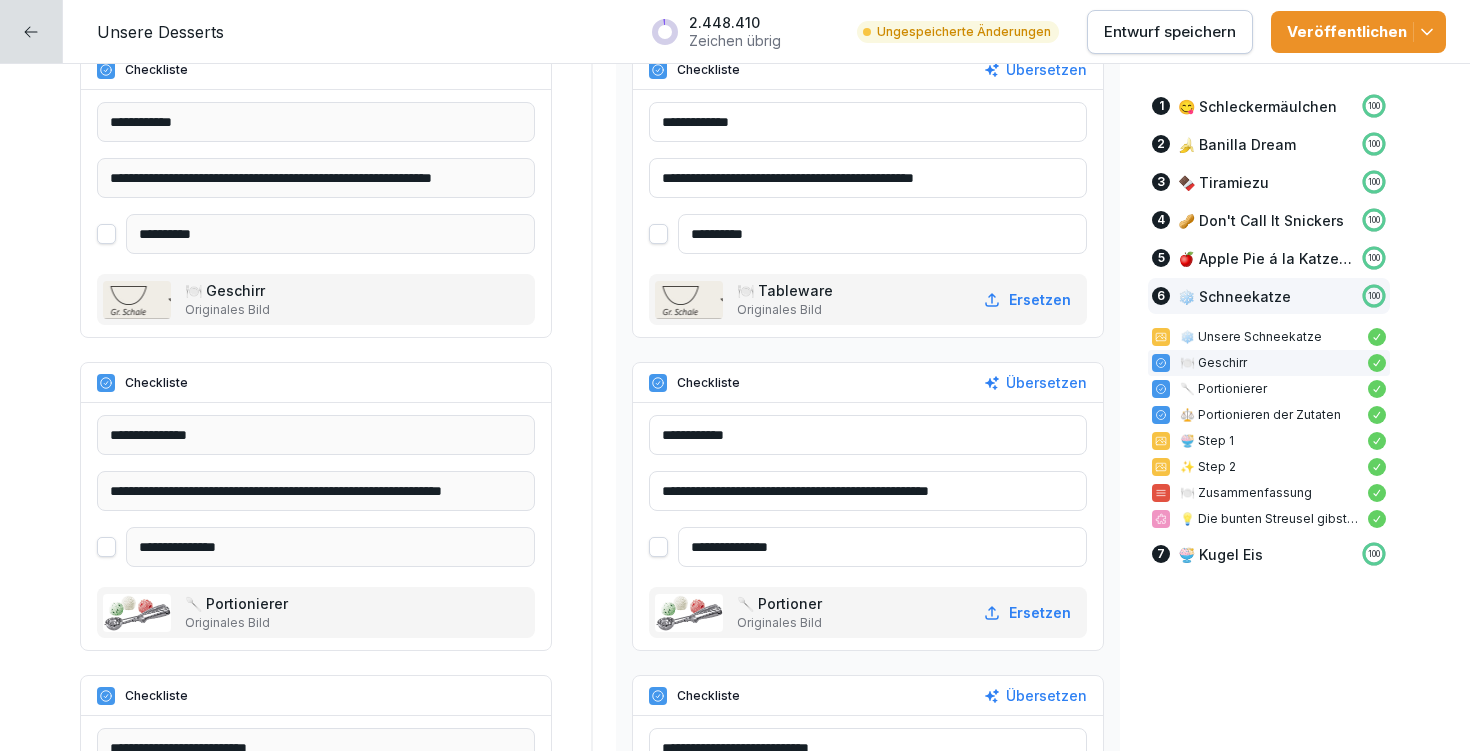 scroll, scrollTop: 17579, scrollLeft: 0, axis: vertical 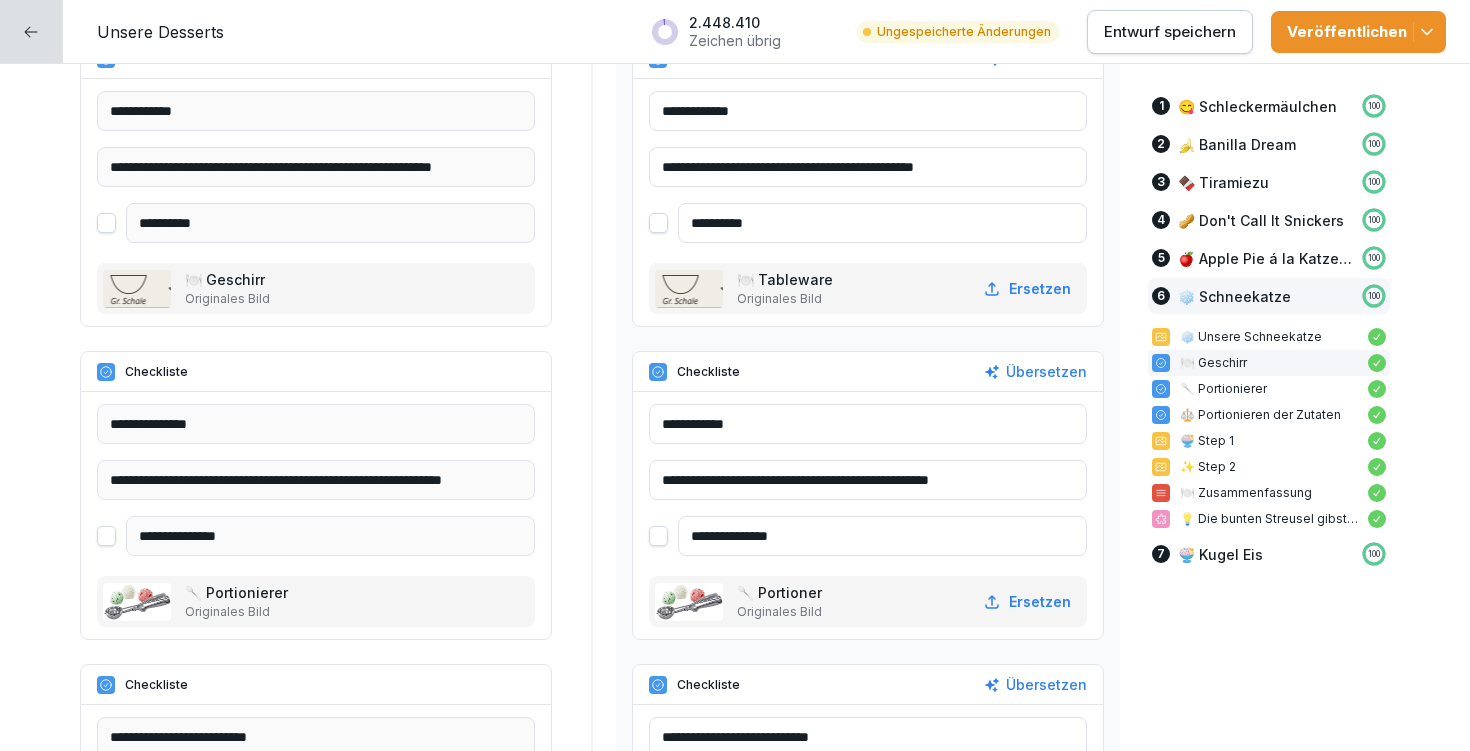 type on "**********" 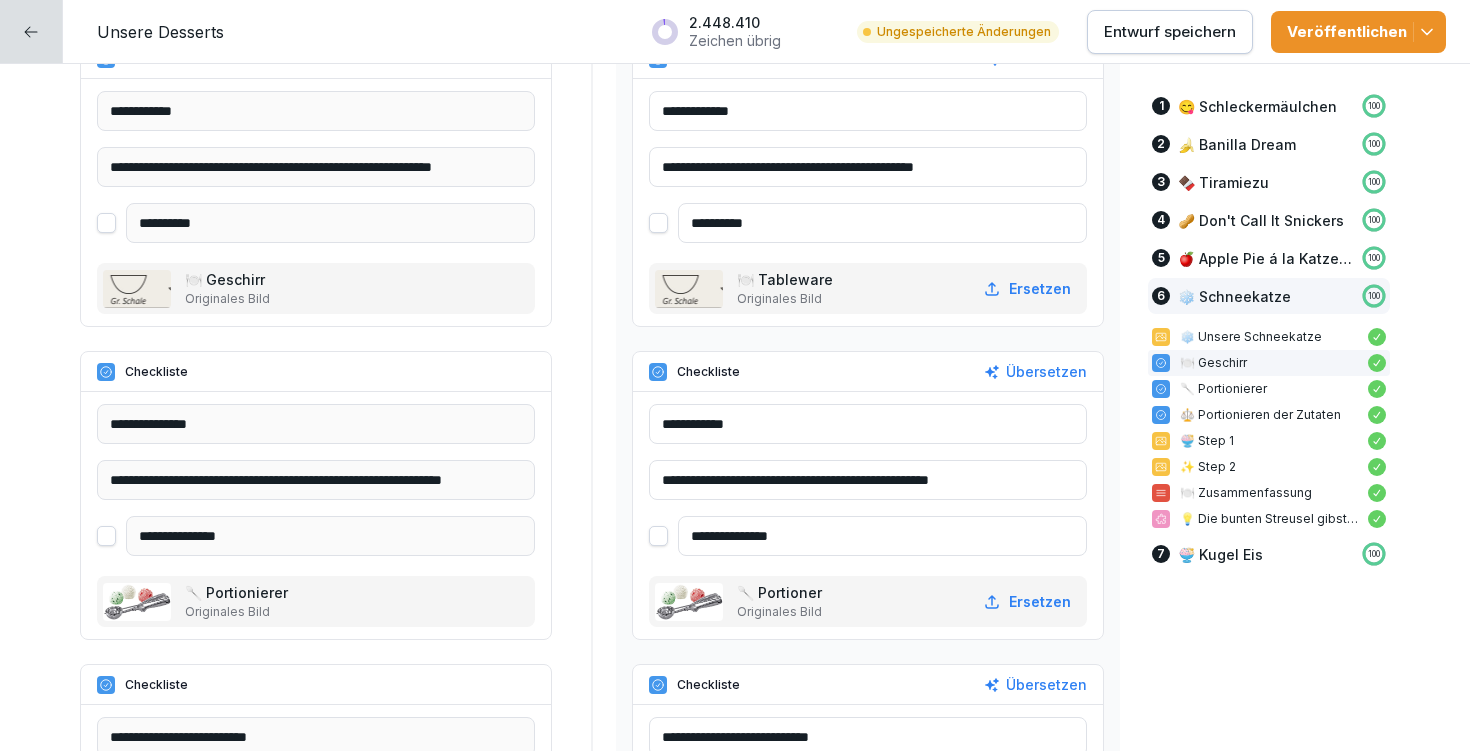 drag, startPoint x: 937, startPoint y: 473, endPoint x: 996, endPoint y: 475, distance: 59.03389 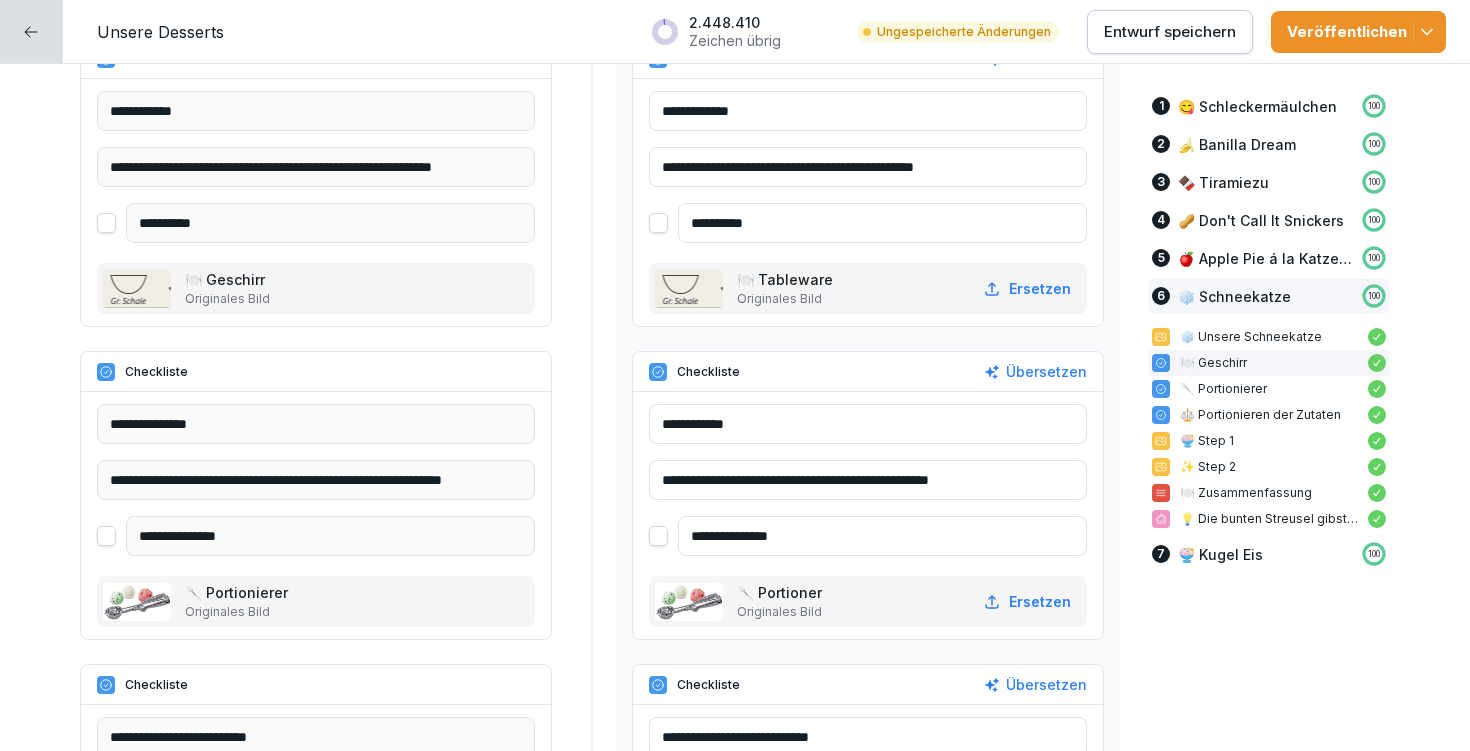 click on "**********" at bounding box center (868, 480) 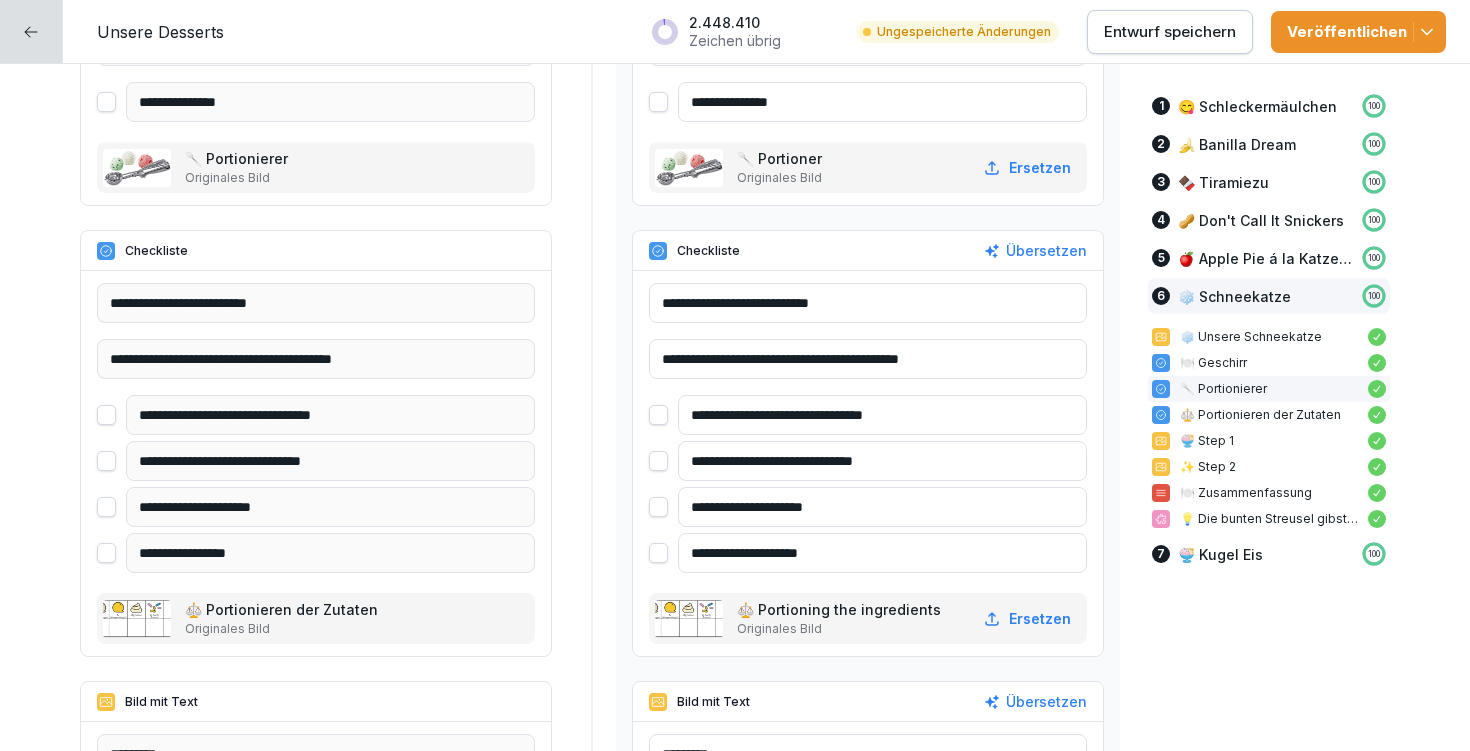 scroll, scrollTop: 18015, scrollLeft: 0, axis: vertical 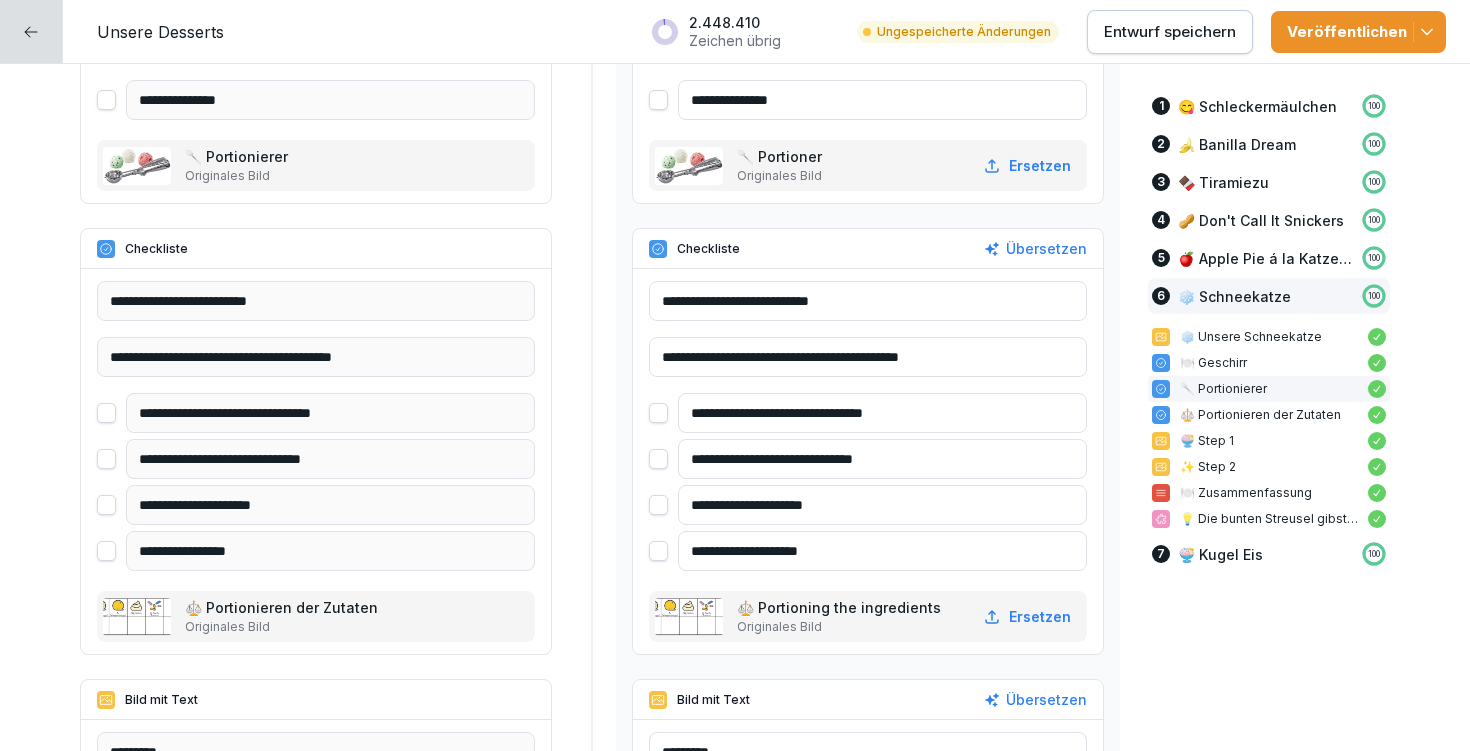 type on "**********" 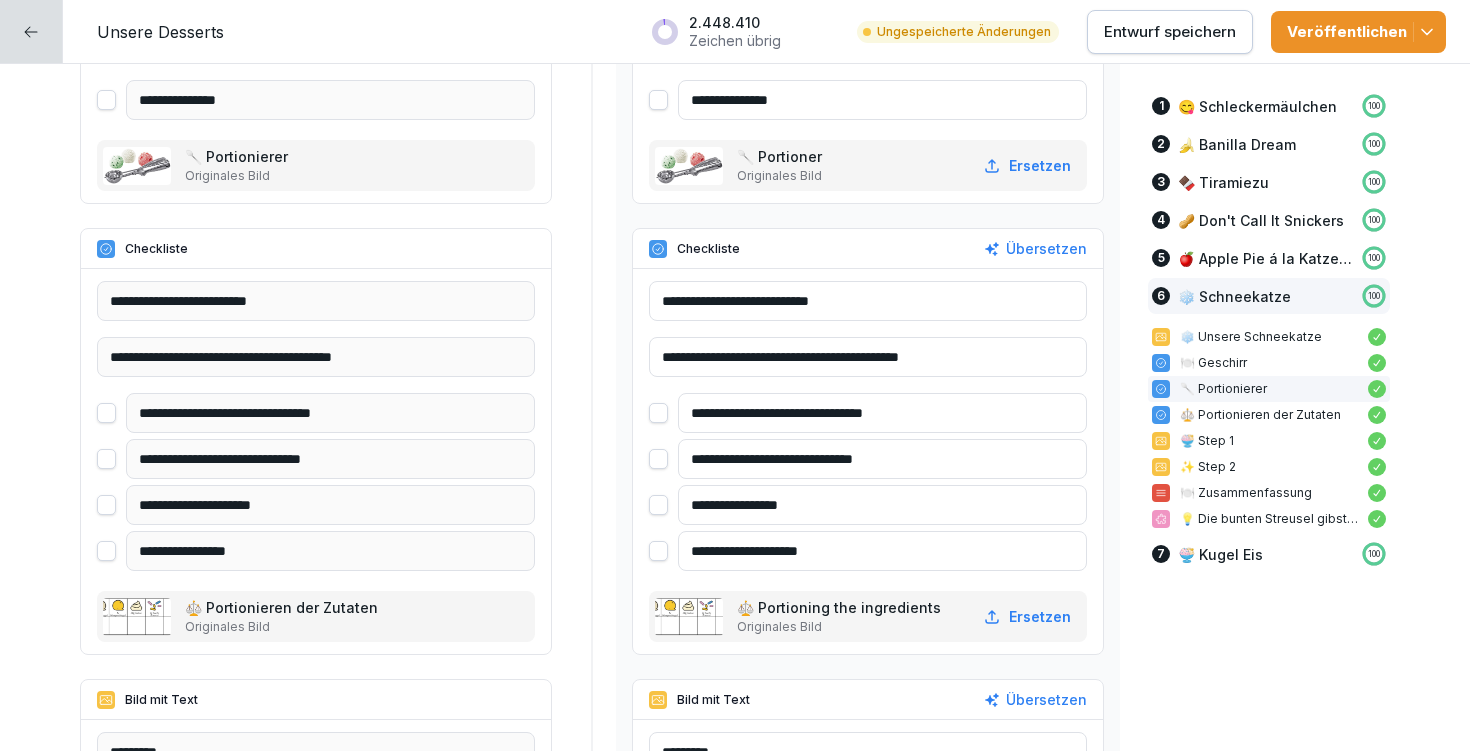 type on "**********" 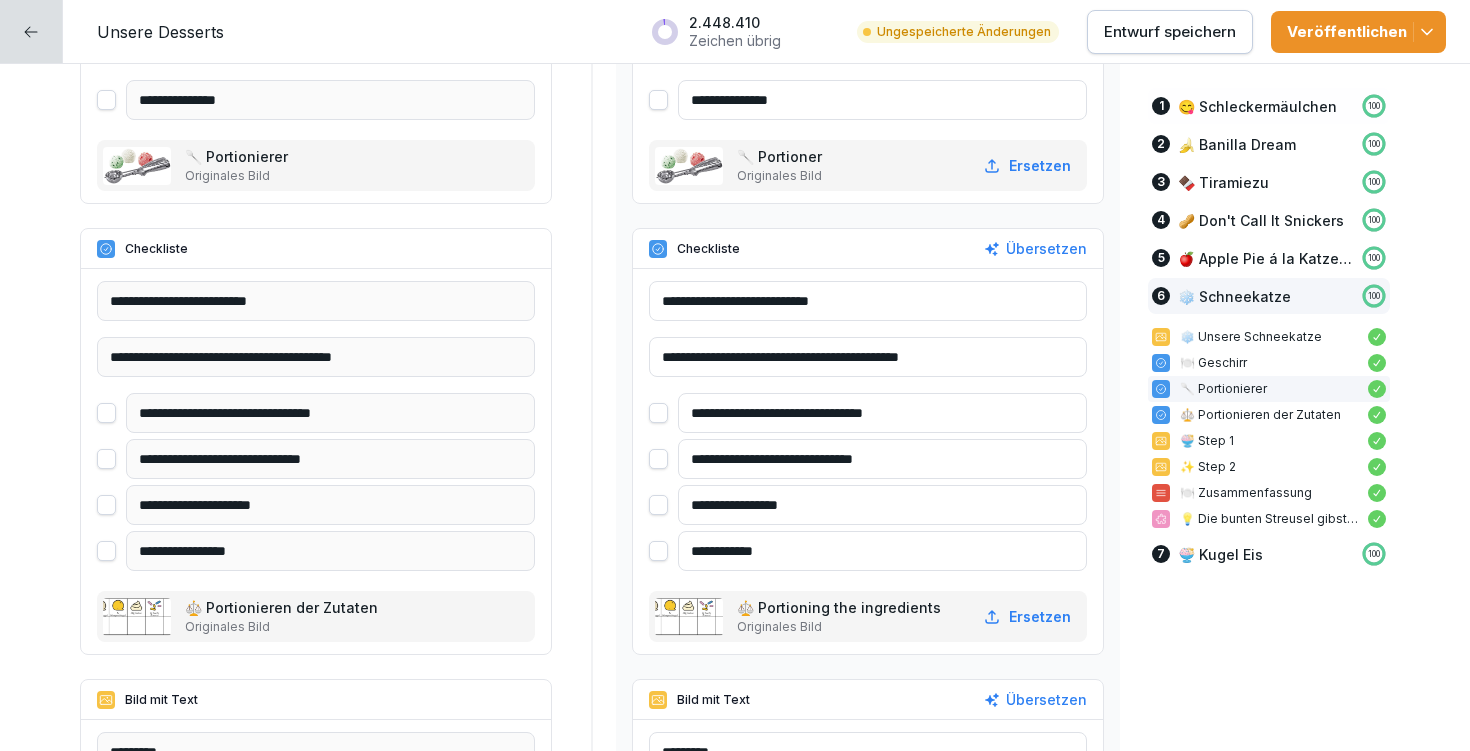 type on "**********" 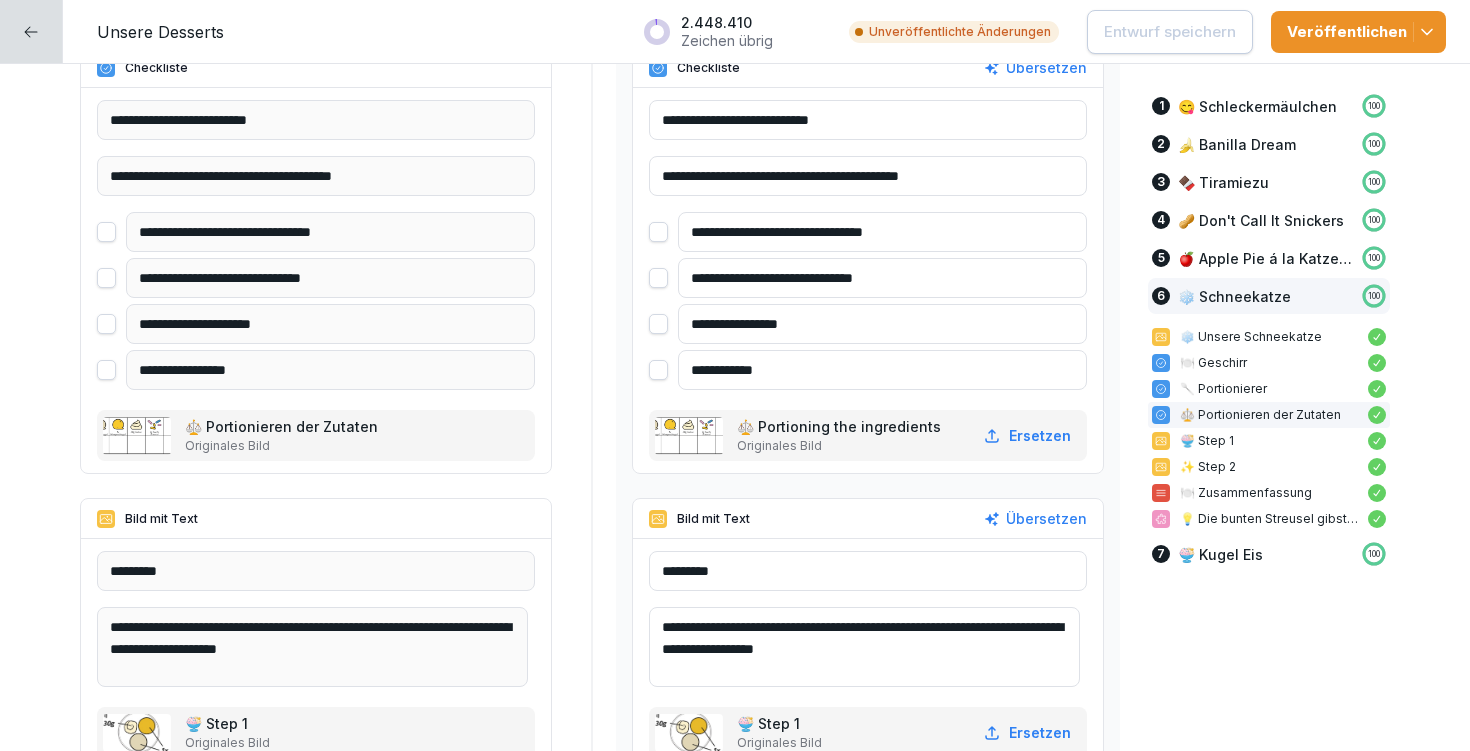 scroll, scrollTop: 18400, scrollLeft: 0, axis: vertical 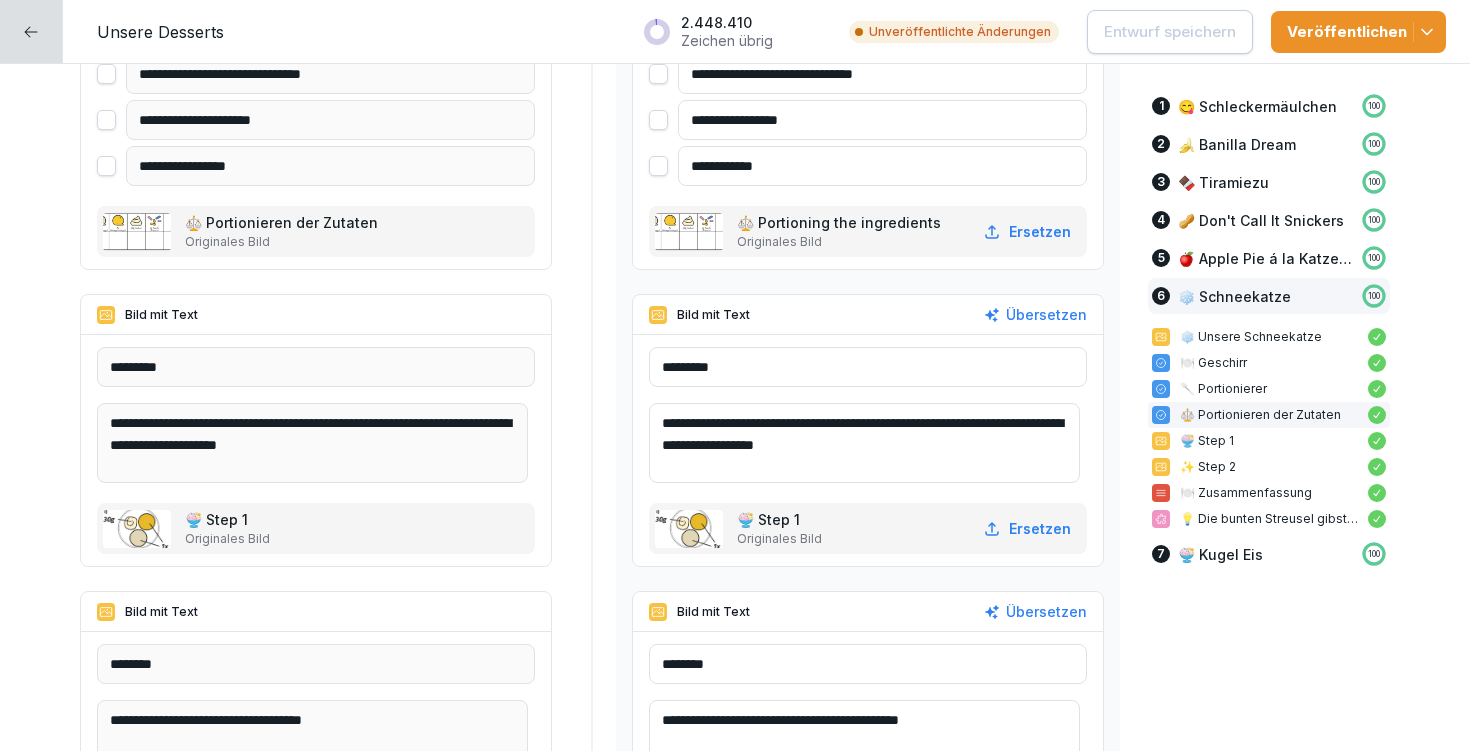 click on "**********" at bounding box center (864, 443) 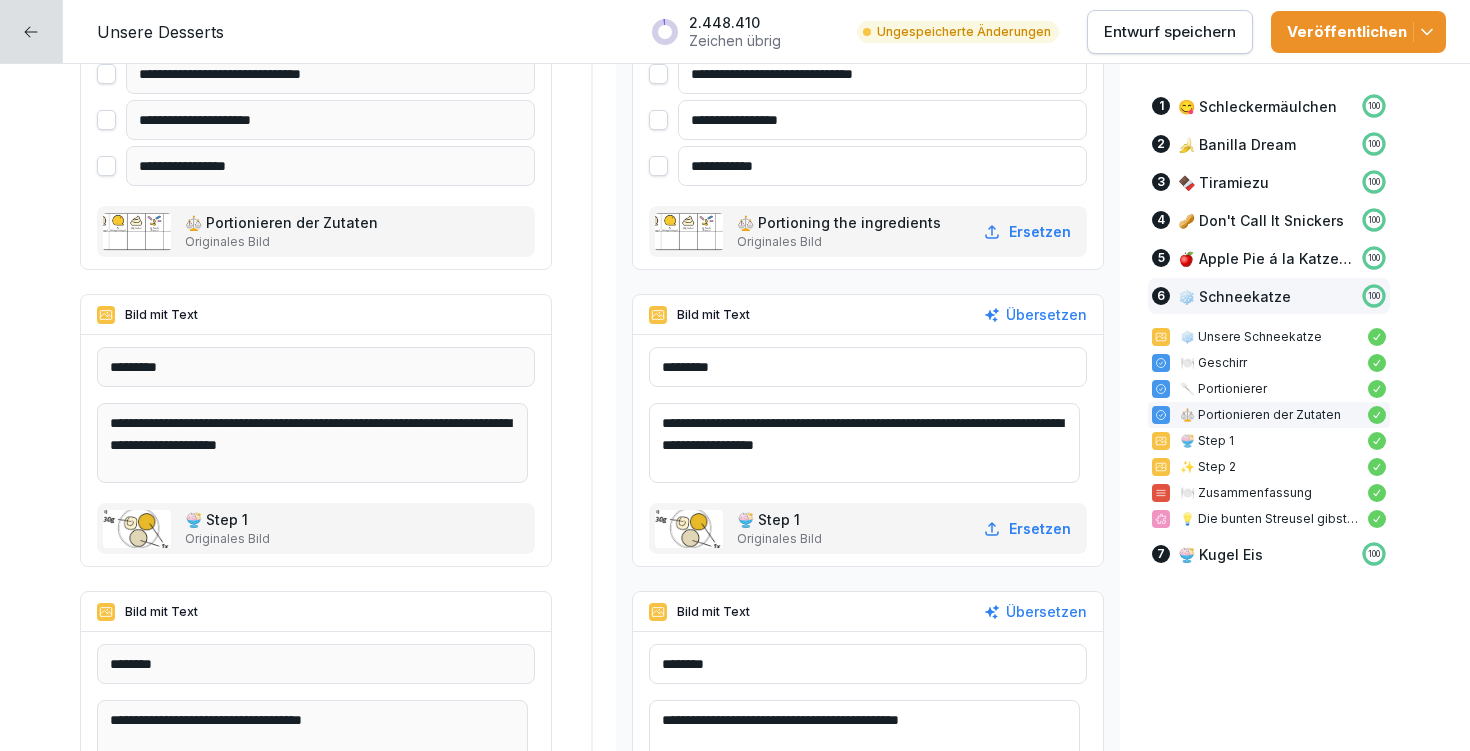click on "**********" at bounding box center [864, 443] 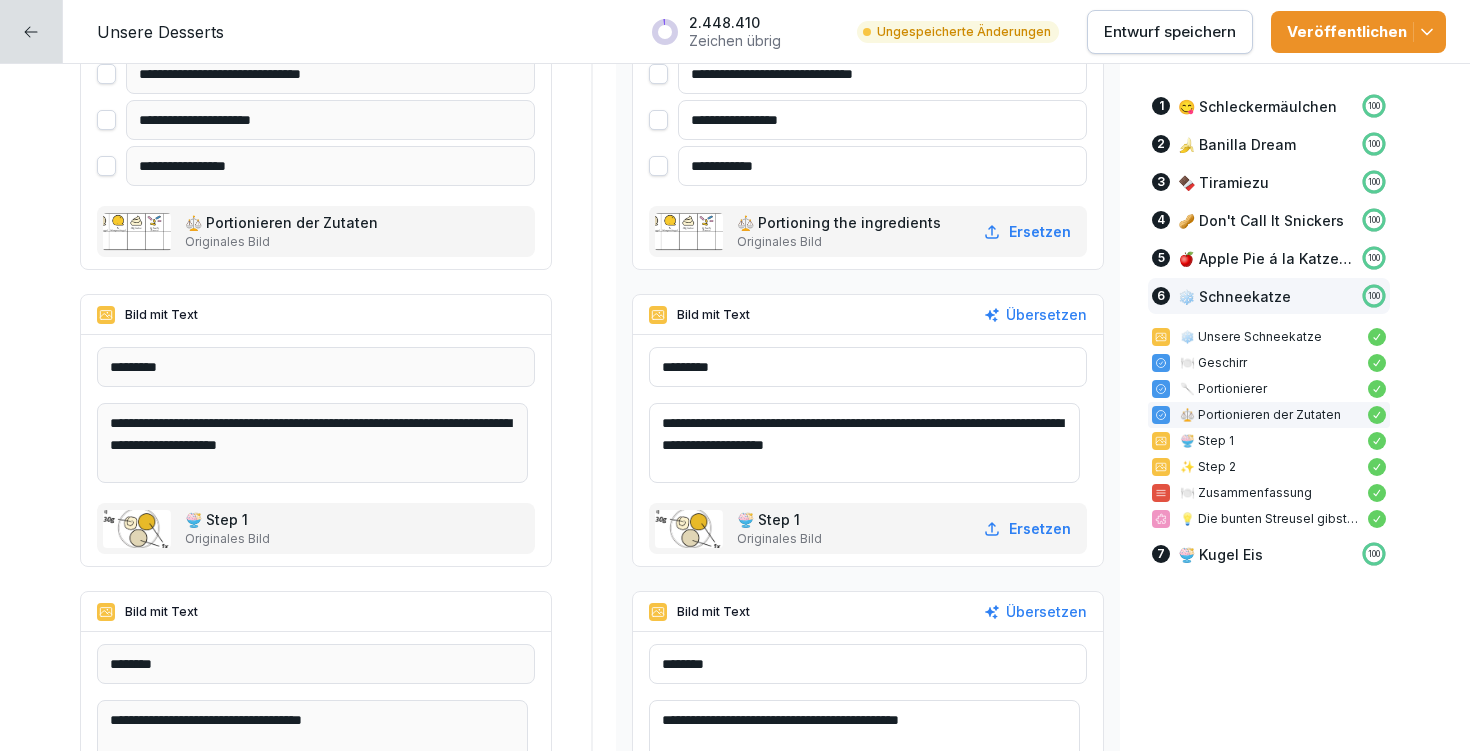 click on "**********" at bounding box center [864, 443] 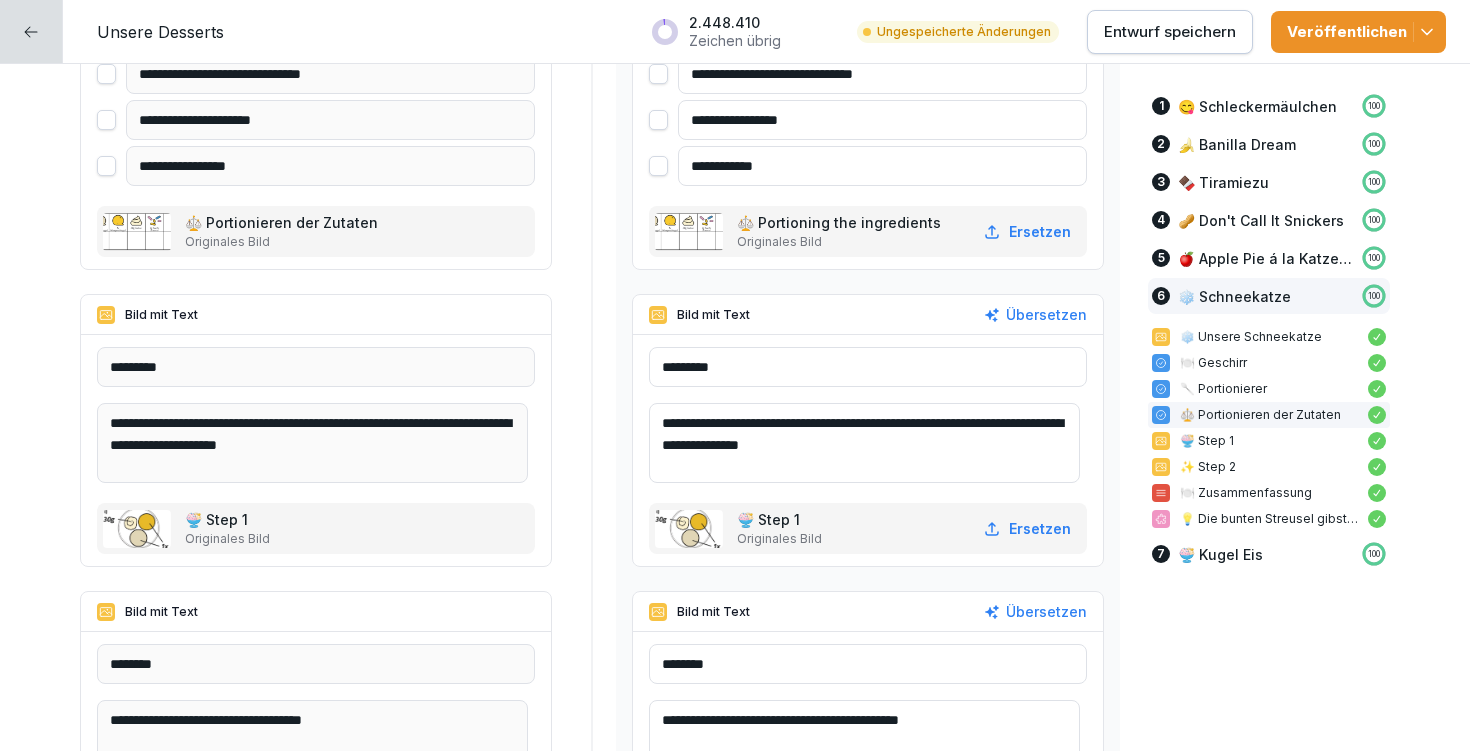 click on "**********" at bounding box center [864, 443] 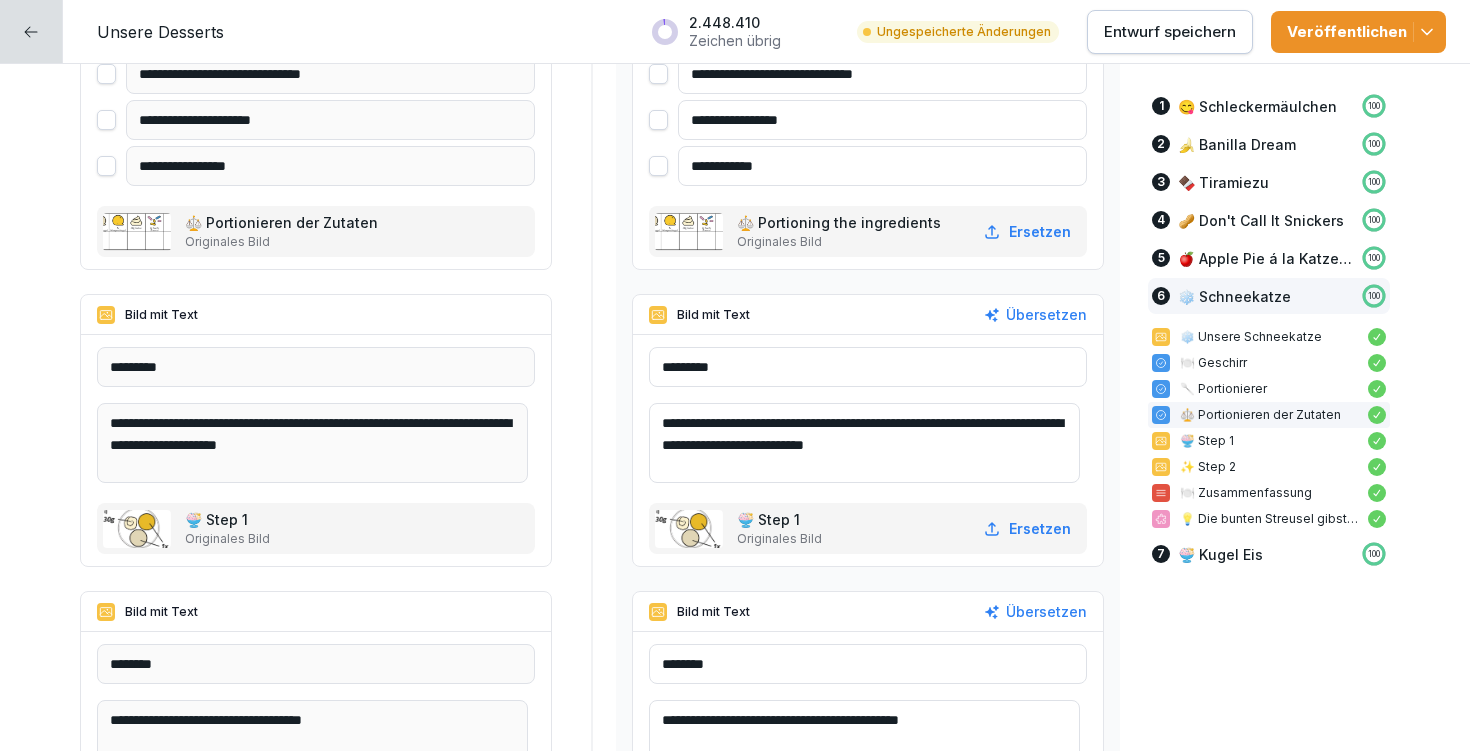 drag, startPoint x: 700, startPoint y: 445, endPoint x: 983, endPoint y: 442, distance: 283.0159 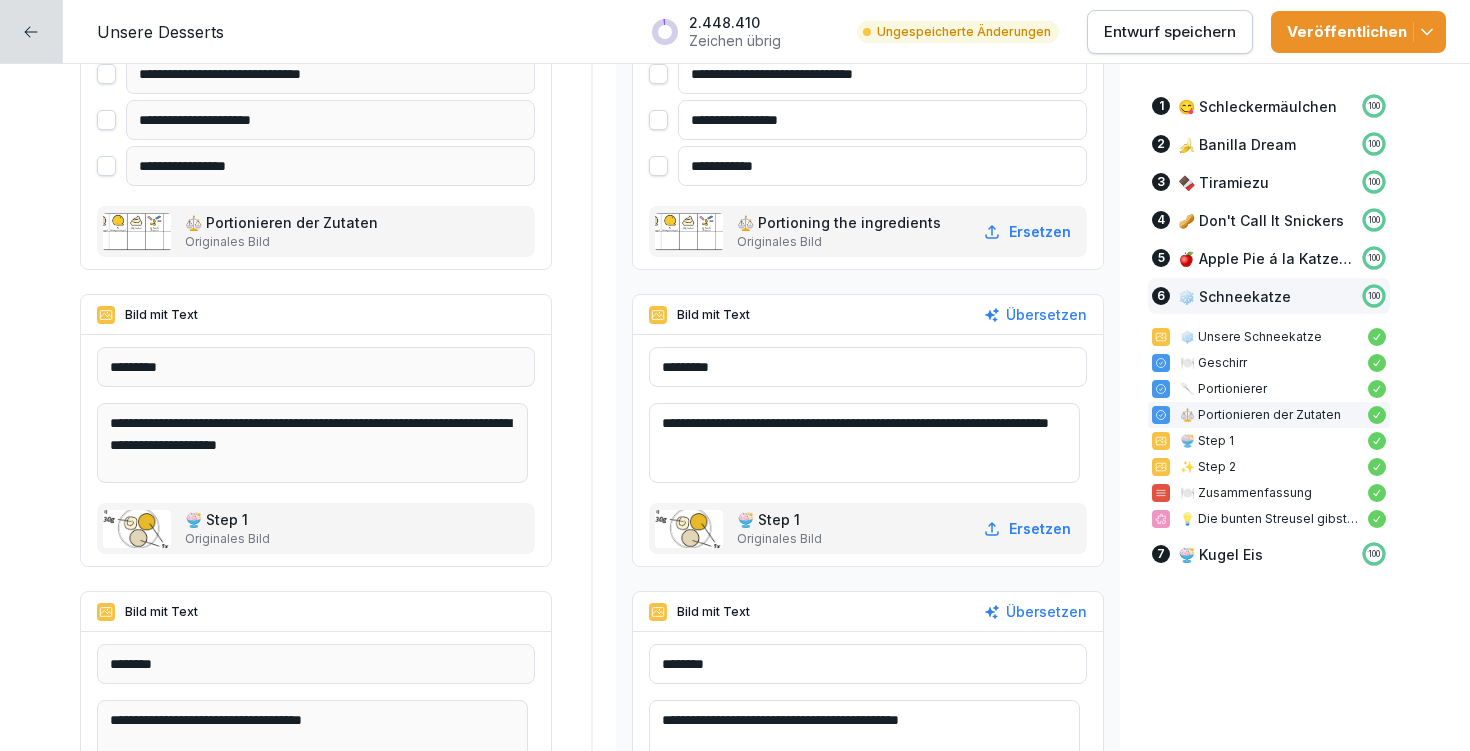 click on "**********" at bounding box center (864, 443) 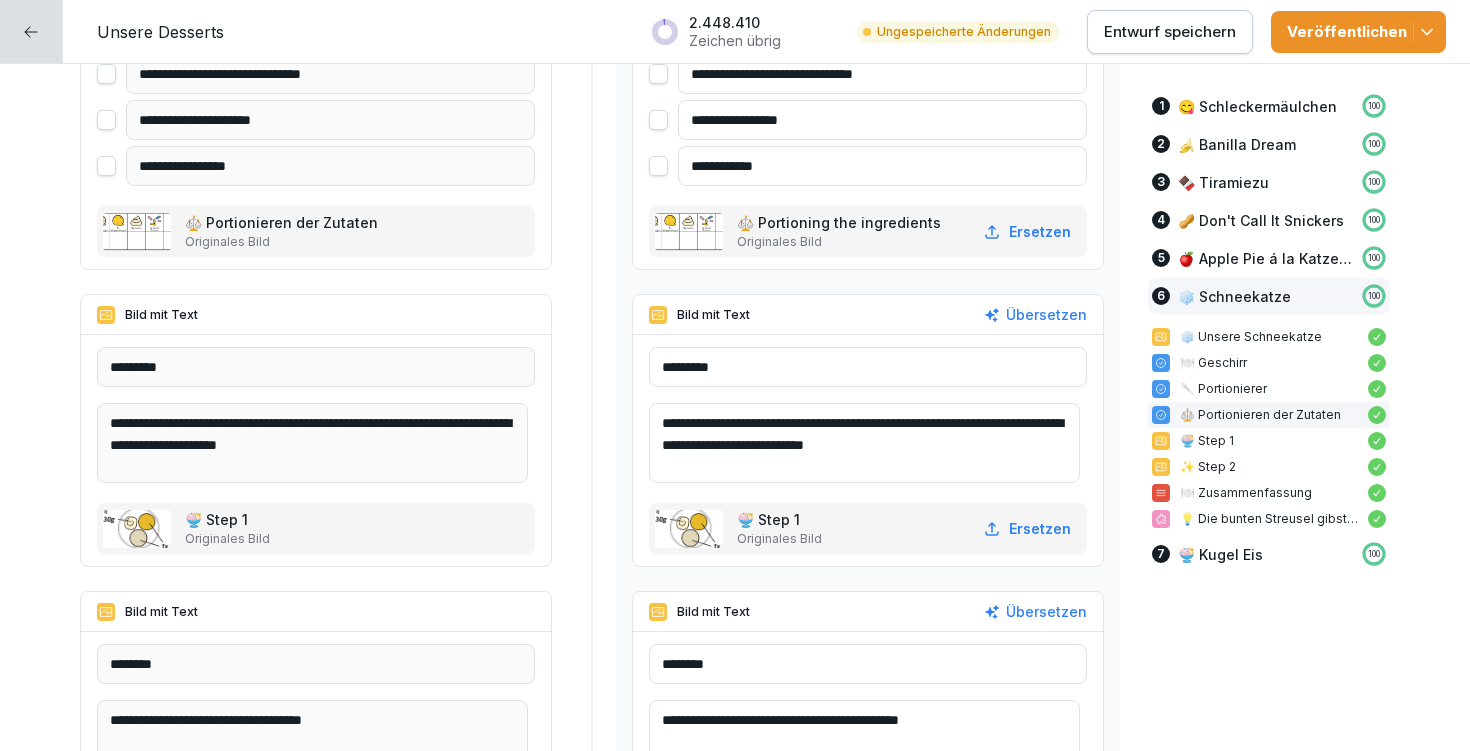 drag, startPoint x: 774, startPoint y: 445, endPoint x: 809, endPoint y: 439, distance: 35.510563 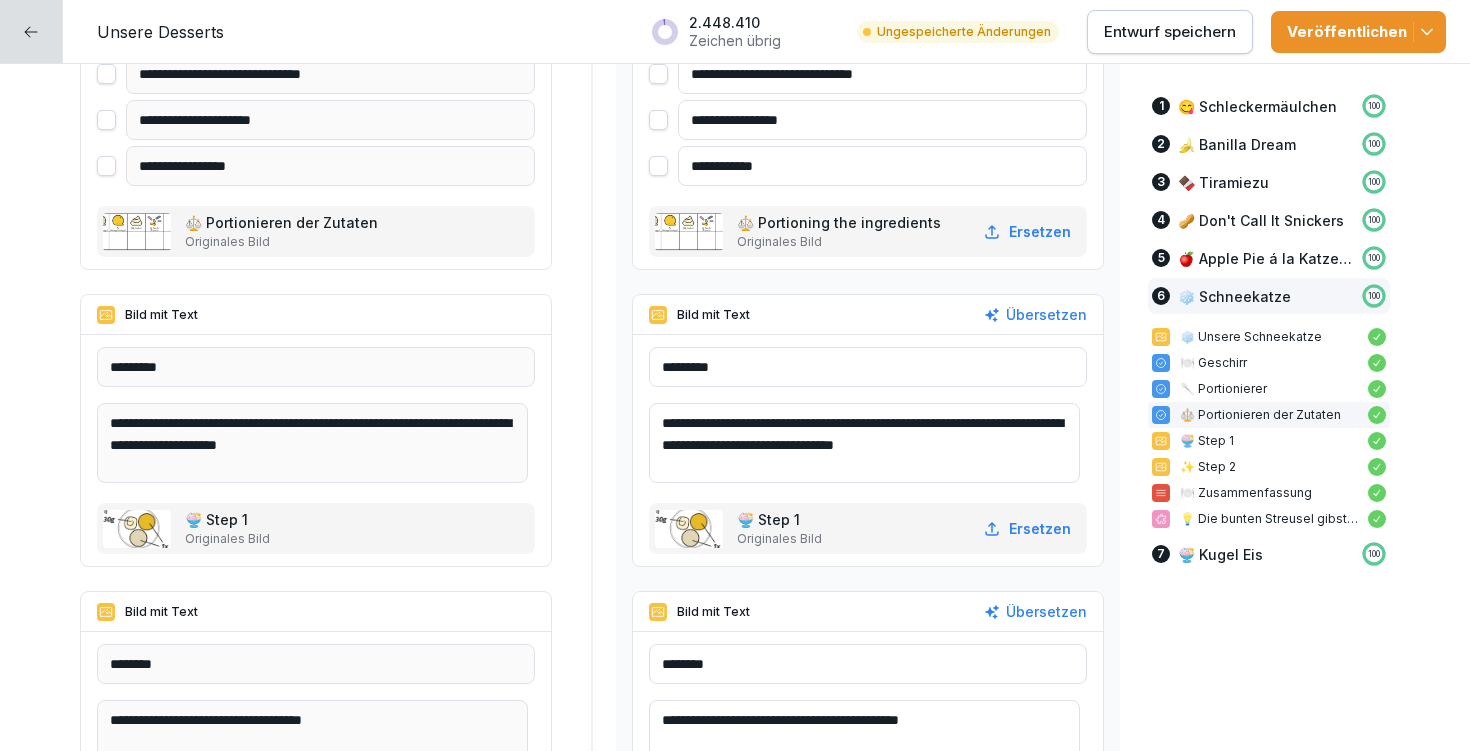 drag, startPoint x: 954, startPoint y: 447, endPoint x: 1029, endPoint y: 446, distance: 75.00667 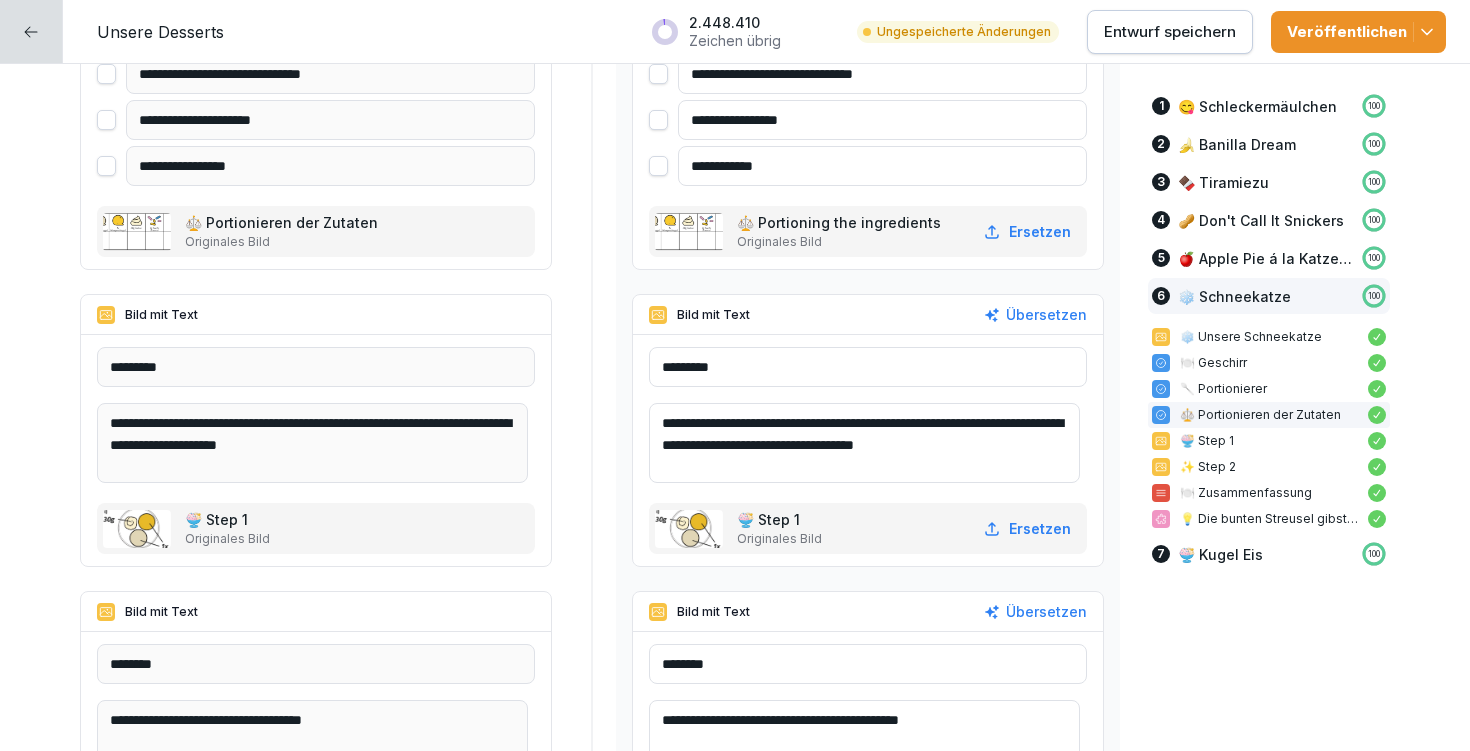 drag, startPoint x: 1001, startPoint y: 444, endPoint x: 711, endPoint y: 460, distance: 290.44104 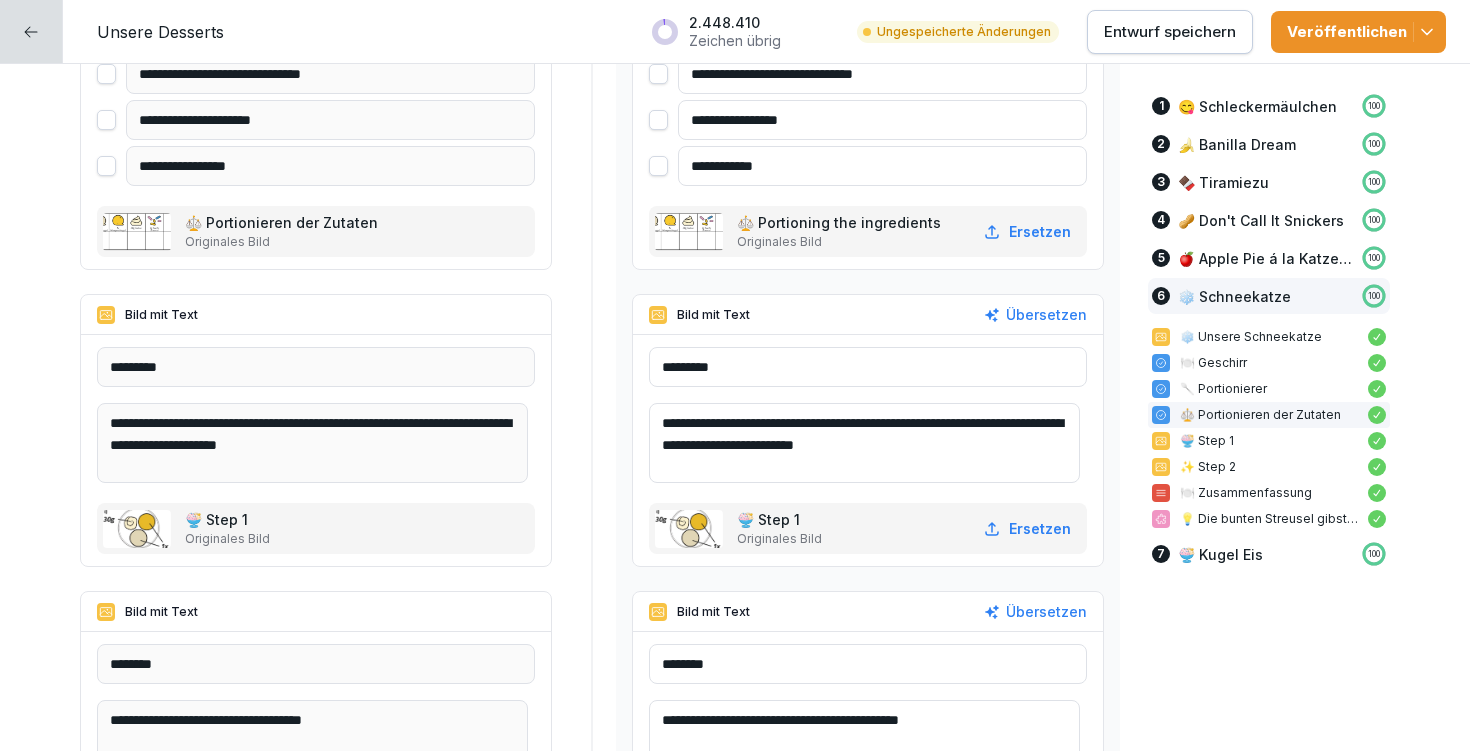 drag, startPoint x: 874, startPoint y: 441, endPoint x: 847, endPoint y: 441, distance: 27 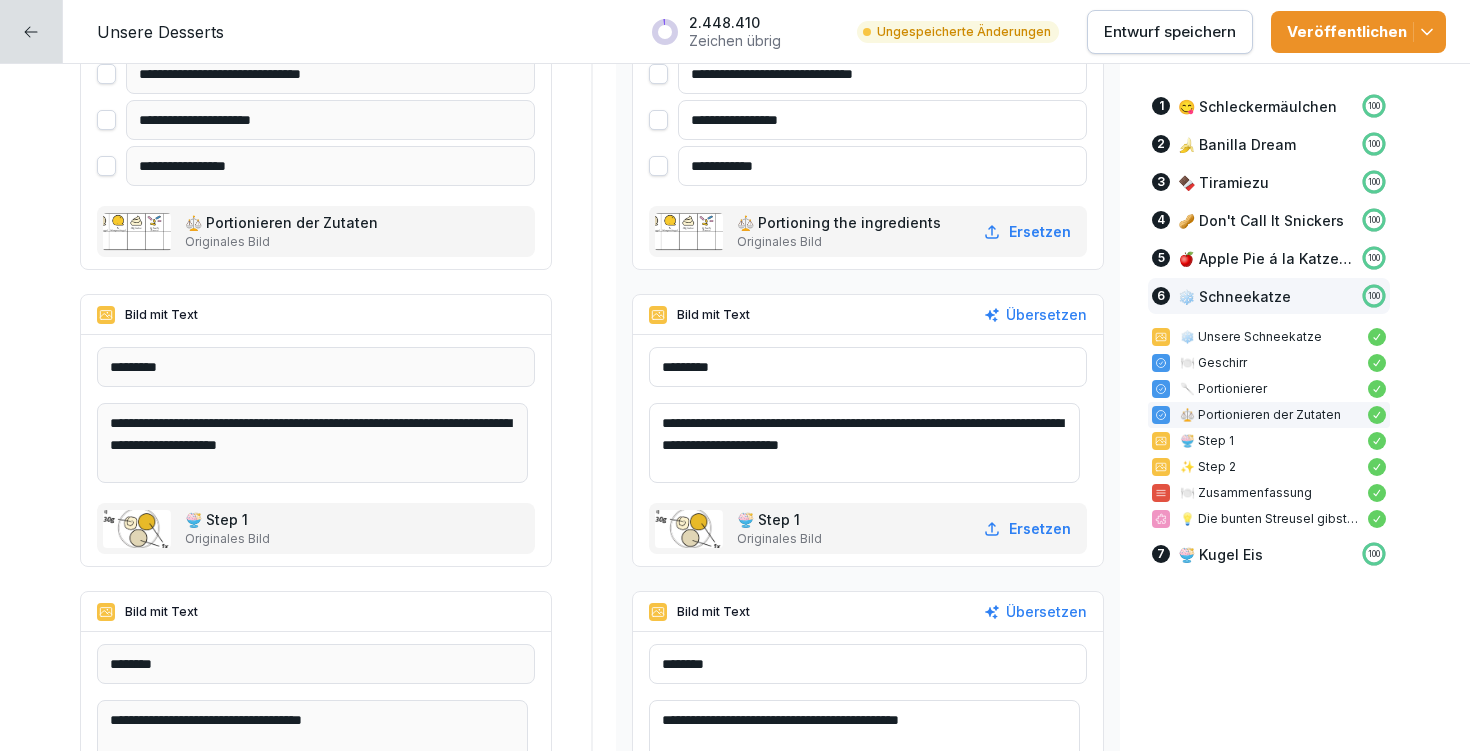 click on "**********" at bounding box center (864, 443) 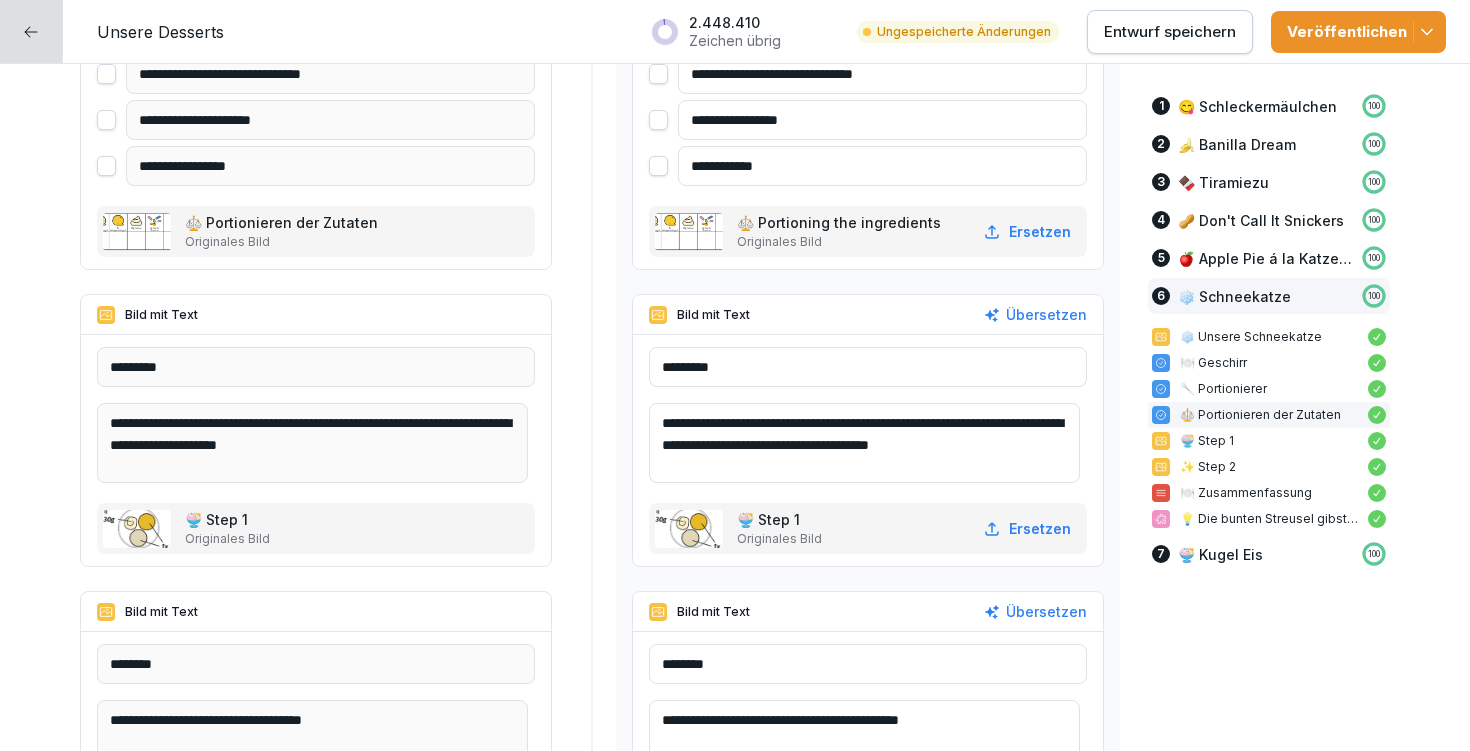 drag, startPoint x: 911, startPoint y: 443, endPoint x: 752, endPoint y: 469, distance: 161.11176 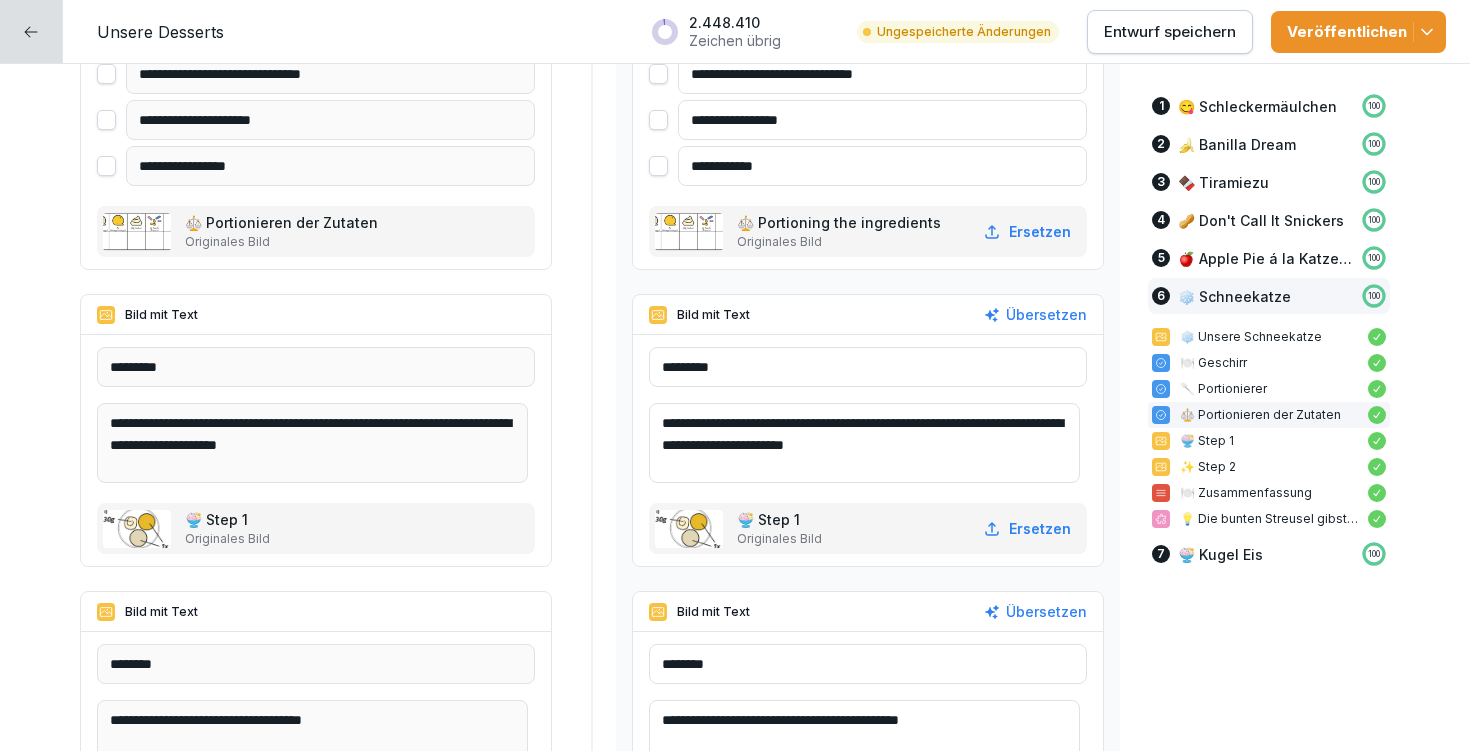drag, startPoint x: 752, startPoint y: 469, endPoint x: 858, endPoint y: 417, distance: 118.06778 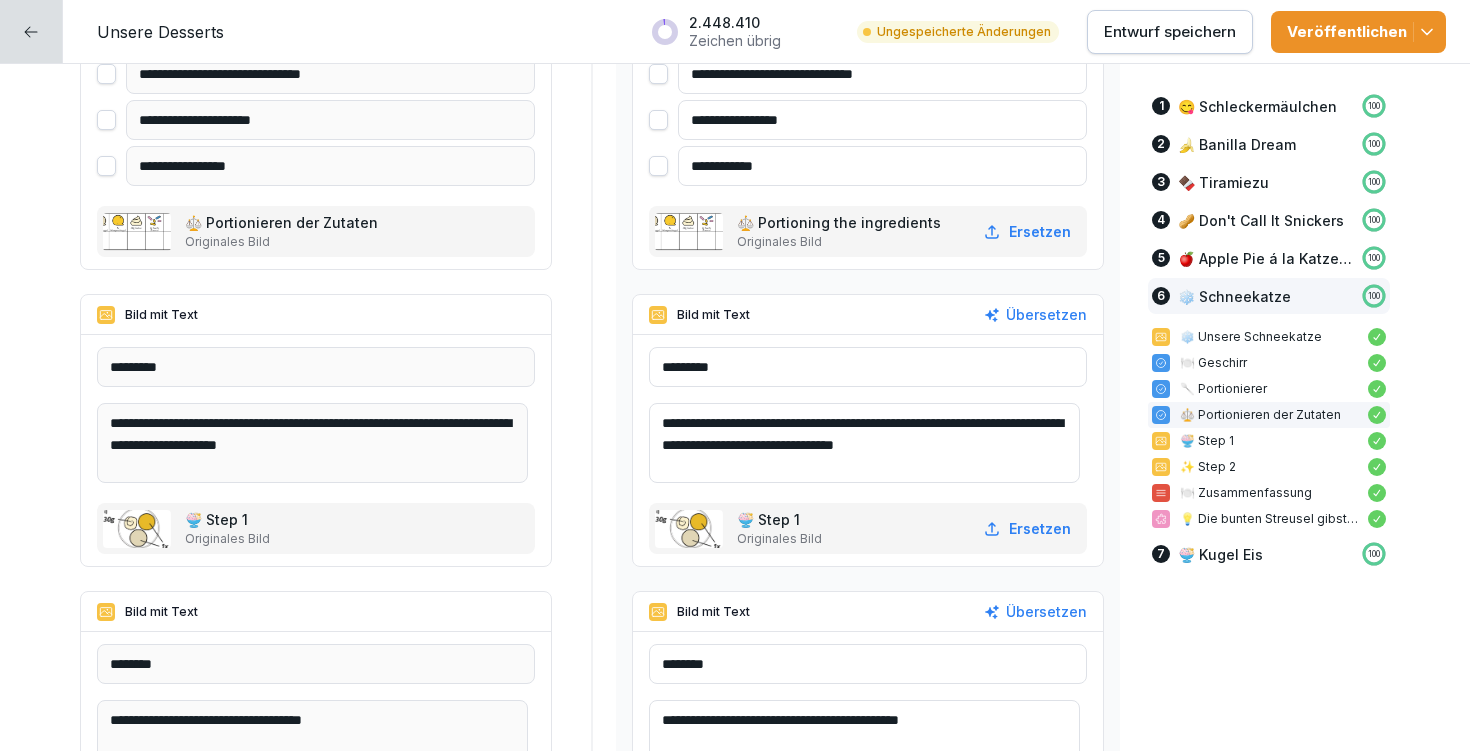 scroll, scrollTop: 4, scrollLeft: 0, axis: vertical 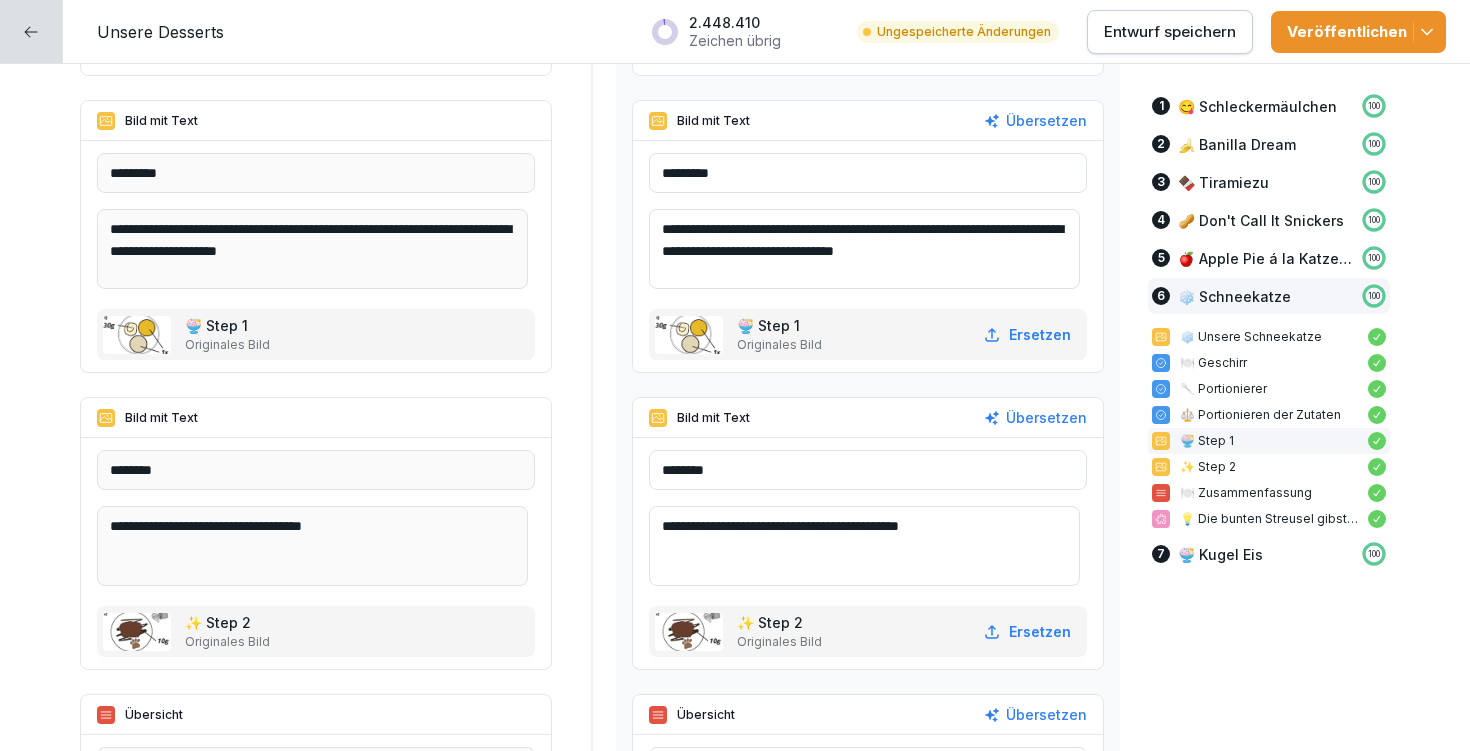 type on "**********" 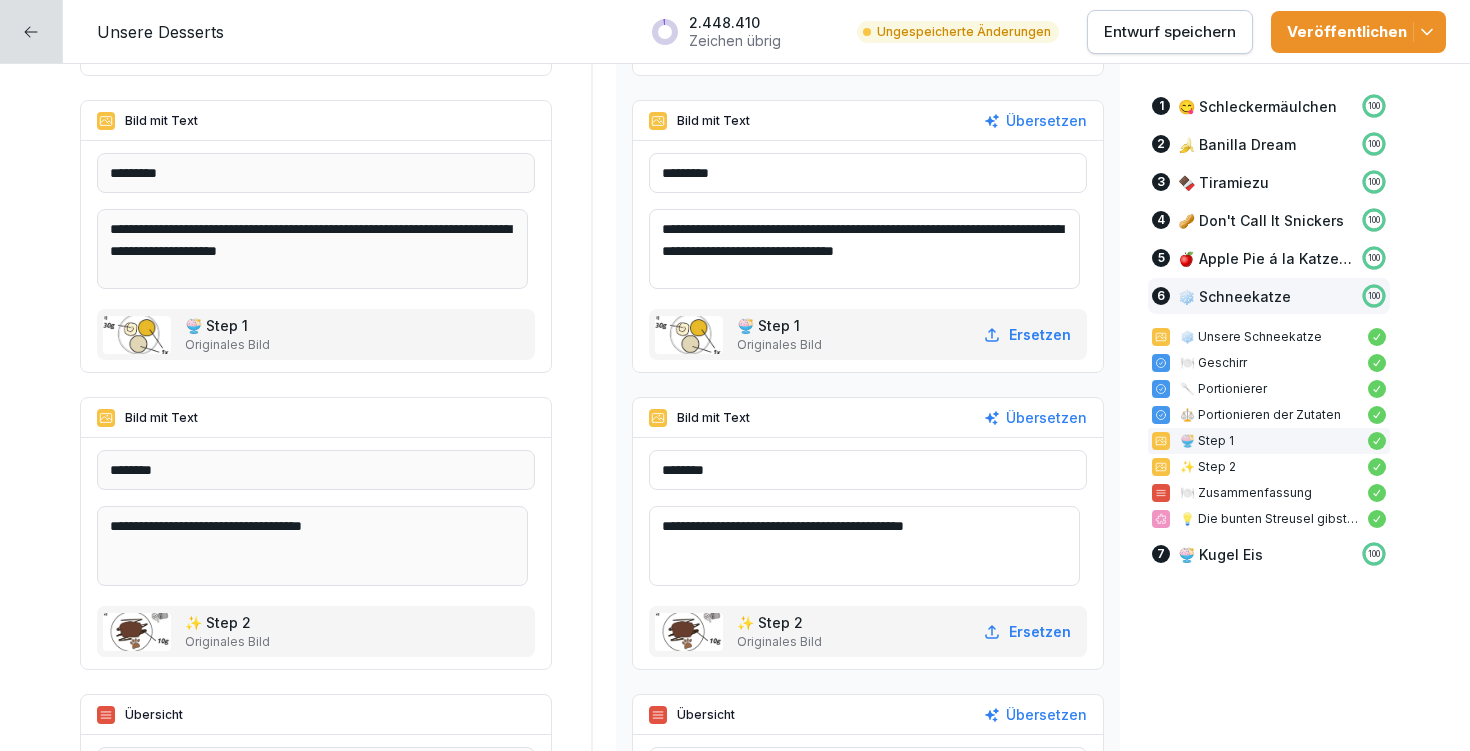 drag, startPoint x: 673, startPoint y: 519, endPoint x: 968, endPoint y: 523, distance: 295.02713 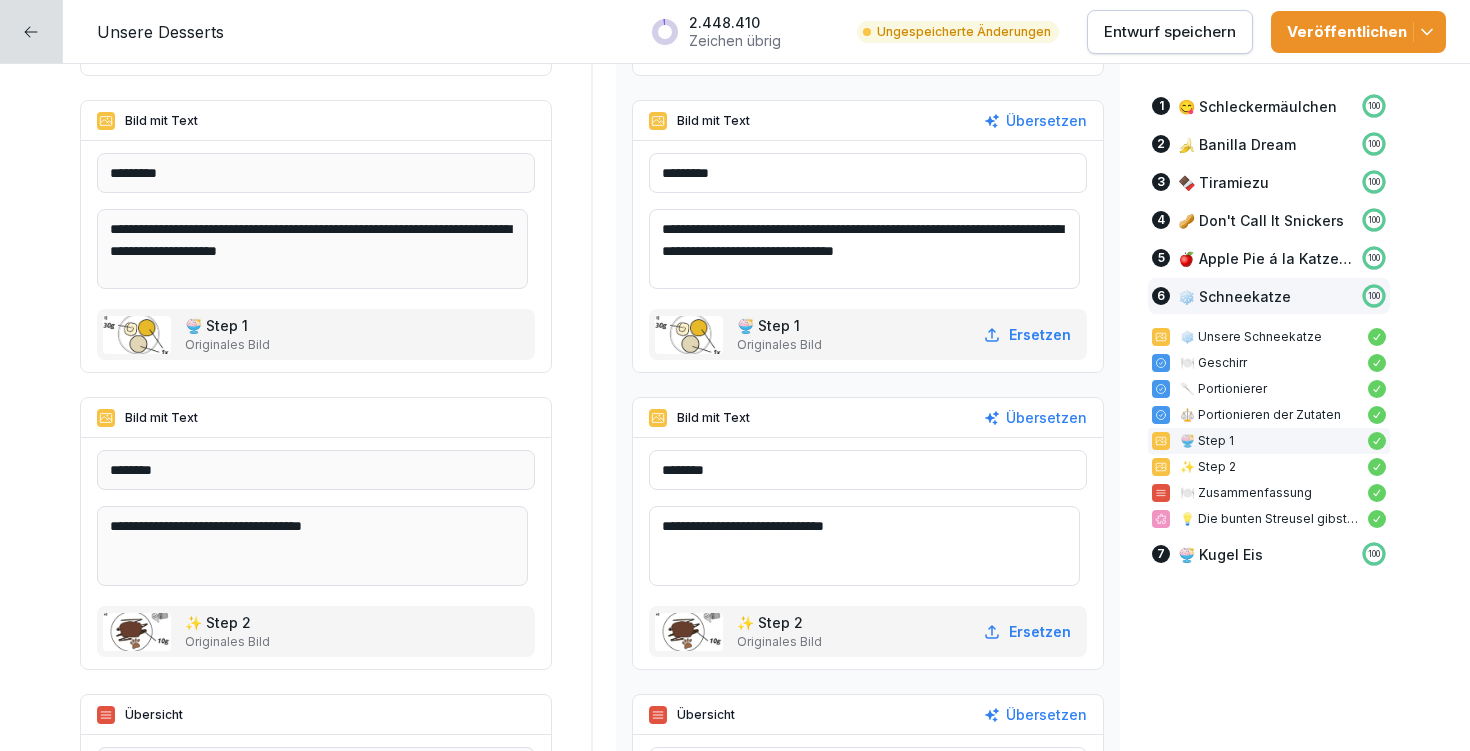 click on "**********" at bounding box center (864, 546) 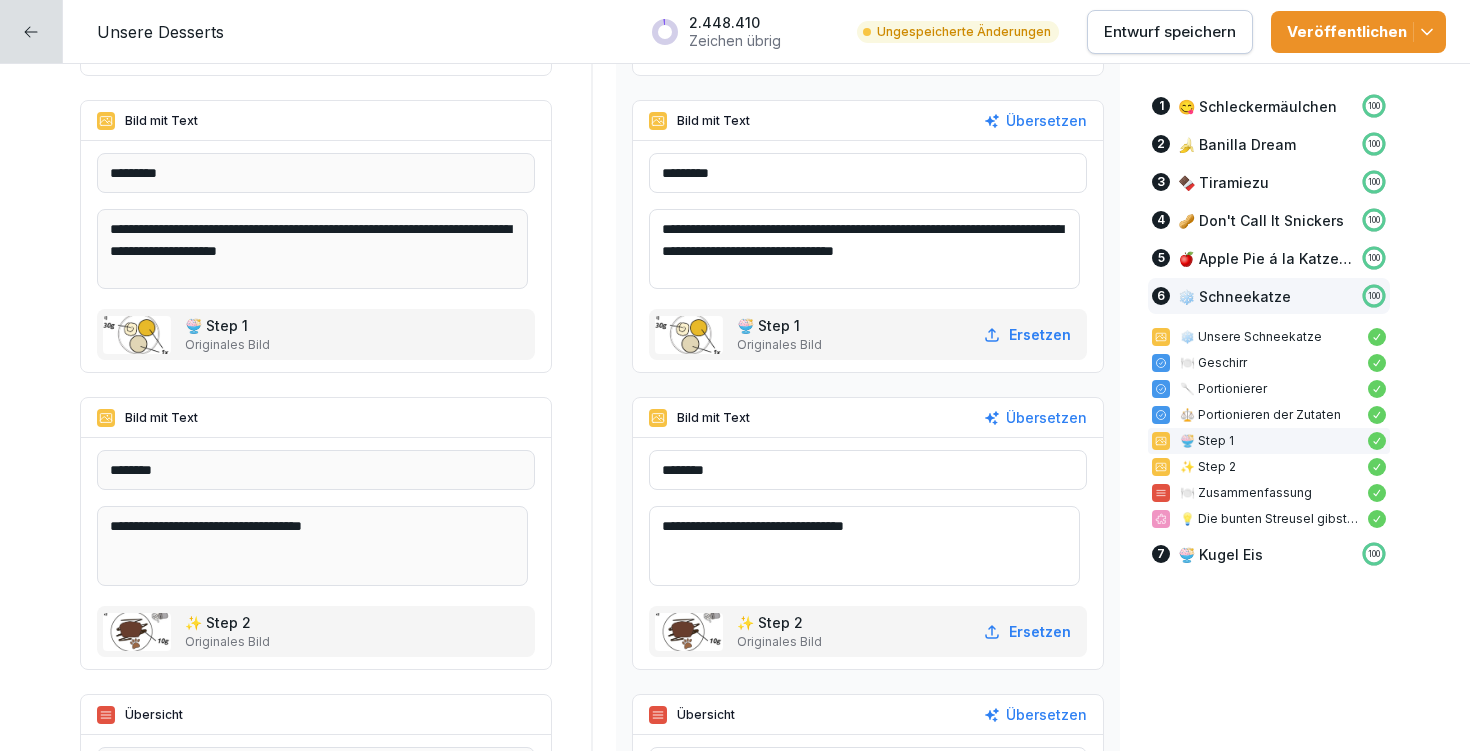 click on "**********" at bounding box center [864, 546] 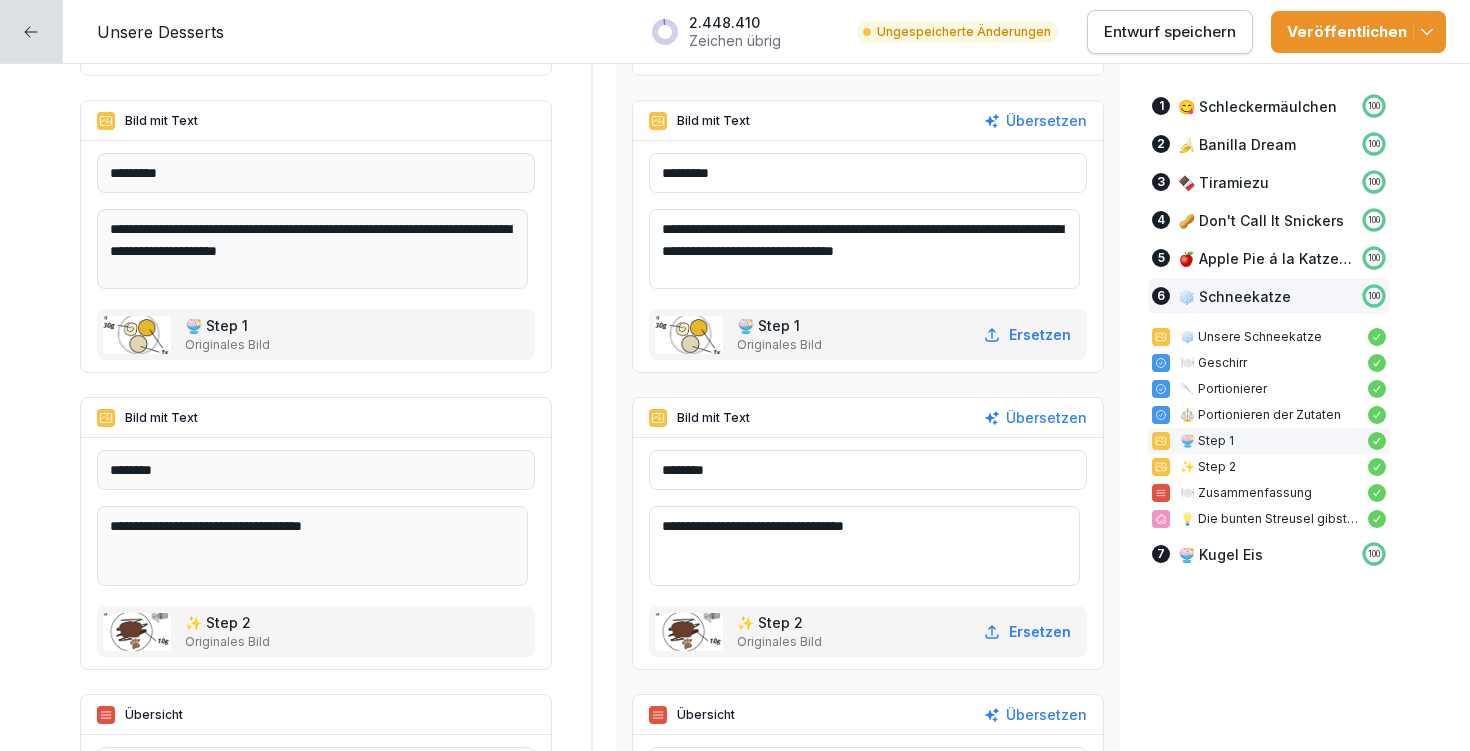 type on "**********" 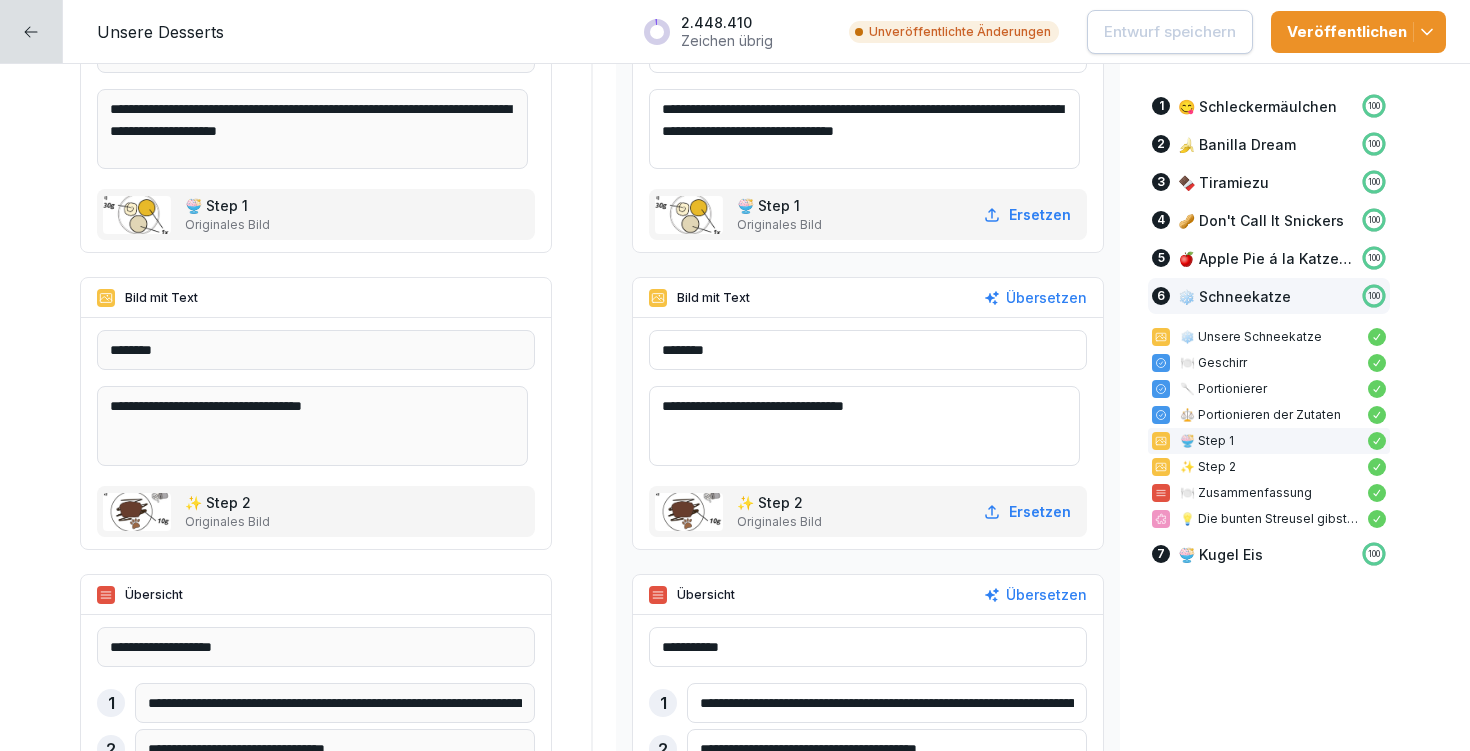 scroll, scrollTop: 18684, scrollLeft: 0, axis: vertical 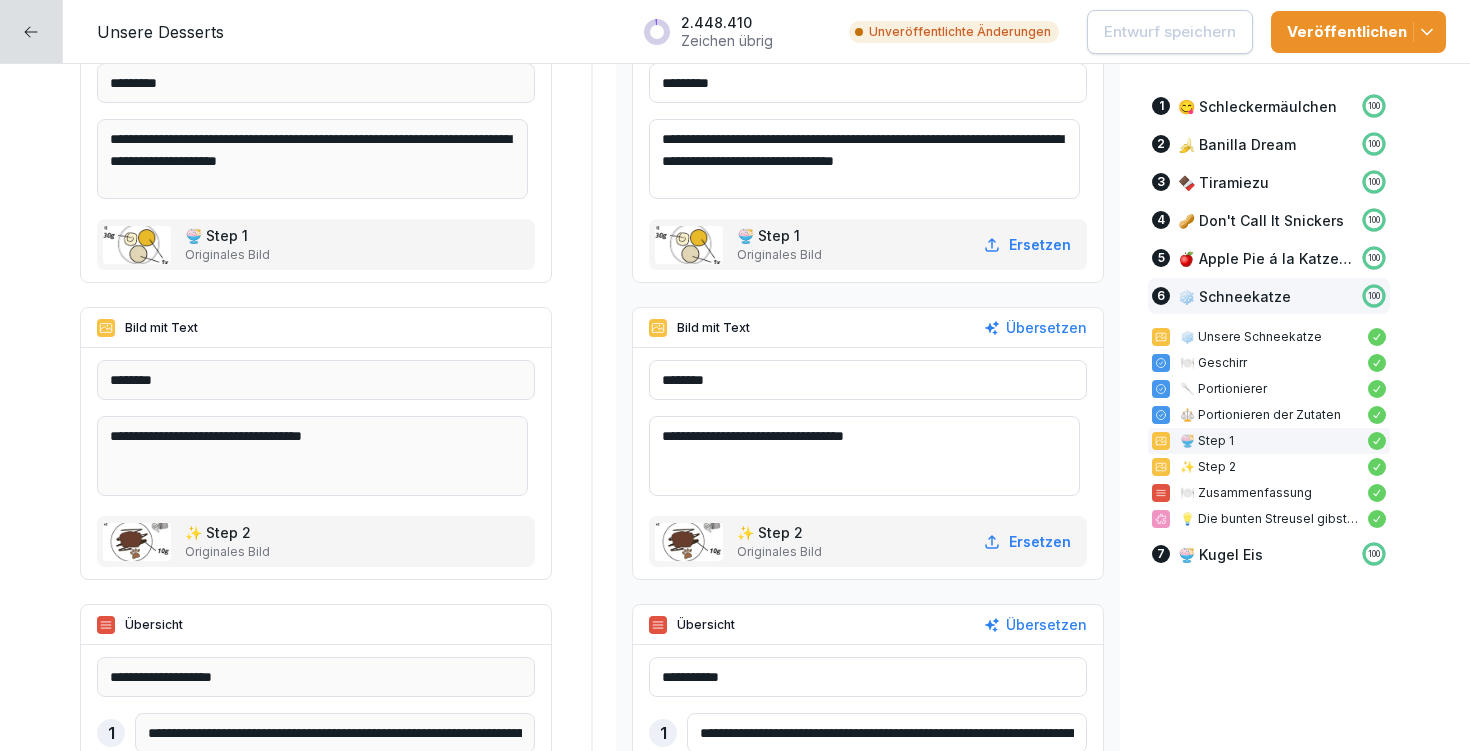 drag, startPoint x: 669, startPoint y: 137, endPoint x: 769, endPoint y: 184, distance: 110.49435 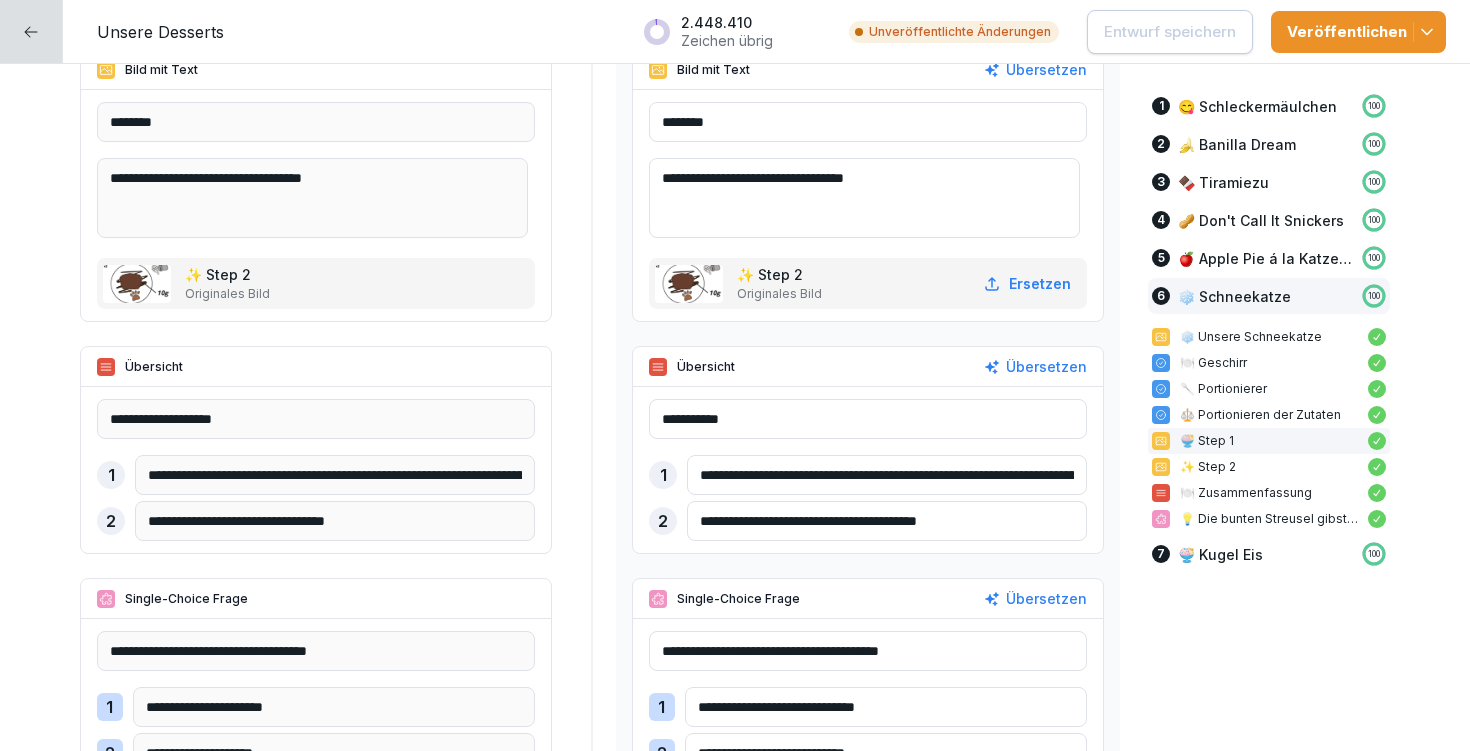 scroll, scrollTop: 18951, scrollLeft: 0, axis: vertical 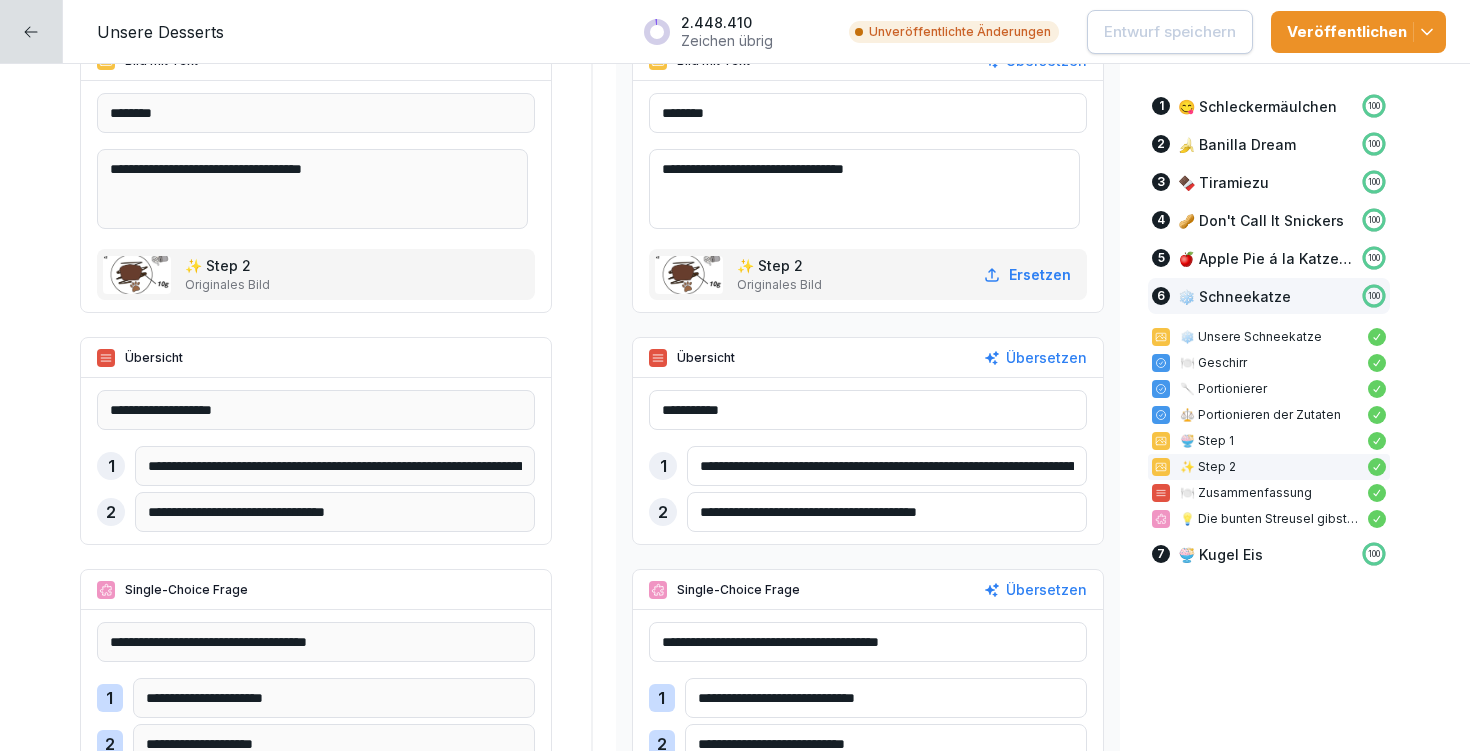 drag, startPoint x: 689, startPoint y: 459, endPoint x: 1158, endPoint y: 515, distance: 472.33145 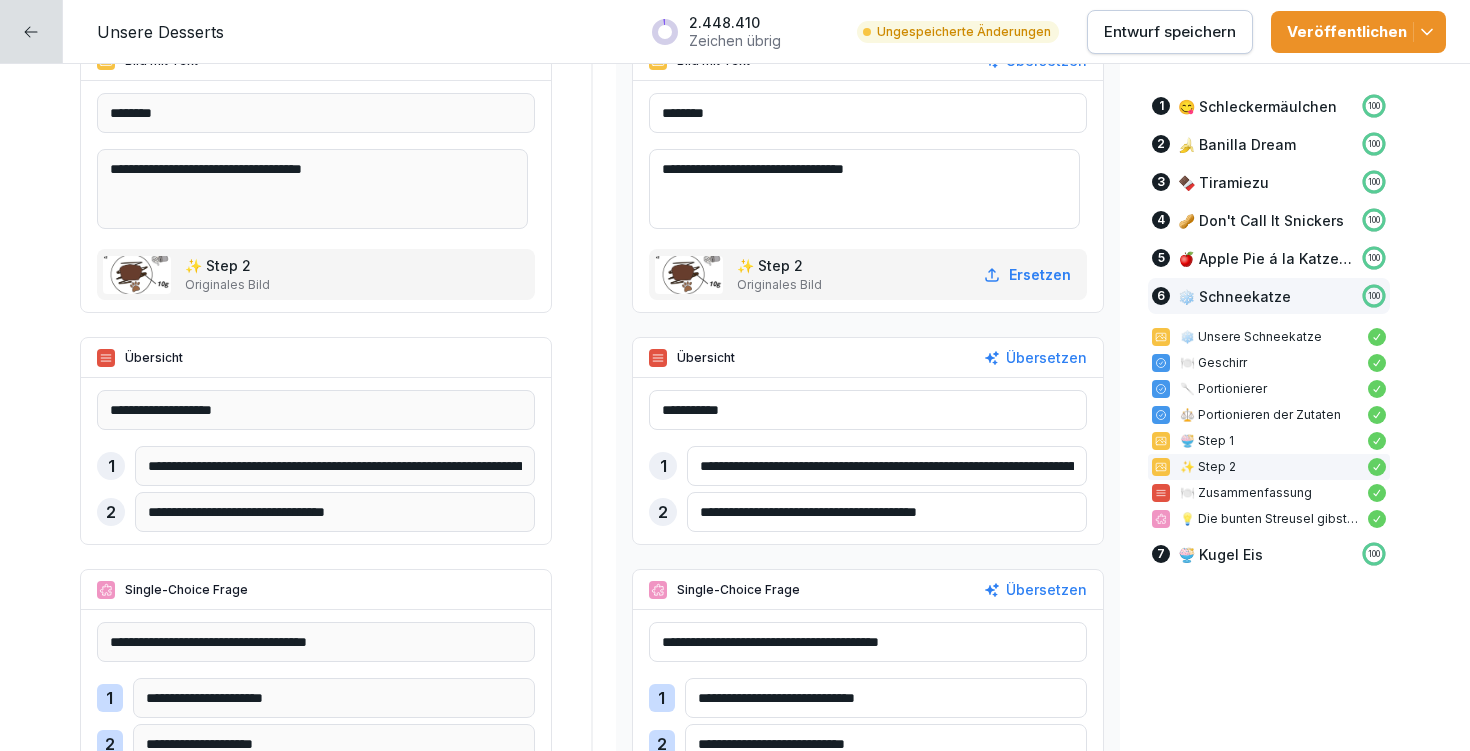 type on "**********" 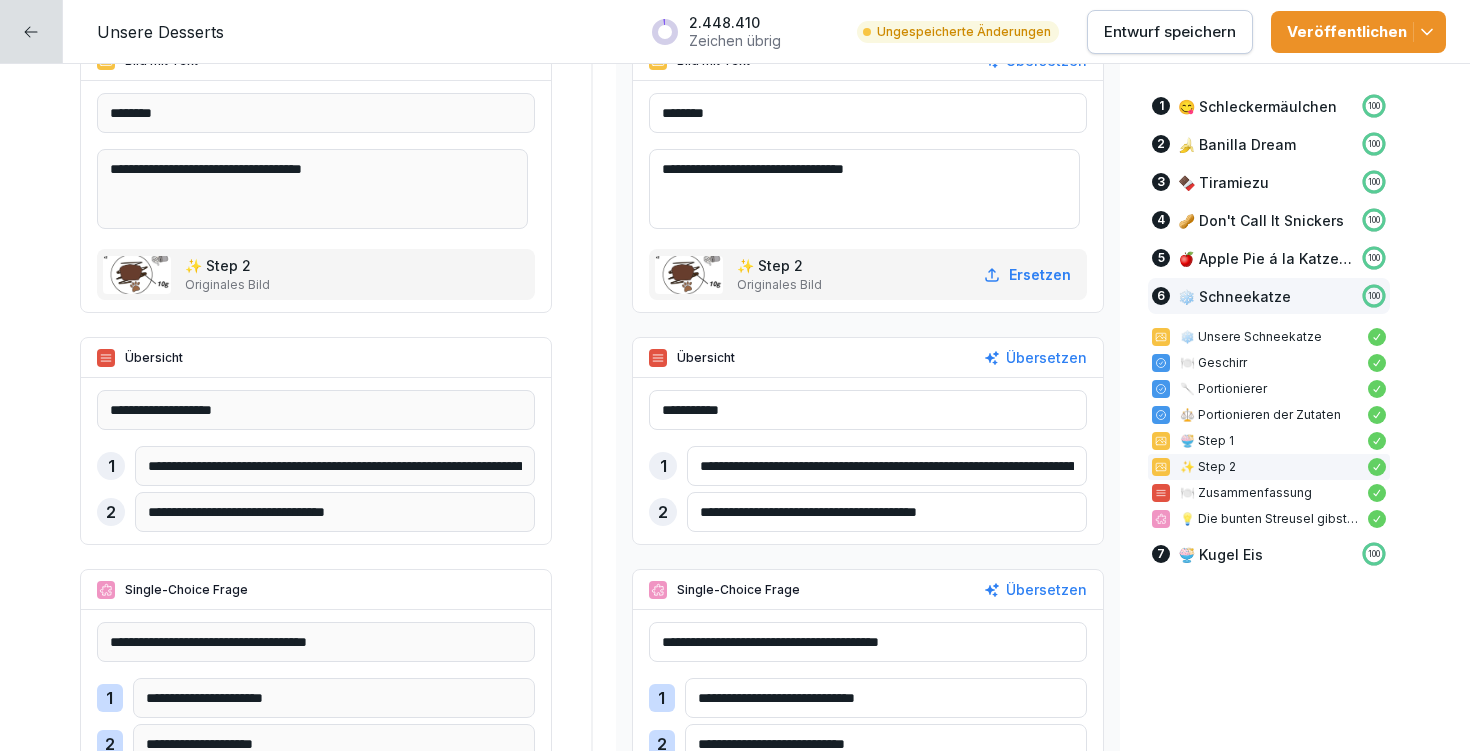 drag, startPoint x: 672, startPoint y: 162, endPoint x: 904, endPoint y: 178, distance: 232.55107 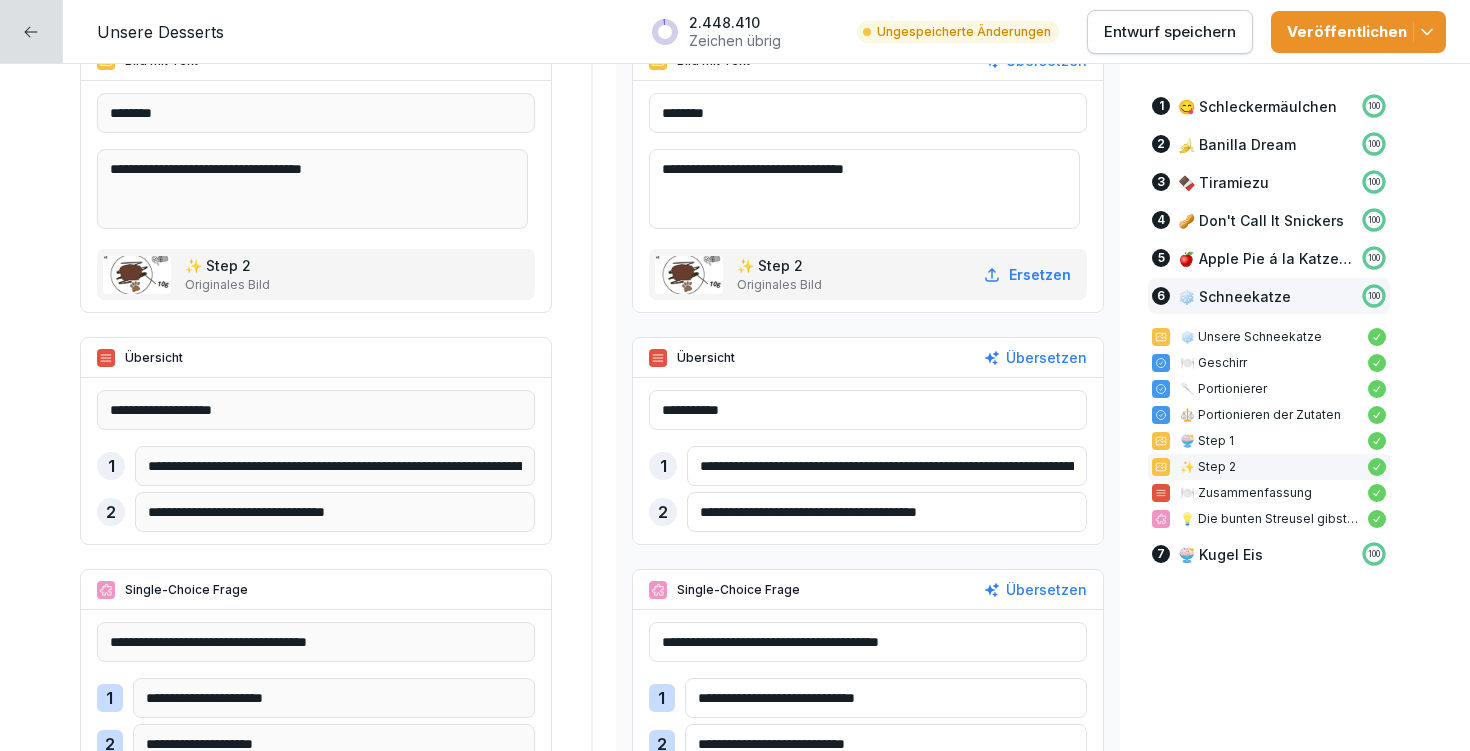 click on "**********" at bounding box center (864, 189) 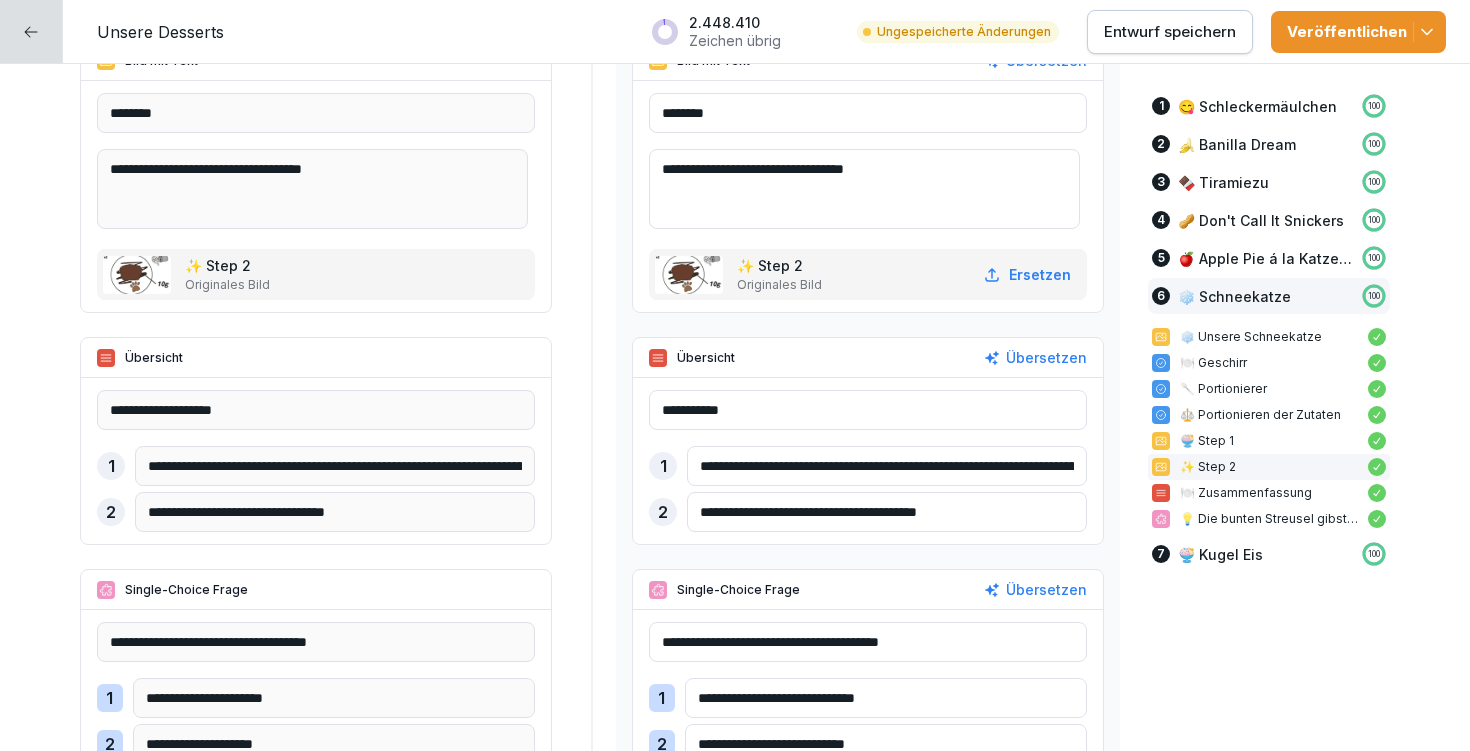 click on "**********" at bounding box center (864, 189) 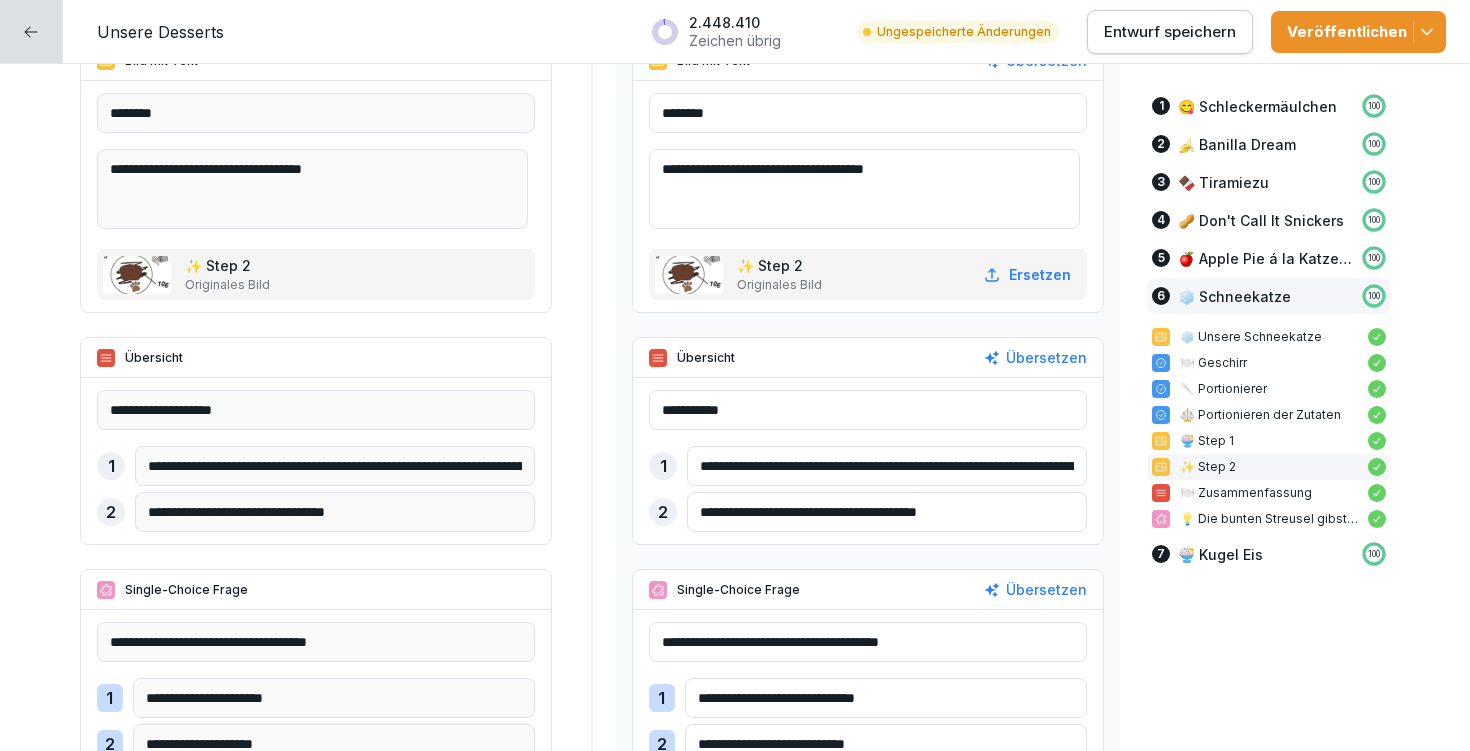 drag, startPoint x: 688, startPoint y: 173, endPoint x: 757, endPoint y: 194, distance: 72.12489 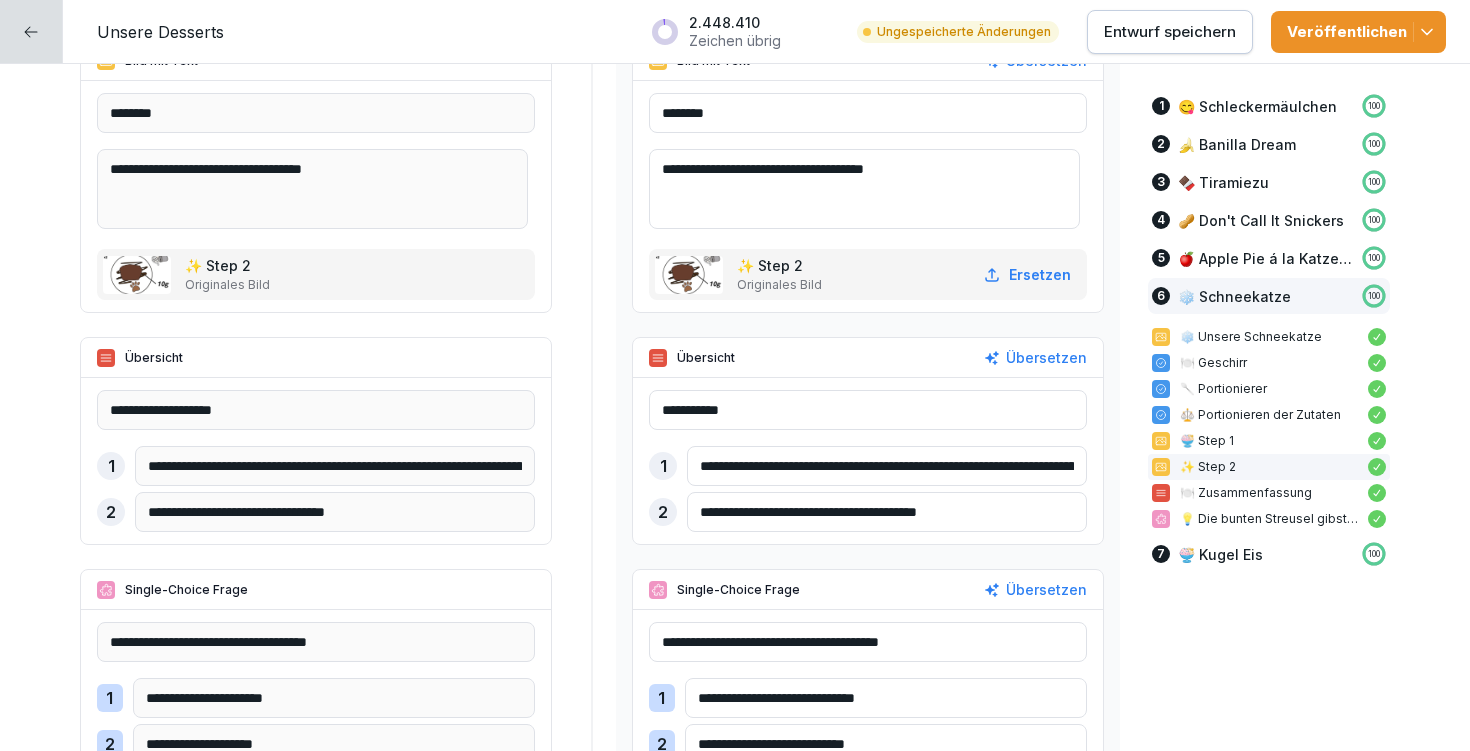 drag, startPoint x: 675, startPoint y: 167, endPoint x: 928, endPoint y: 163, distance: 253.03162 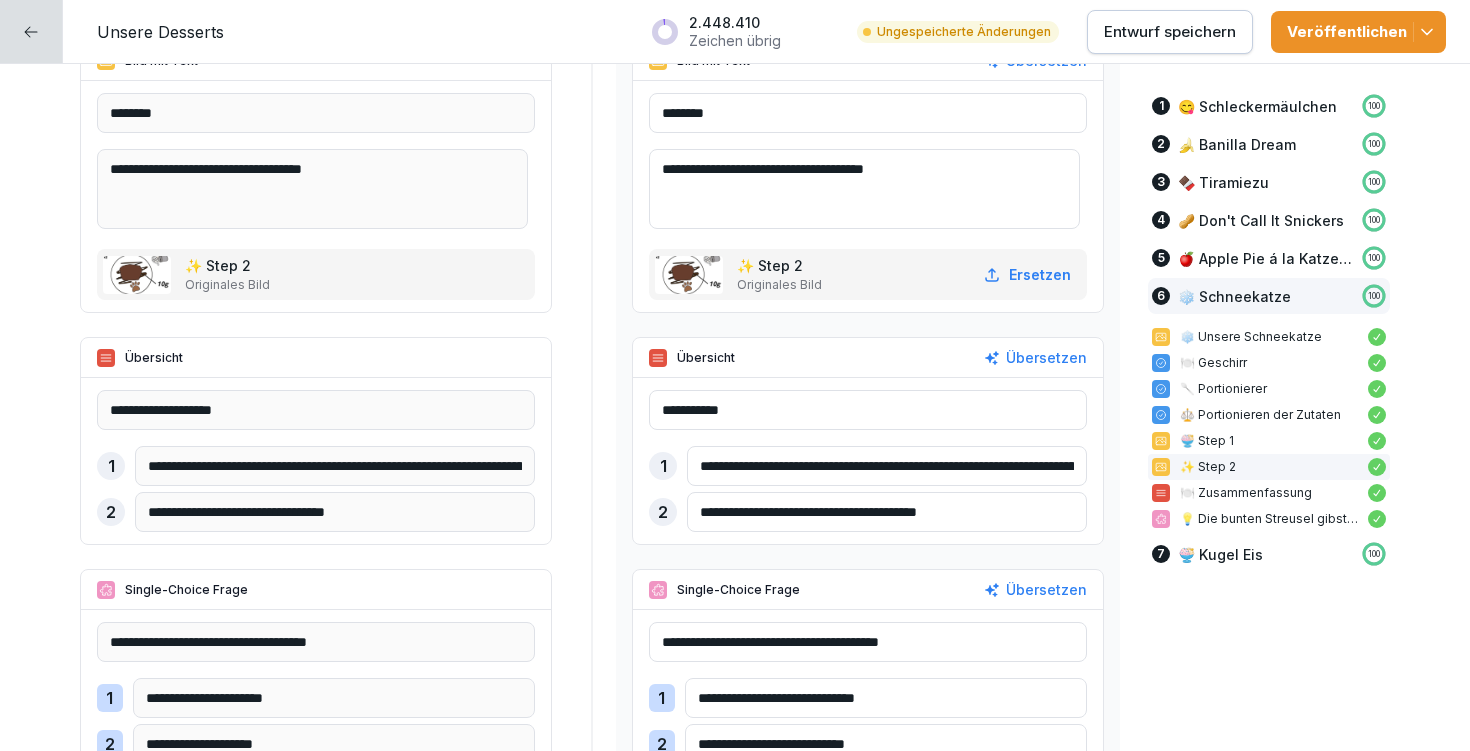 click on "**********" at bounding box center [864, 189] 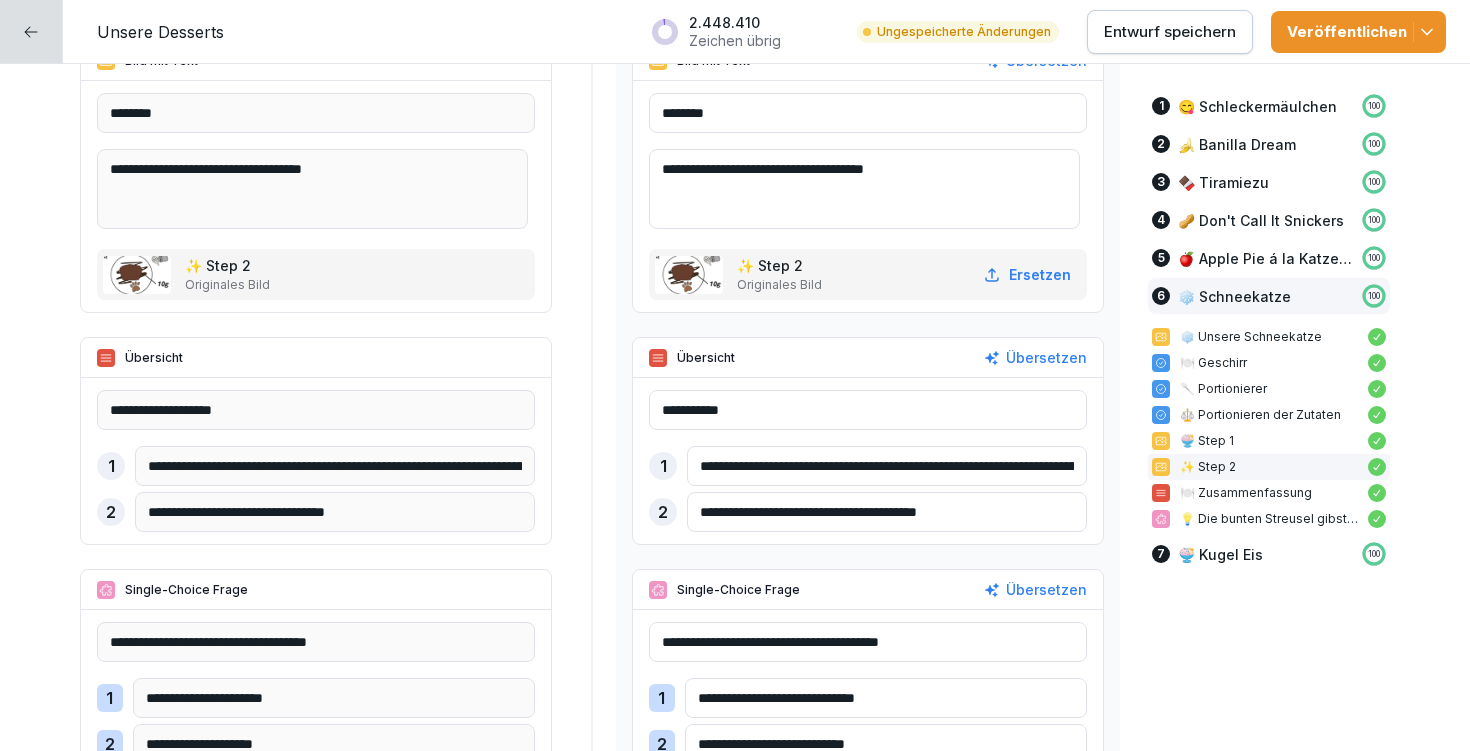 drag, startPoint x: 690, startPoint y: 507, endPoint x: 1022, endPoint y: 514, distance: 332.0738 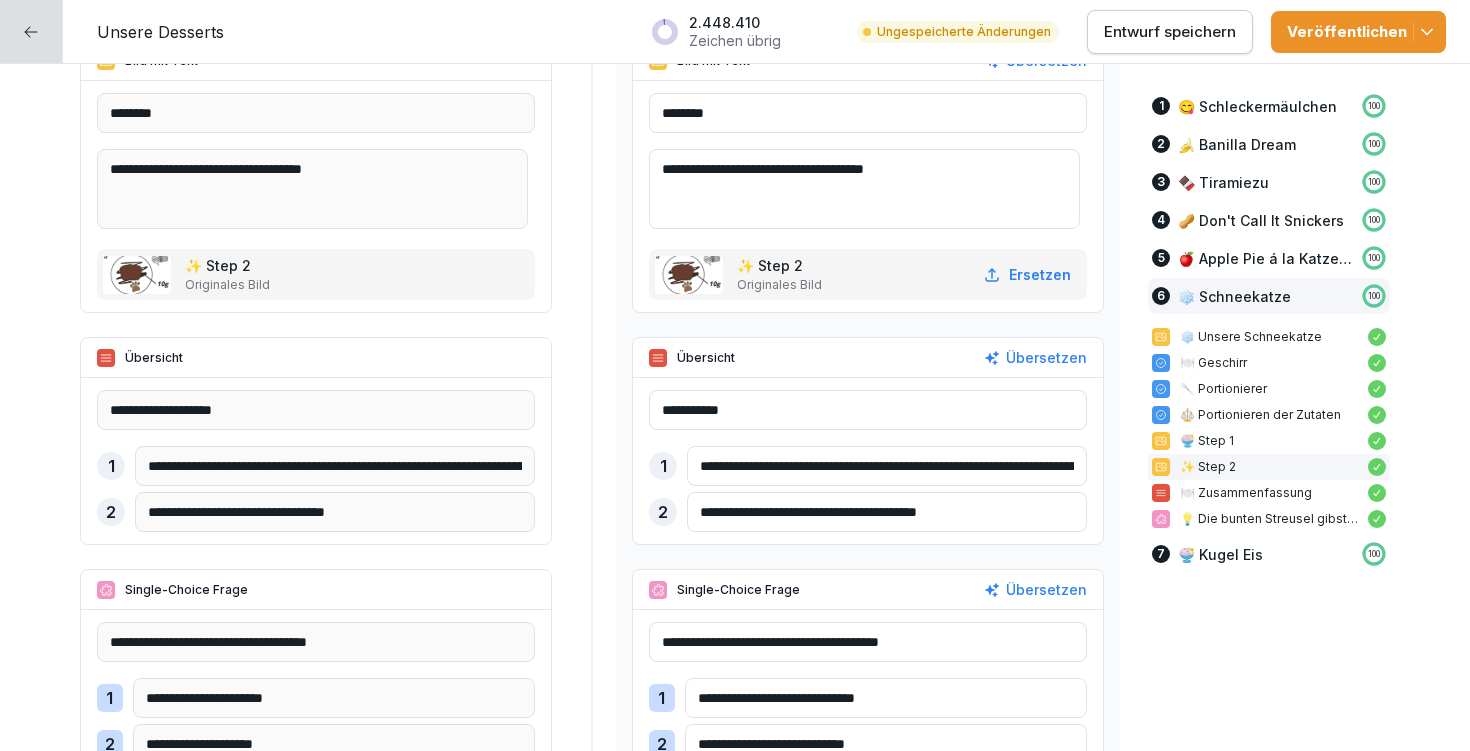 click on "**********" at bounding box center [887, 512] 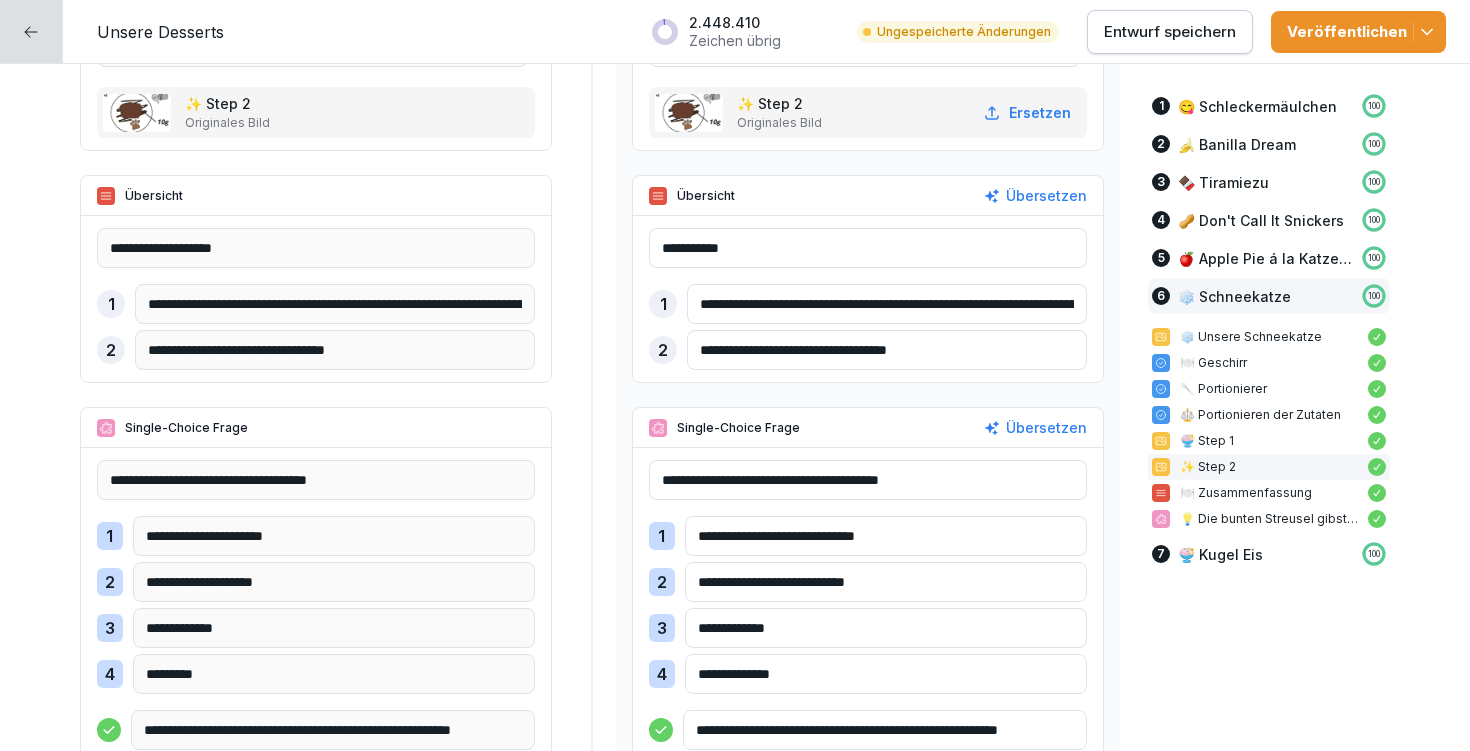 scroll, scrollTop: 19161, scrollLeft: 0, axis: vertical 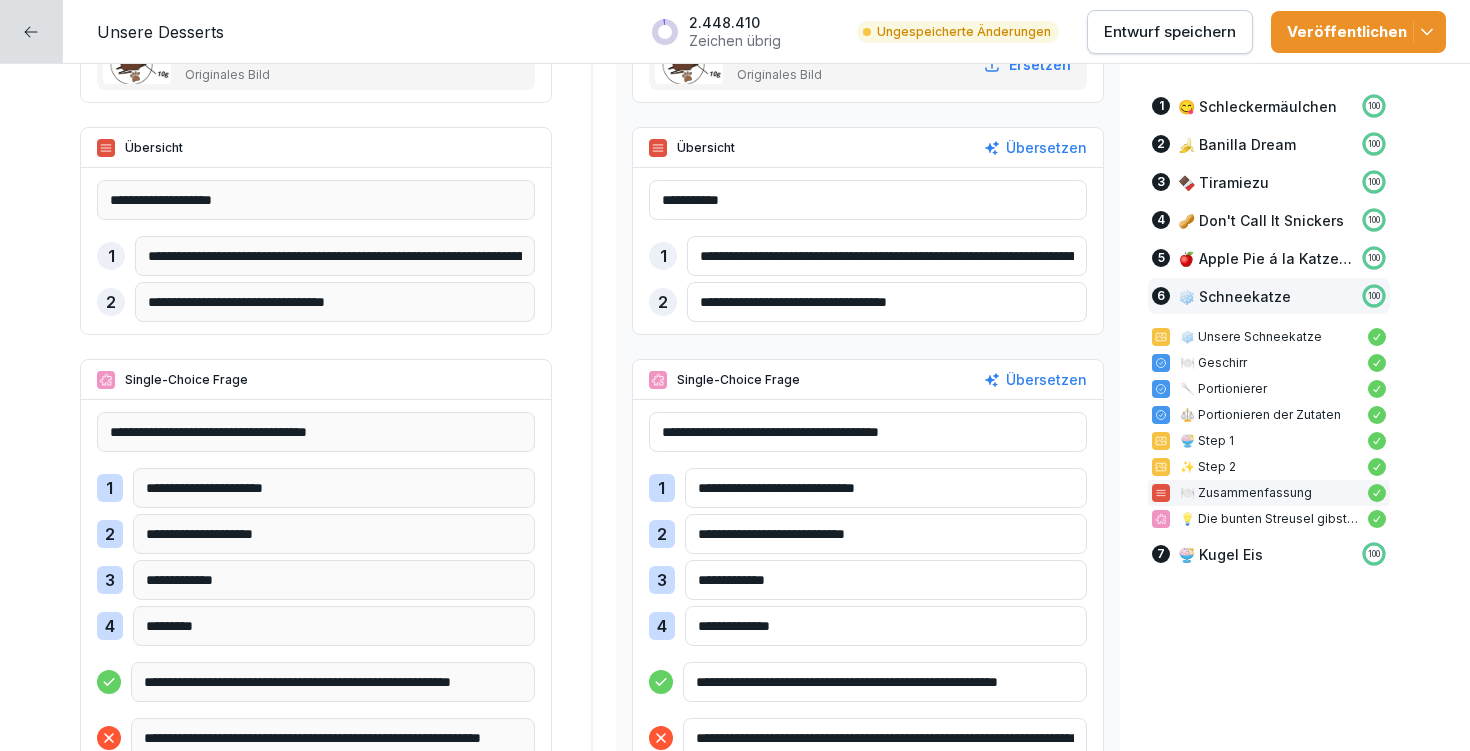 type on "**********" 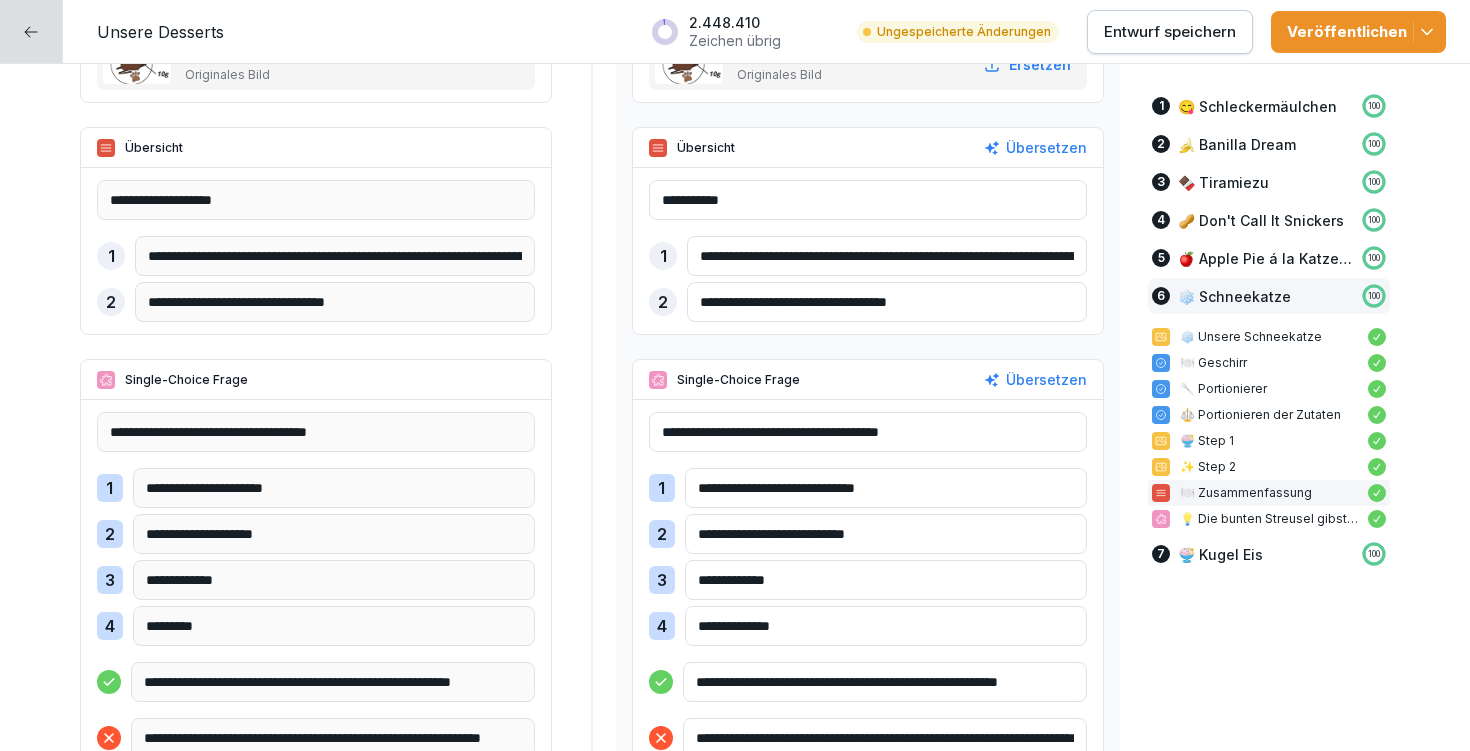 drag, startPoint x: 679, startPoint y: 434, endPoint x: 1000, endPoint y: 447, distance: 321.26312 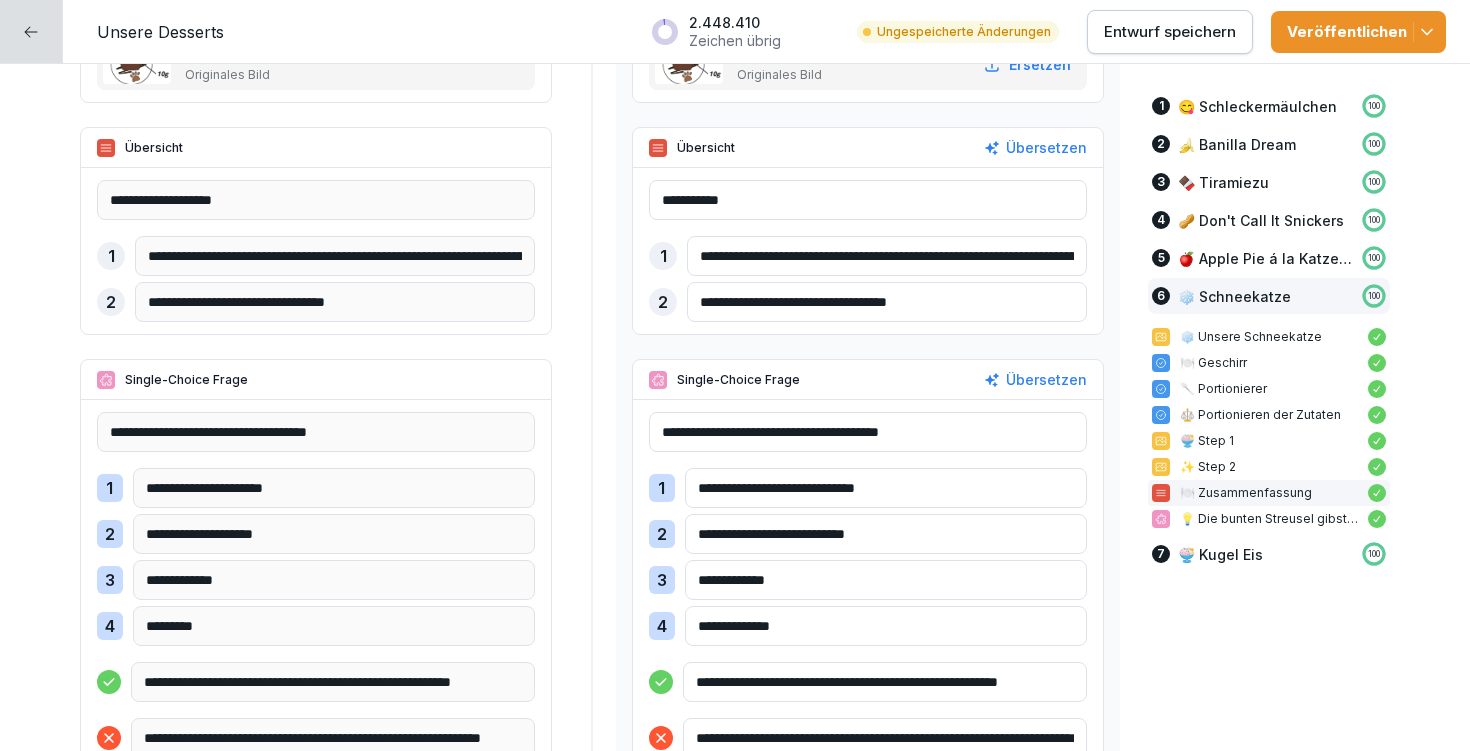 click on "**********" at bounding box center (868, 432) 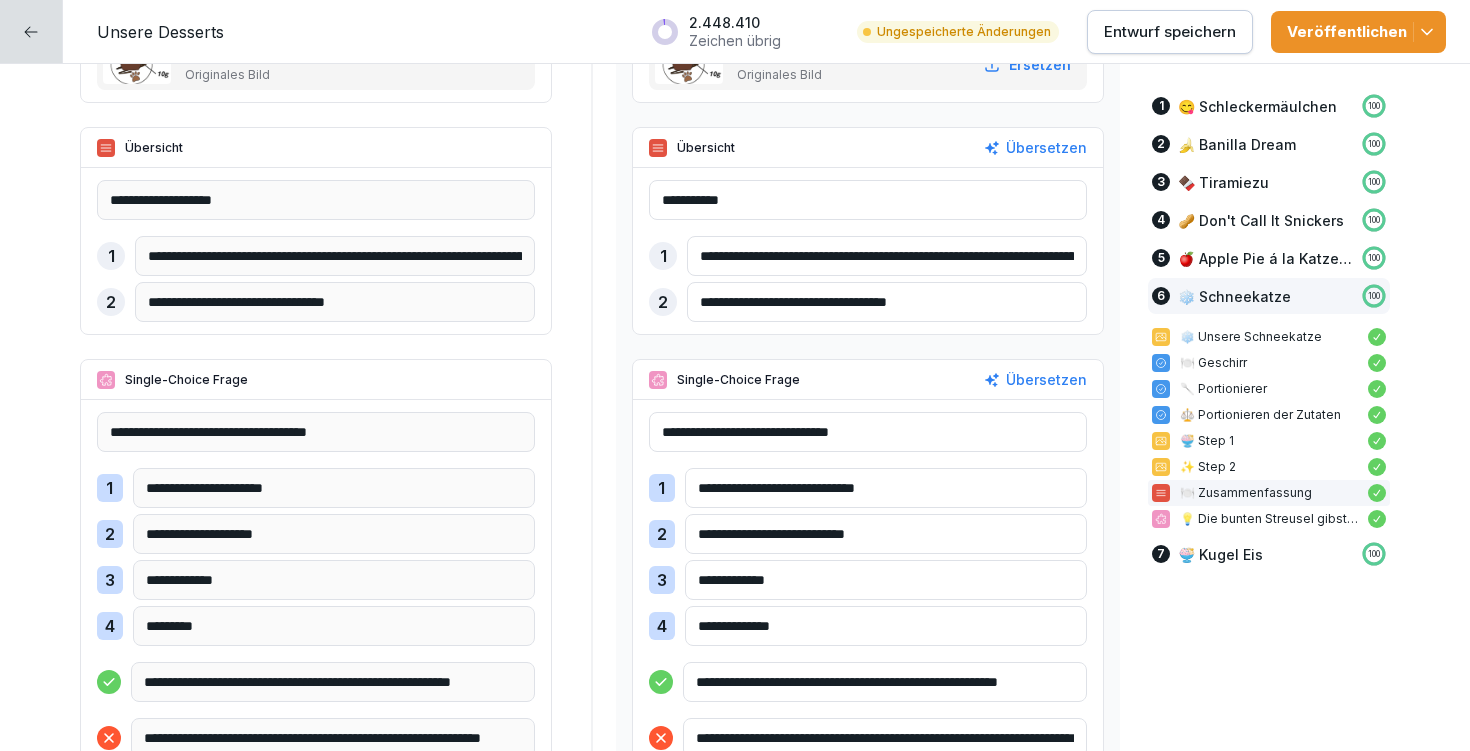 type on "**********" 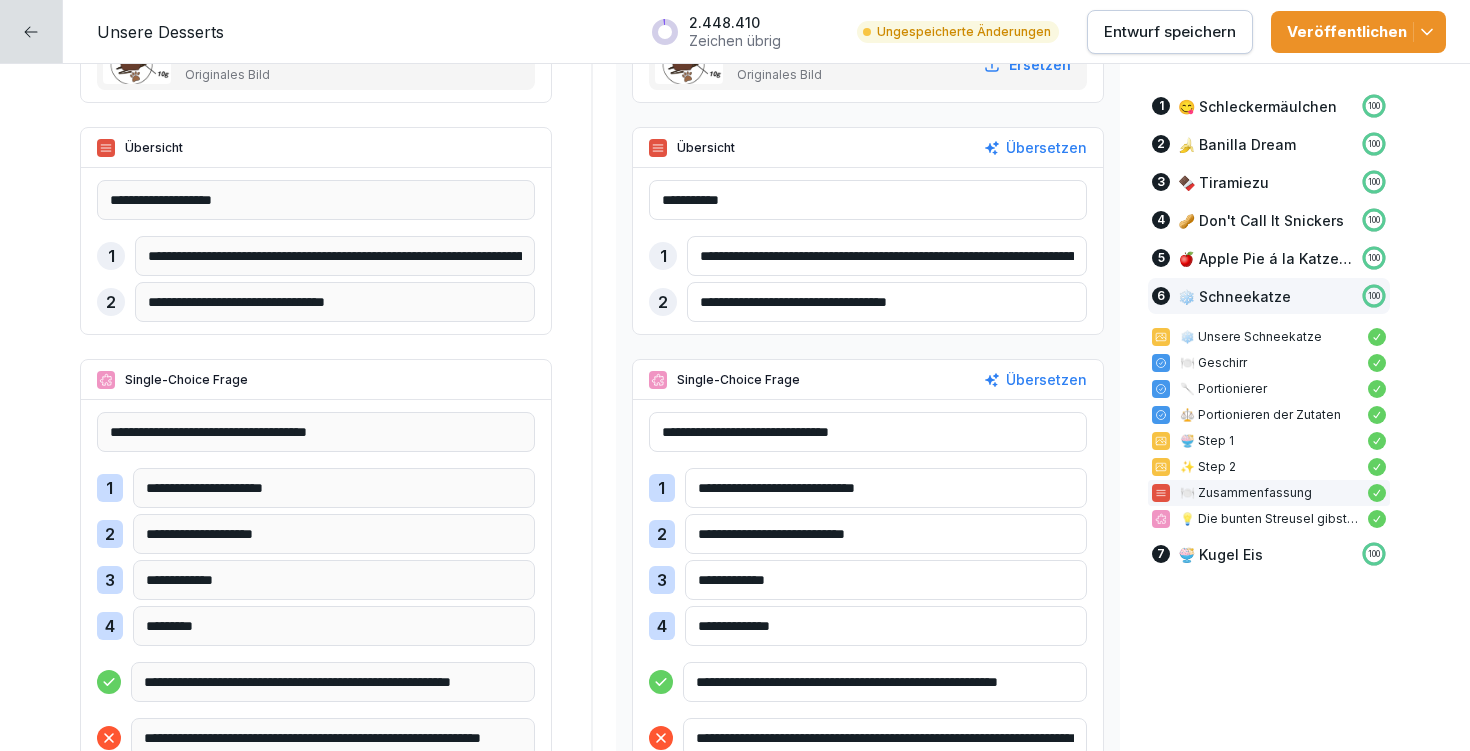 click on "**********" at bounding box center (886, 488) 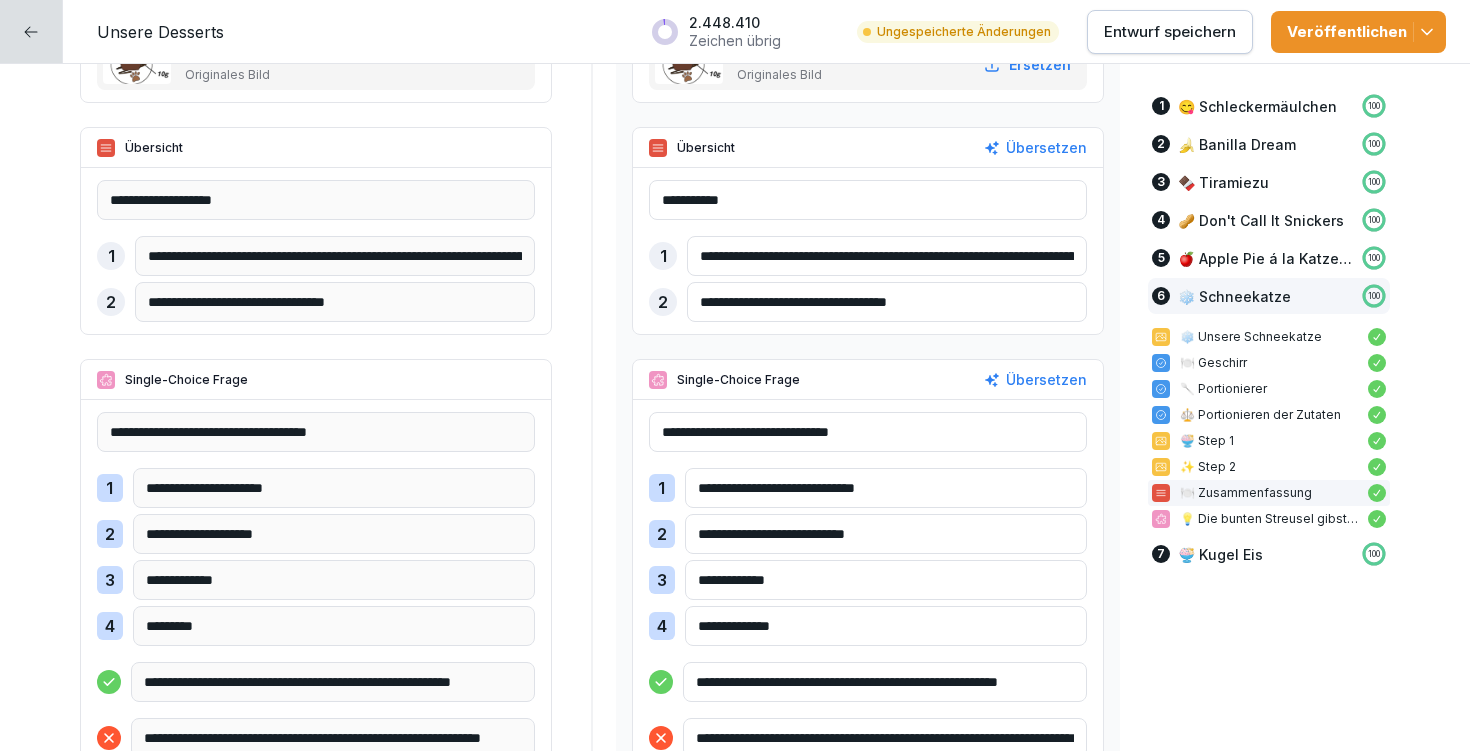 drag, startPoint x: 731, startPoint y: 493, endPoint x: 683, endPoint y: 489, distance: 48.166378 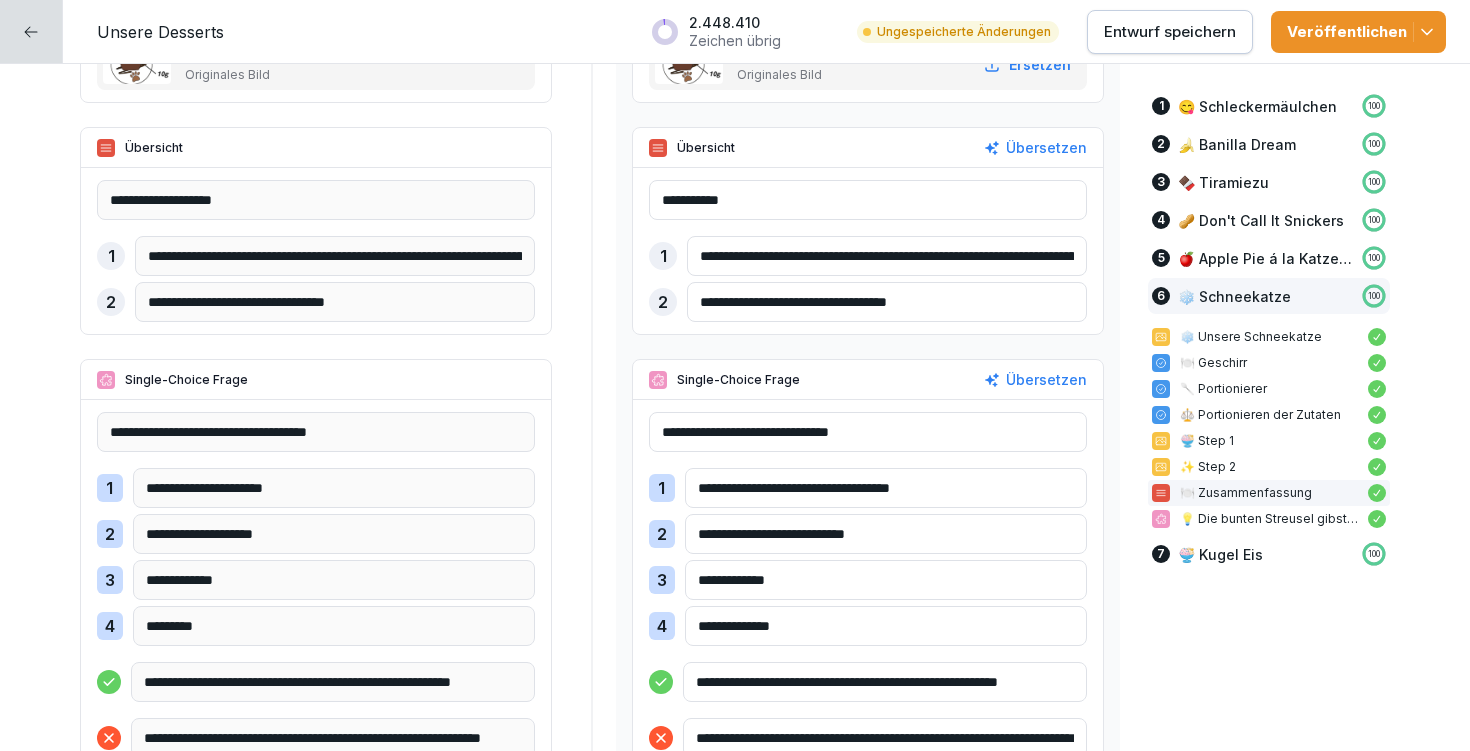 click on "**********" at bounding box center [886, 488] 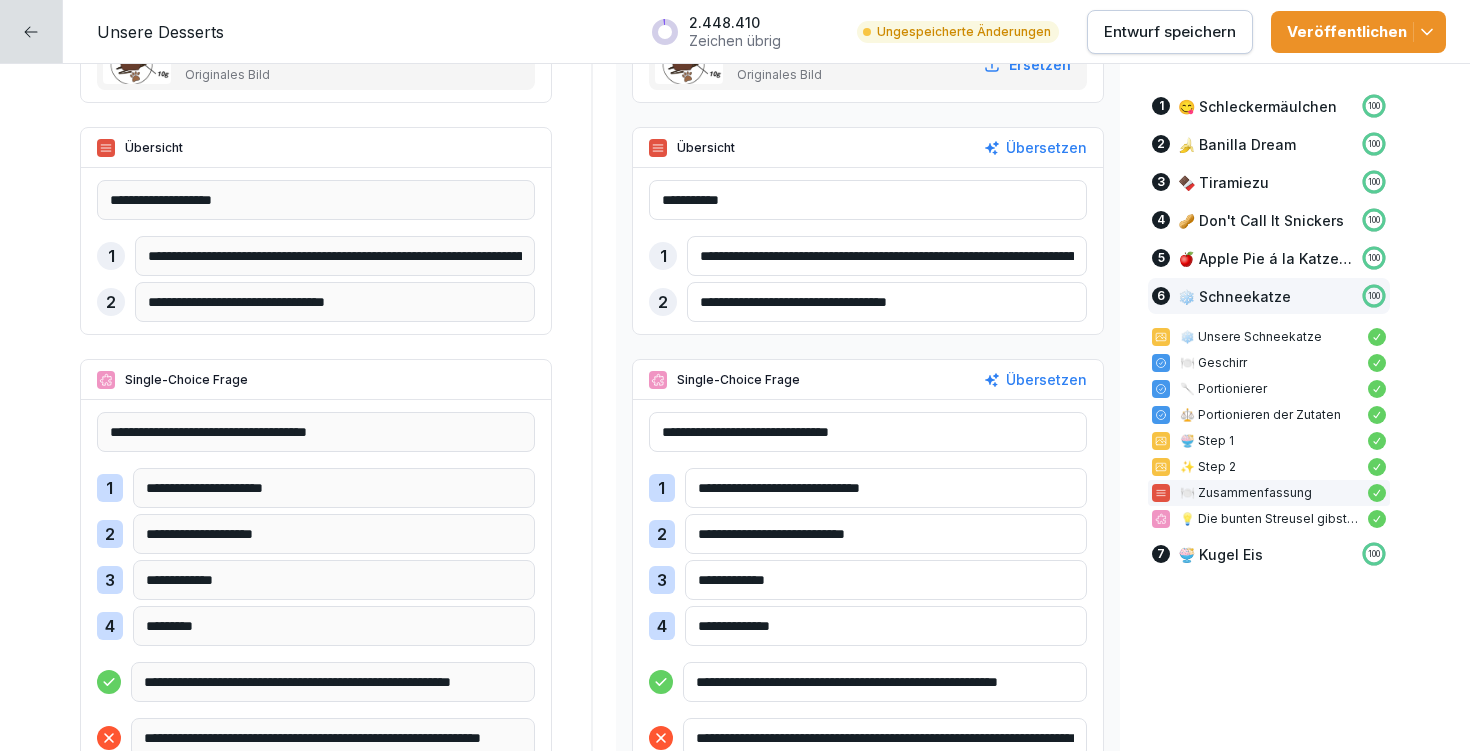 click on "**********" at bounding box center (886, 488) 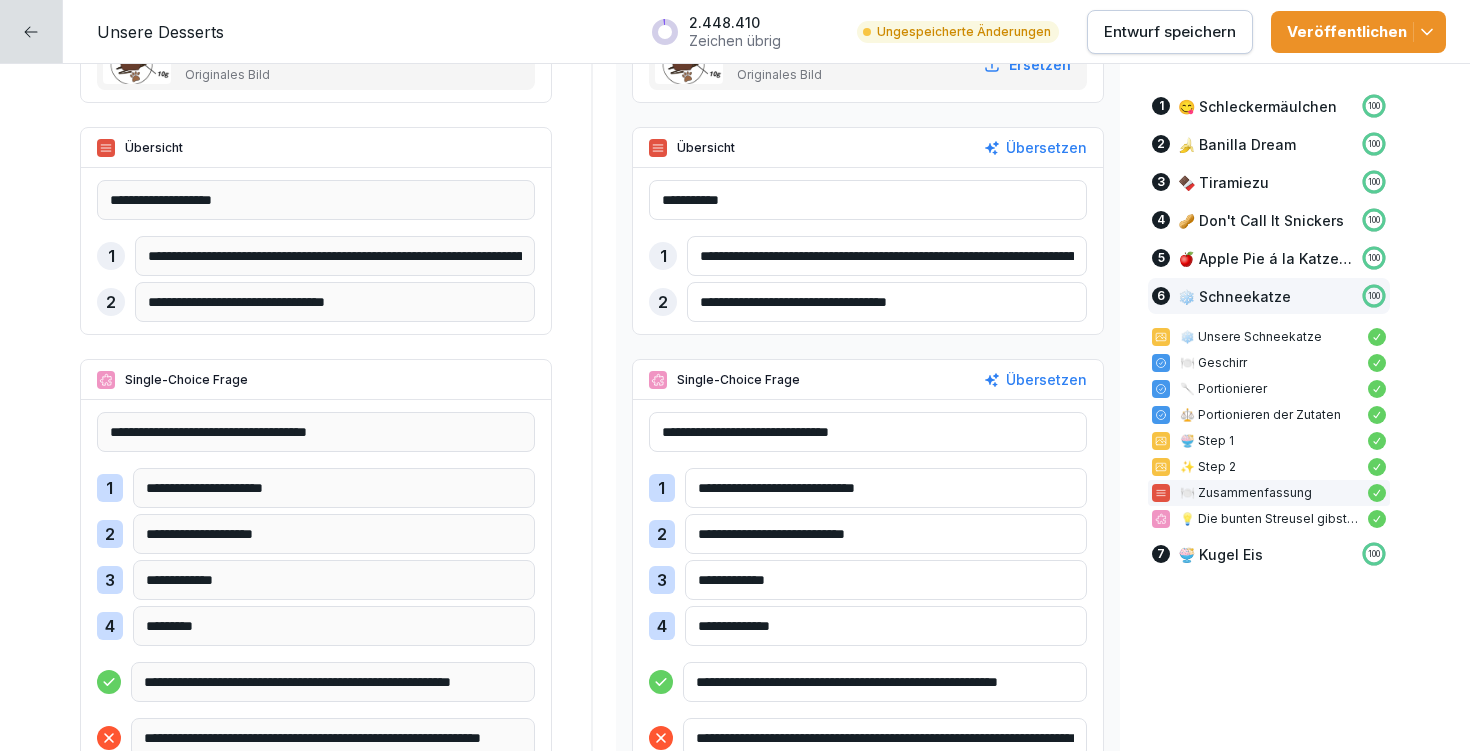 drag, startPoint x: 738, startPoint y: 488, endPoint x: 689, endPoint y: 482, distance: 49.365982 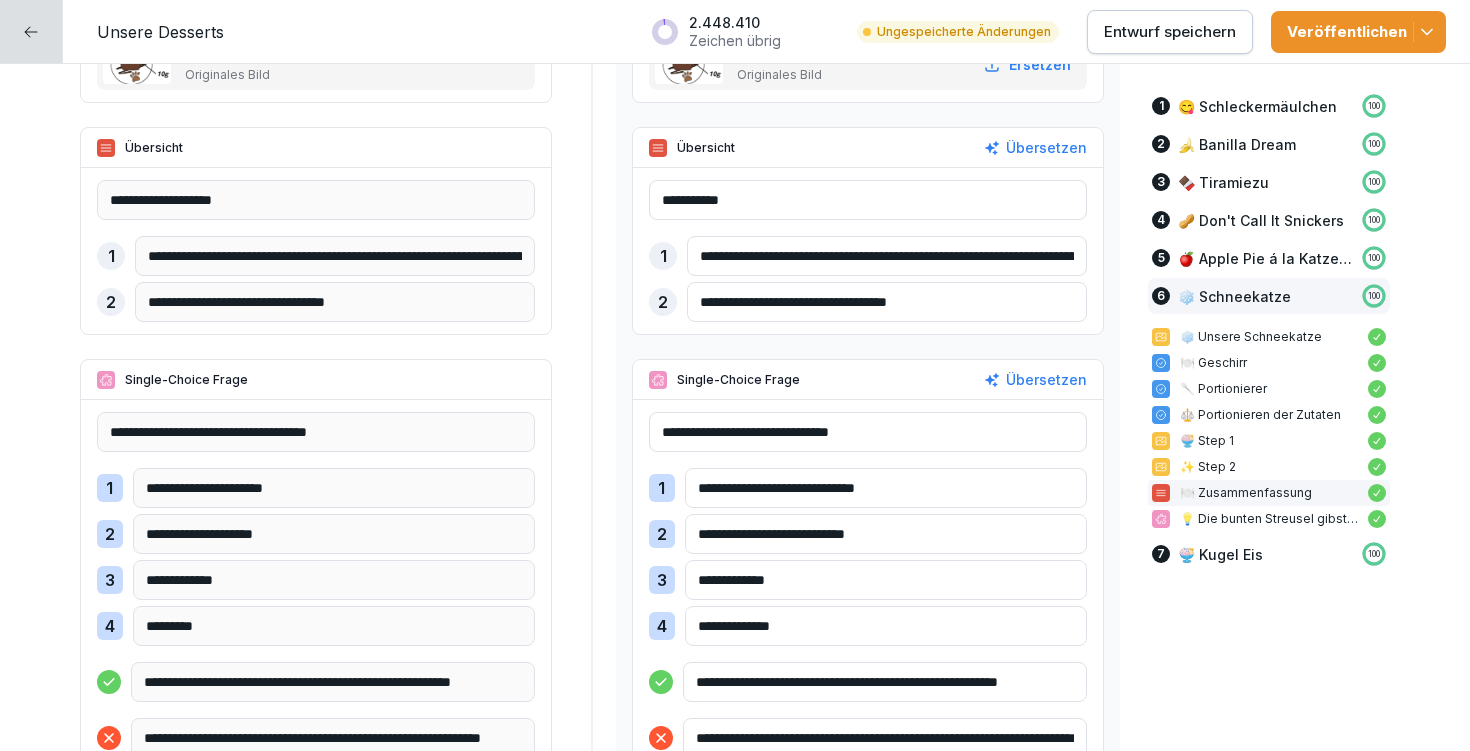 drag, startPoint x: 688, startPoint y: 485, endPoint x: 751, endPoint y: 485, distance: 63 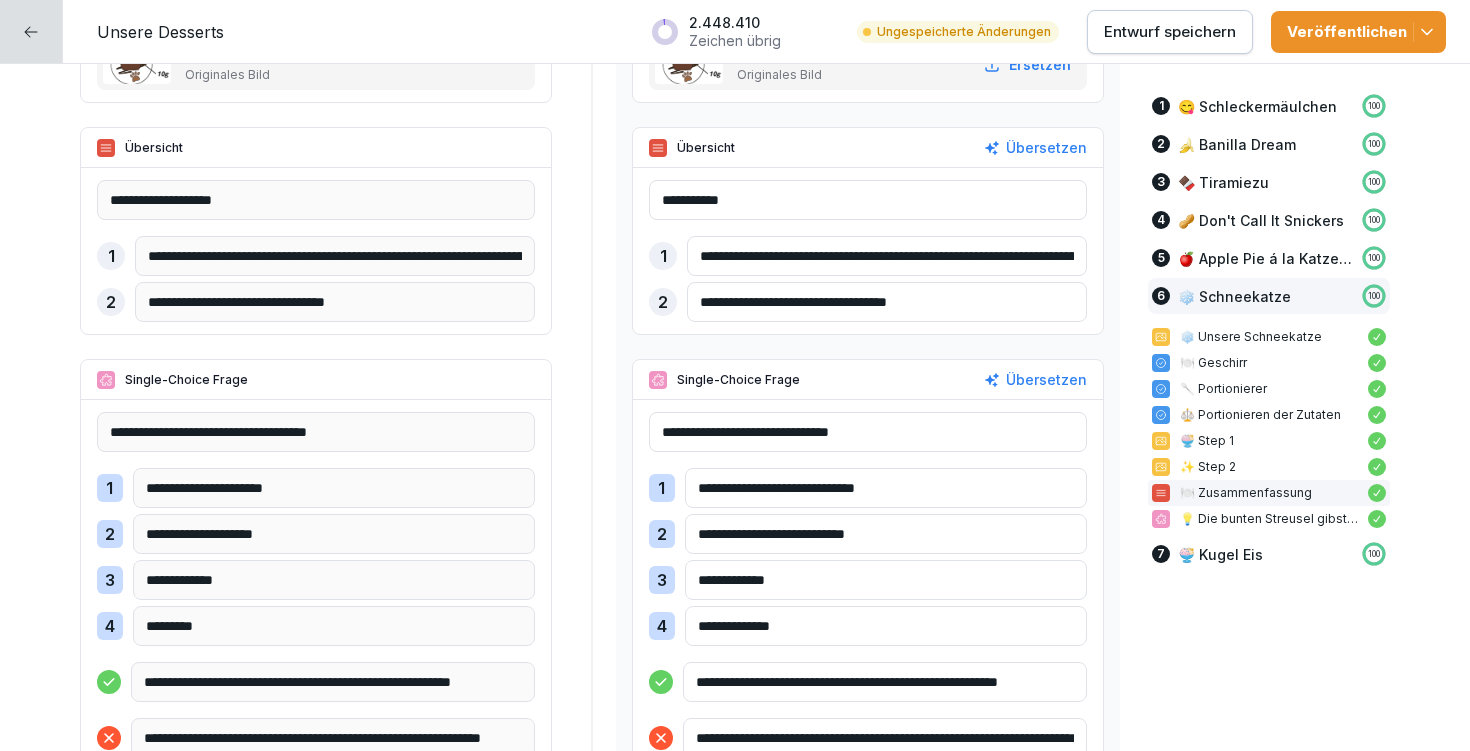 click on "**********" at bounding box center [886, 488] 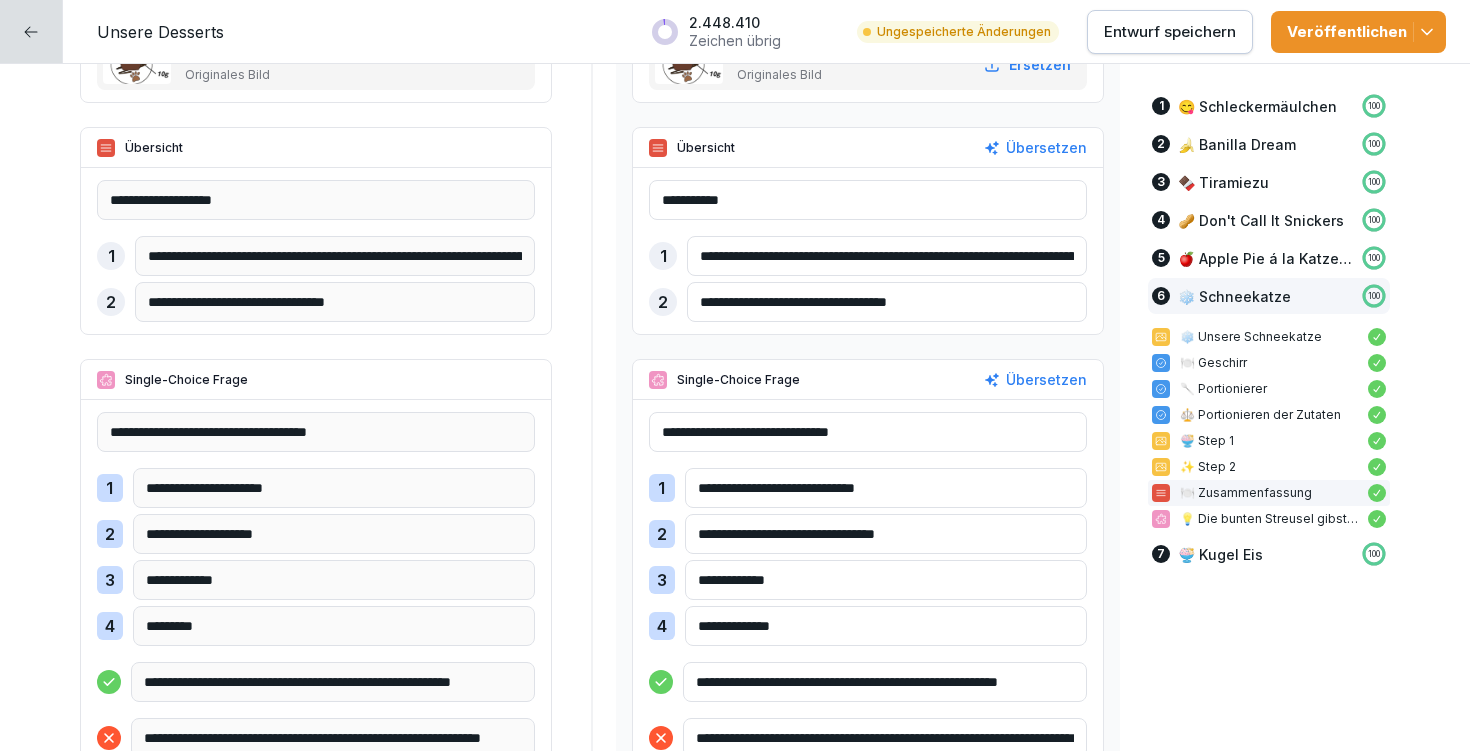 drag, startPoint x: 898, startPoint y: 533, endPoint x: 1031, endPoint y: 537, distance: 133.06013 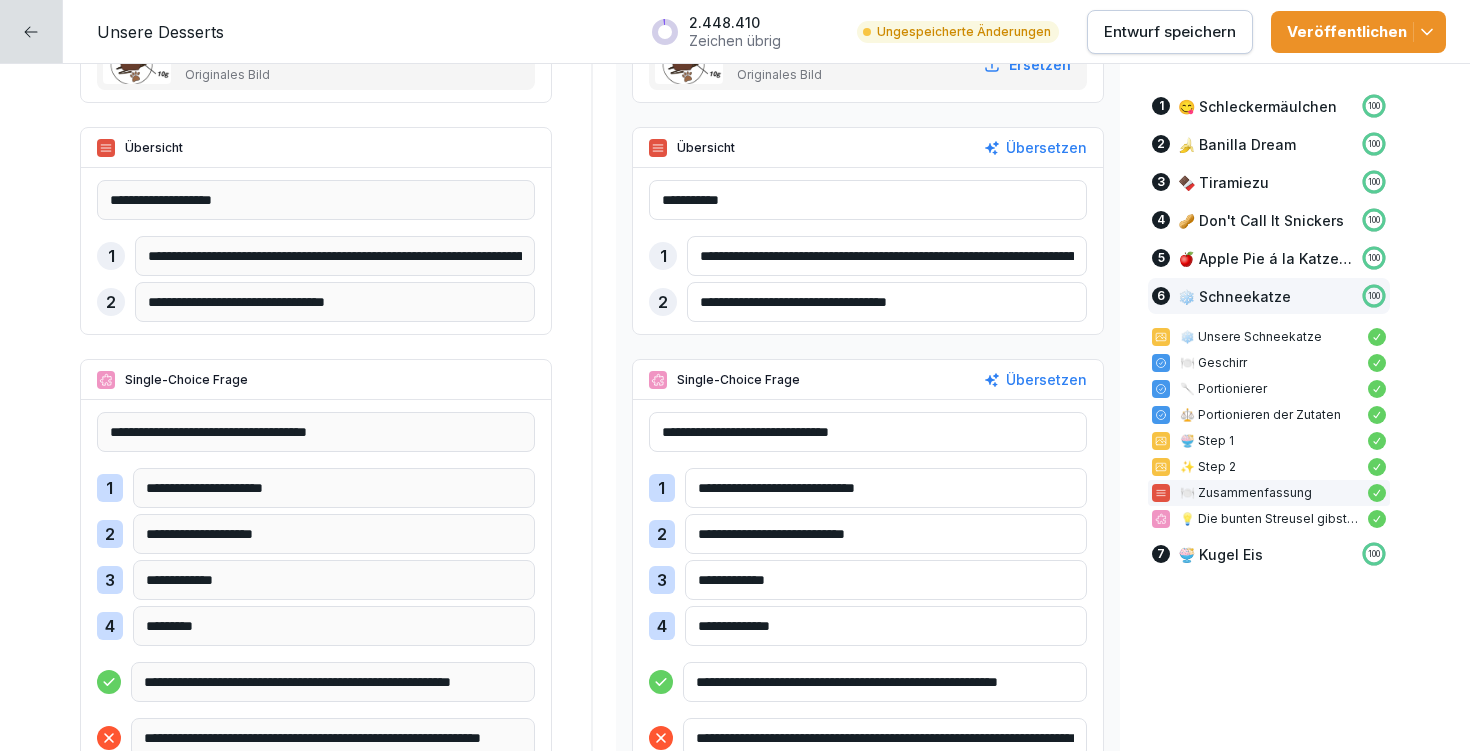 type on "**********" 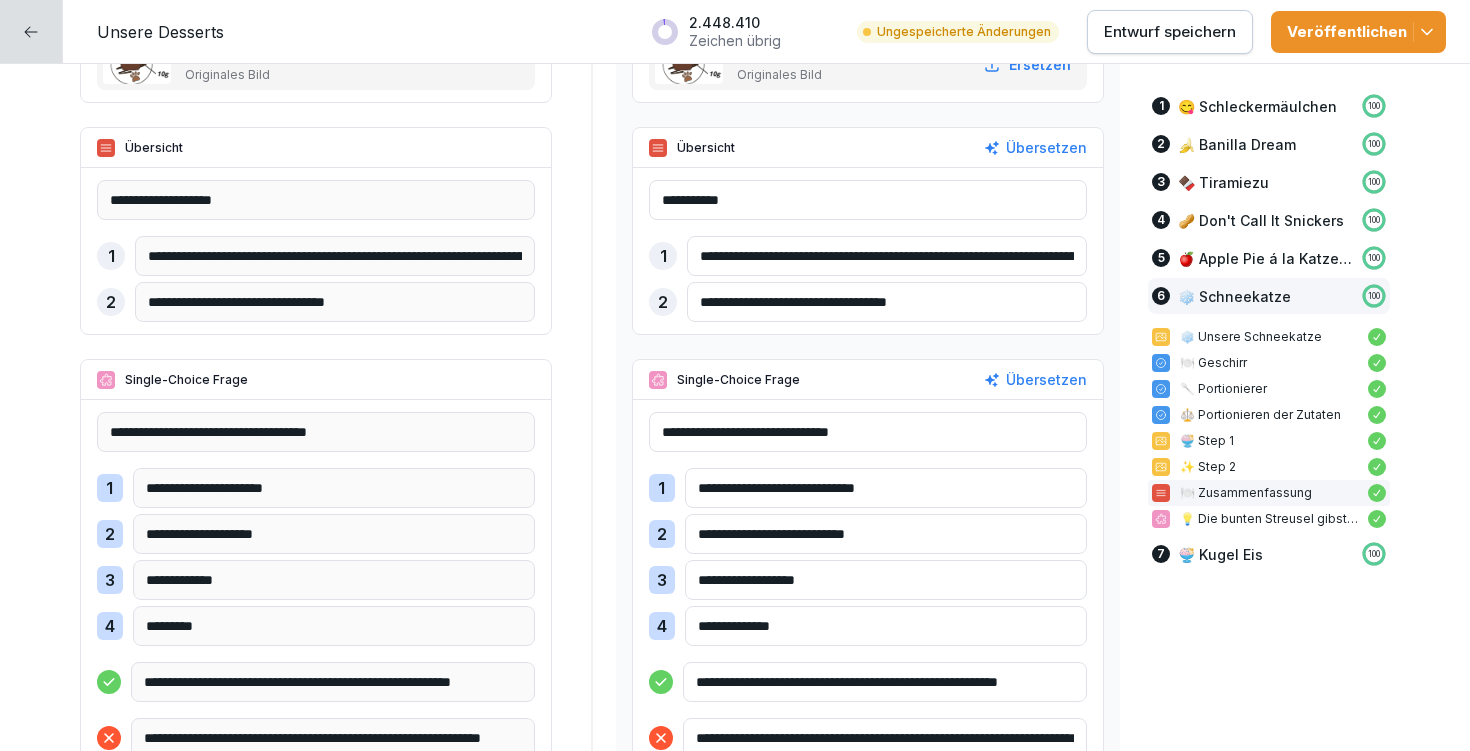 click on "**********" at bounding box center (886, 580) 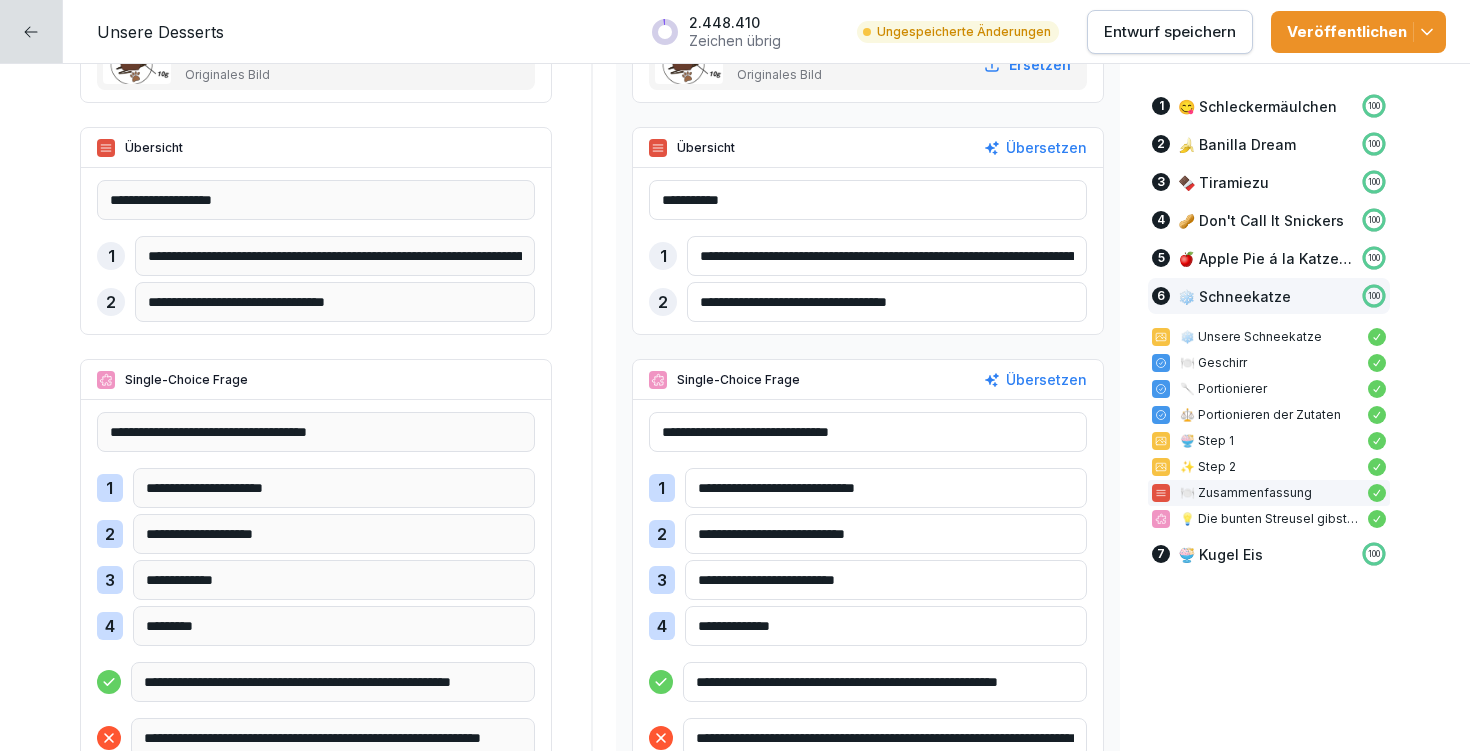 type on "**********" 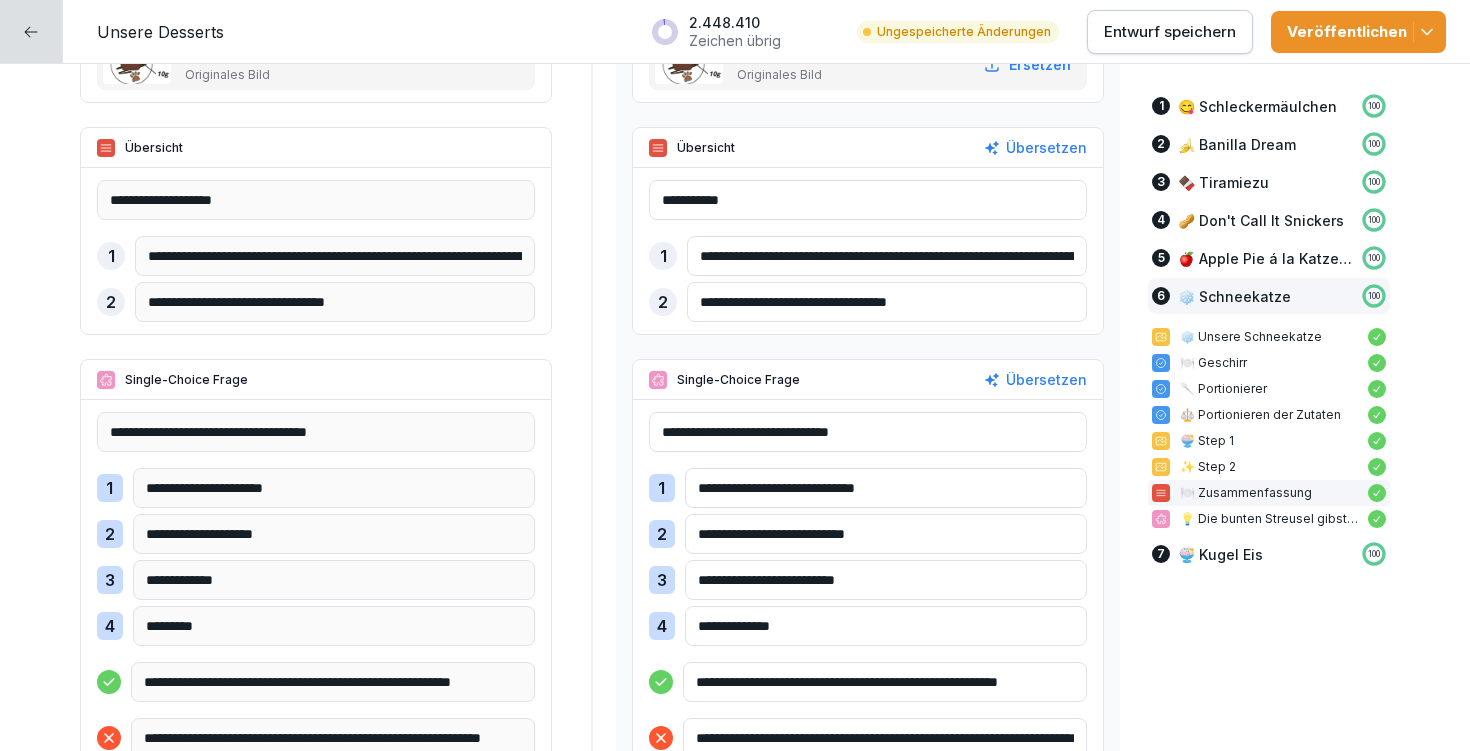 drag, startPoint x: 710, startPoint y: 626, endPoint x: 659, endPoint y: 625, distance: 51.009804 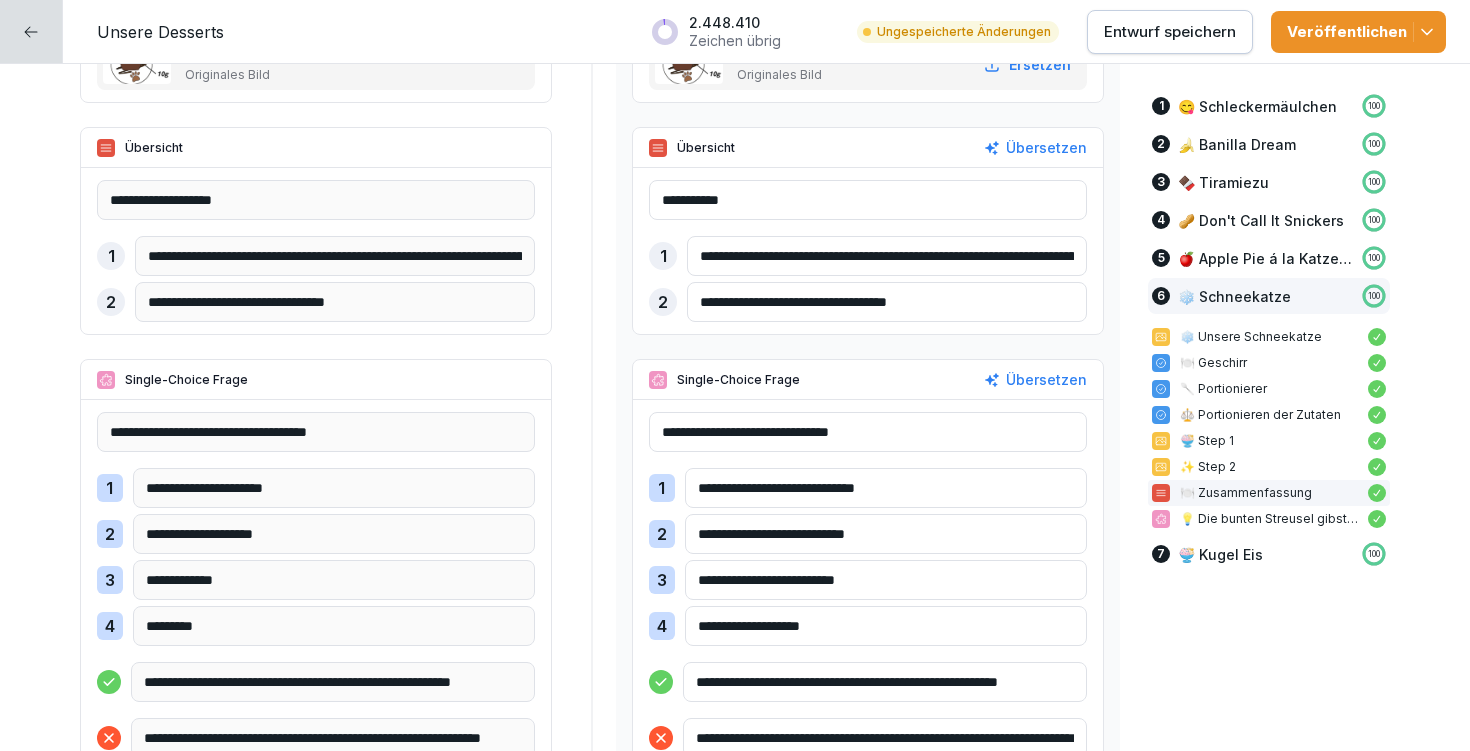 scroll, scrollTop: 19165, scrollLeft: 0, axis: vertical 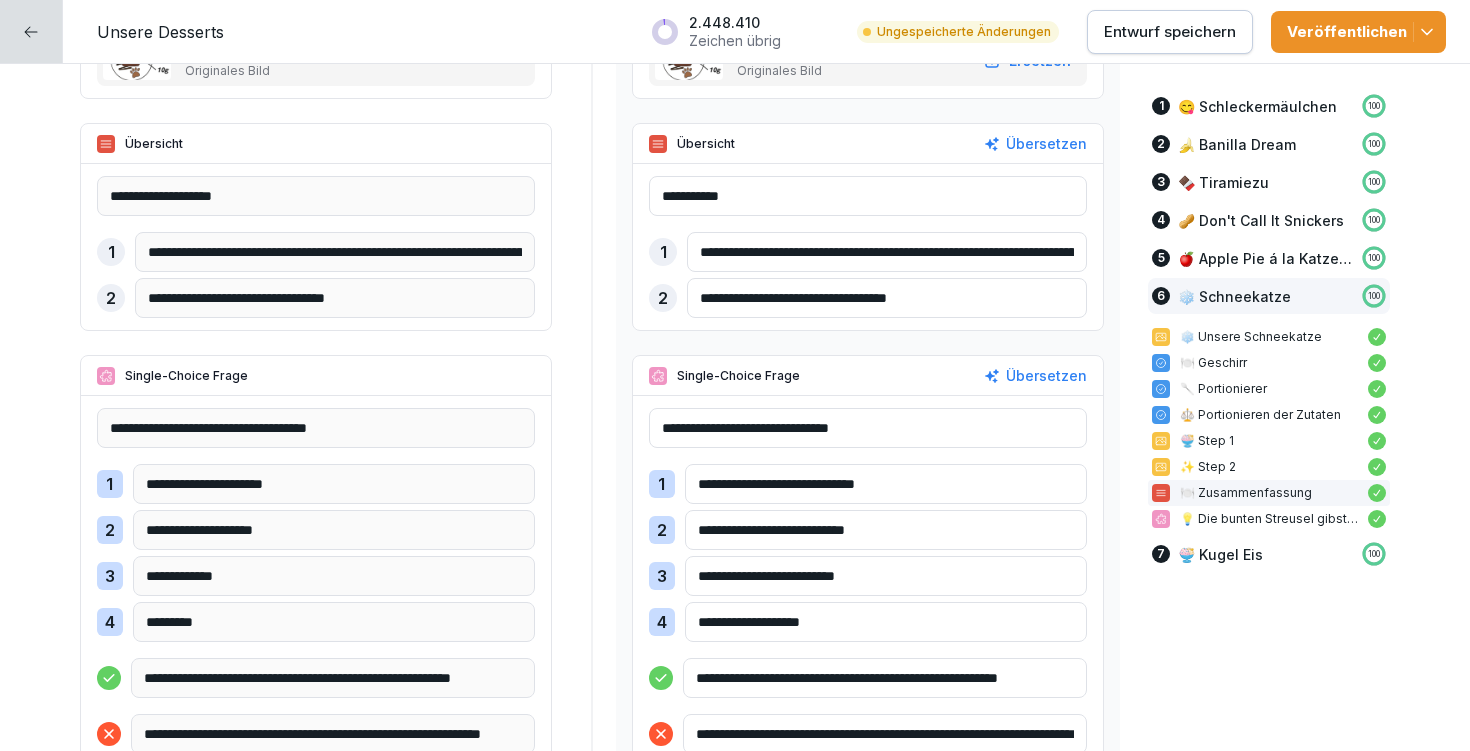 type on "**********" 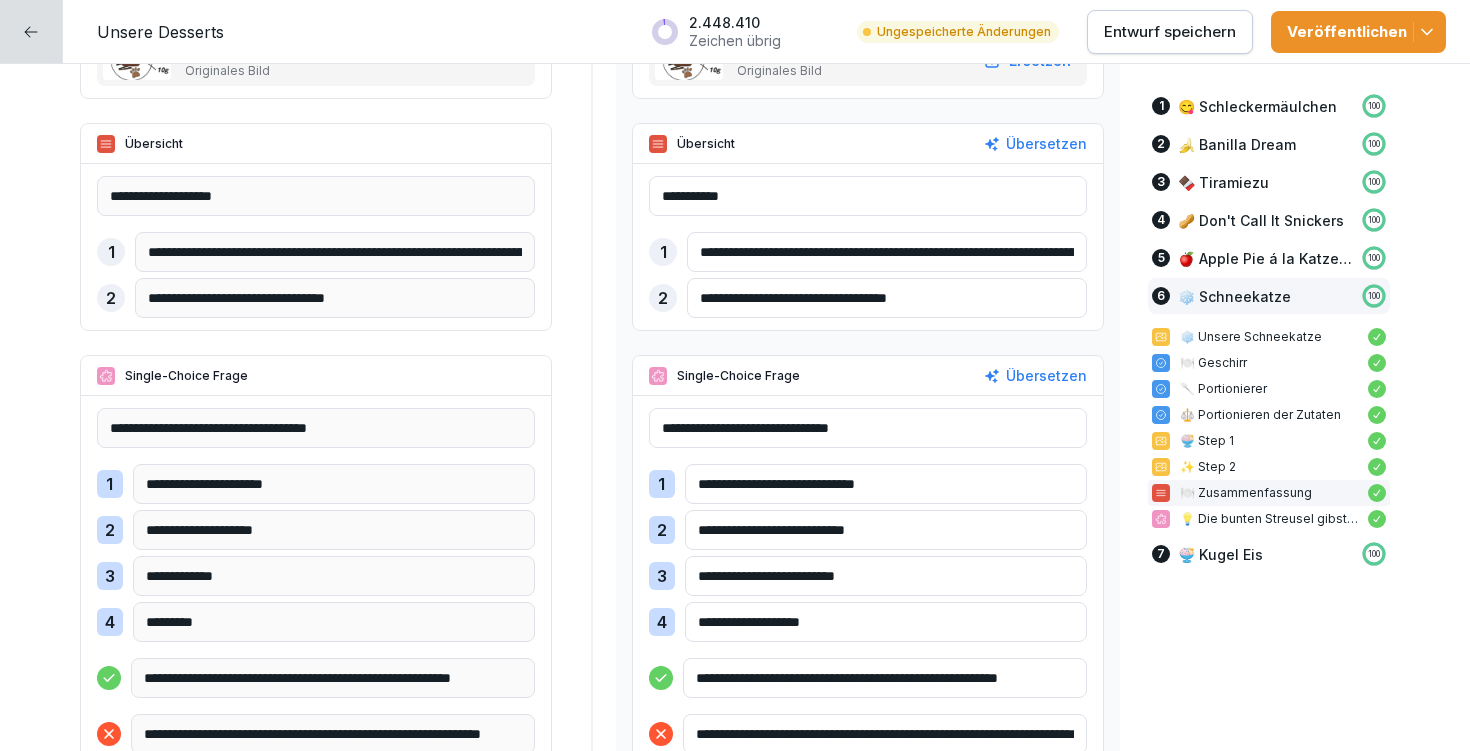 click on "**********" at bounding box center [886, 484] 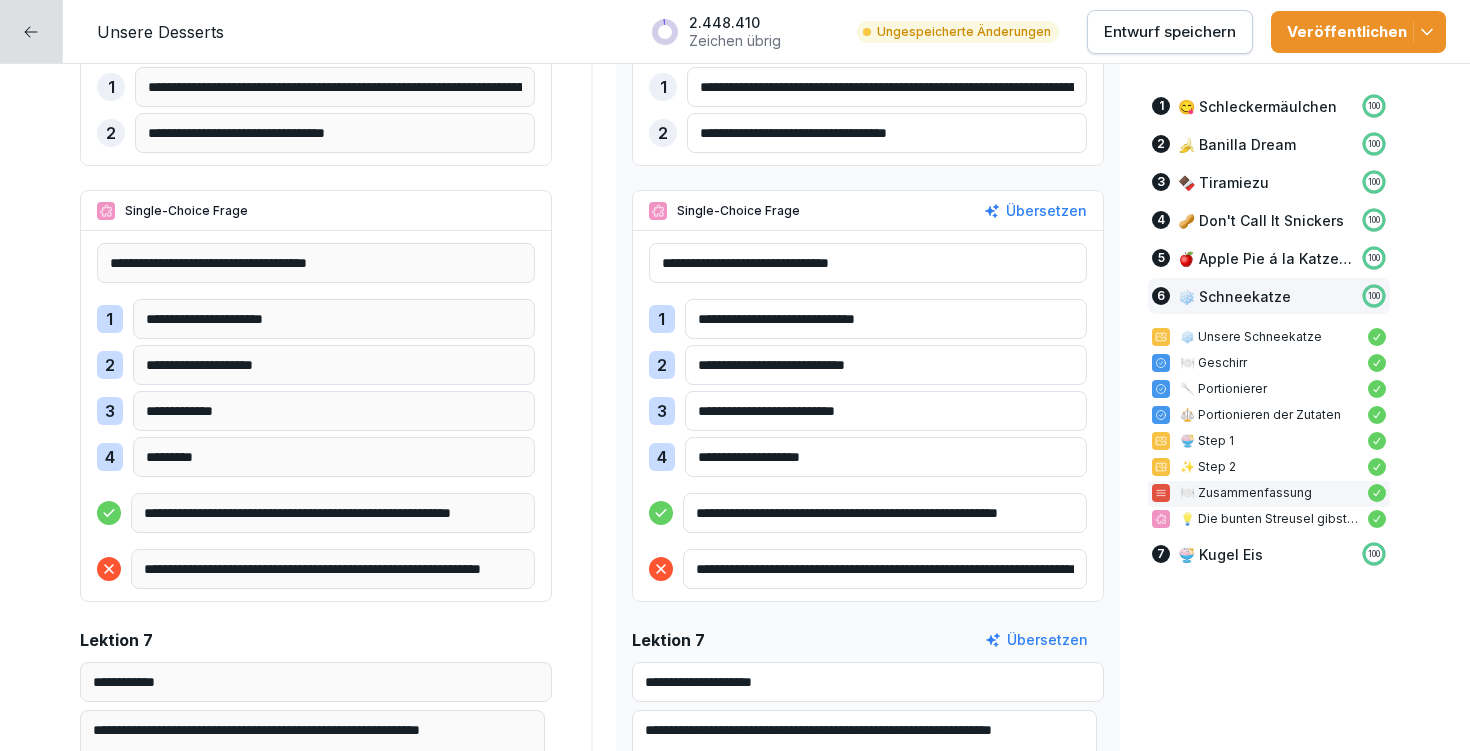 scroll, scrollTop: 19481, scrollLeft: 0, axis: vertical 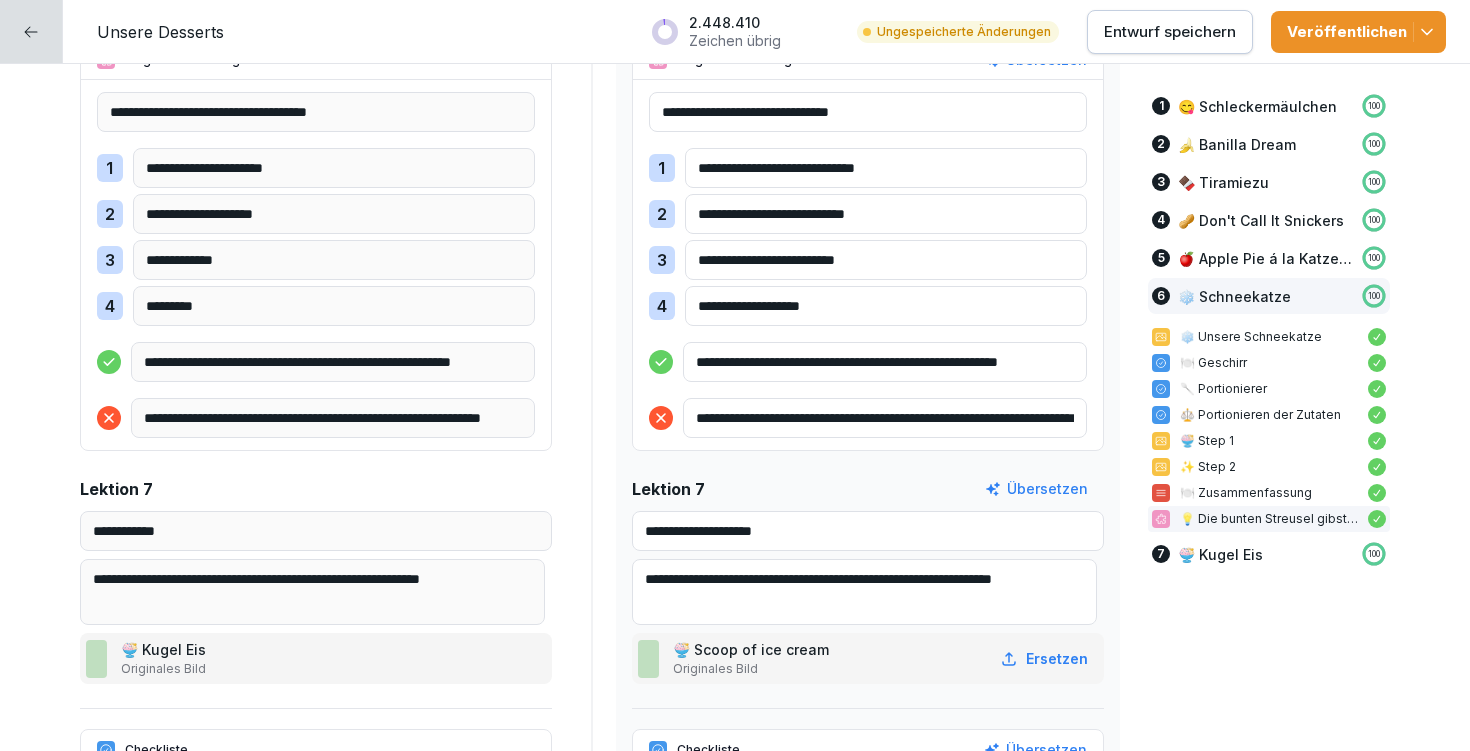 drag, startPoint x: 810, startPoint y: 361, endPoint x: 1102, endPoint y: 364, distance: 292.0154 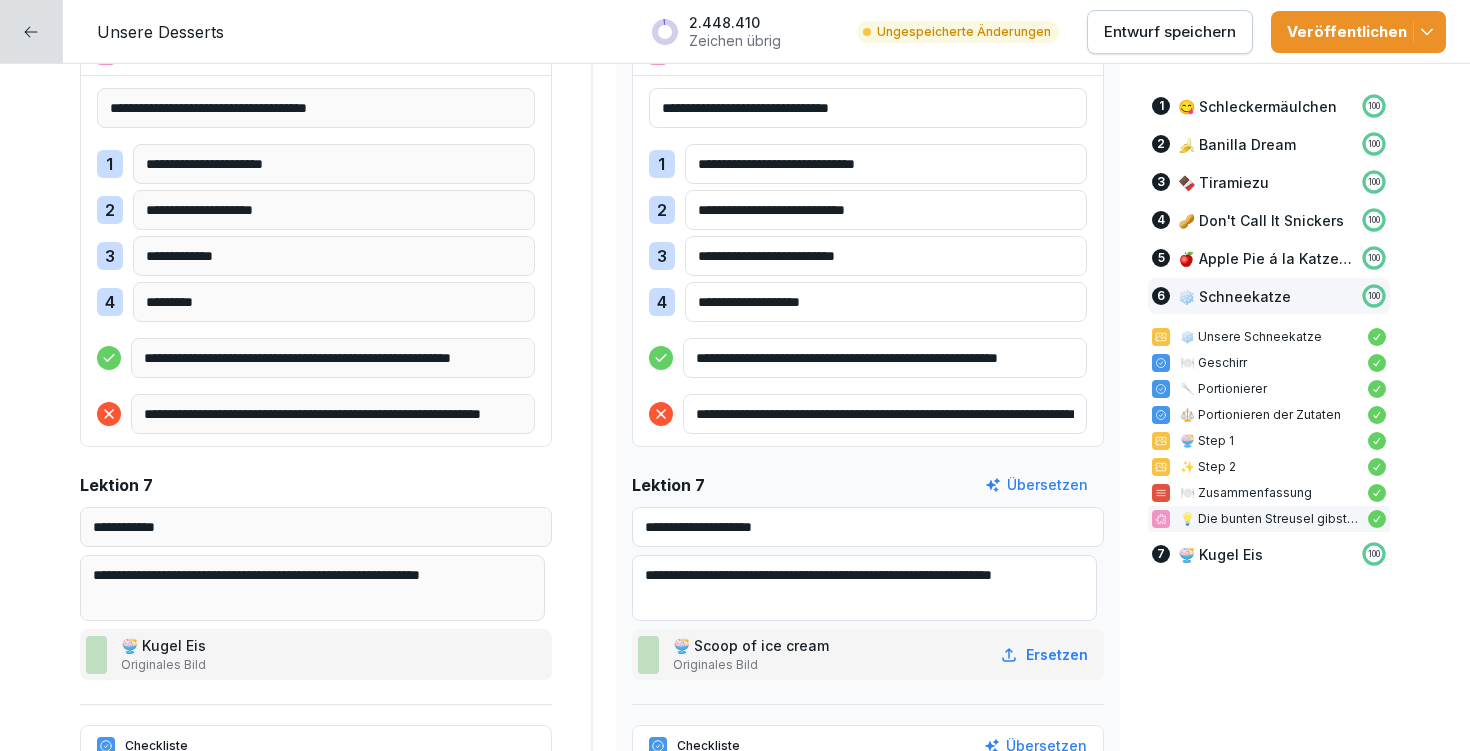 scroll, scrollTop: 19341, scrollLeft: 0, axis: vertical 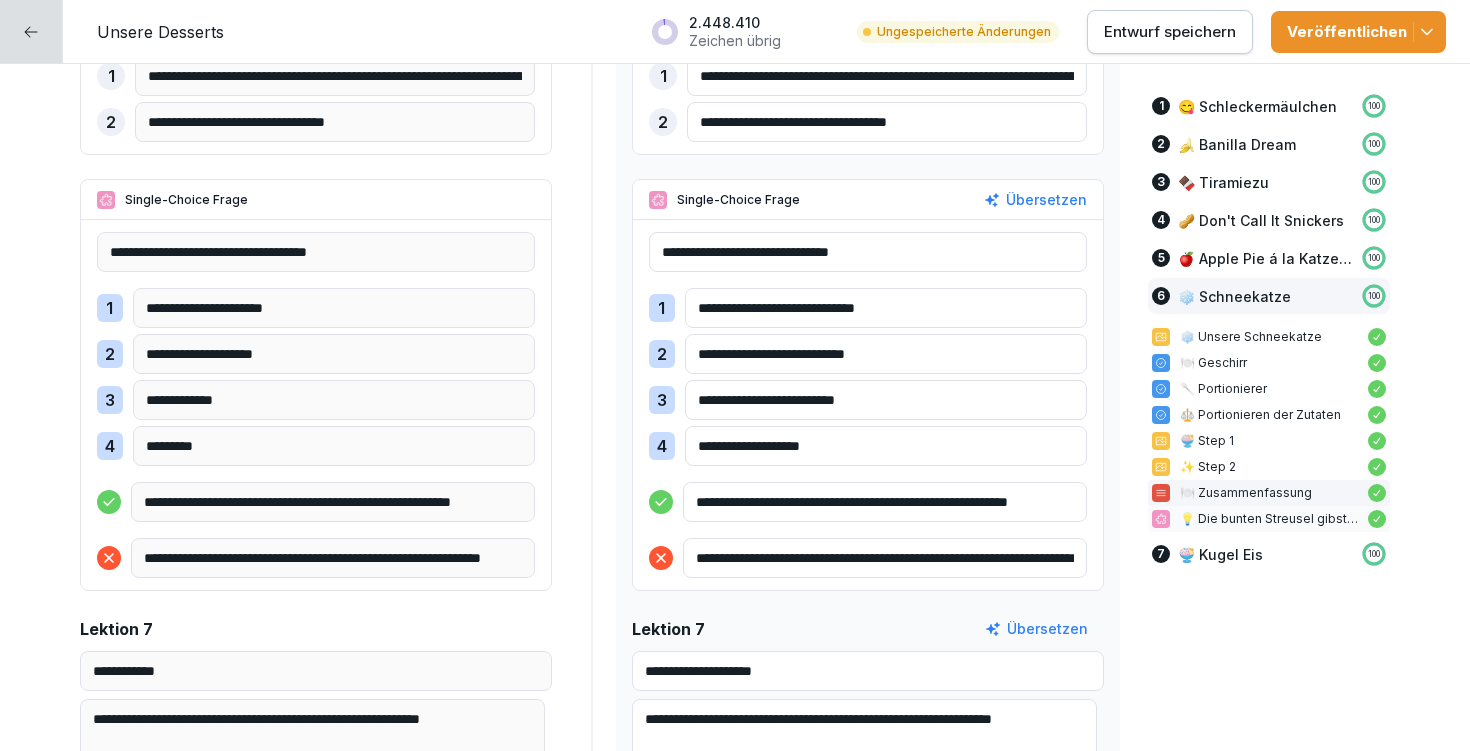 drag, startPoint x: 791, startPoint y: 508, endPoint x: 1141, endPoint y: 519, distance: 350.17282 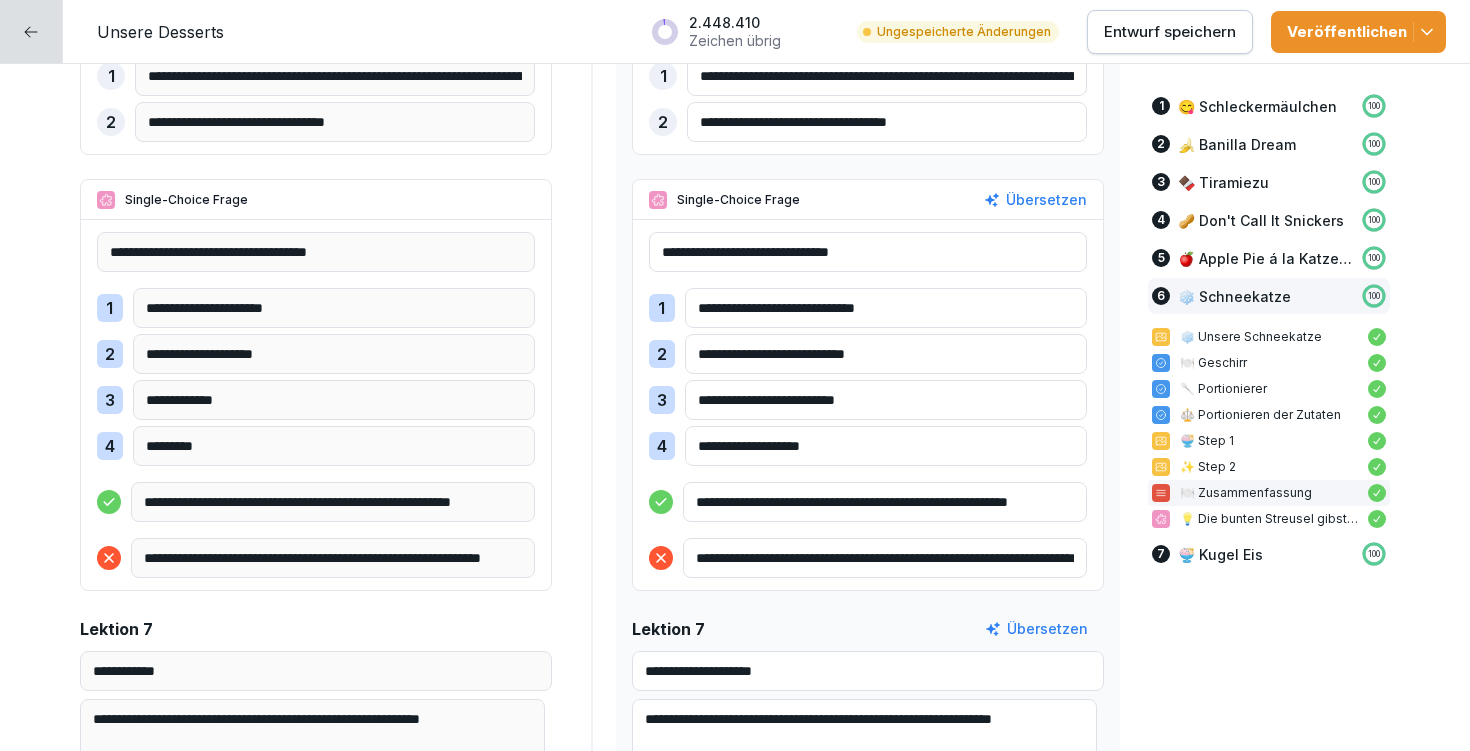 type on "**********" 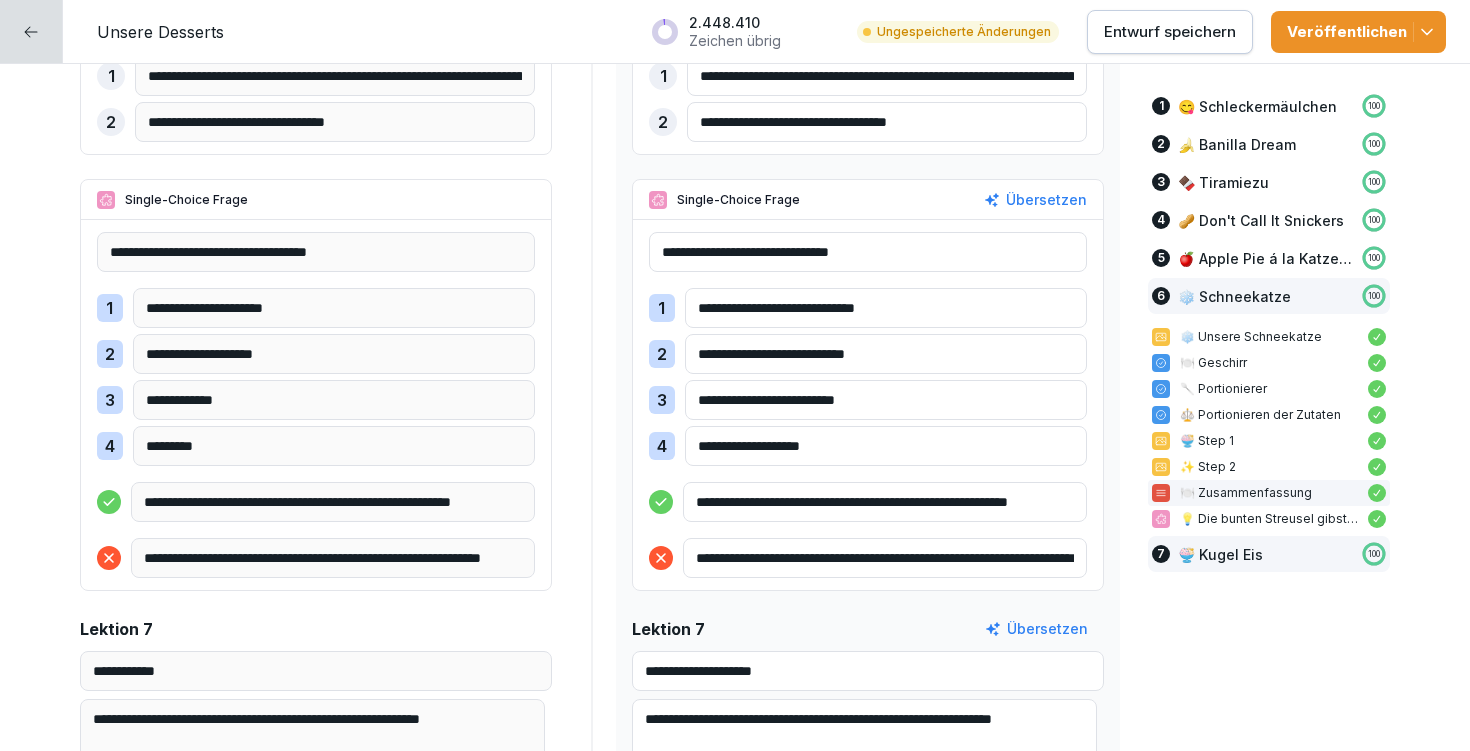 drag, startPoint x: 847, startPoint y: 553, endPoint x: 1143, endPoint y: 560, distance: 296.08276 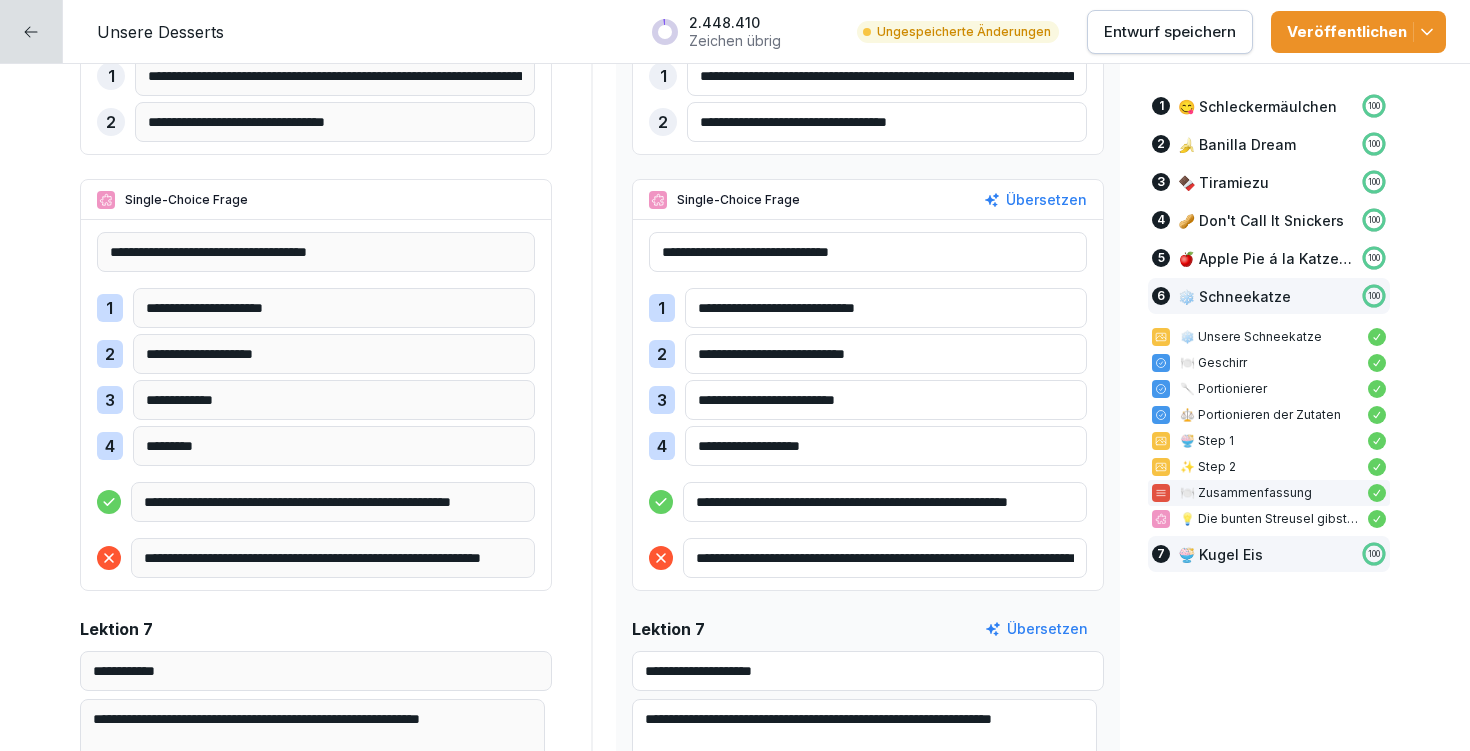 click on "**********" at bounding box center (735, -7989) 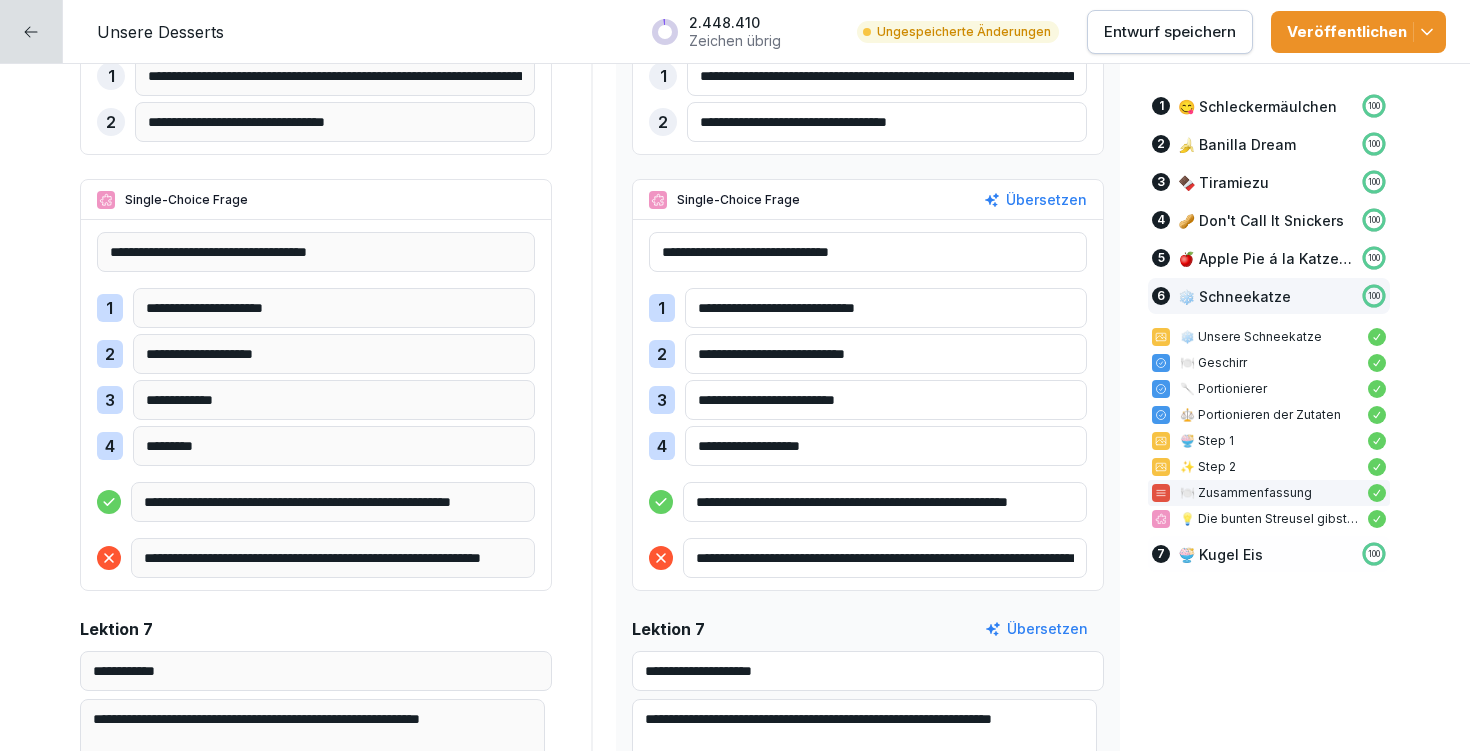 paste 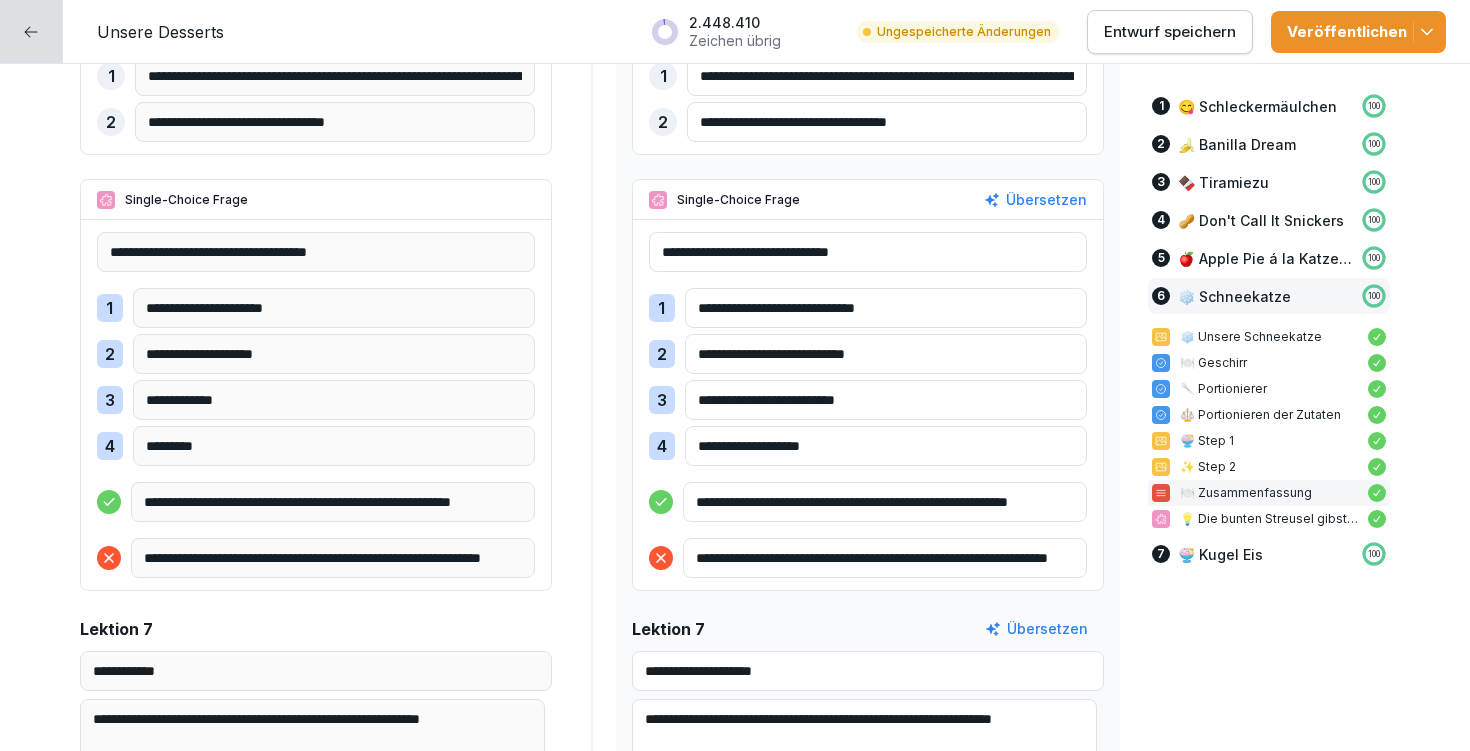 scroll, scrollTop: 19511, scrollLeft: 0, axis: vertical 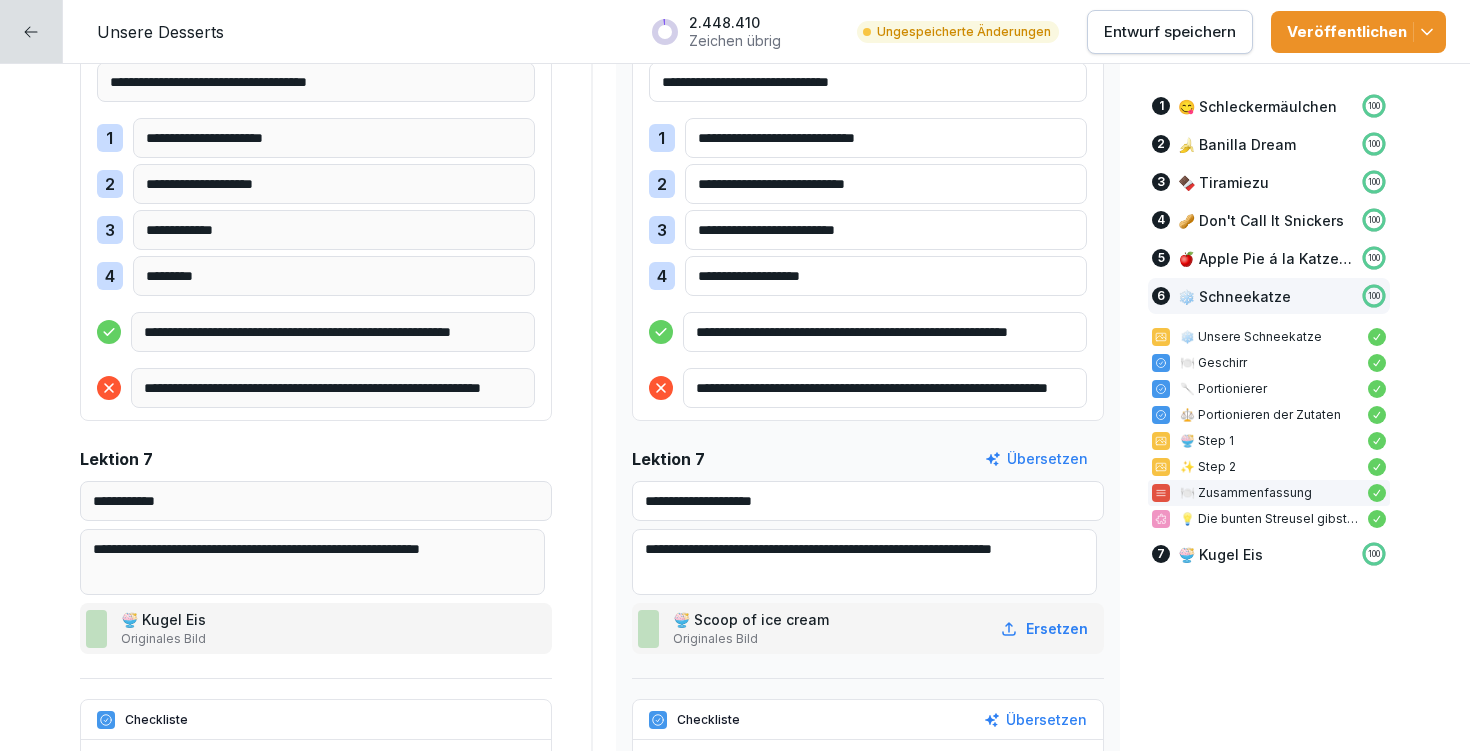 type on "**********" 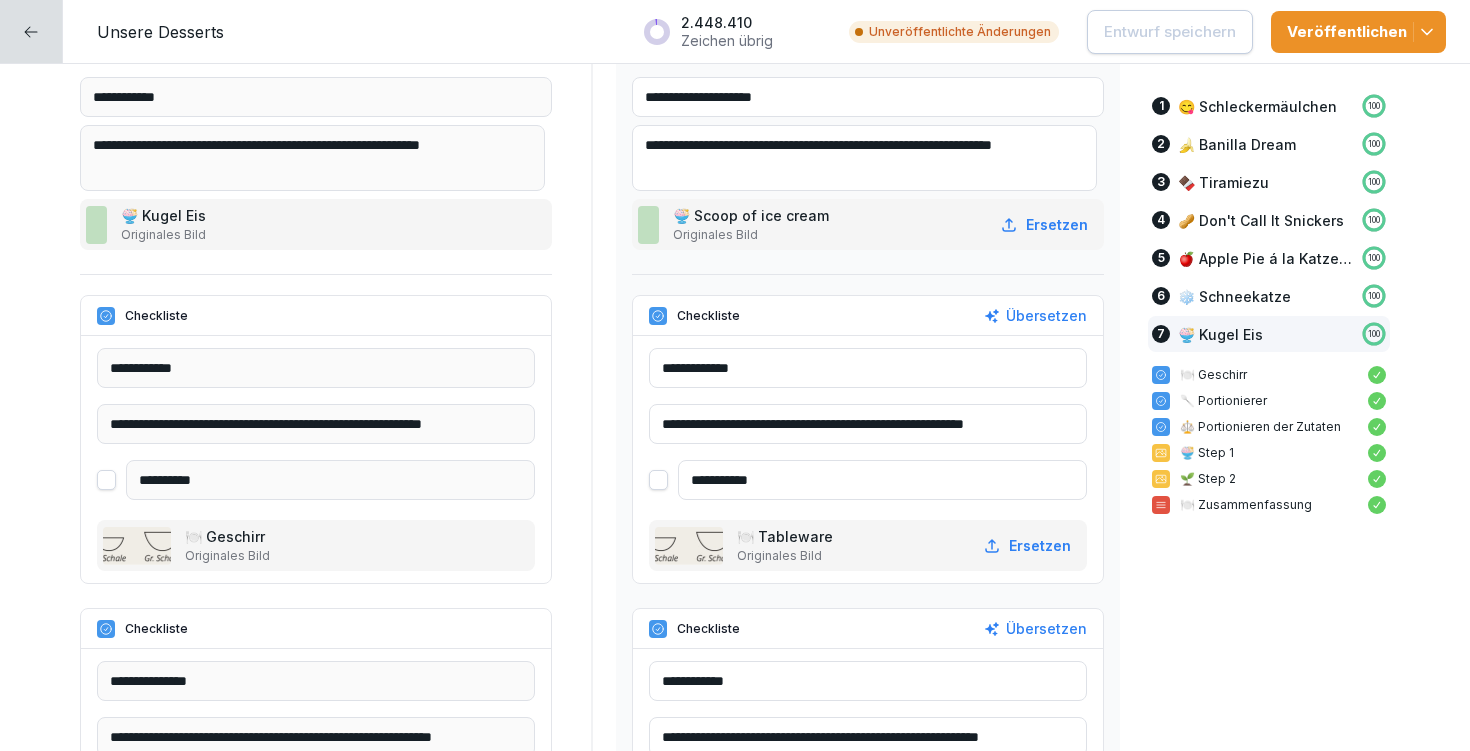 scroll, scrollTop: 19934, scrollLeft: 0, axis: vertical 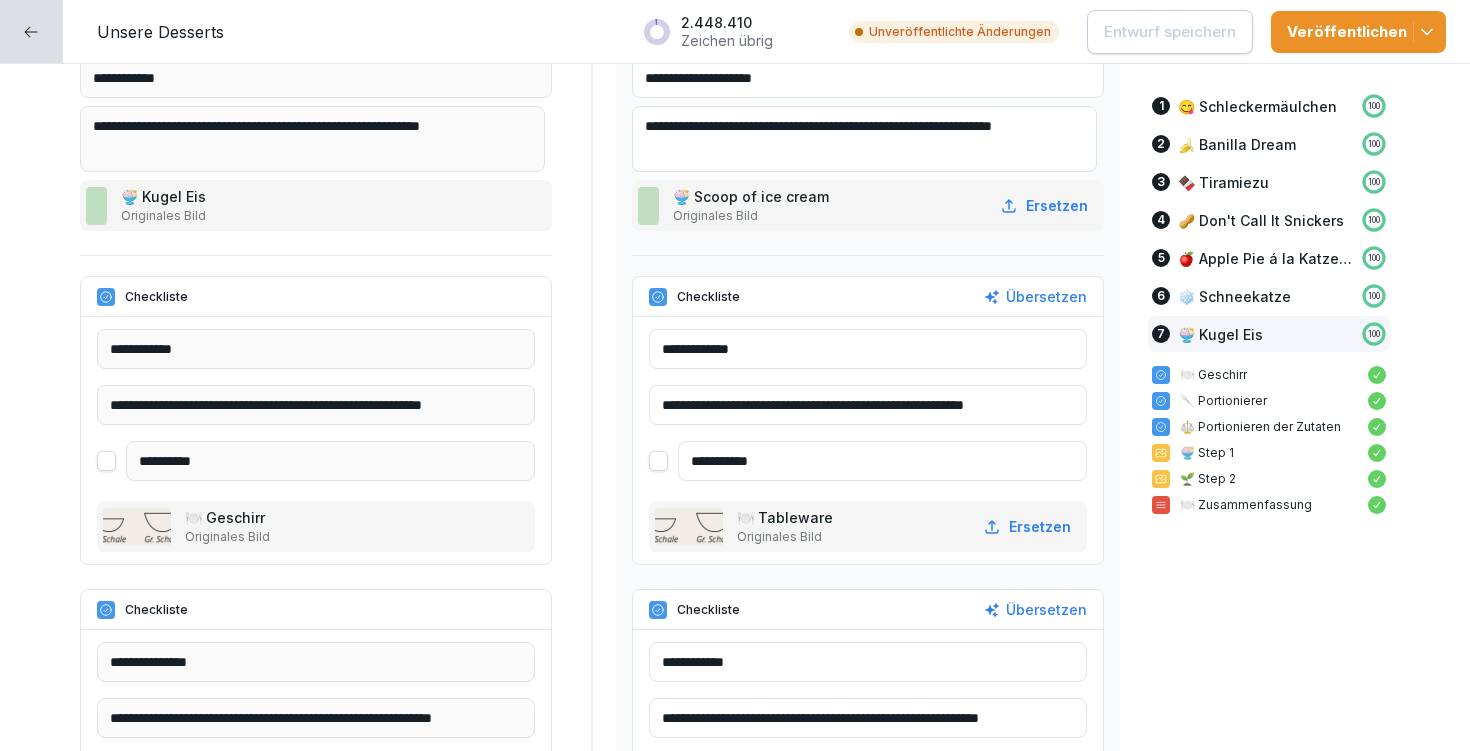 click on "**********" at bounding box center (868, 405) 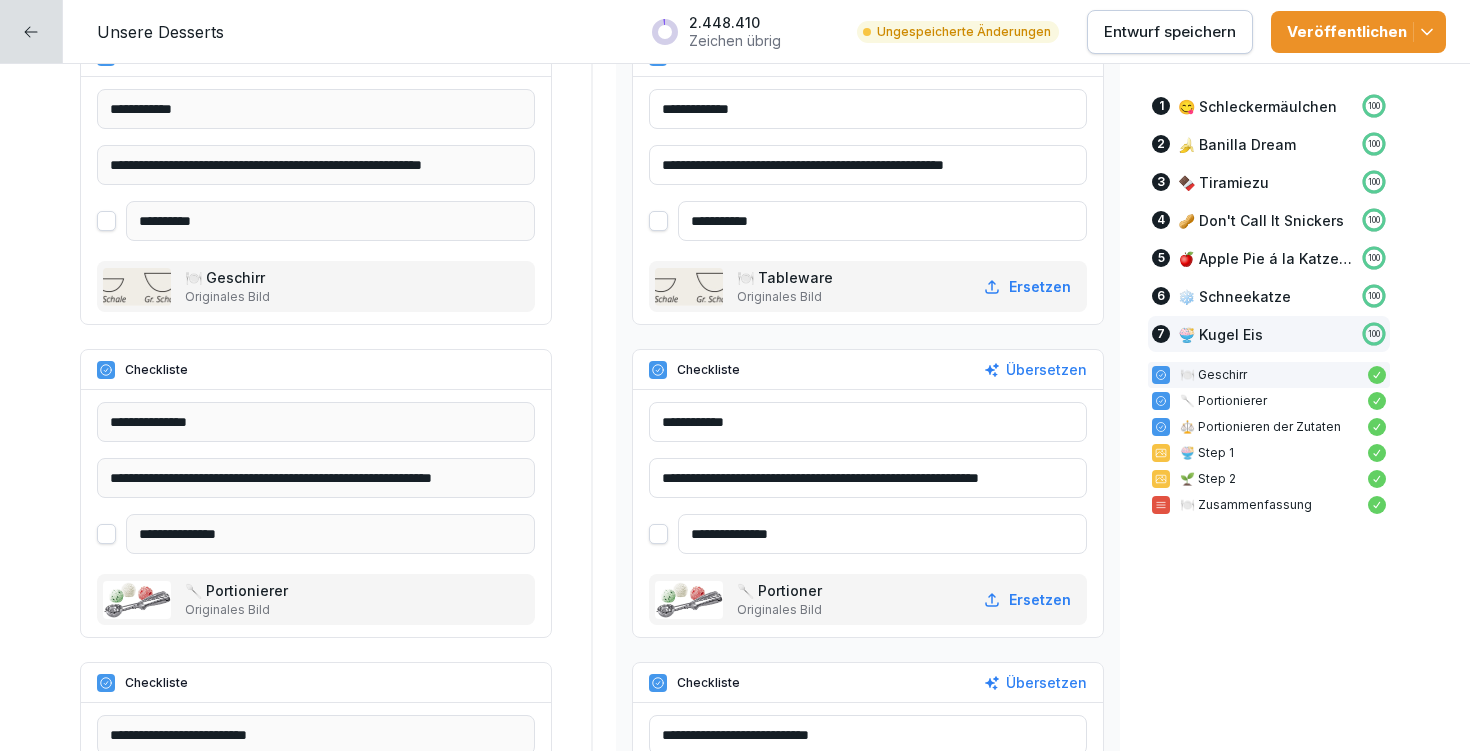 scroll, scrollTop: 20175, scrollLeft: 0, axis: vertical 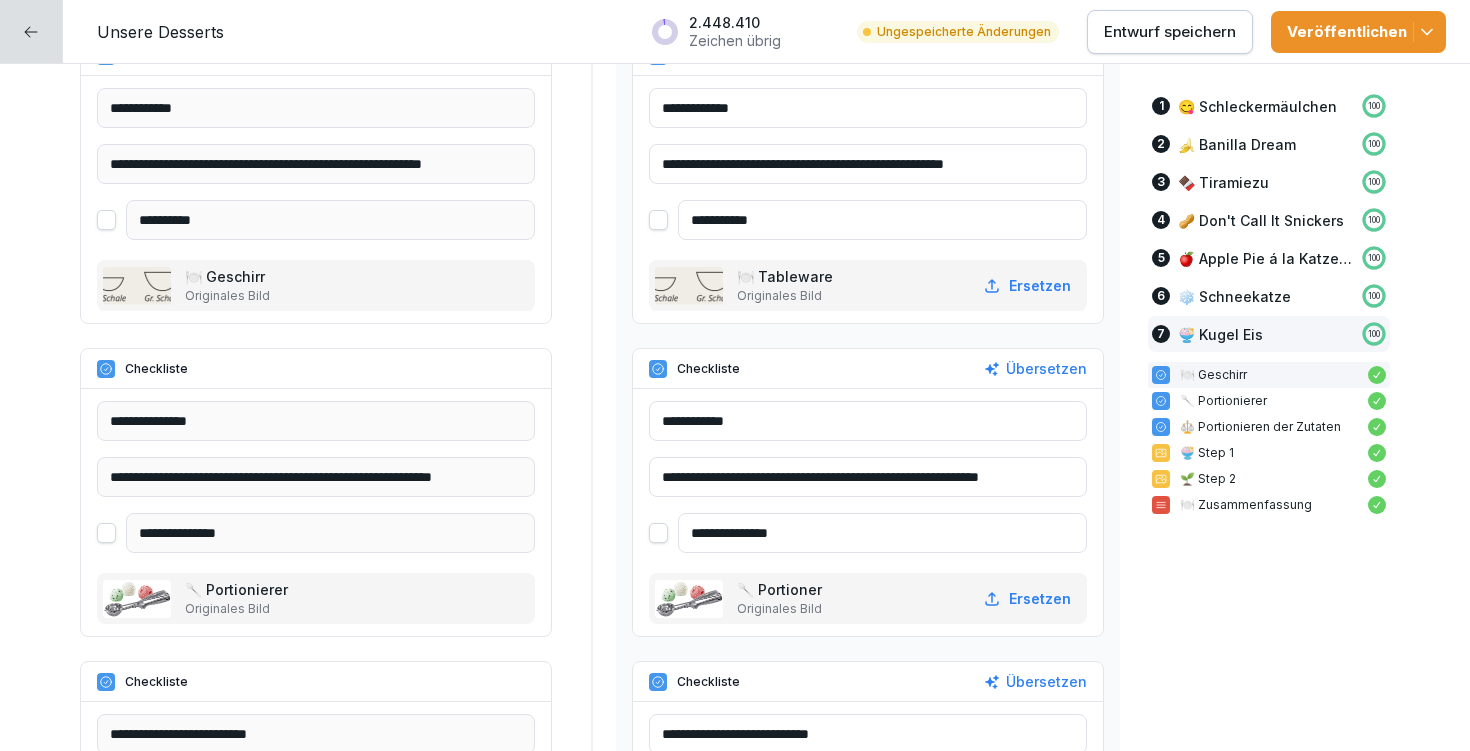 type on "**********" 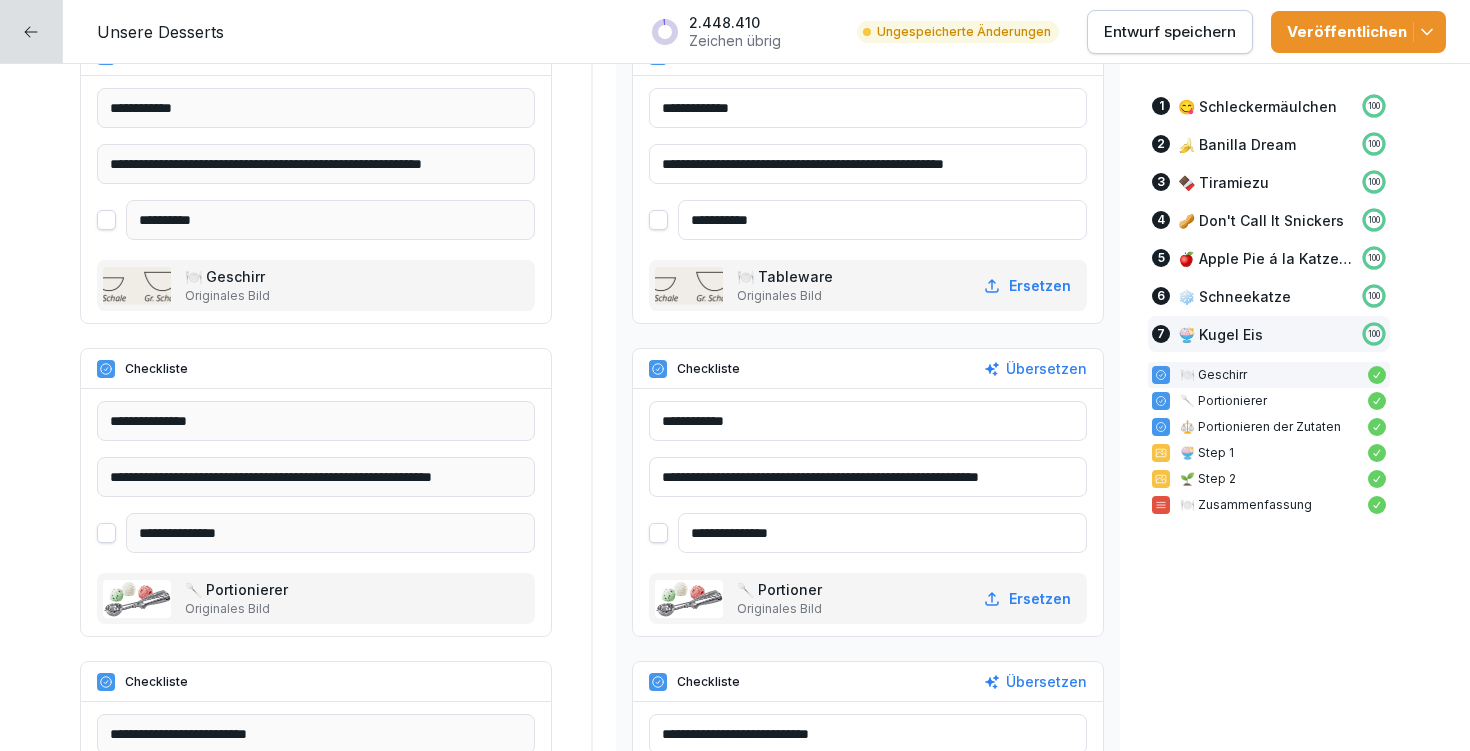 scroll, scrollTop: 20219, scrollLeft: 0, axis: vertical 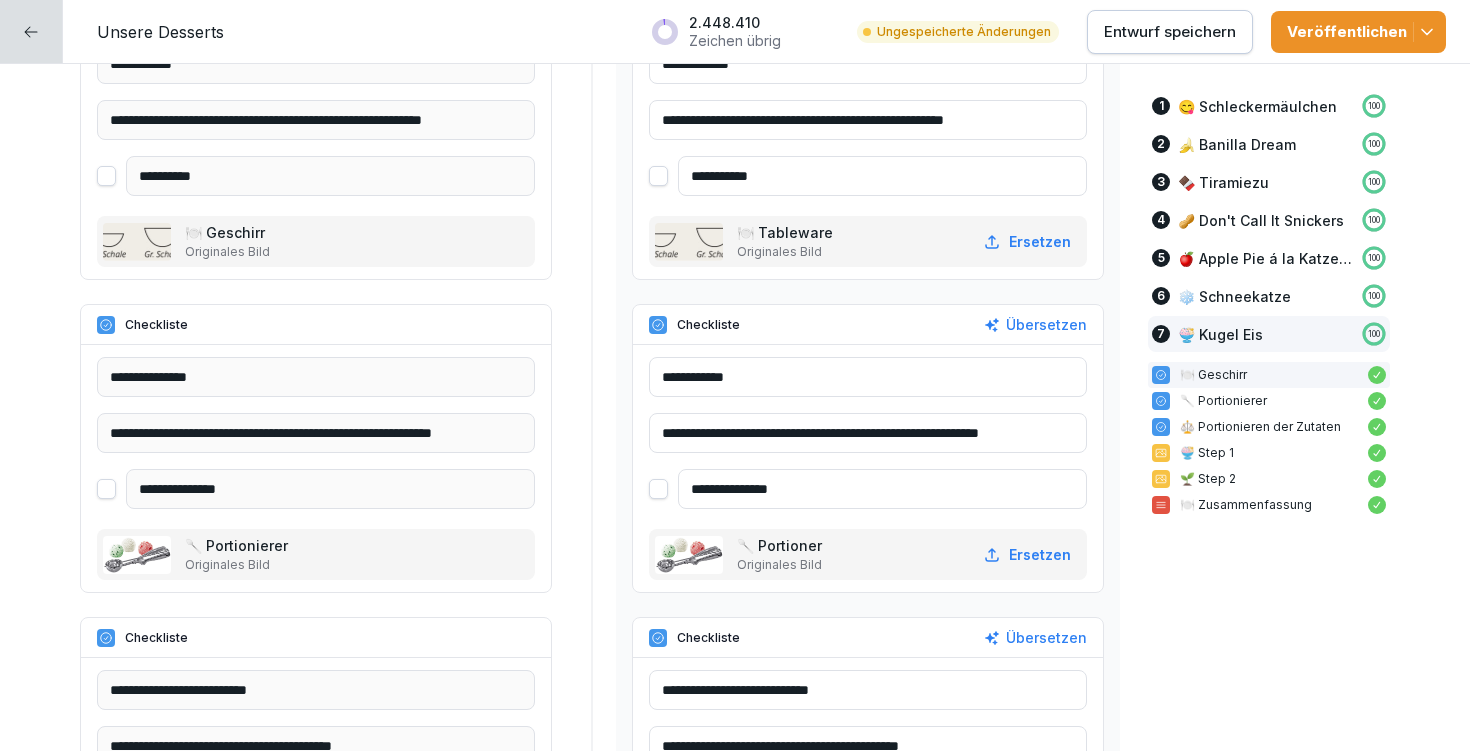 drag, startPoint x: 1022, startPoint y: 447, endPoint x: 1081, endPoint y: 437, distance: 59.841457 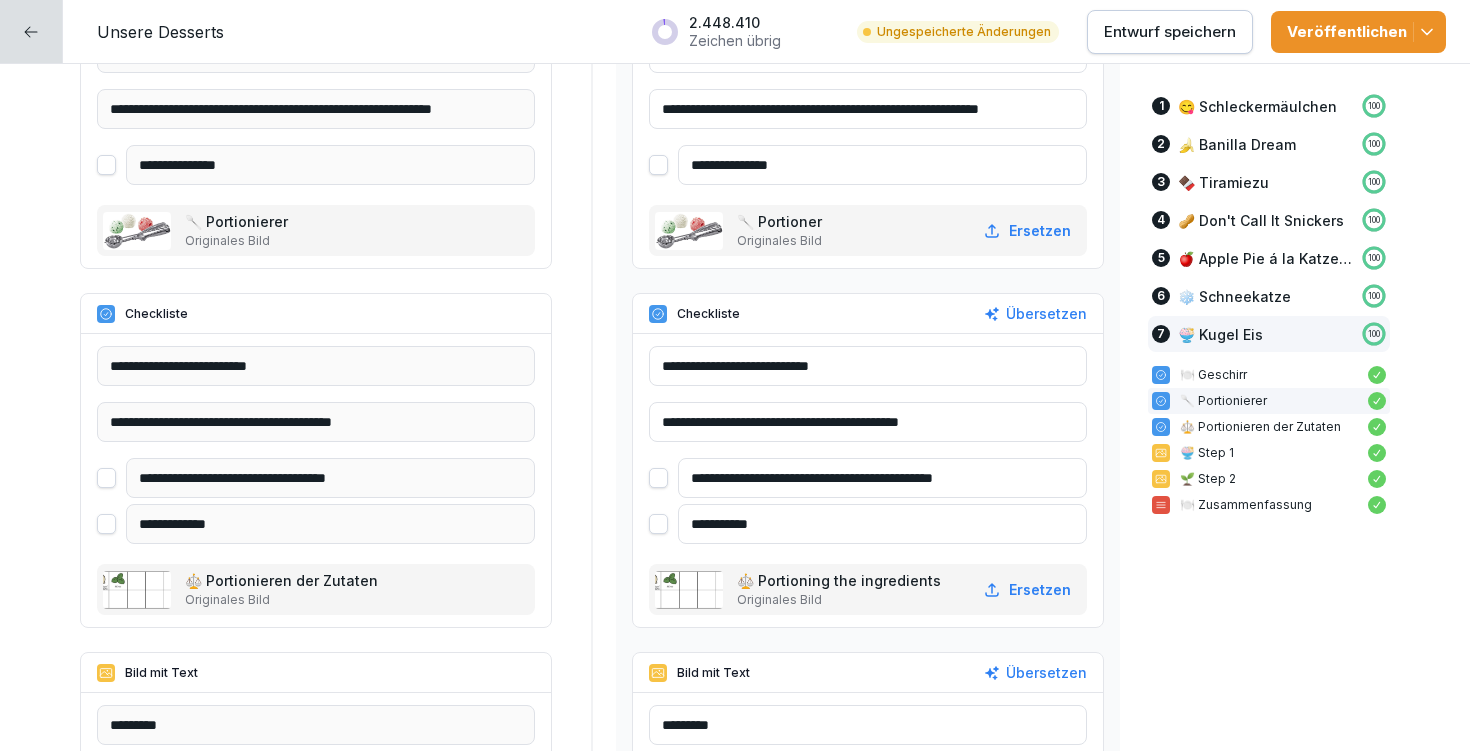 scroll, scrollTop: 20544, scrollLeft: 0, axis: vertical 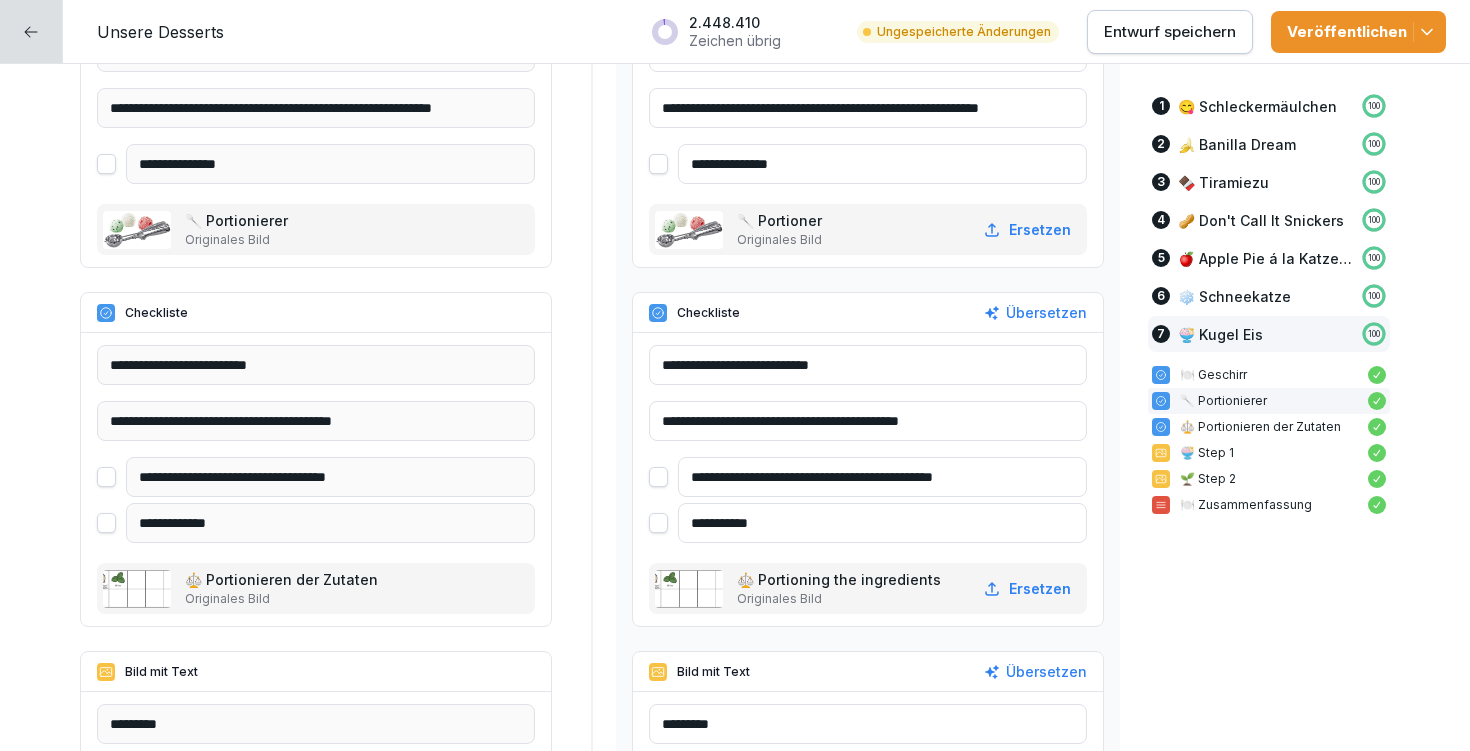 type on "**********" 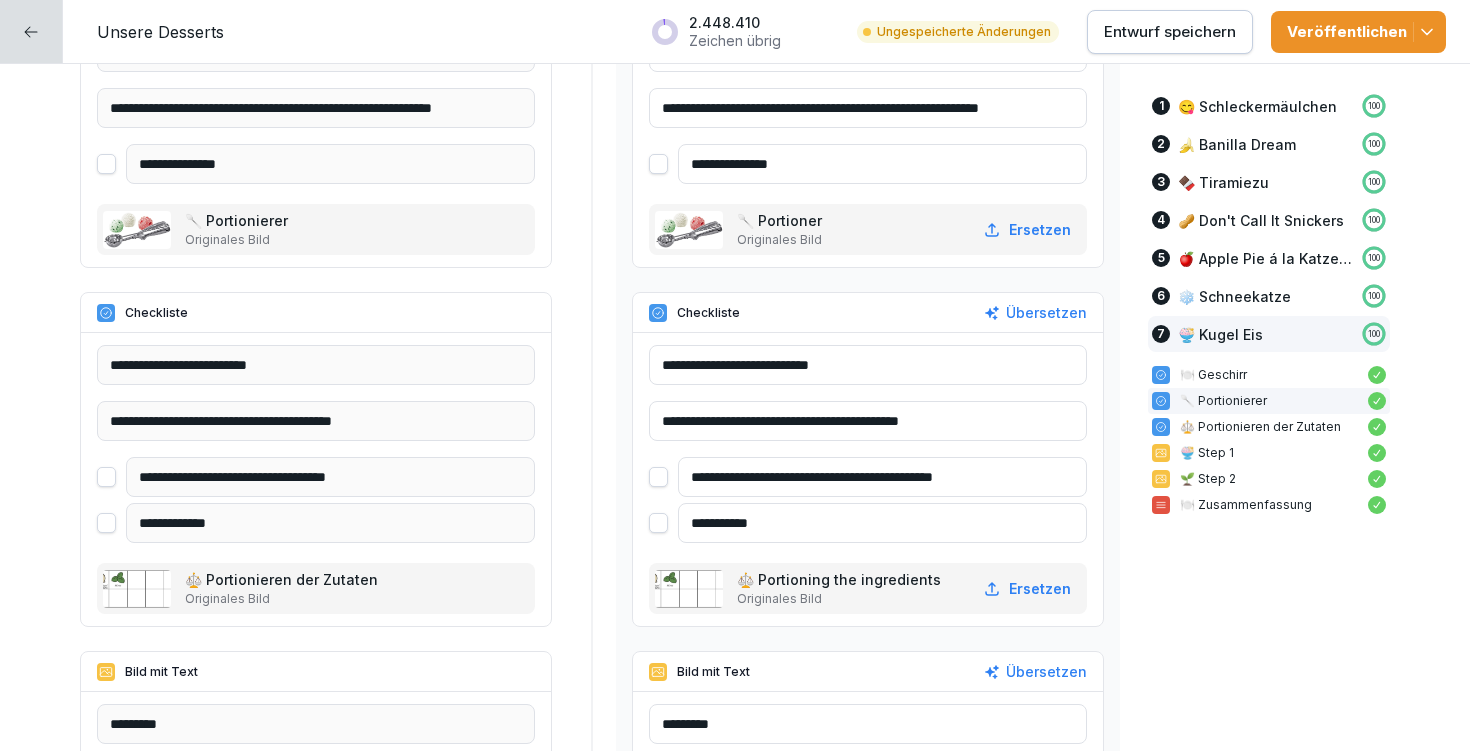 drag, startPoint x: 811, startPoint y: 475, endPoint x: 691, endPoint y: 473, distance: 120.01666 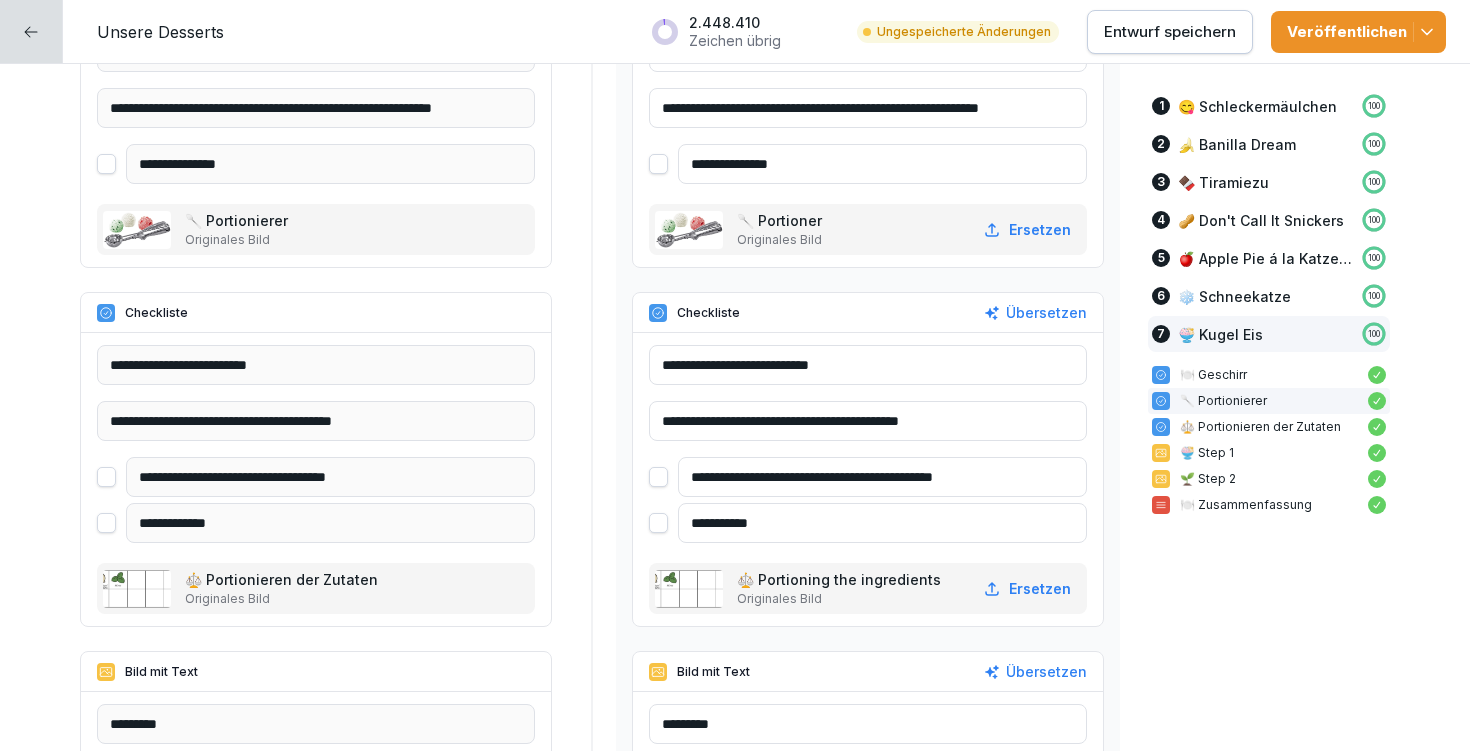 click on "**********" at bounding box center (882, 477) 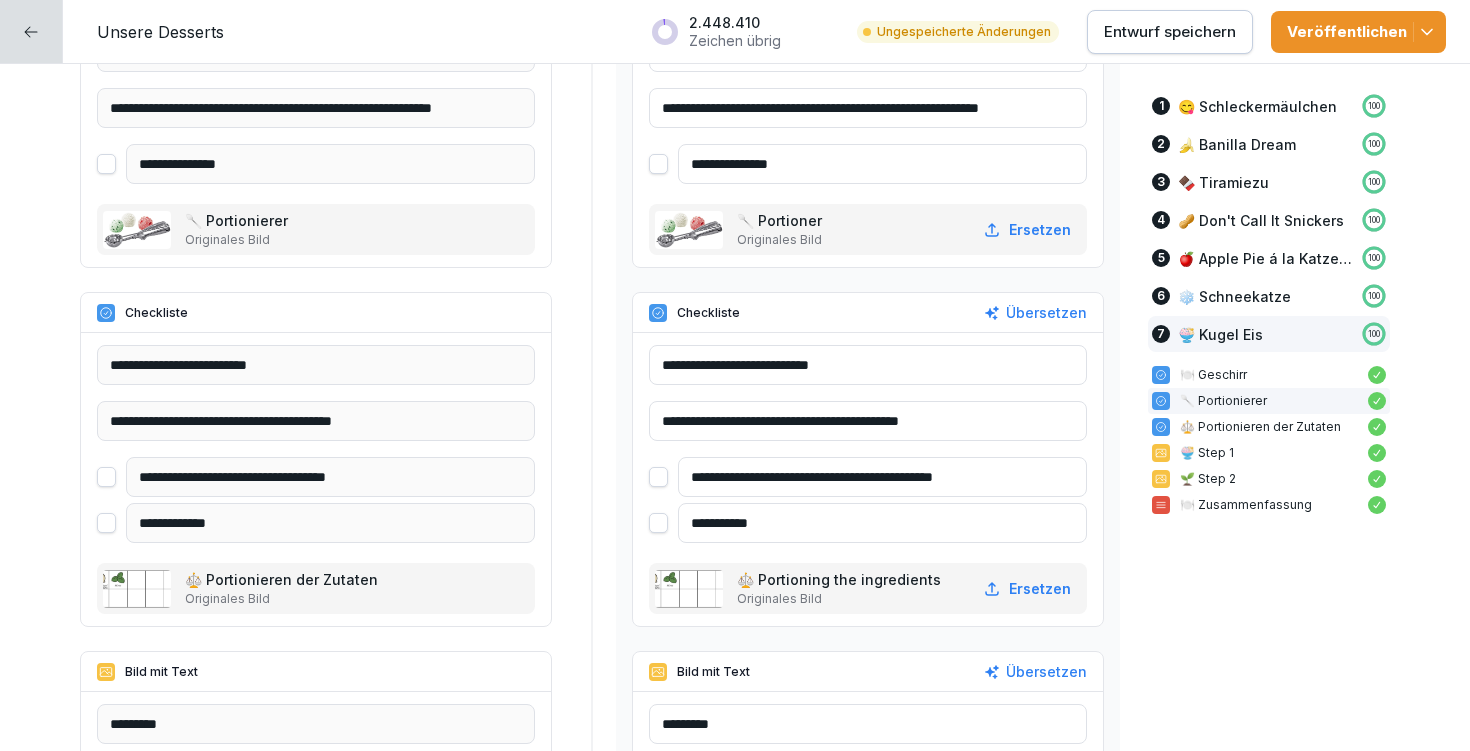 drag, startPoint x: 763, startPoint y: 476, endPoint x: 691, endPoint y: 477, distance: 72.00694 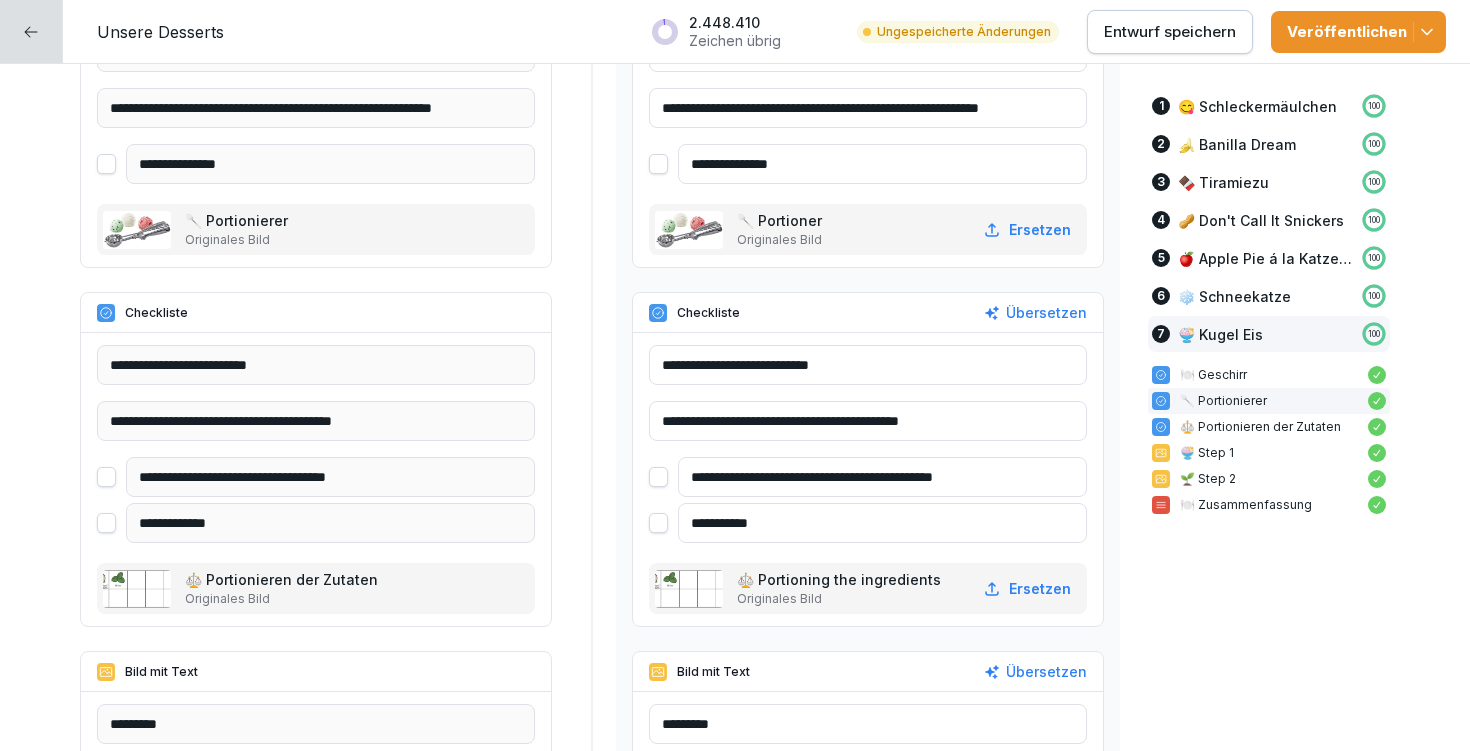 click on "**********" at bounding box center [882, 477] 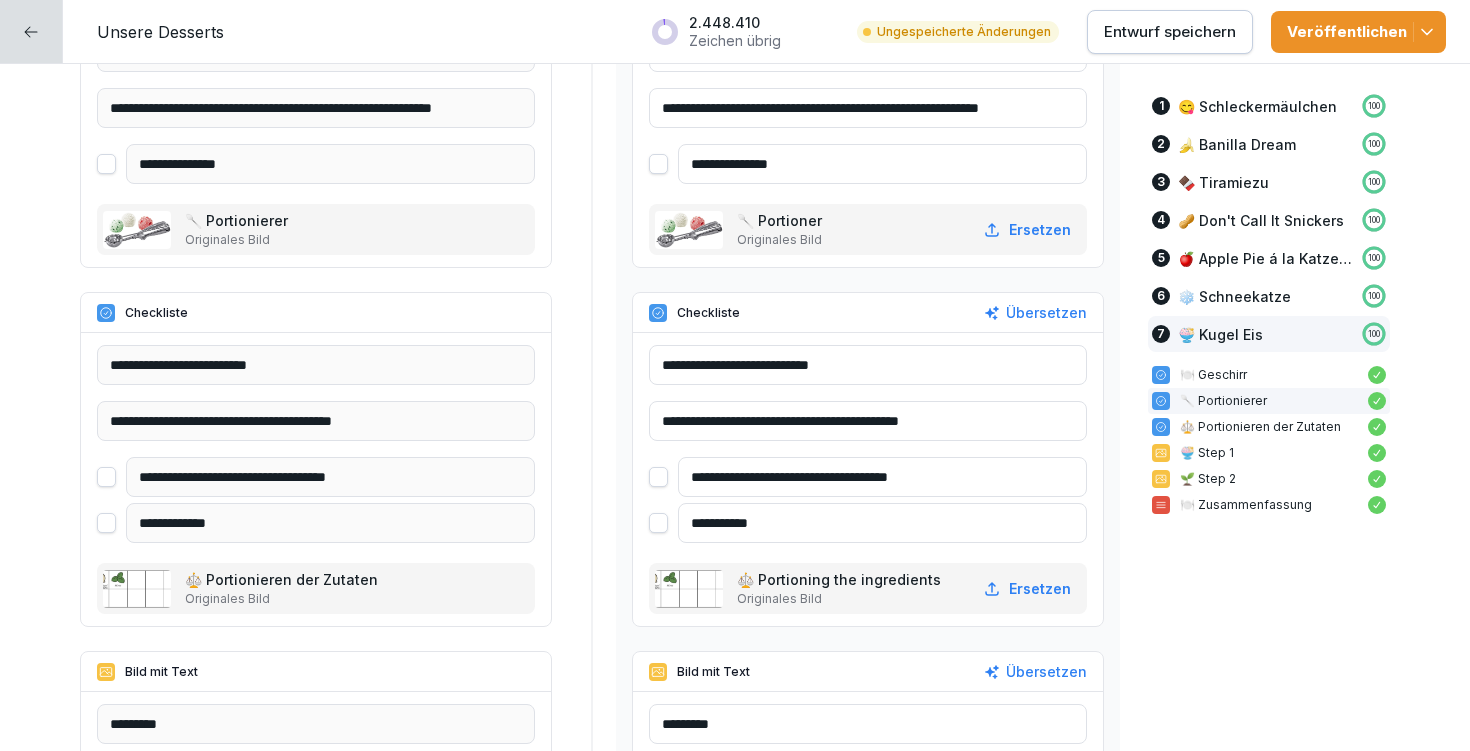 click on "**********" at bounding box center (882, 477) 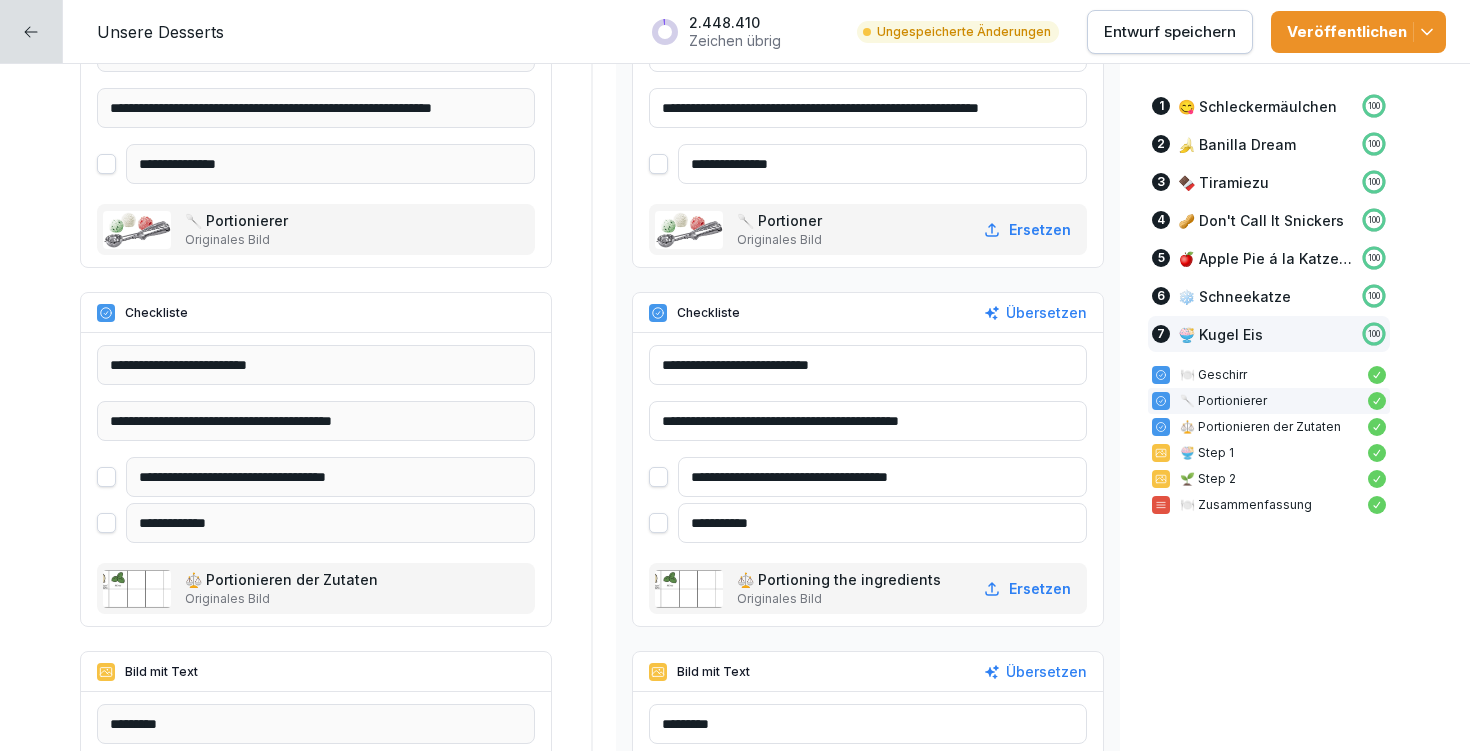 click on "**********" at bounding box center (882, 477) 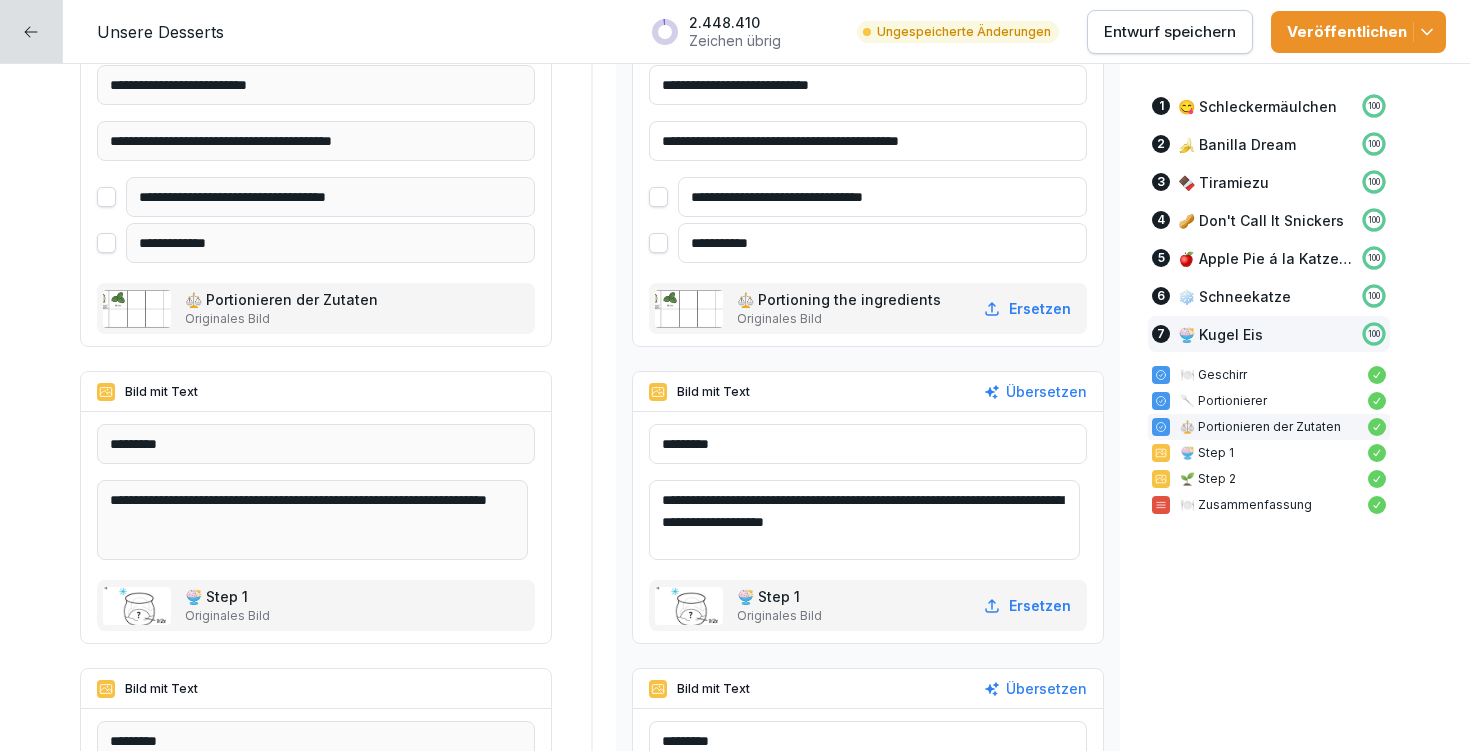 scroll, scrollTop: 20824, scrollLeft: 0, axis: vertical 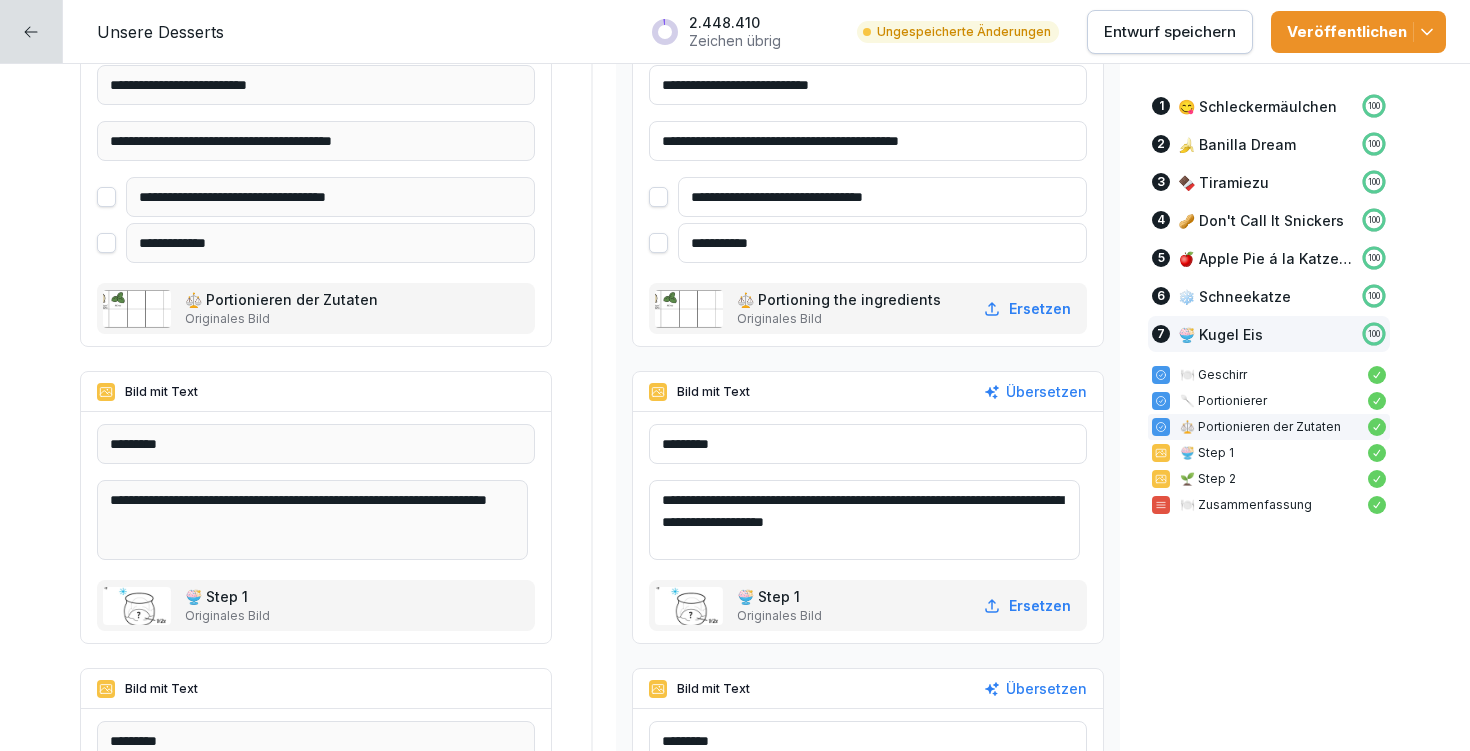 click on "**********" at bounding box center (882, 197) 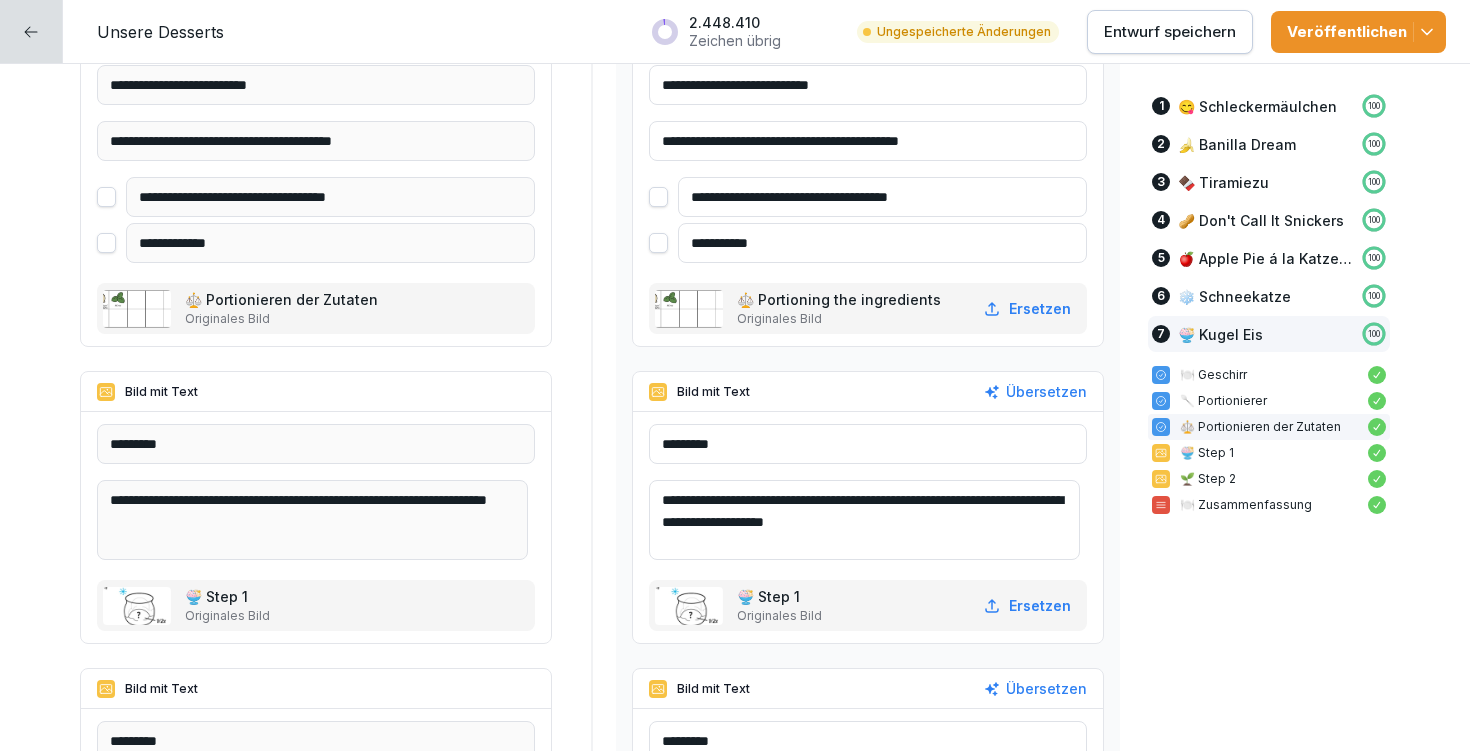 type on "**********" 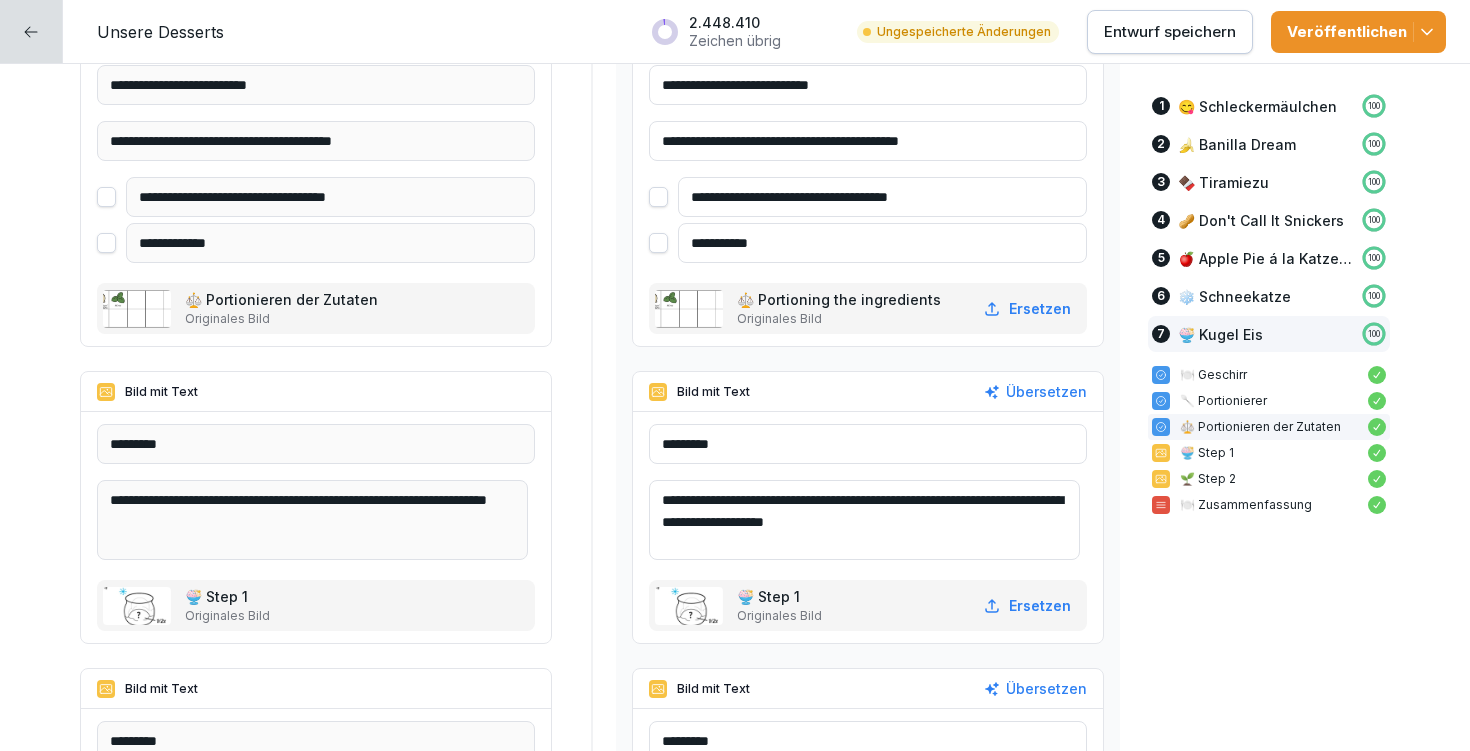 drag, startPoint x: 672, startPoint y: 498, endPoint x: 709, endPoint y: 516, distance: 41.14608 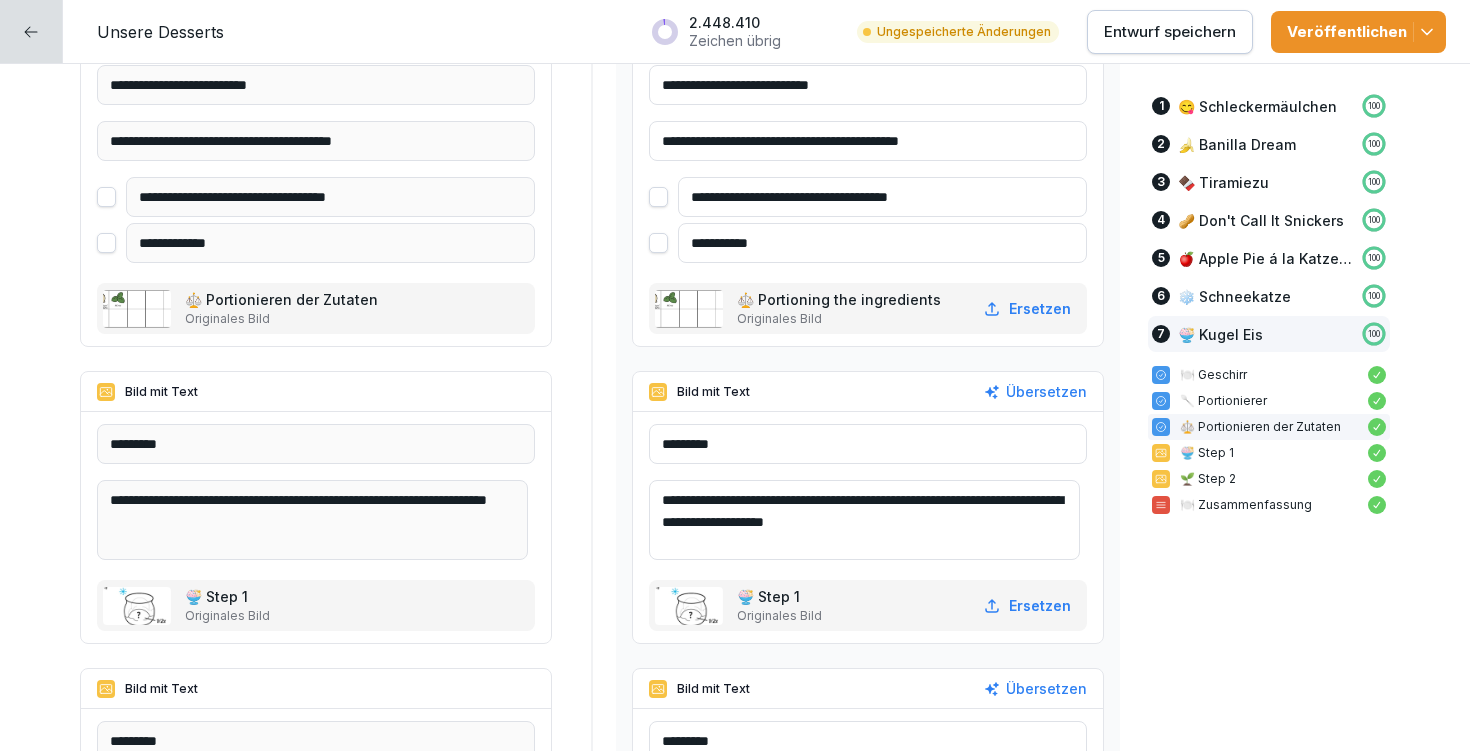 click on "**********" at bounding box center [864, 520] 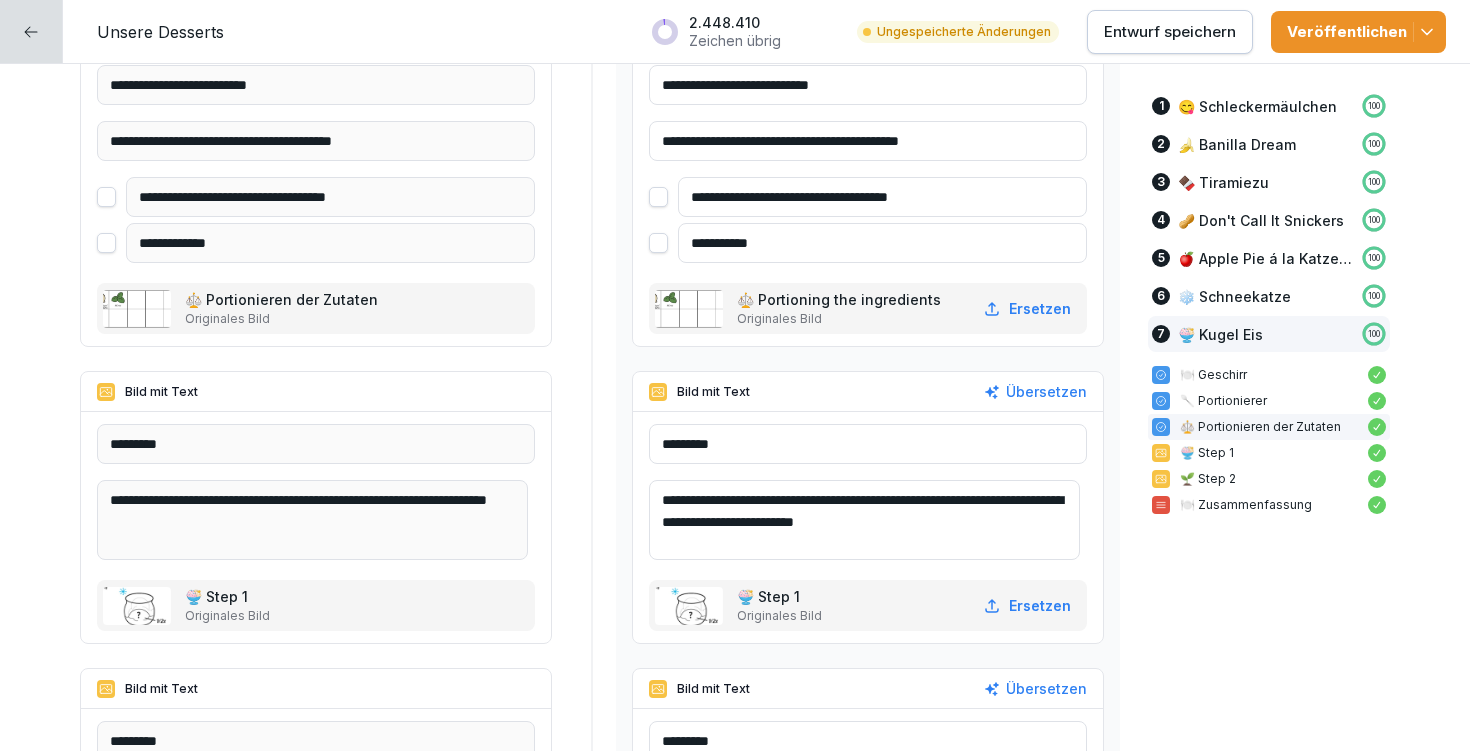 drag, startPoint x: 653, startPoint y: 519, endPoint x: 917, endPoint y: 521, distance: 264.00757 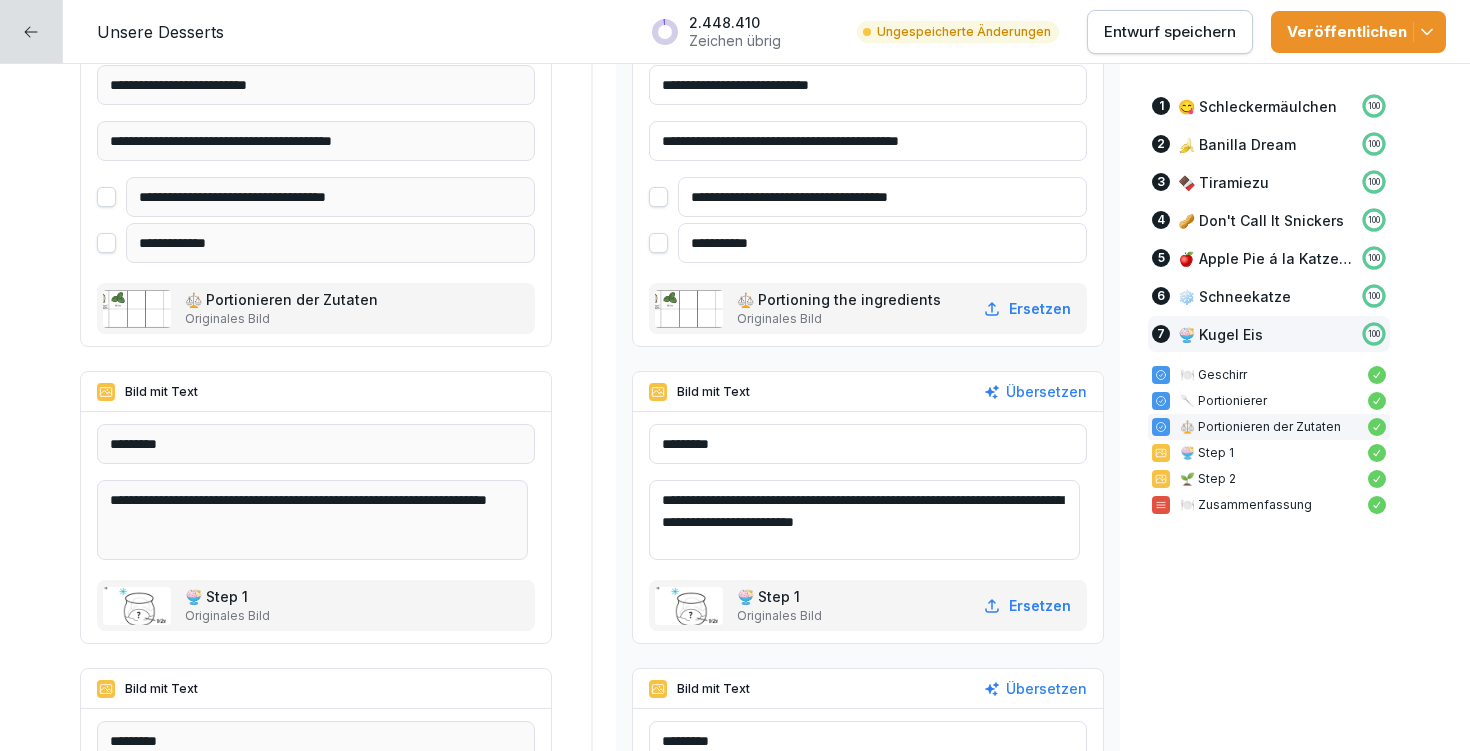 click on "**********" at bounding box center [864, 520] 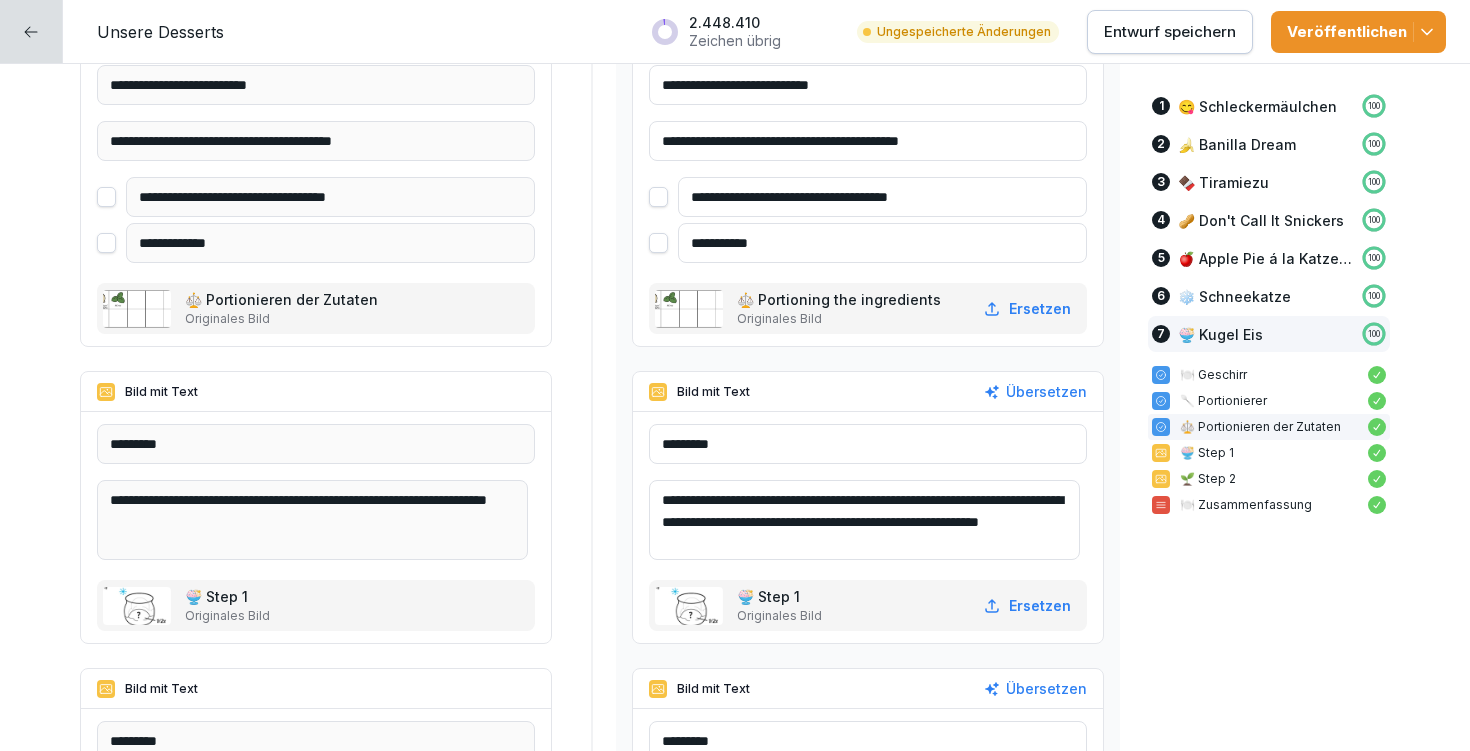 click on "**********" at bounding box center (864, 520) 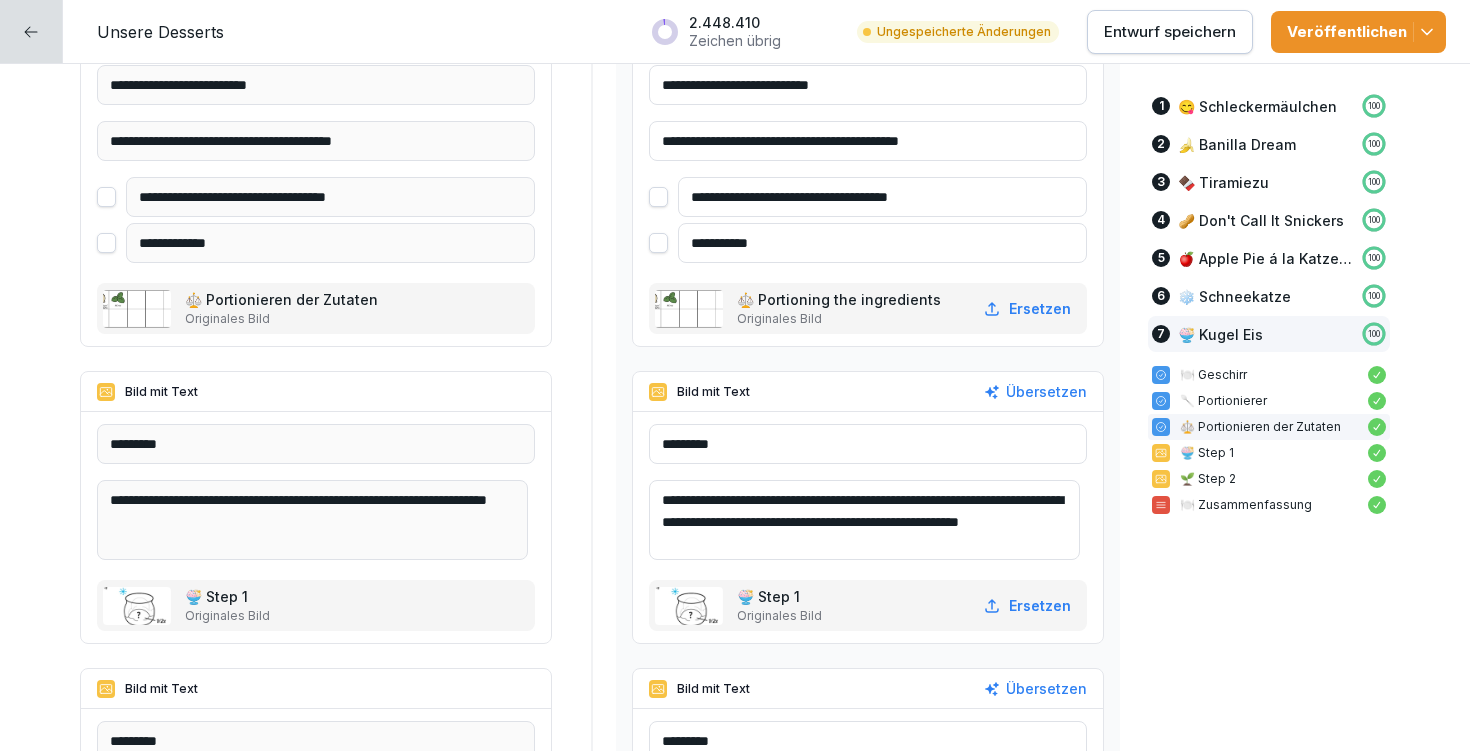 drag, startPoint x: 869, startPoint y: 522, endPoint x: 804, endPoint y: 539, distance: 67.18631 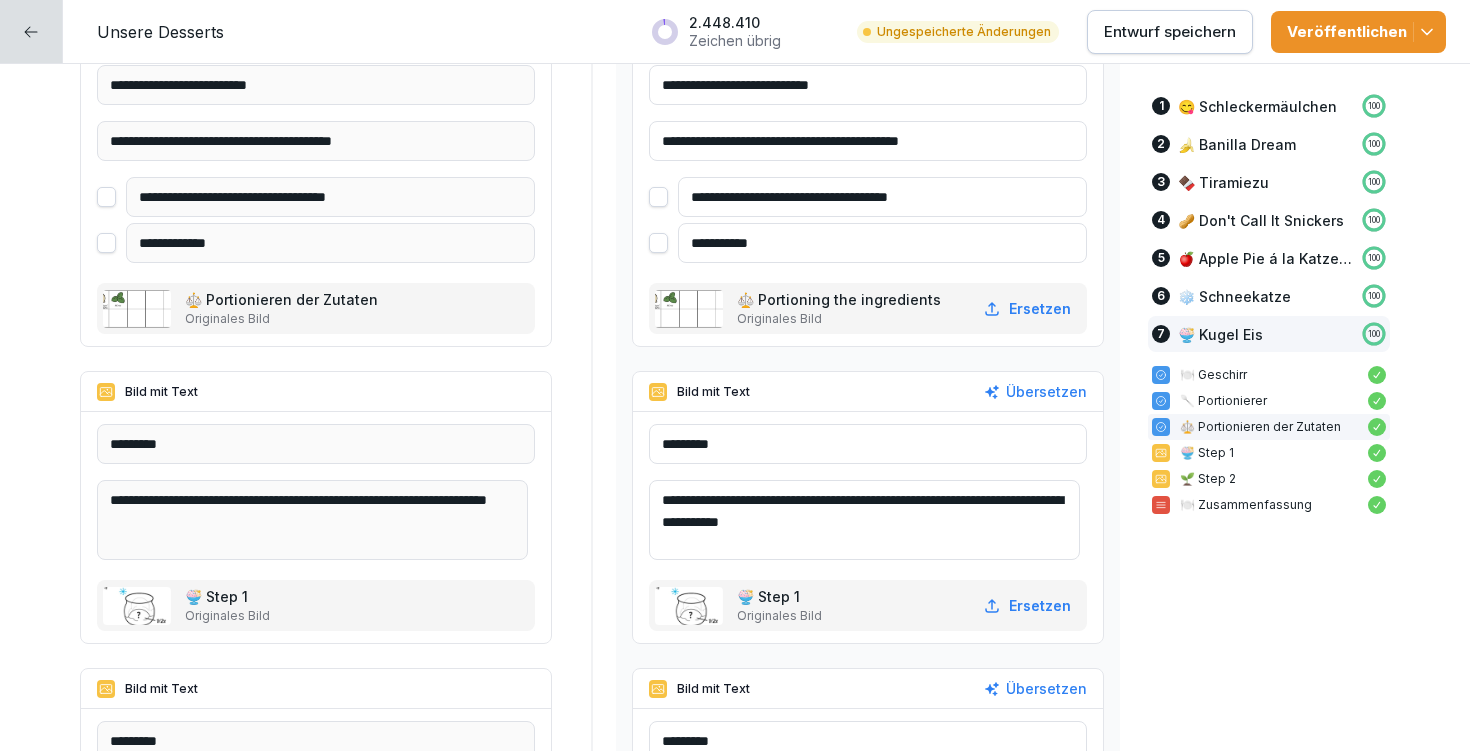 type on "**********" 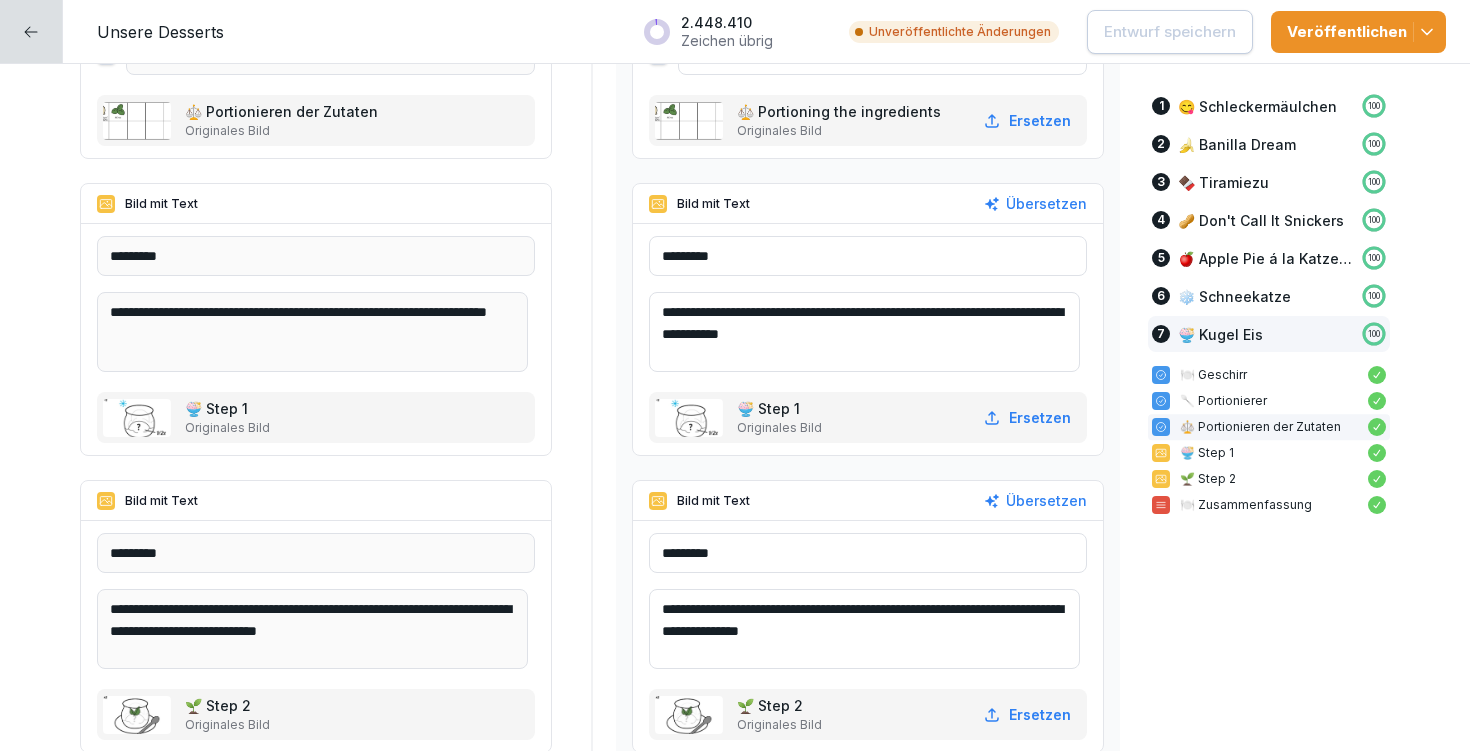scroll, scrollTop: 21052, scrollLeft: 0, axis: vertical 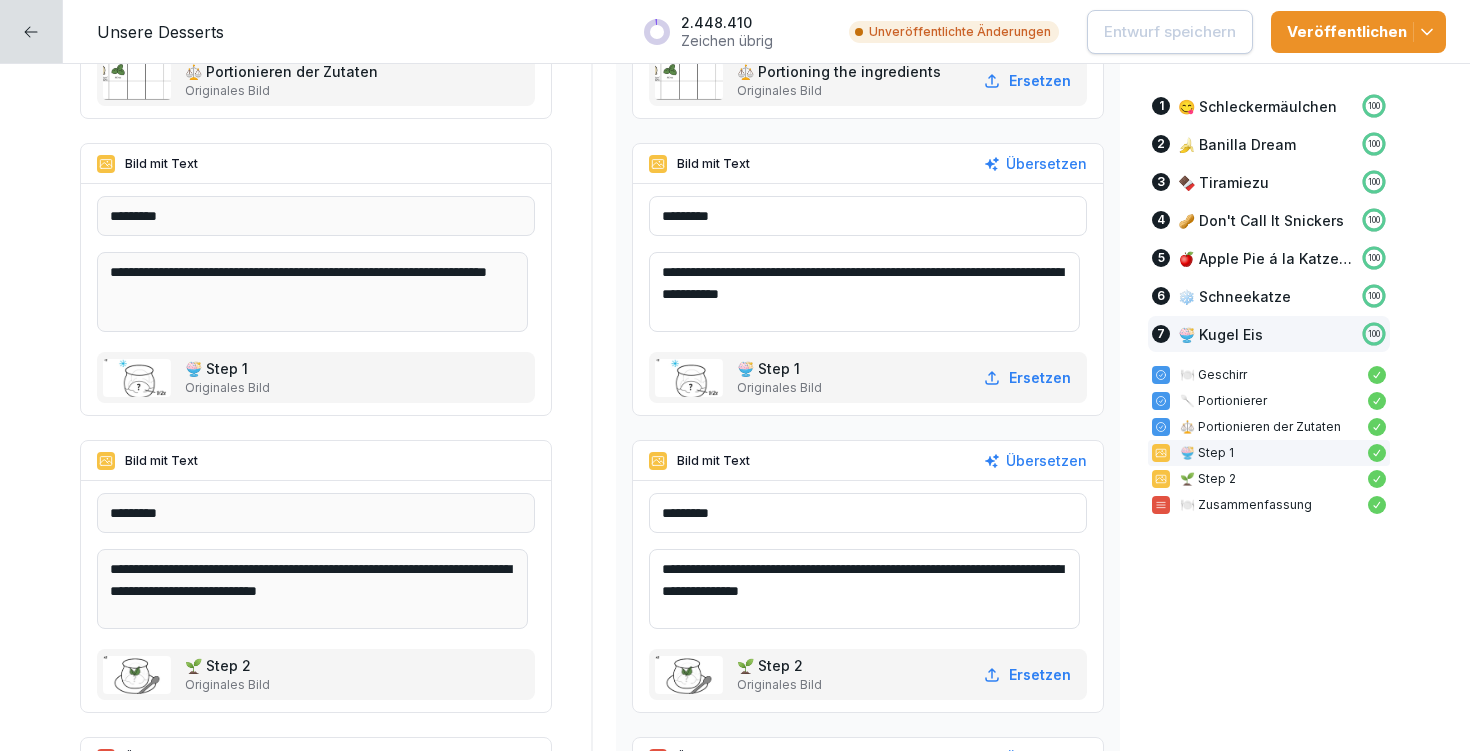 click on "**********" at bounding box center [864, 589] 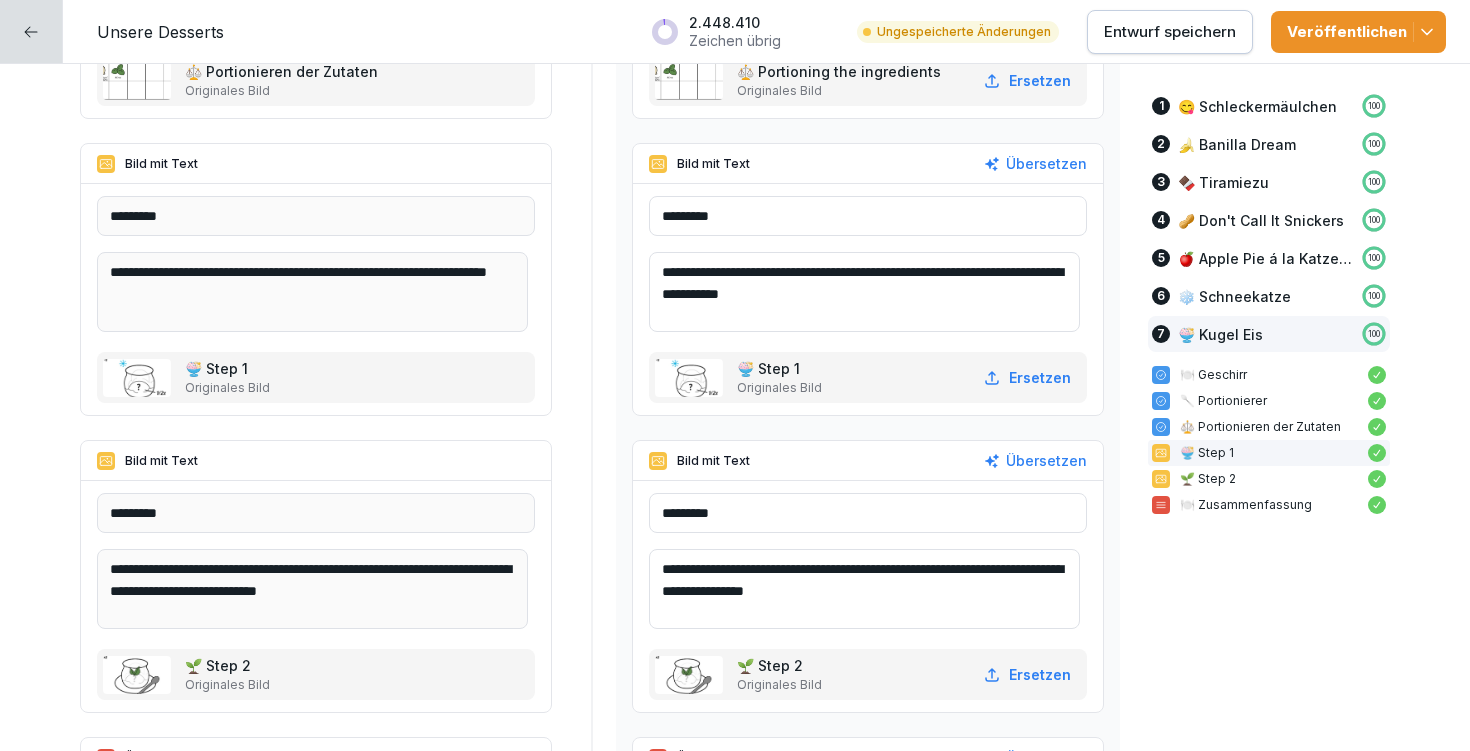 click on "**********" at bounding box center (864, 589) 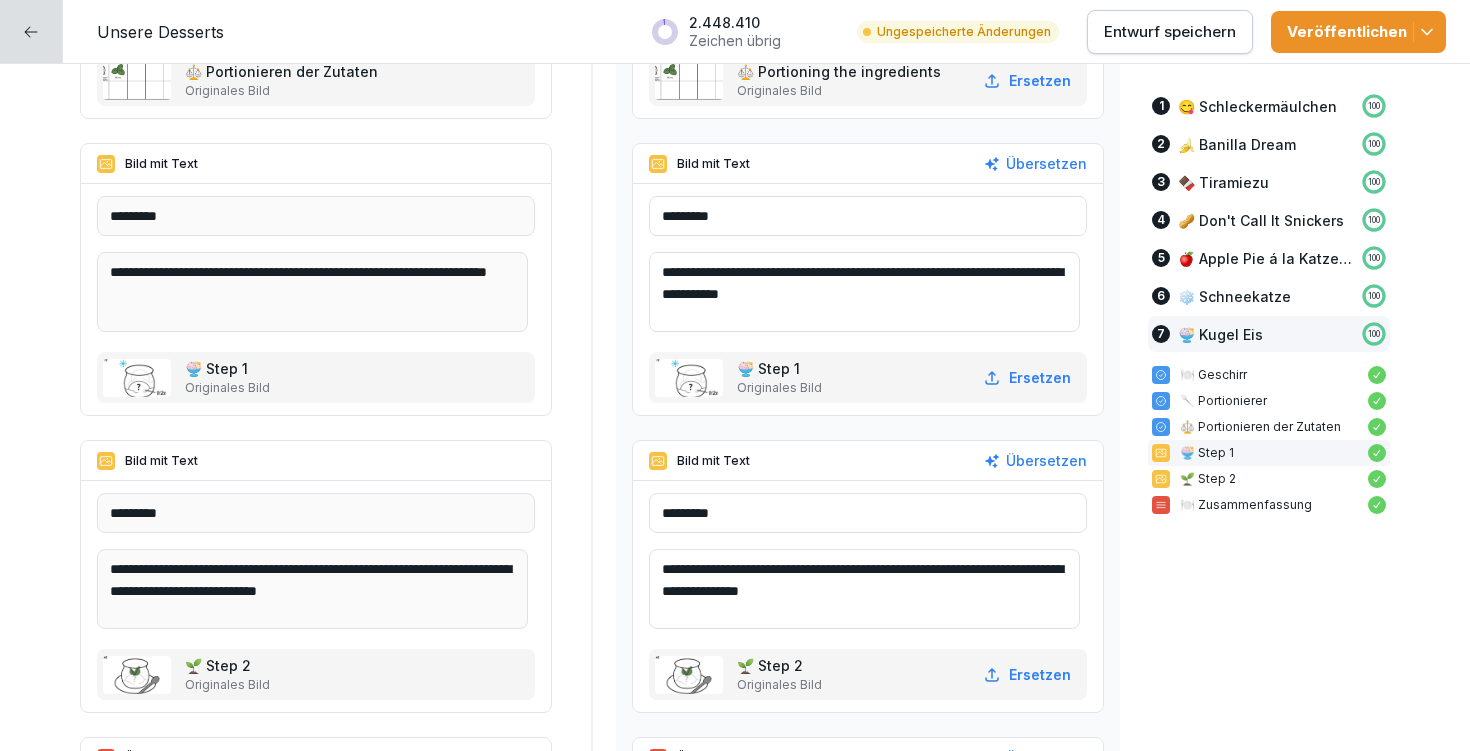 click on "**********" at bounding box center [864, 589] 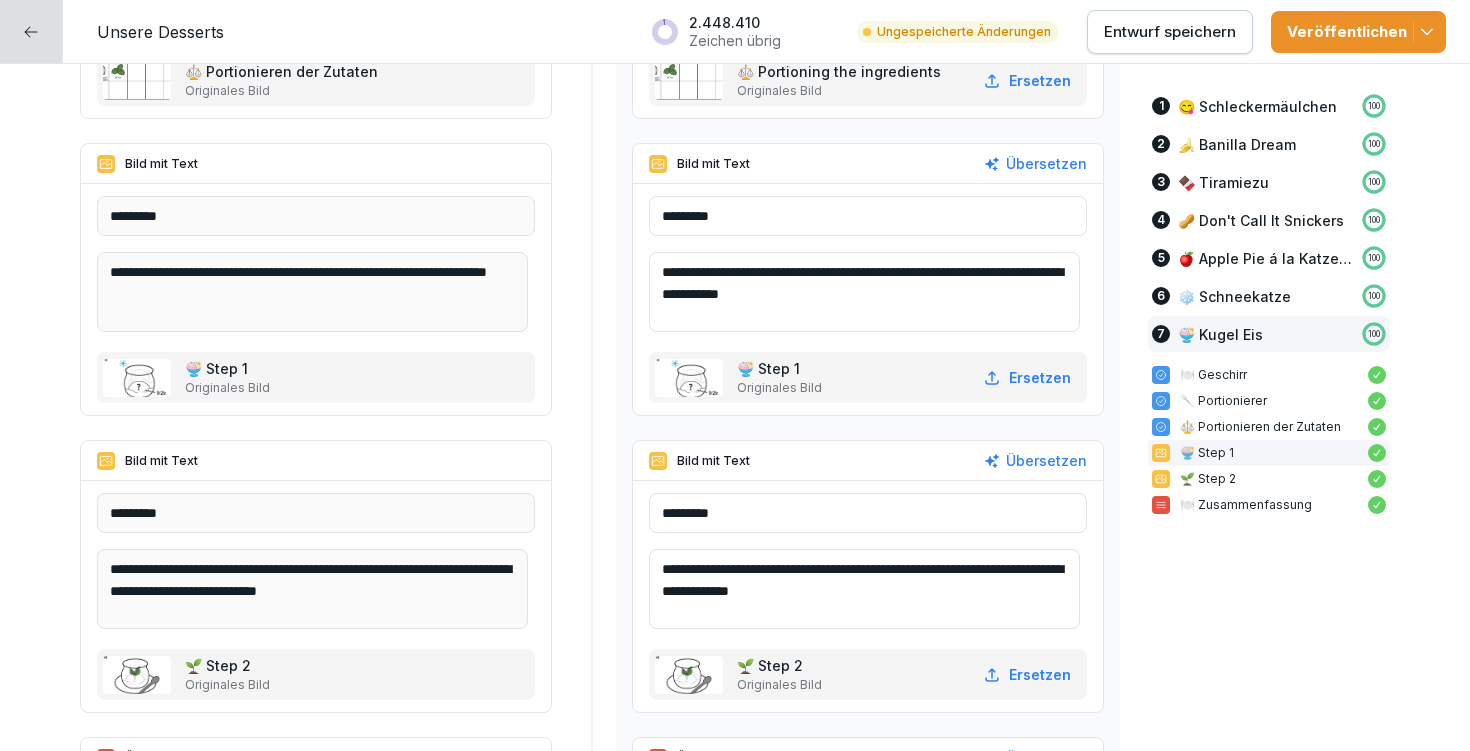 click on "**********" at bounding box center [864, 589] 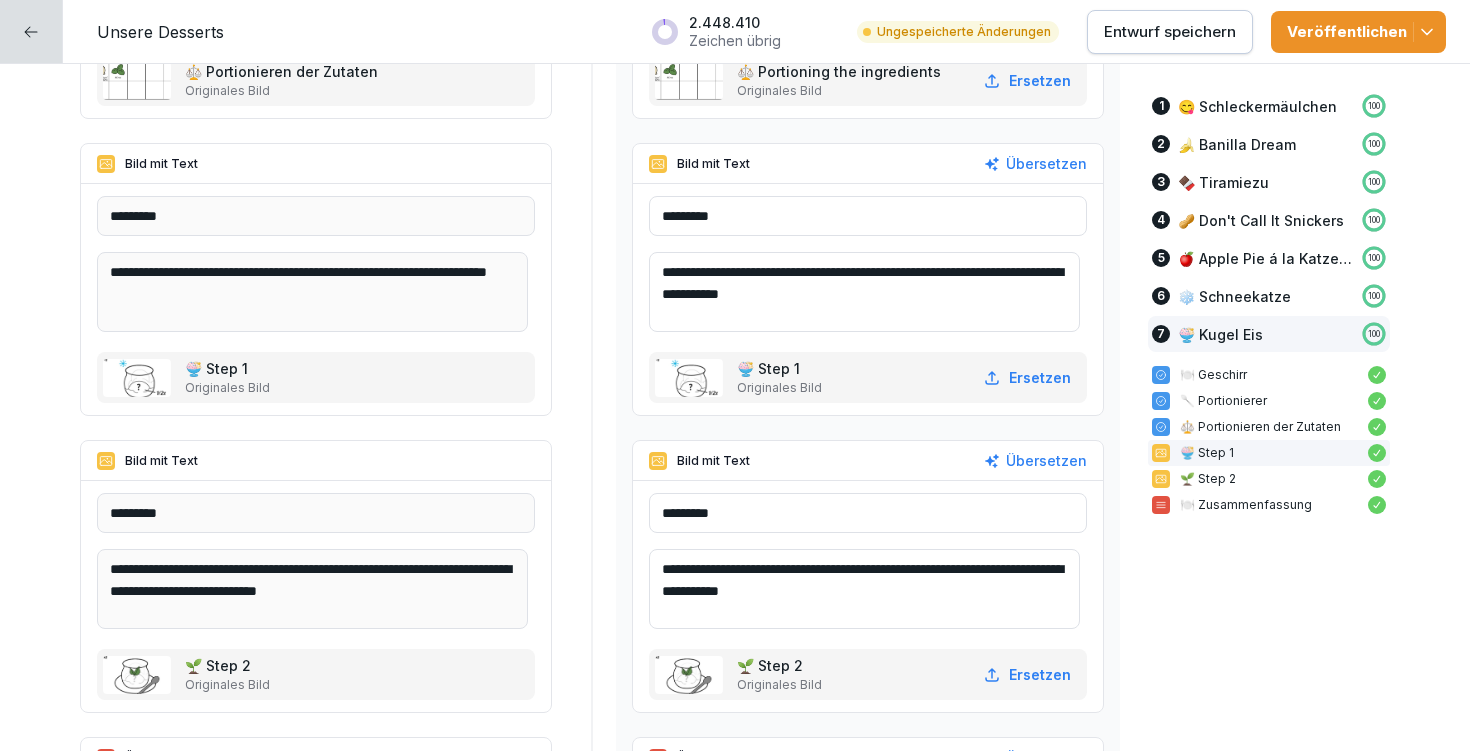 click on "**********" at bounding box center (864, 589) 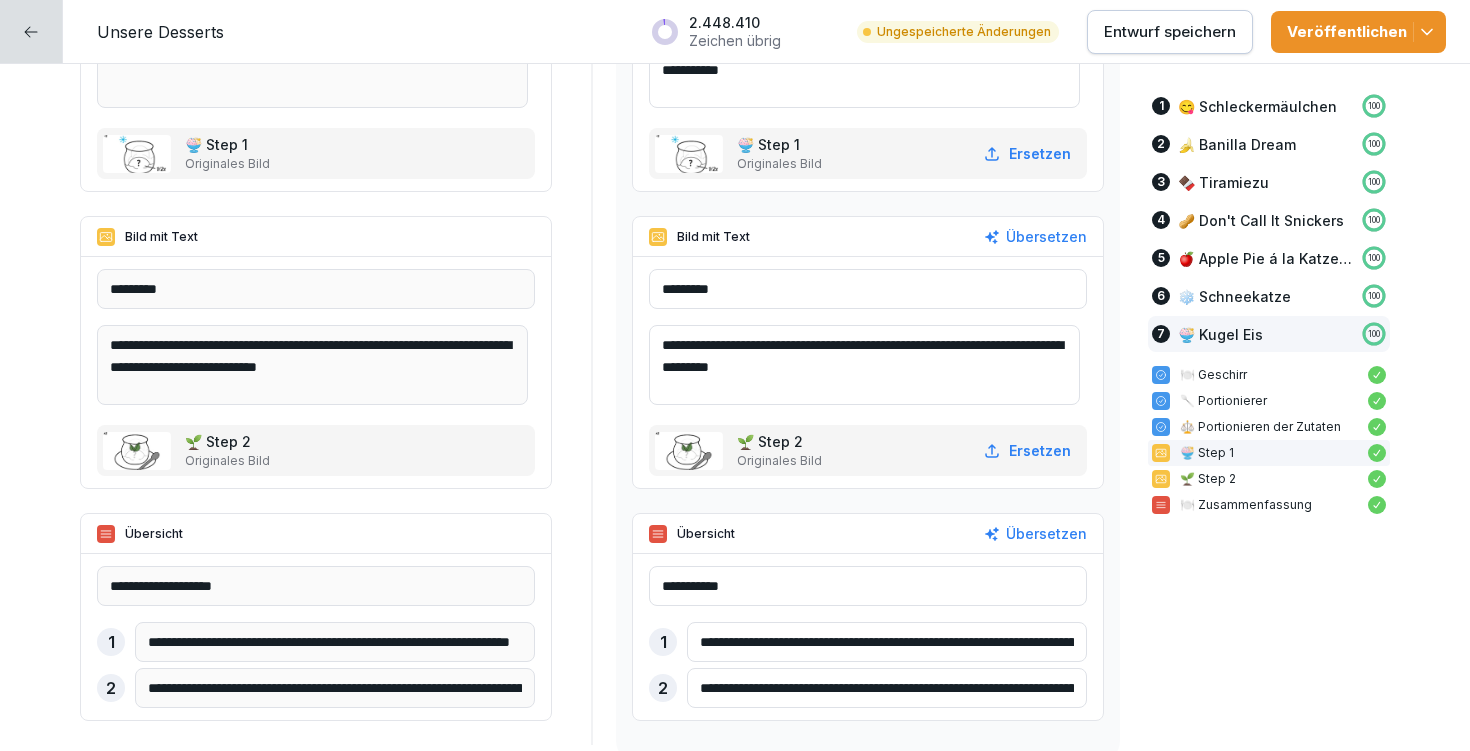scroll, scrollTop: 21275, scrollLeft: 0, axis: vertical 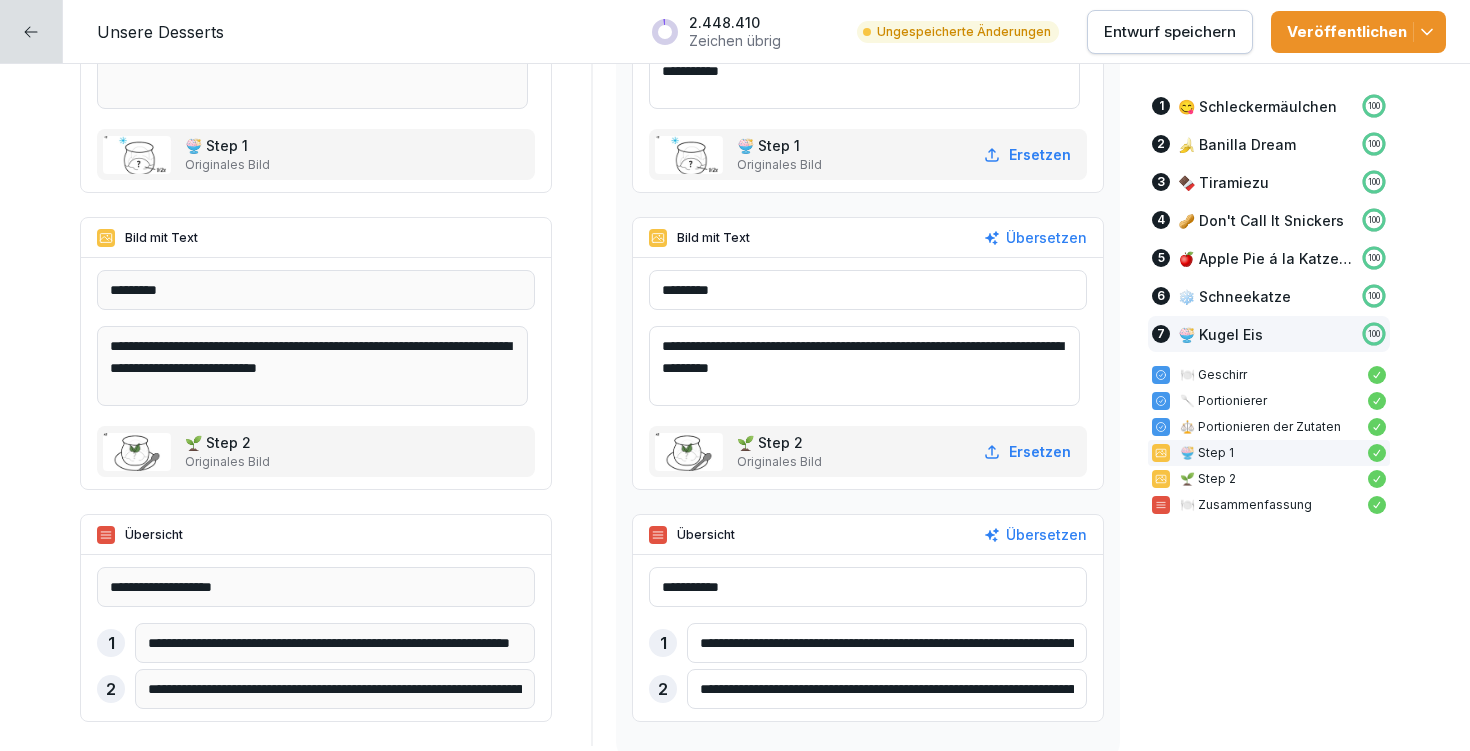 type on "**********" 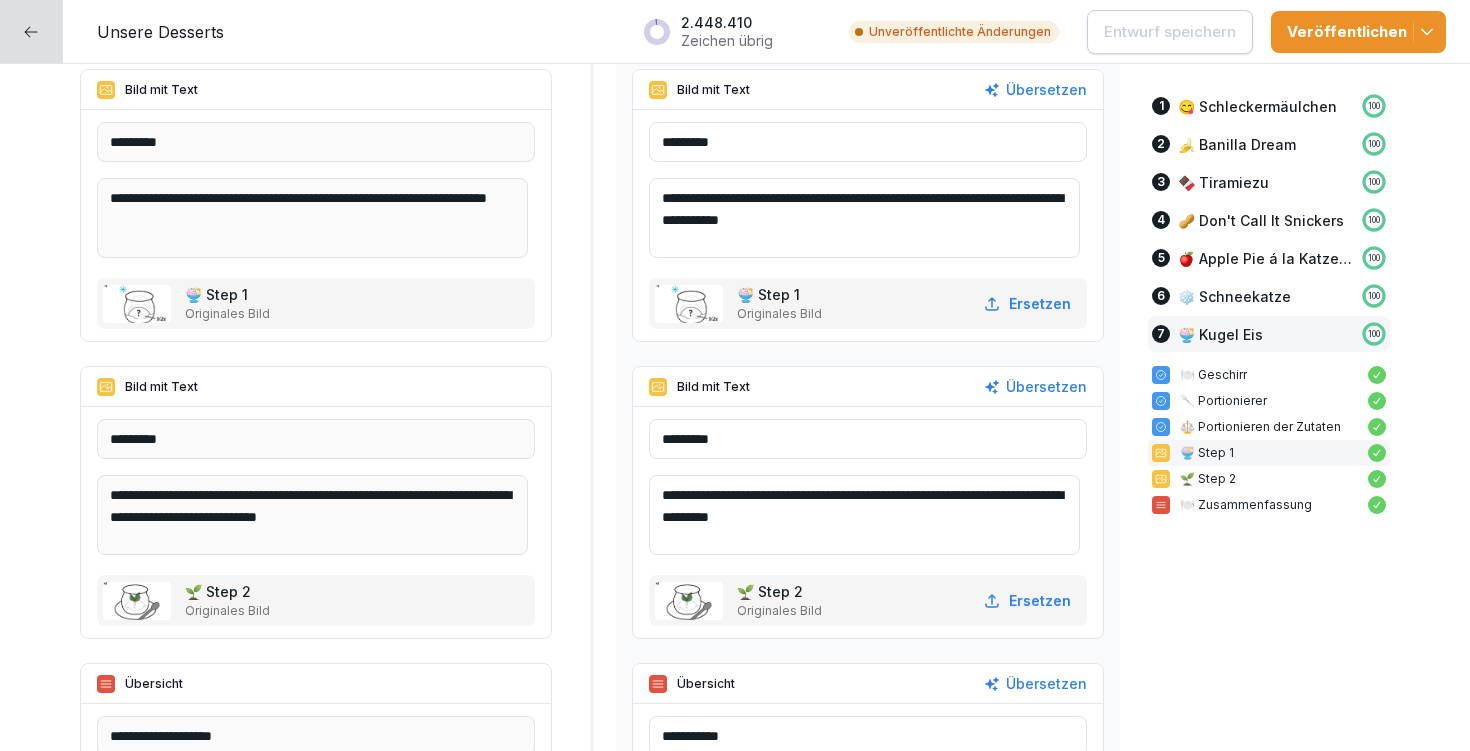 scroll, scrollTop: 21116, scrollLeft: 0, axis: vertical 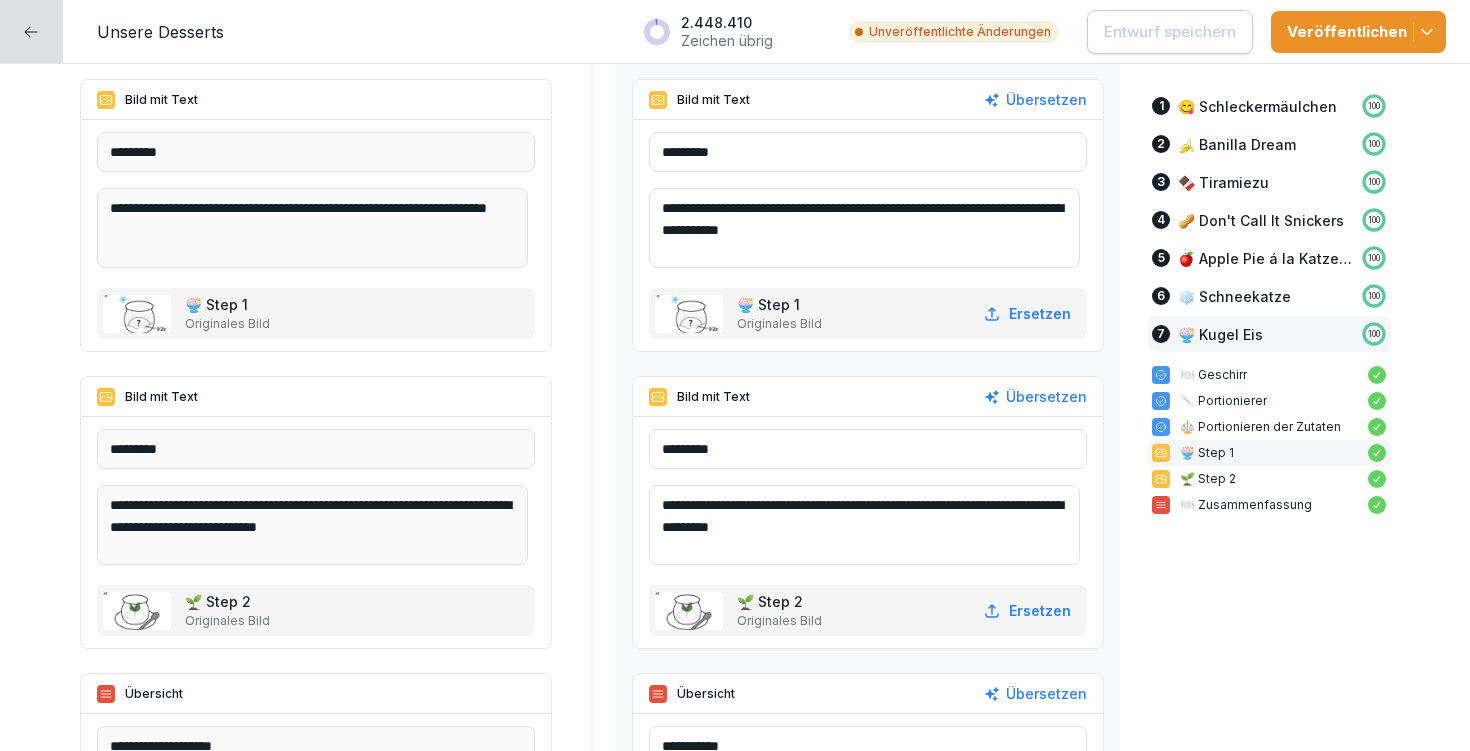 drag, startPoint x: 669, startPoint y: 206, endPoint x: 896, endPoint y: 248, distance: 230.85277 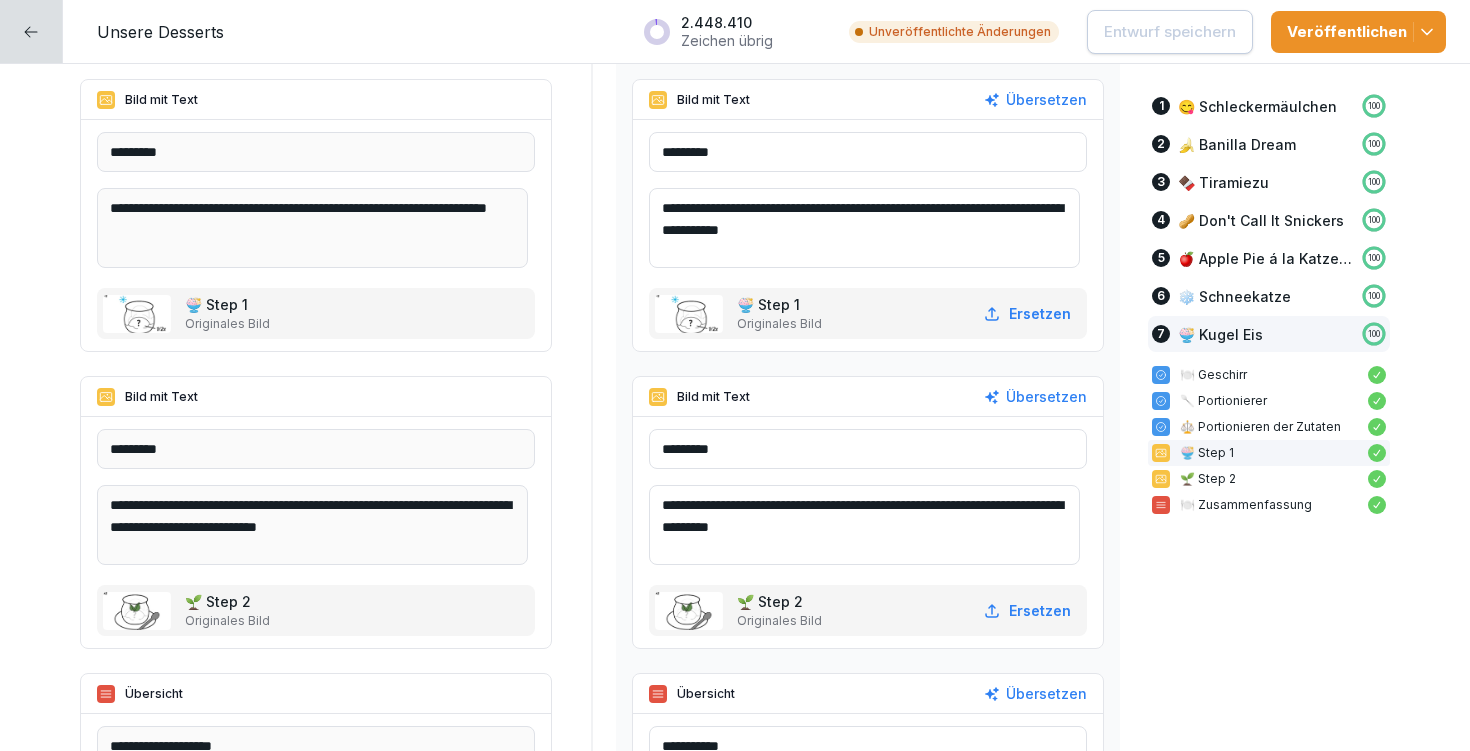 click on "**********" at bounding box center (864, 228) 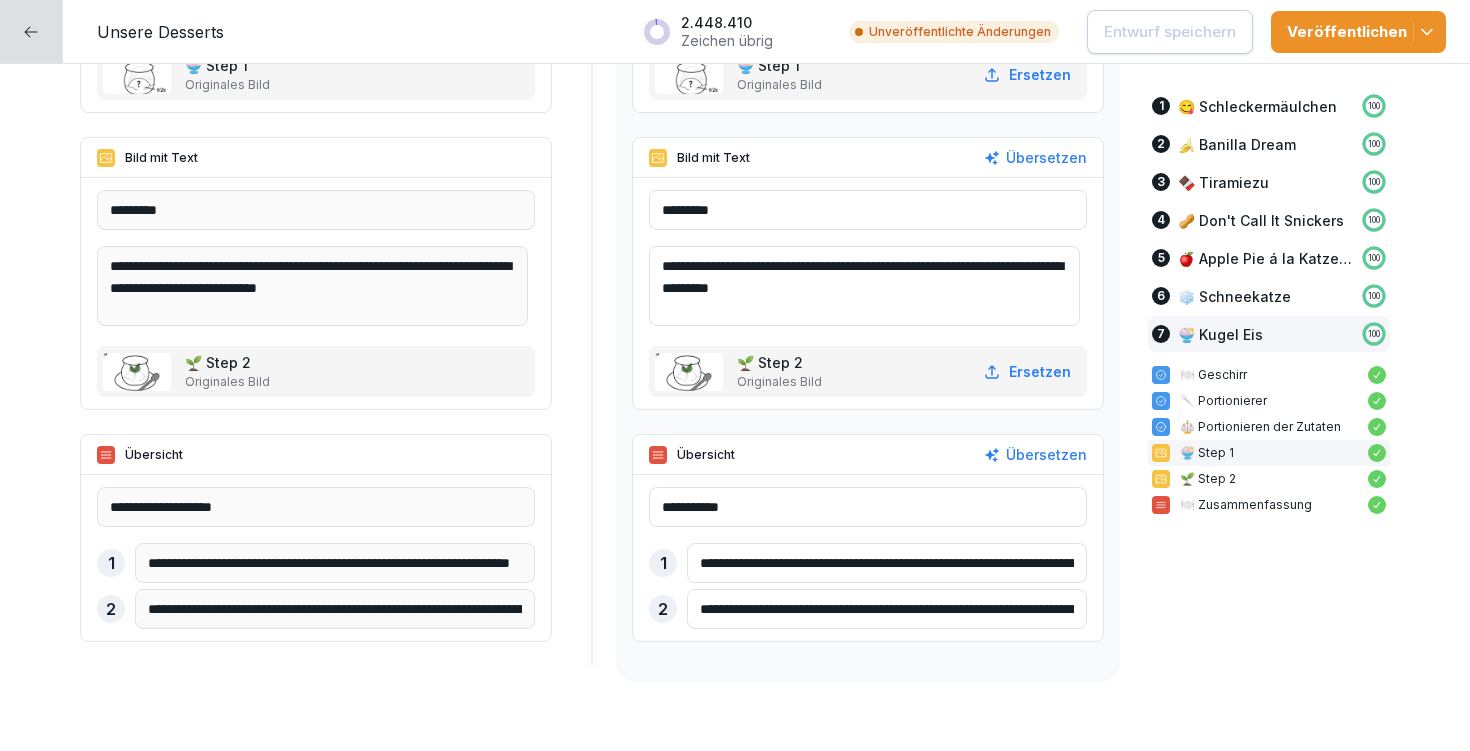 scroll, scrollTop: 21390, scrollLeft: 0, axis: vertical 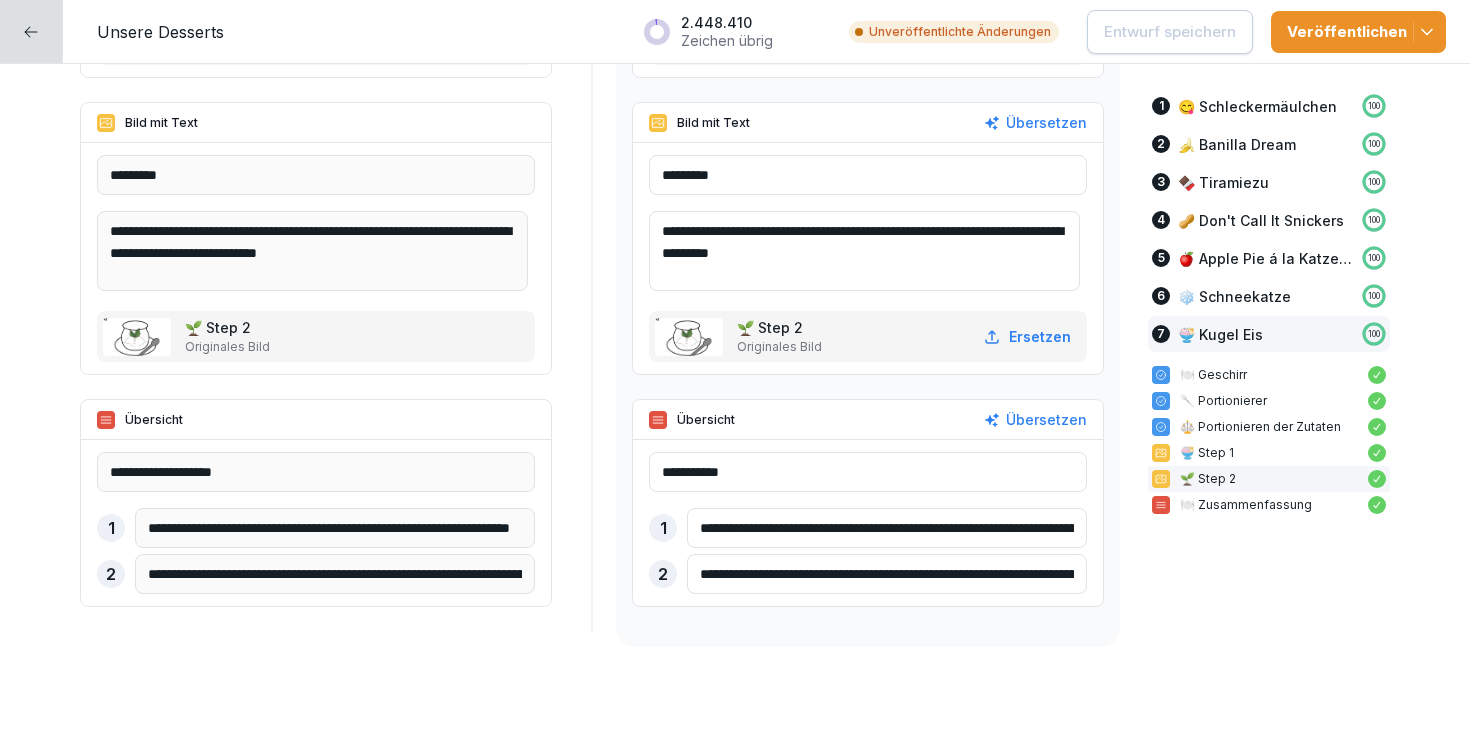 click on "**********" at bounding box center [887, 528] 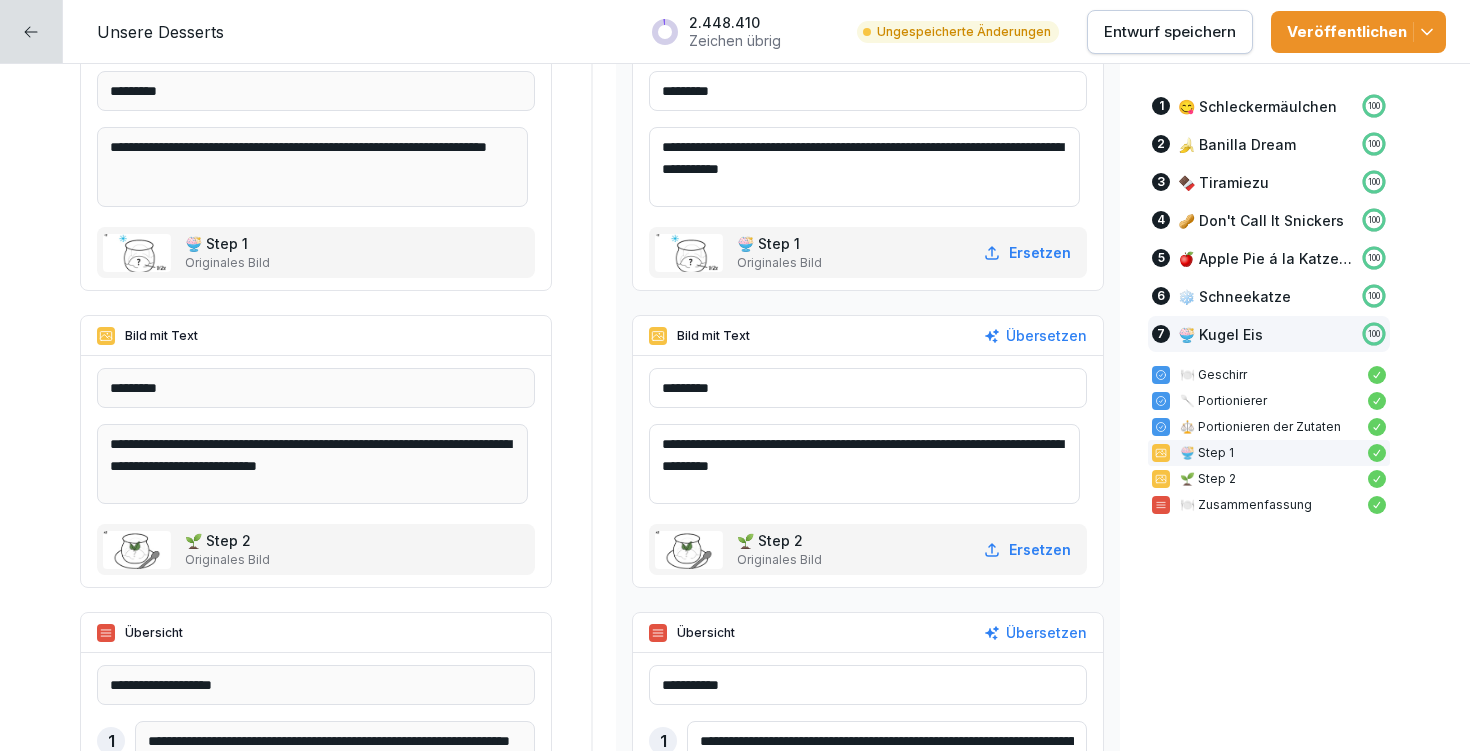 scroll, scrollTop: 21173, scrollLeft: 0, axis: vertical 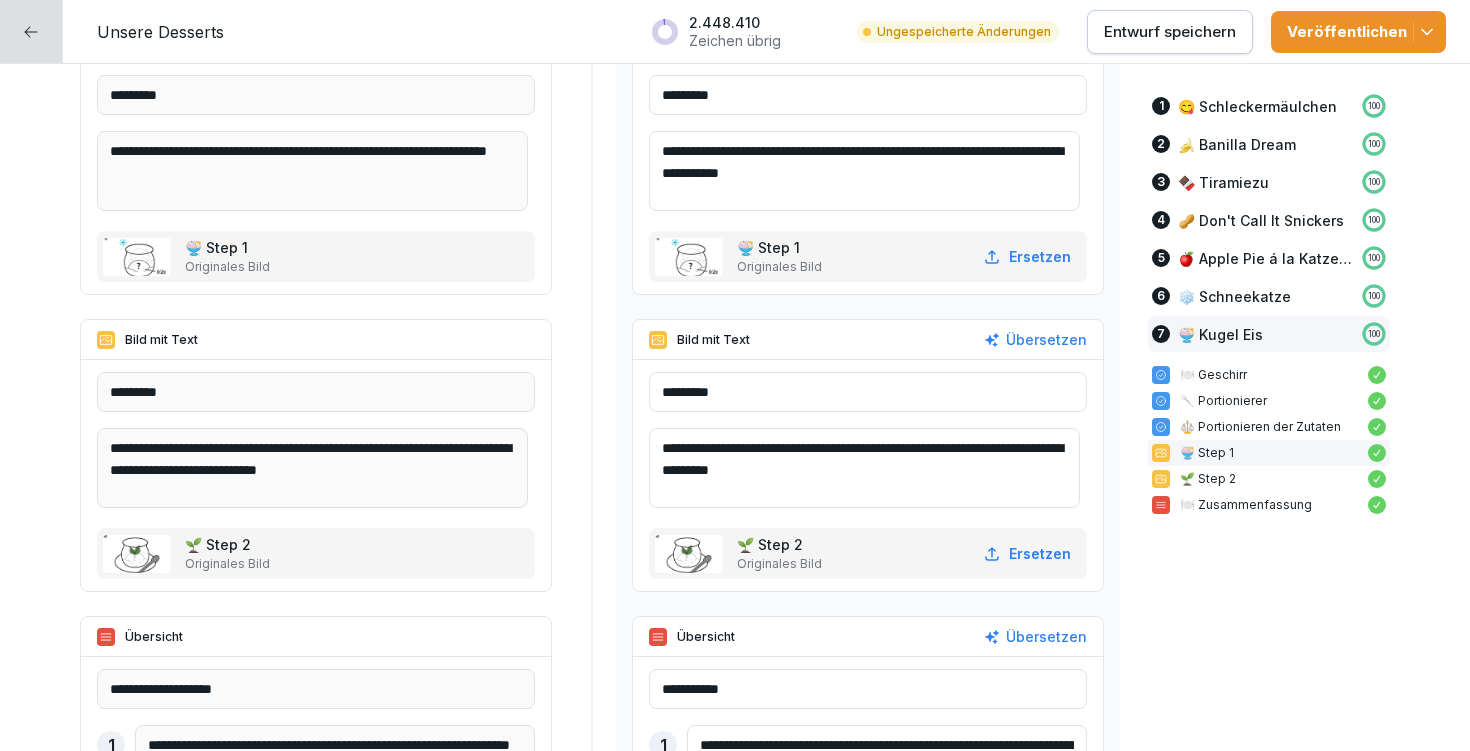 type on "**********" 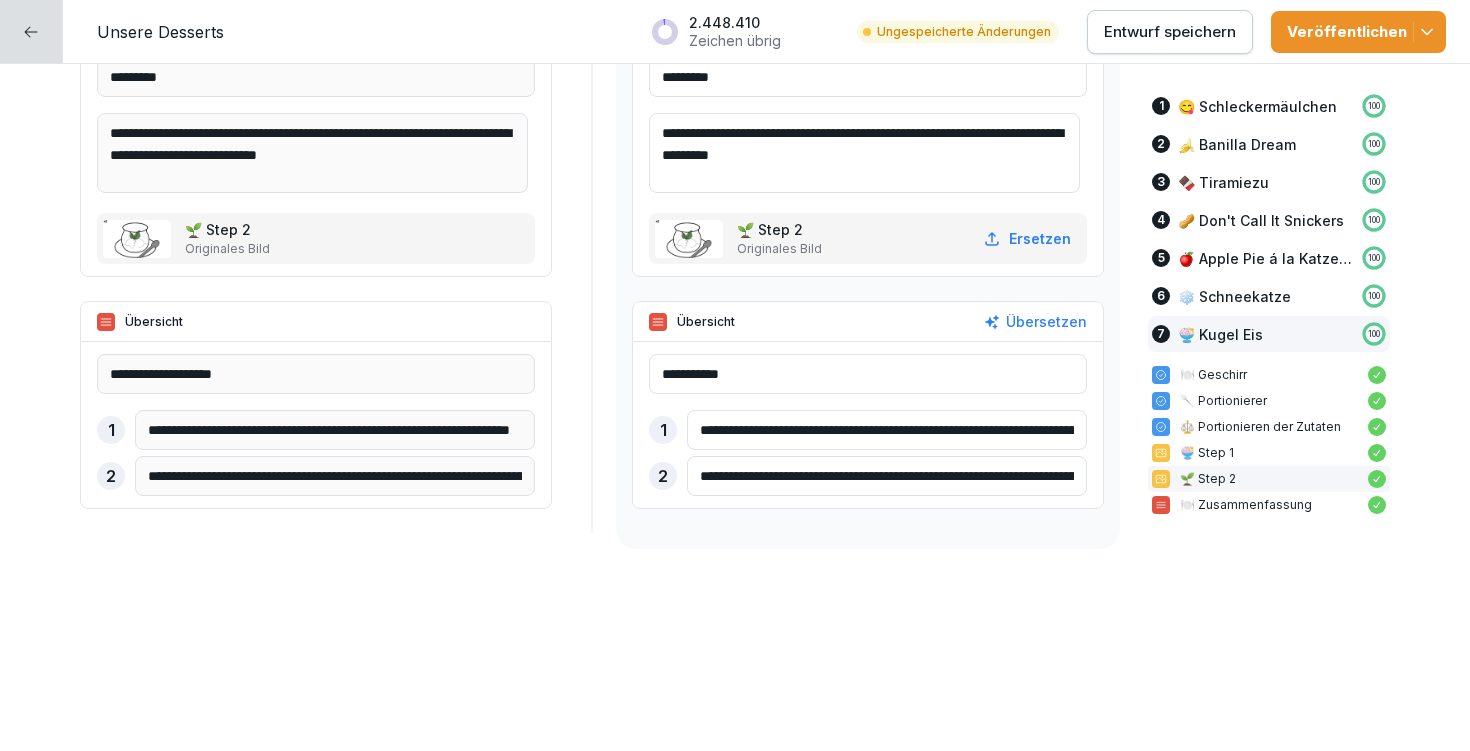 scroll, scrollTop: 21497, scrollLeft: 0, axis: vertical 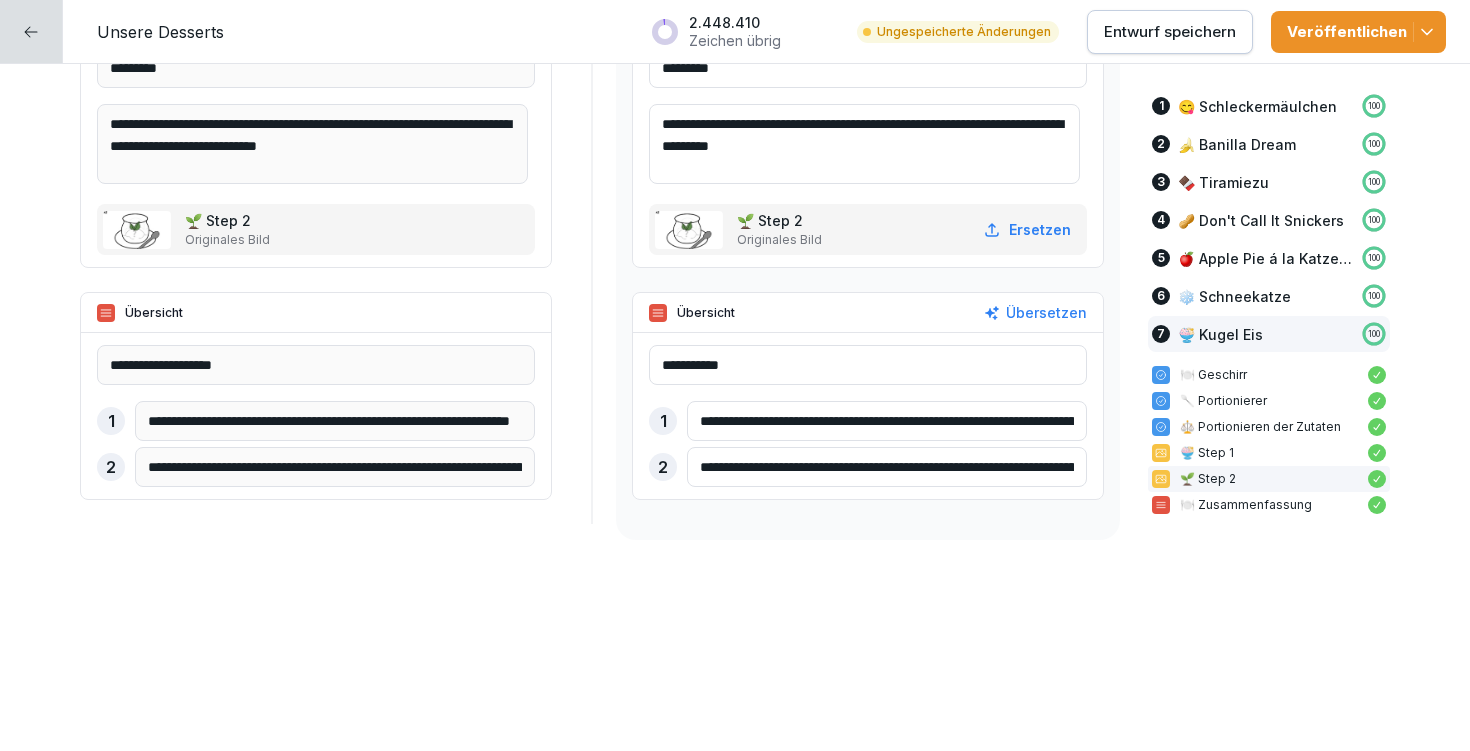 drag, startPoint x: 686, startPoint y: 466, endPoint x: 1184, endPoint y: 531, distance: 502.22406 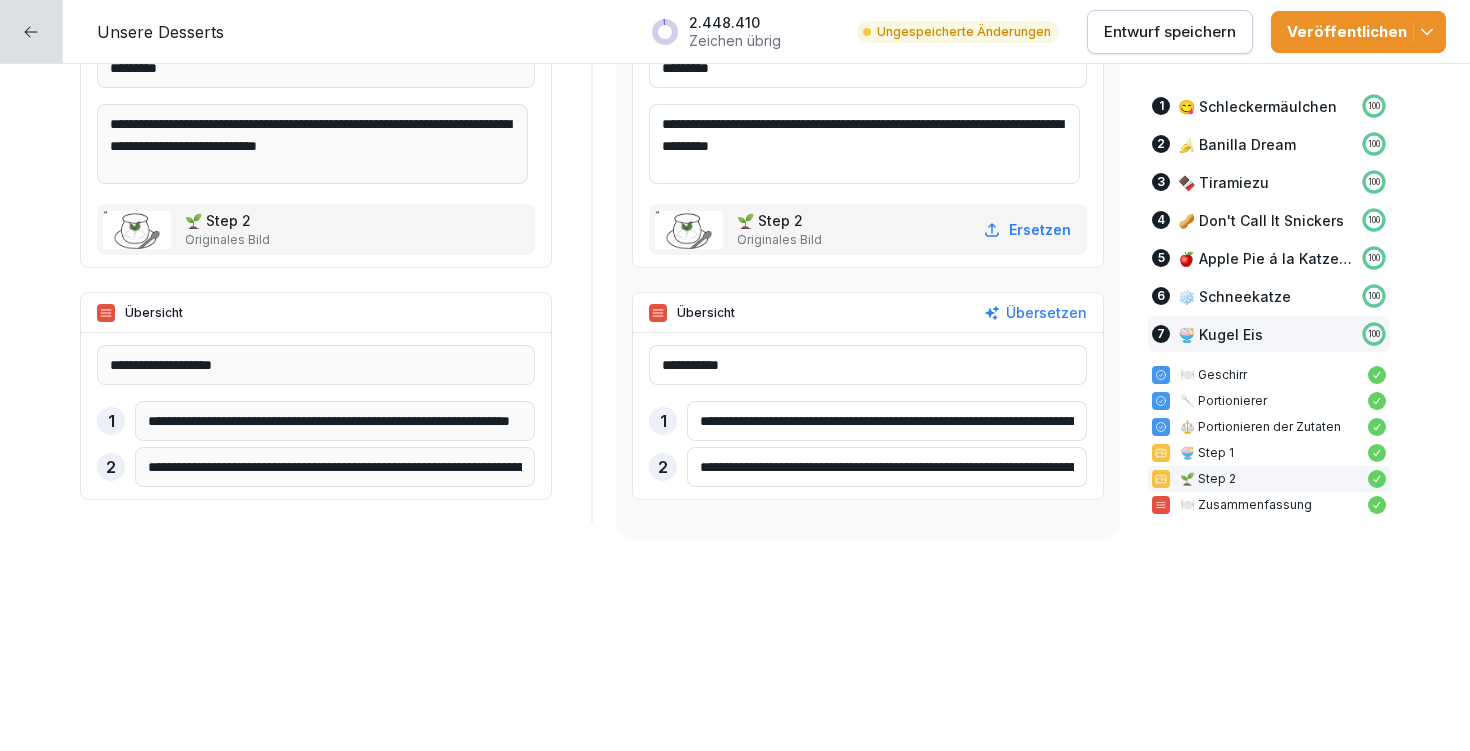 type on "**********" 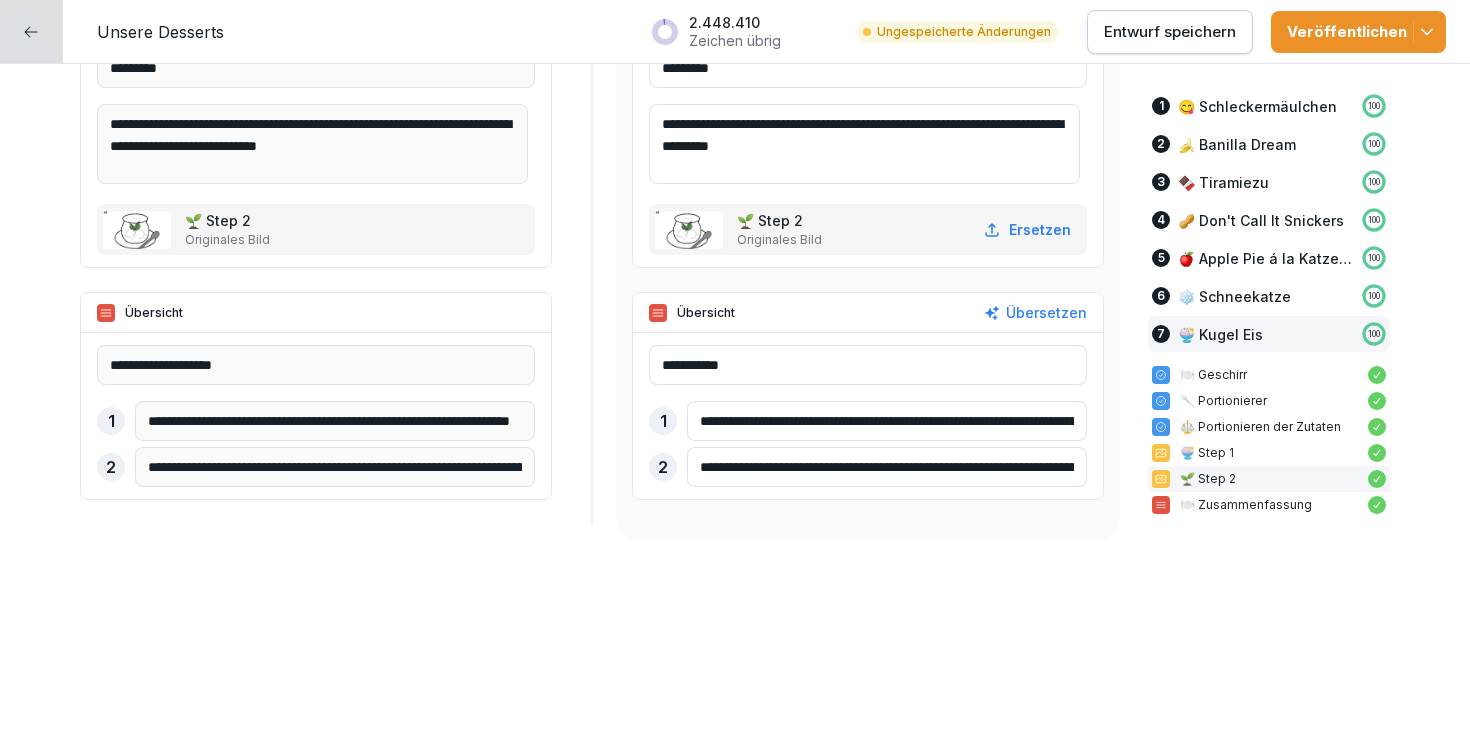click on "Entwurf speichern" at bounding box center (1170, 32) 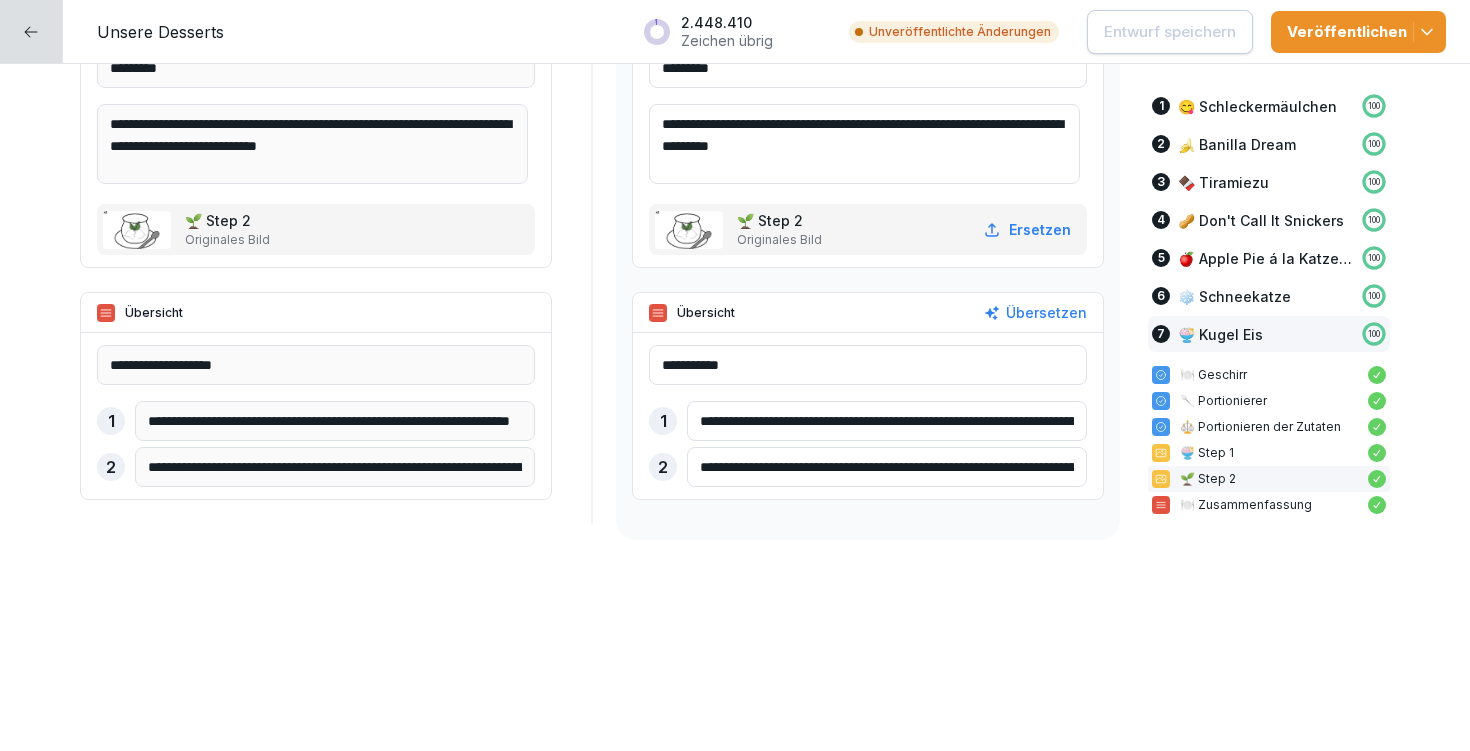 click at bounding box center (31, 31) 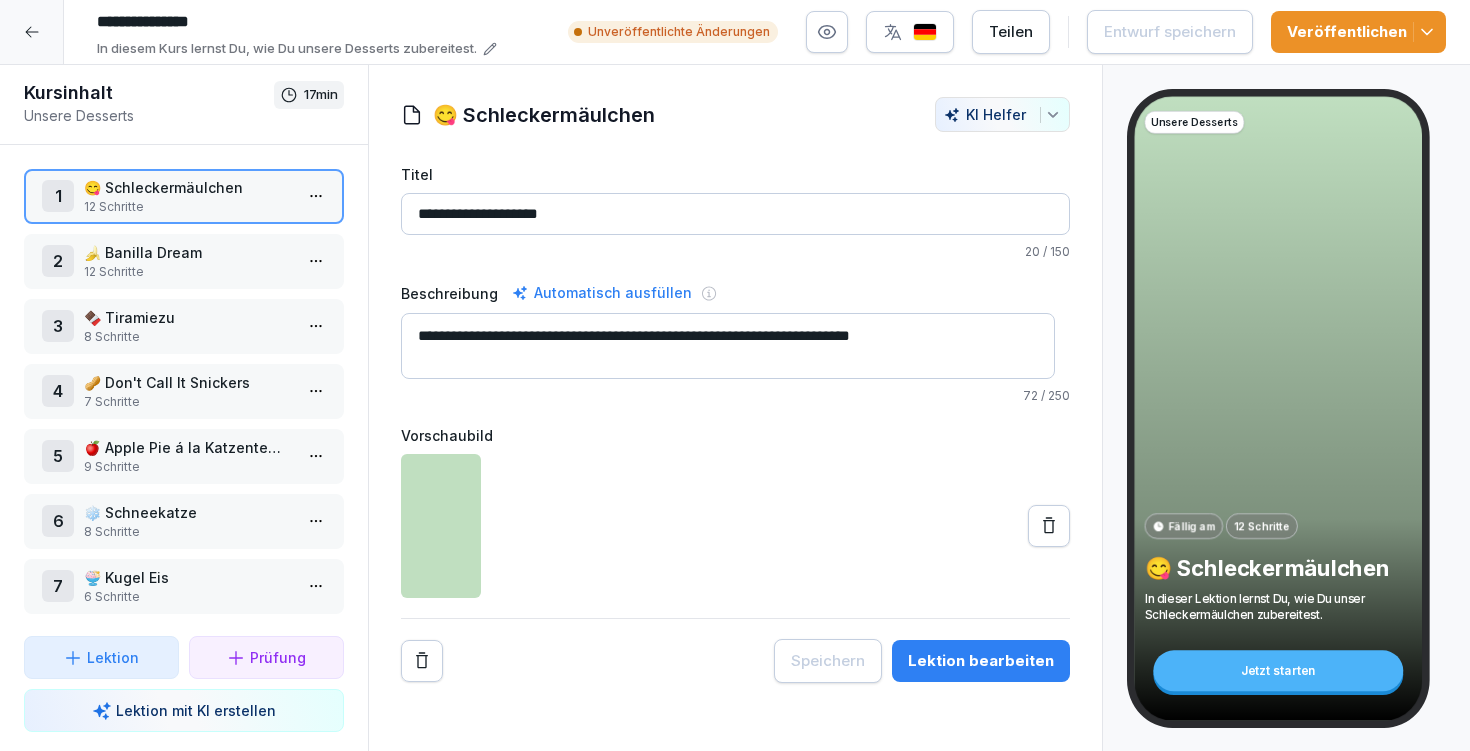 click at bounding box center [32, 32] 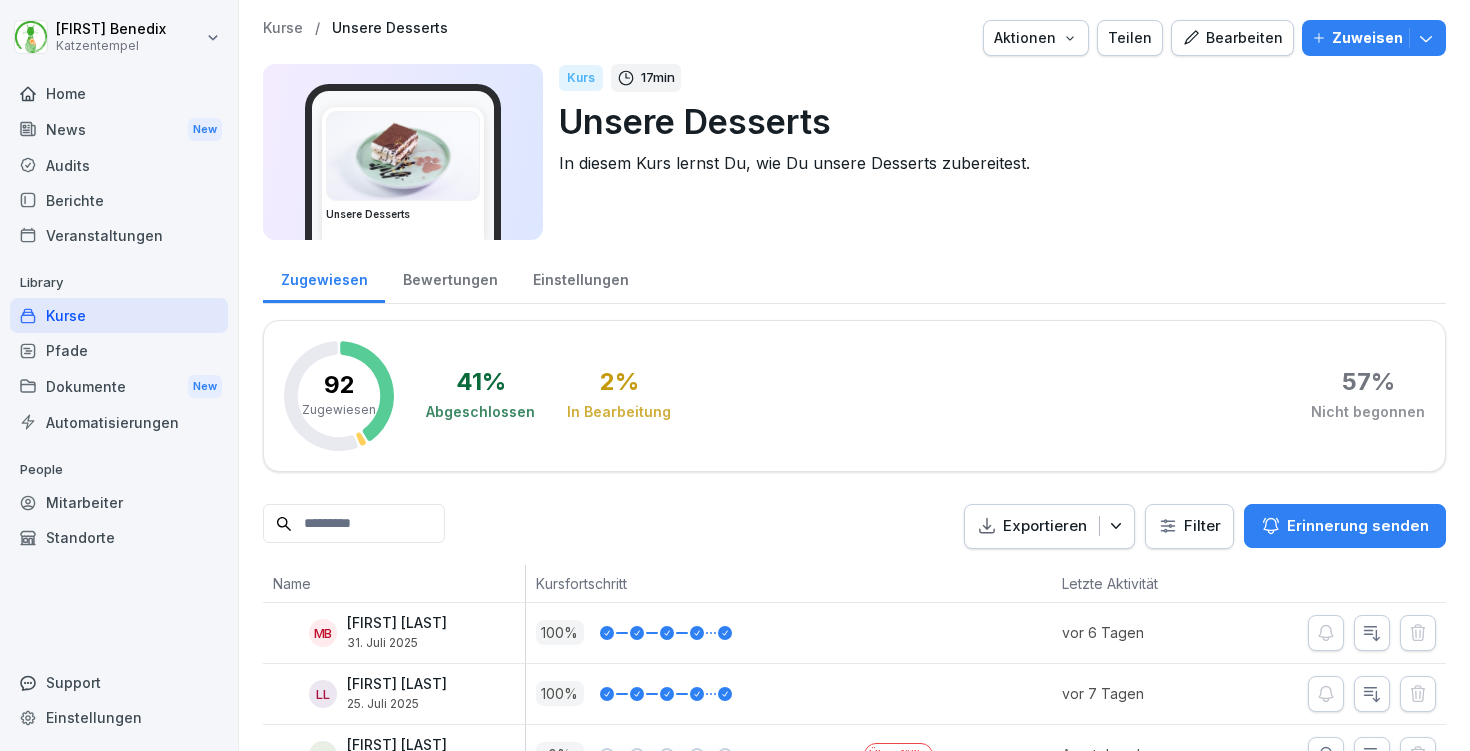 click on "Kurse" at bounding box center [283, 28] 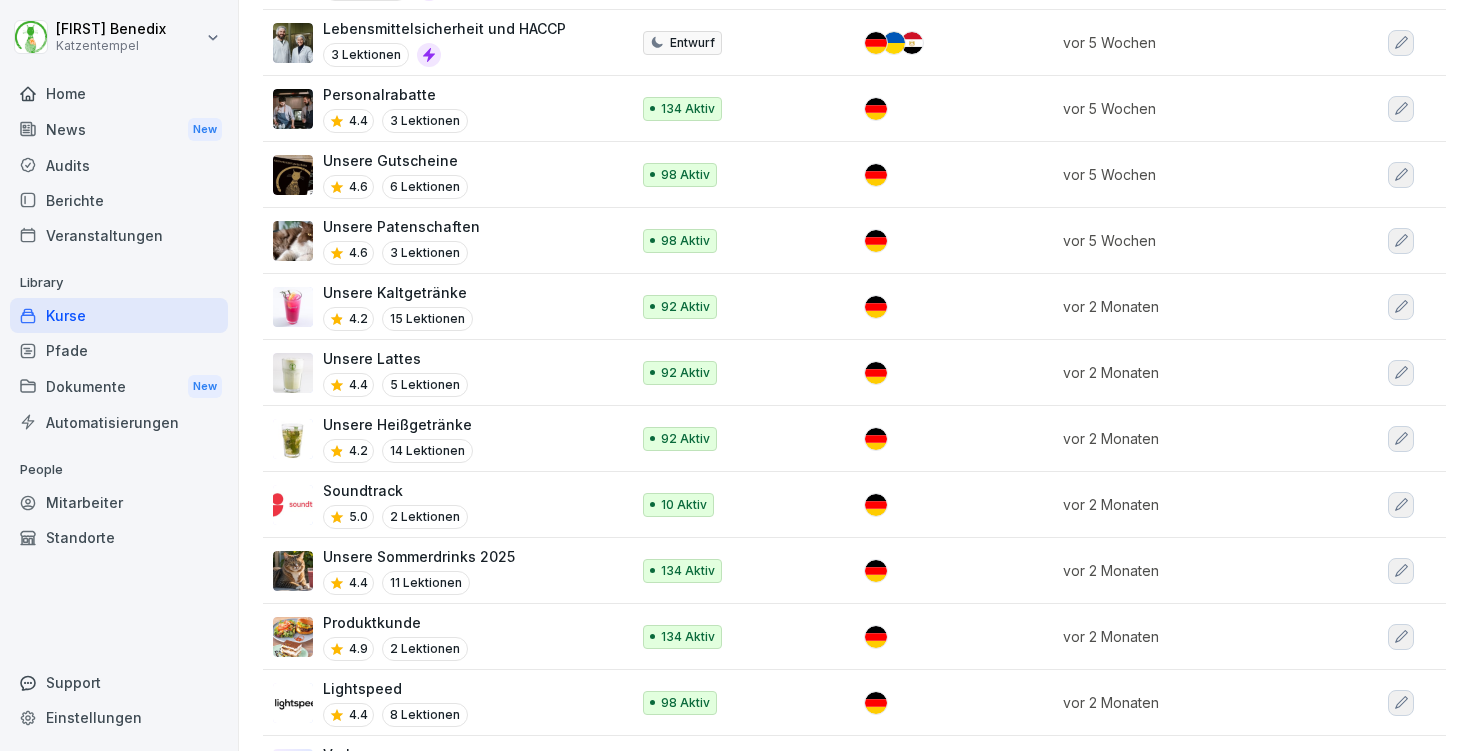 scroll, scrollTop: 1450, scrollLeft: 0, axis: vertical 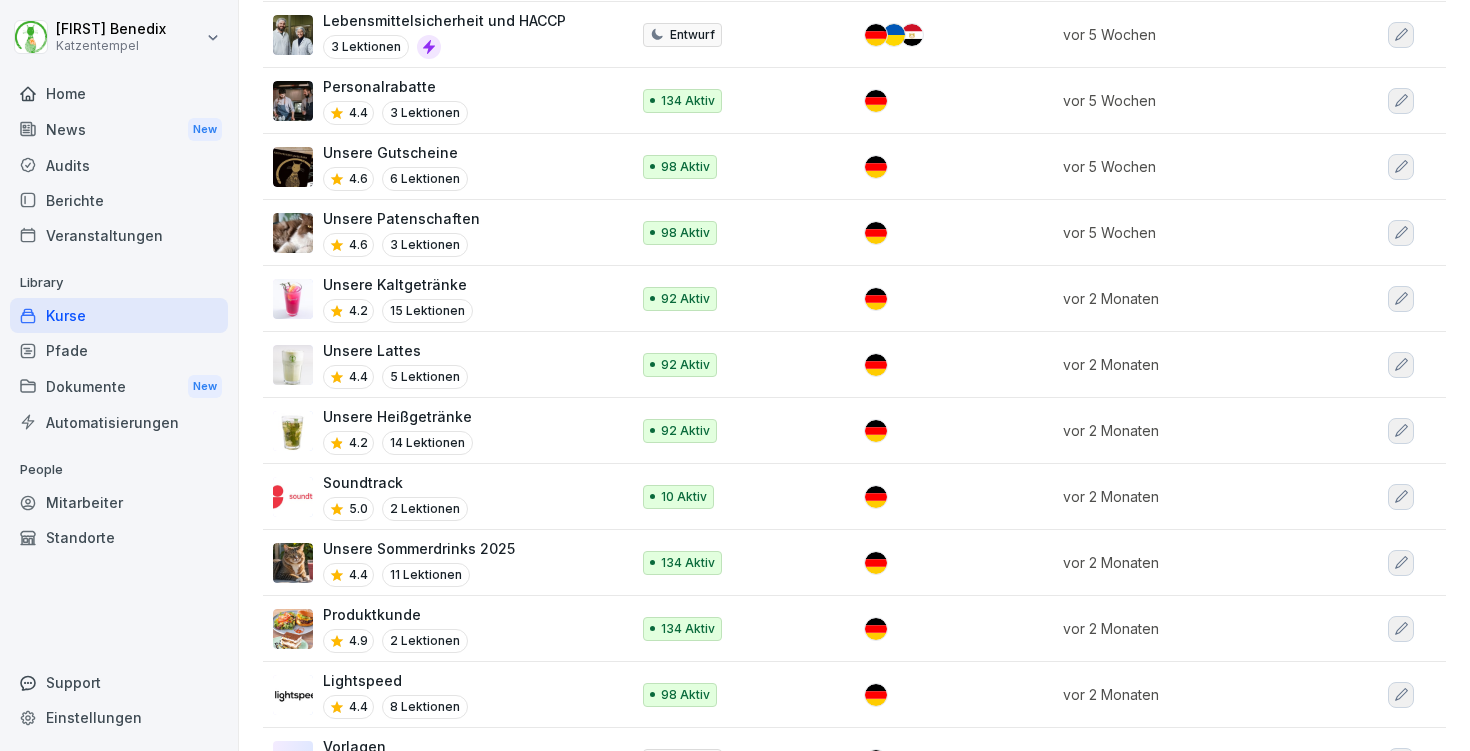 click on "Unsere Heißgetränke 4.2 14 Lektionen" at bounding box center (448, 431) 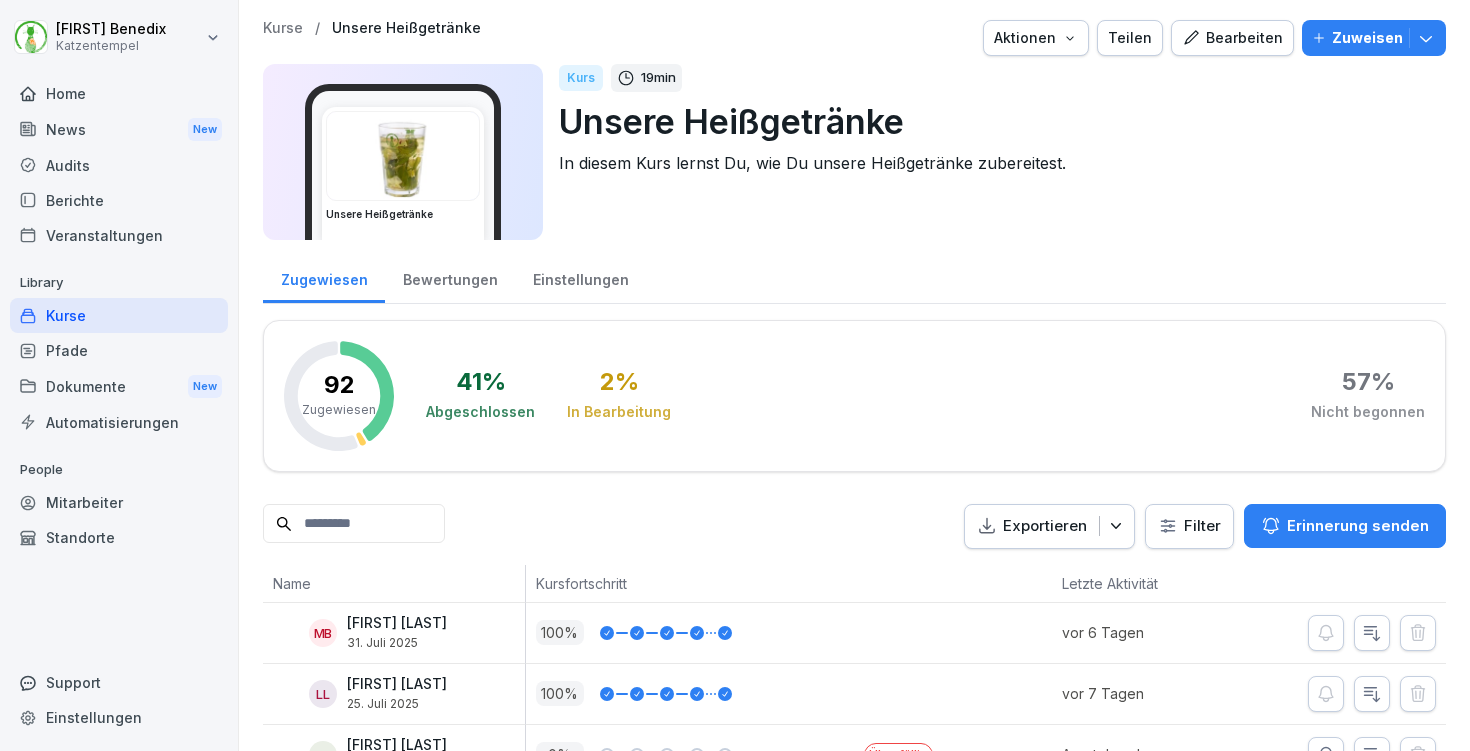 scroll, scrollTop: 0, scrollLeft: 0, axis: both 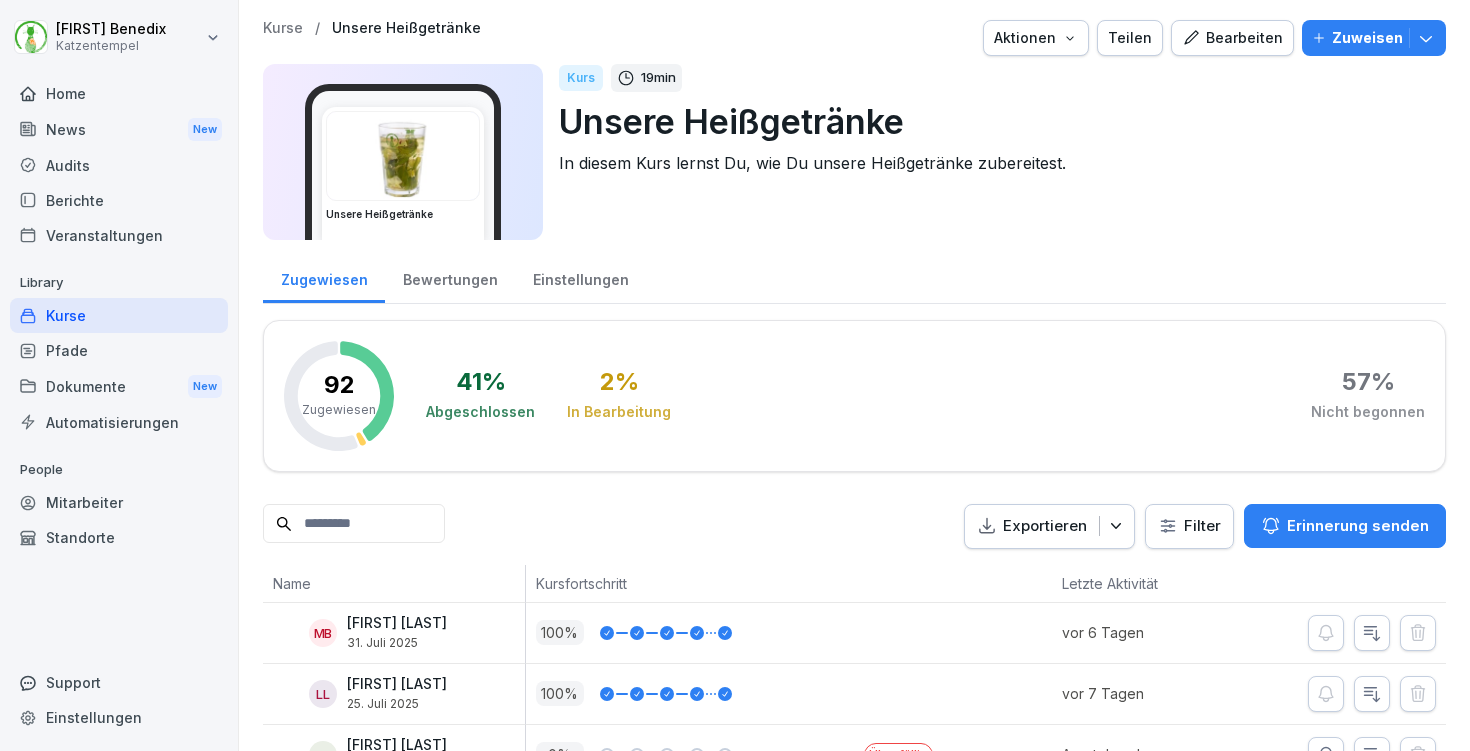 click on "Kurse" at bounding box center (283, 28) 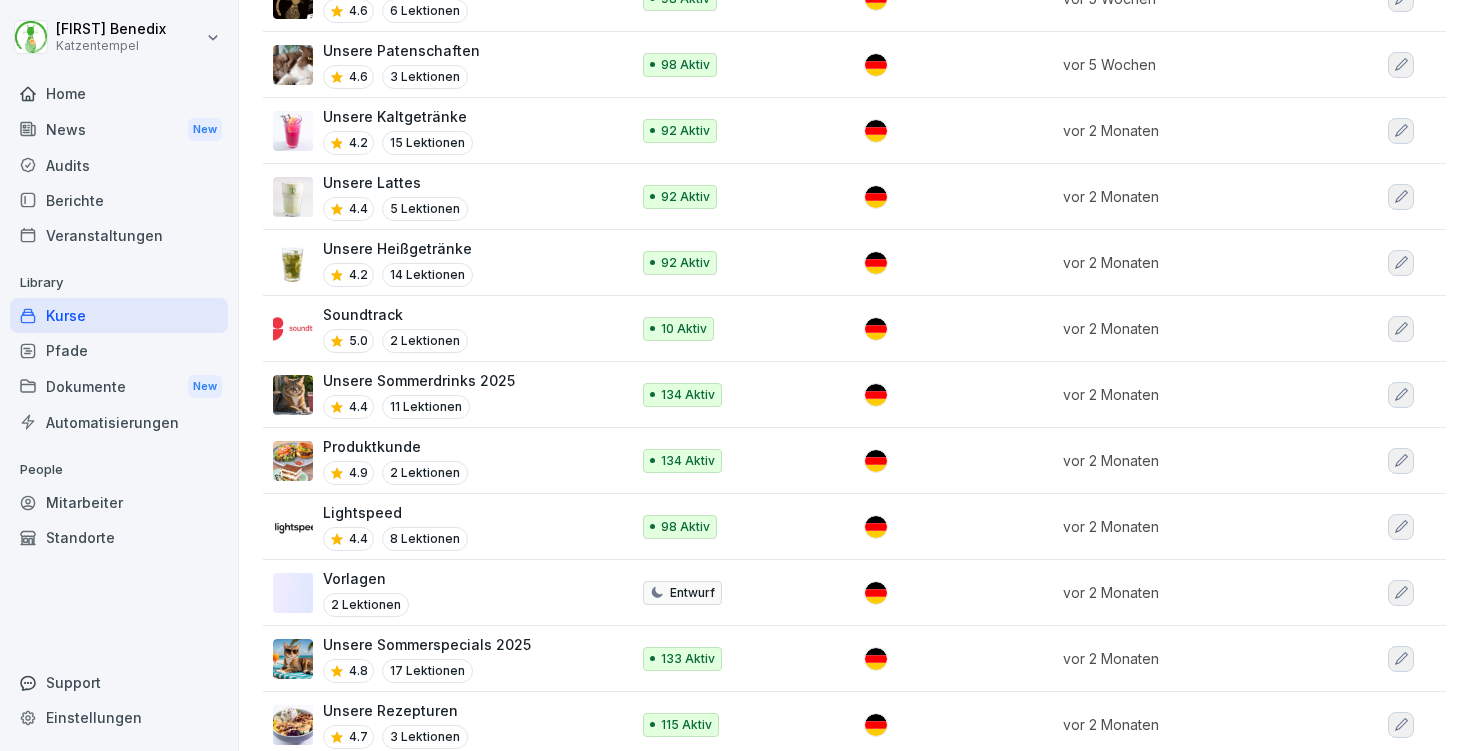 scroll, scrollTop: 1625, scrollLeft: 0, axis: vertical 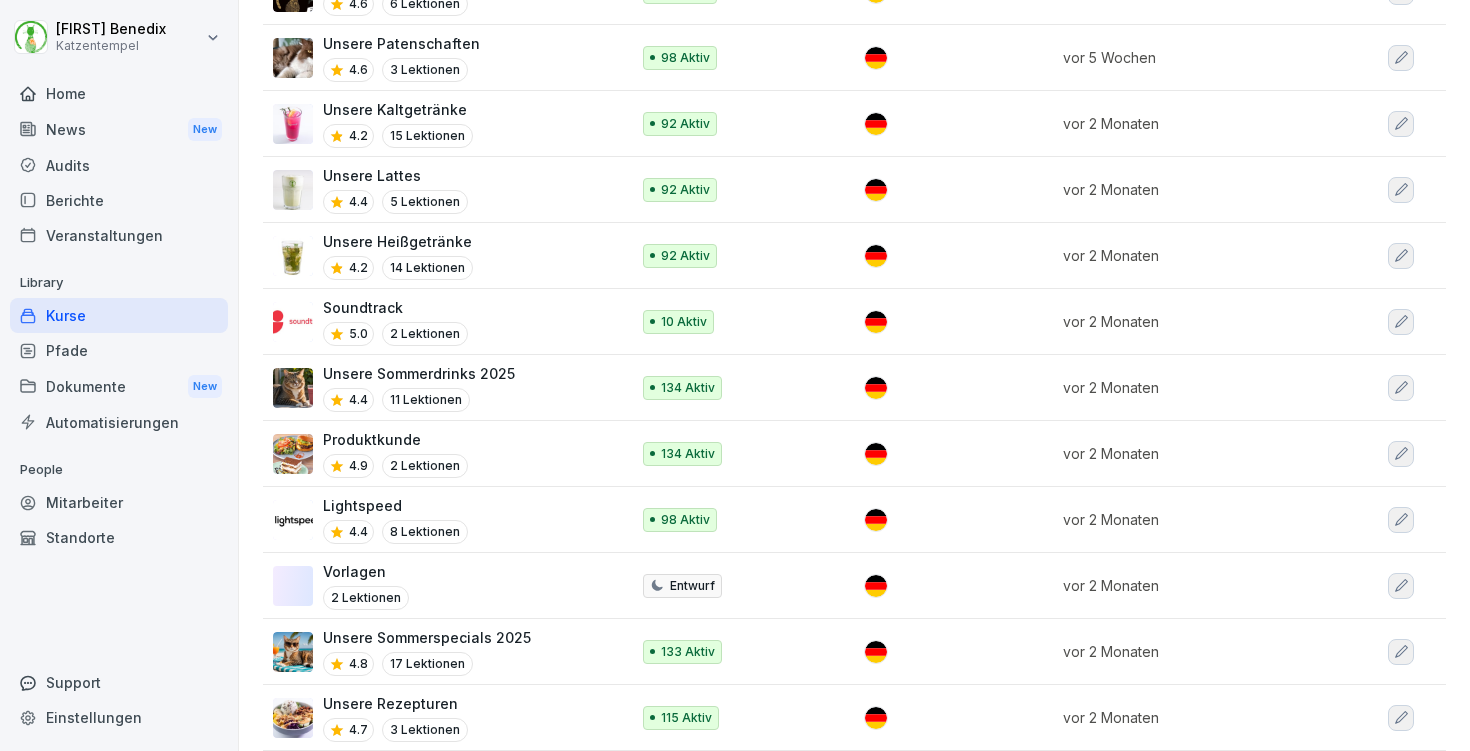 click on "Unsere Rezepturen 4.7 3 Lektionen" at bounding box center [441, 717] 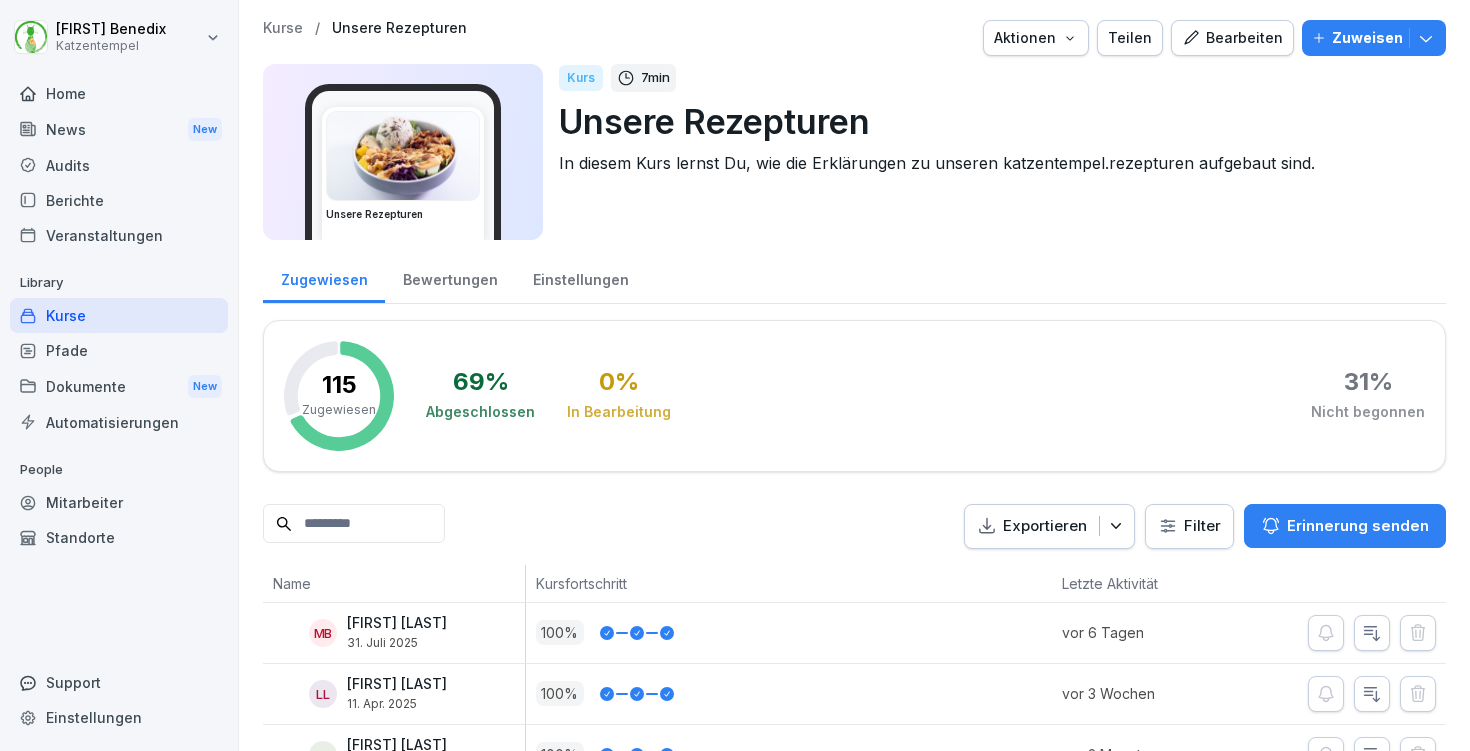 scroll, scrollTop: 0, scrollLeft: 0, axis: both 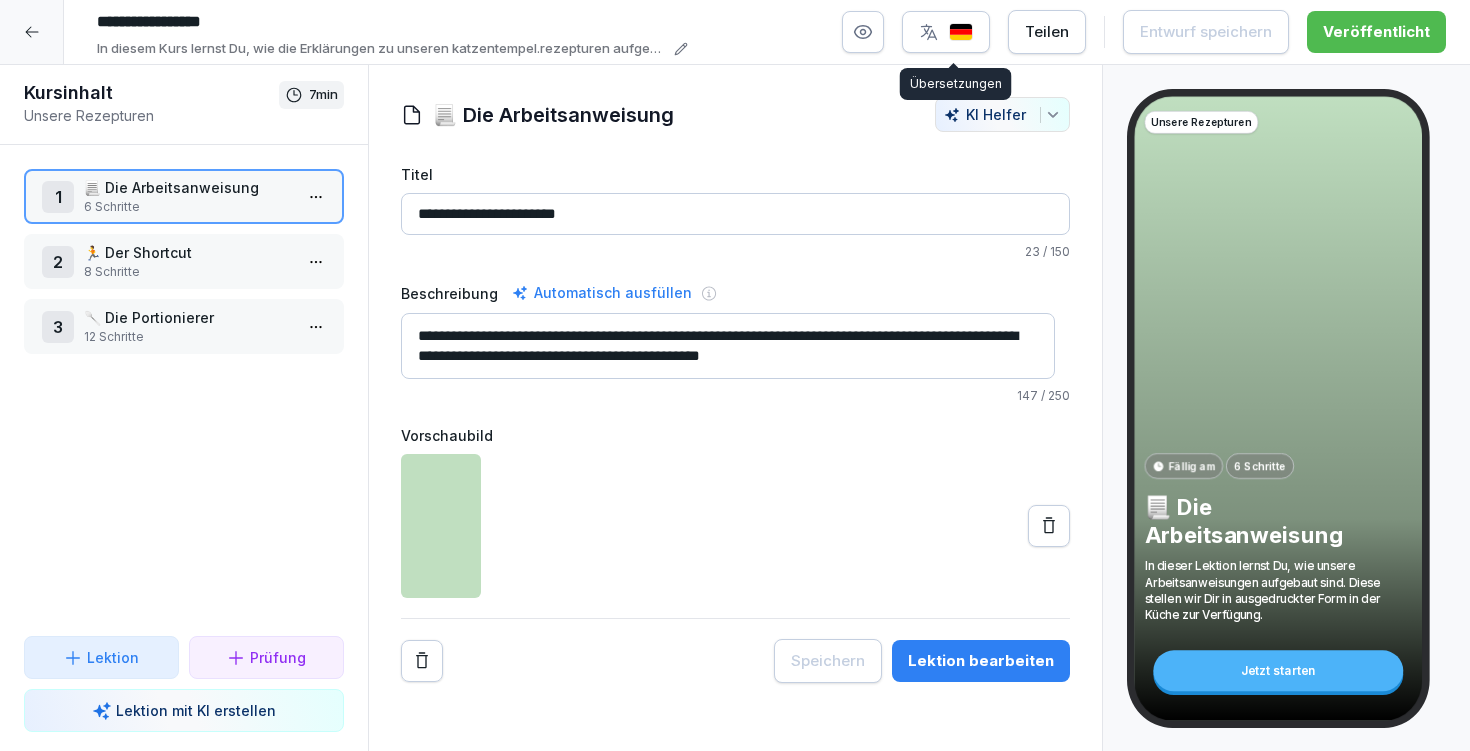 click at bounding box center [961, 32] 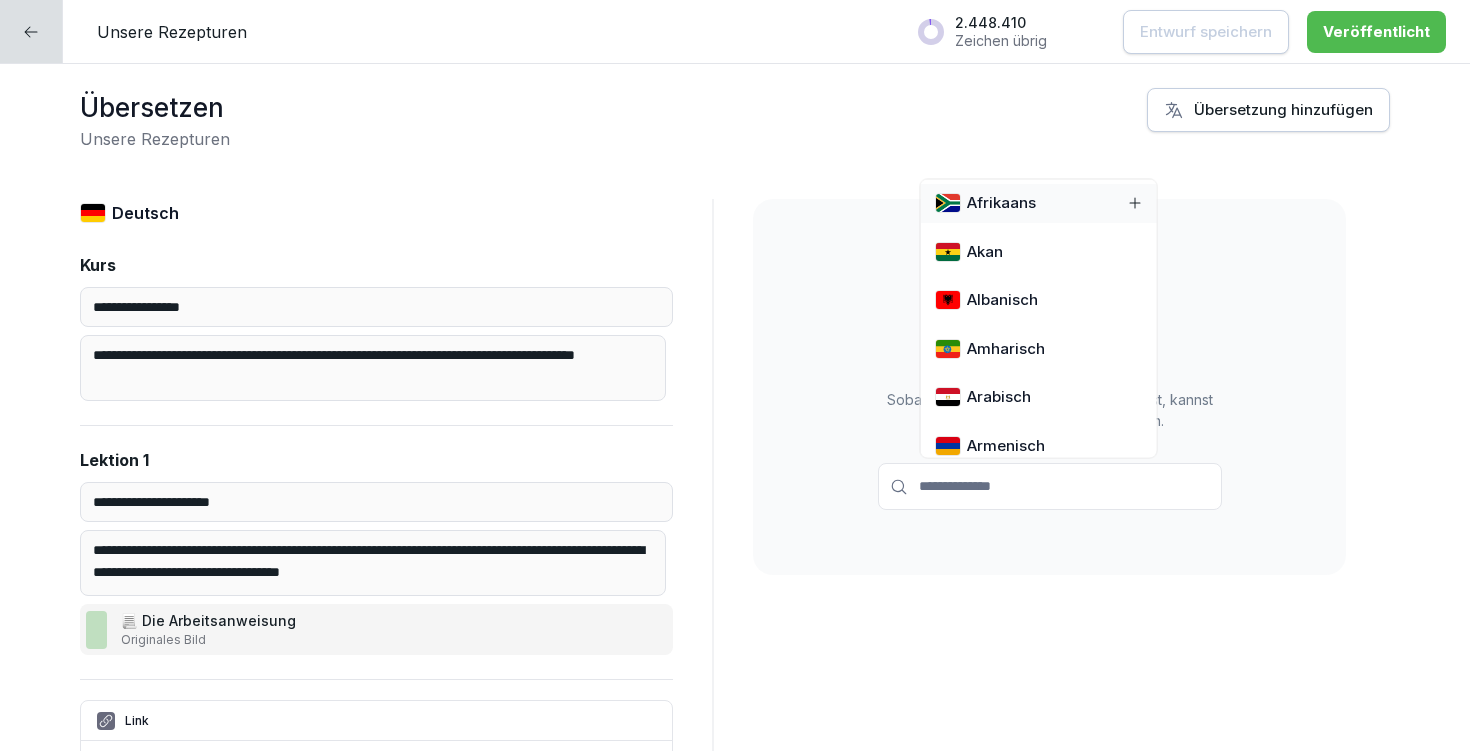 click at bounding box center (1050, 486) 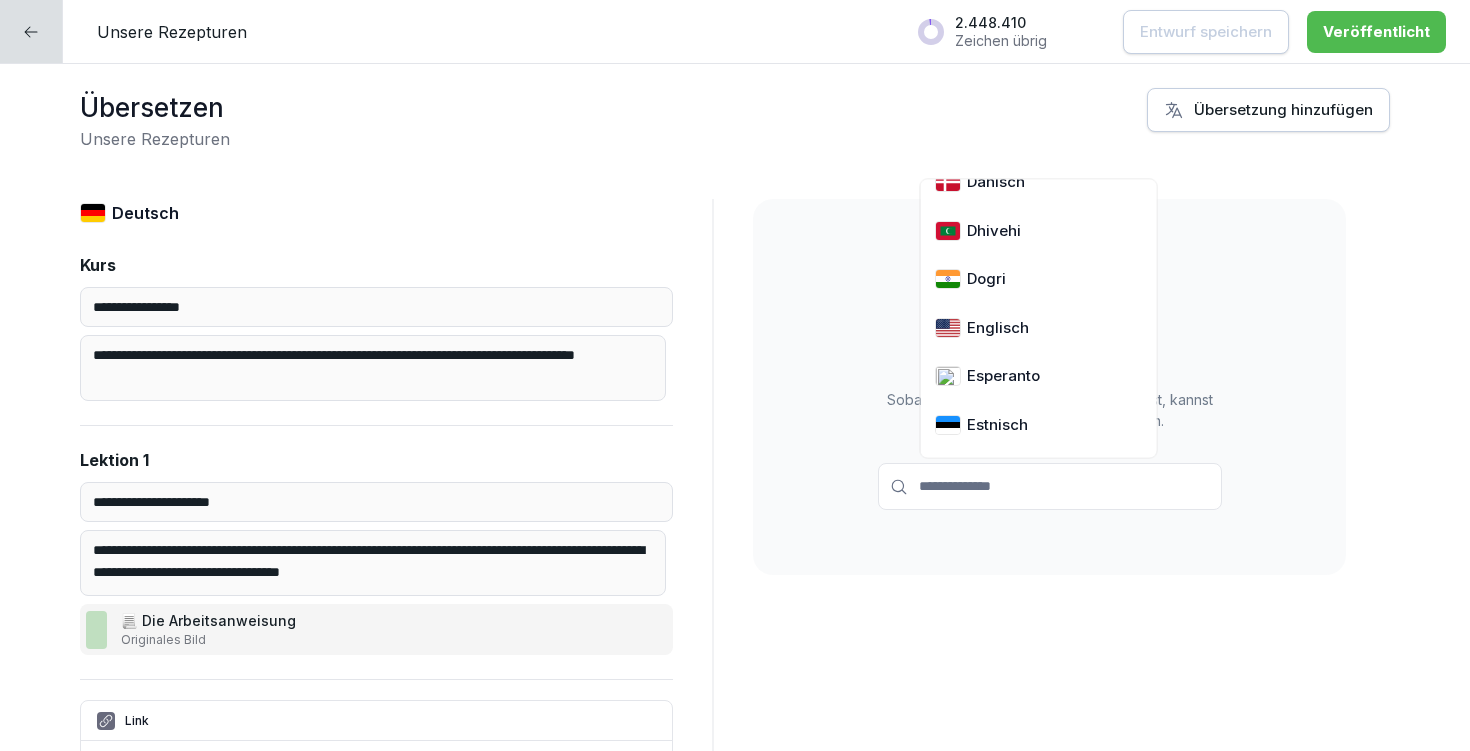 scroll, scrollTop: 1077, scrollLeft: 0, axis: vertical 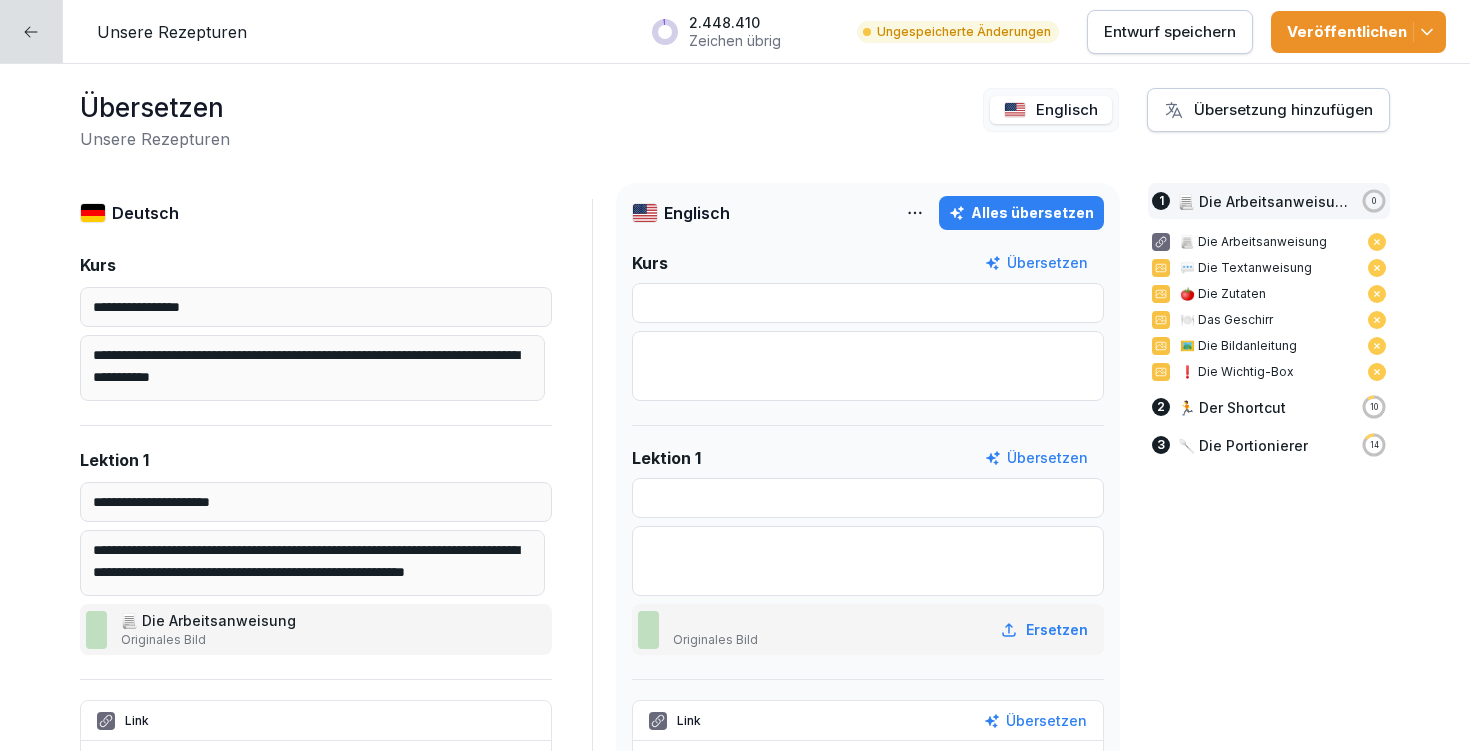 click on "Alles übersetzen" at bounding box center (1021, 213) 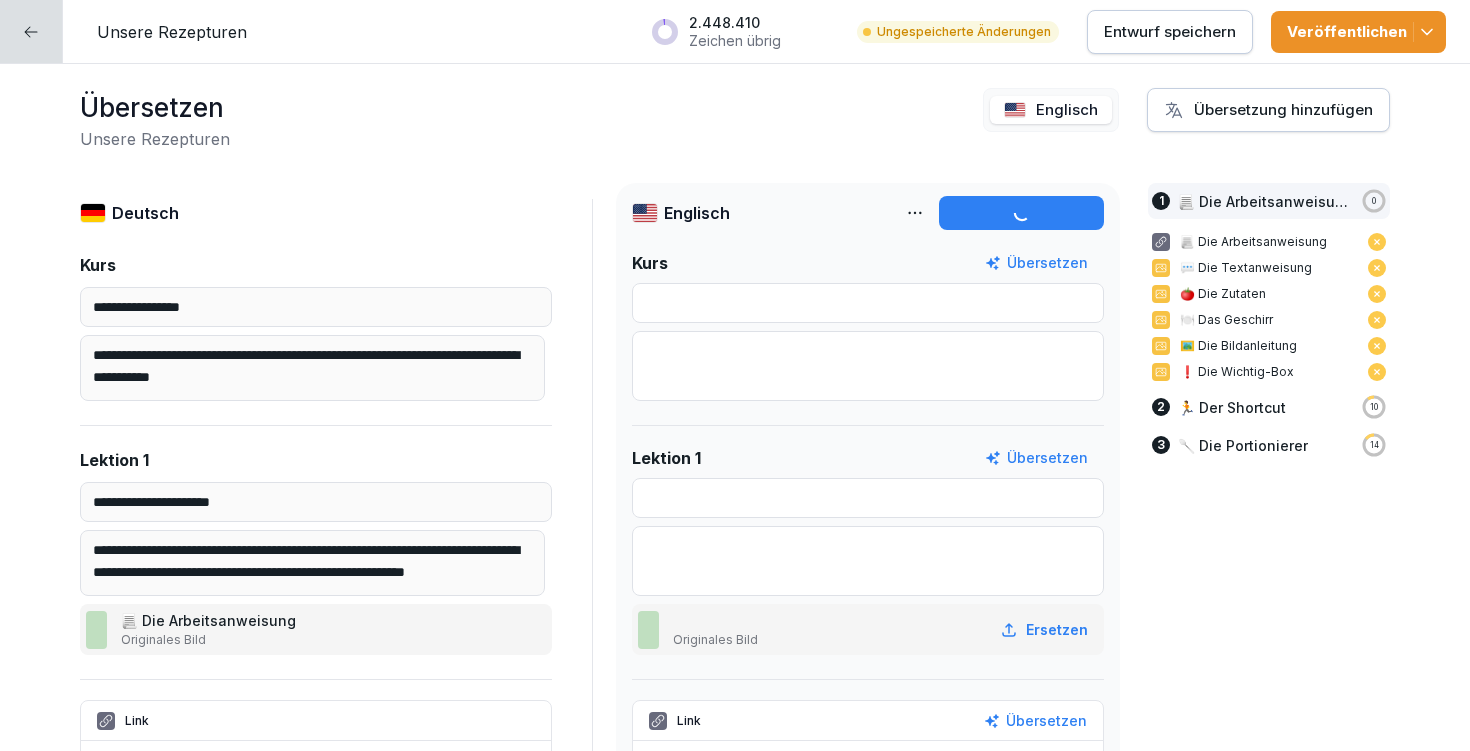 type on "**********" 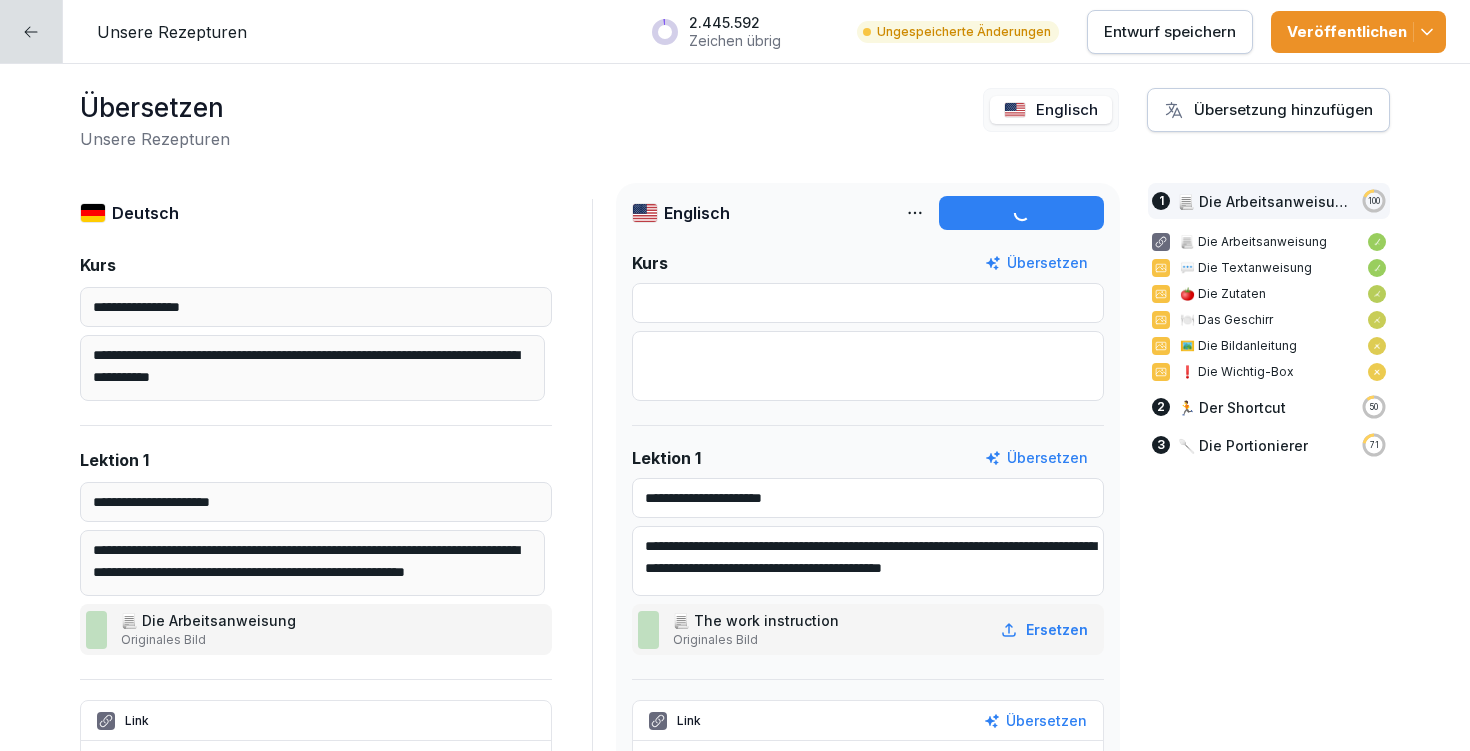 type on "**********" 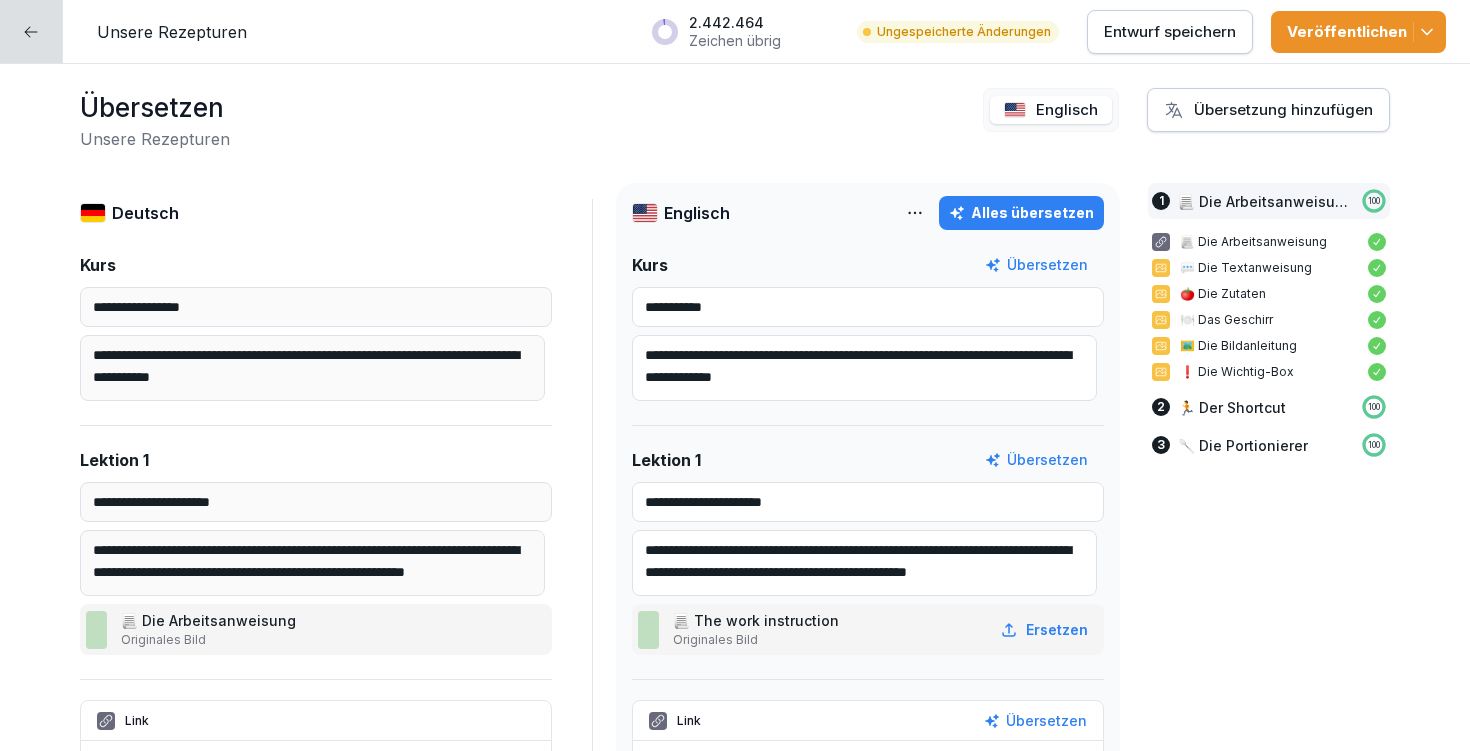 click on "**********" at bounding box center (864, 368) 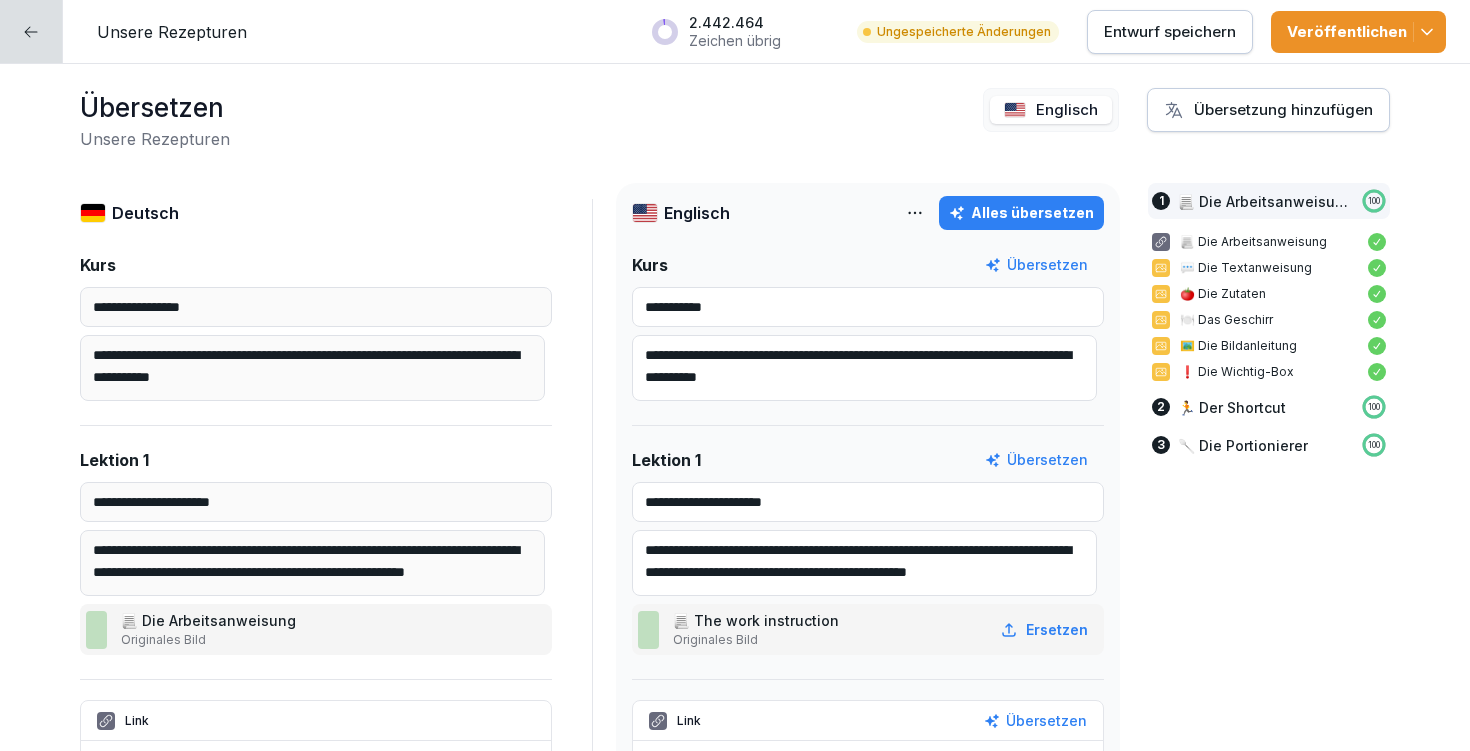 type on "**********" 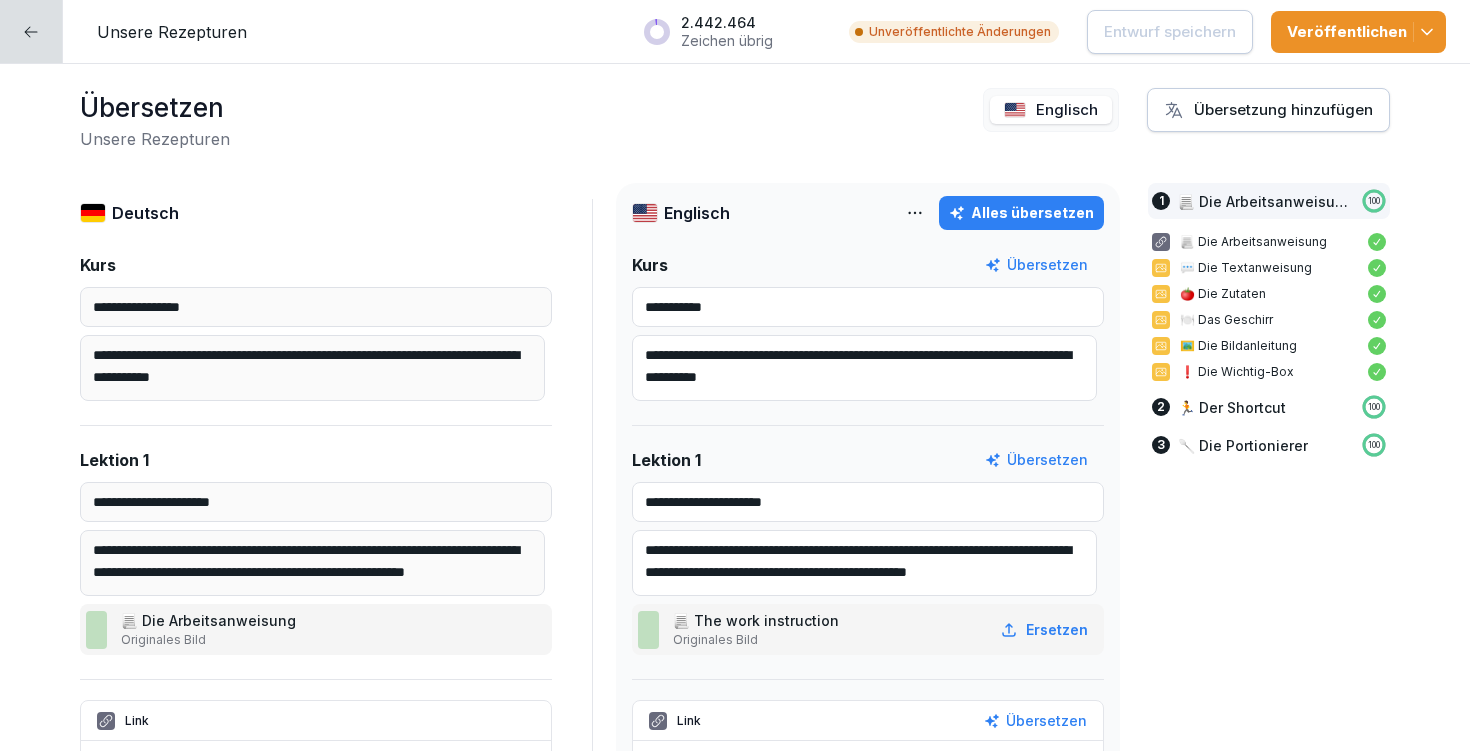 drag, startPoint x: 784, startPoint y: 347, endPoint x: 975, endPoint y: 343, distance: 191.04189 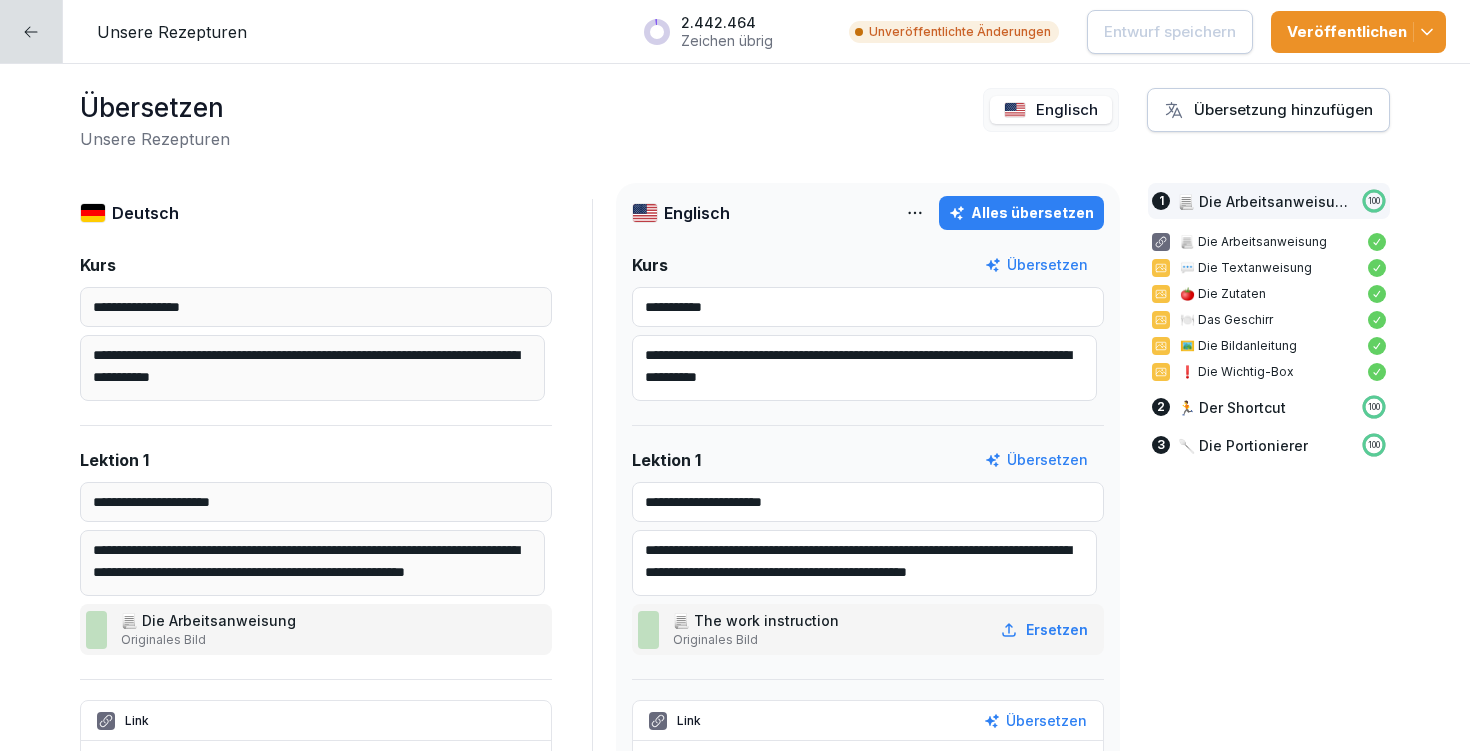 click on "**********" at bounding box center [864, 368] 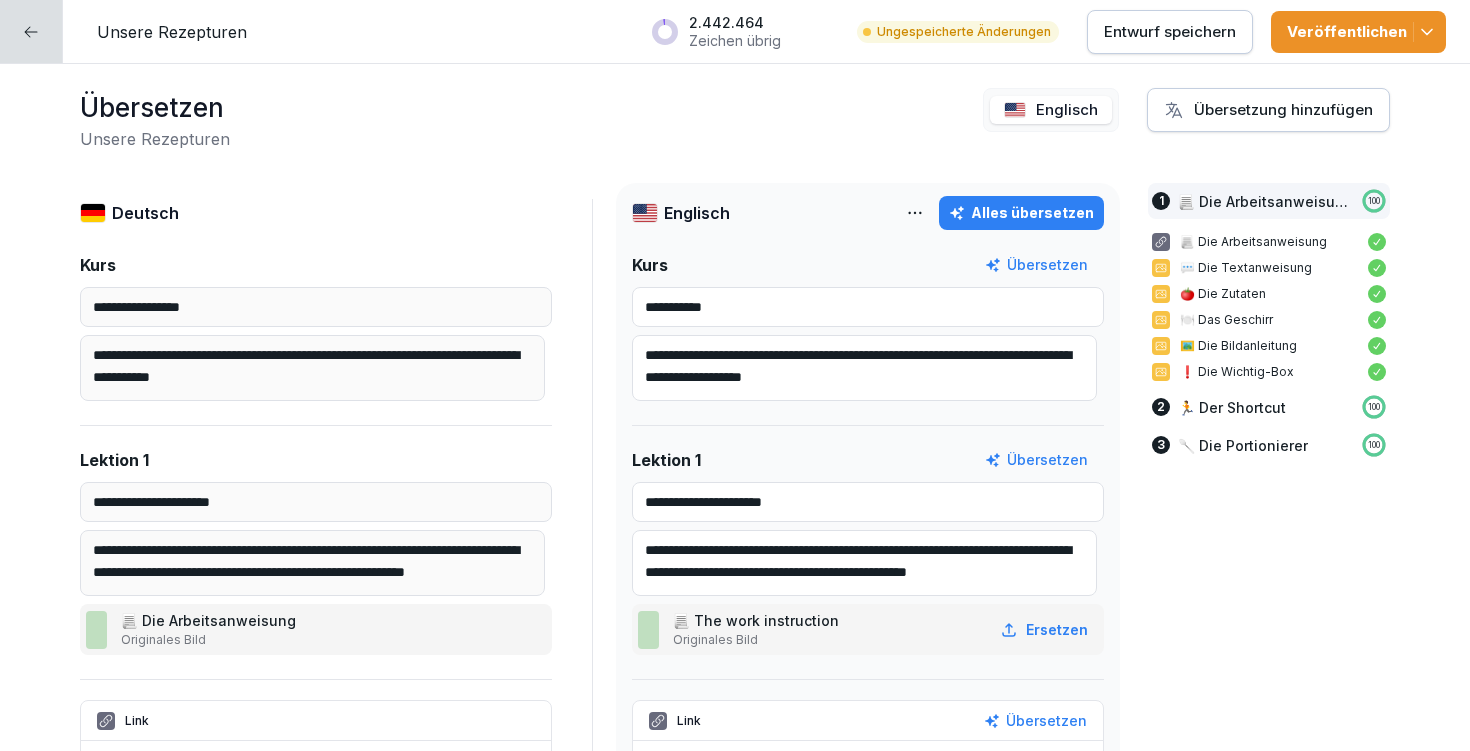 drag, startPoint x: 784, startPoint y: 369, endPoint x: 875, endPoint y: 367, distance: 91.02197 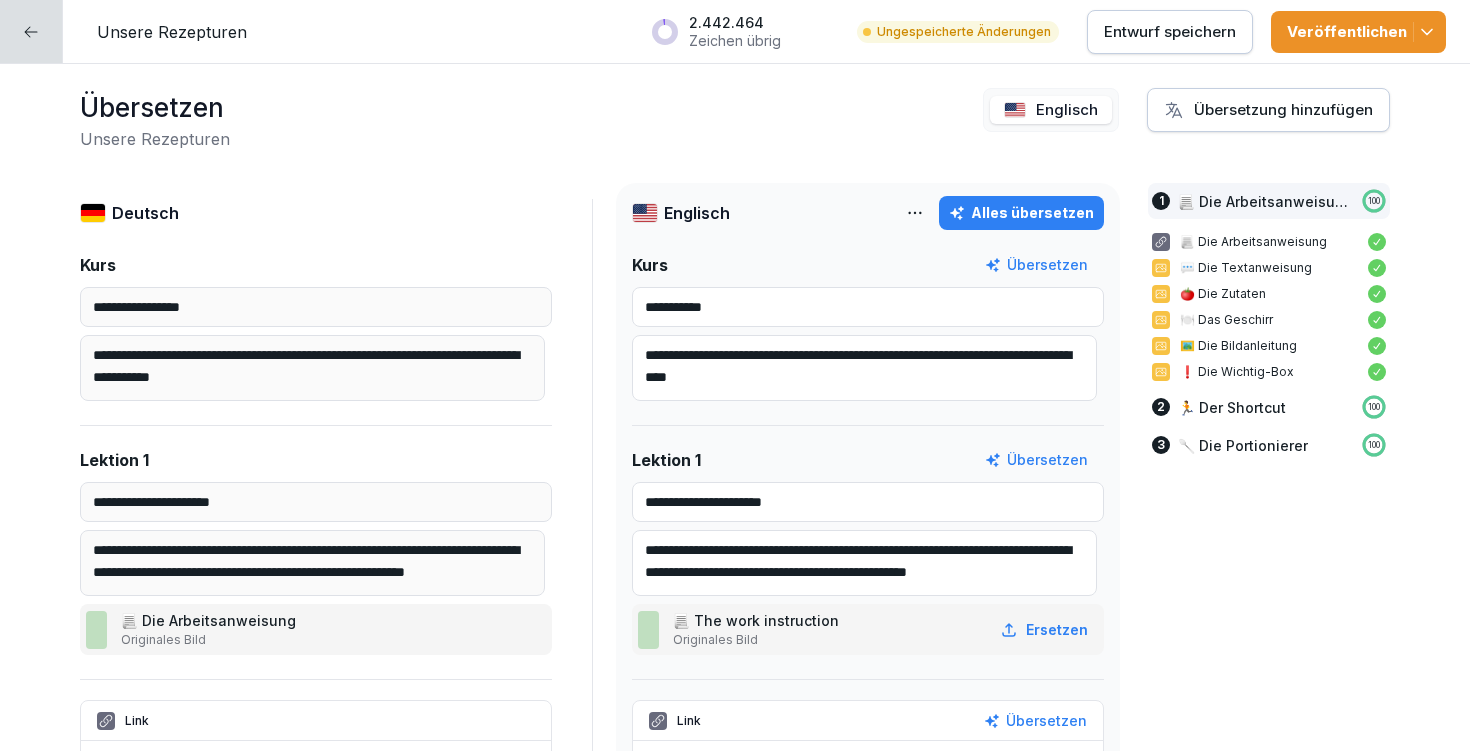 type on "**********" 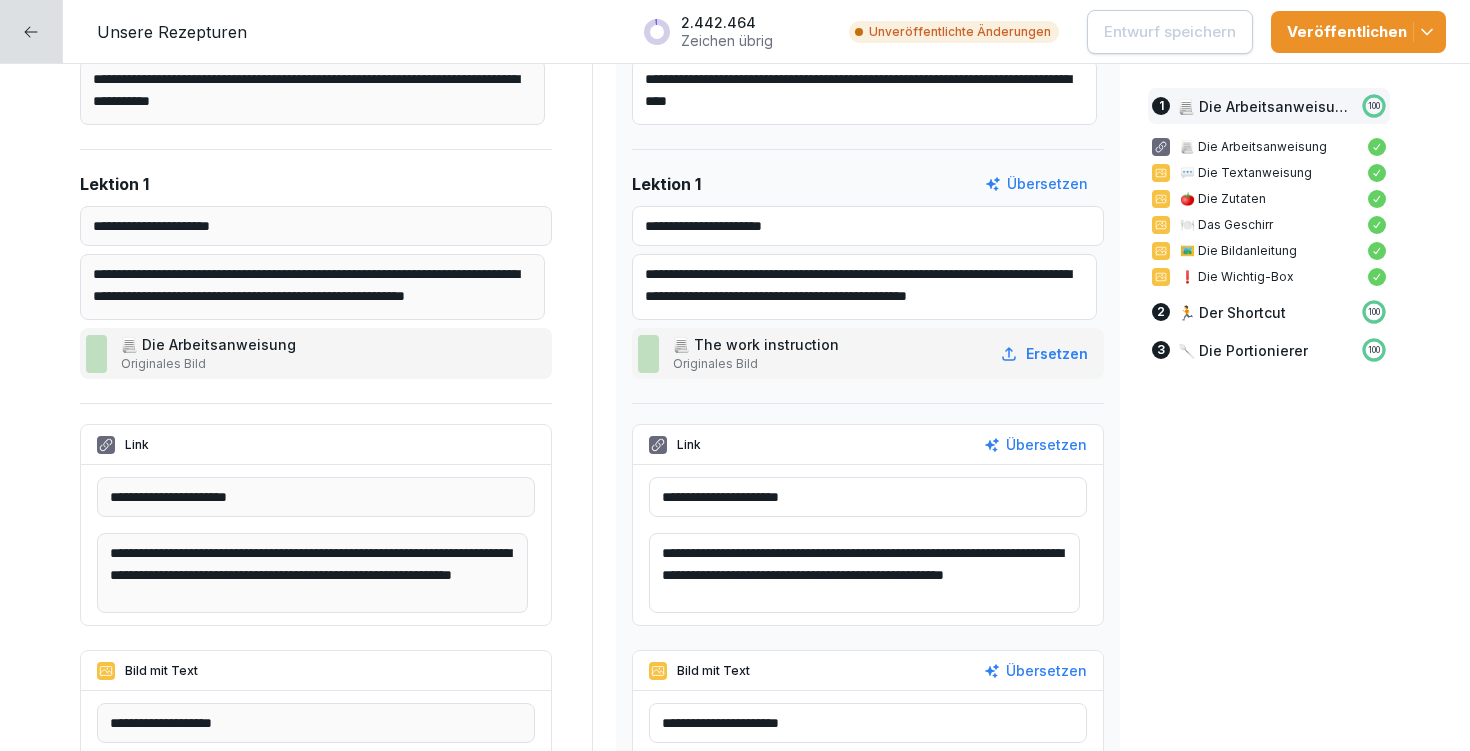 scroll, scrollTop: 279, scrollLeft: 0, axis: vertical 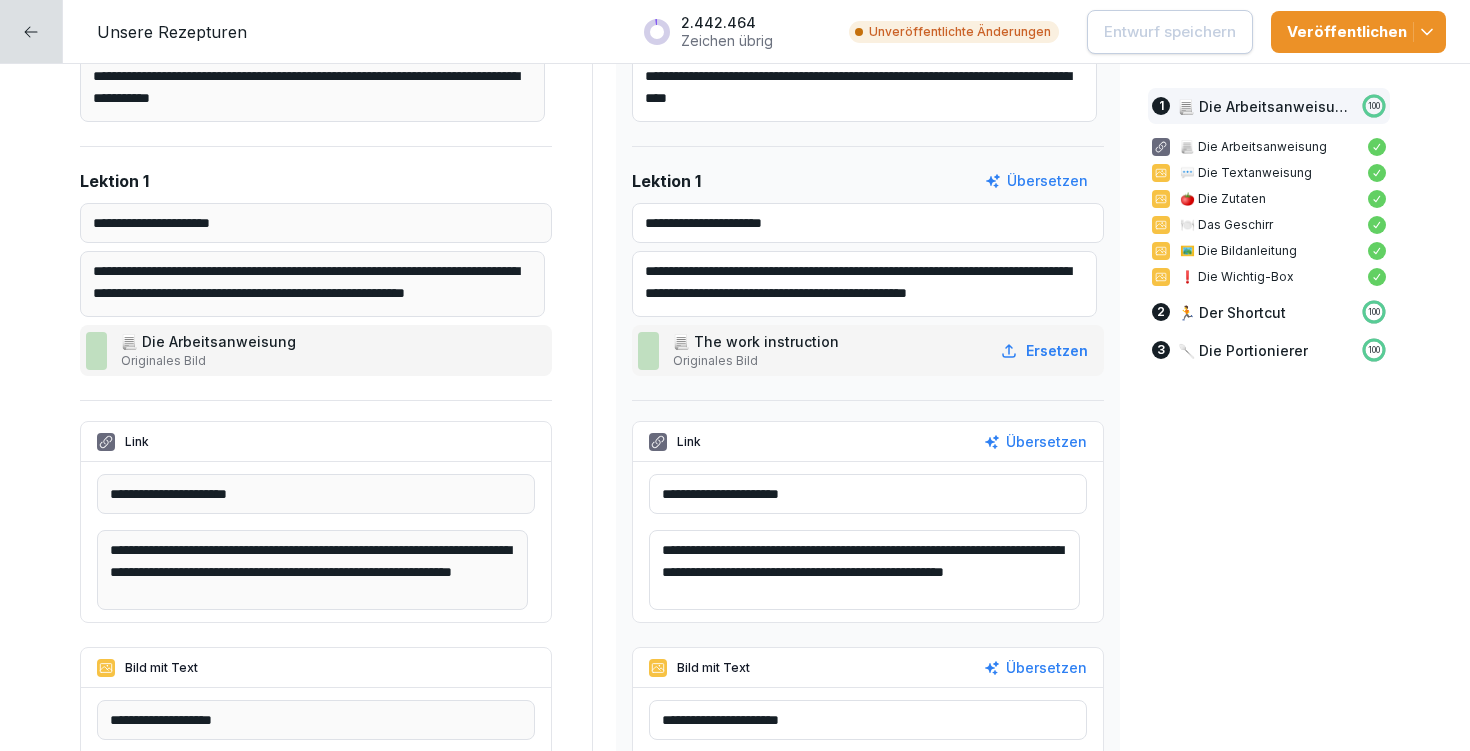 drag, startPoint x: 691, startPoint y: 215, endPoint x: 865, endPoint y: 220, distance: 174.07182 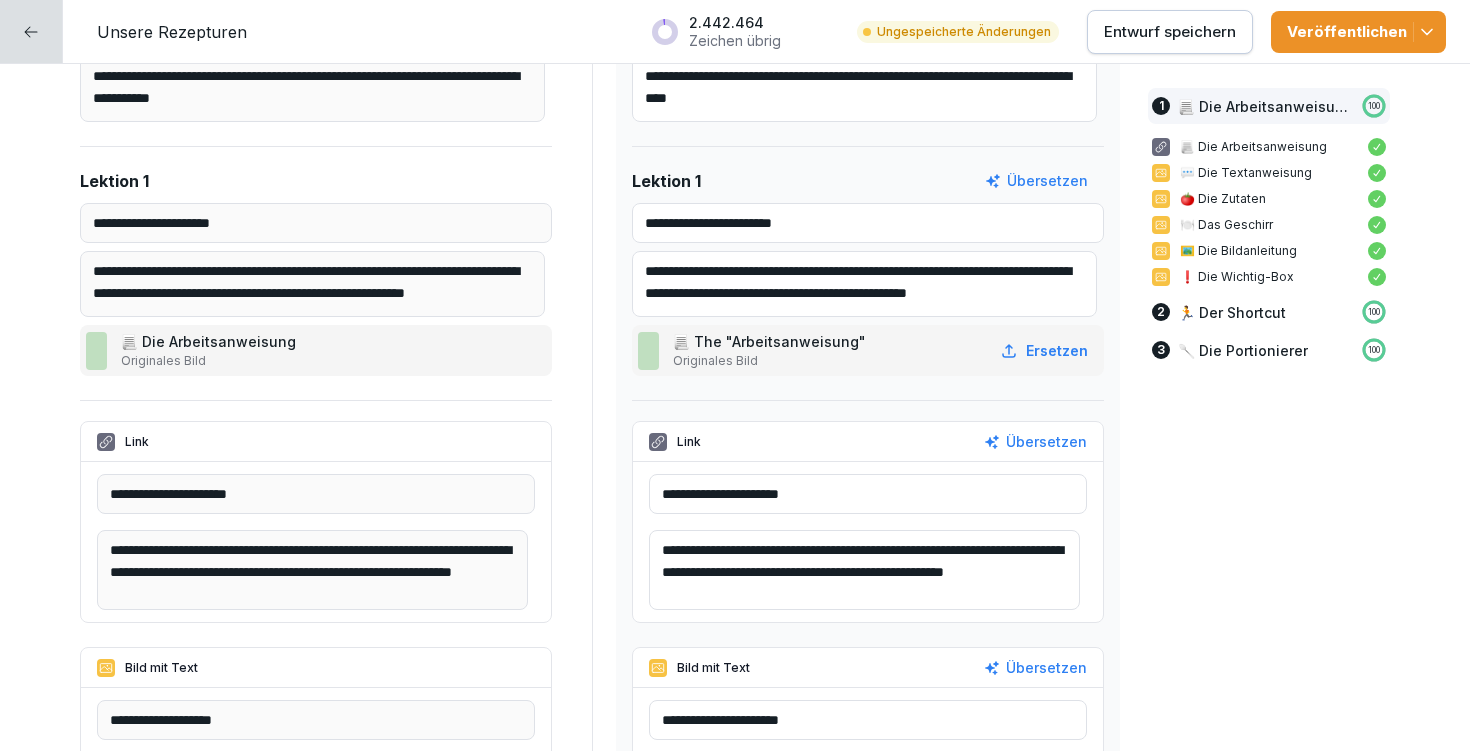 type on "**********" 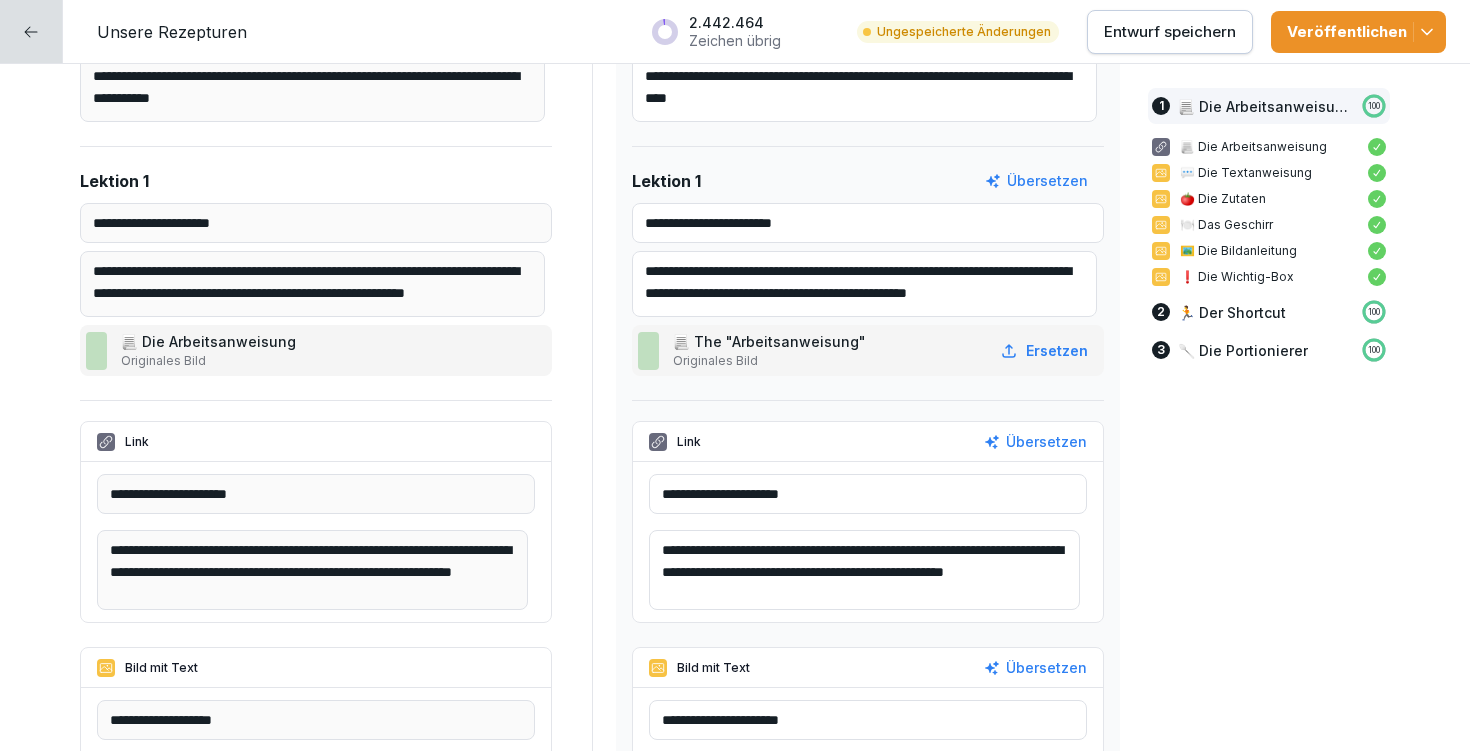 drag, startPoint x: 881, startPoint y: 265, endPoint x: 989, endPoint y: 267, distance: 108.01852 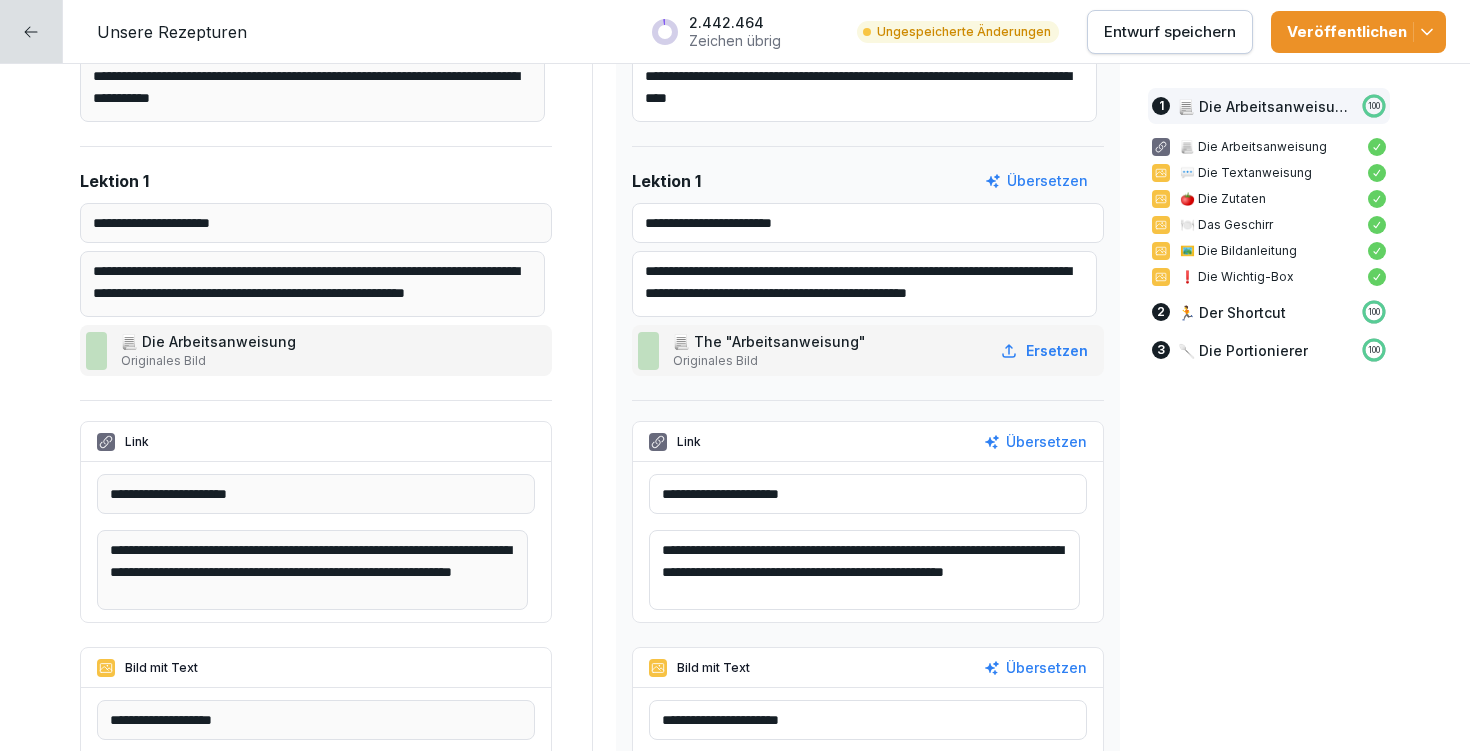 click on "**********" at bounding box center [864, 284] 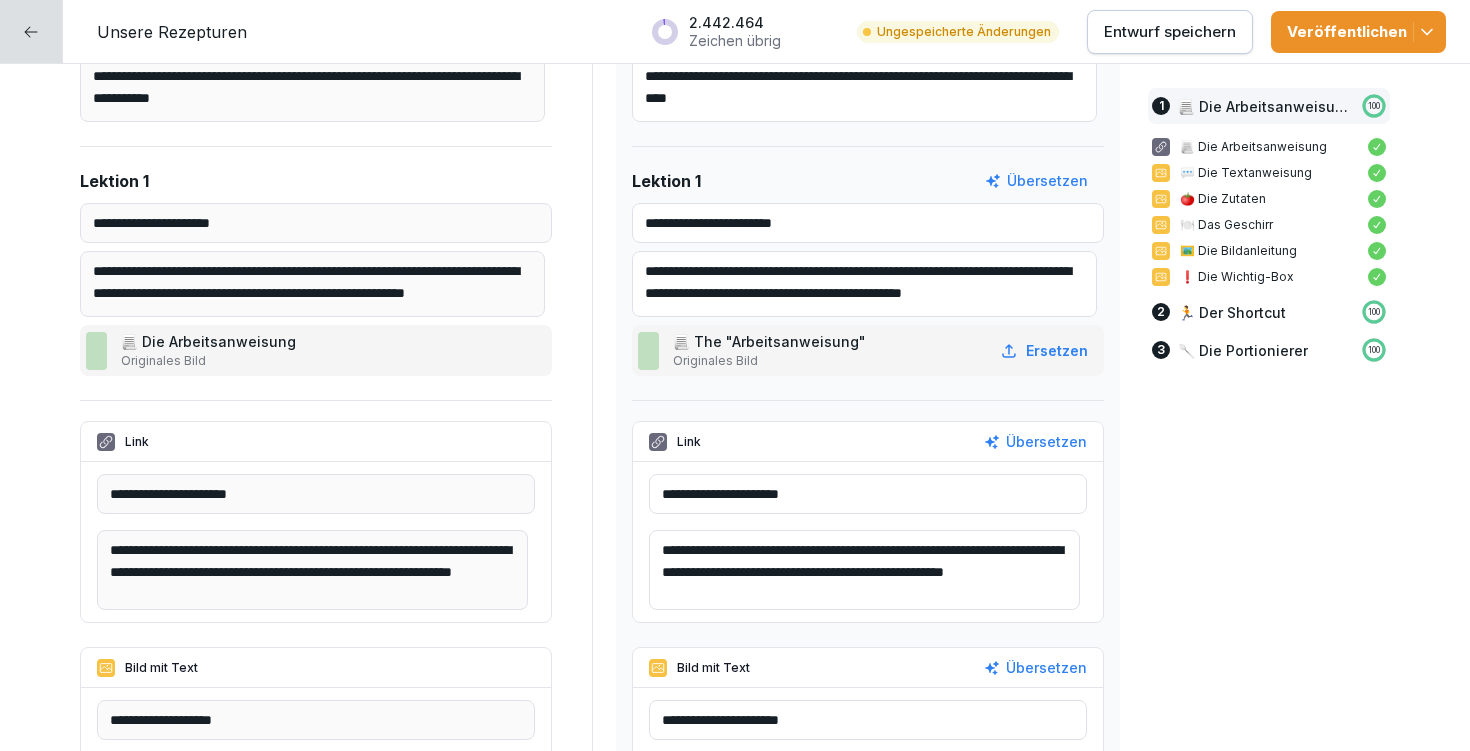 click on "**********" at bounding box center [864, 284] 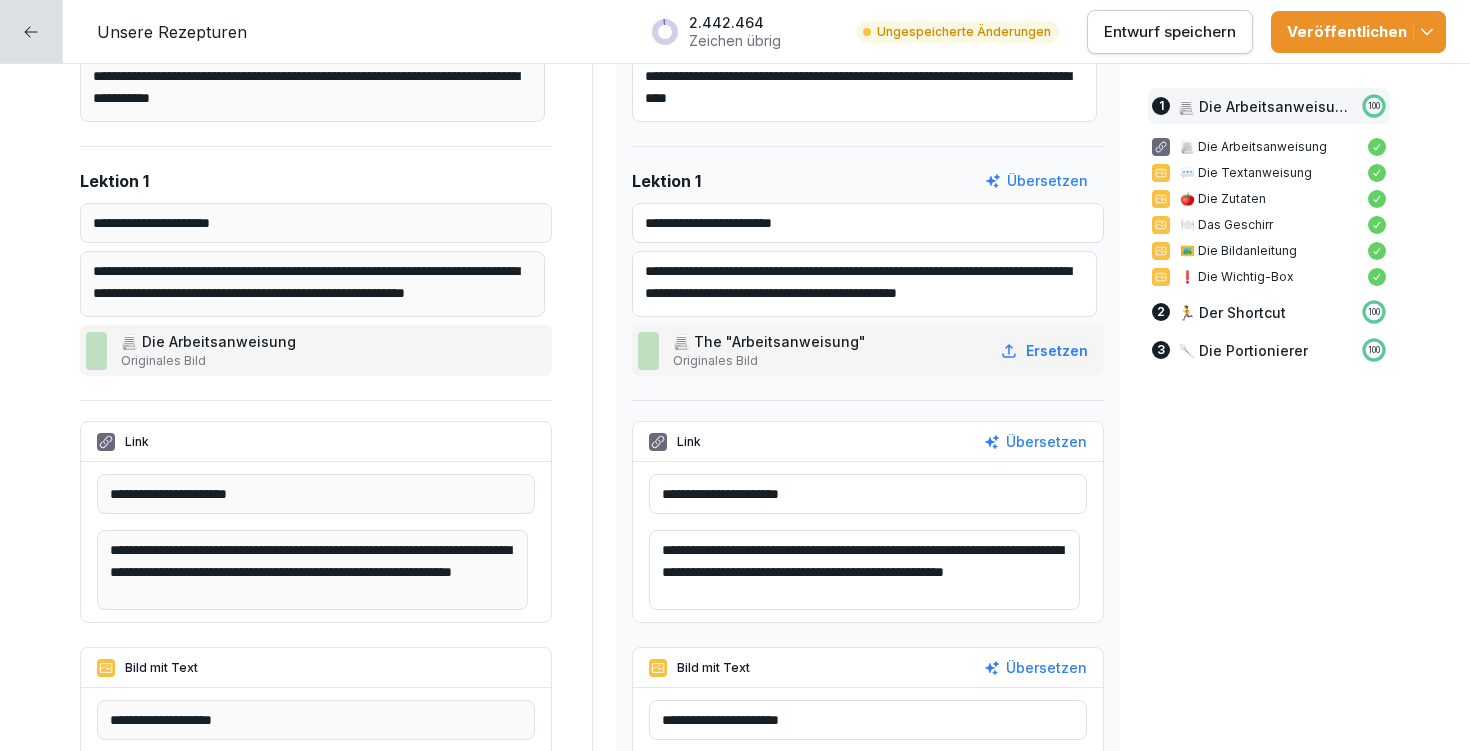 scroll, scrollTop: 18, scrollLeft: 0, axis: vertical 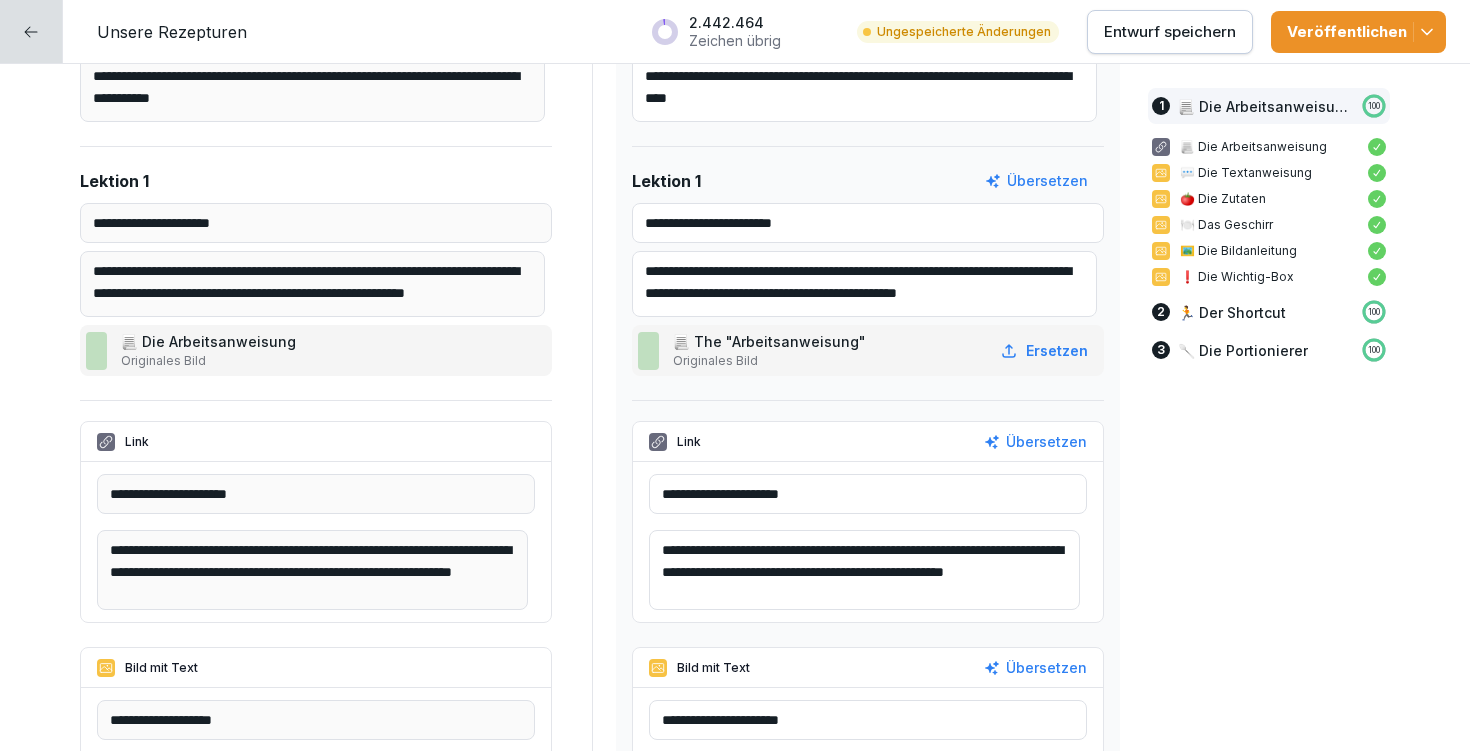 drag, startPoint x: 855, startPoint y: 262, endPoint x: 998, endPoint y: 263, distance: 143.0035 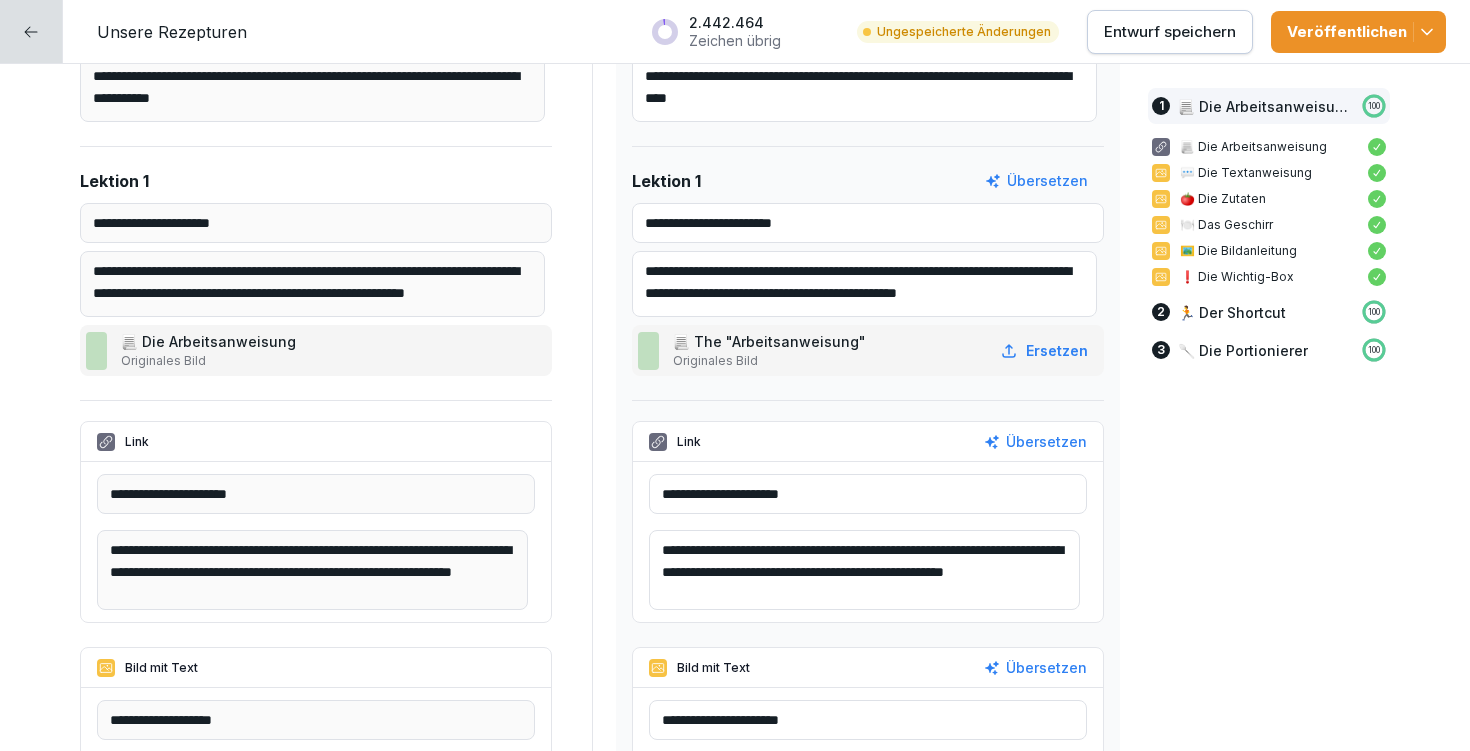 click on "**********" at bounding box center [864, 284] 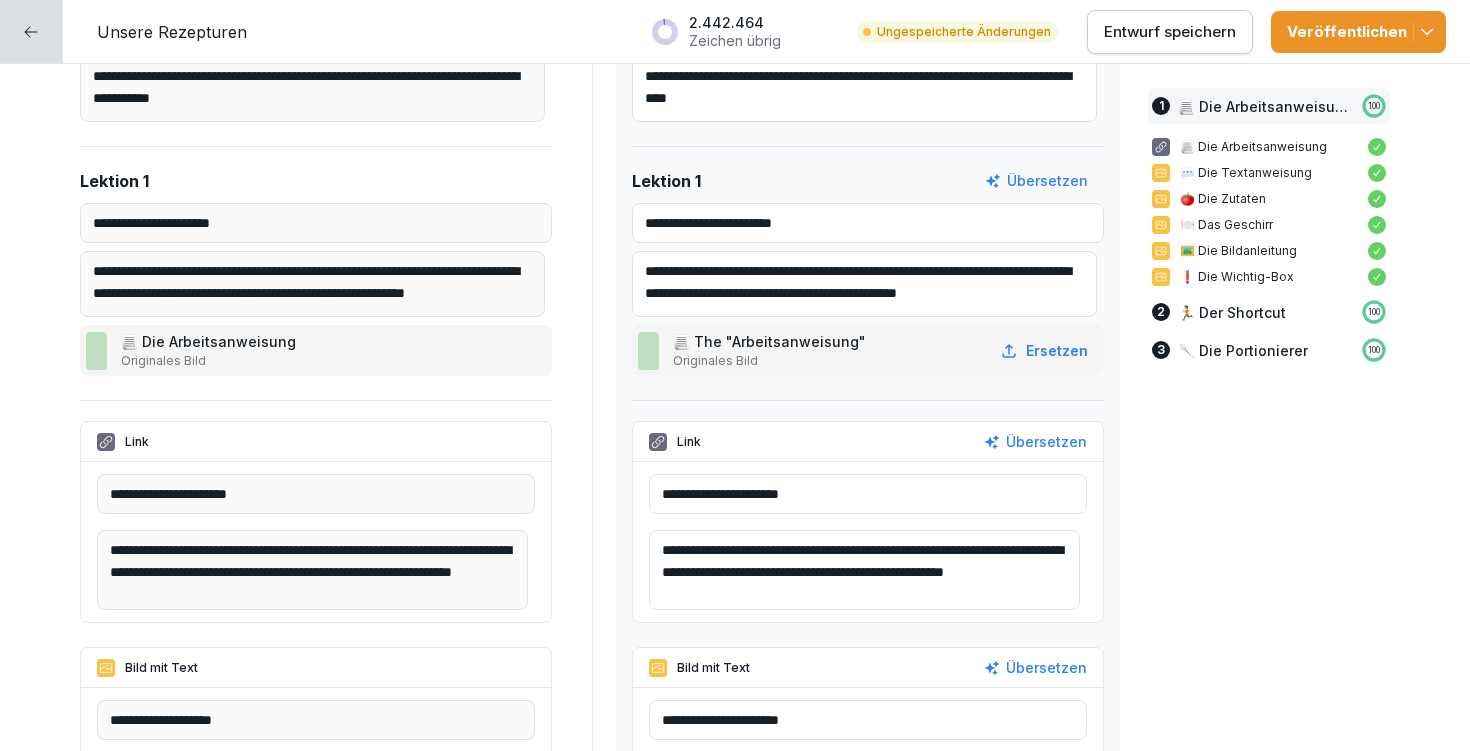 drag, startPoint x: 822, startPoint y: 258, endPoint x: 705, endPoint y: 289, distance: 121.037186 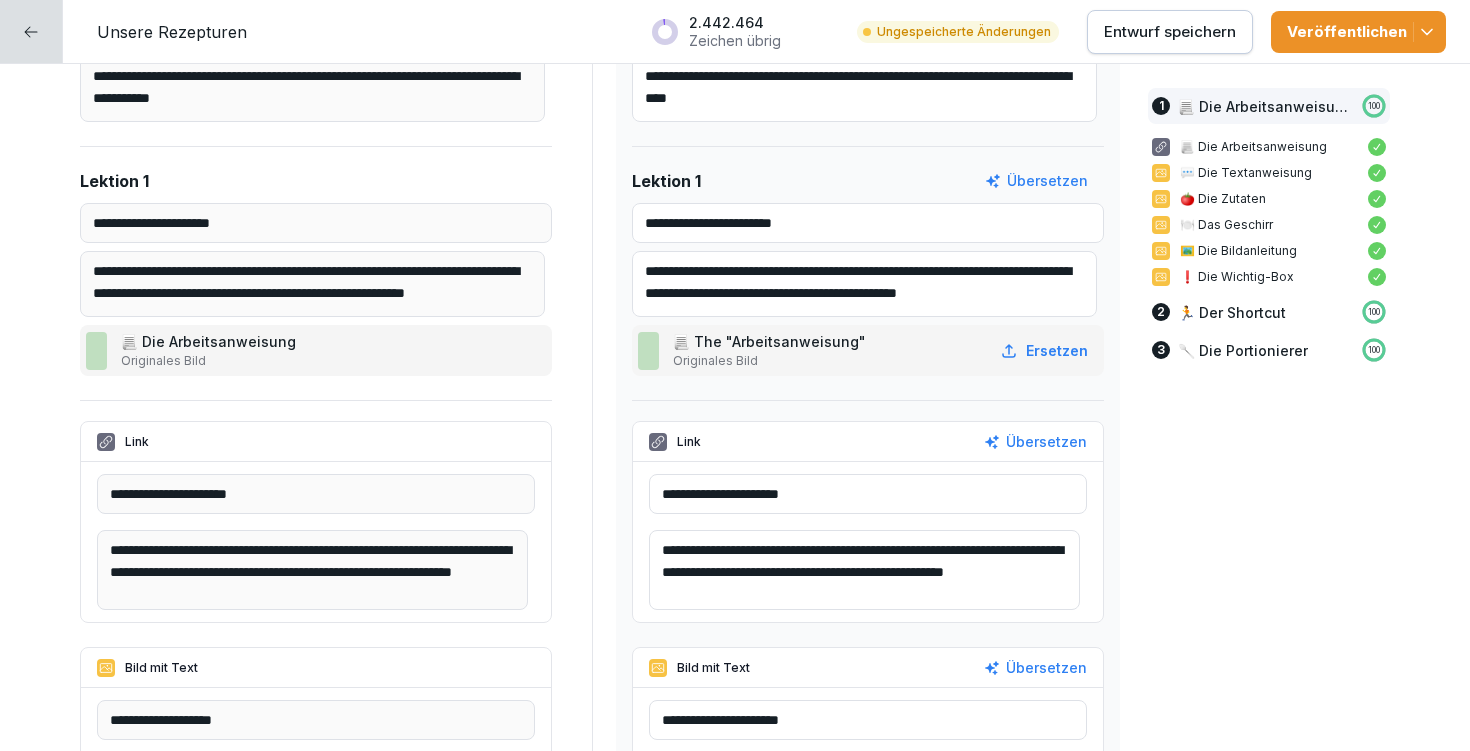 click on "**********" at bounding box center [864, 284] 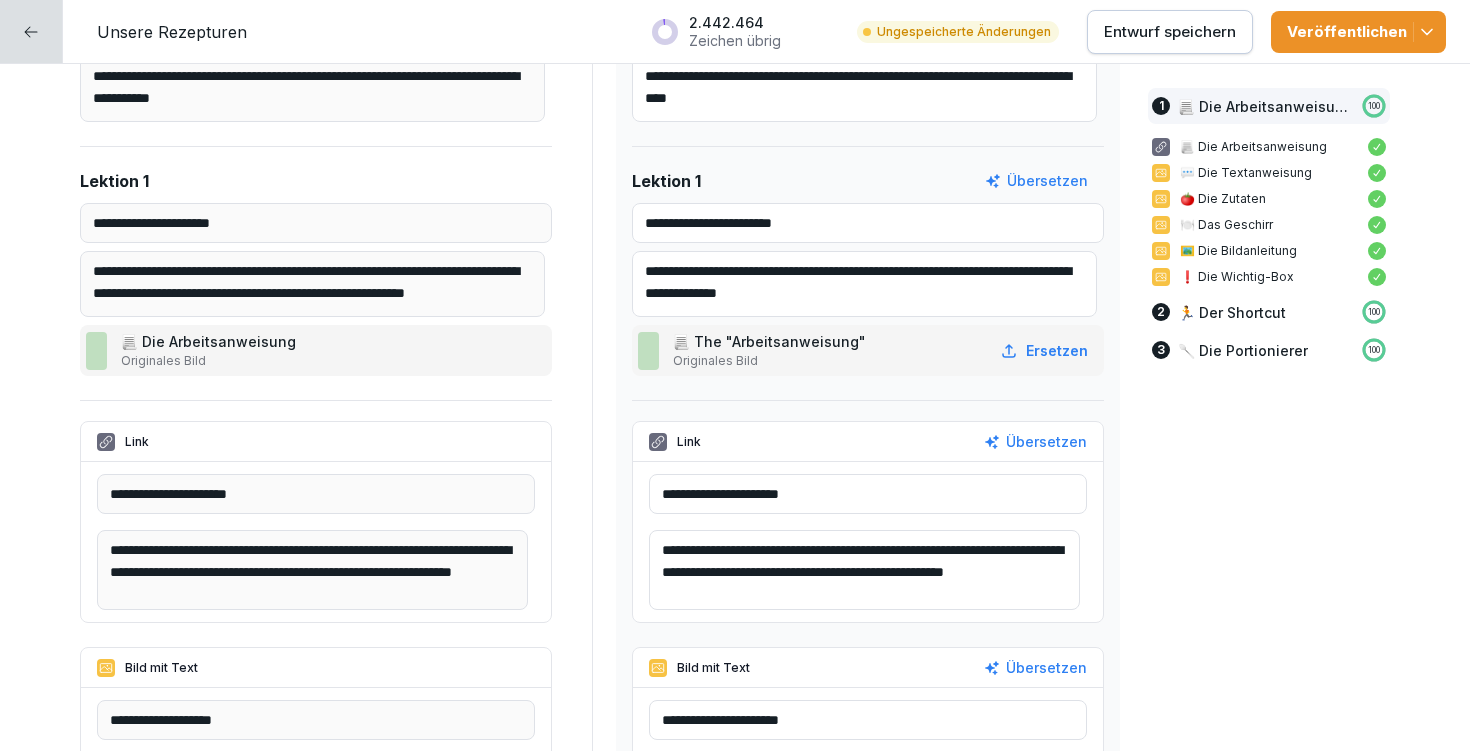 scroll, scrollTop: 0, scrollLeft: 0, axis: both 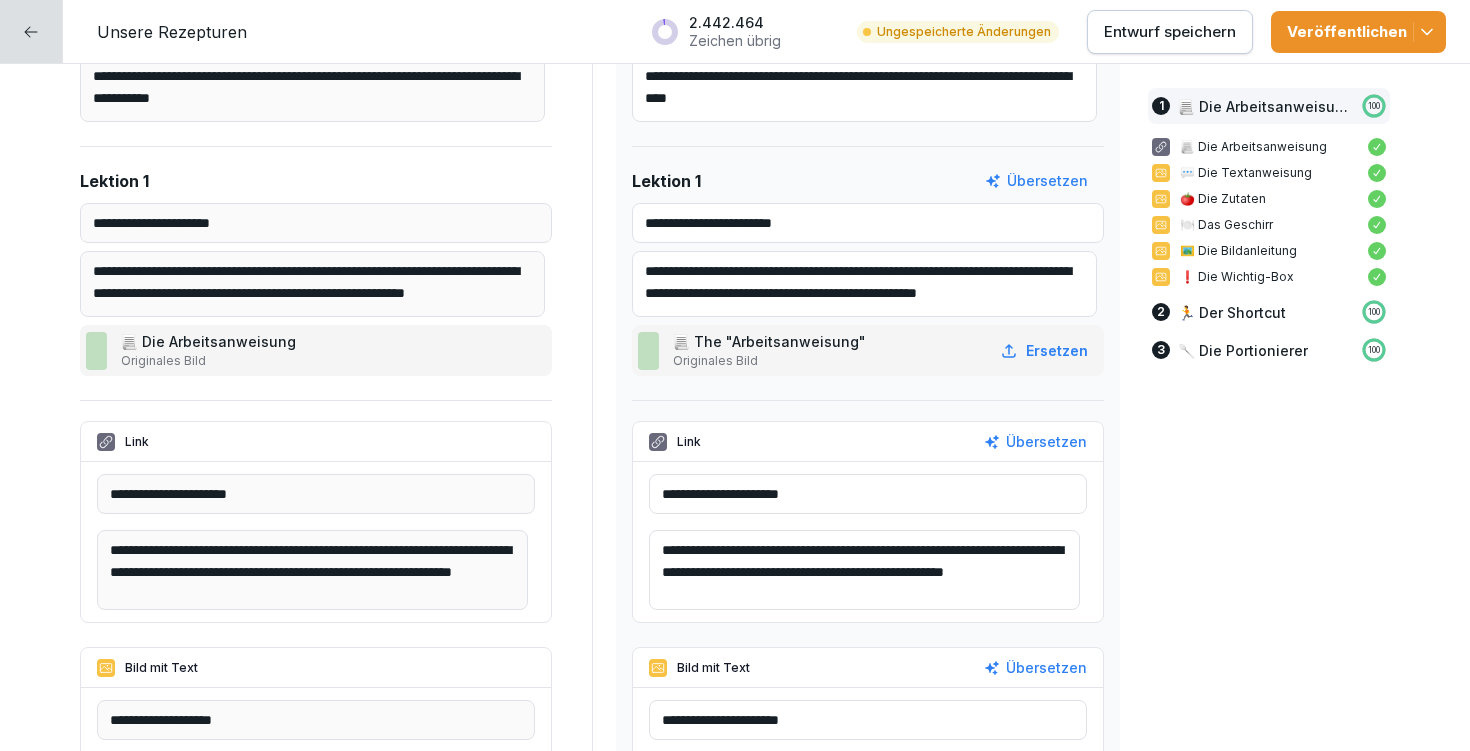 drag, startPoint x: 865, startPoint y: 263, endPoint x: 994, endPoint y: 261, distance: 129.0155 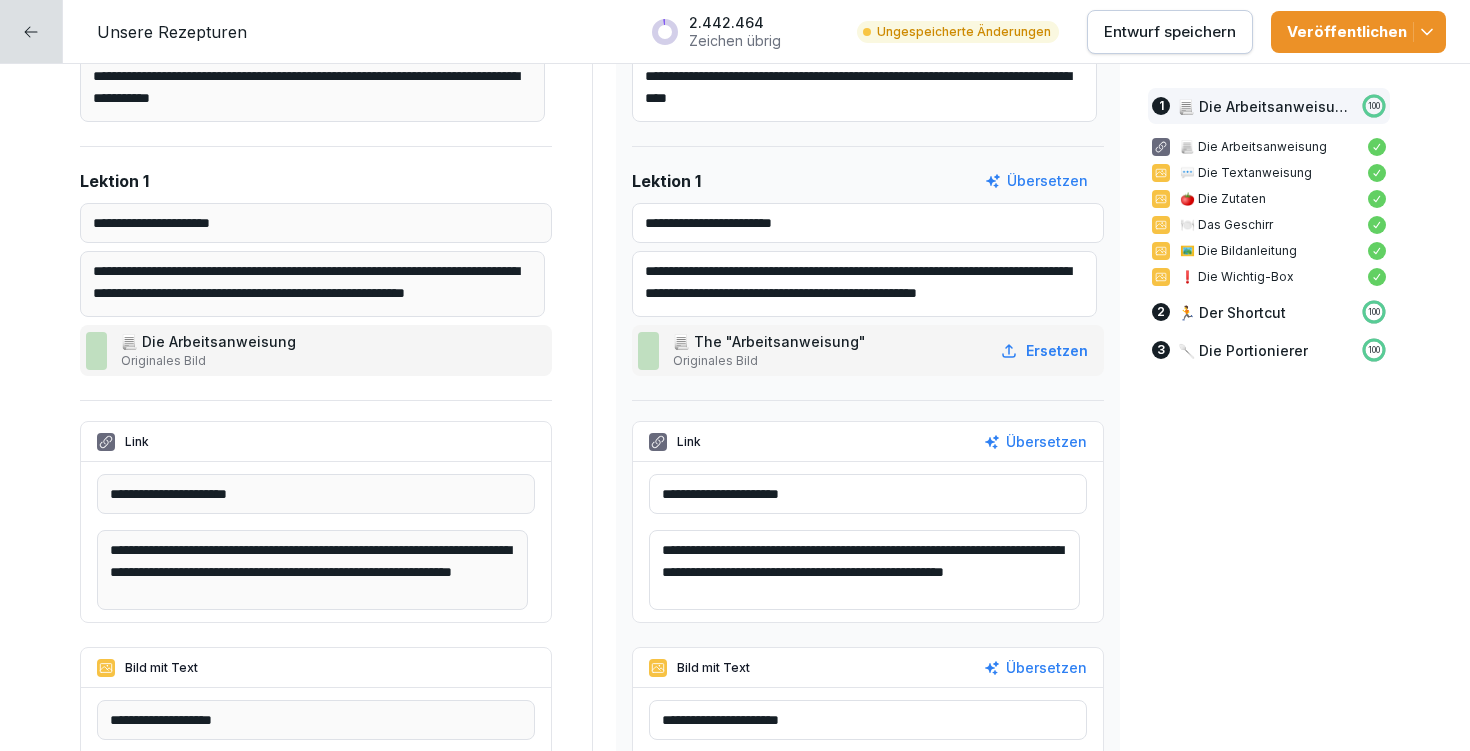 click on "**********" at bounding box center [864, 284] 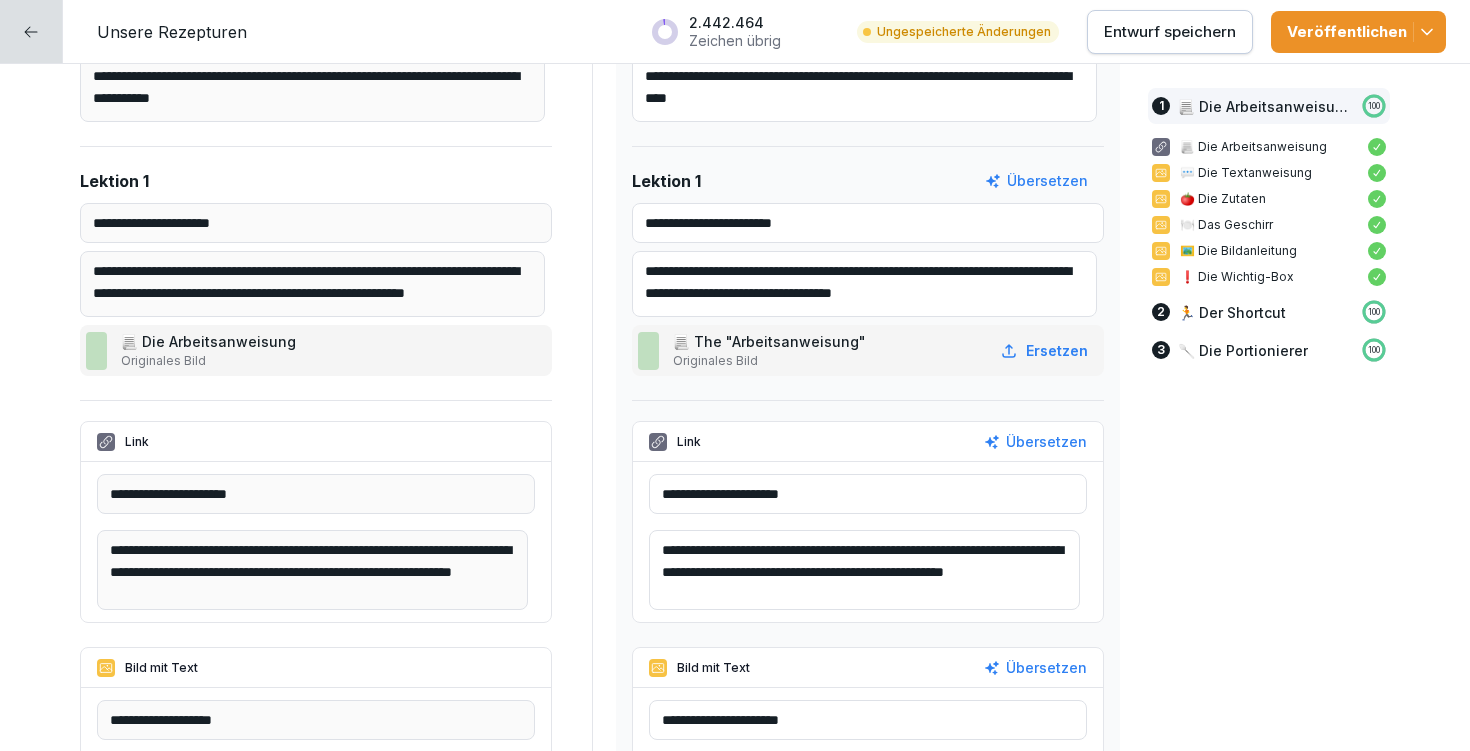 click on "**********" at bounding box center (864, 284) 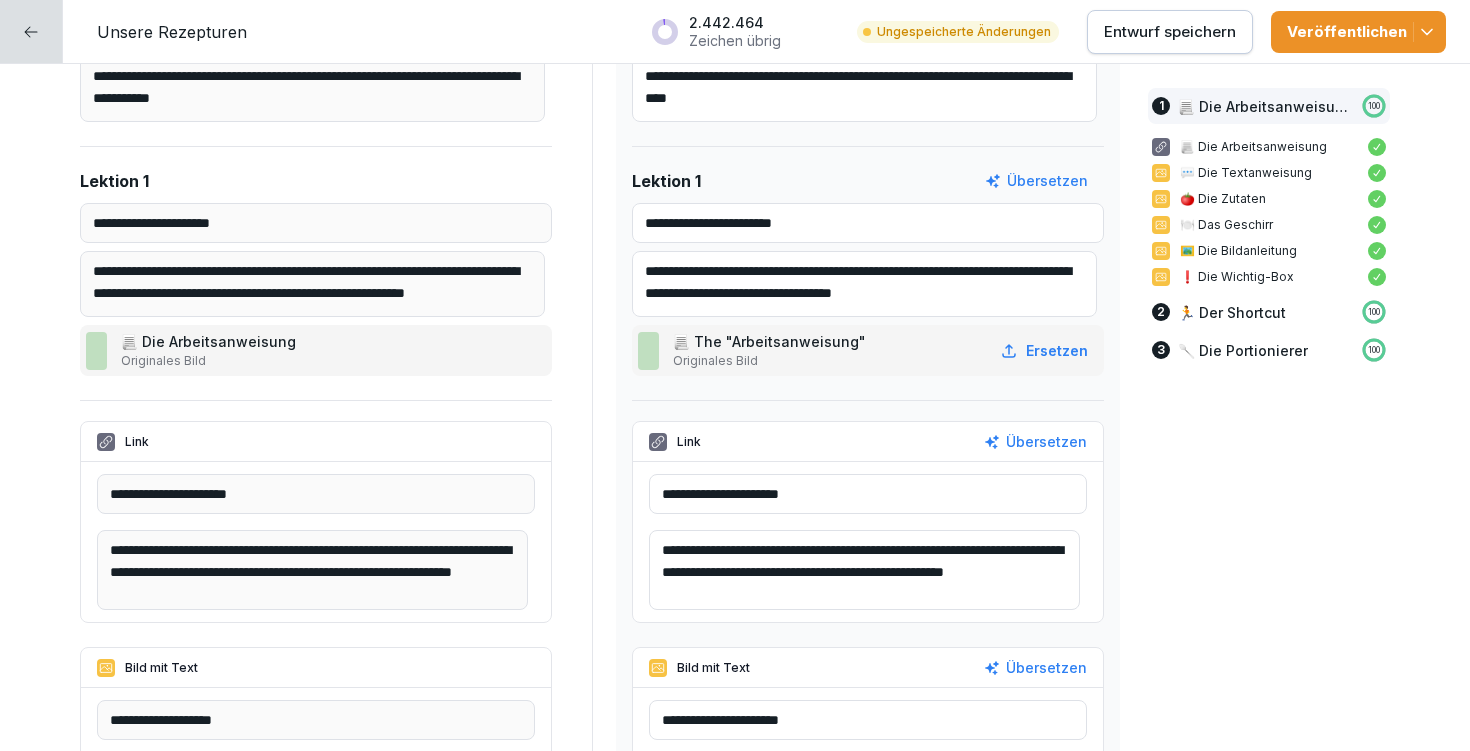 click on "**********" at bounding box center [864, 284] 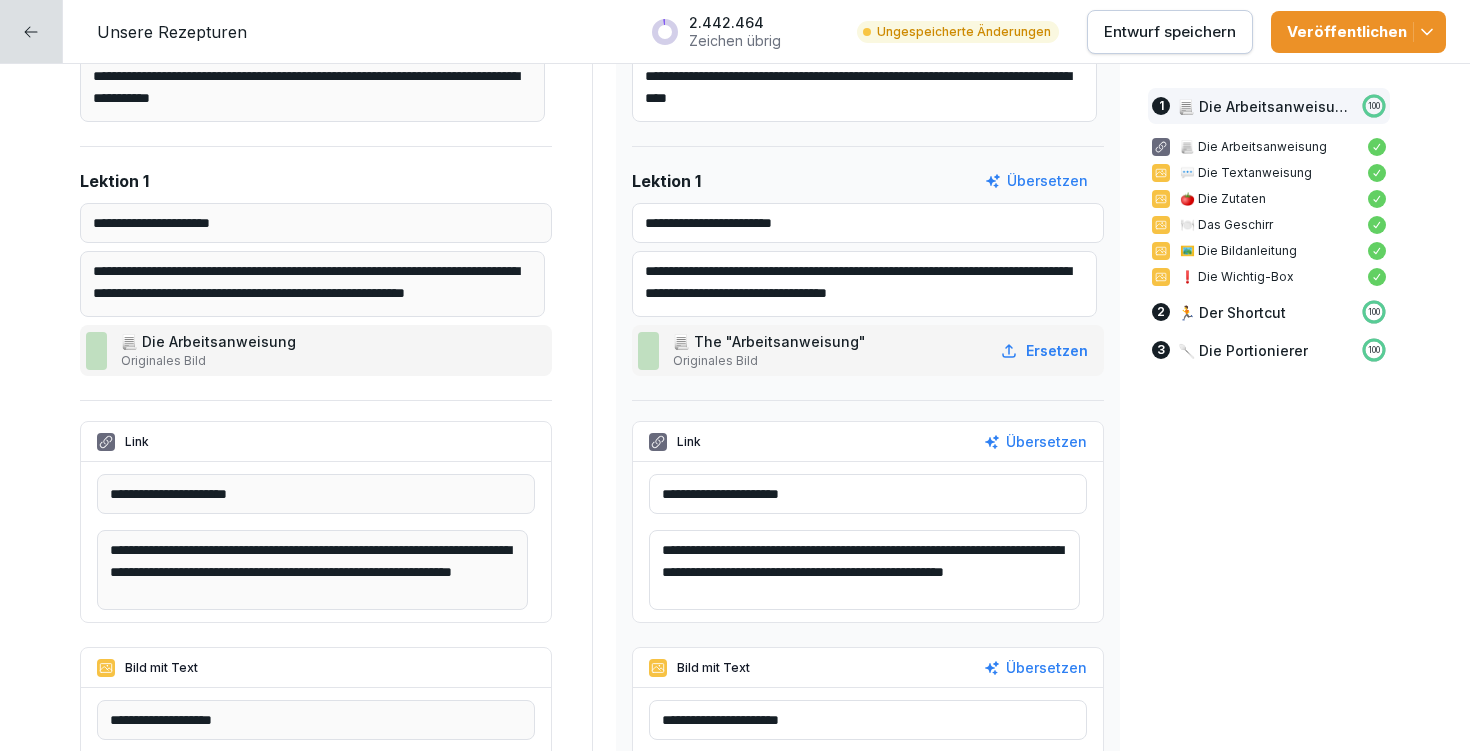 click on "**********" at bounding box center (864, 284) 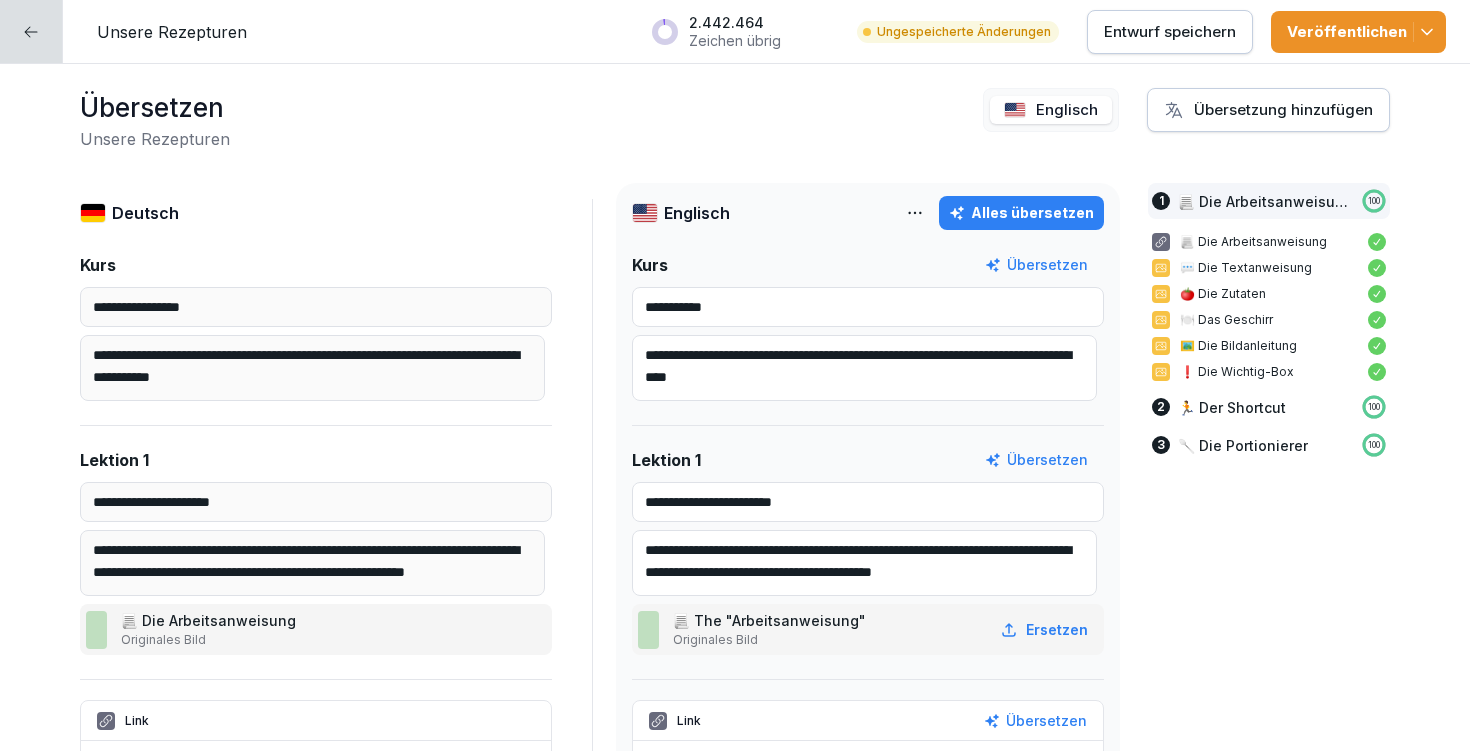 scroll, scrollTop: 99, scrollLeft: 0, axis: vertical 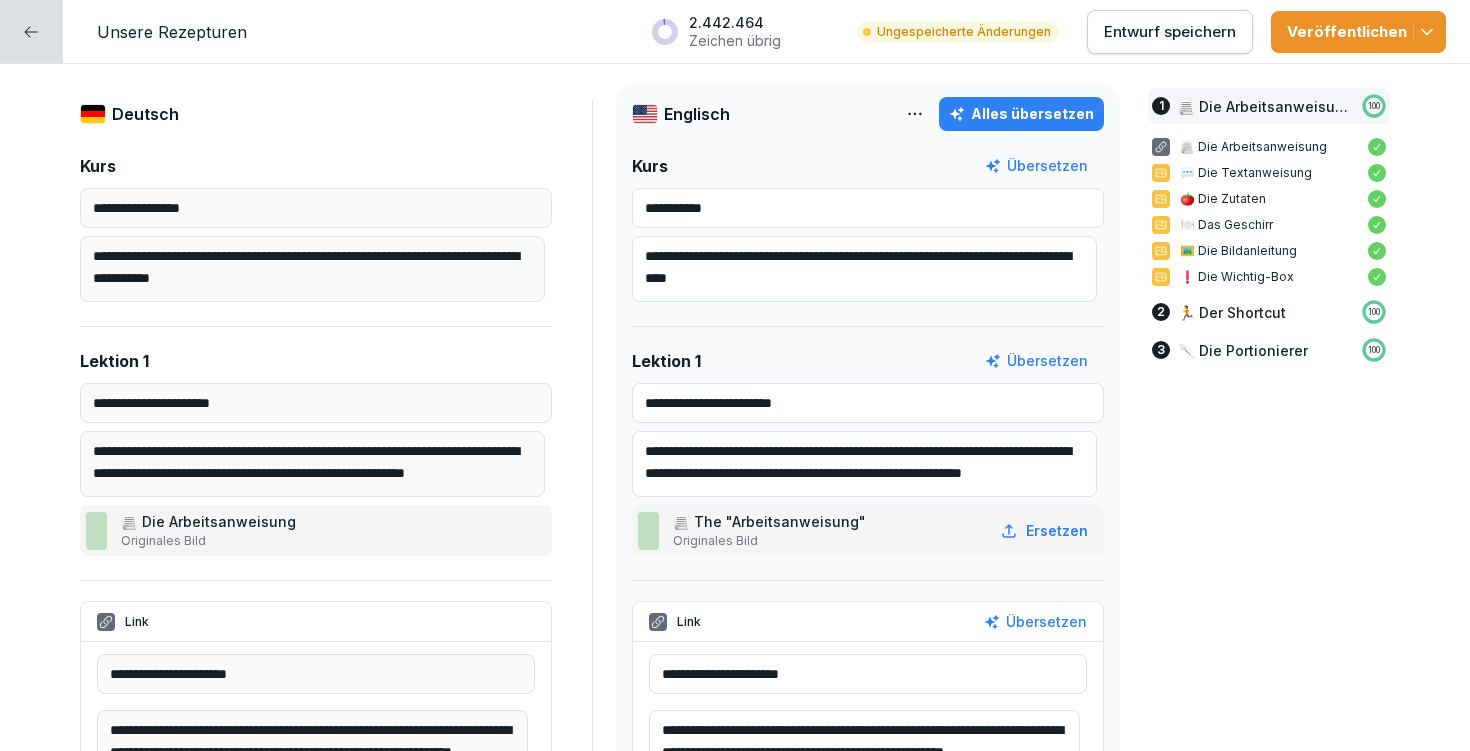 drag, startPoint x: 777, startPoint y: 447, endPoint x: 777, endPoint y: 475, distance: 28 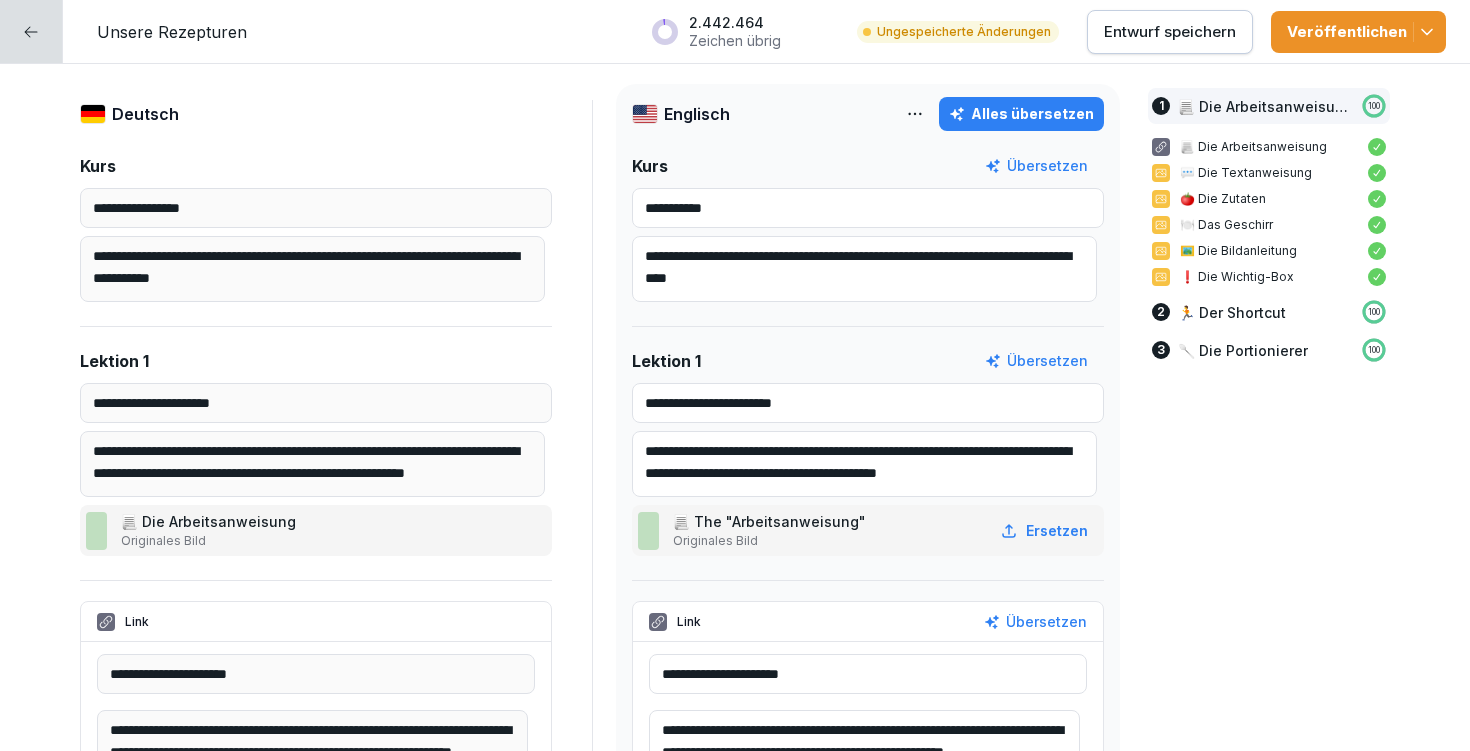 scroll, scrollTop: 7, scrollLeft: 0, axis: vertical 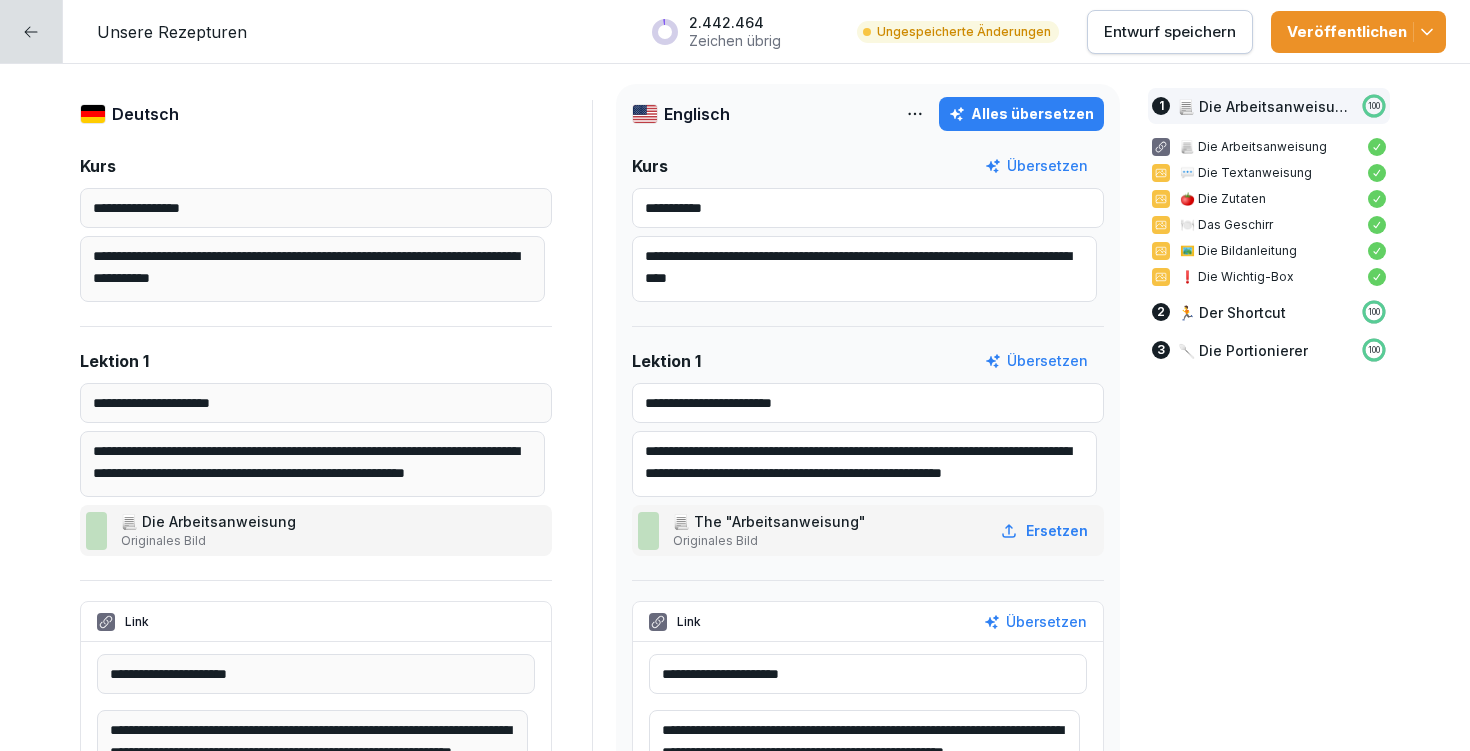 type on "**********" 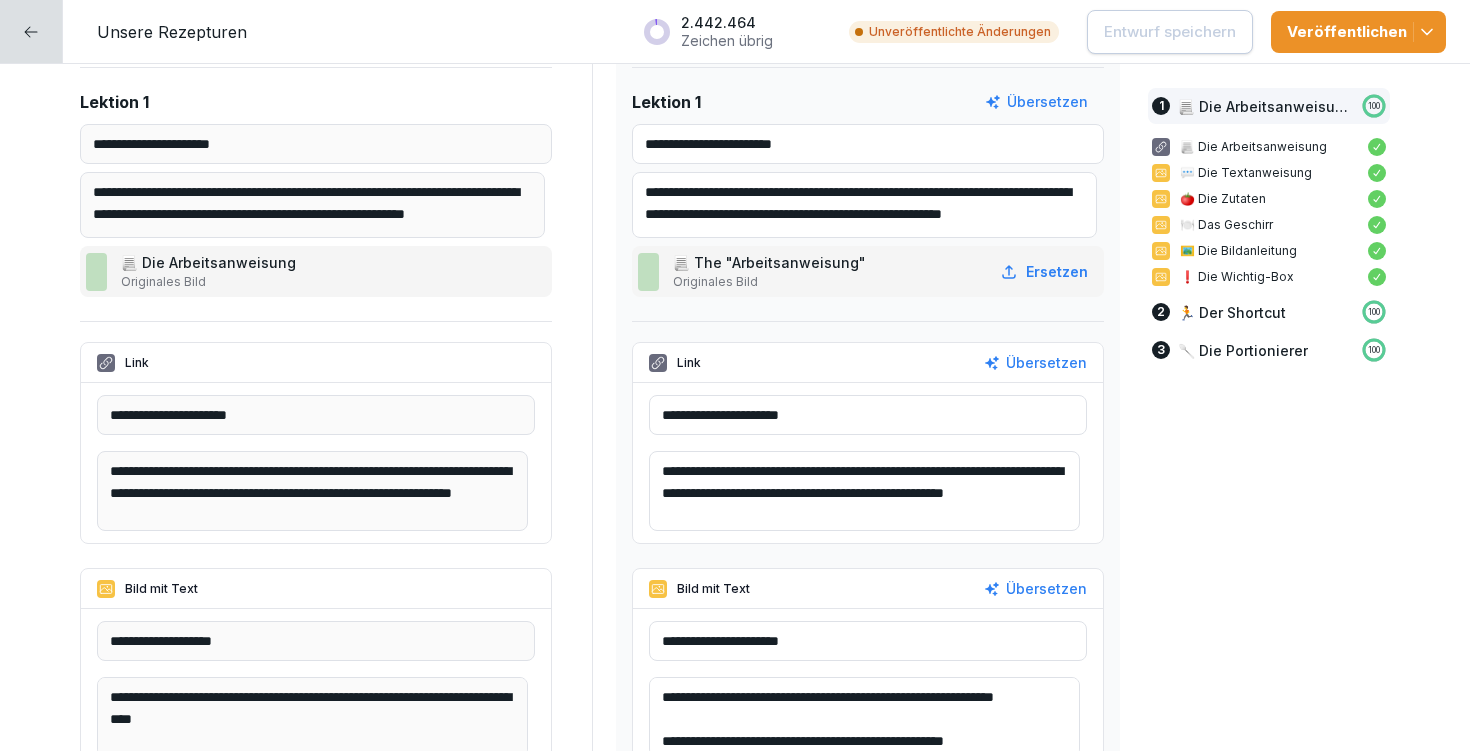 scroll, scrollTop: 376, scrollLeft: 0, axis: vertical 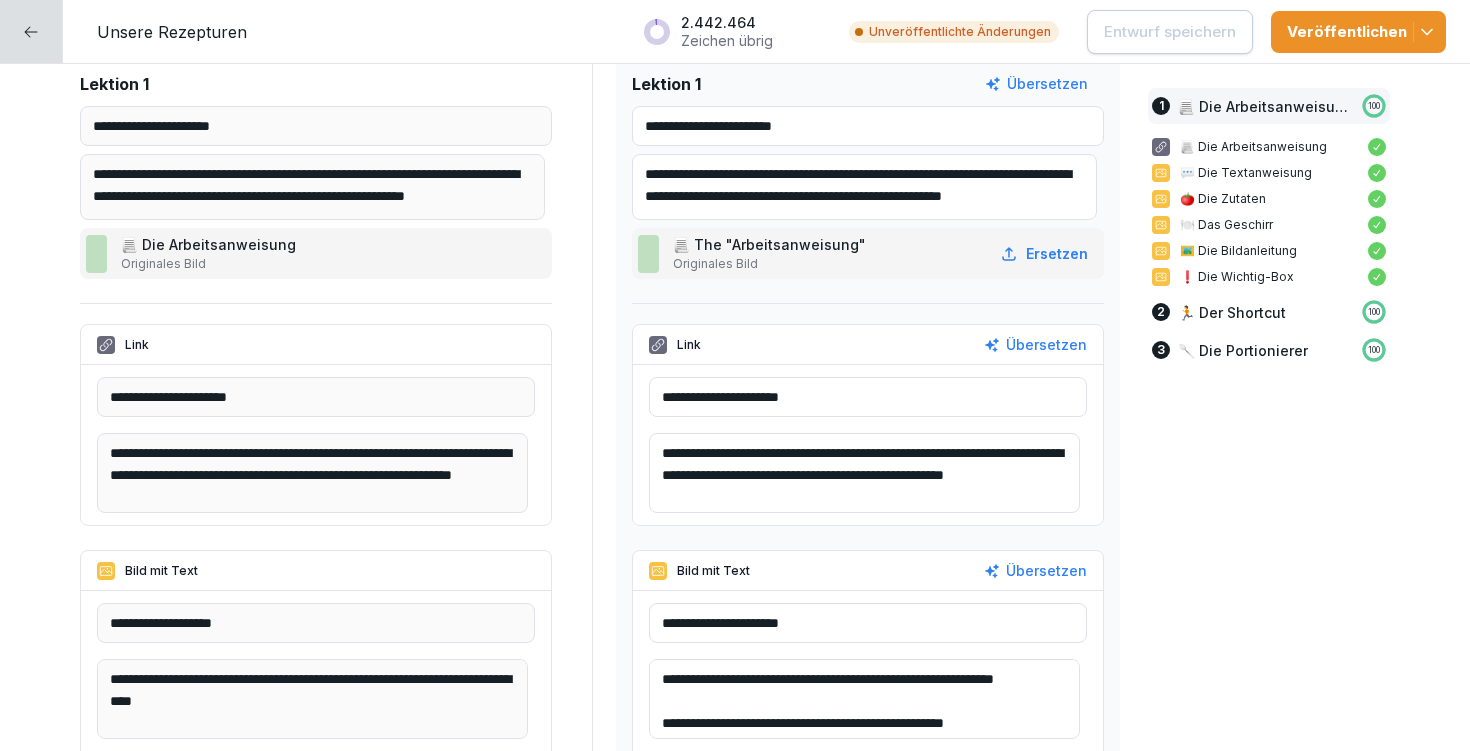 drag, startPoint x: 706, startPoint y: 396, endPoint x: 921, endPoint y: 417, distance: 216.02315 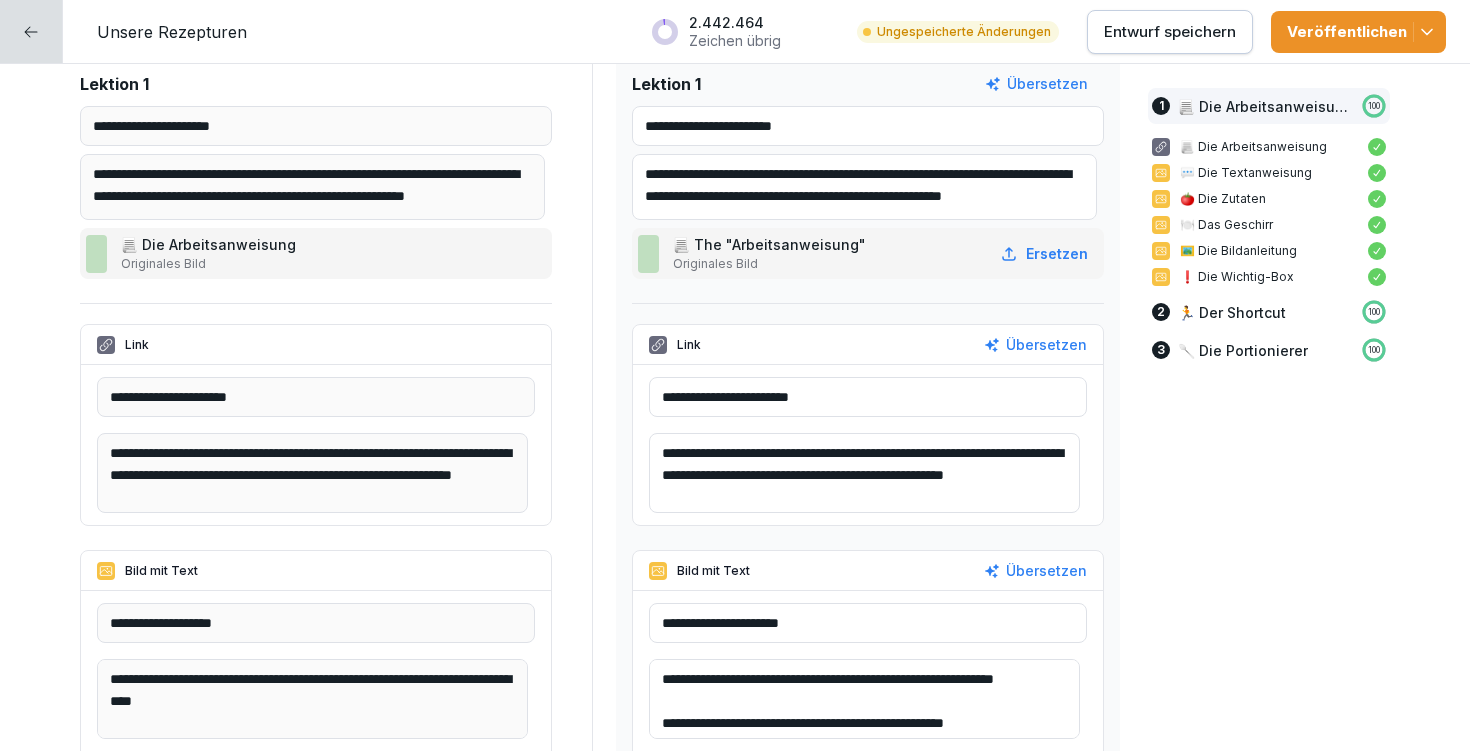 type on "**********" 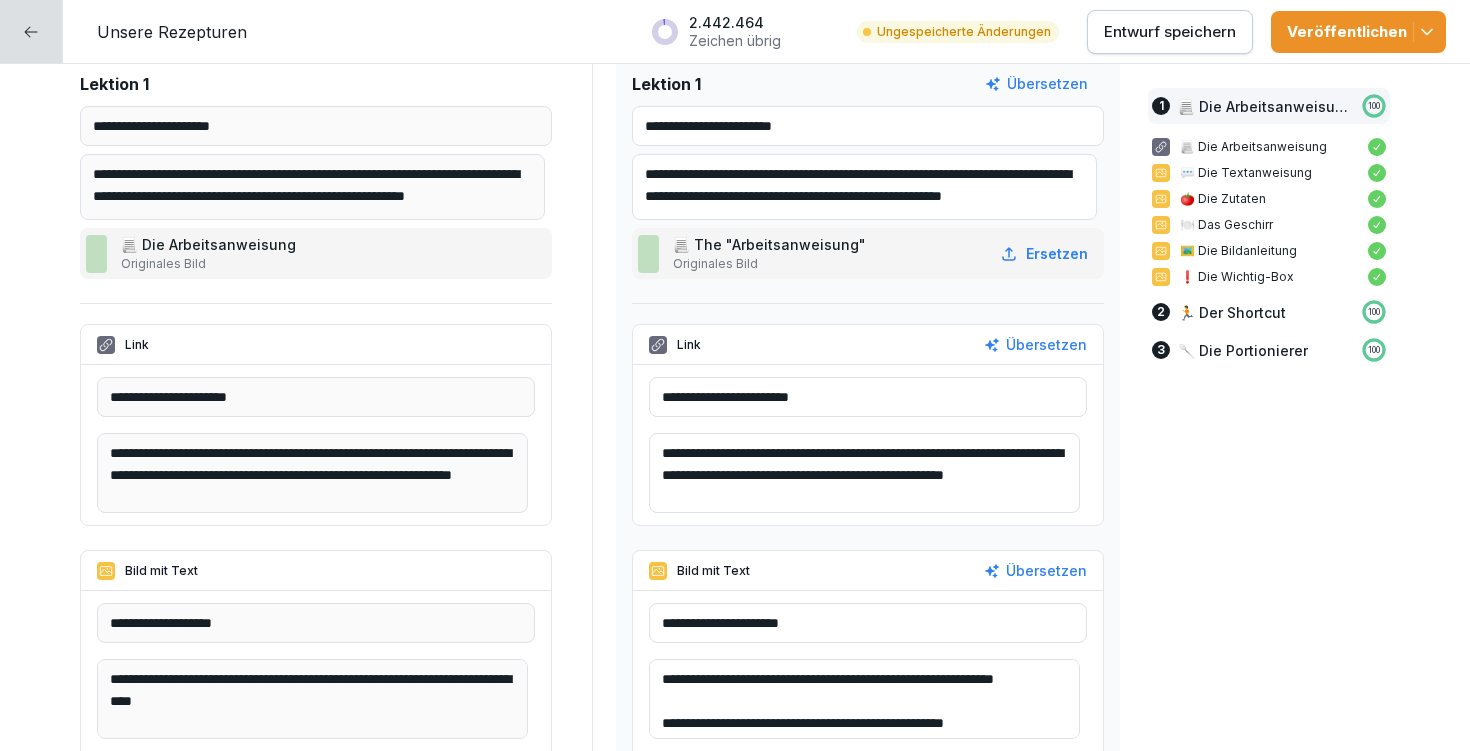 drag, startPoint x: 655, startPoint y: 446, endPoint x: 799, endPoint y: 445, distance: 144.00348 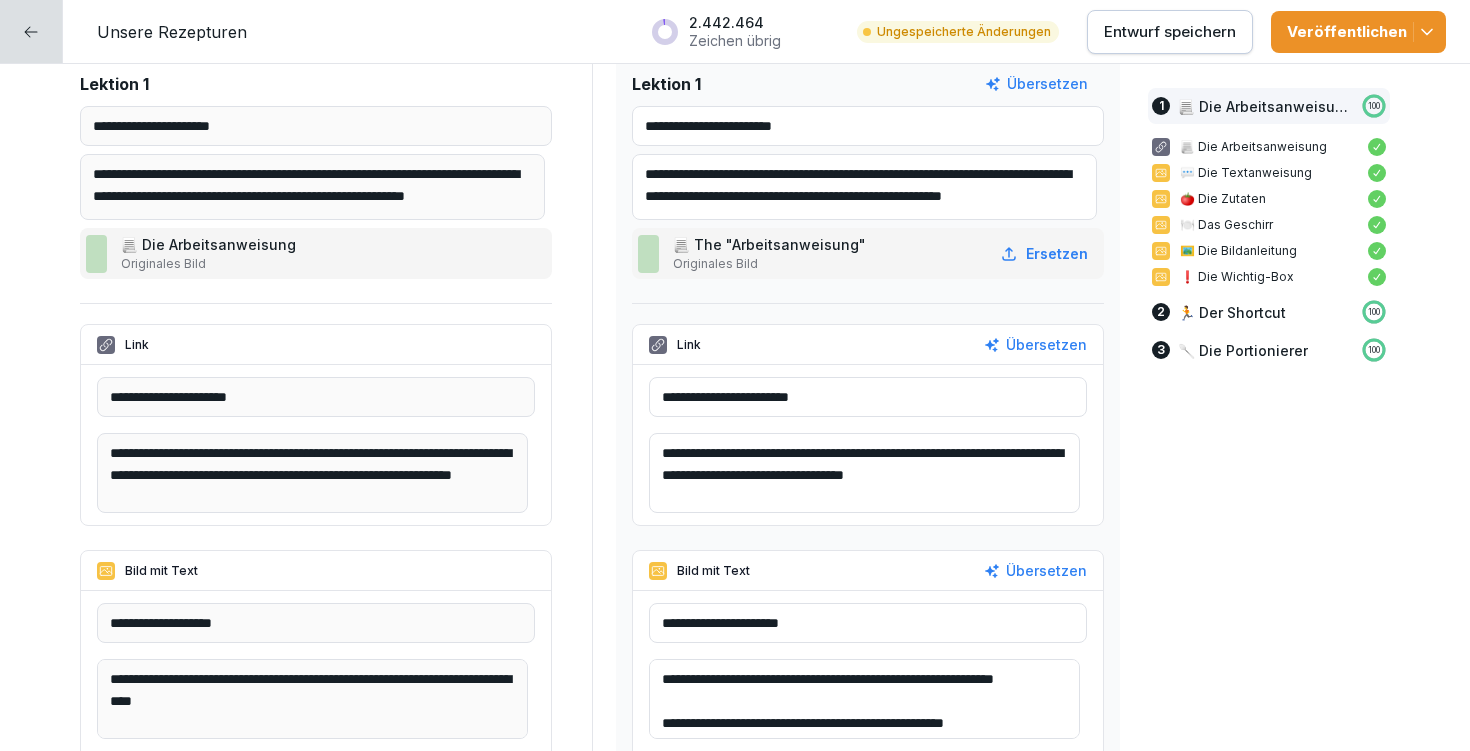 scroll, scrollTop: 0, scrollLeft: 0, axis: both 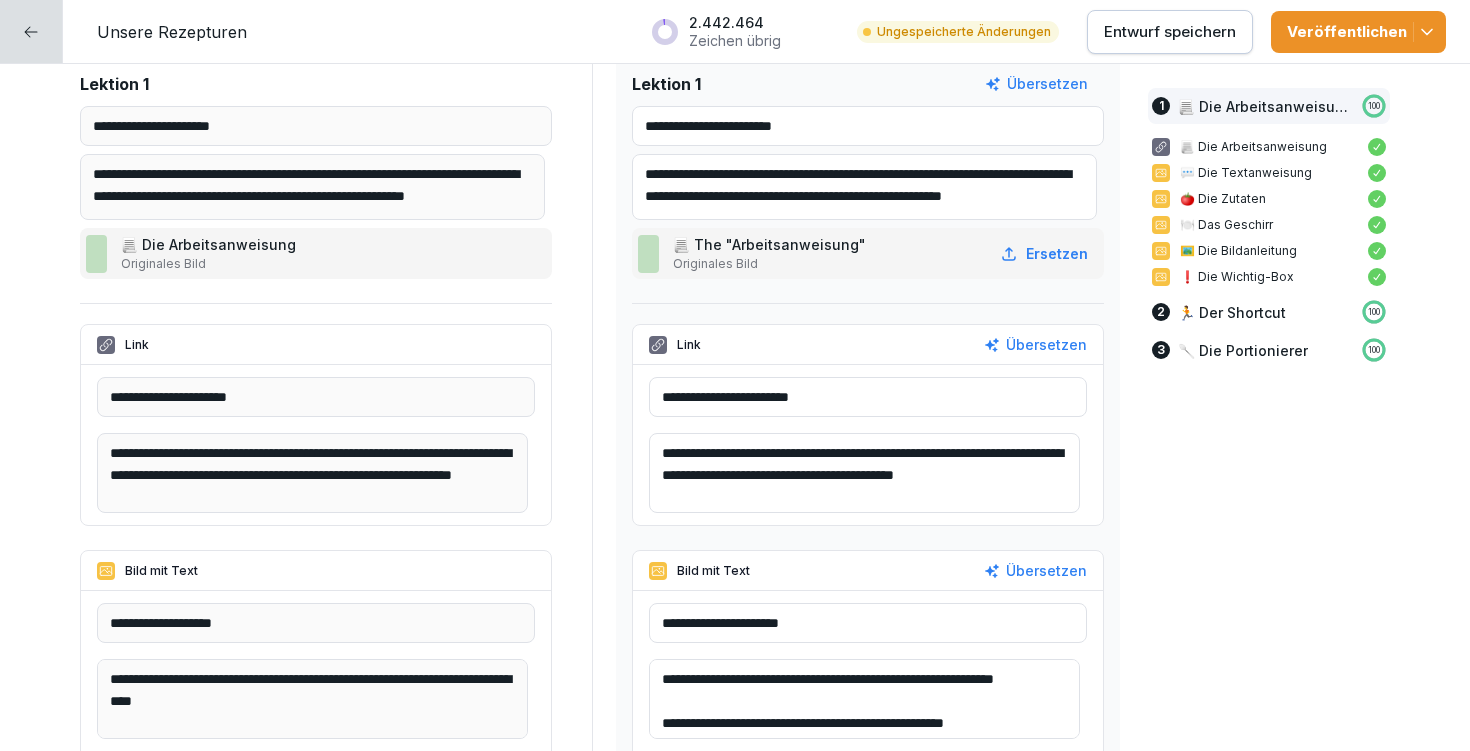click on "**********" at bounding box center [864, 473] 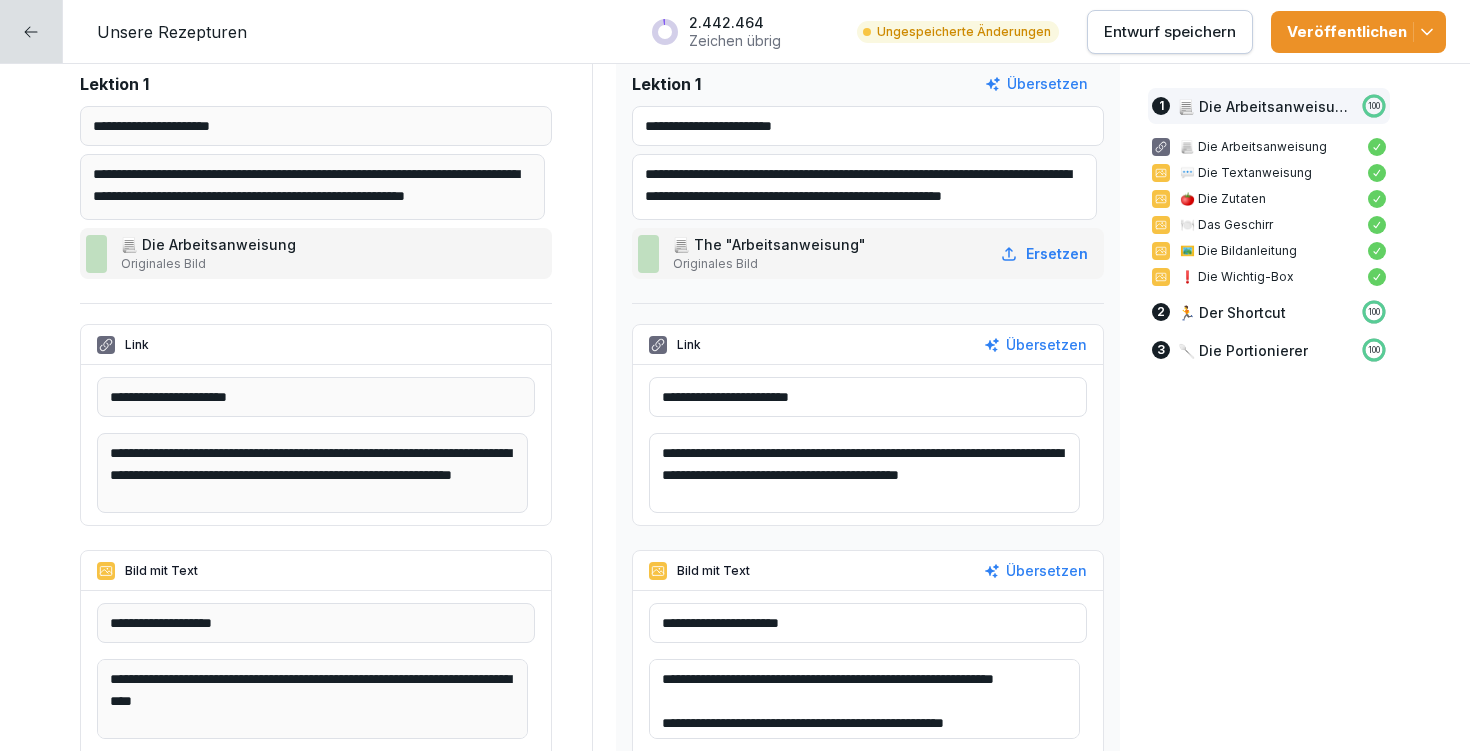 click on "**********" at bounding box center (864, 473) 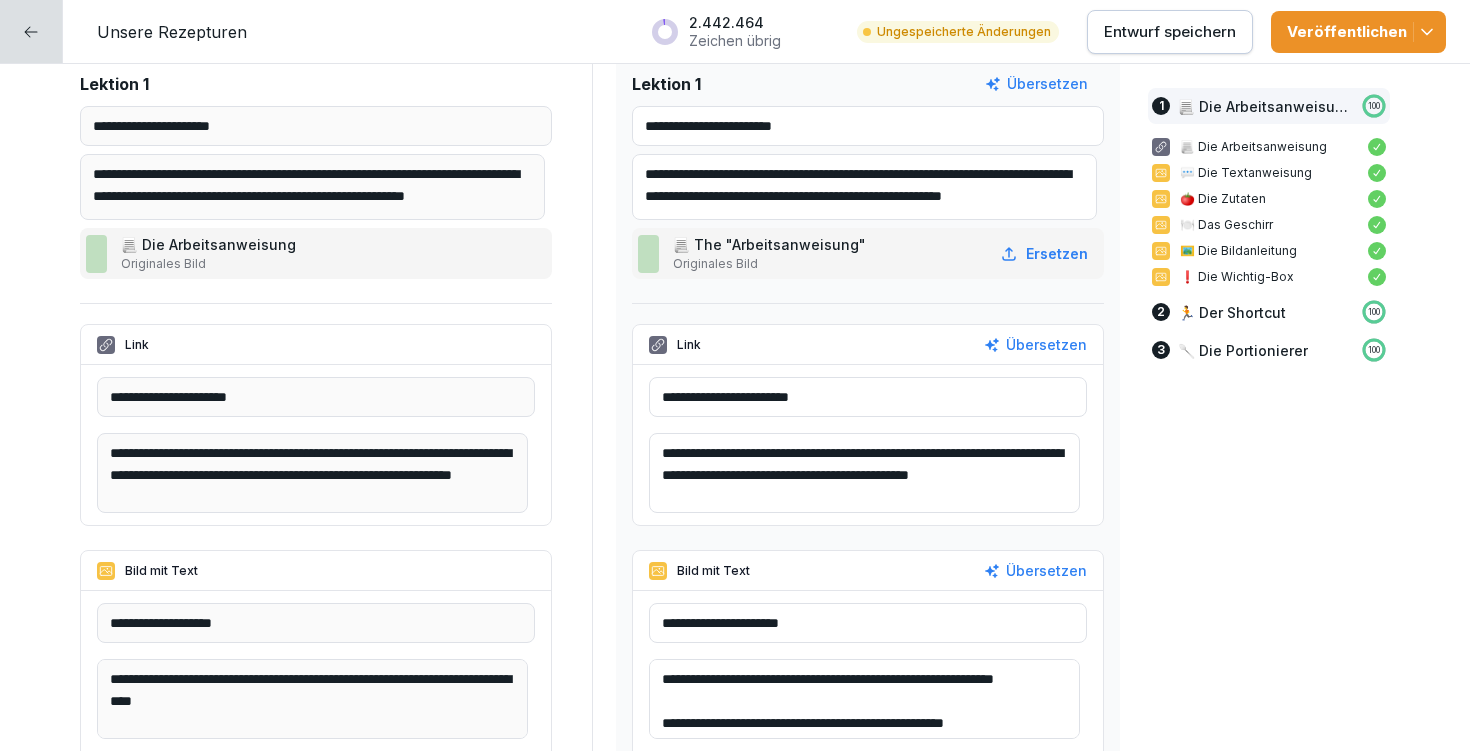 scroll, scrollTop: 4, scrollLeft: 0, axis: vertical 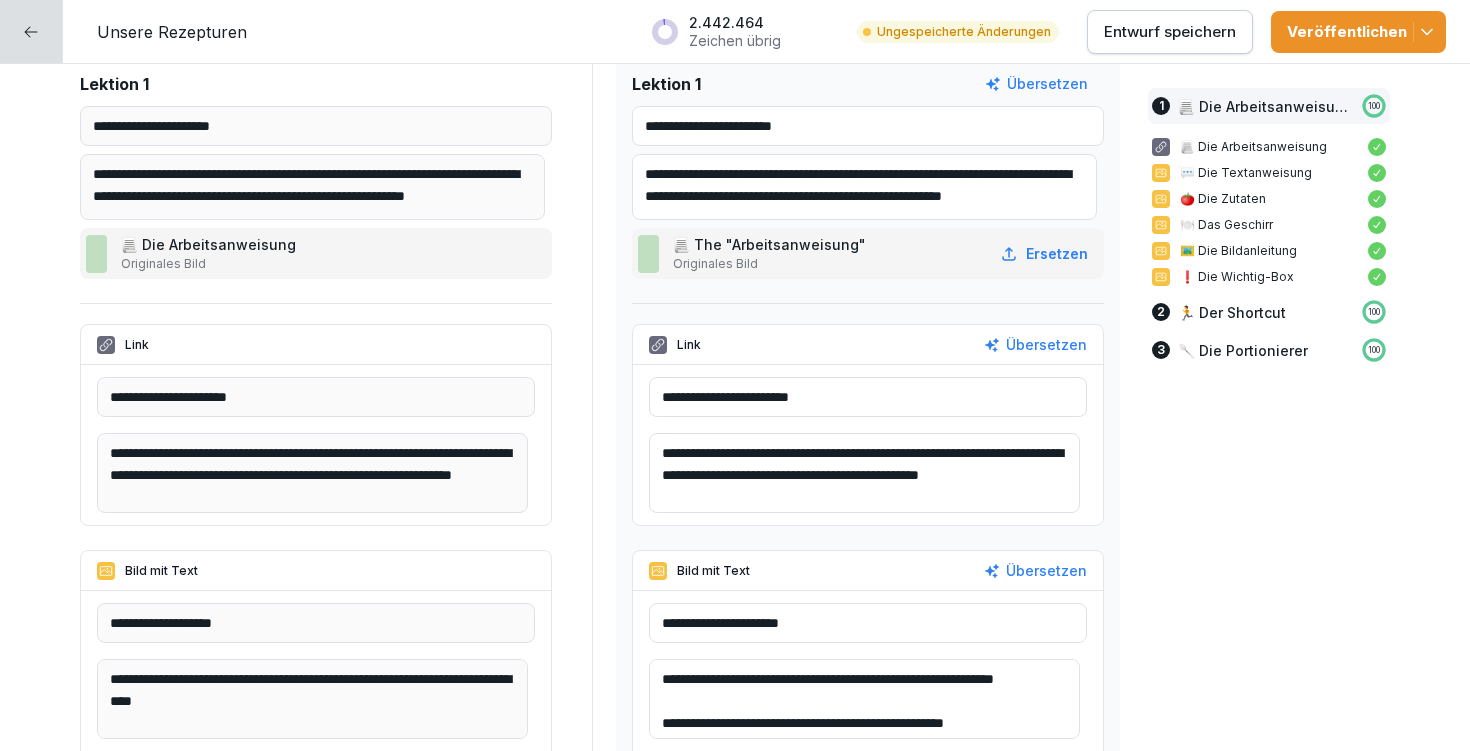 click on "**********" at bounding box center (864, 473) 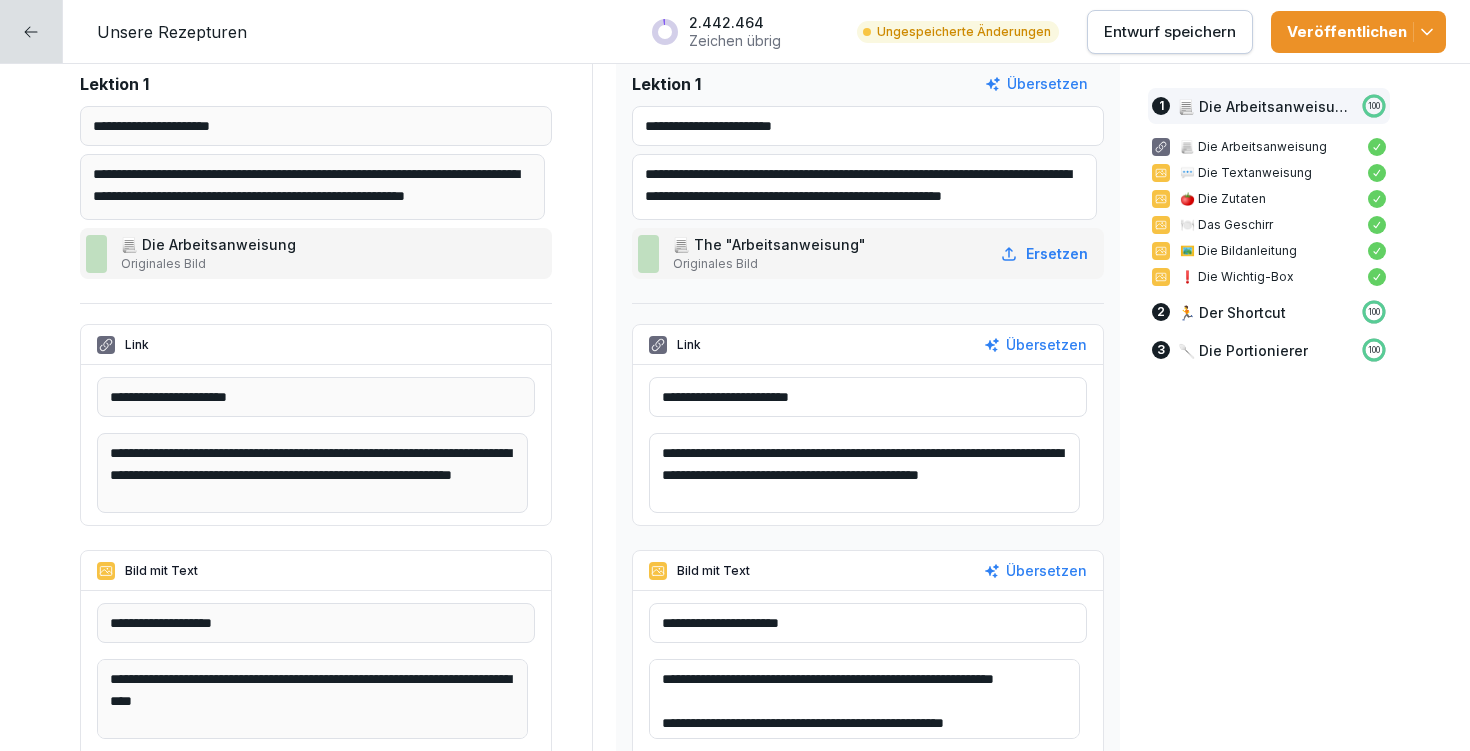 type on "**********" 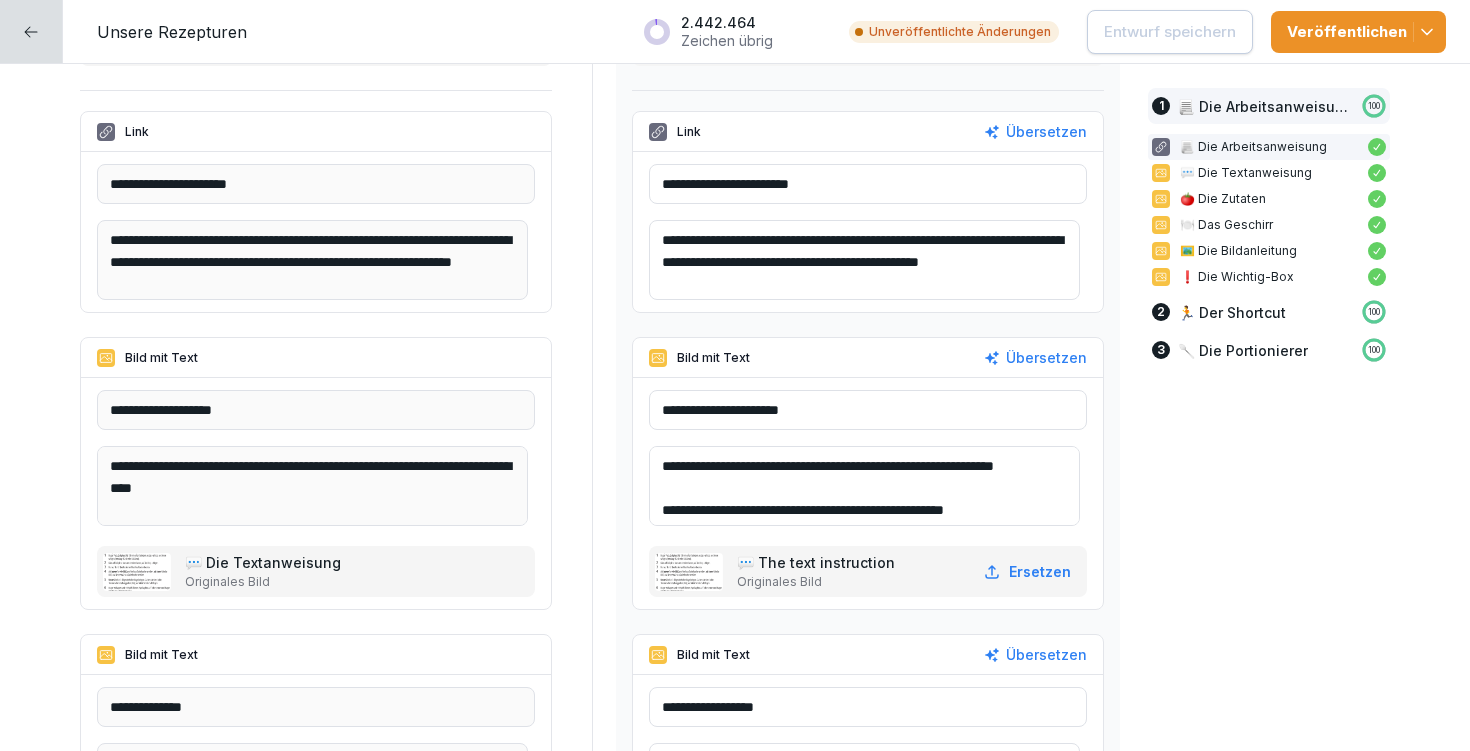 scroll, scrollTop: 597, scrollLeft: 0, axis: vertical 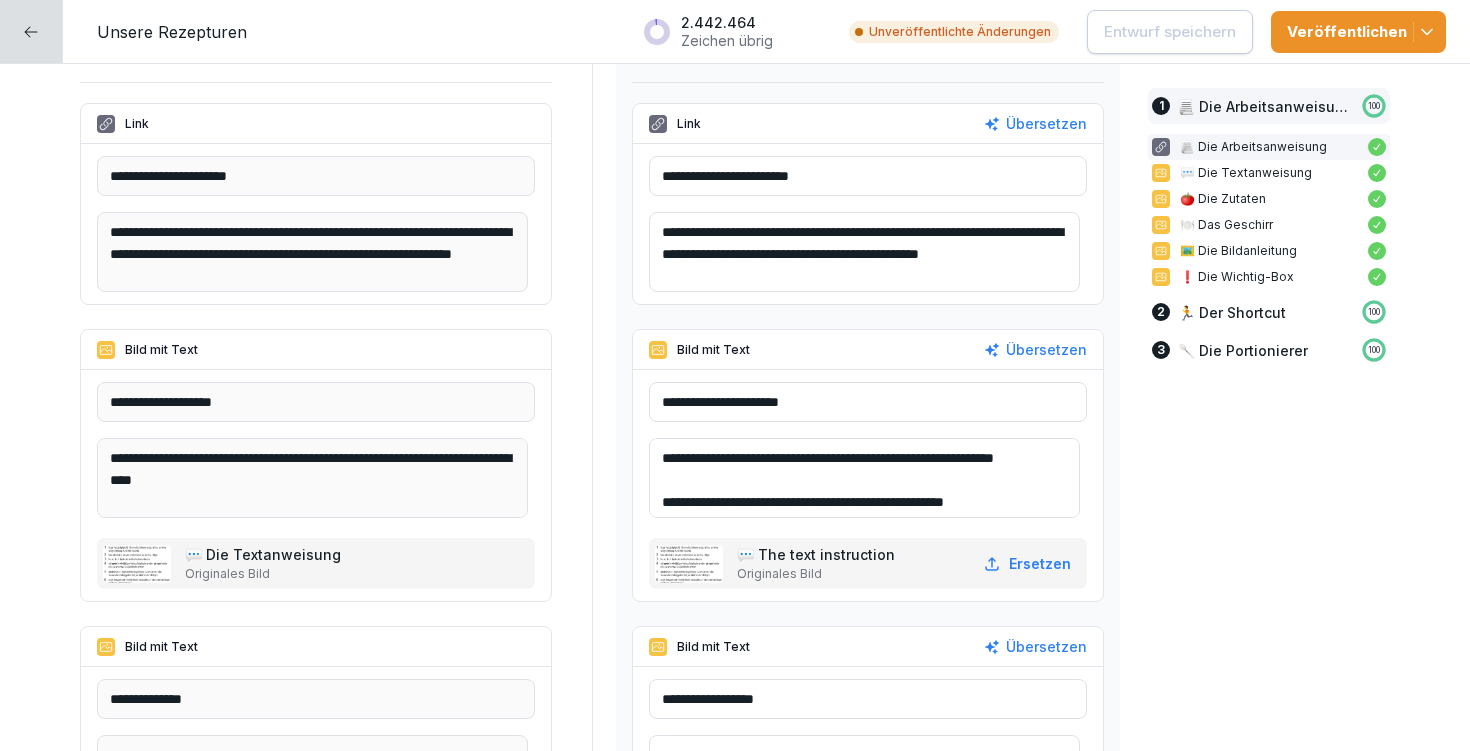 click on "**********" at bounding box center [868, 402] 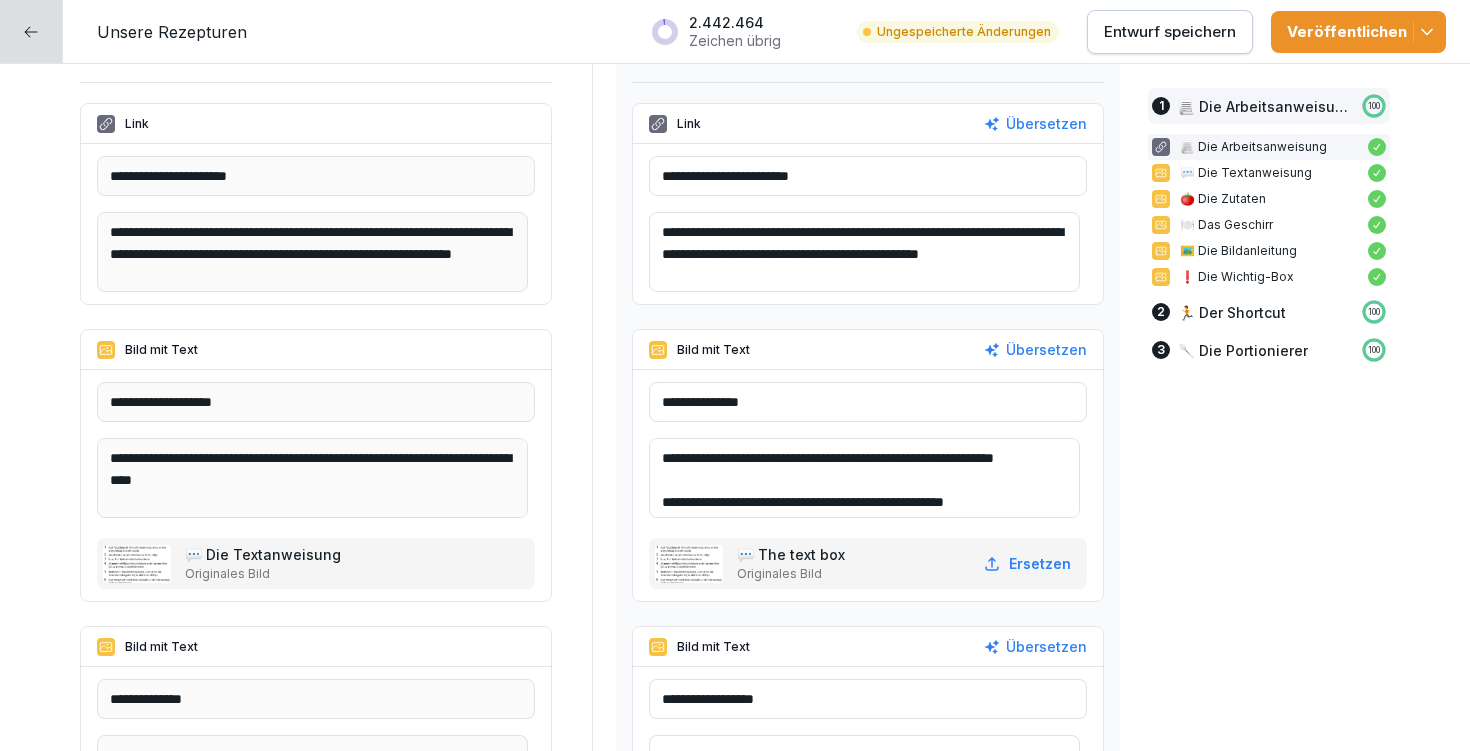 type on "**********" 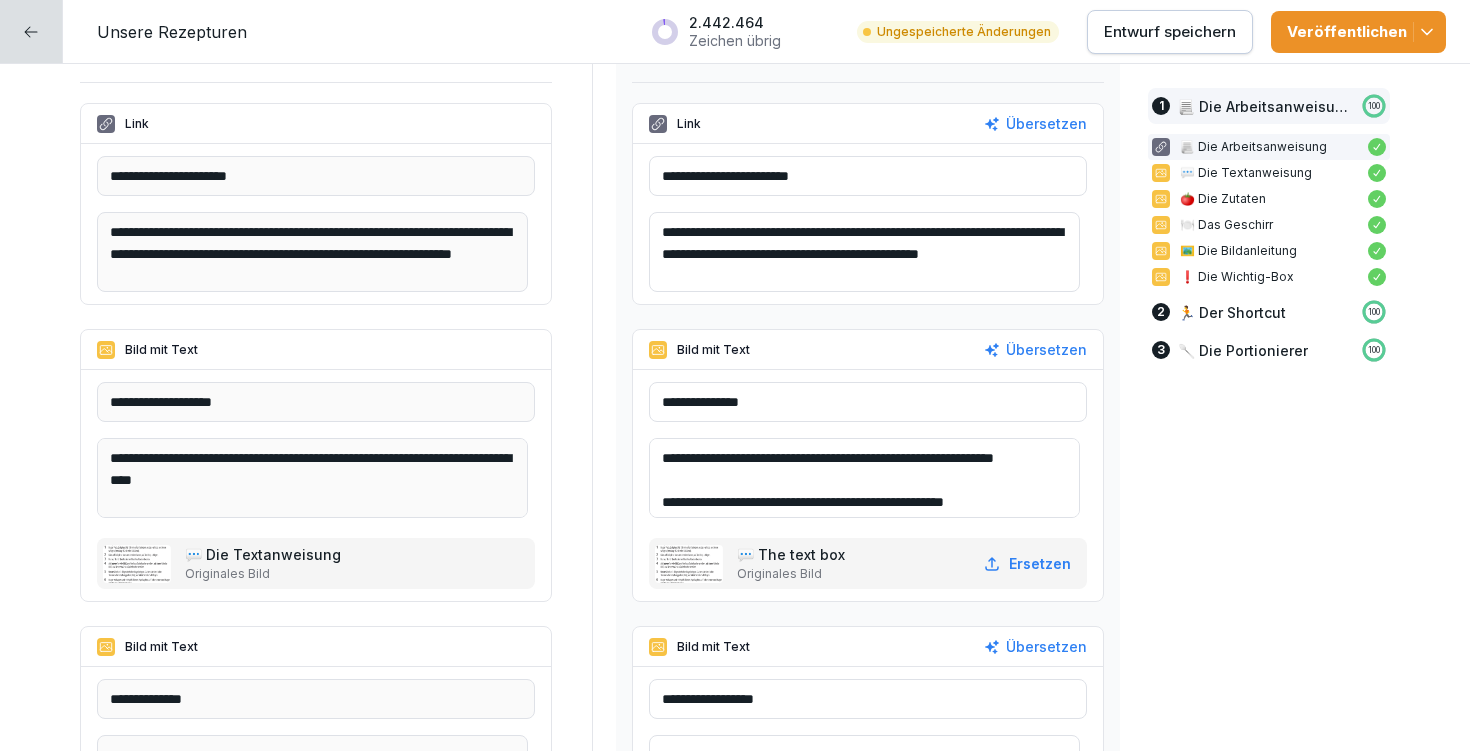drag, startPoint x: 714, startPoint y: 451, endPoint x: 791, endPoint y: 451, distance: 77 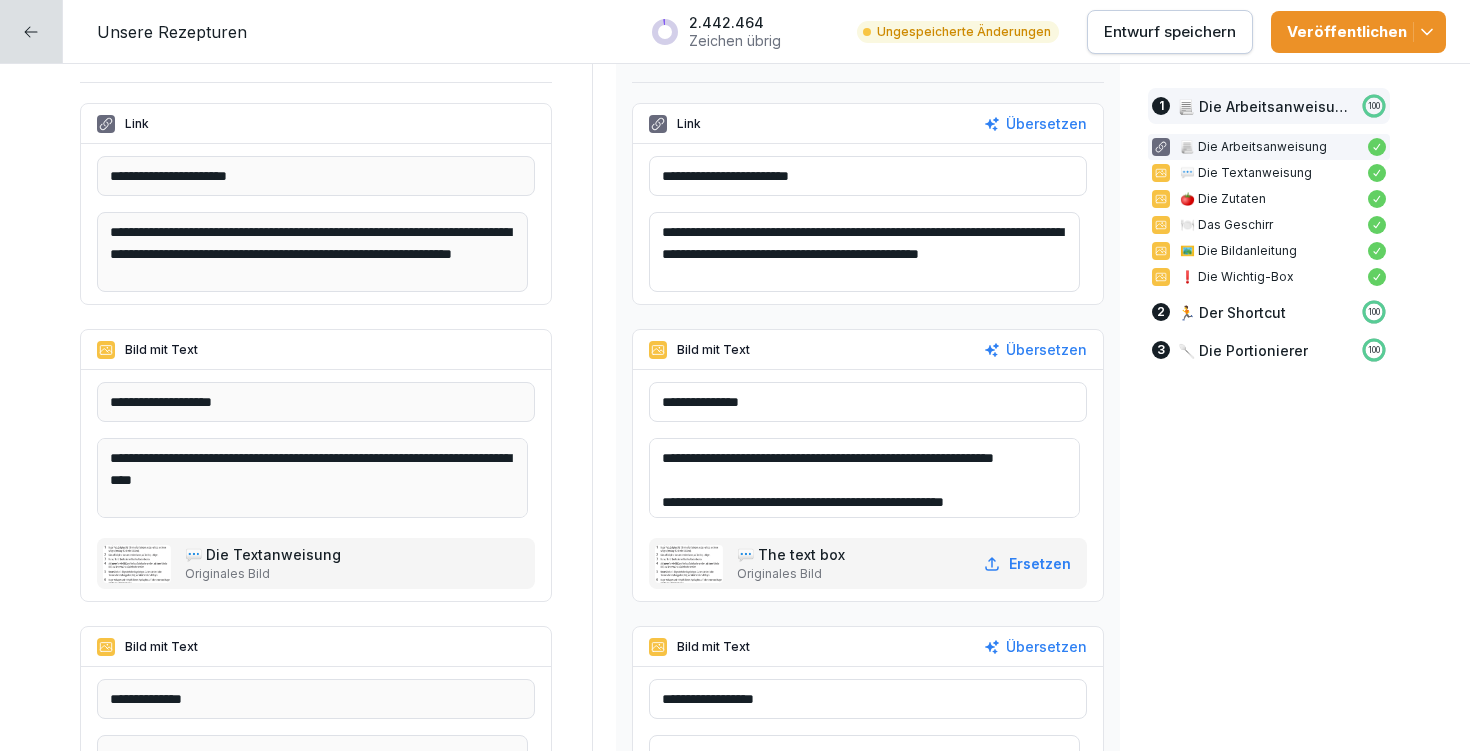 click on "**********" at bounding box center (864, 478) 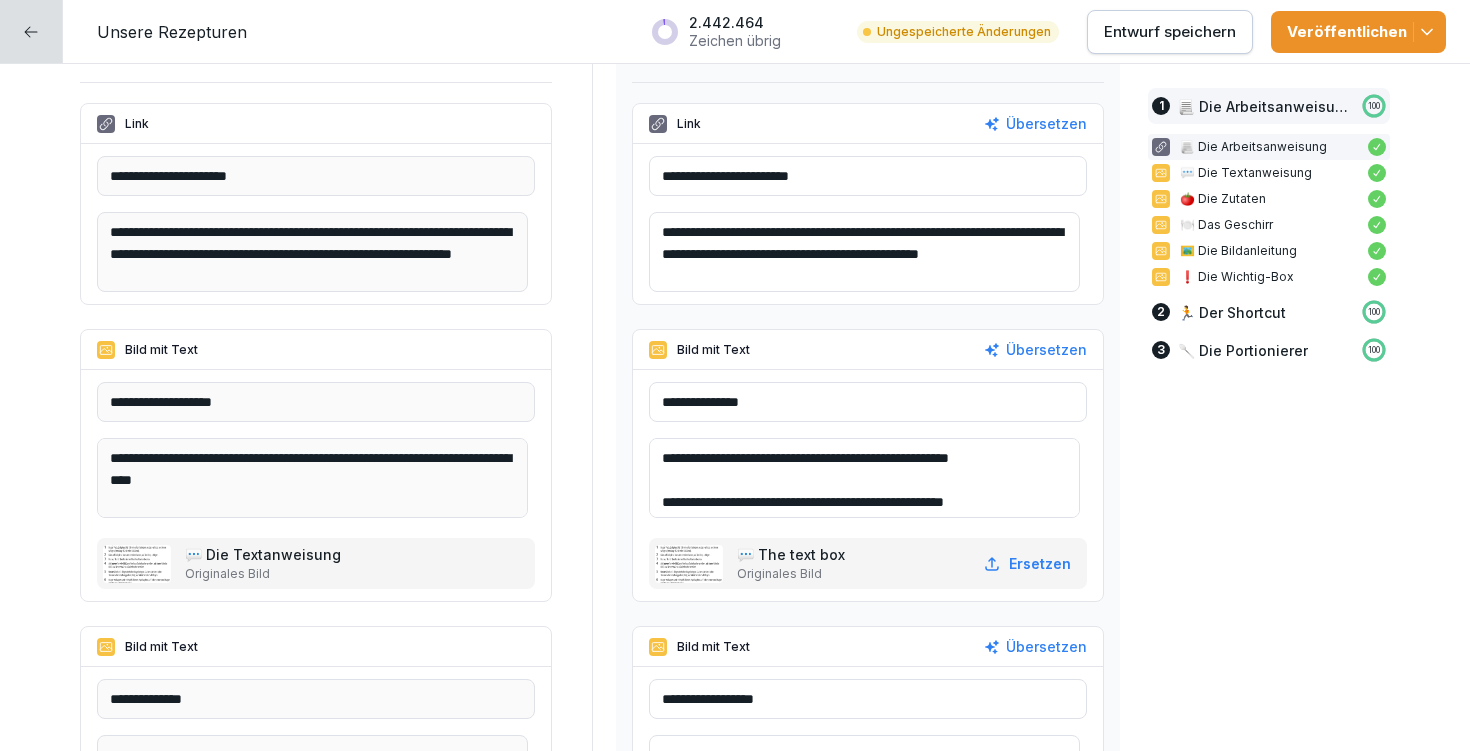 click on "**********" at bounding box center [864, 478] 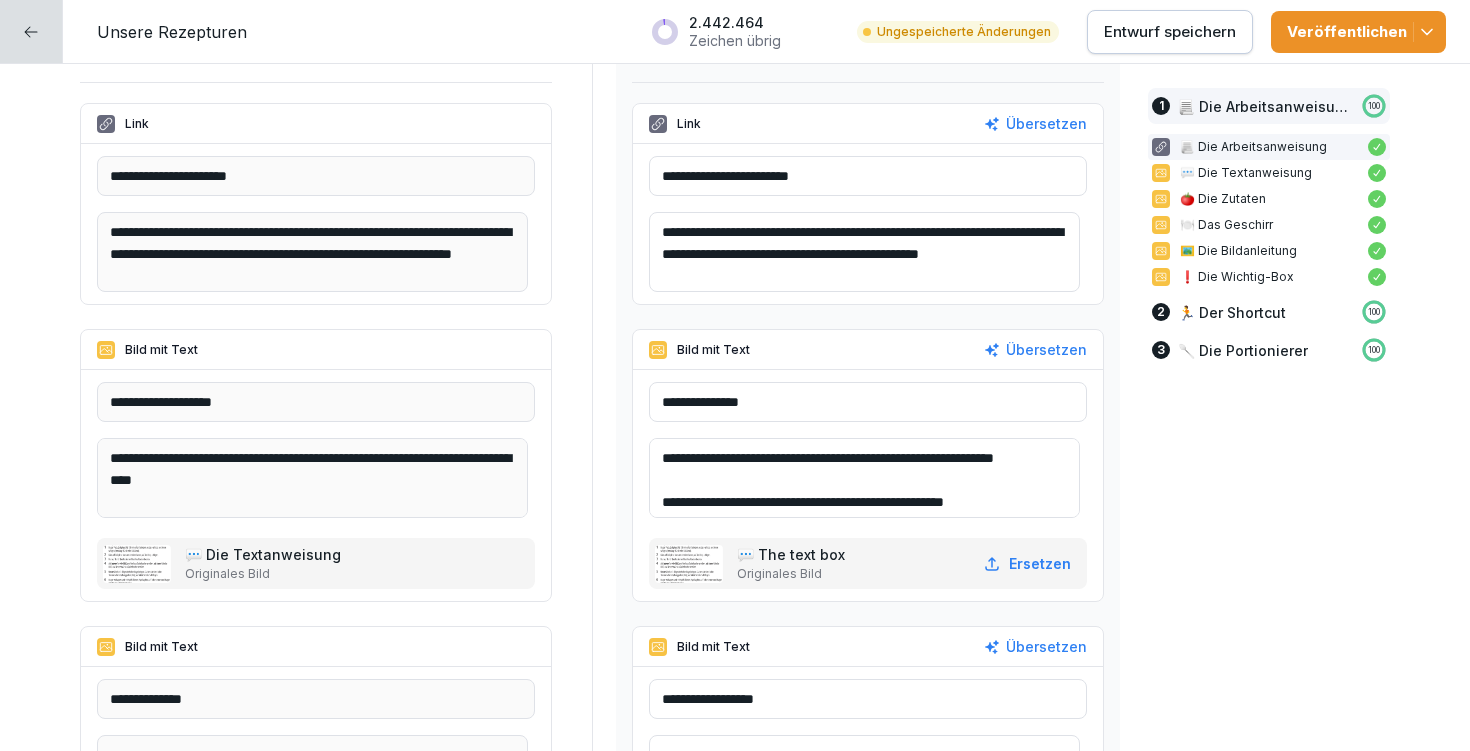 click on "**********" at bounding box center [864, 478] 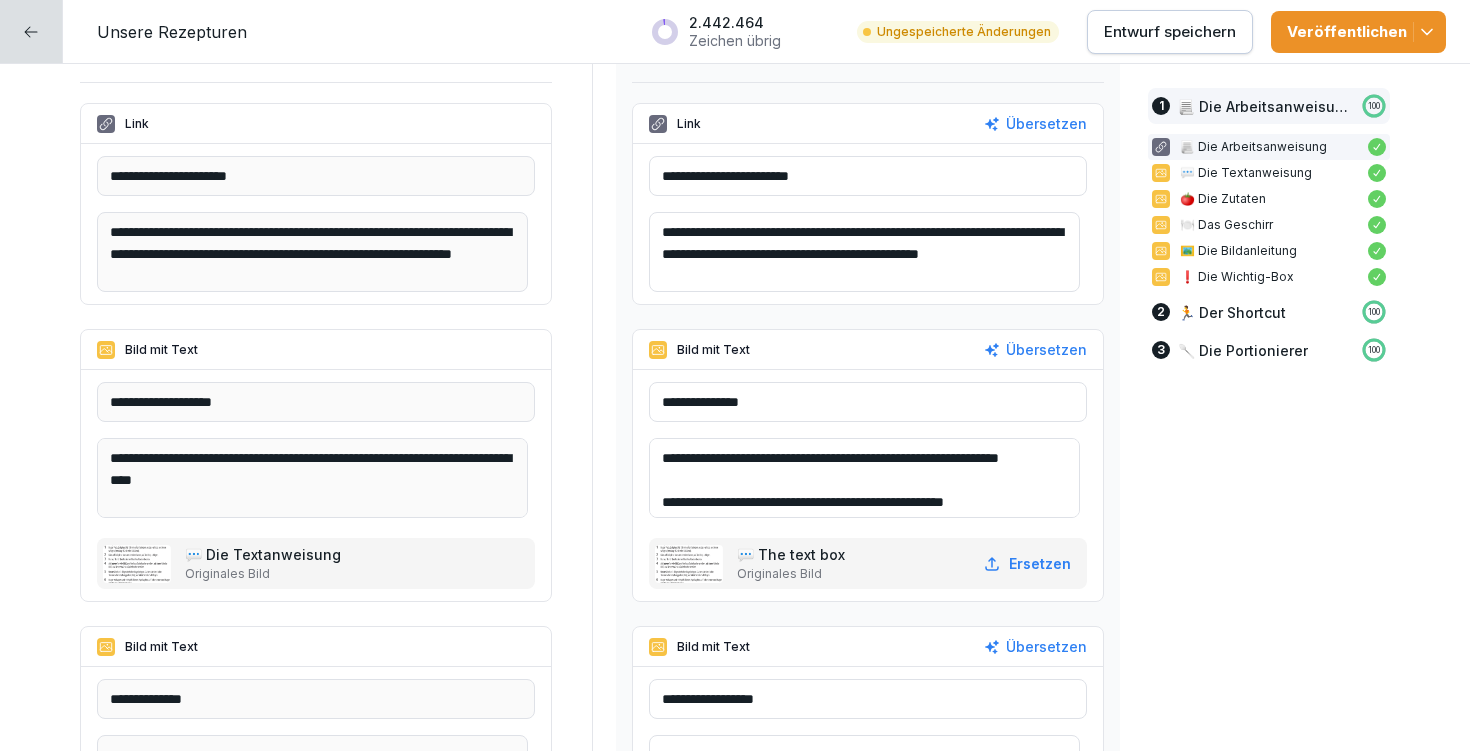 click on "**********" at bounding box center (864, 478) 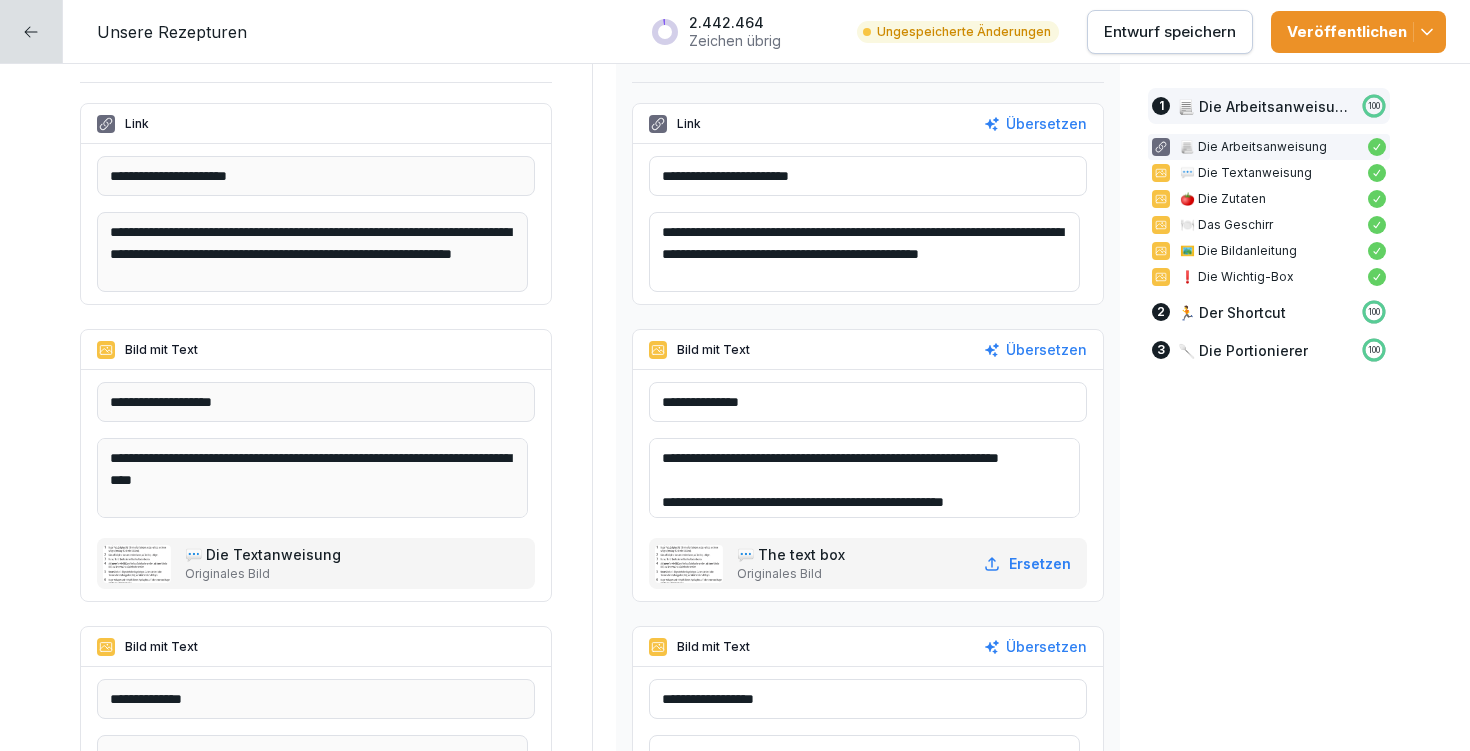 click on "**********" at bounding box center (864, 478) 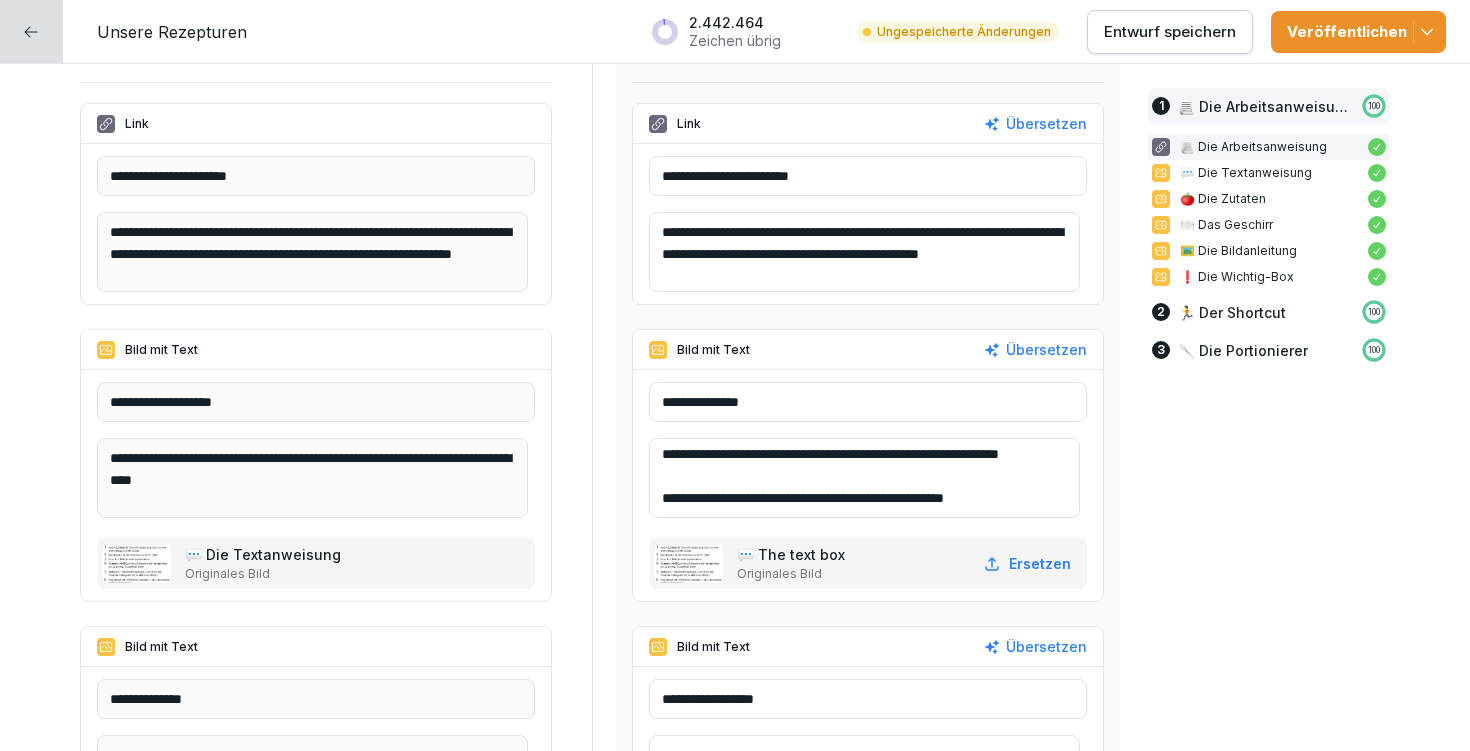 scroll, scrollTop: 26, scrollLeft: 0, axis: vertical 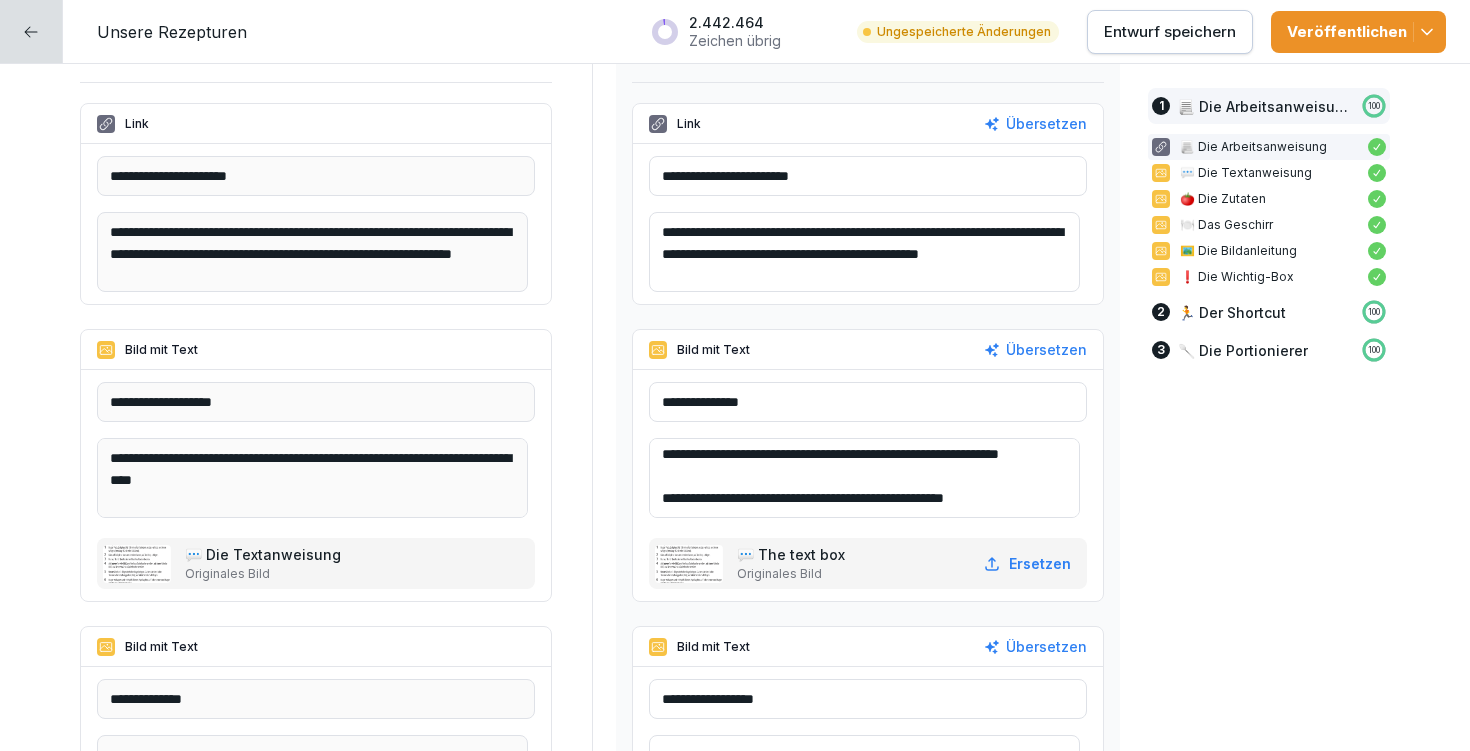 click on "**********" at bounding box center [864, 478] 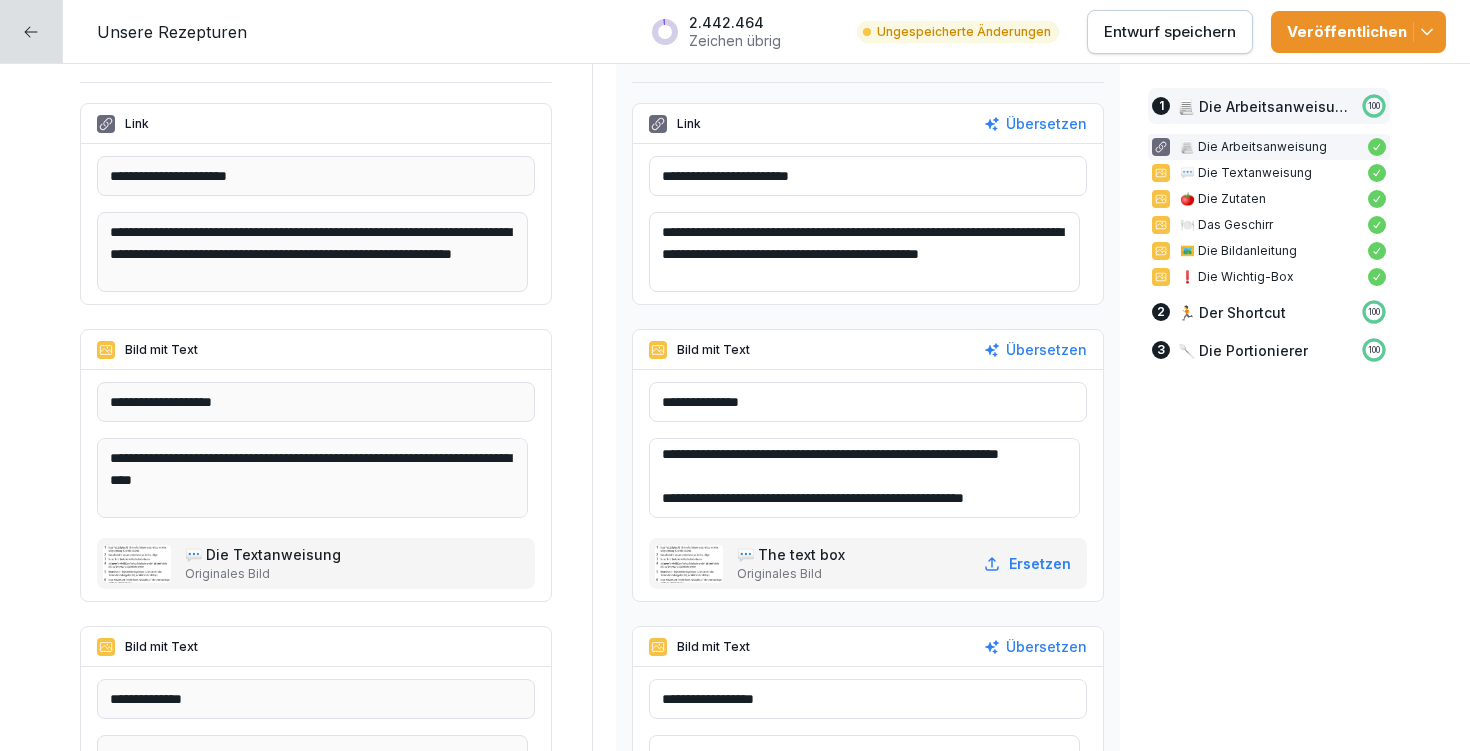 scroll, scrollTop: 37, scrollLeft: 0, axis: vertical 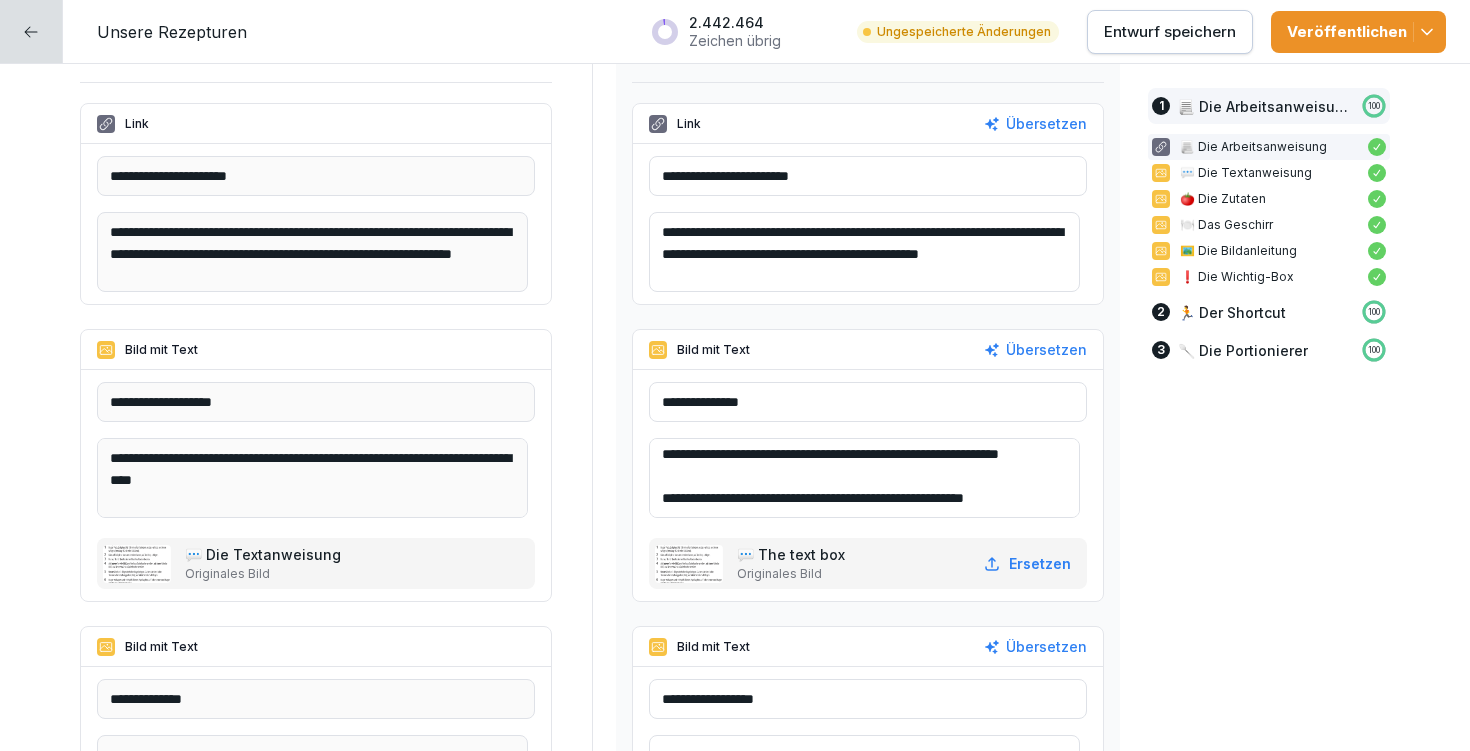 type on "**********" 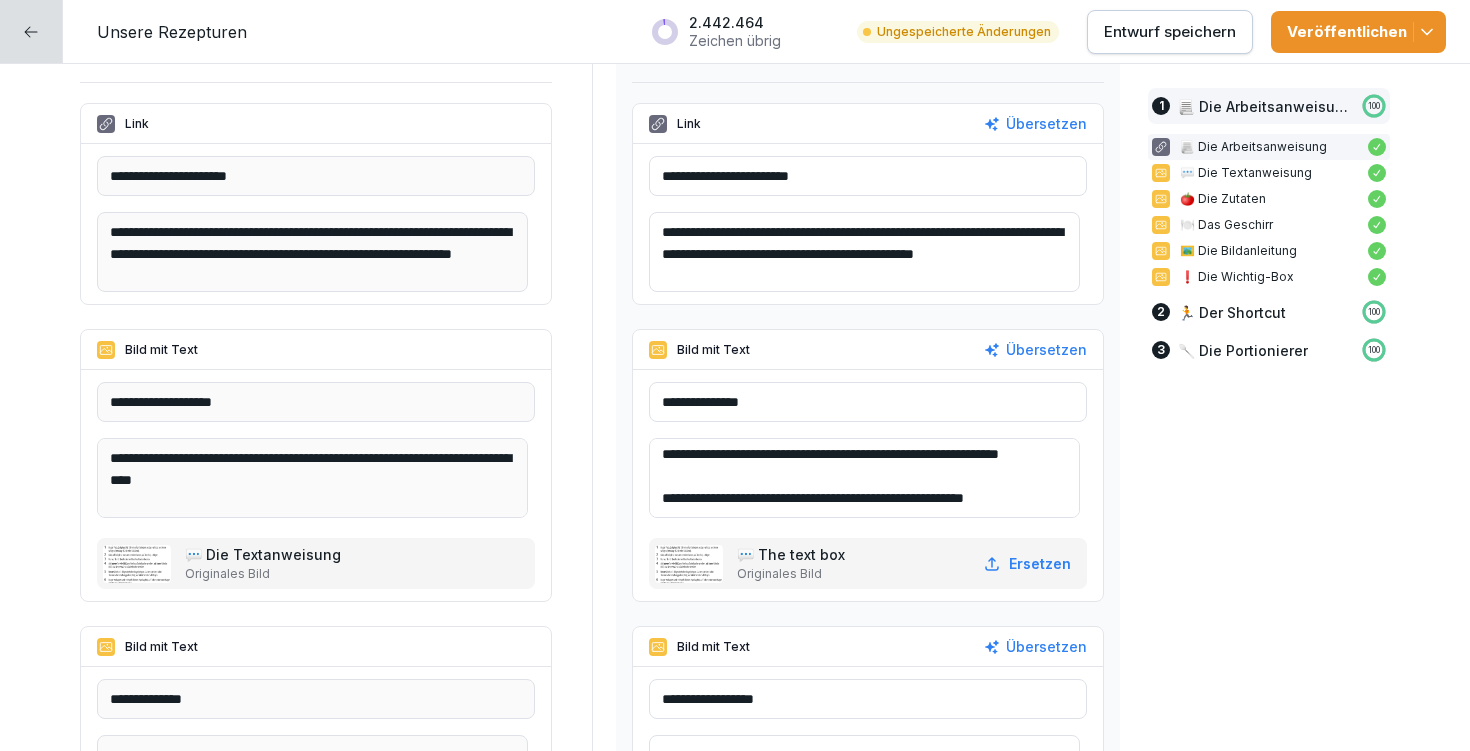 click on "**********" at bounding box center [864, 252] 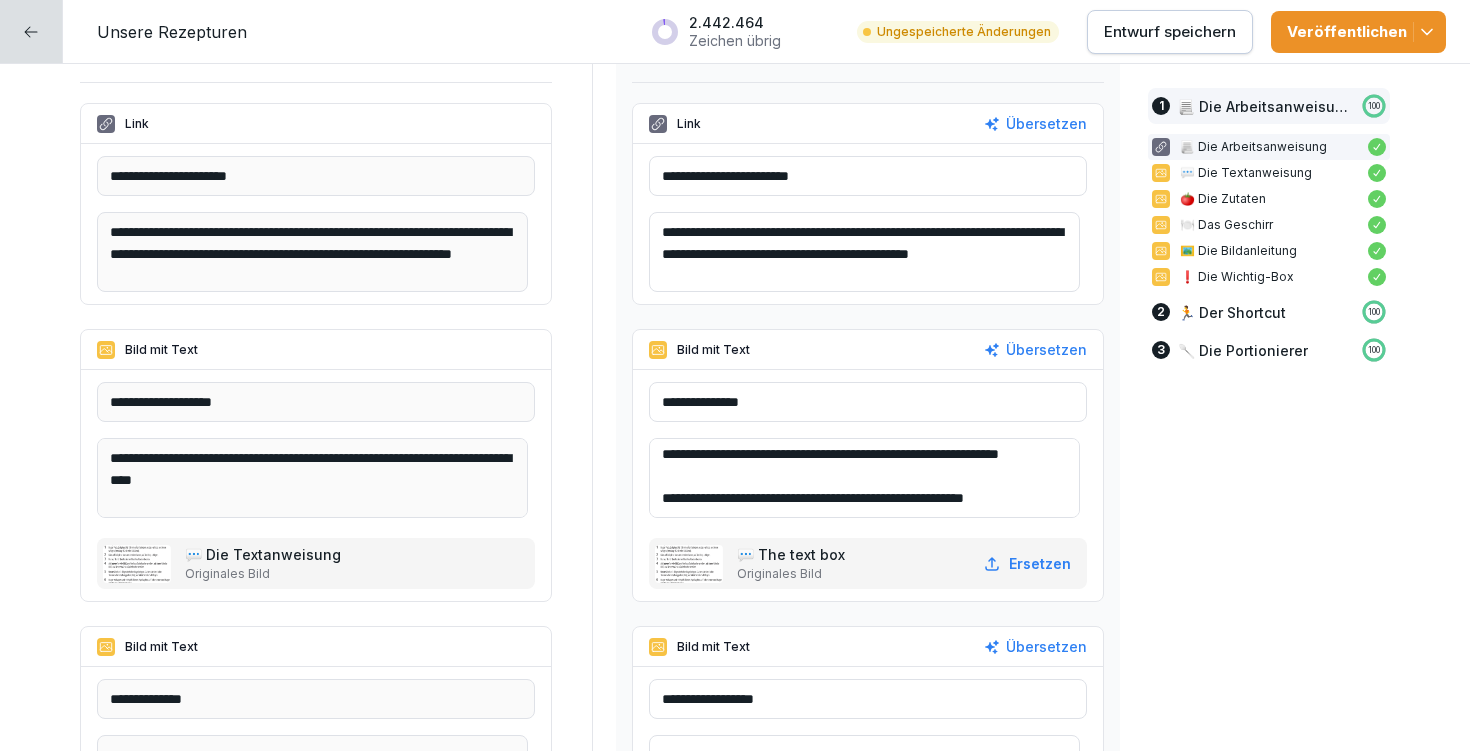 type on "**********" 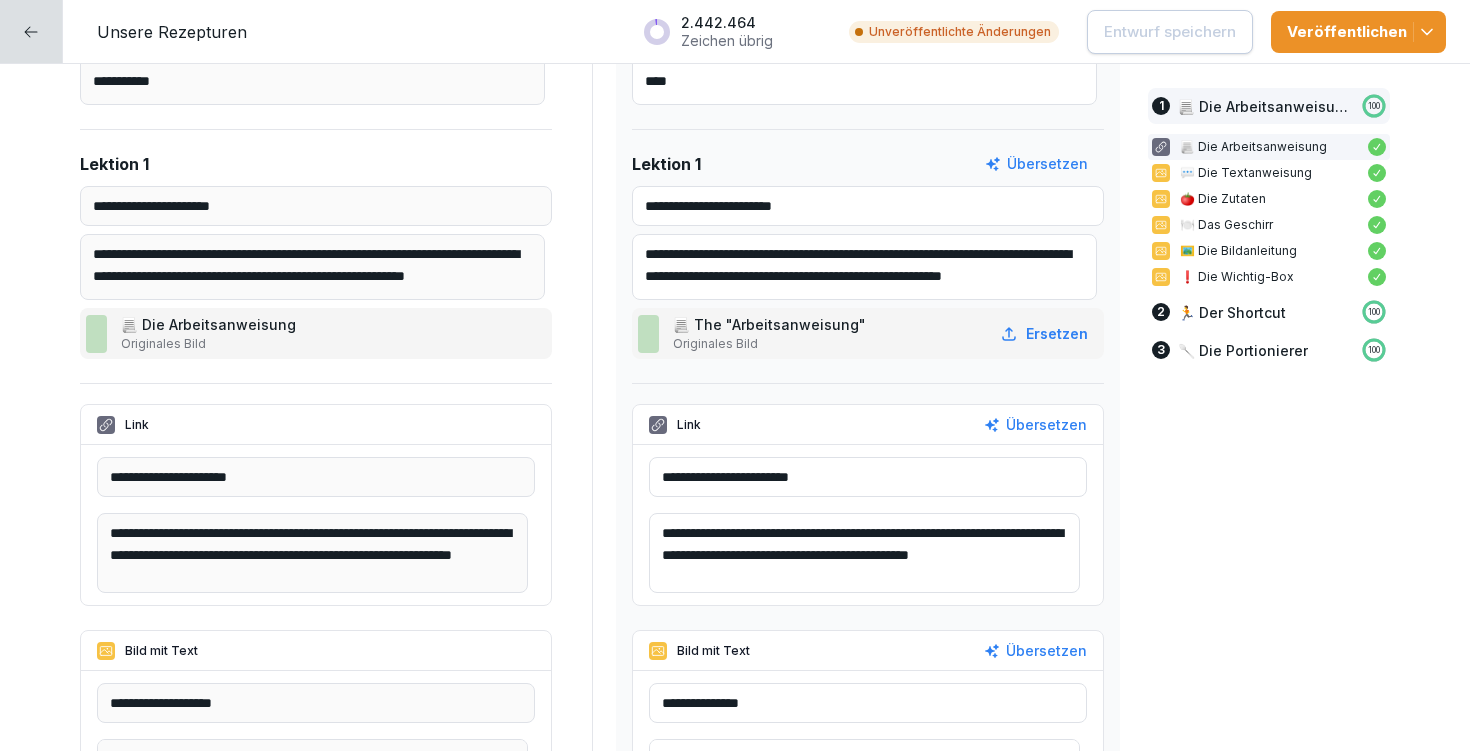 scroll, scrollTop: 292, scrollLeft: 0, axis: vertical 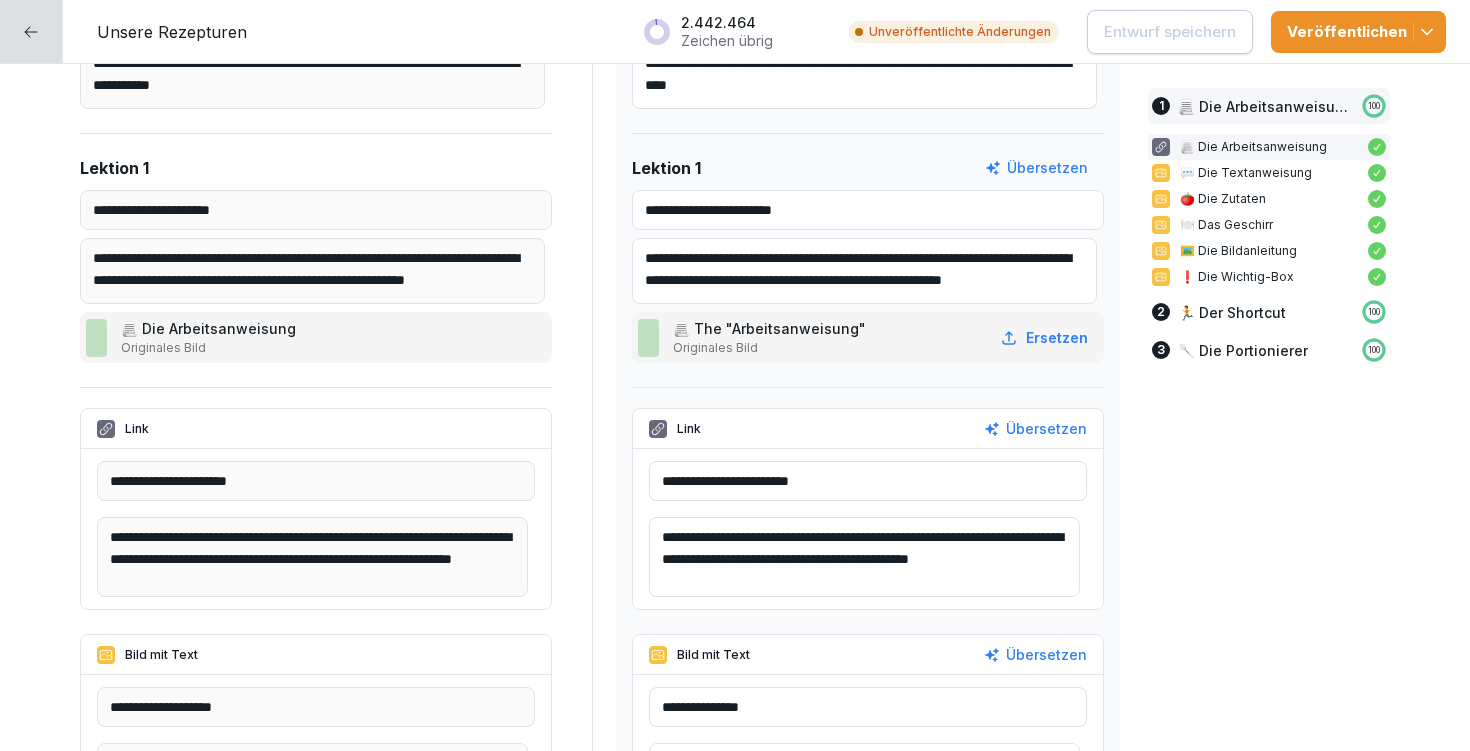 click on "**********" at bounding box center (868, 481) 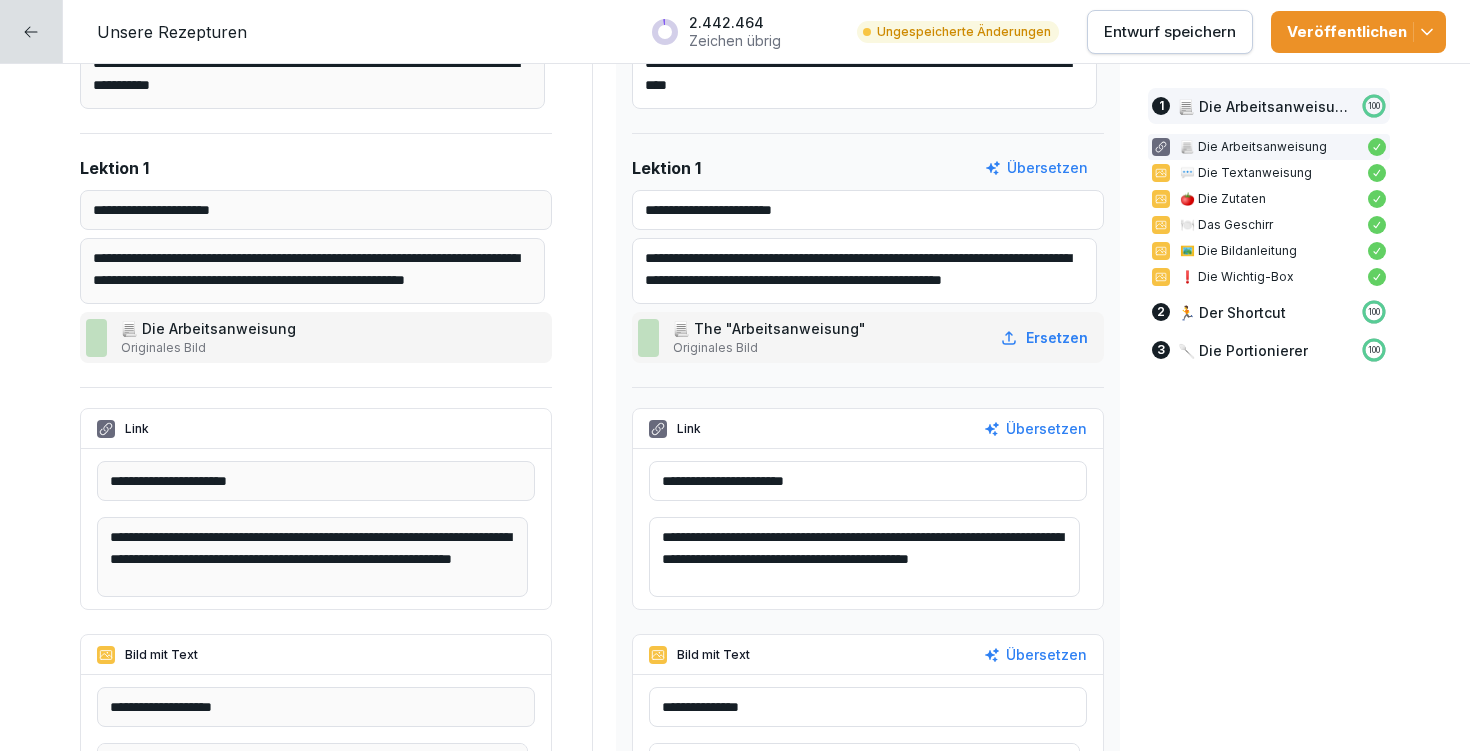 click on "**********" at bounding box center [868, 481] 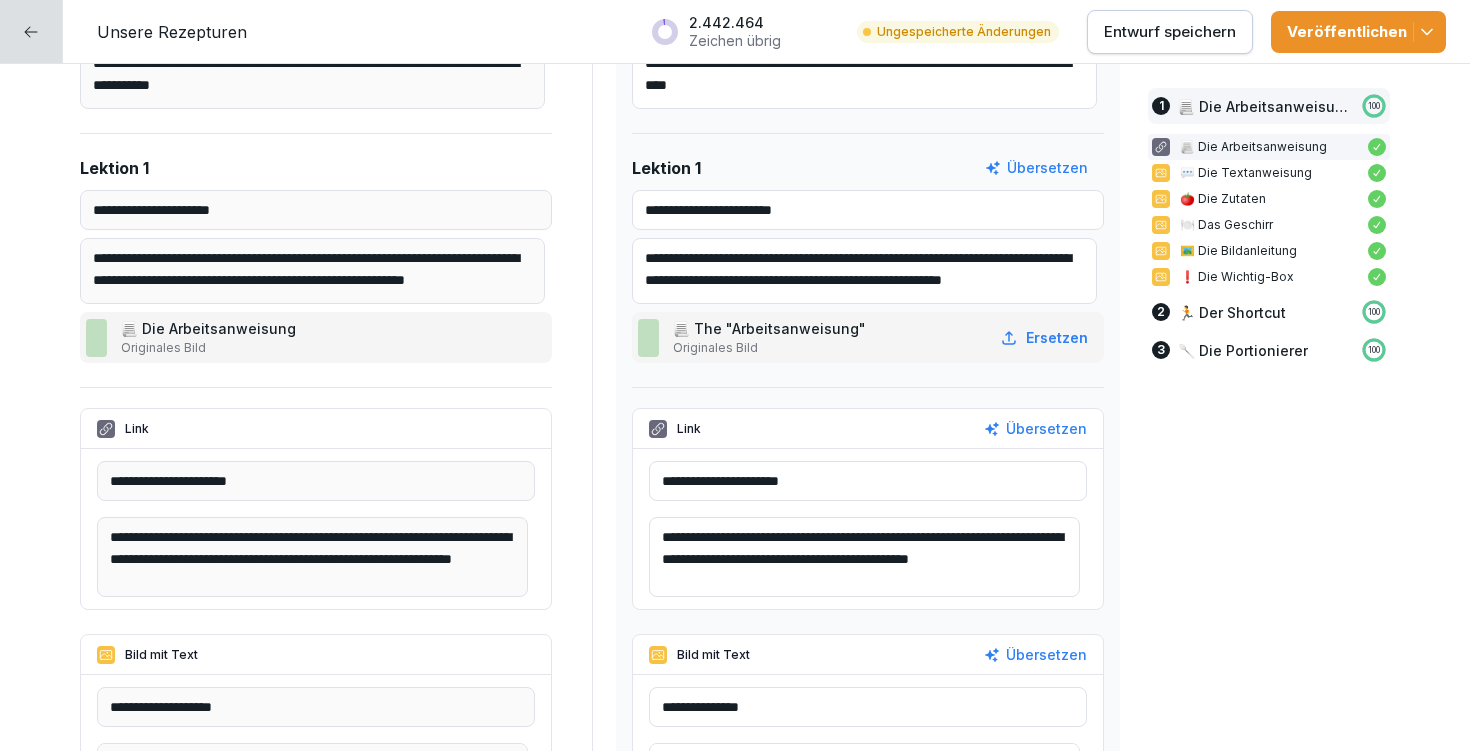 type on "**********" 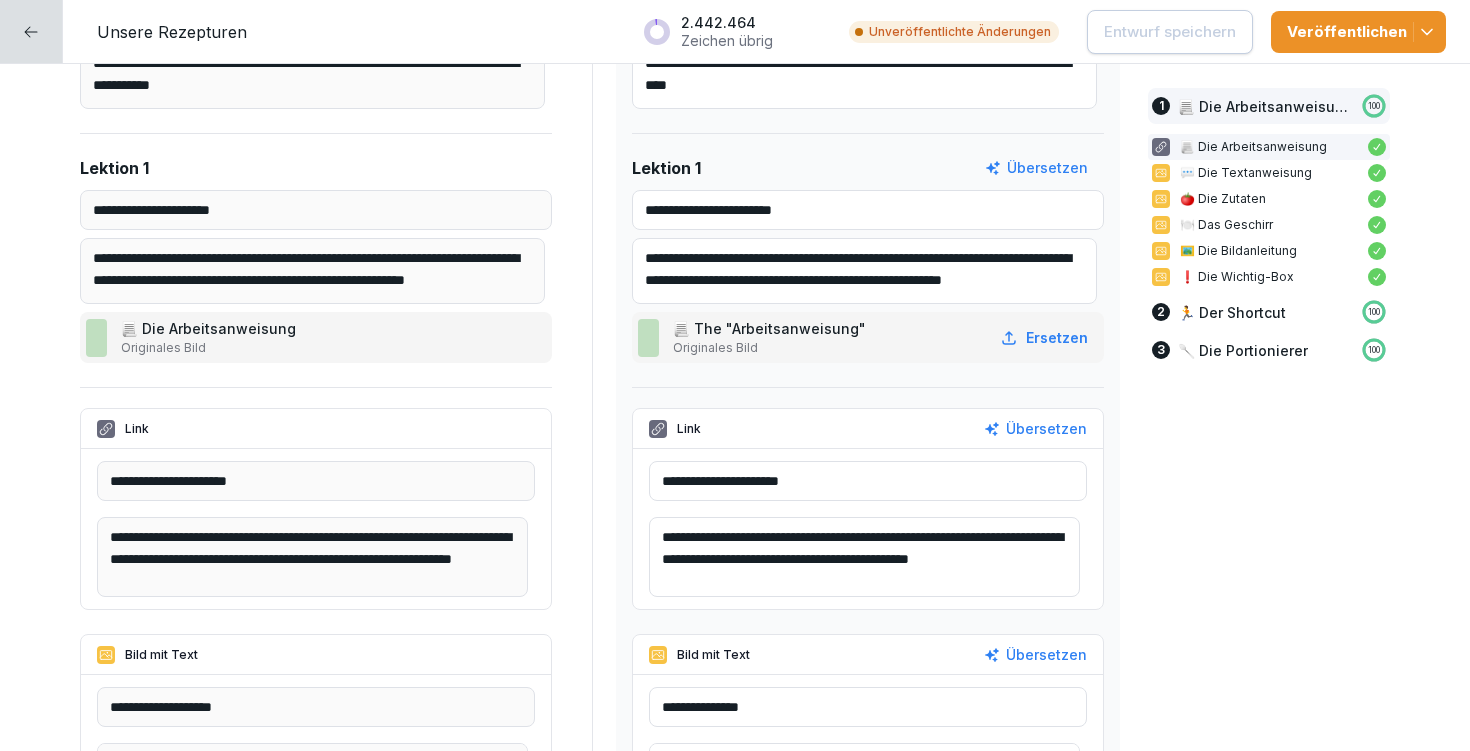 scroll, scrollTop: 4, scrollLeft: 0, axis: vertical 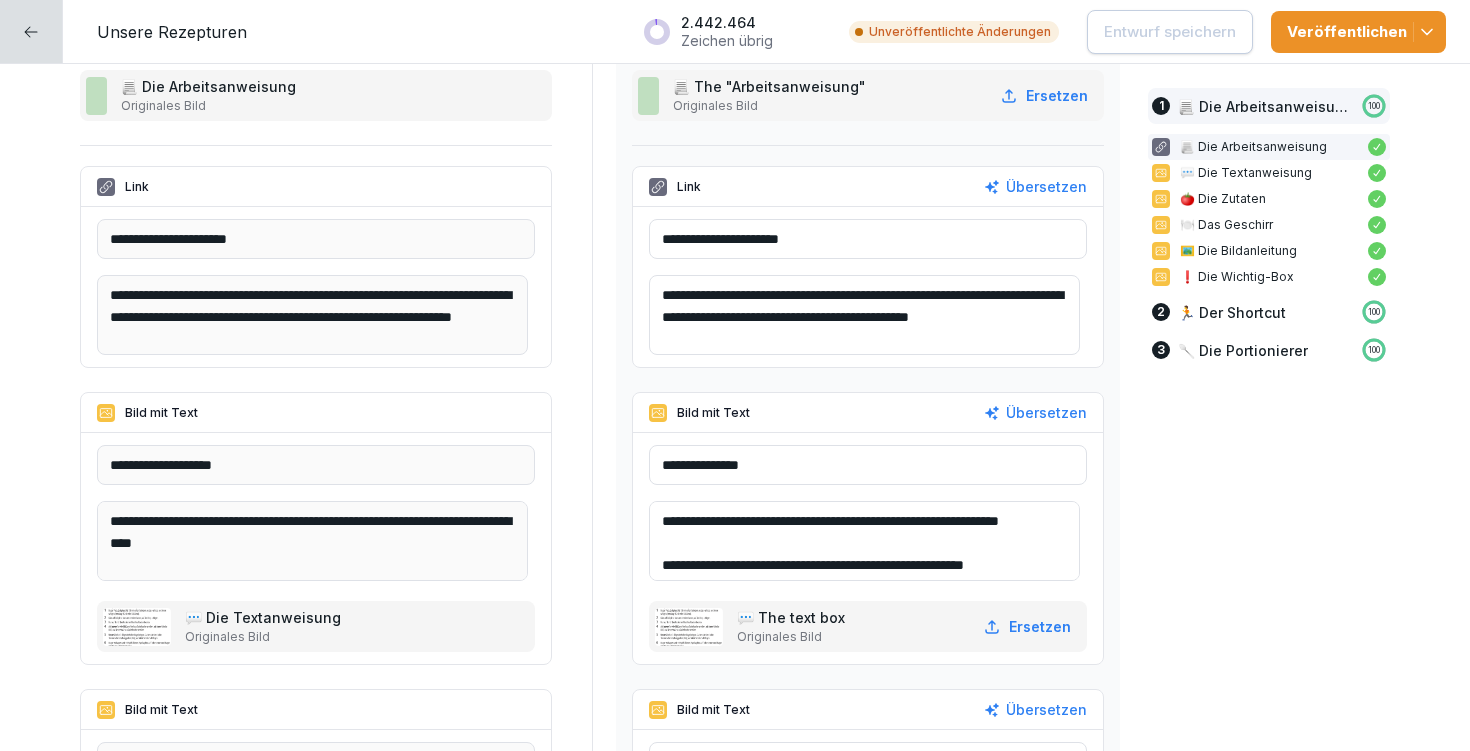 click on "**********" at bounding box center [864, 541] 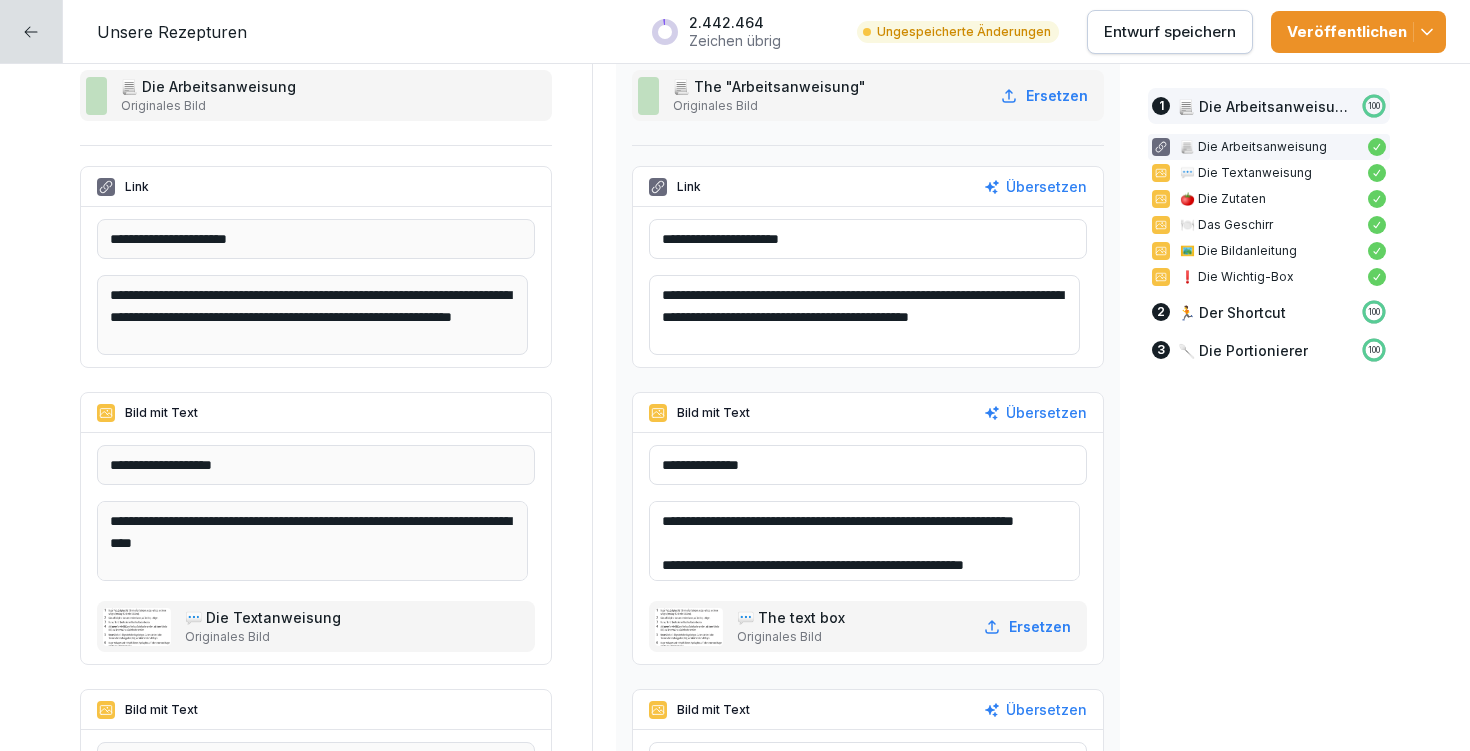 type on "**********" 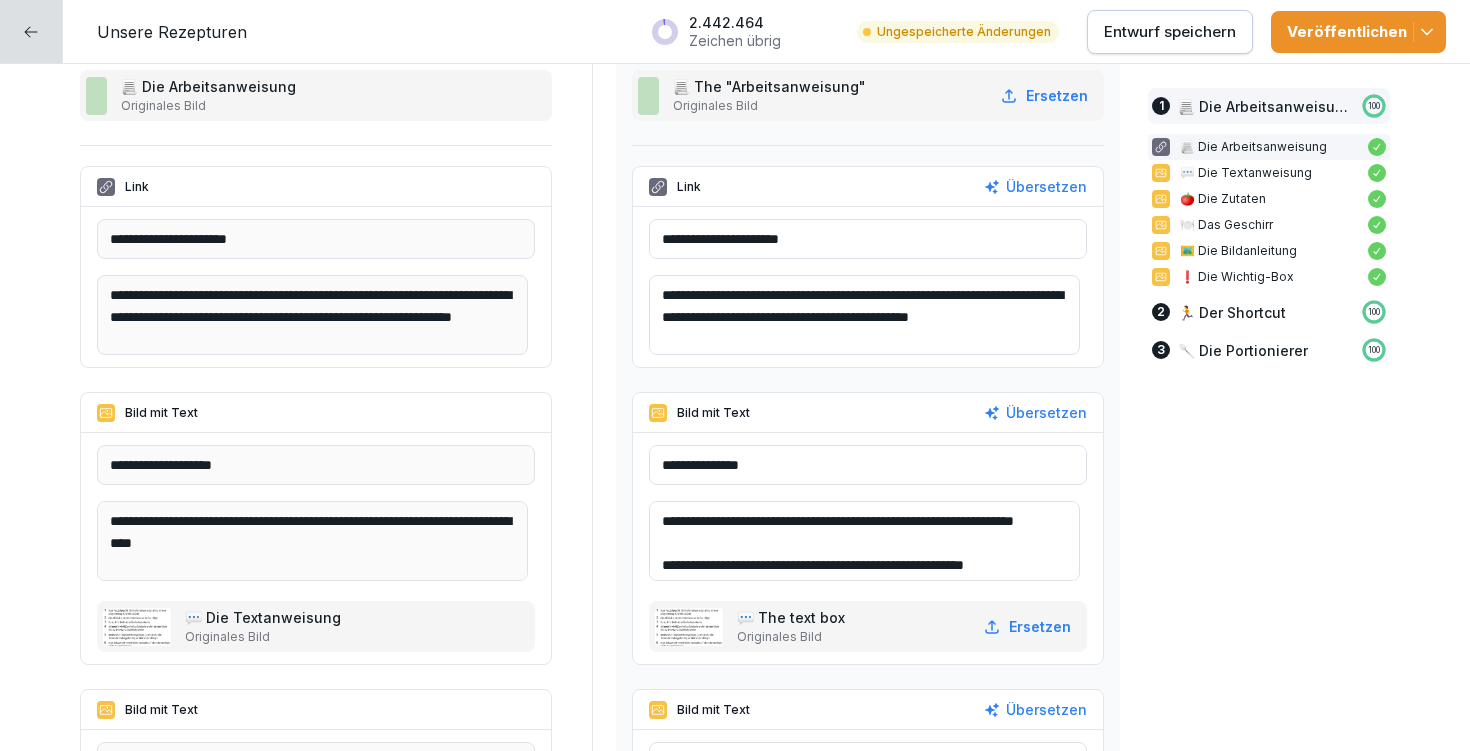 click on "Entwurf speichern" at bounding box center (1170, 32) 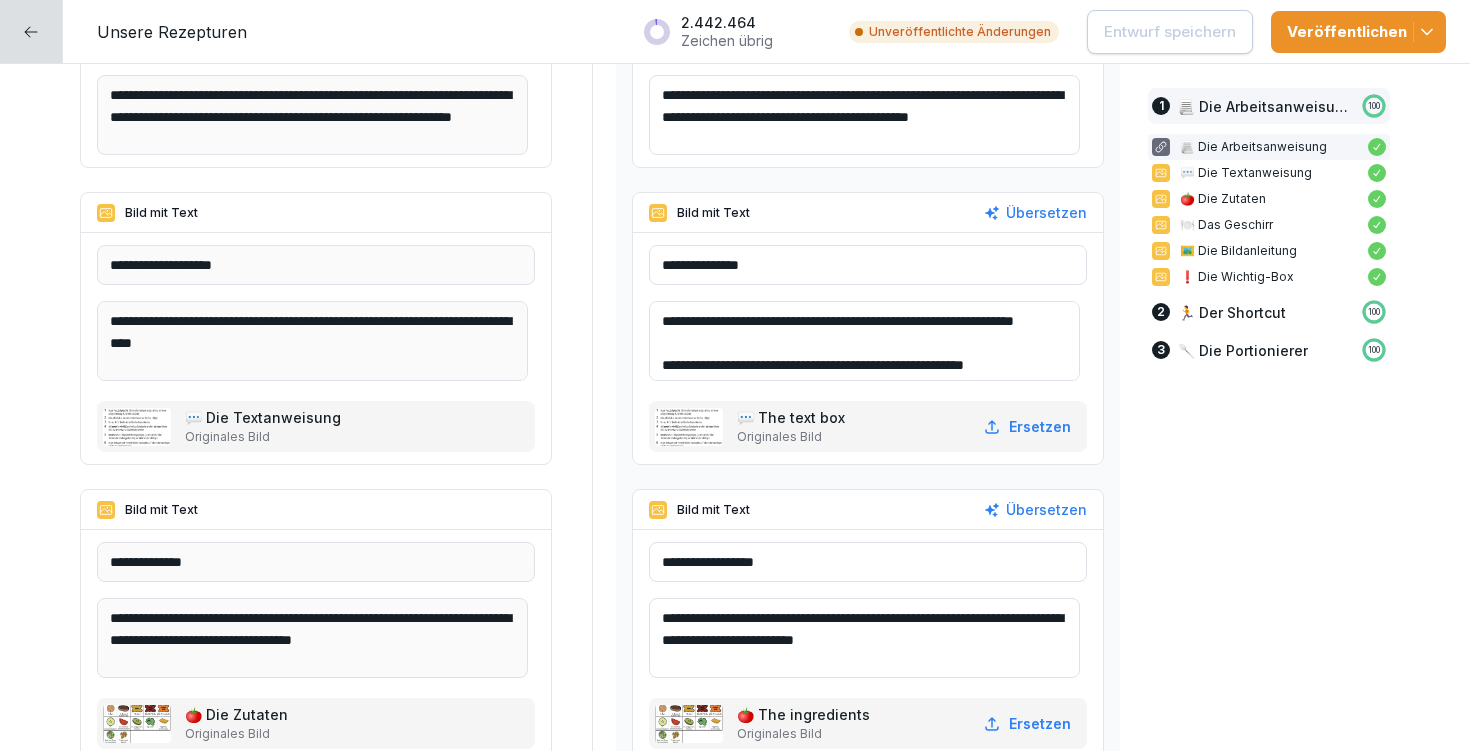 scroll, scrollTop: 750, scrollLeft: 0, axis: vertical 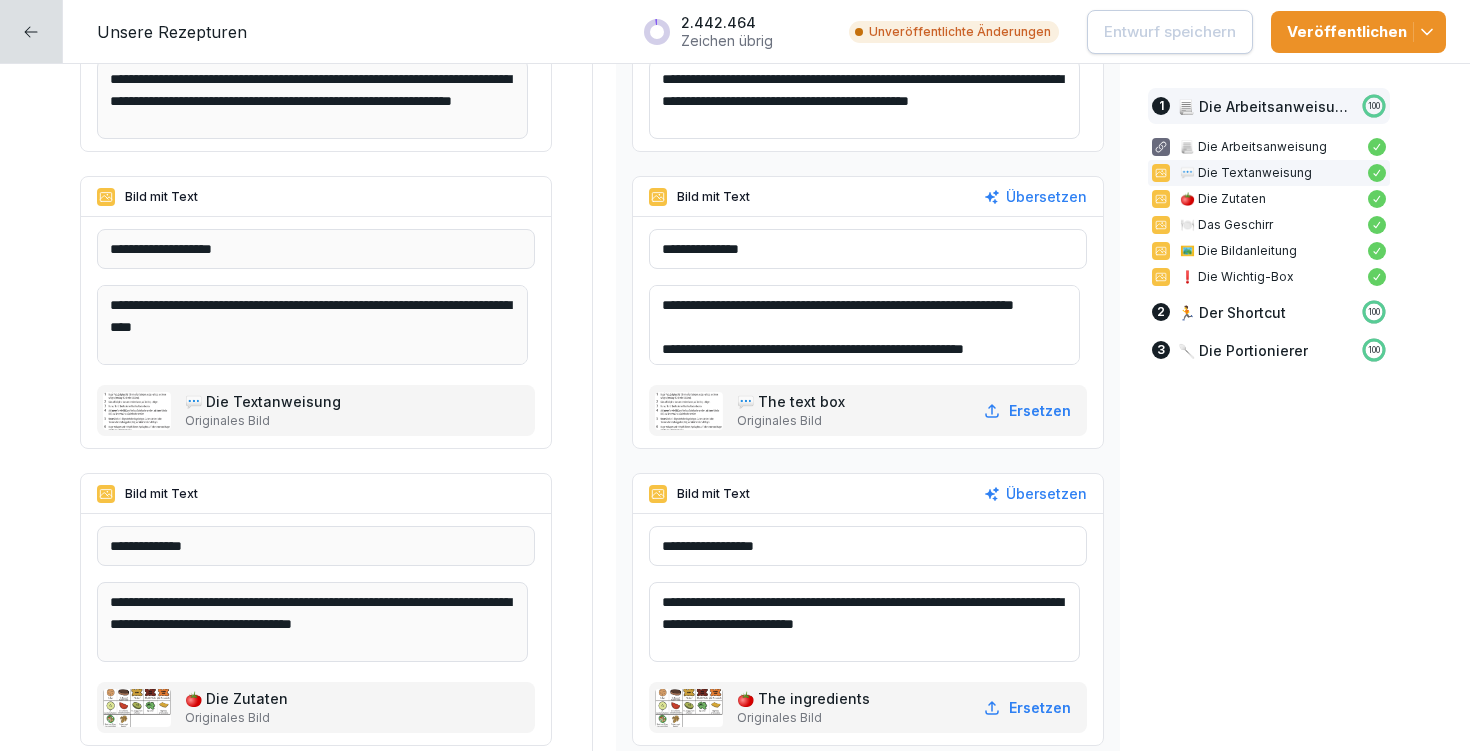 click on "**********" at bounding box center (864, 622) 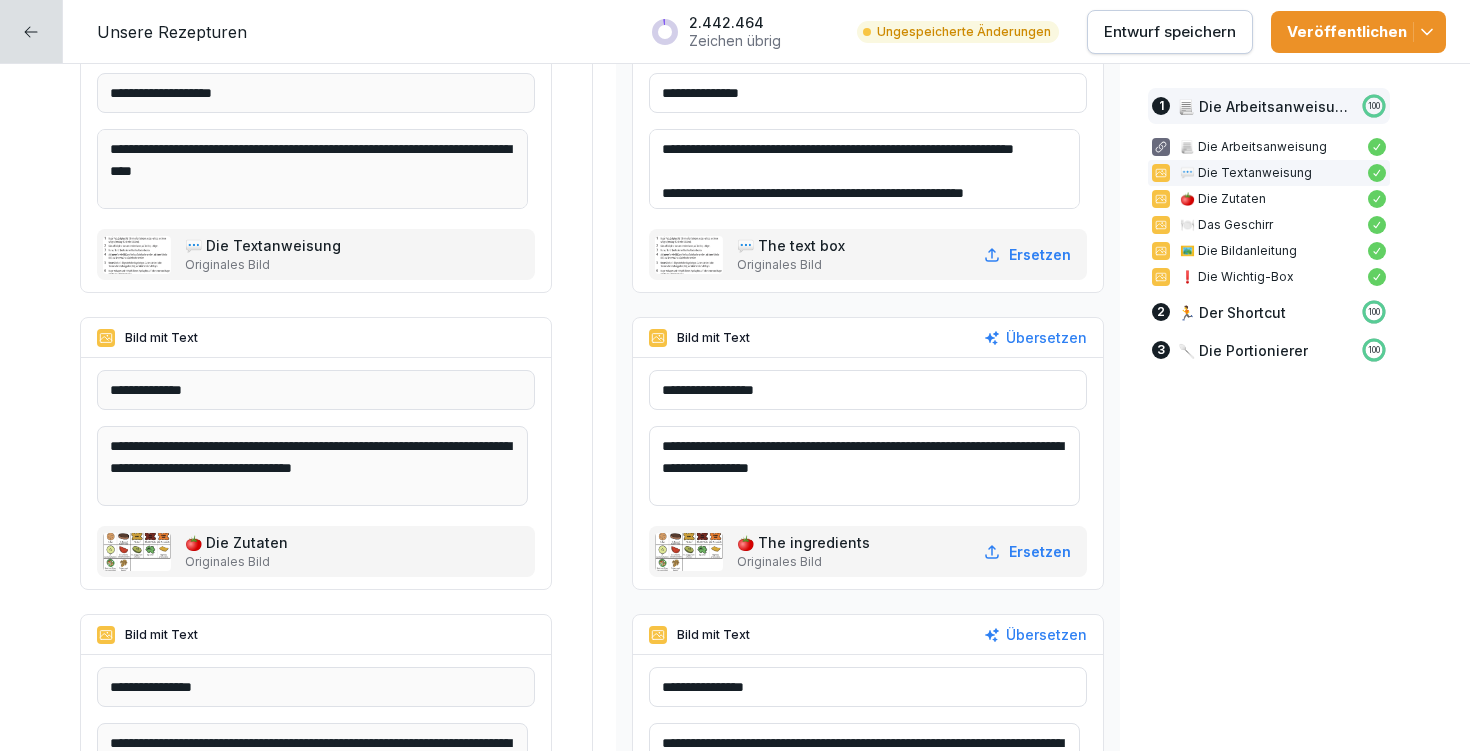 scroll, scrollTop: 907, scrollLeft: 0, axis: vertical 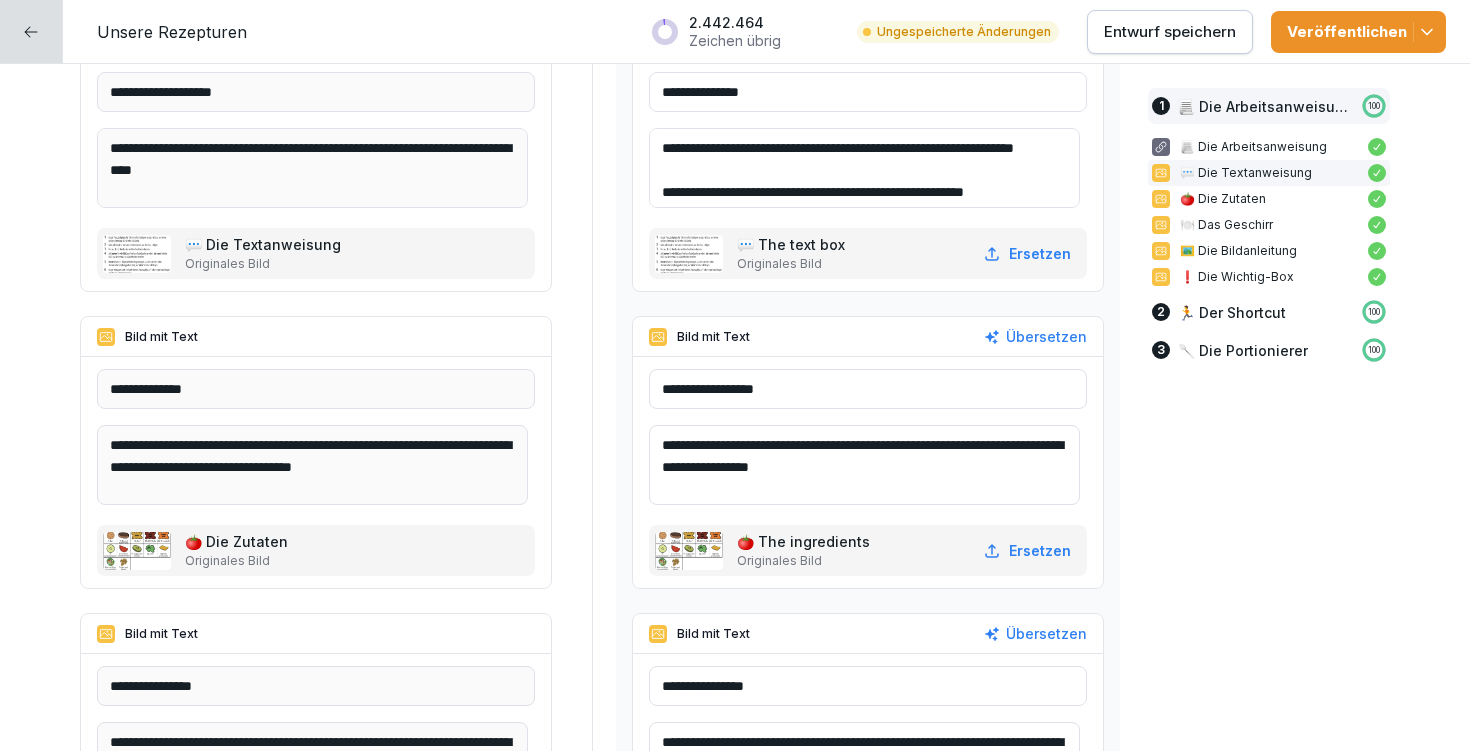 click on "**********" at bounding box center (864, 465) 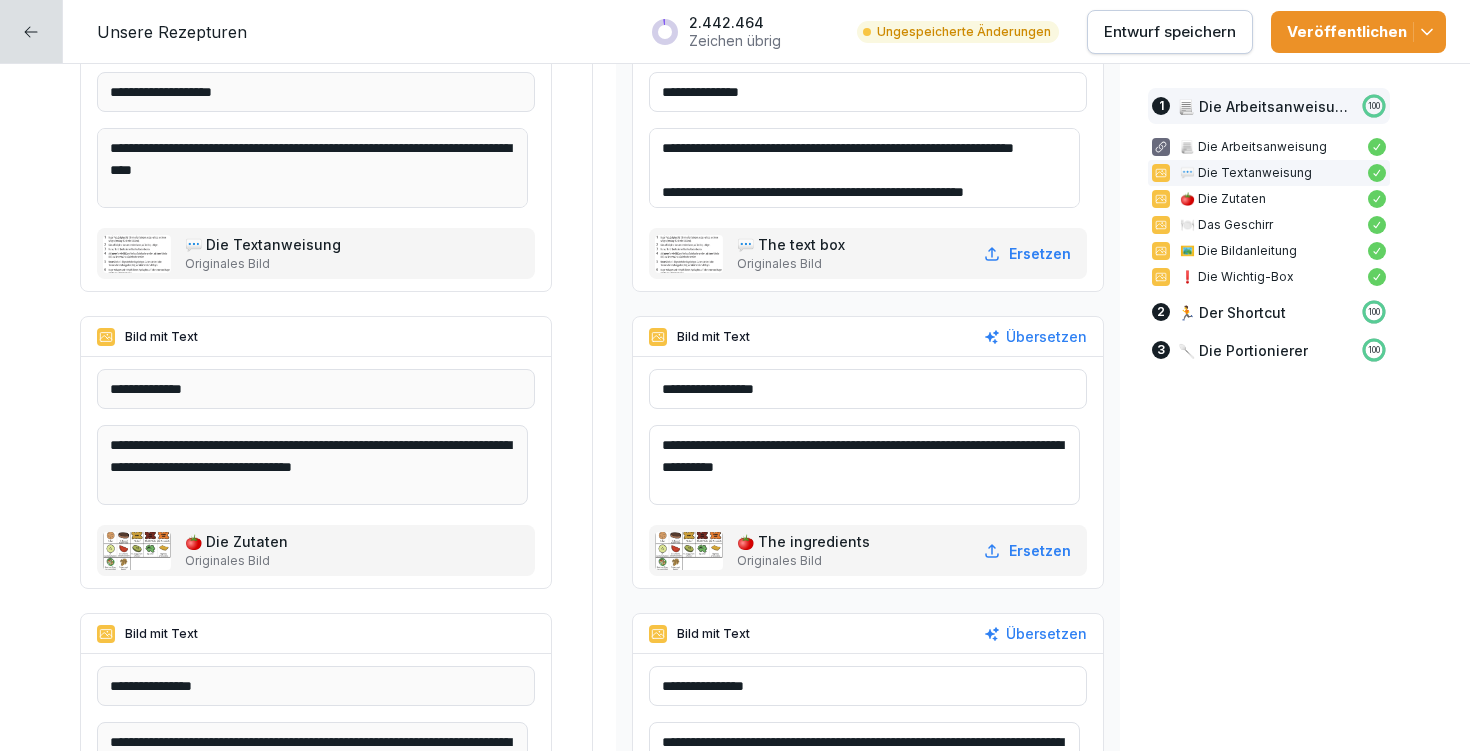 click on "**********" at bounding box center [864, 465] 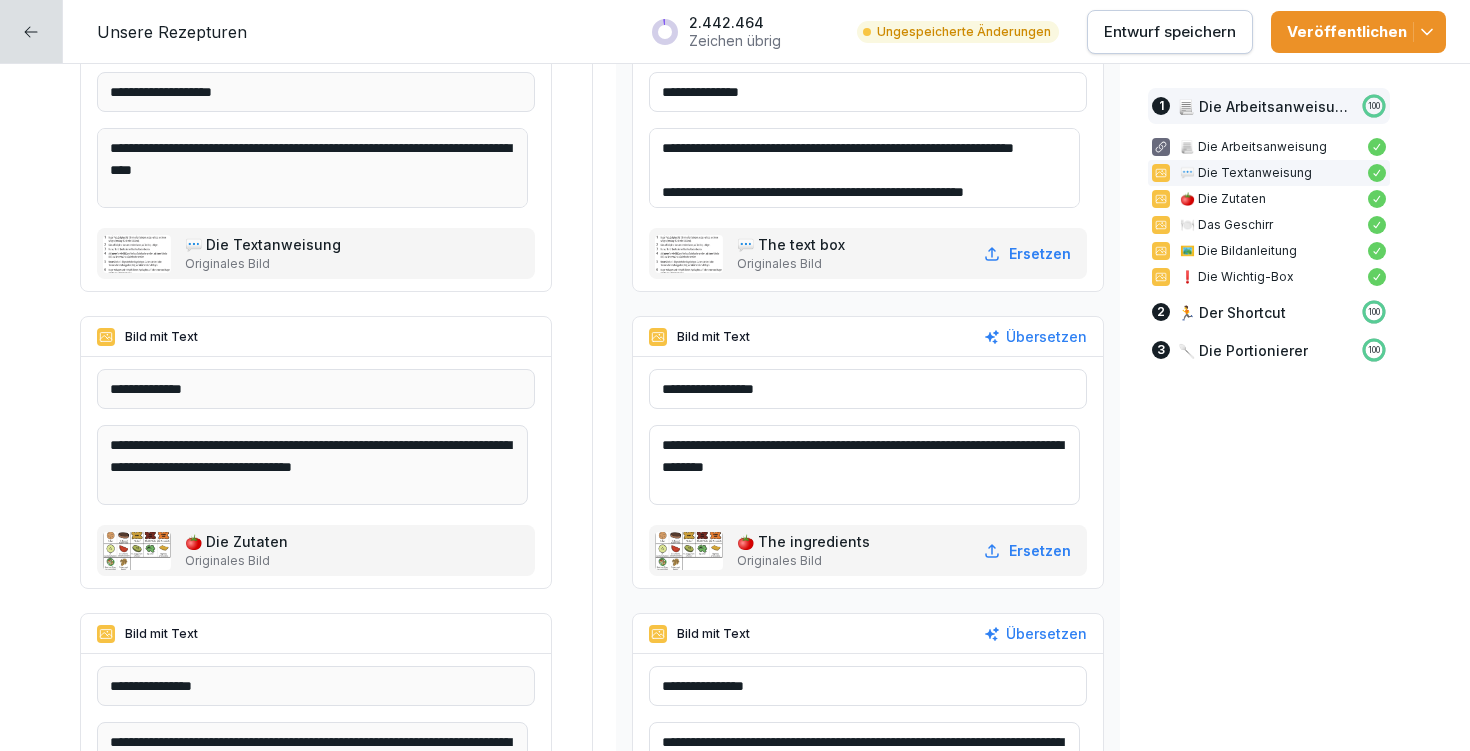 click on "**********" at bounding box center [864, 465] 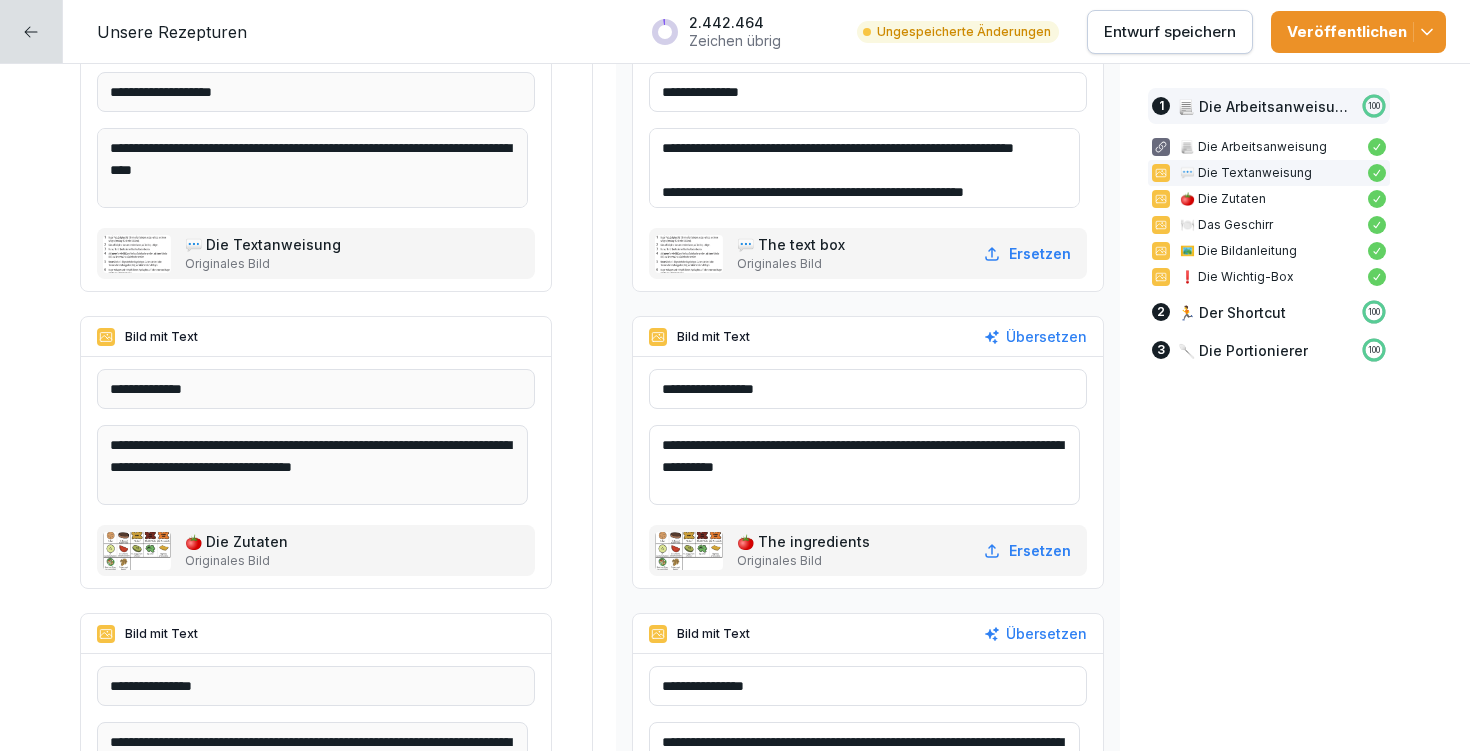 drag, startPoint x: 692, startPoint y: 465, endPoint x: 865, endPoint y: 475, distance: 173.28877 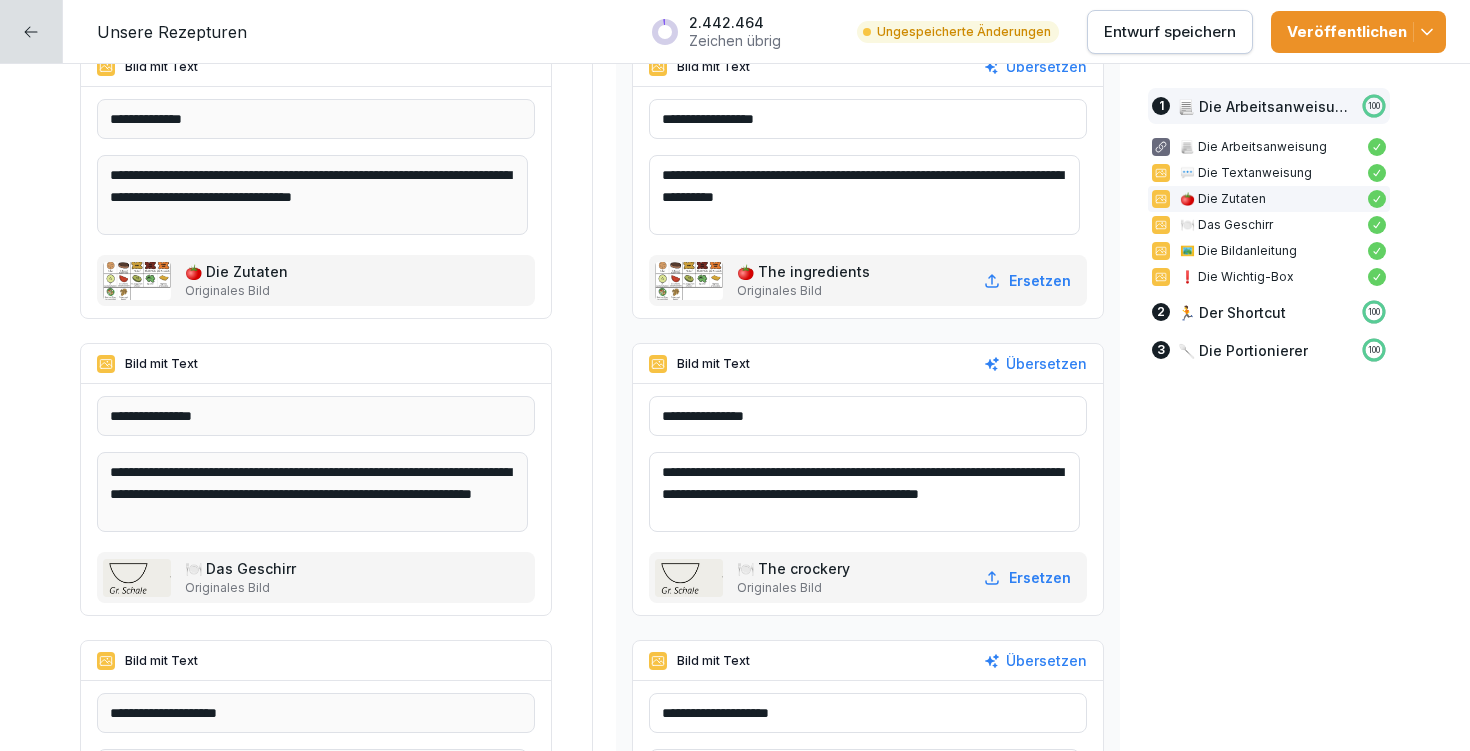 scroll, scrollTop: 1184, scrollLeft: 0, axis: vertical 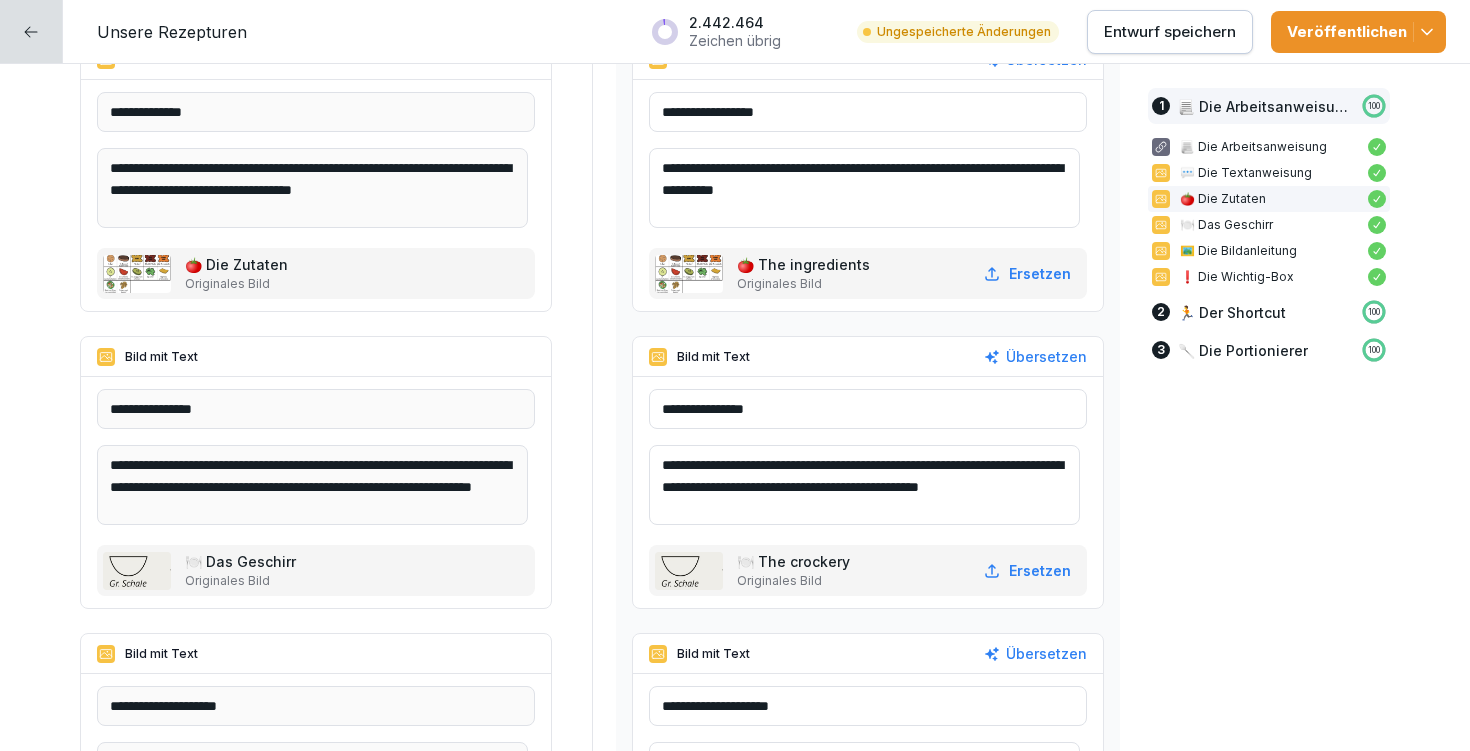 type on "**********" 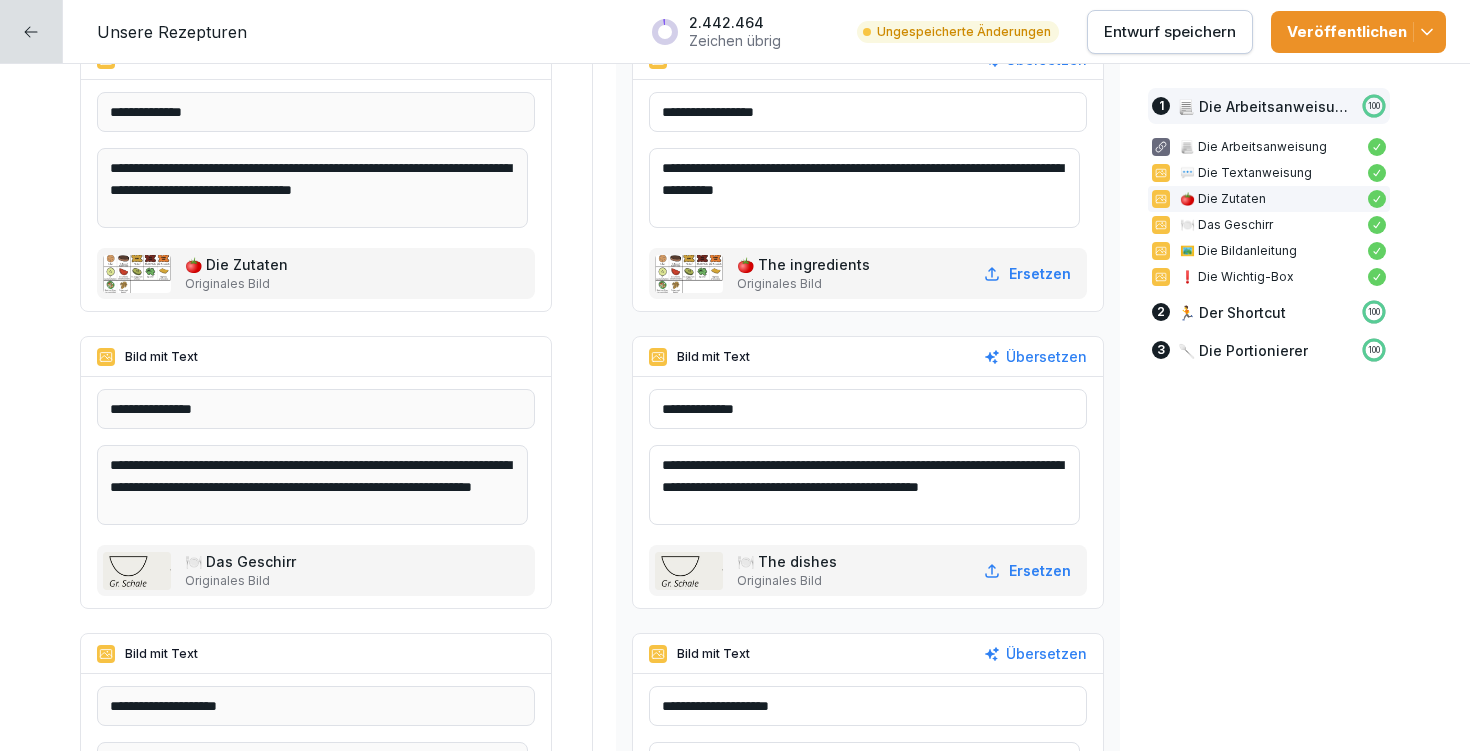 type on "**********" 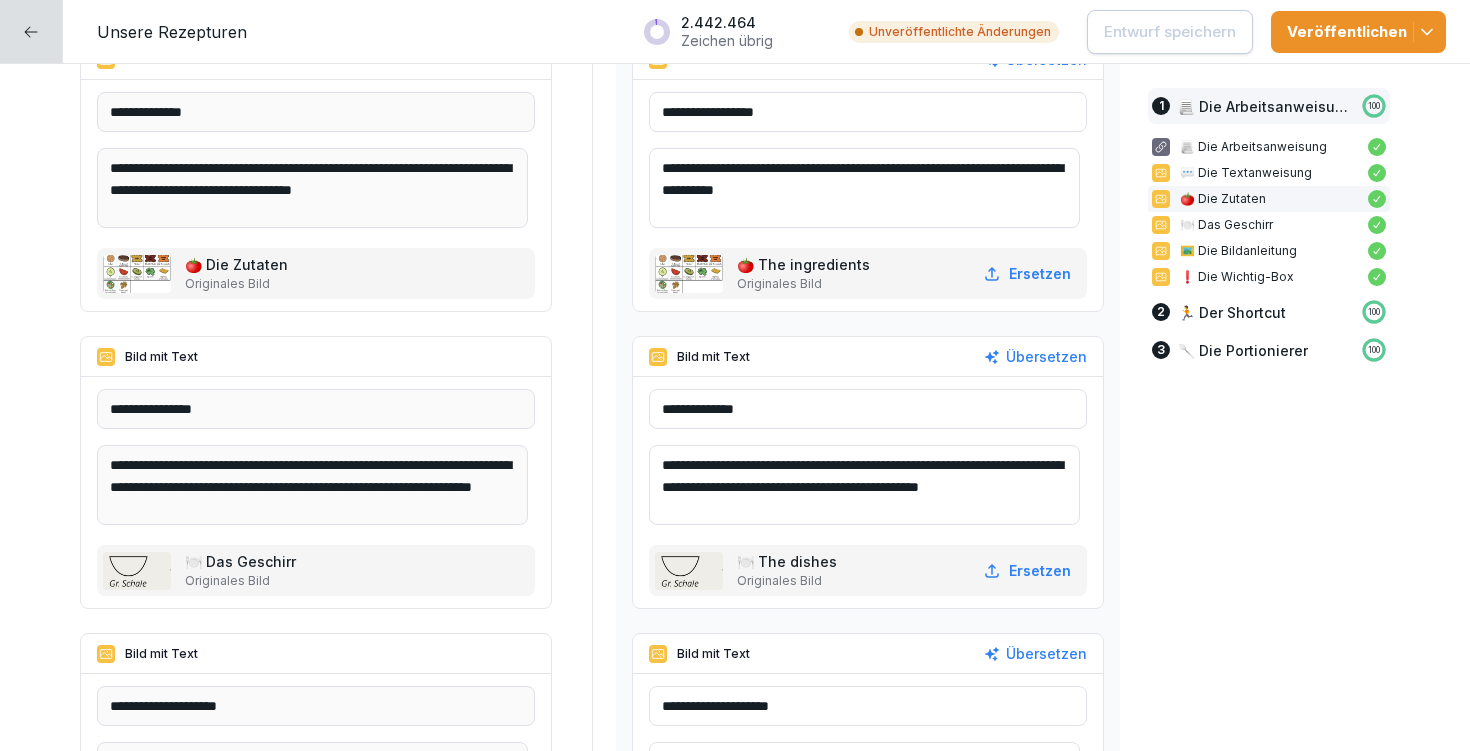 click on "**********" at bounding box center [868, 409] 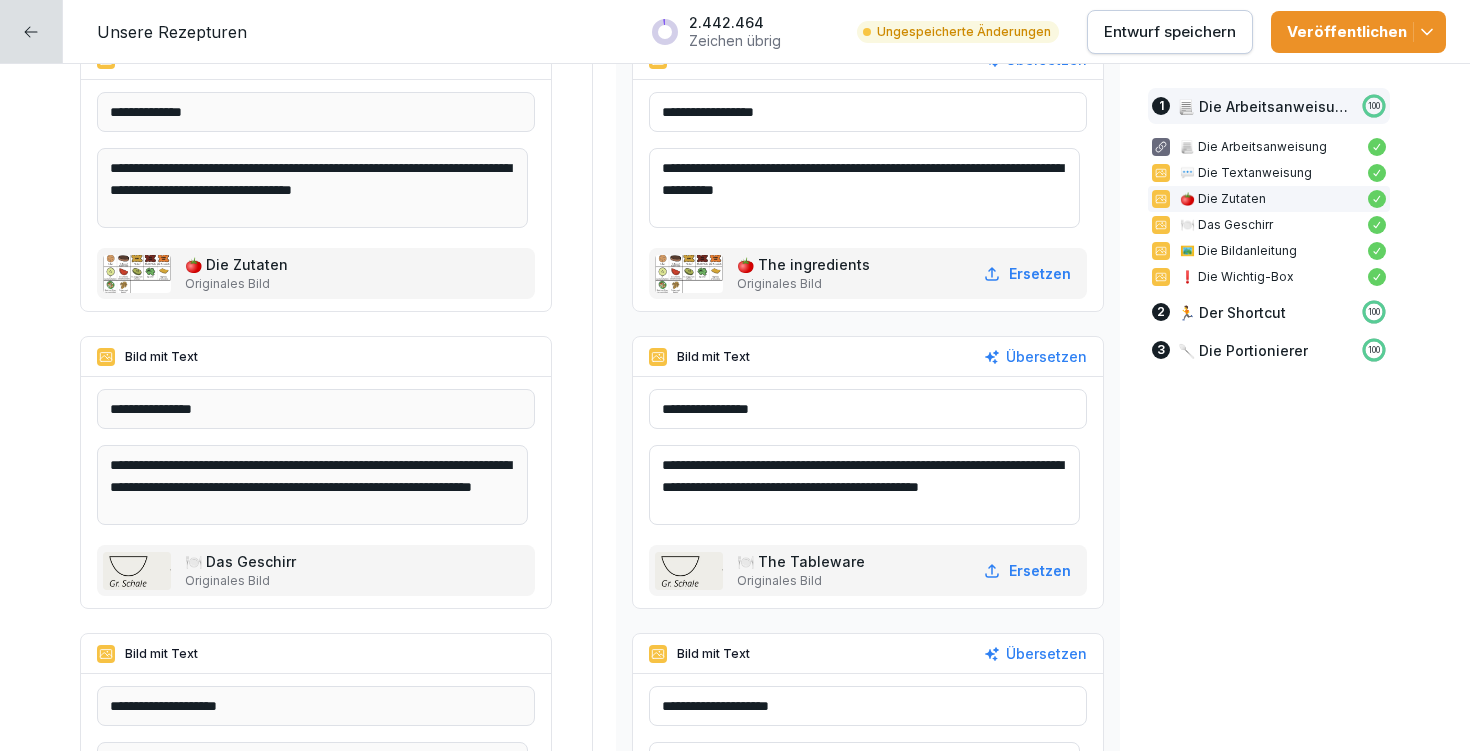 click on "**********" at bounding box center [868, 409] 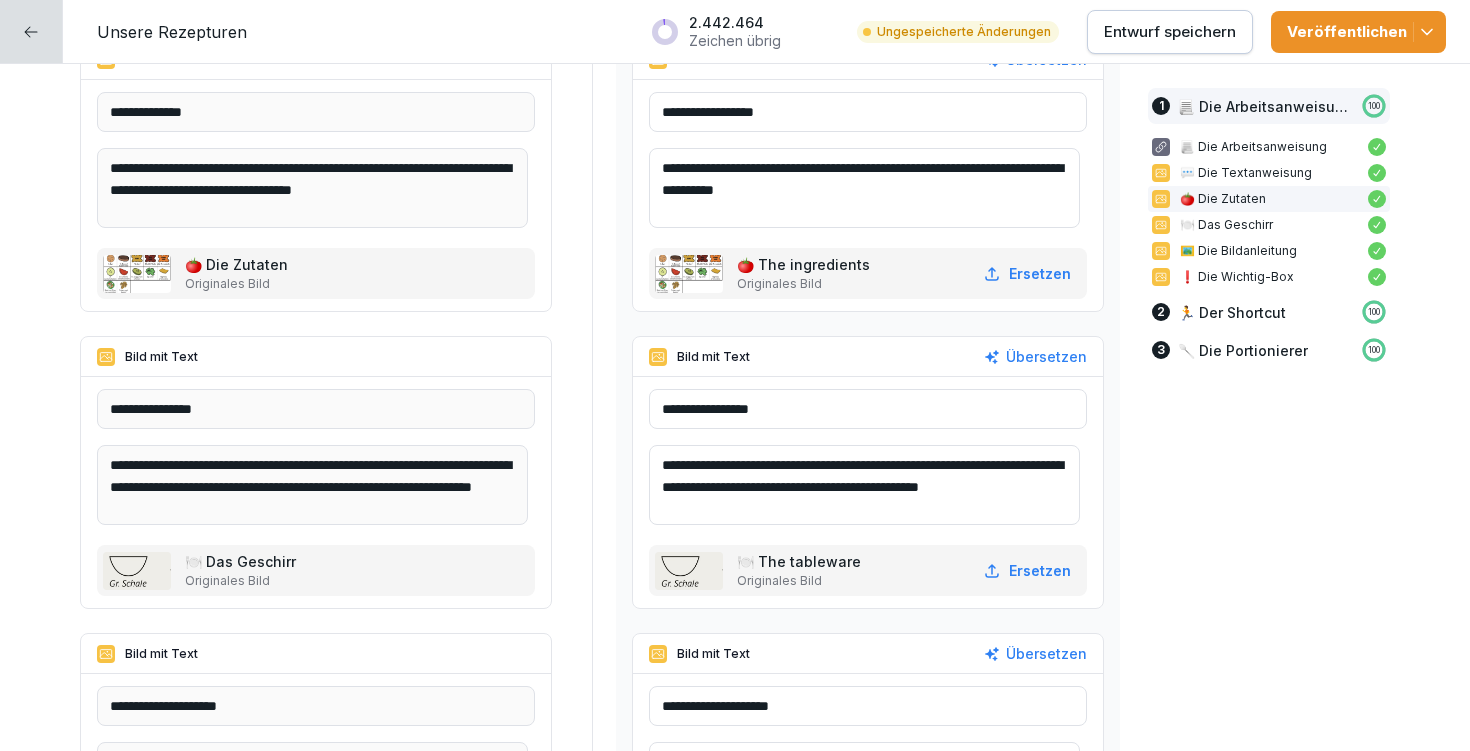 type on "**********" 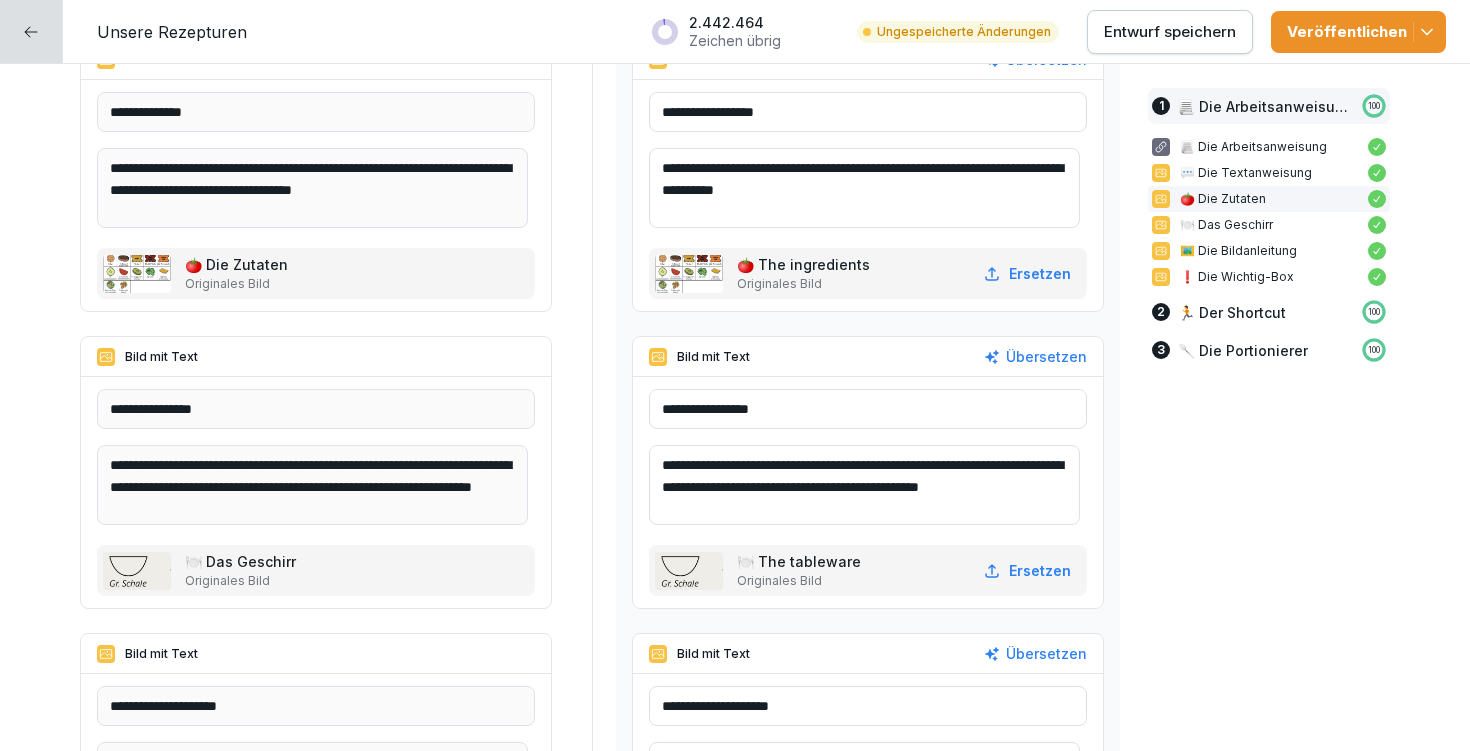 click on "**********" at bounding box center (864, 485) 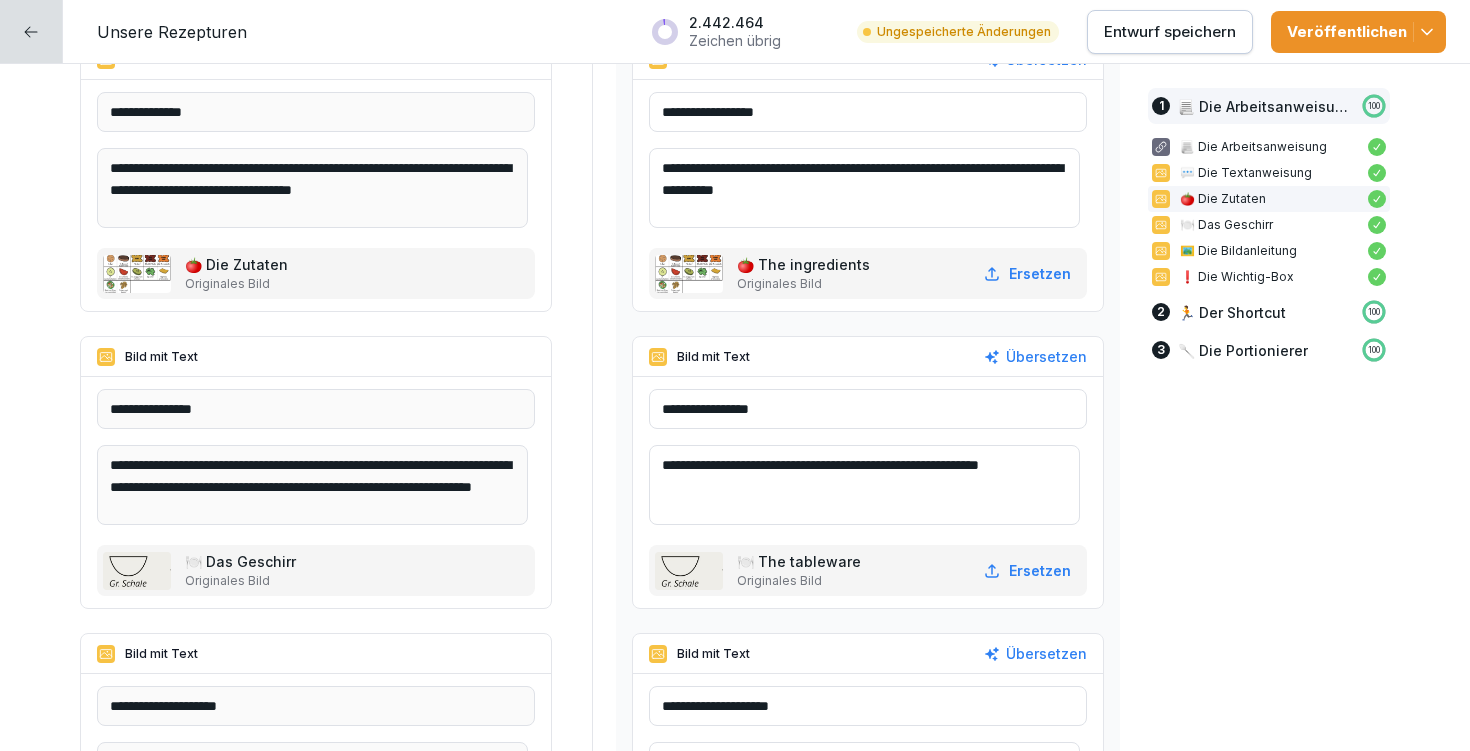 drag, startPoint x: 695, startPoint y: 502, endPoint x: 649, endPoint y: 471, distance: 55.470715 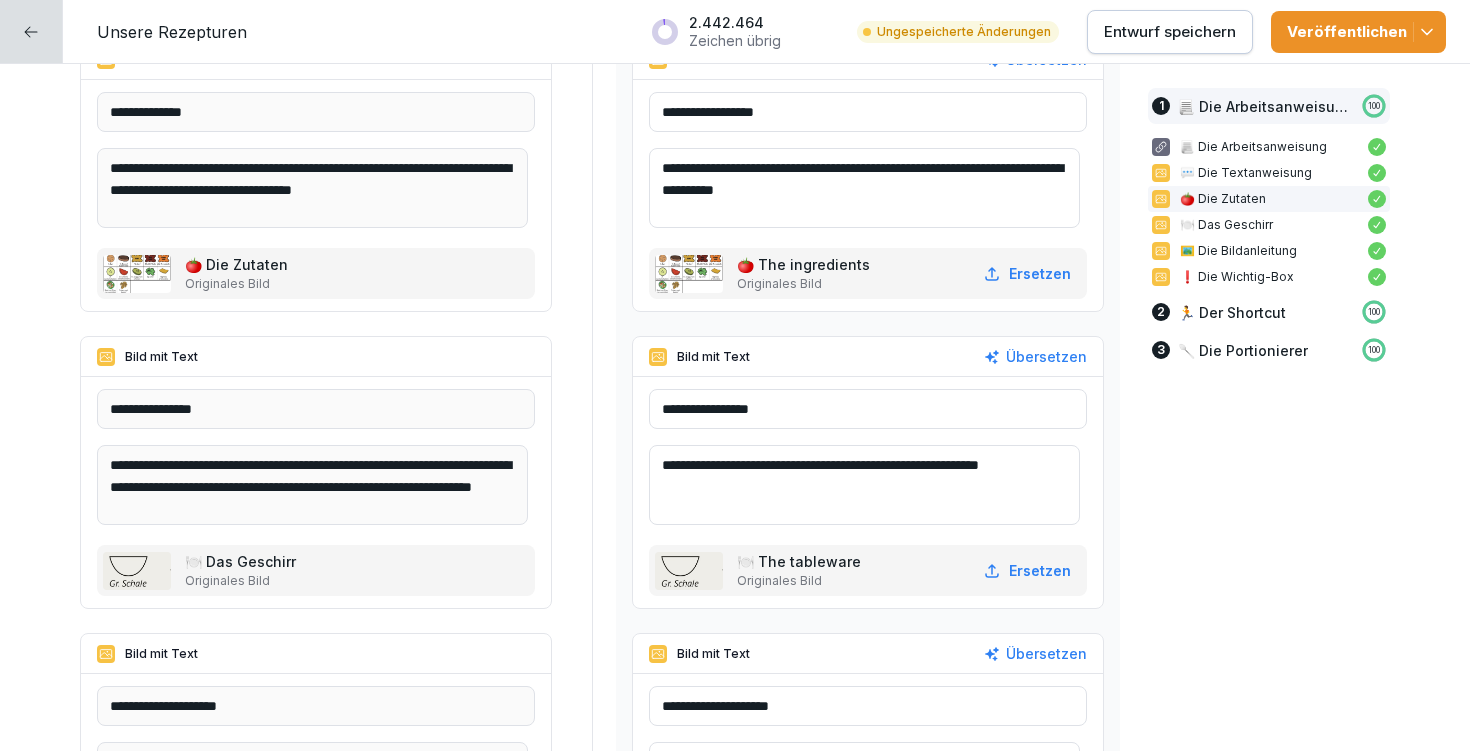 type on "**********" 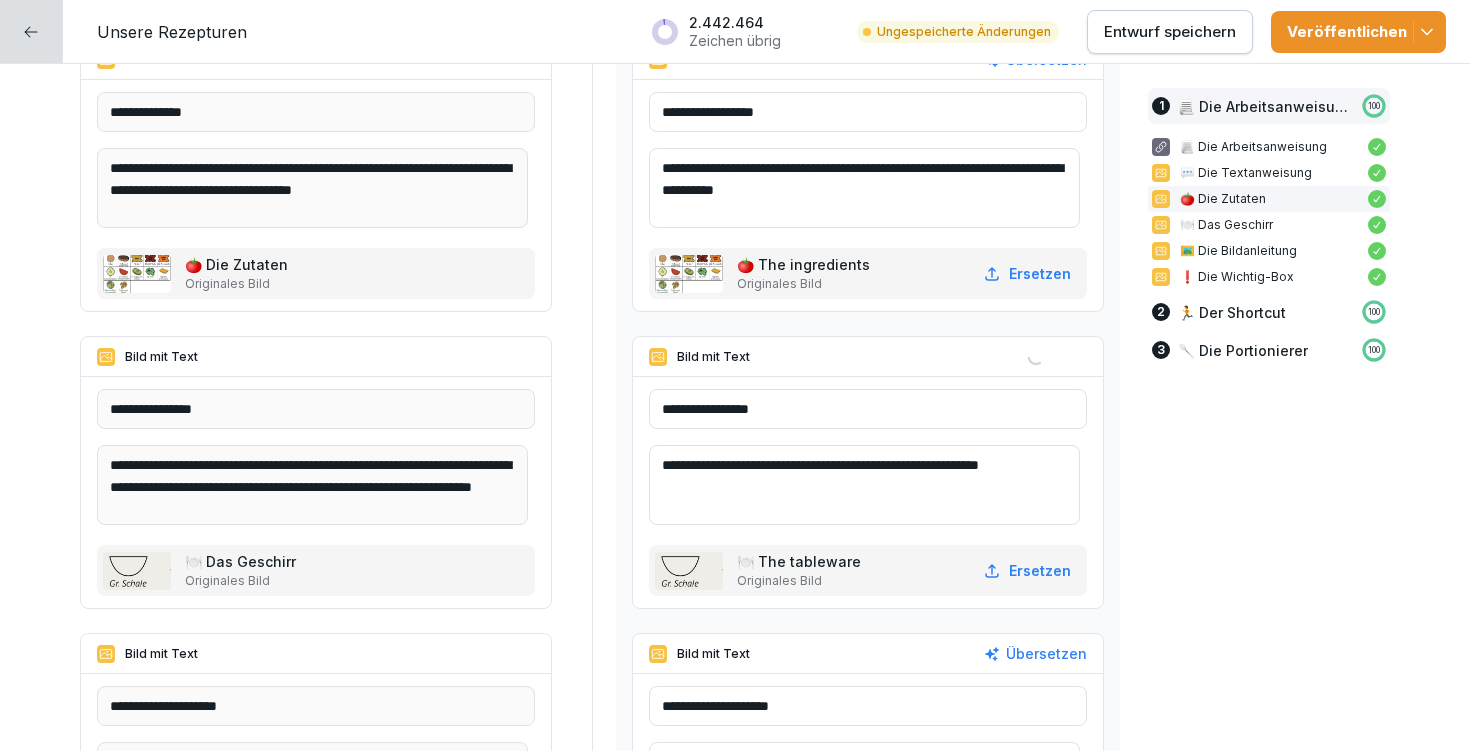 type on "**********" 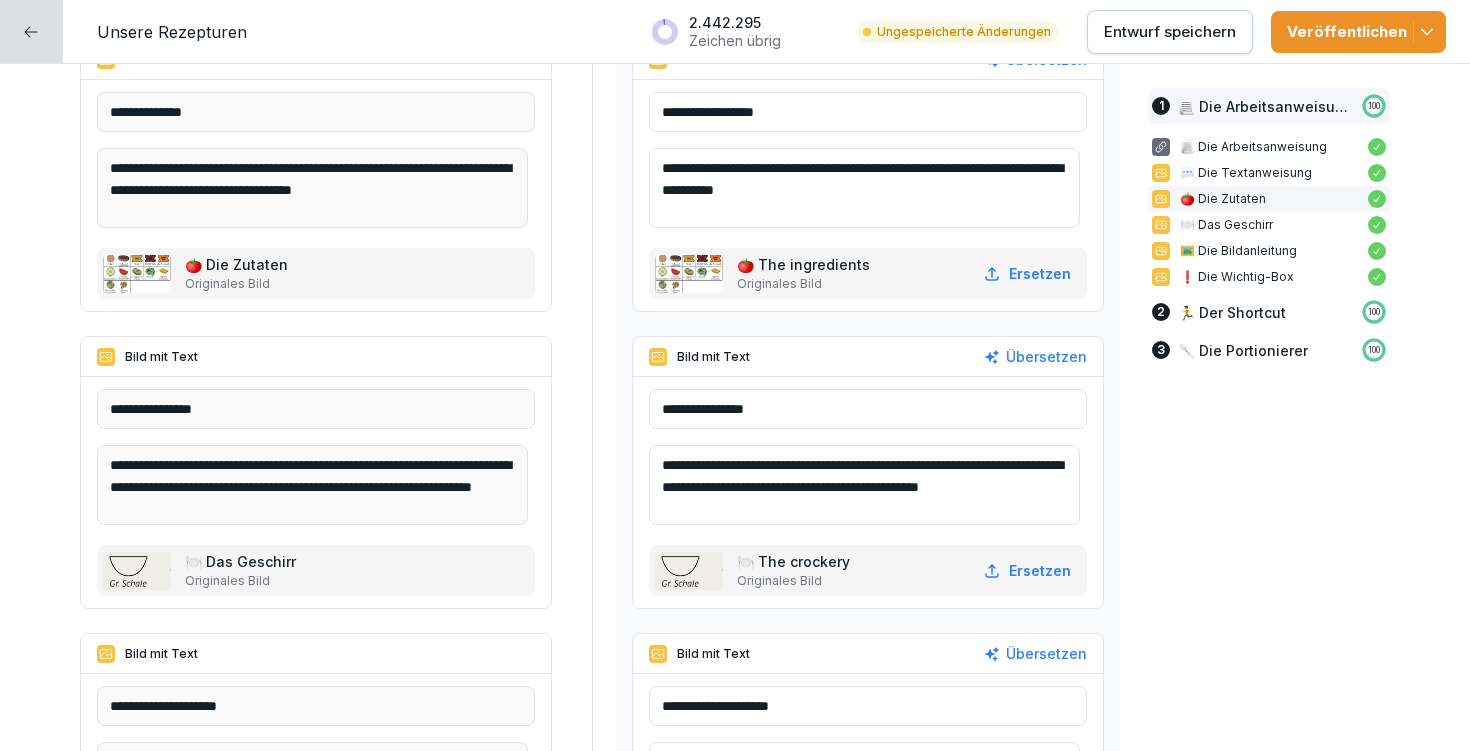 drag, startPoint x: 772, startPoint y: 507, endPoint x: 643, endPoint y: 458, distance: 137.99275 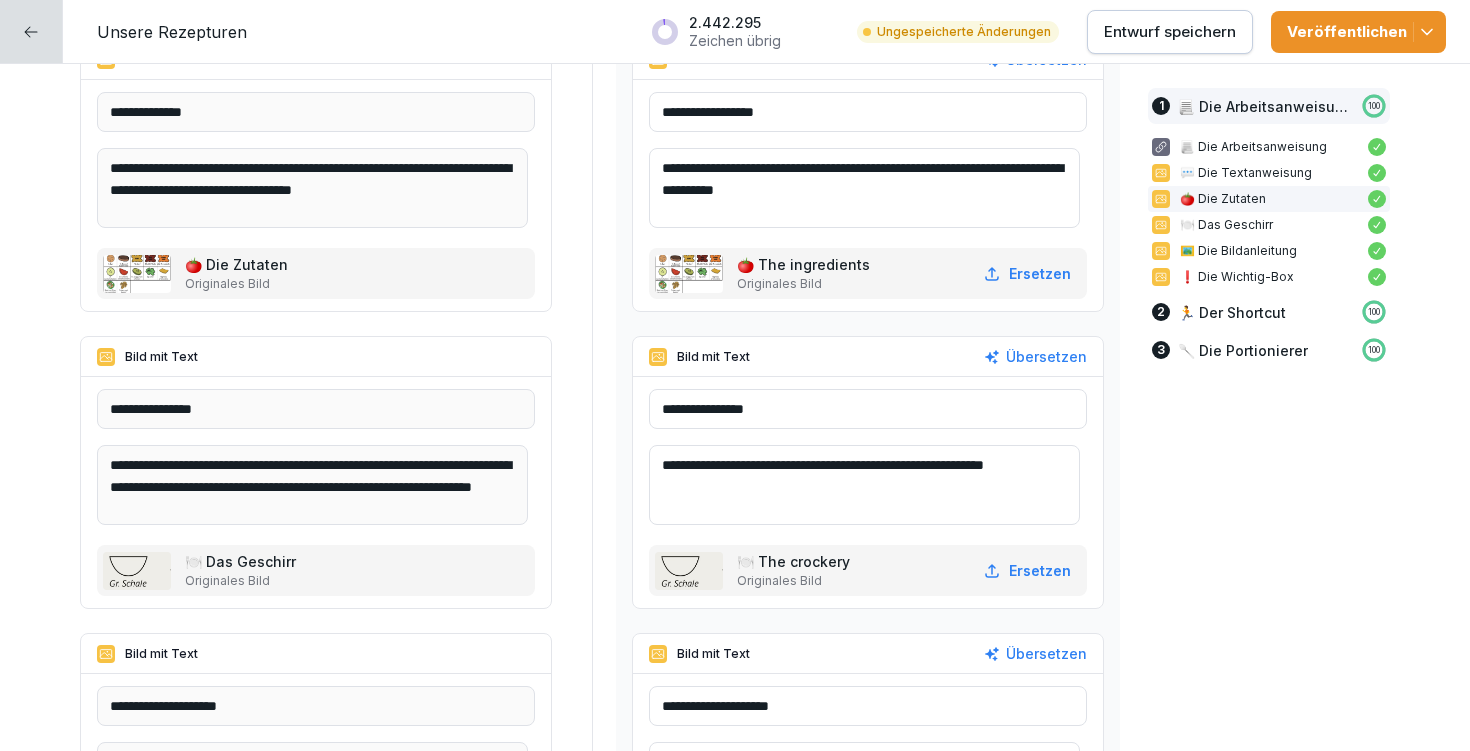 click on "**********" at bounding box center [864, 485] 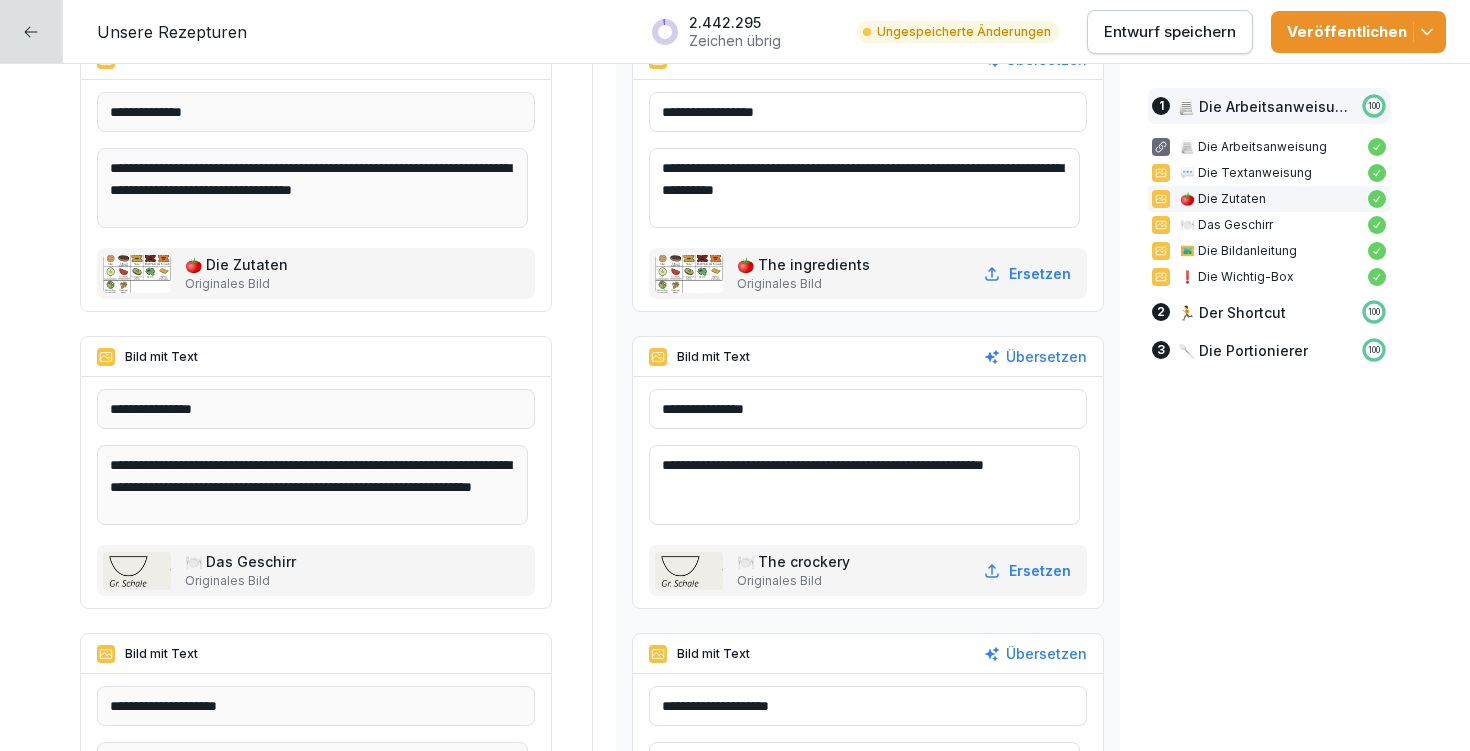 click on "**********" at bounding box center [864, 485] 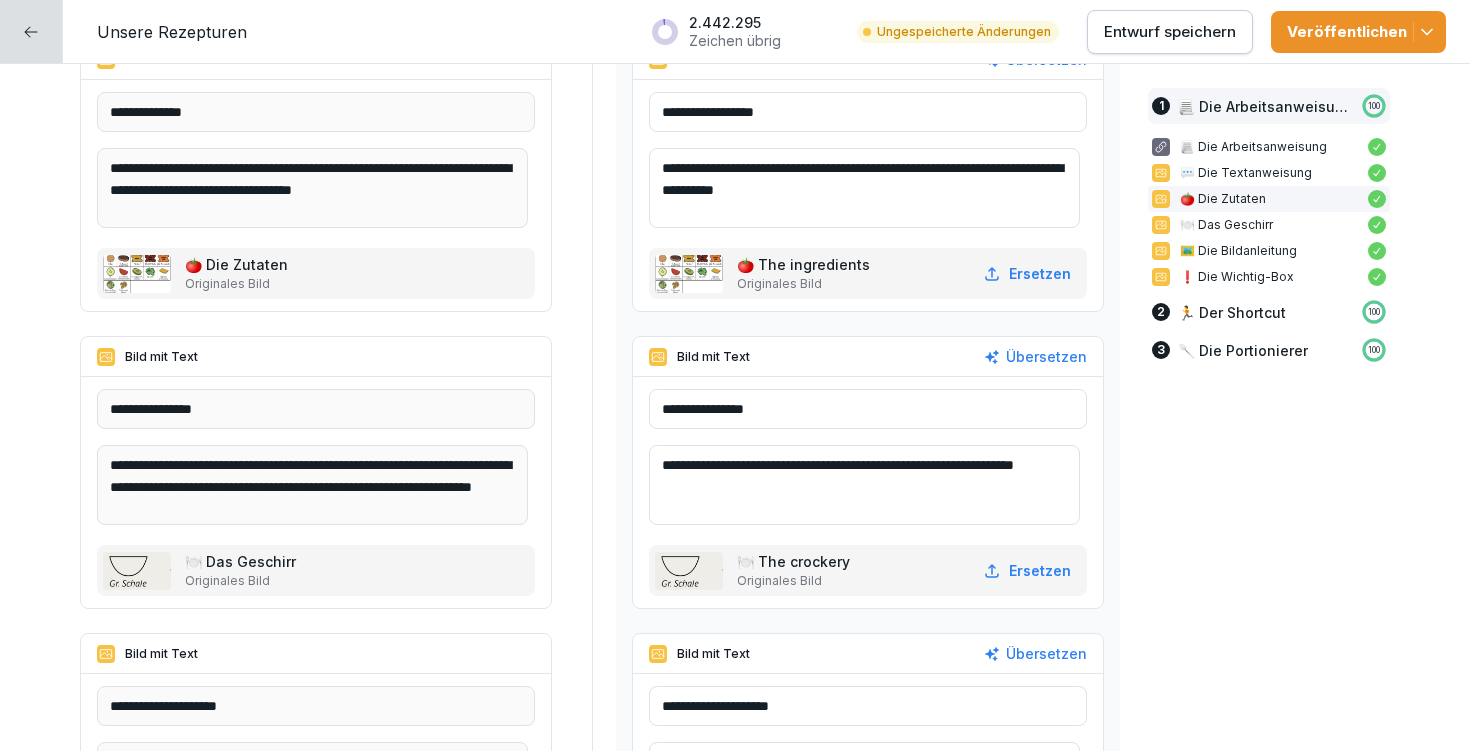 drag, startPoint x: 750, startPoint y: 465, endPoint x: 821, endPoint y: 462, distance: 71.063354 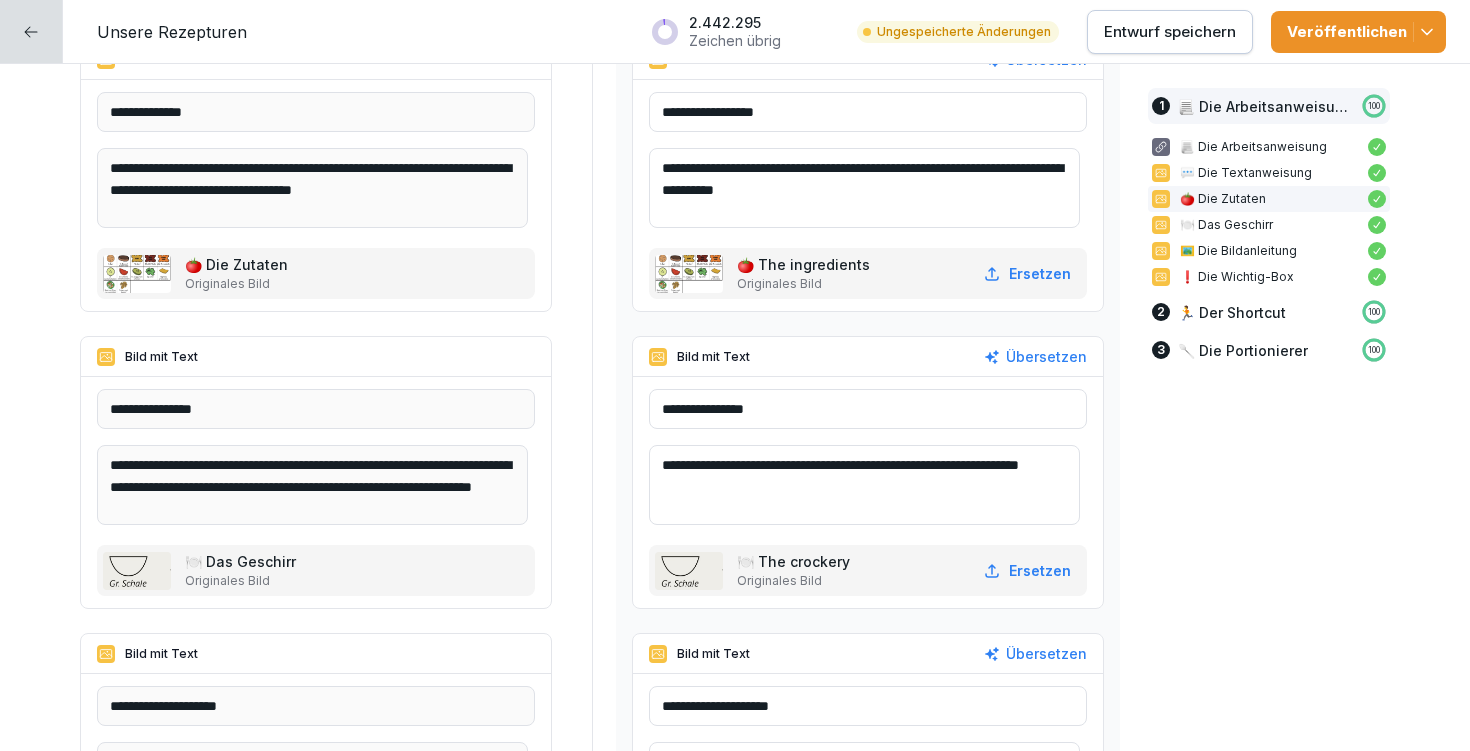 click on "**********" at bounding box center (864, 485) 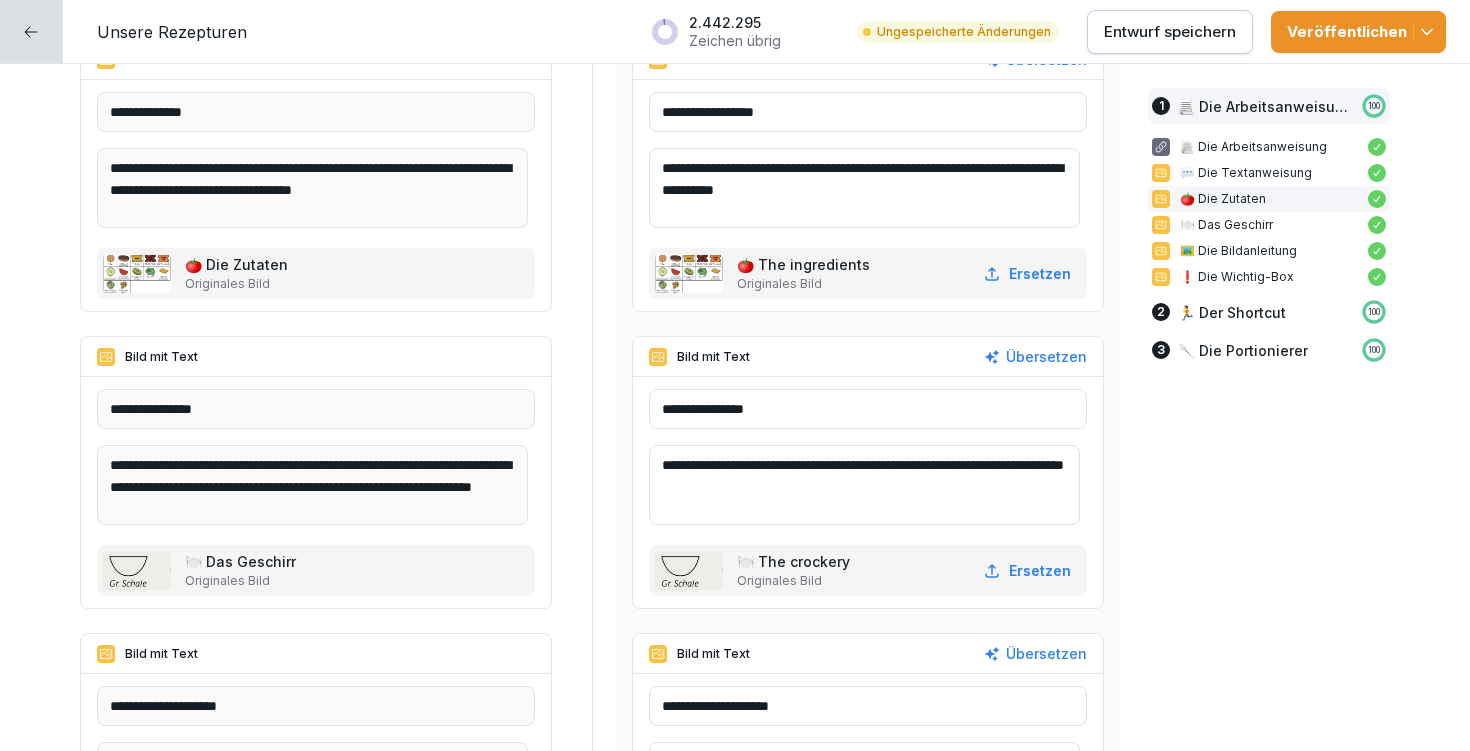 type on "**********" 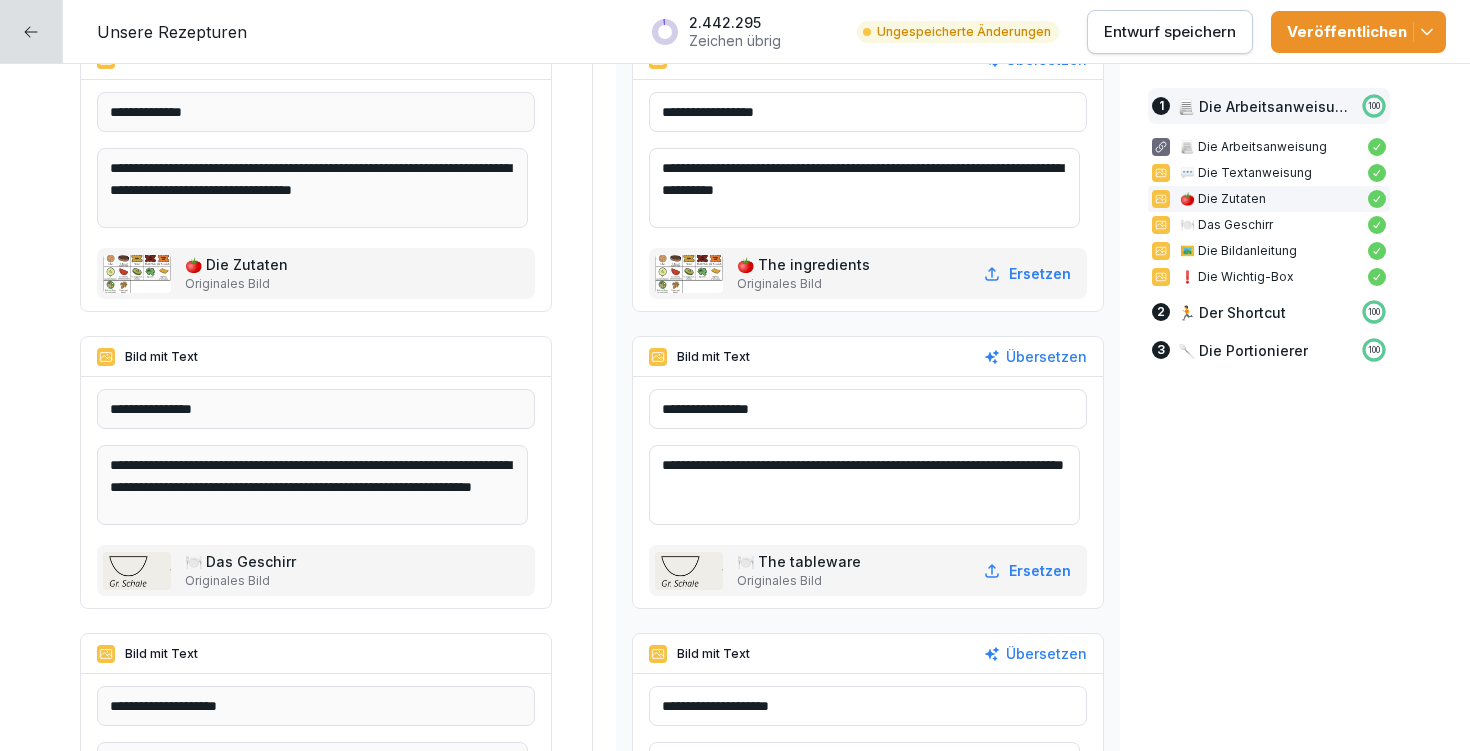 type on "**********" 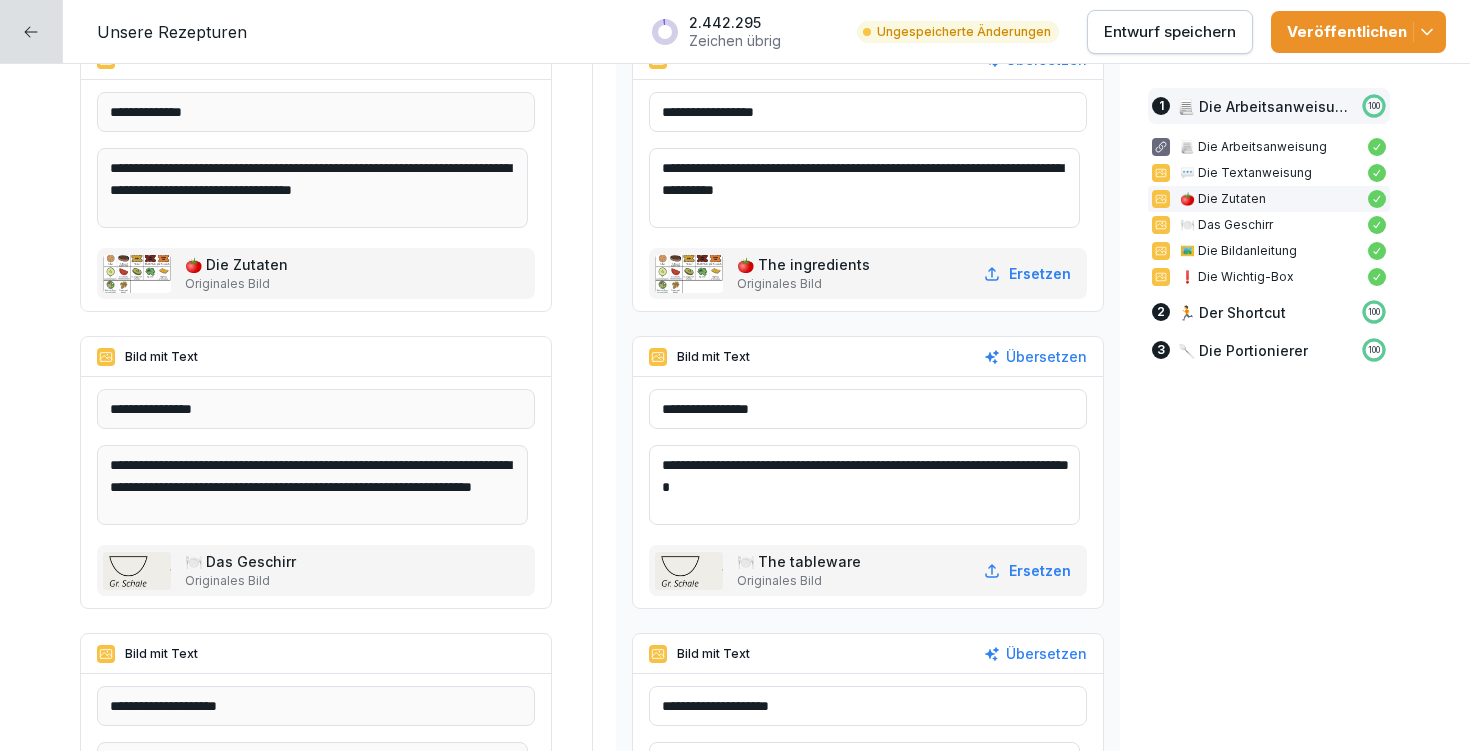 click on "**********" at bounding box center [864, 485] 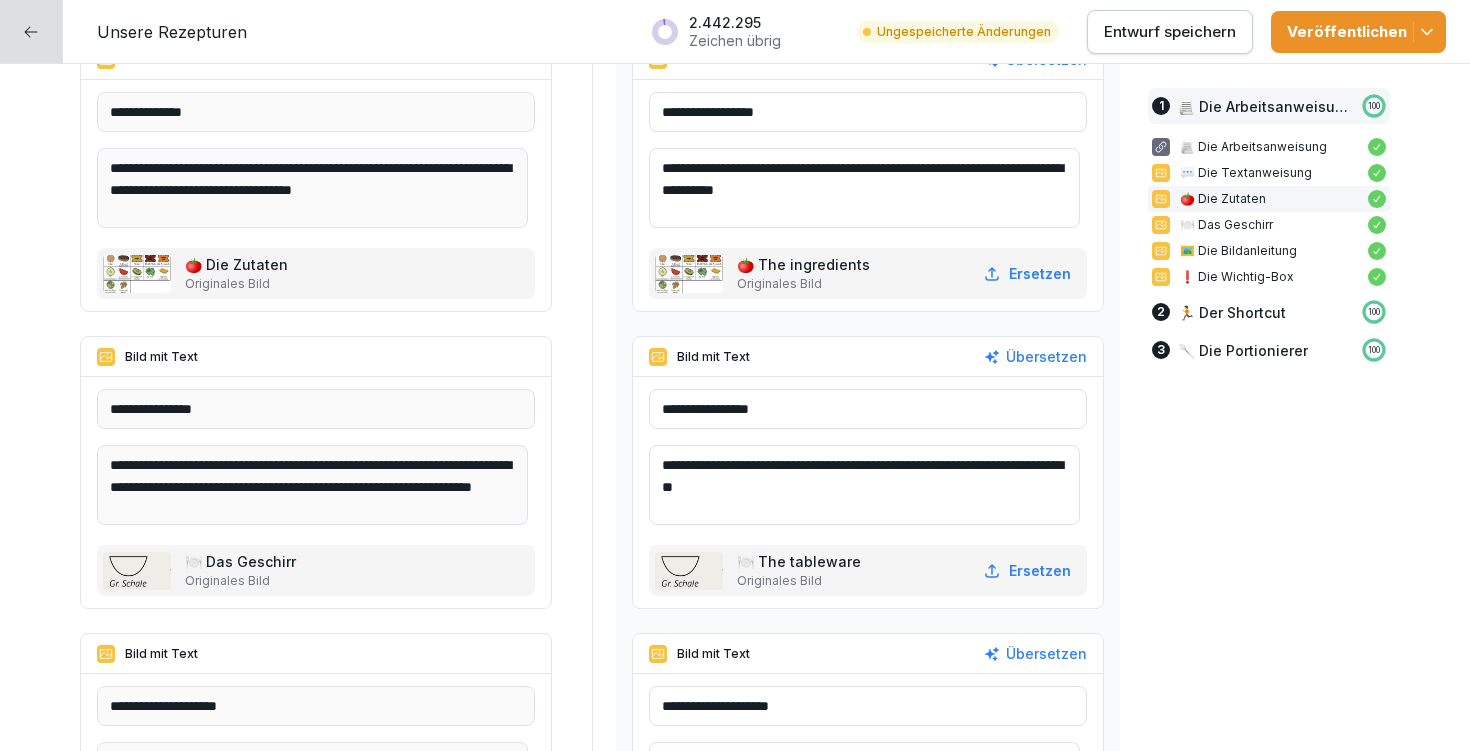 drag, startPoint x: 999, startPoint y: 464, endPoint x: 814, endPoint y: 477, distance: 185.45619 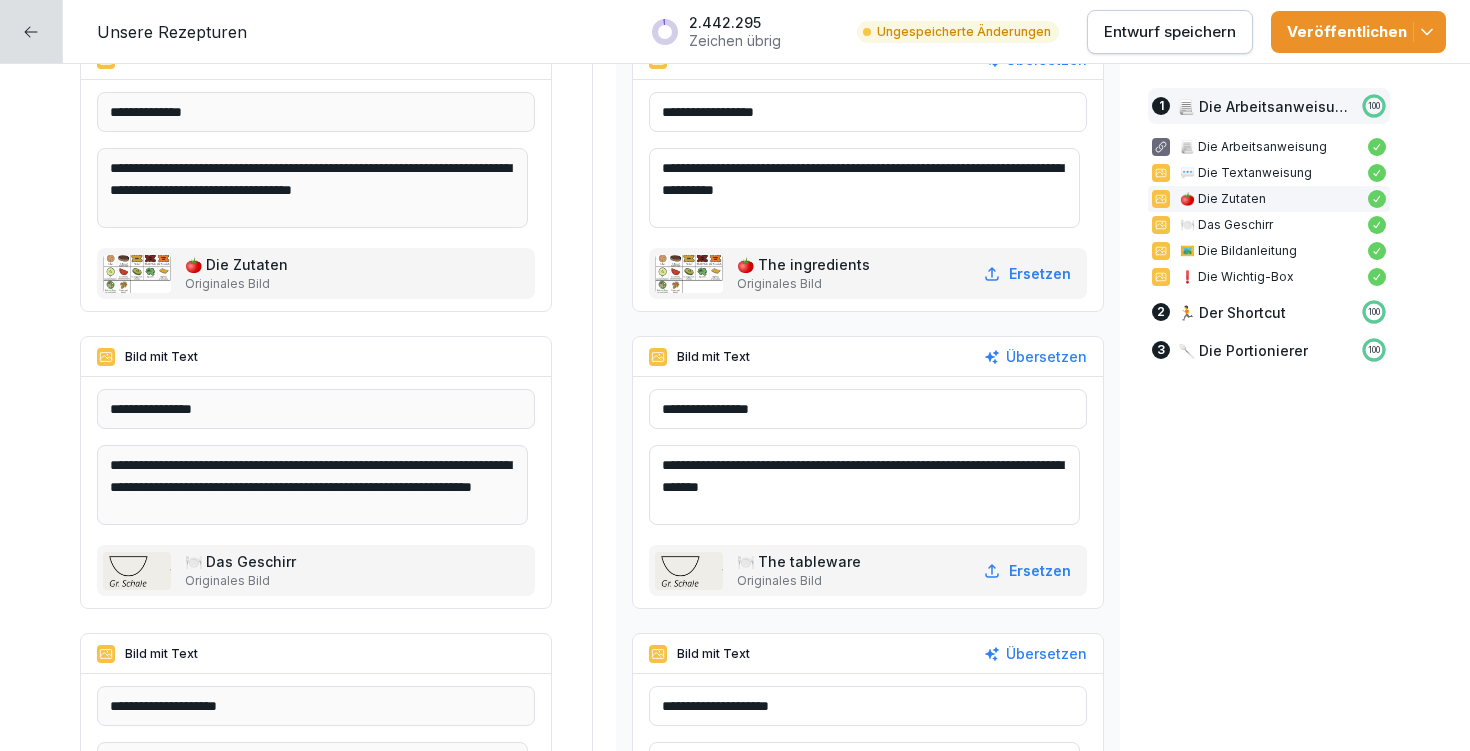type on "**********" 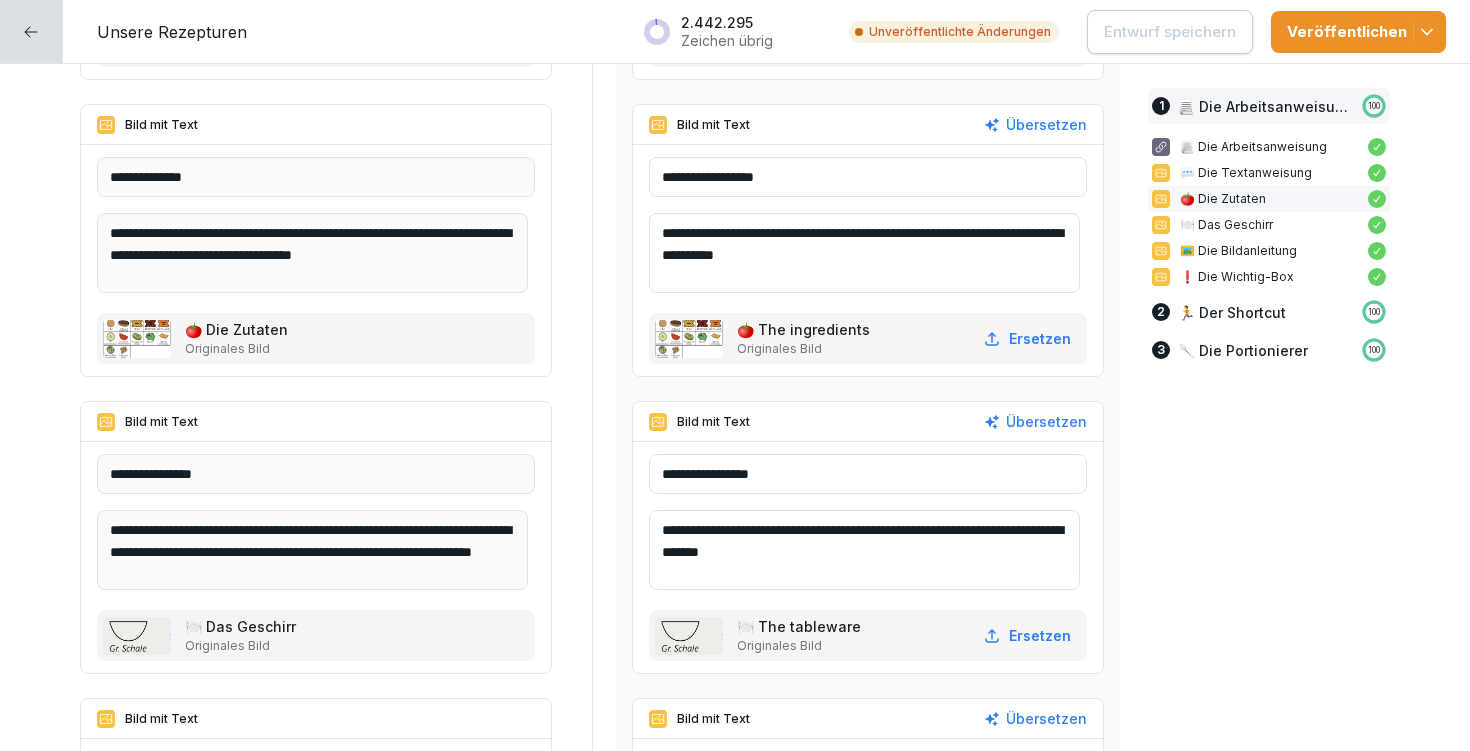 scroll, scrollTop: 1116, scrollLeft: 0, axis: vertical 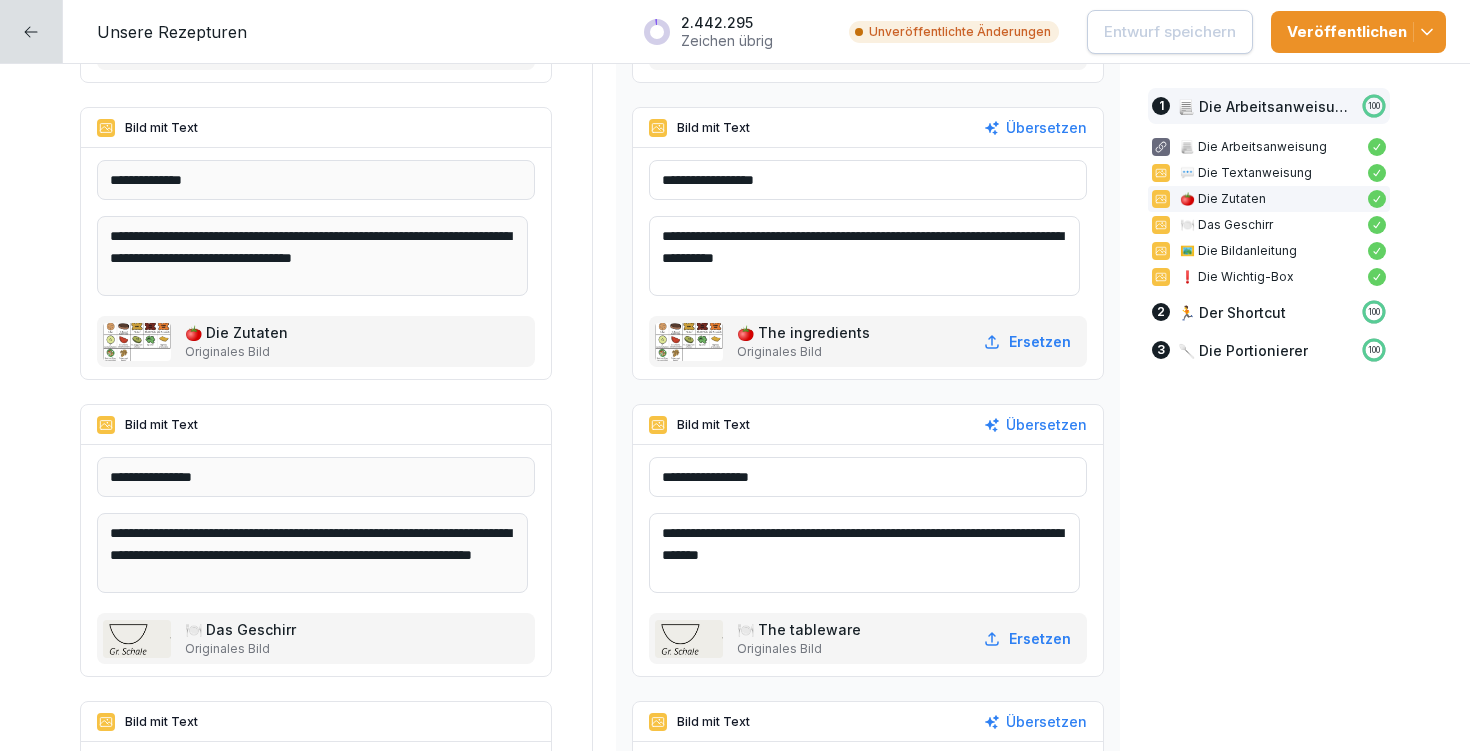 click on "**********" at bounding box center [868, 477] 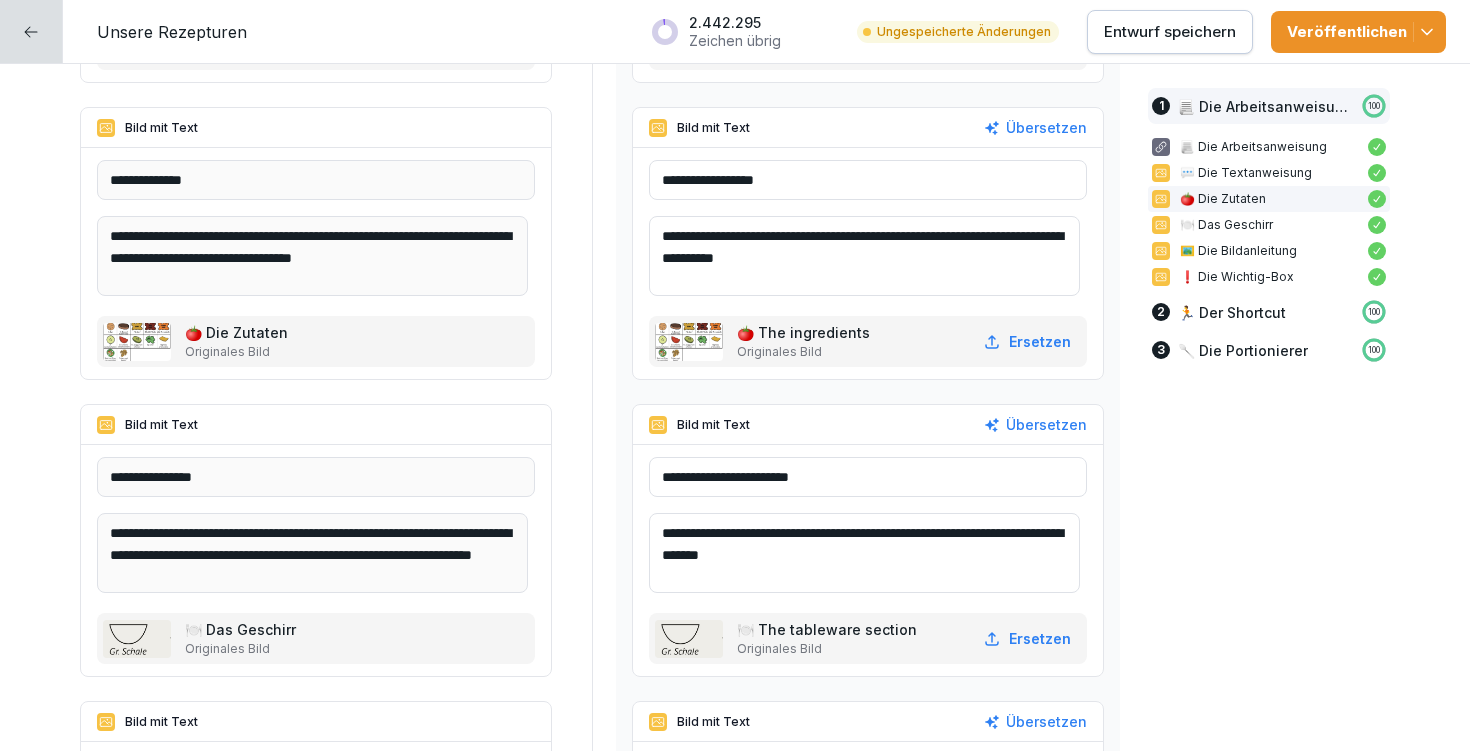 click on "**********" at bounding box center (868, 477) 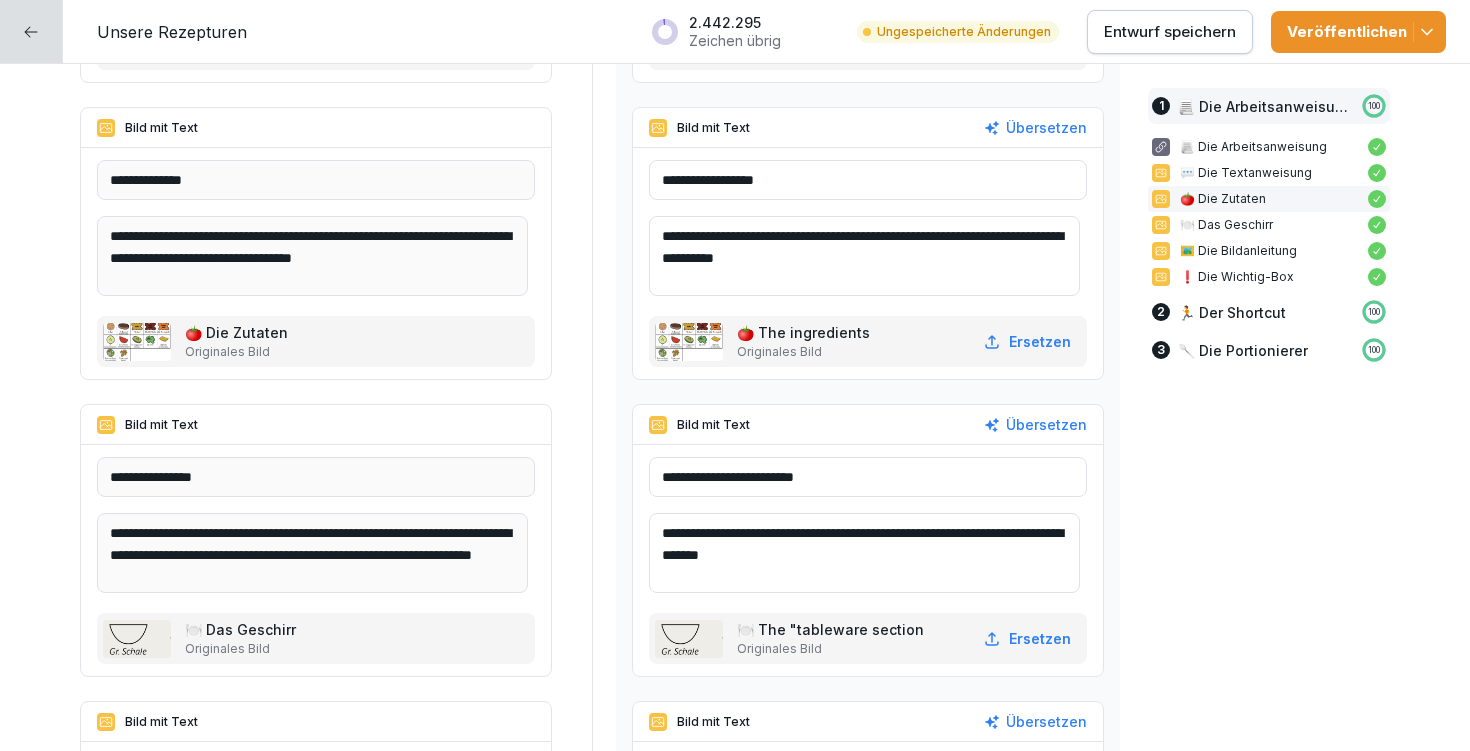 click on "**********" at bounding box center (868, 477) 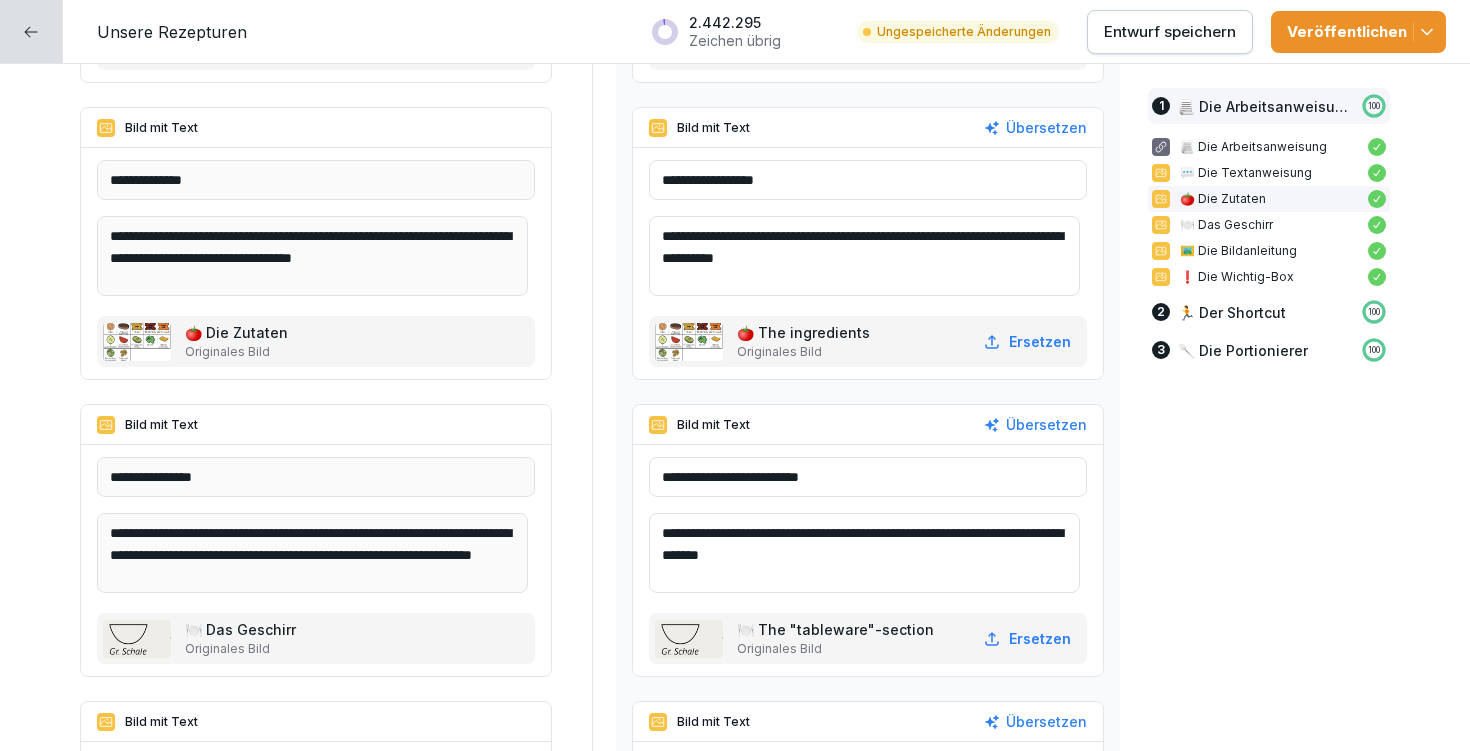 type on "**********" 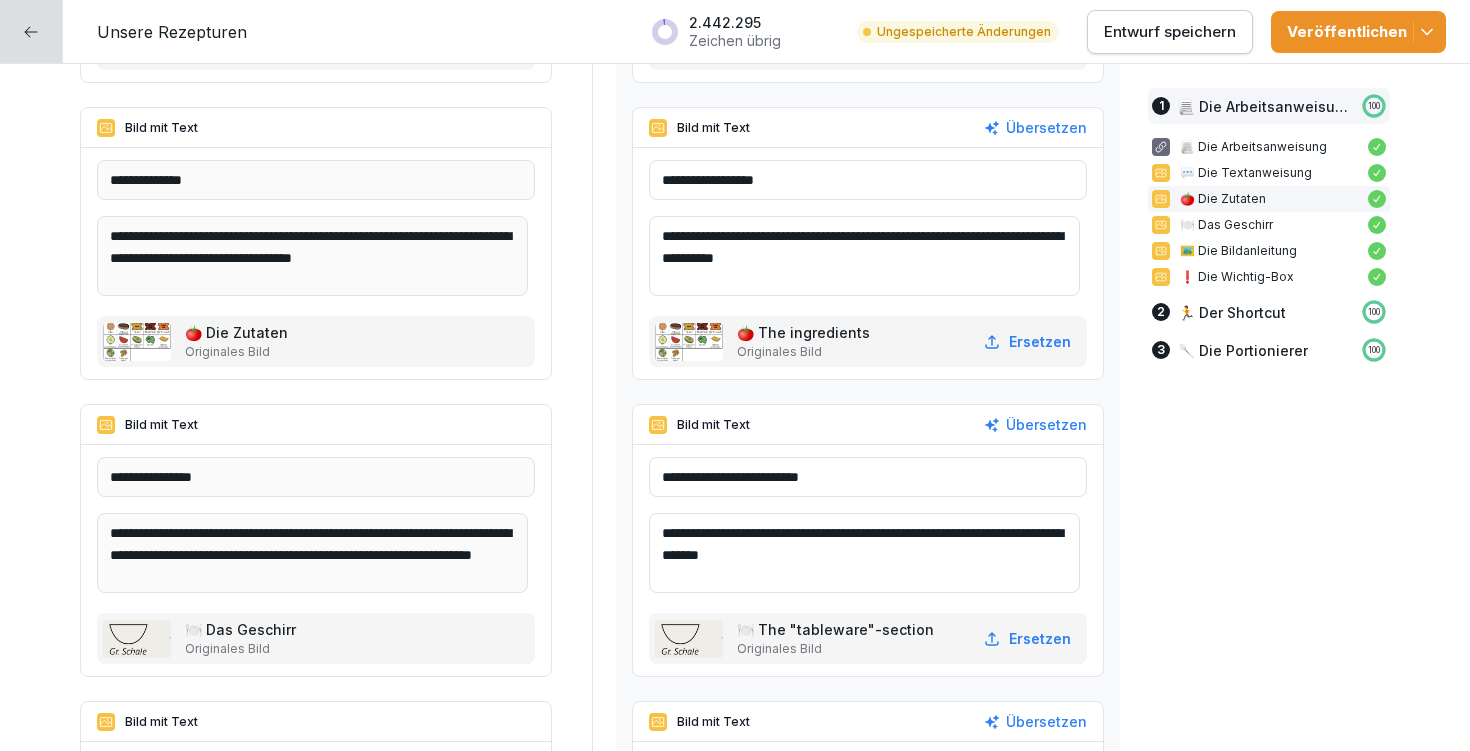 click on "**********" at bounding box center (864, 256) 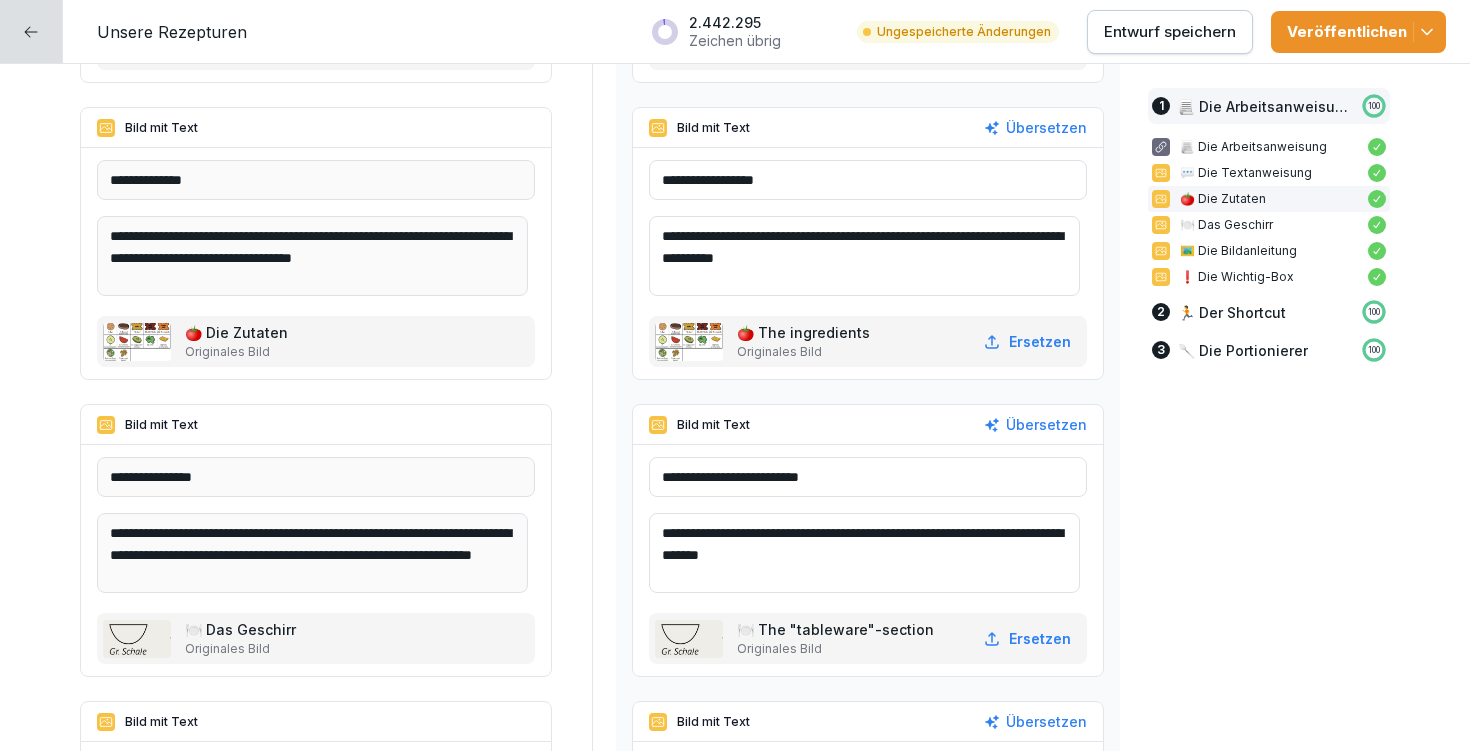 click on "**********" at bounding box center (864, 256) 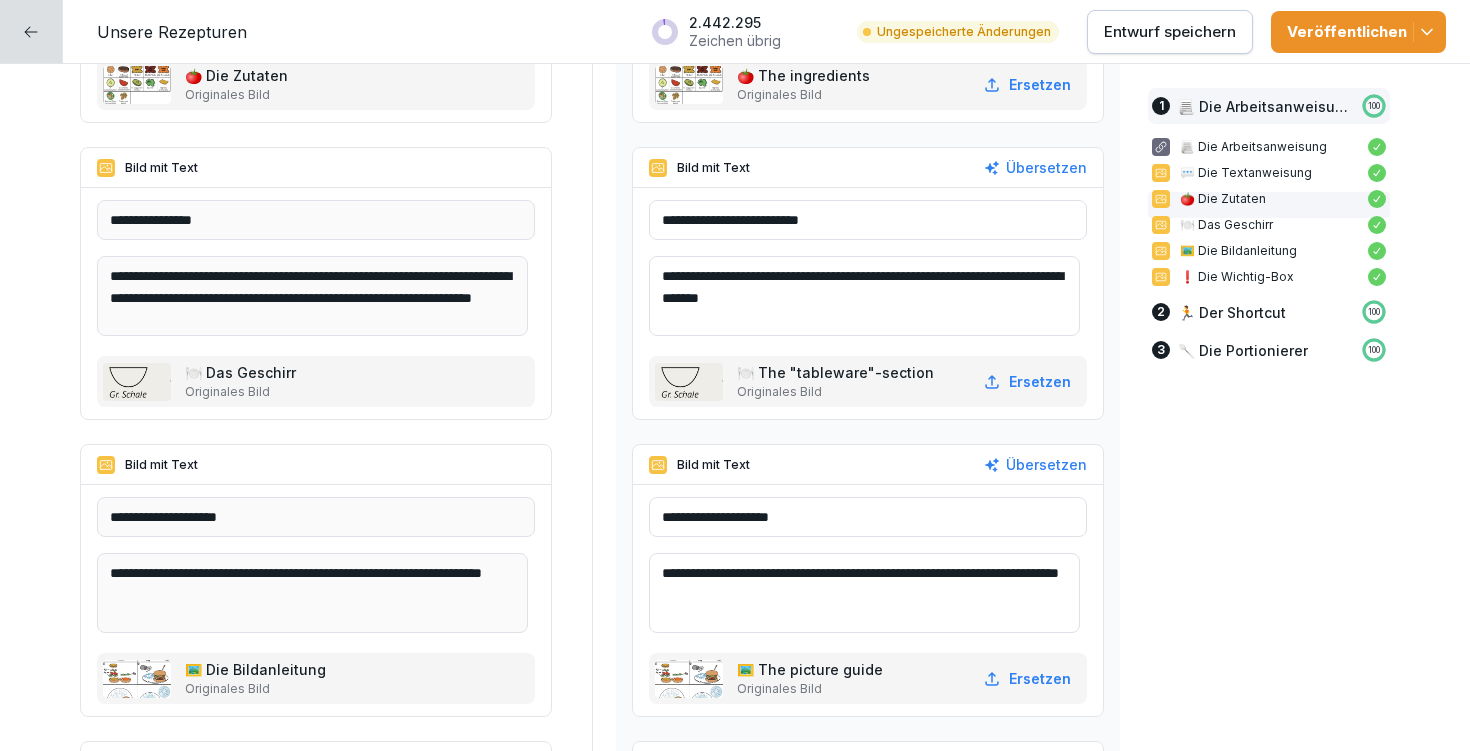 scroll, scrollTop: 1375, scrollLeft: 0, axis: vertical 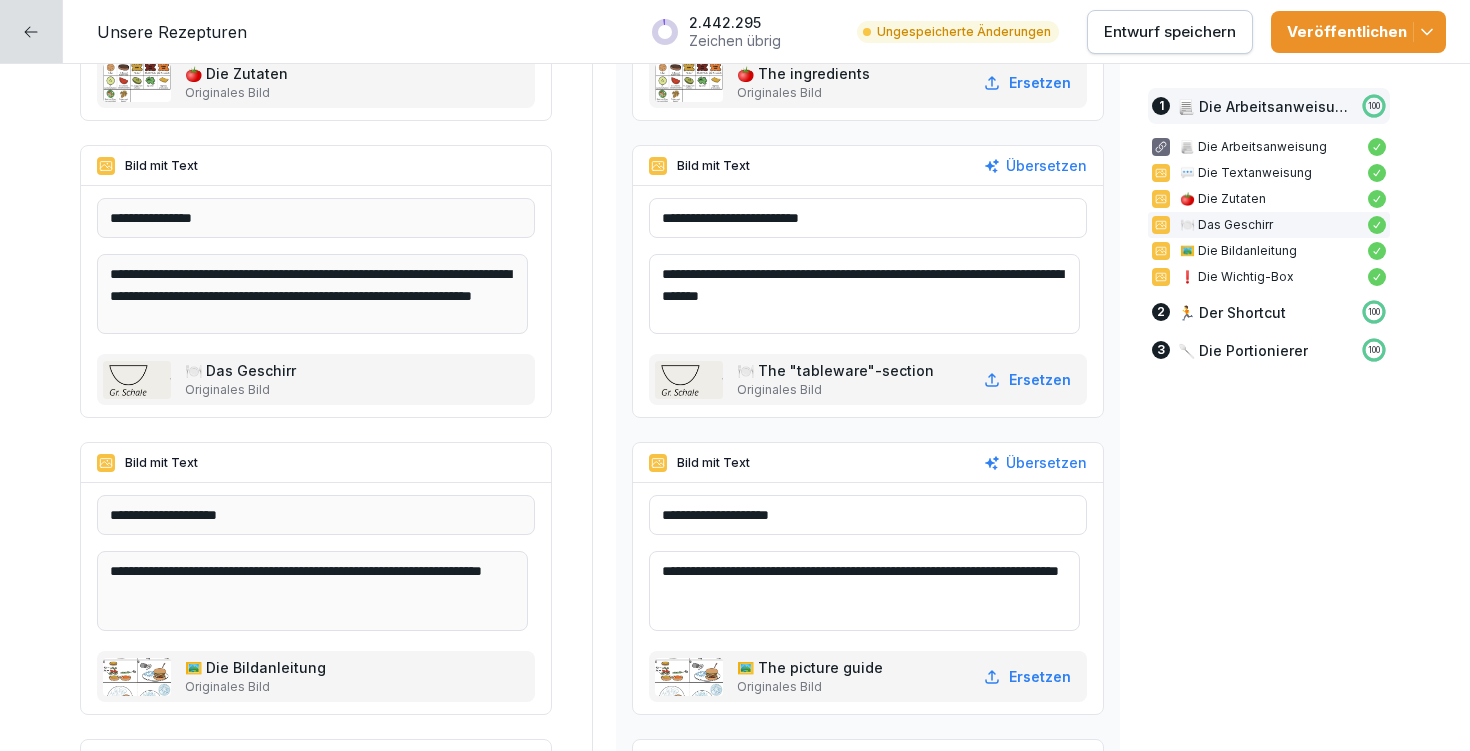 type on "**********" 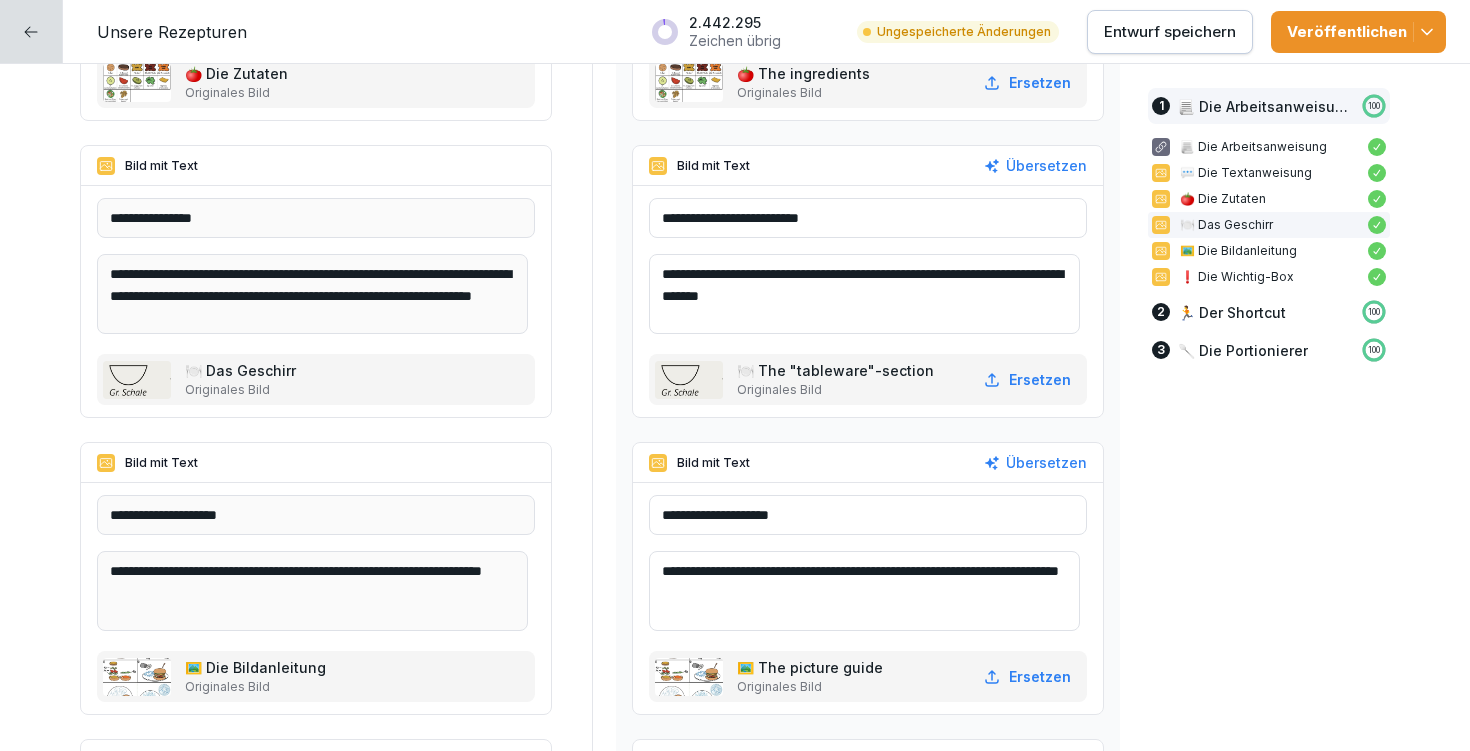 drag, startPoint x: 861, startPoint y: 270, endPoint x: 912, endPoint y: 267, distance: 51.088158 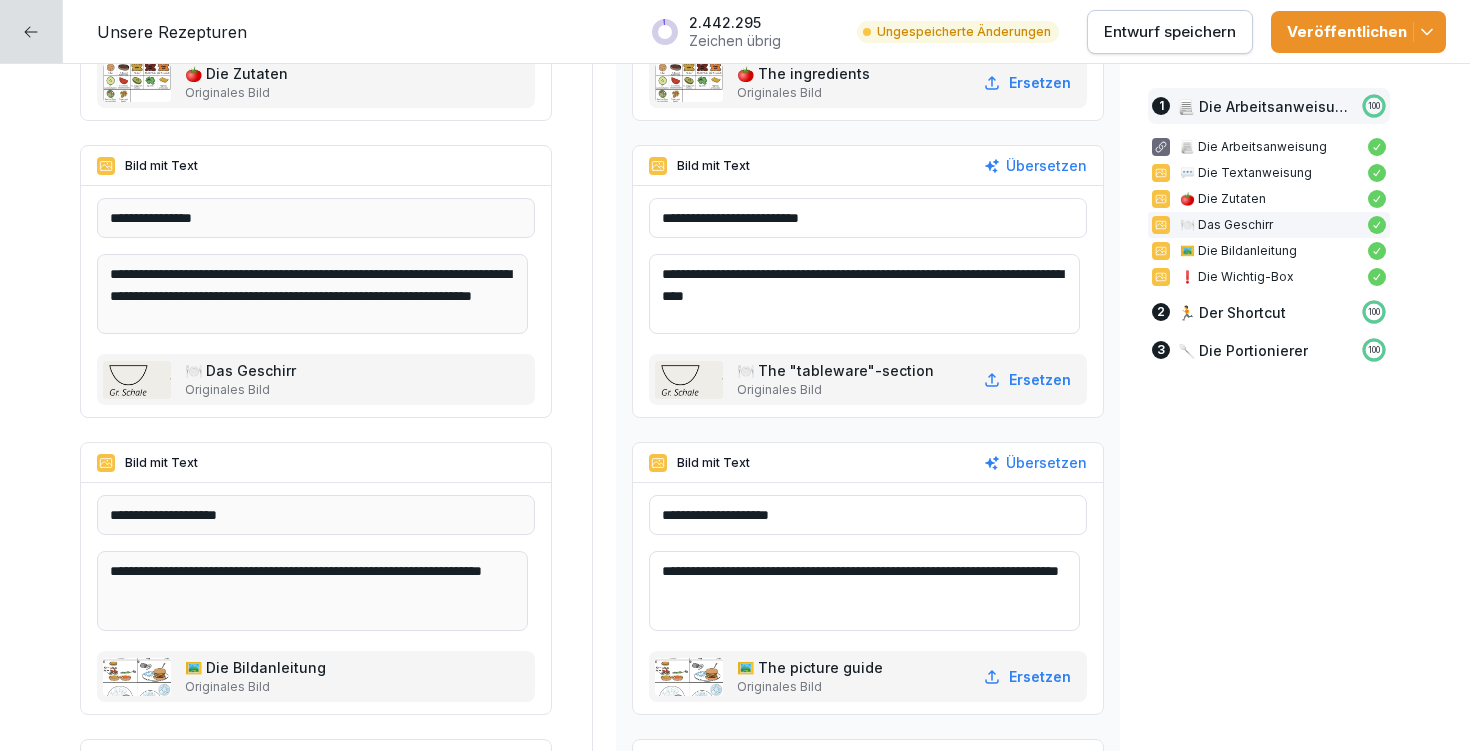 drag, startPoint x: 737, startPoint y: 297, endPoint x: 840, endPoint y: 296, distance: 103.00485 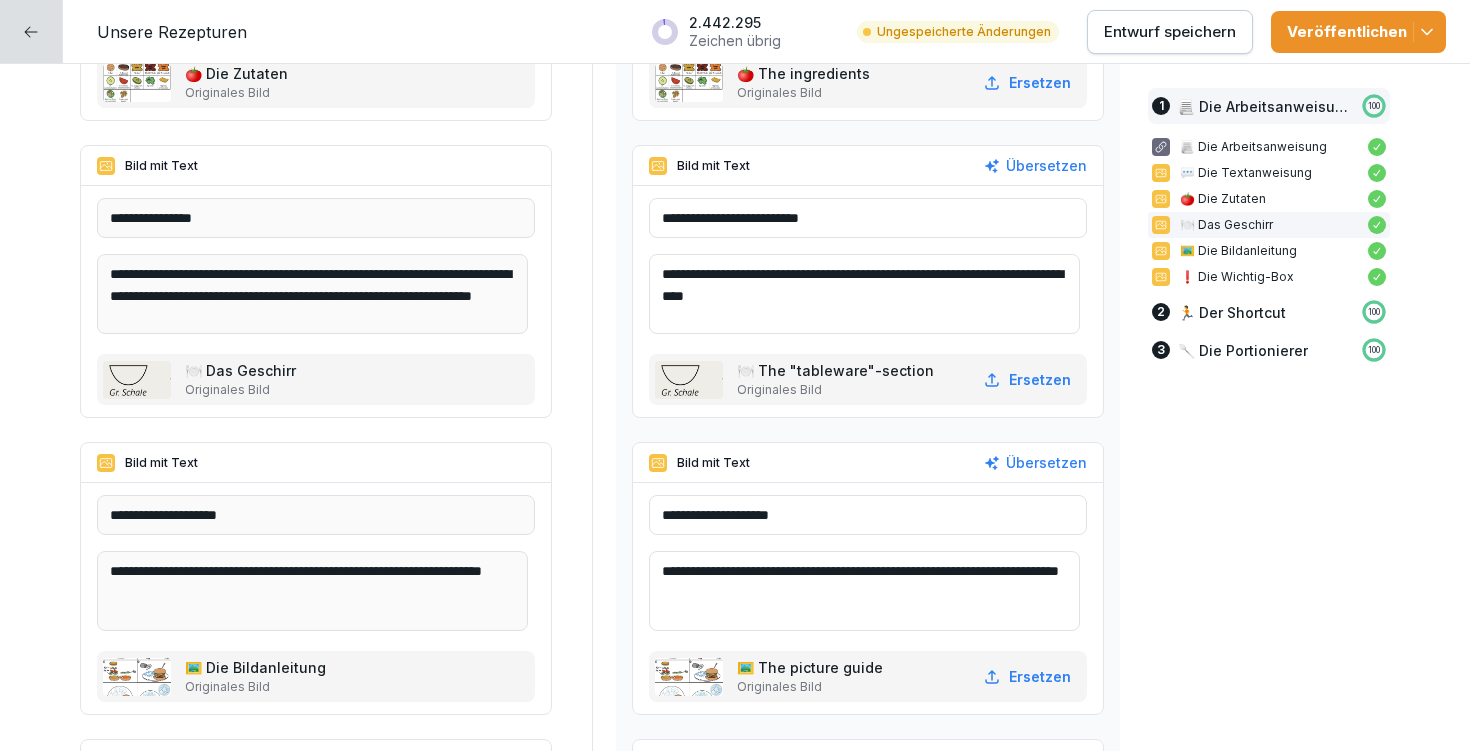 click on "**********" at bounding box center (864, 294) 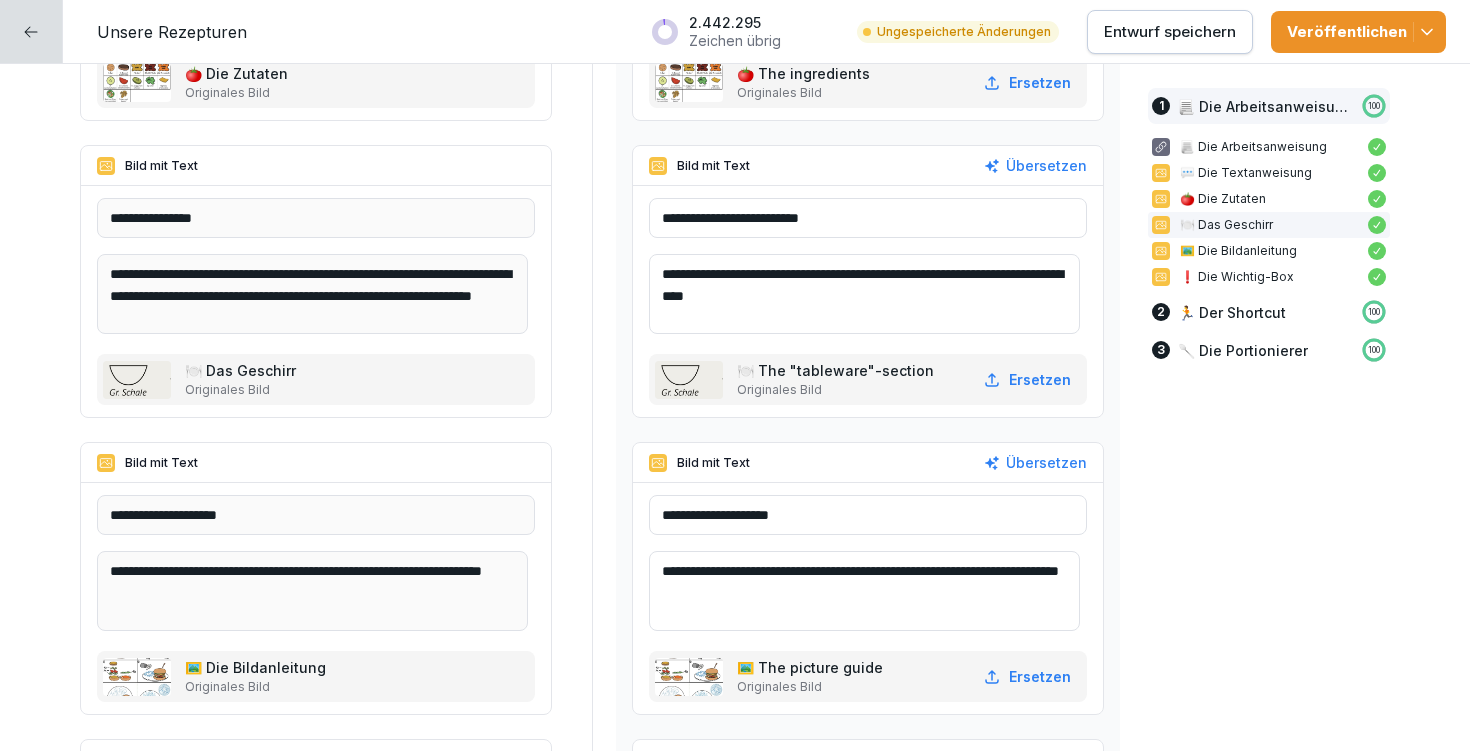 click on "**********" at bounding box center [864, 294] 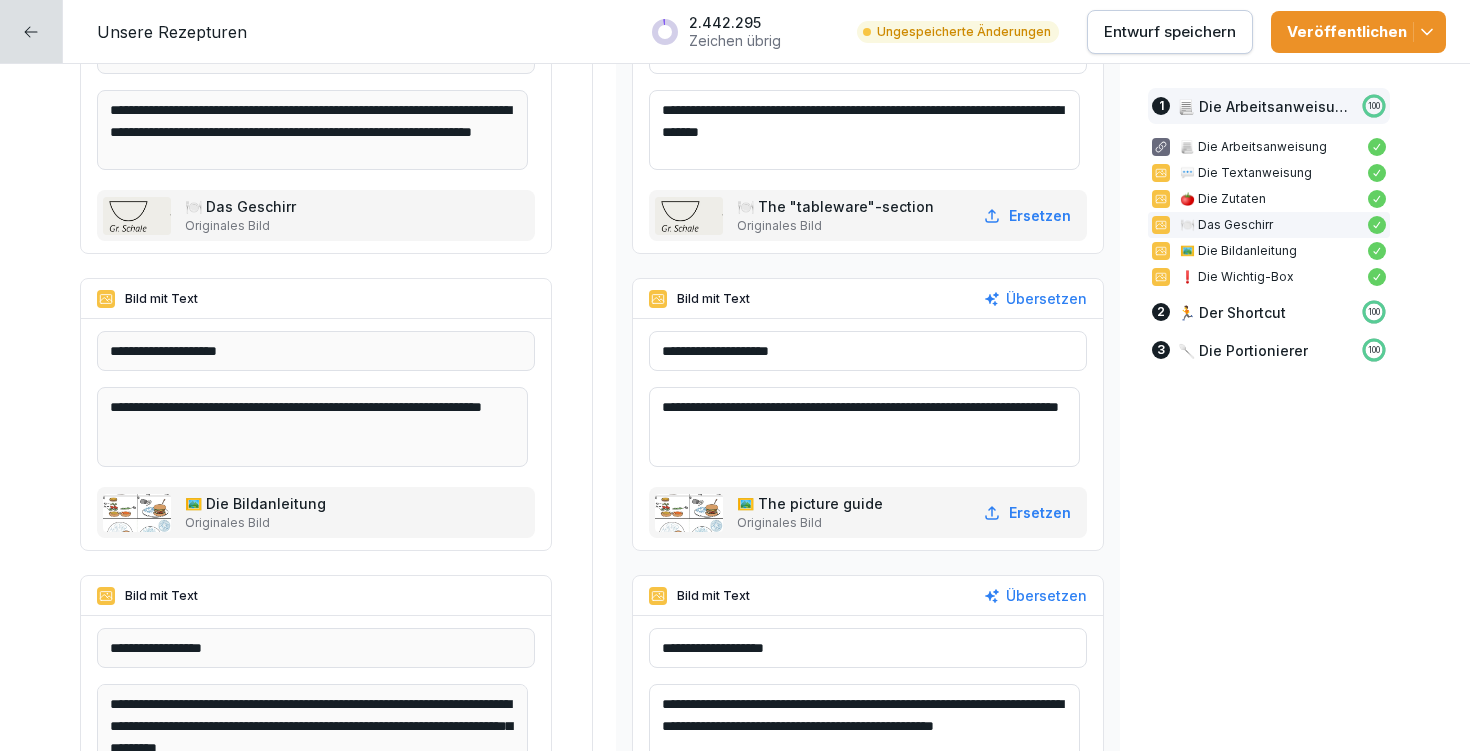 scroll, scrollTop: 1549, scrollLeft: 0, axis: vertical 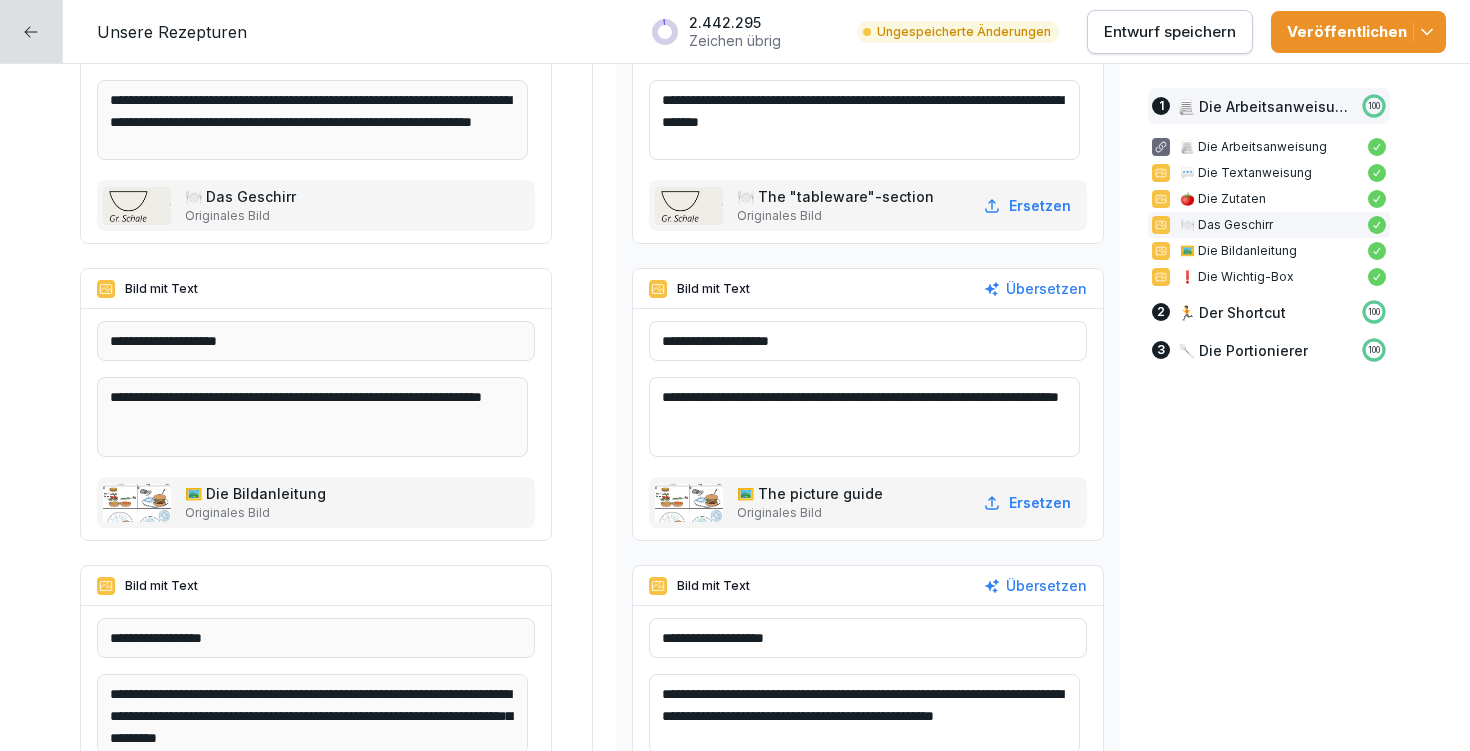 type on "**********" 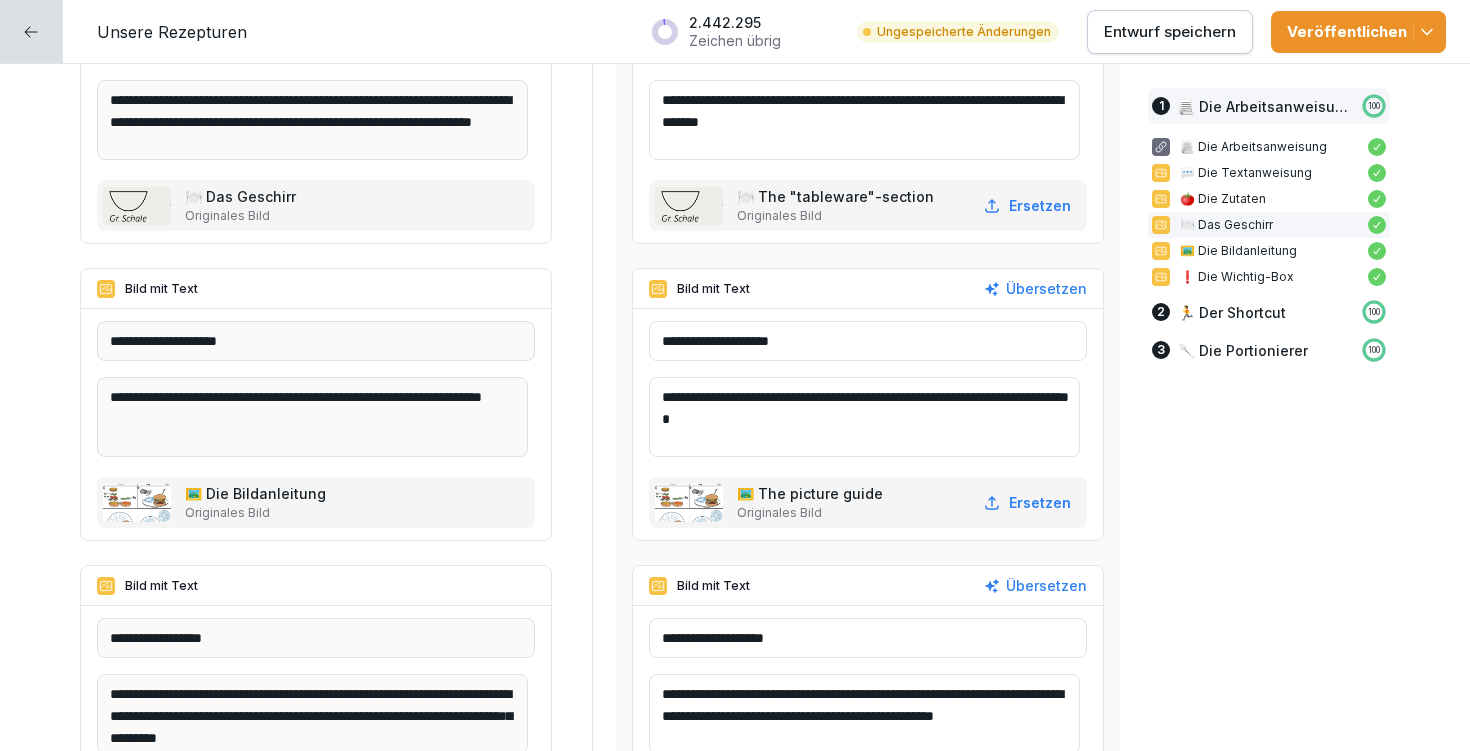 drag, startPoint x: 698, startPoint y: 395, endPoint x: 843, endPoint y: 392, distance: 145.03104 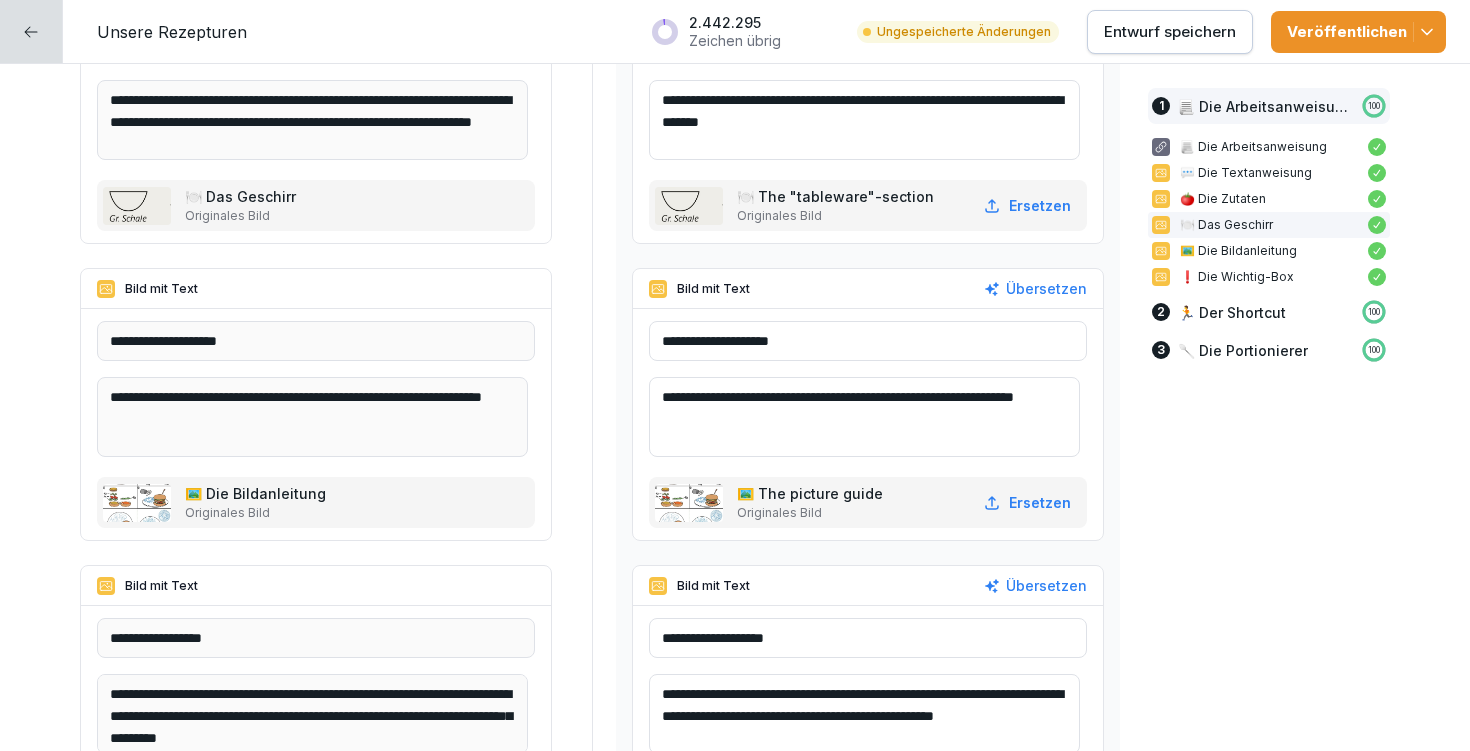 click on "**********" at bounding box center [864, 417] 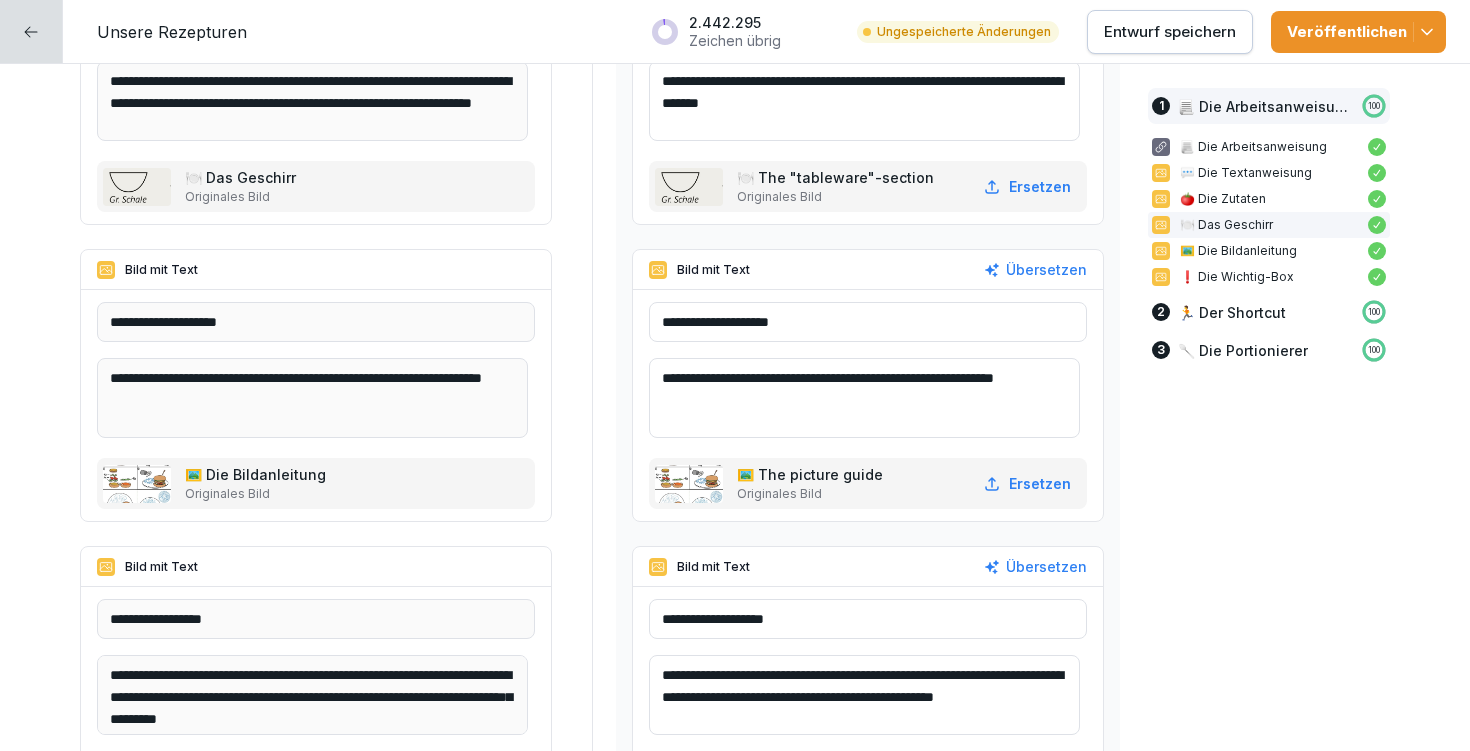 scroll, scrollTop: 1573, scrollLeft: 0, axis: vertical 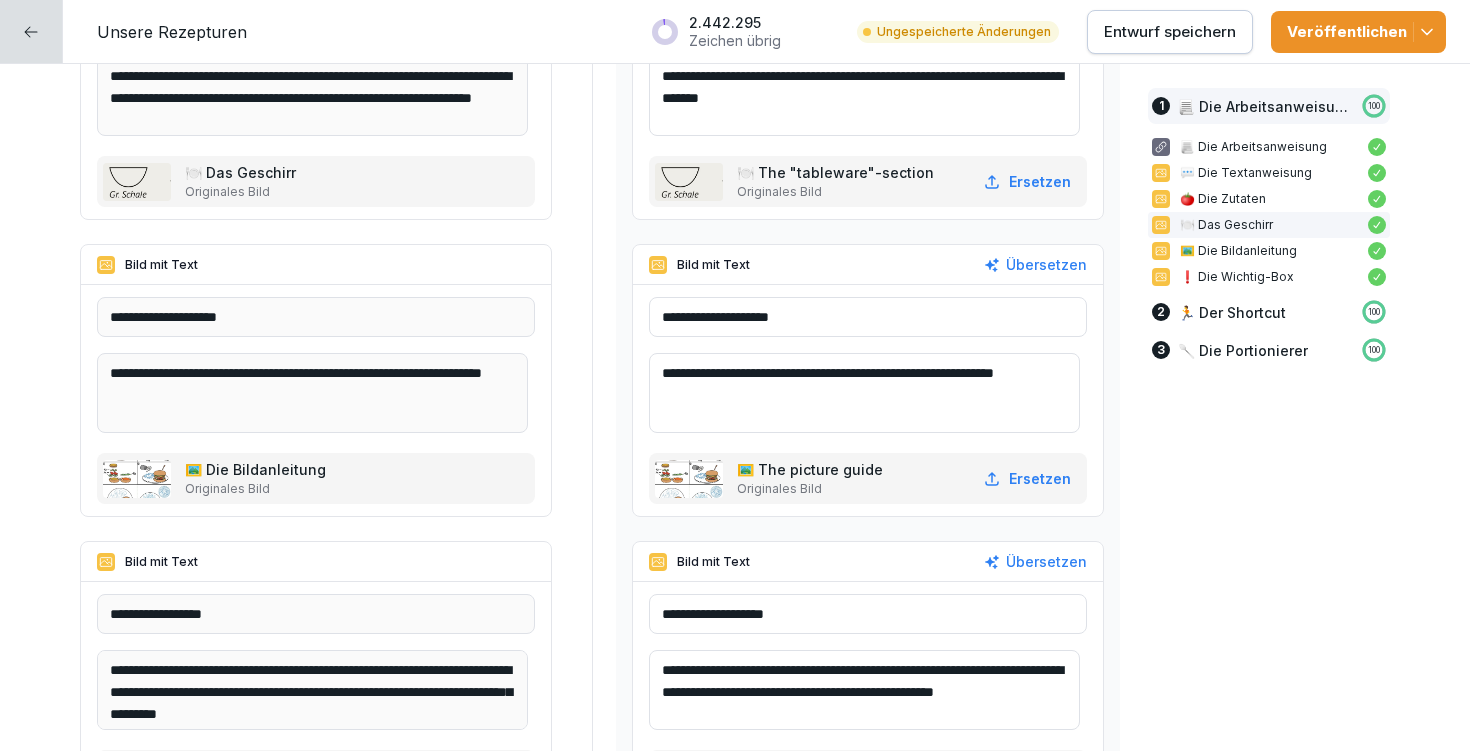 drag, startPoint x: 973, startPoint y: 372, endPoint x: 696, endPoint y: 392, distance: 277.72107 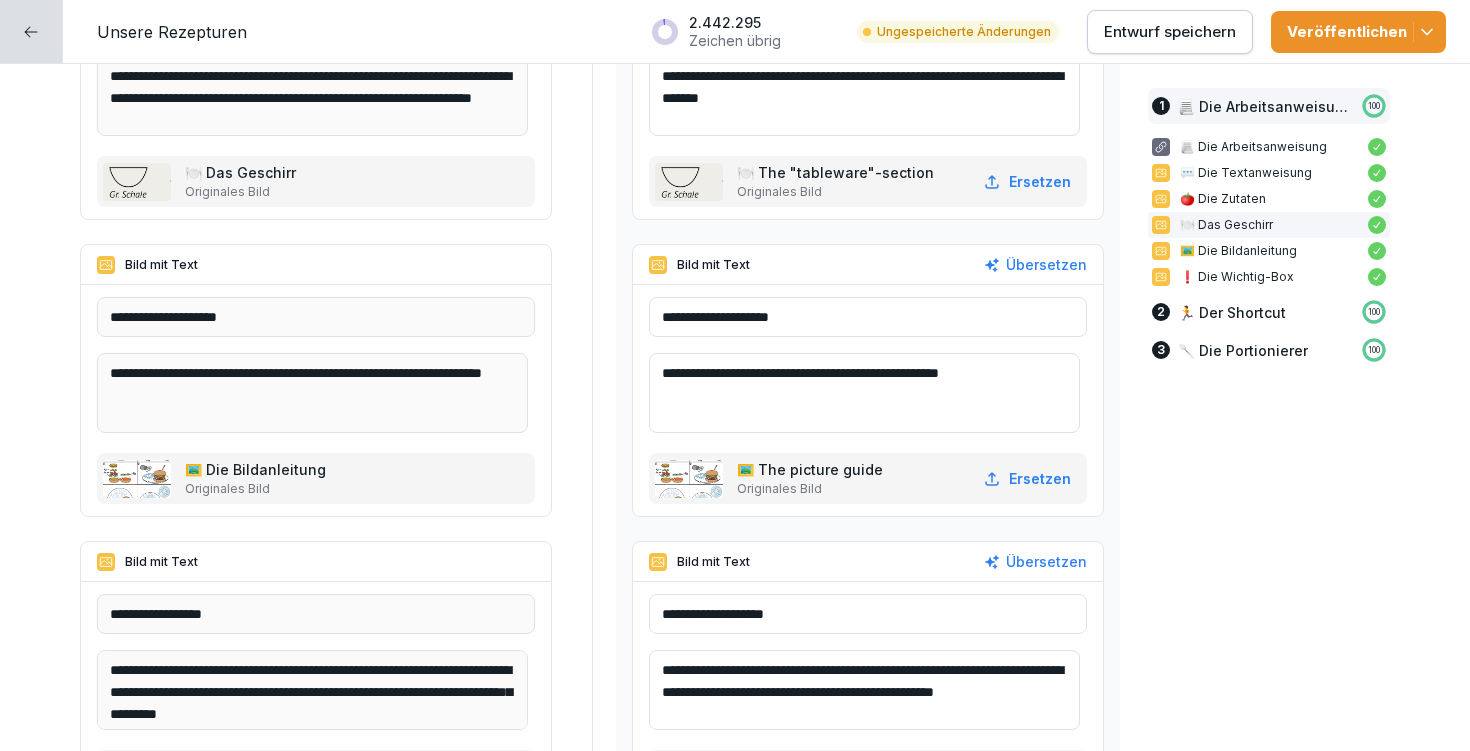 type on "**********" 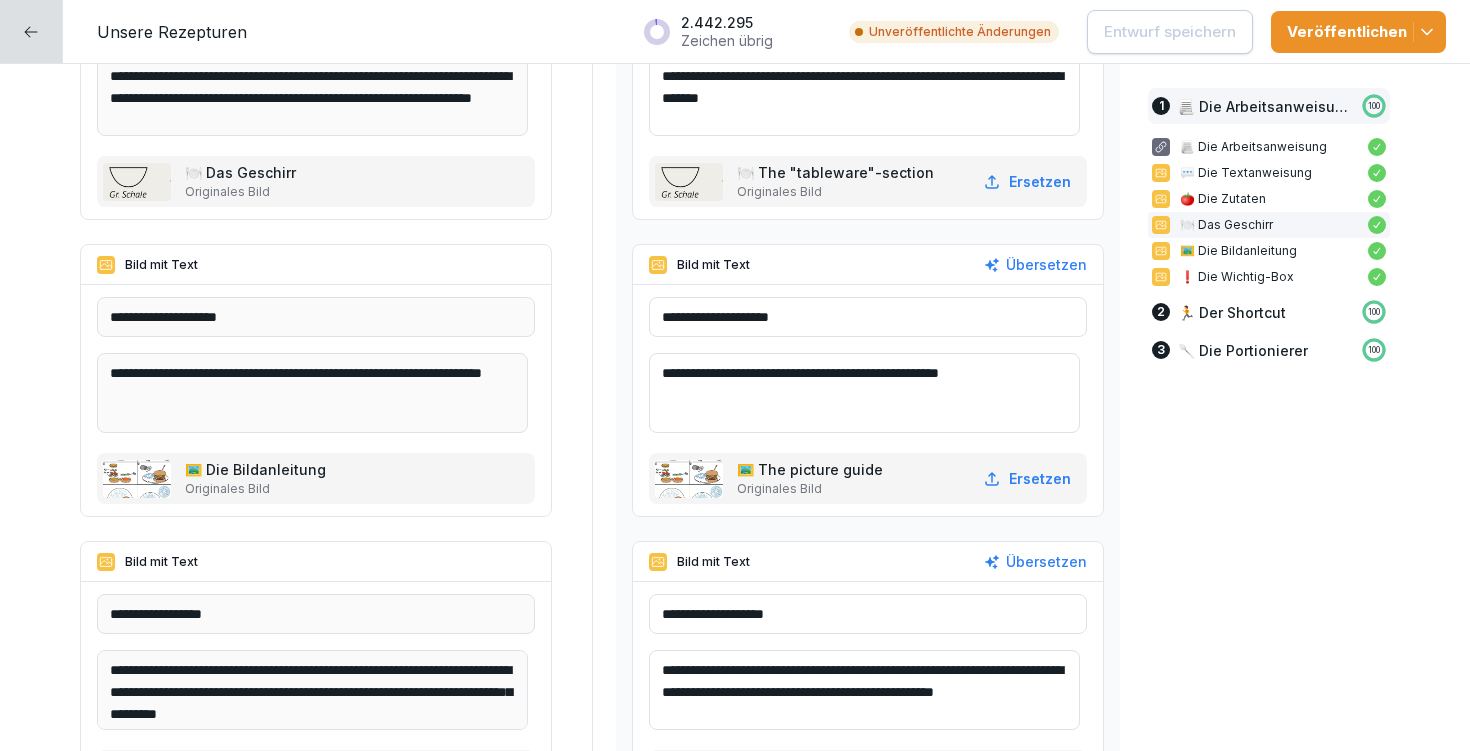 drag, startPoint x: 877, startPoint y: 372, endPoint x: 996, endPoint y: 368, distance: 119.06721 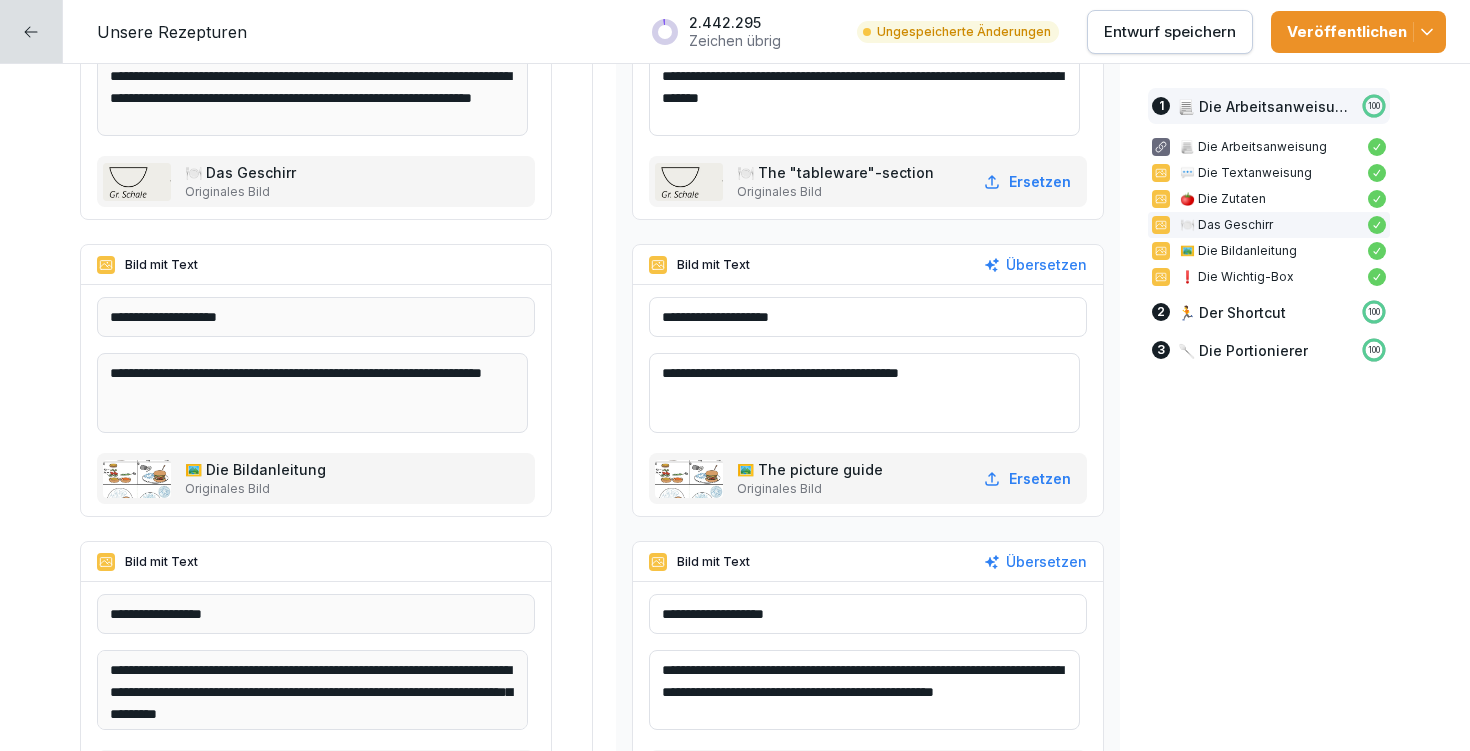 type on "**********" 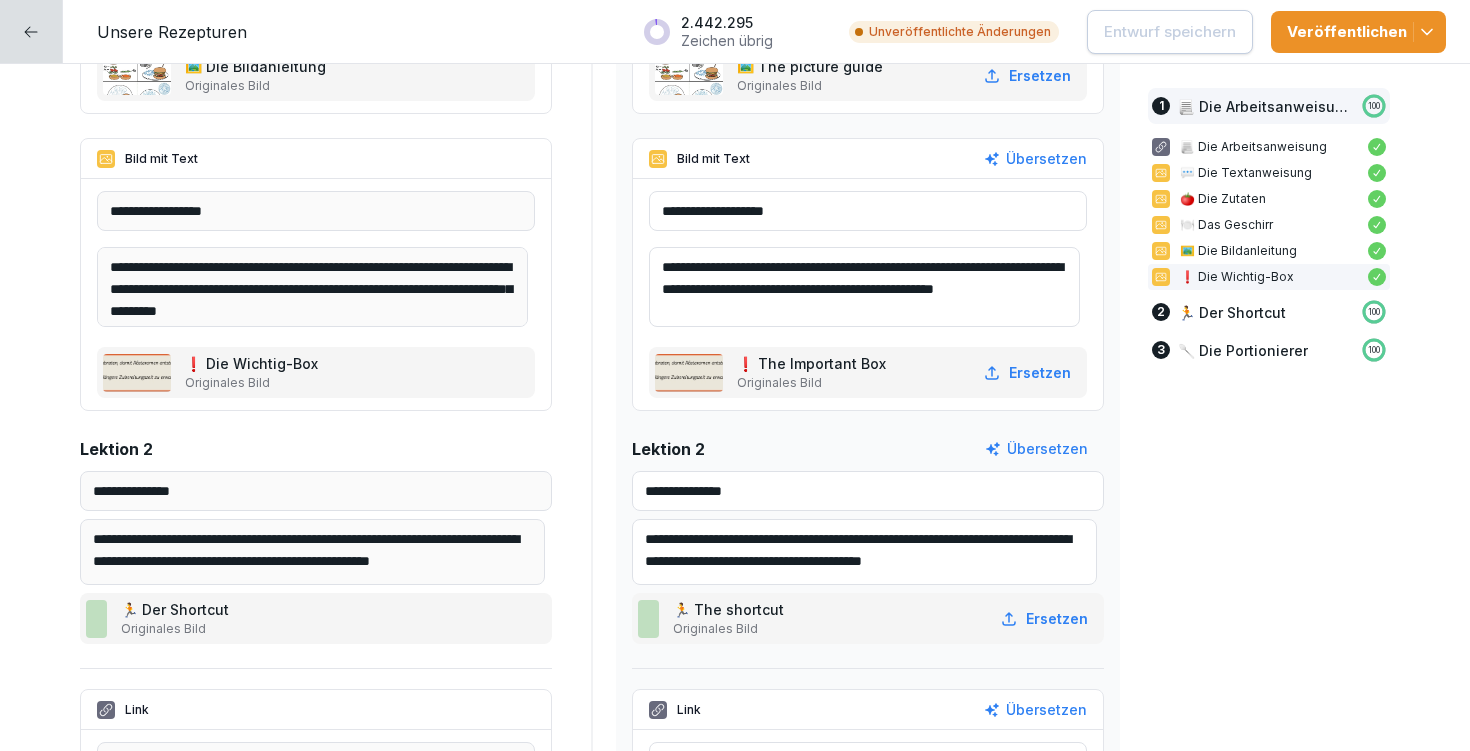 scroll, scrollTop: 1979, scrollLeft: 0, axis: vertical 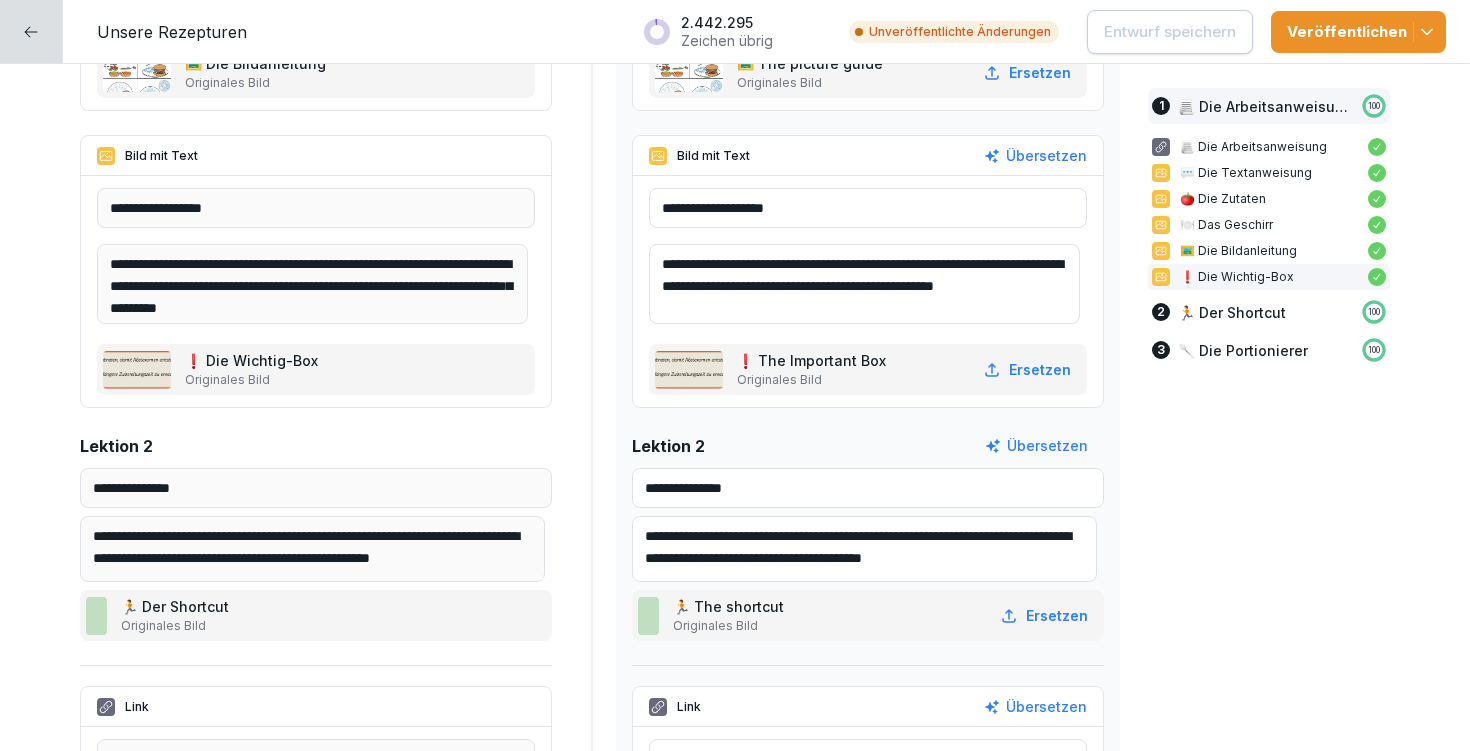 click on "**********" at bounding box center (868, 208) 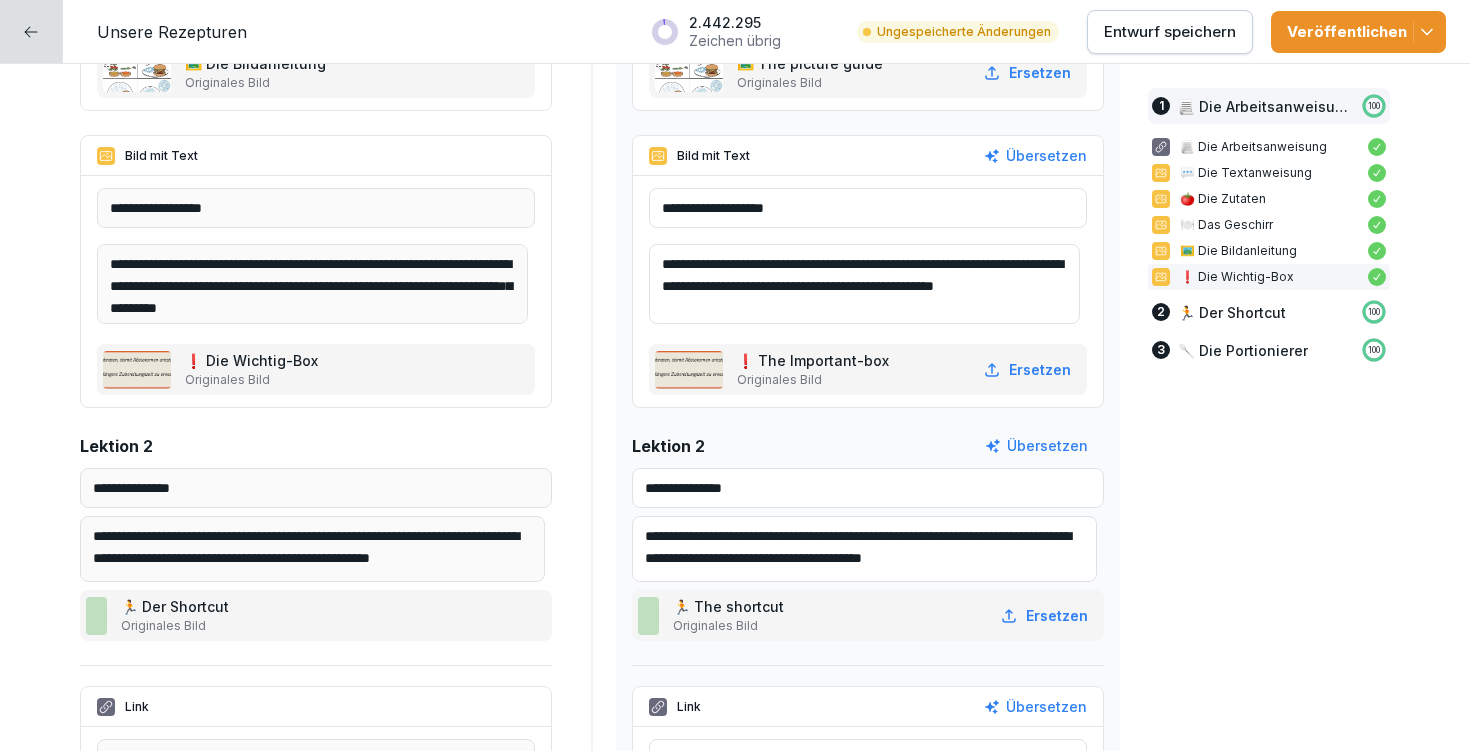click on "**********" at bounding box center (868, 208) 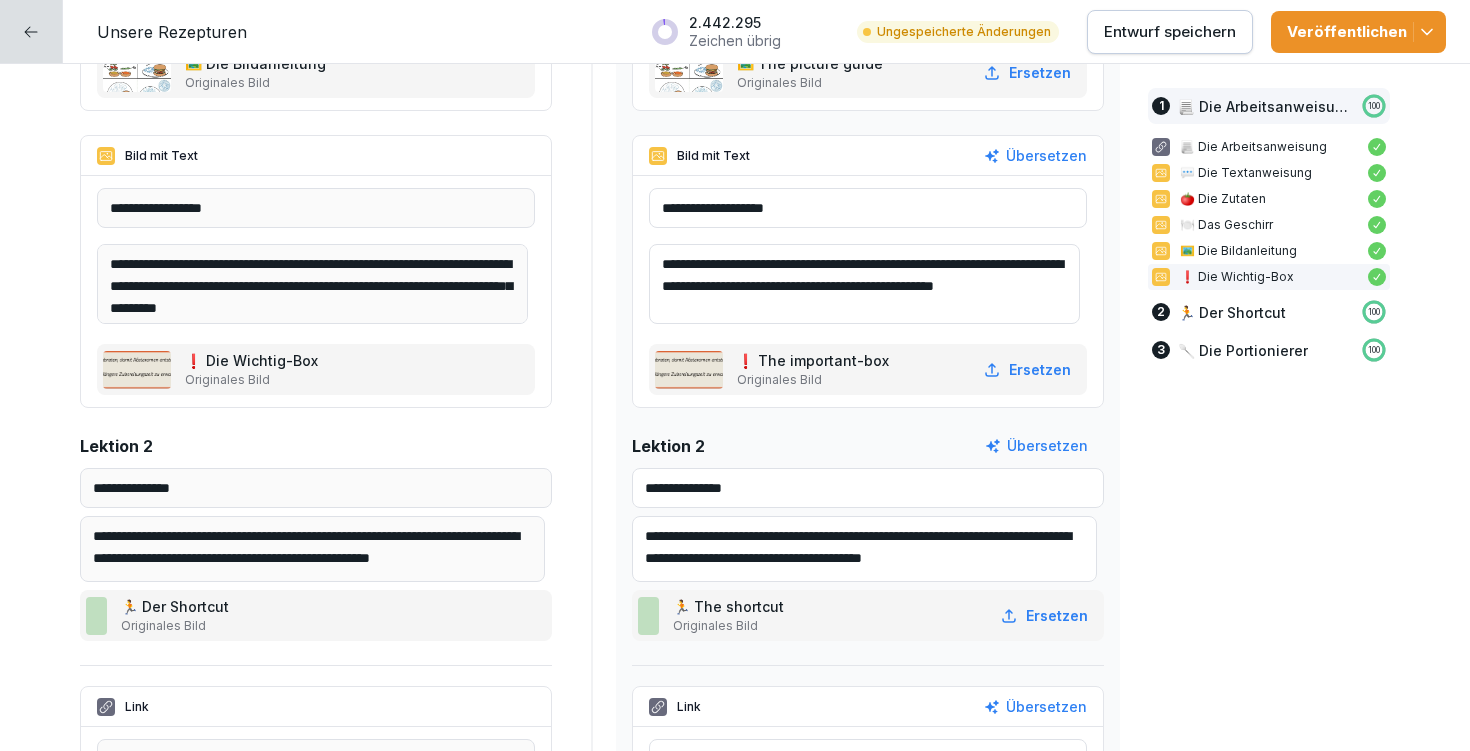 type on "**********" 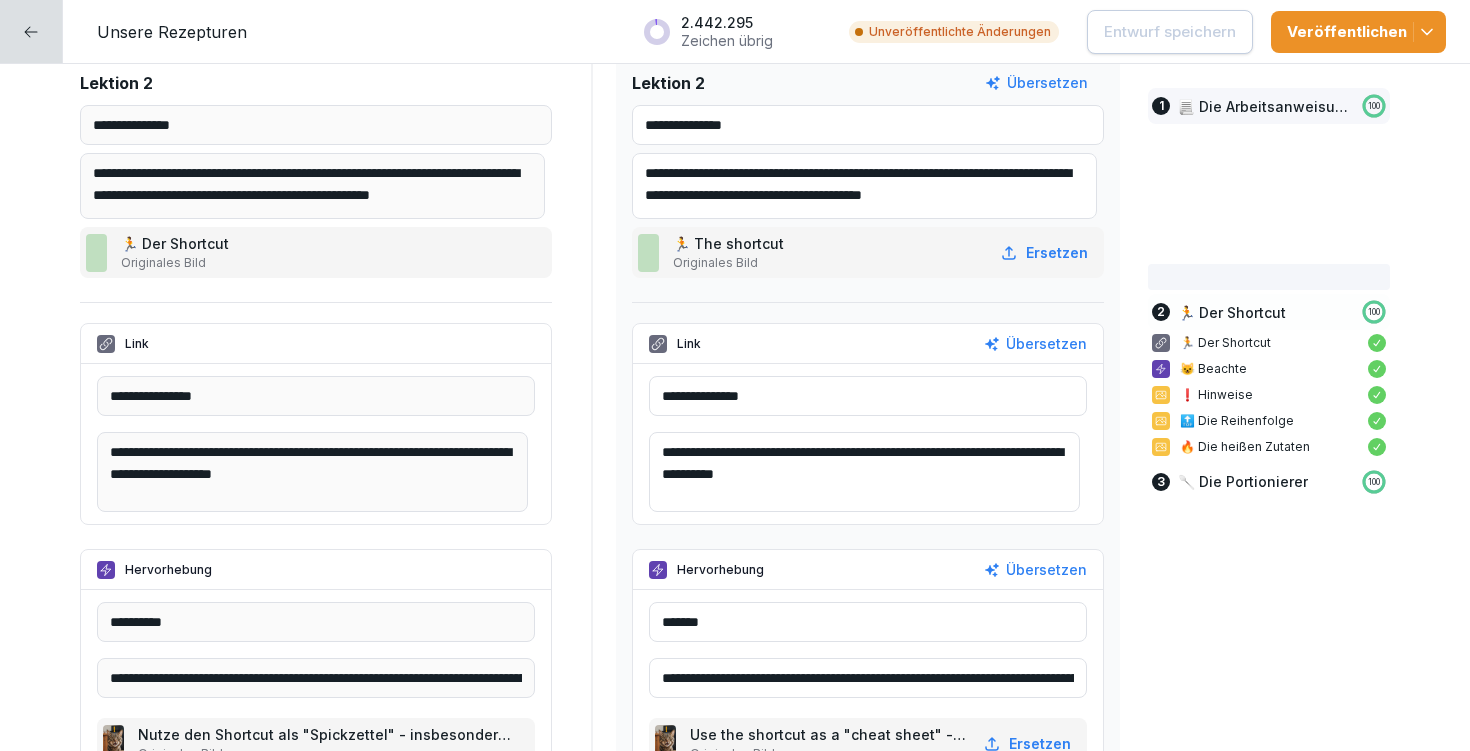 scroll, scrollTop: 2361, scrollLeft: 0, axis: vertical 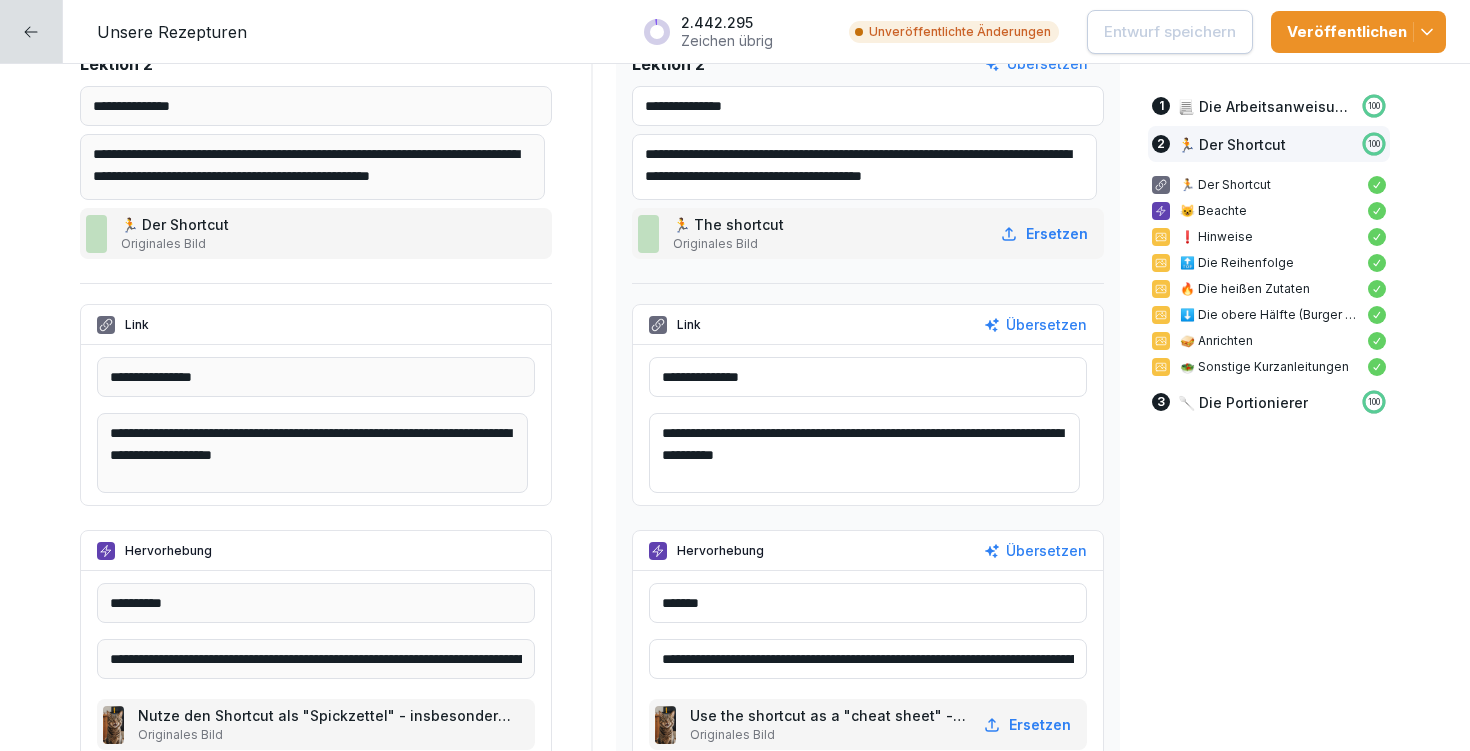 click on "**********" at bounding box center (864, 167) 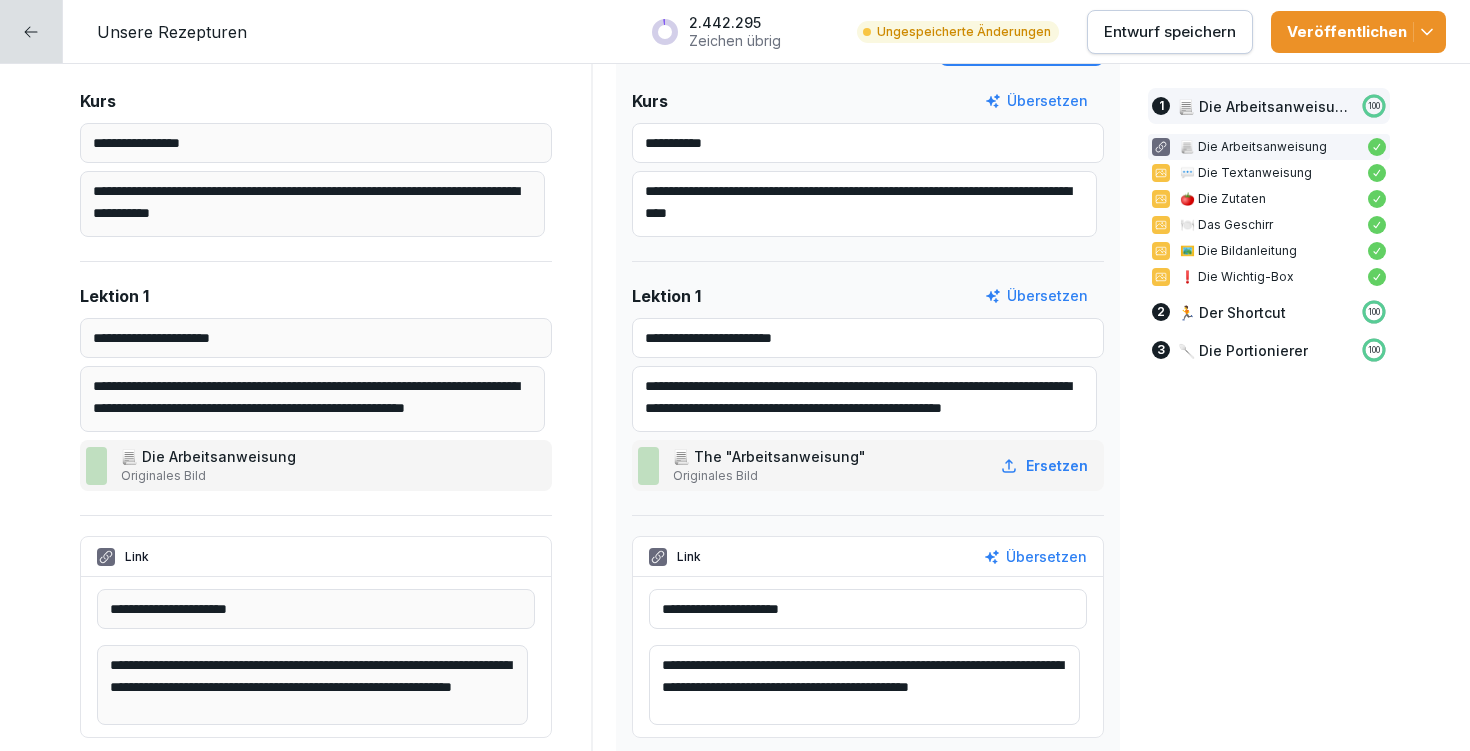 scroll, scrollTop: 158, scrollLeft: 0, axis: vertical 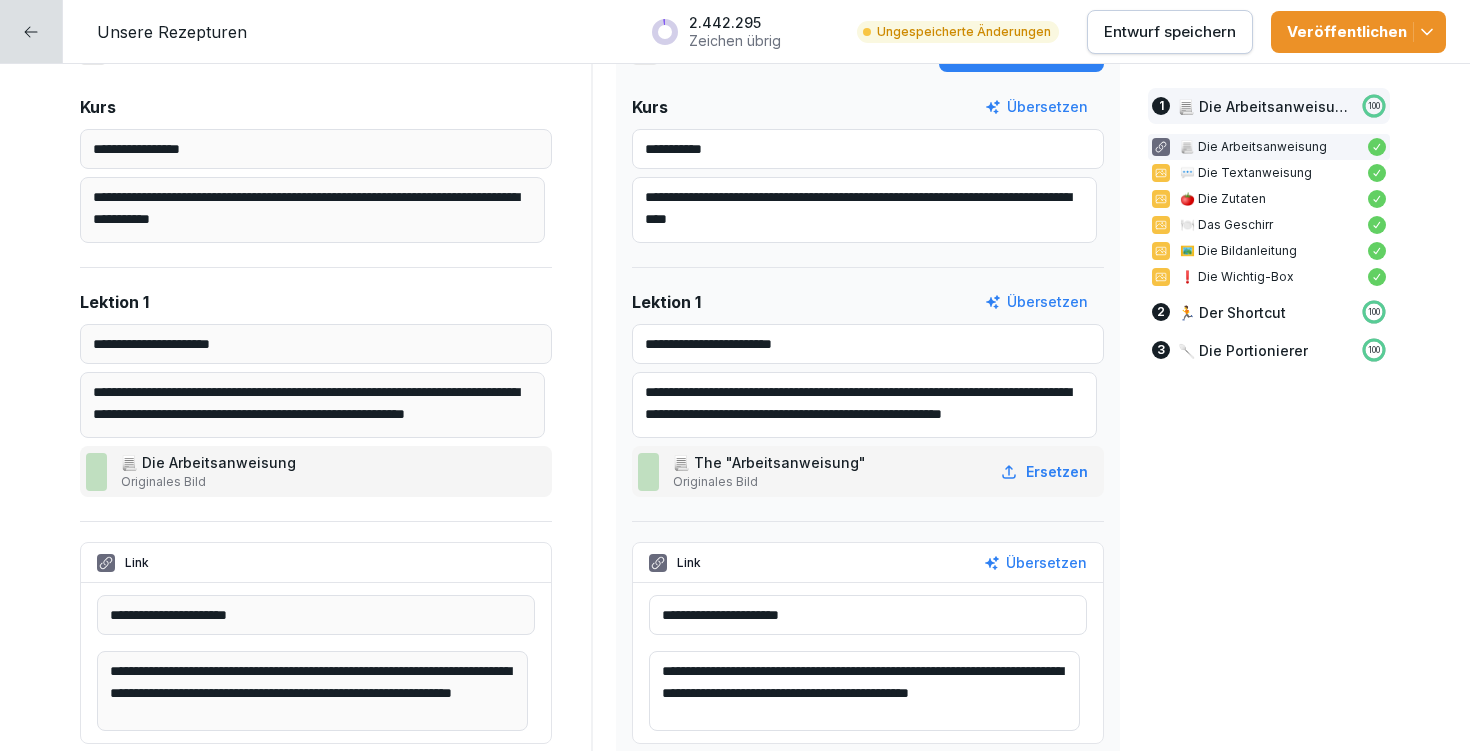 drag, startPoint x: 778, startPoint y: 408, endPoint x: 812, endPoint y: 461, distance: 62.968246 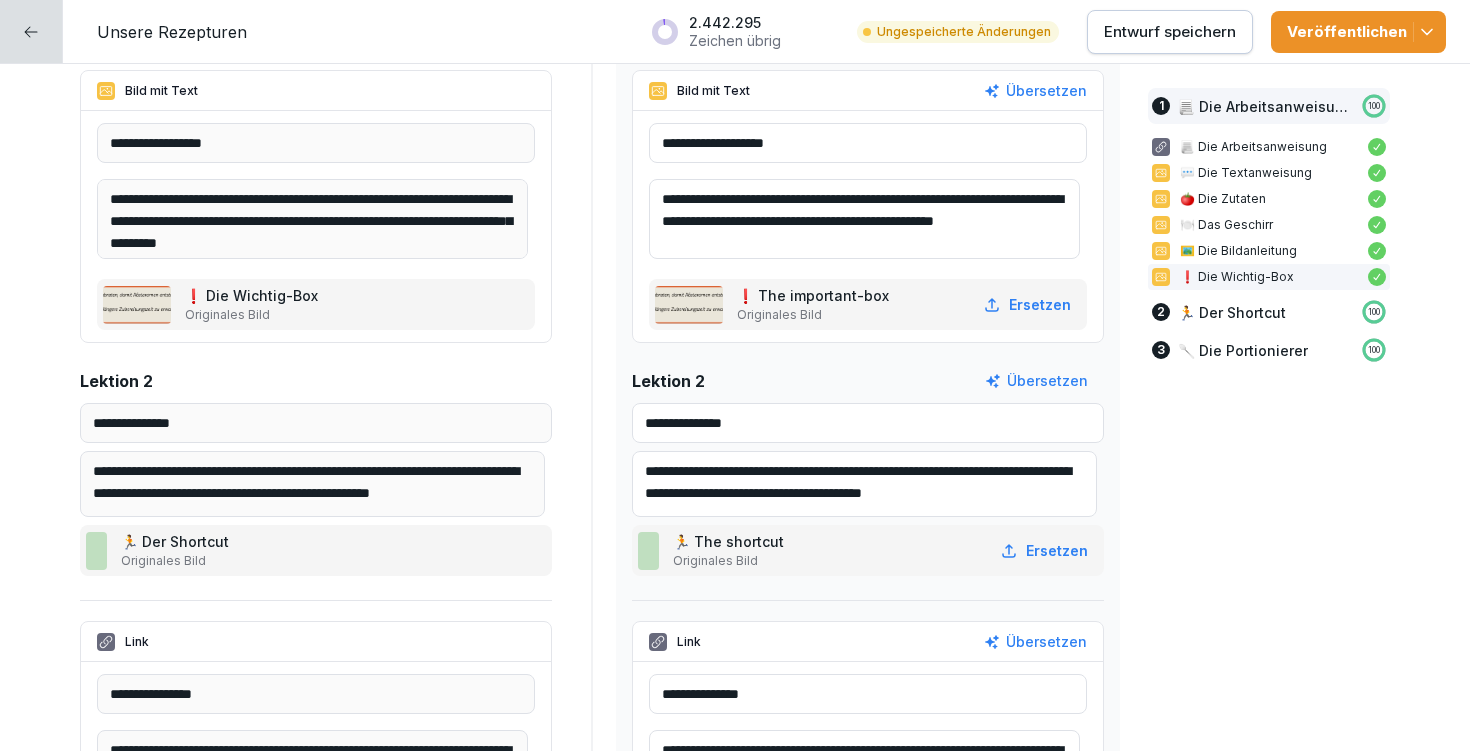 scroll, scrollTop: 2056, scrollLeft: 0, axis: vertical 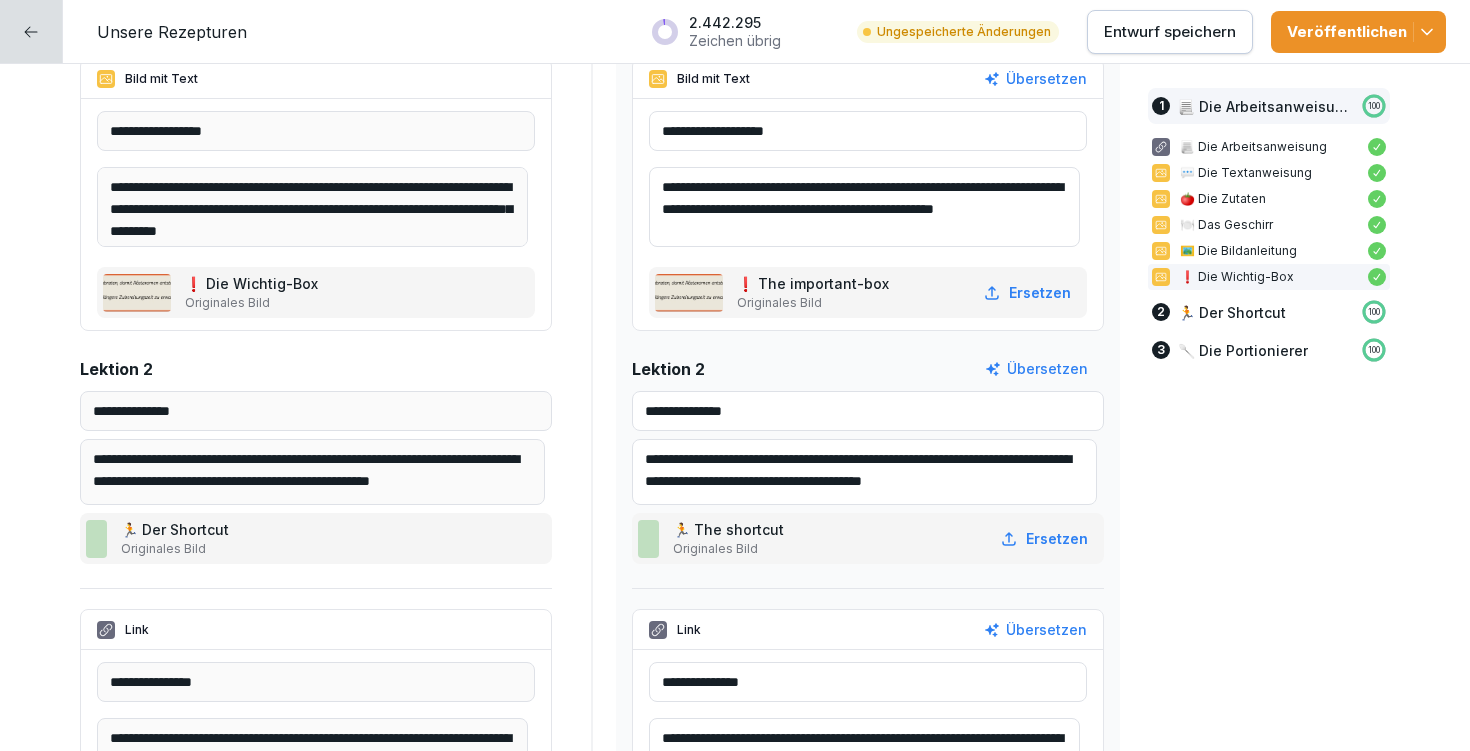 drag, startPoint x: 1038, startPoint y: 451, endPoint x: 1058, endPoint y: 490, distance: 43.829212 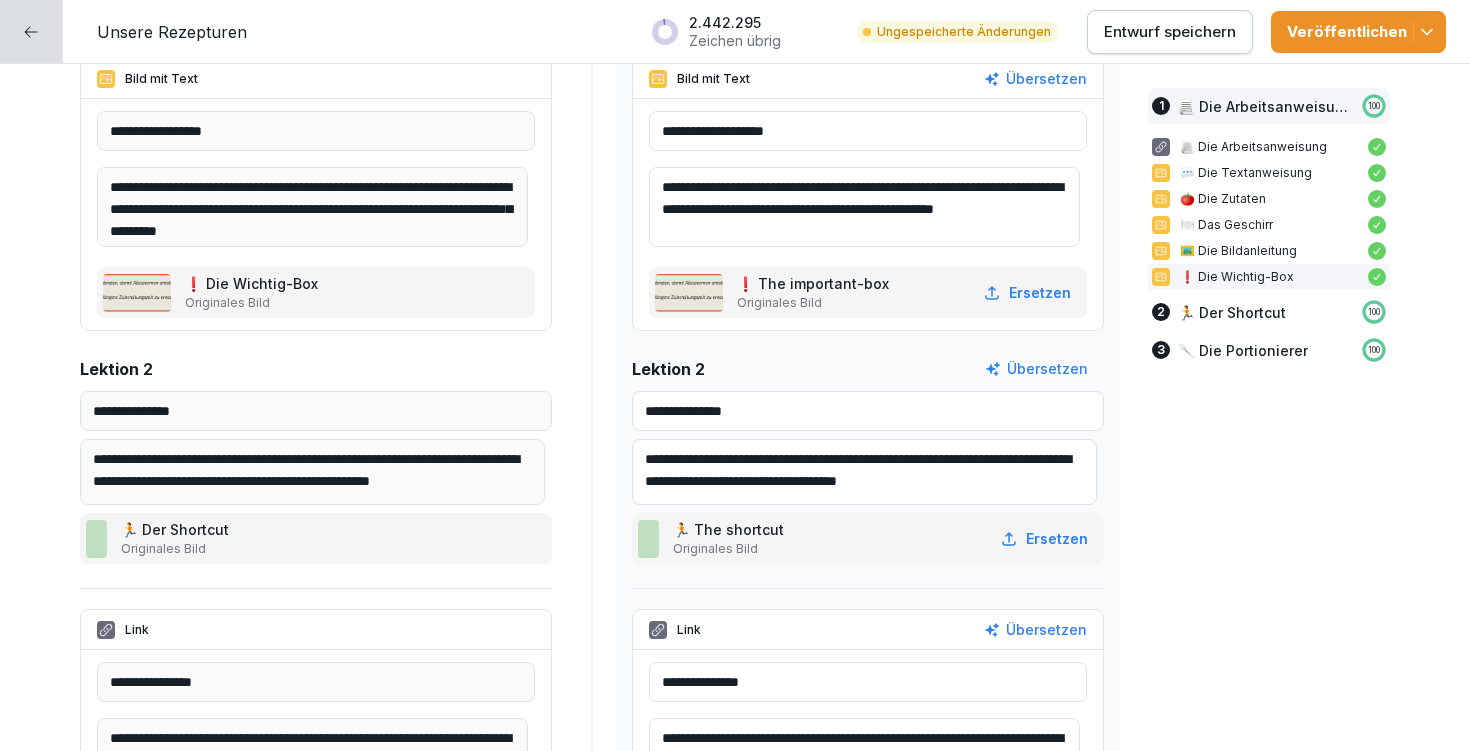 click on "**********" at bounding box center [864, 472] 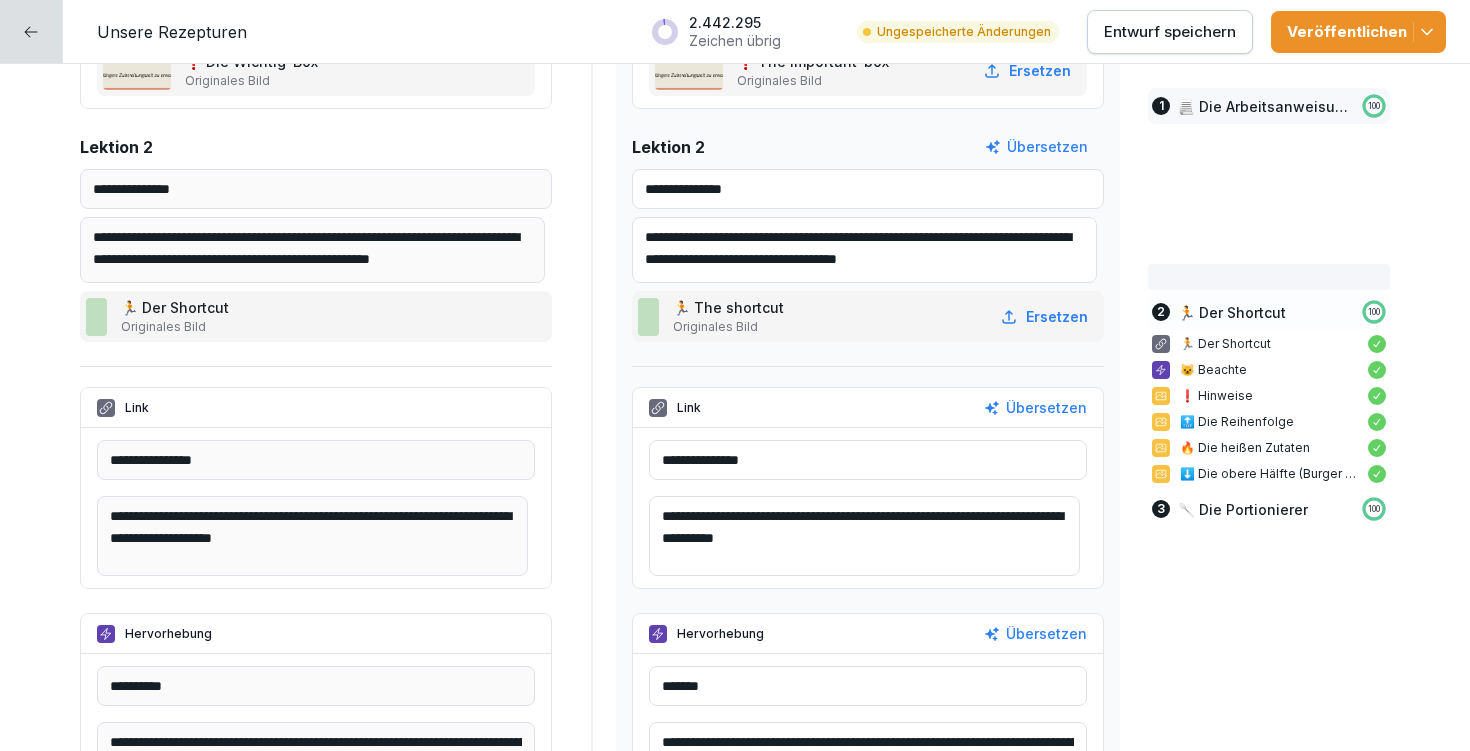 scroll, scrollTop: 2296, scrollLeft: 0, axis: vertical 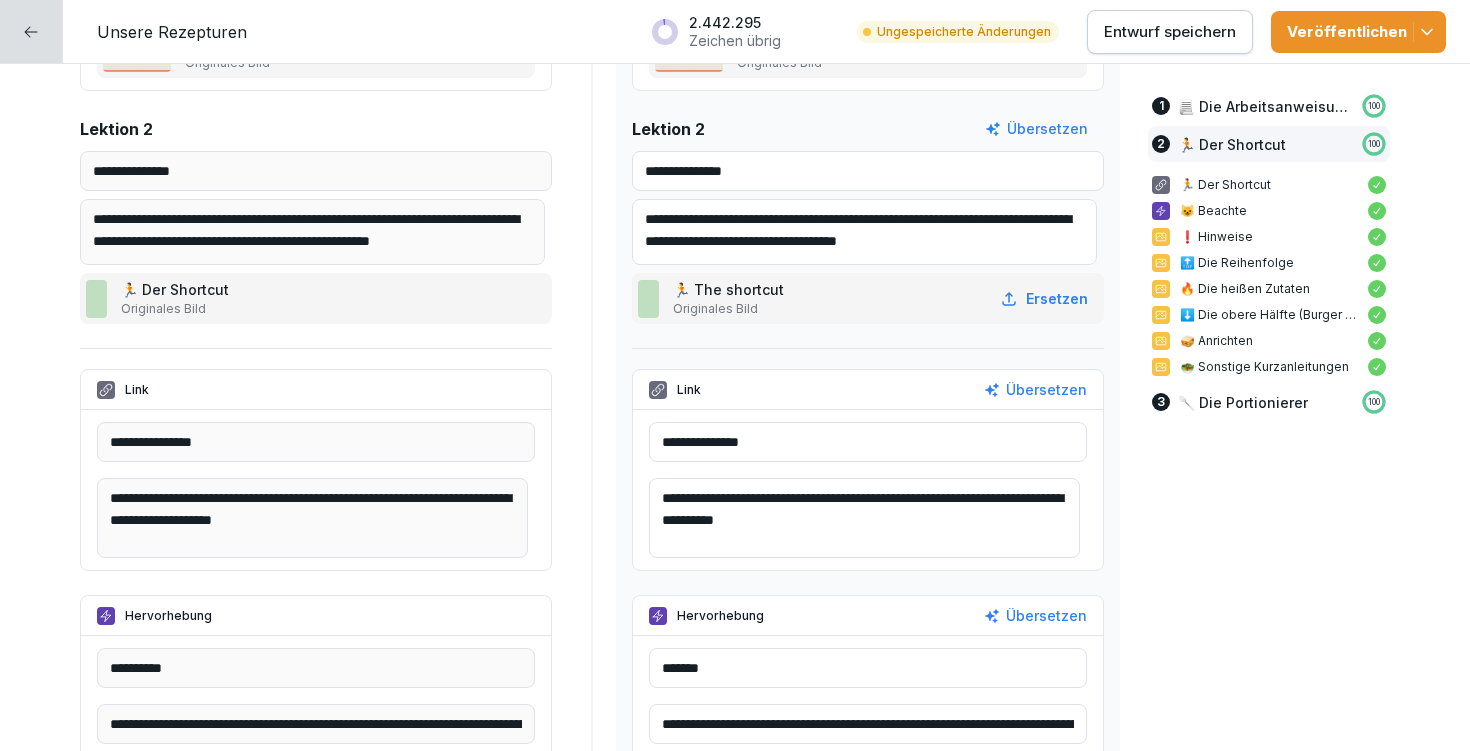 type on "**********" 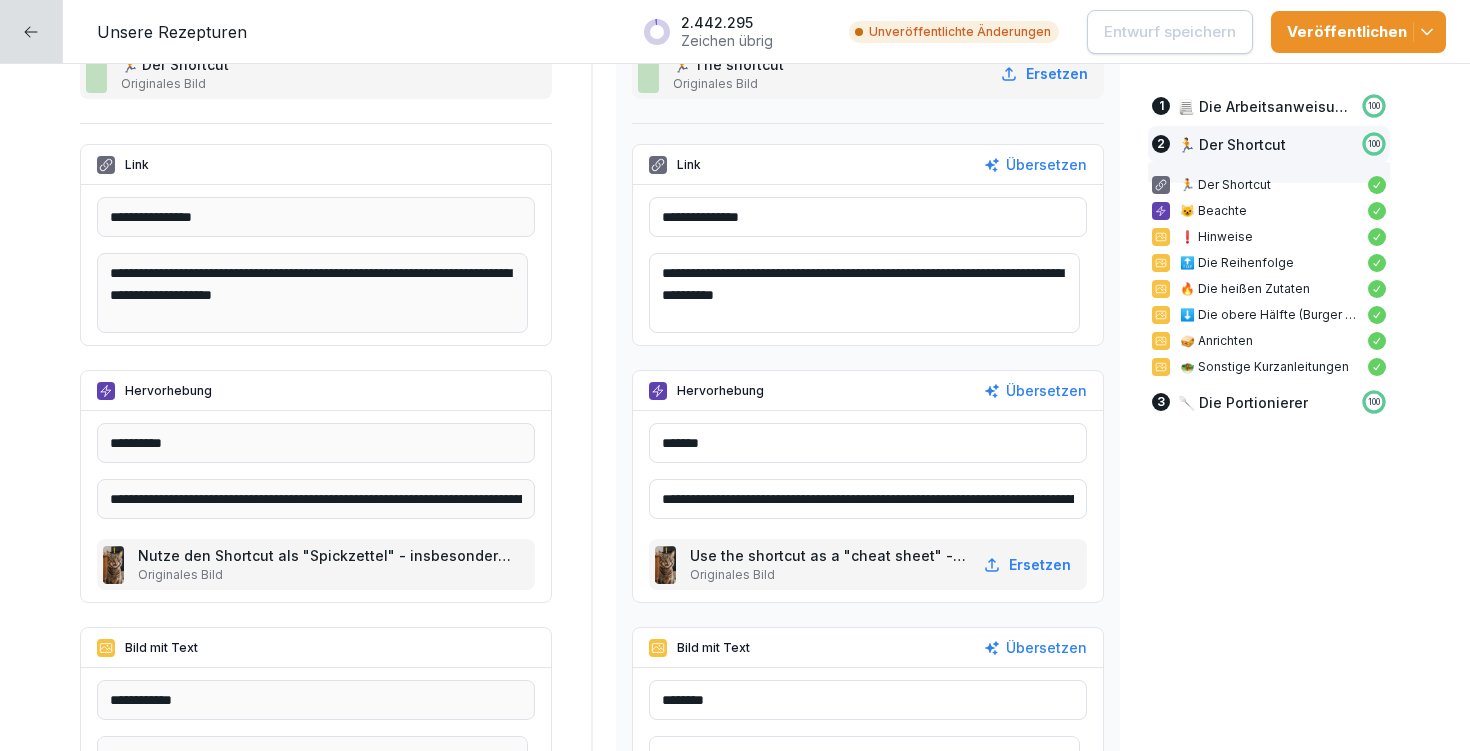 scroll, scrollTop: 2522, scrollLeft: 0, axis: vertical 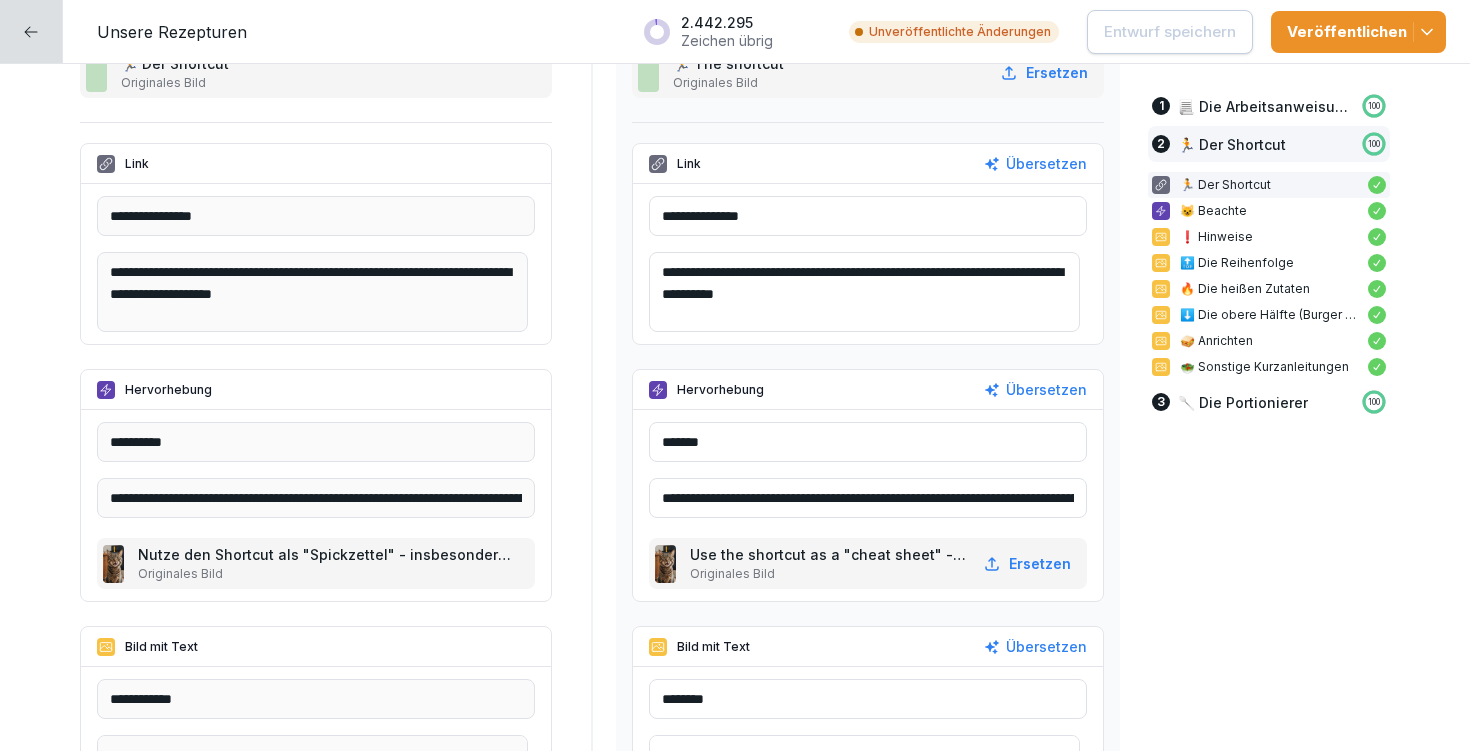 click on "**********" at bounding box center [864, 292] 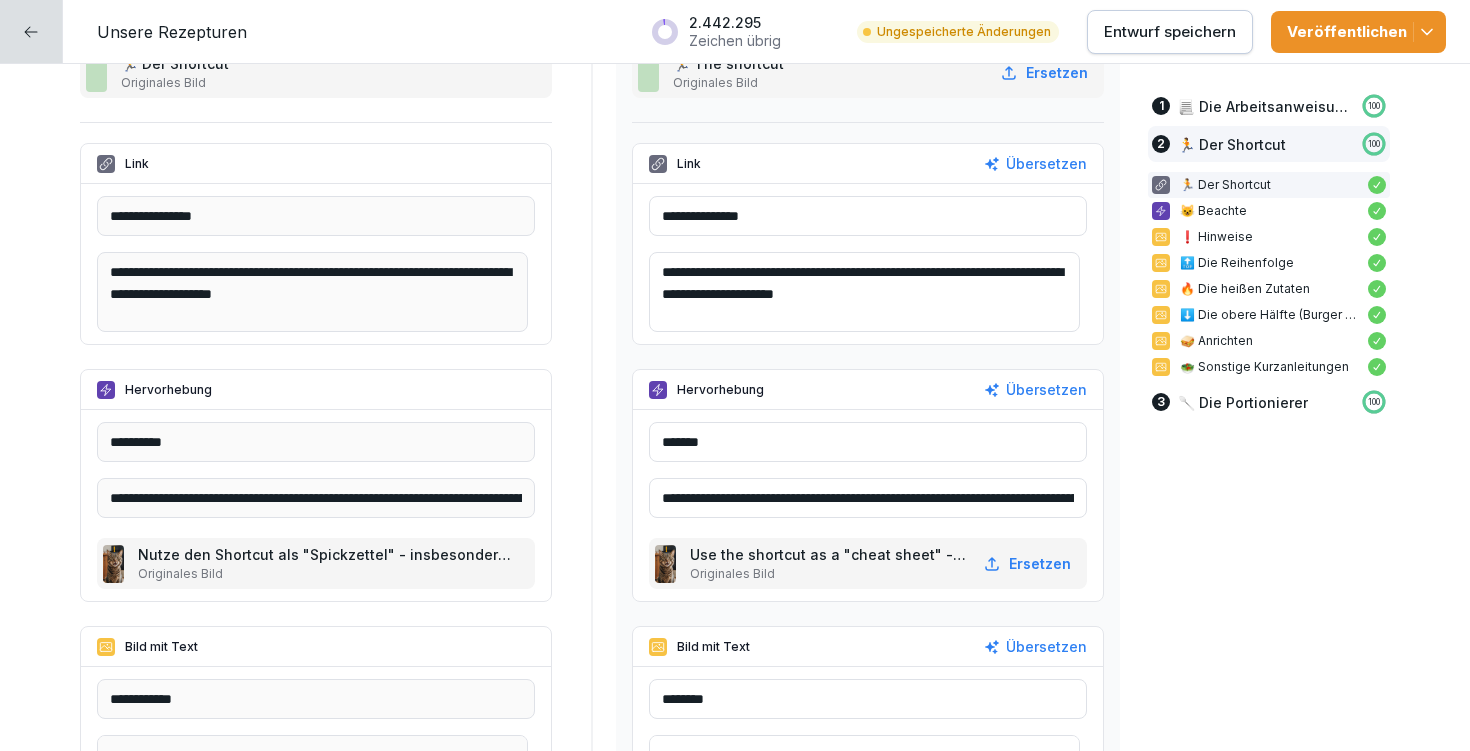 drag, startPoint x: 711, startPoint y: 296, endPoint x: 852, endPoint y: 294, distance: 141.01419 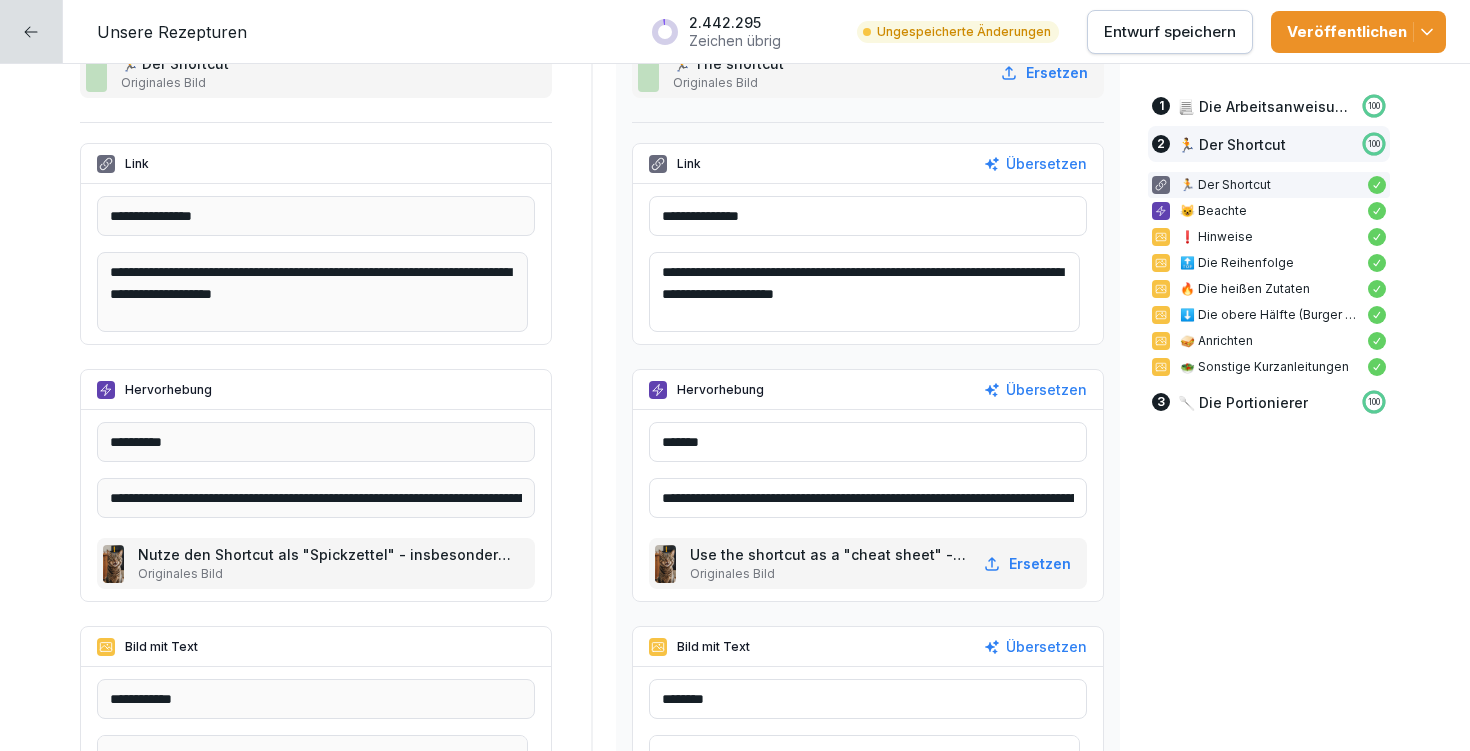 click on "**********" at bounding box center (864, 292) 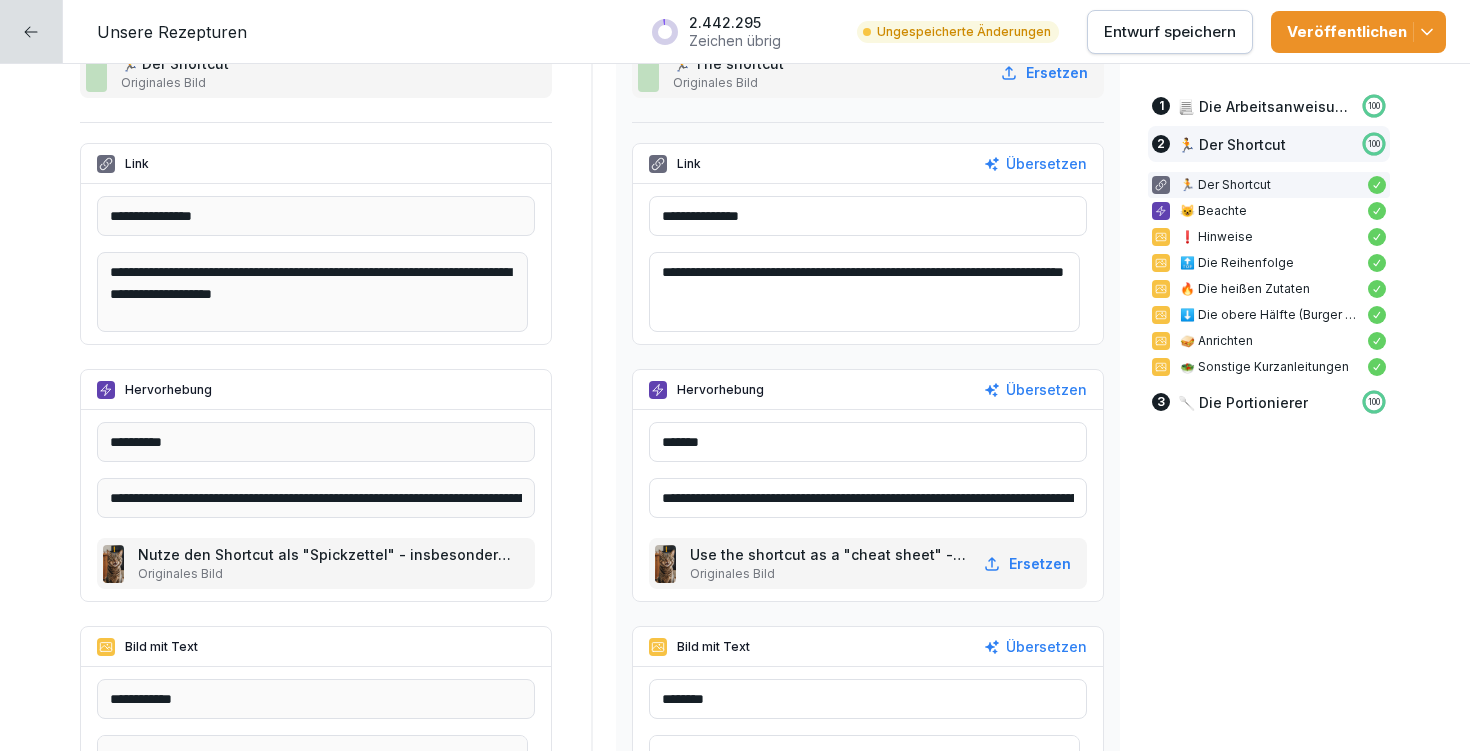 click on "**********" at bounding box center (864, 292) 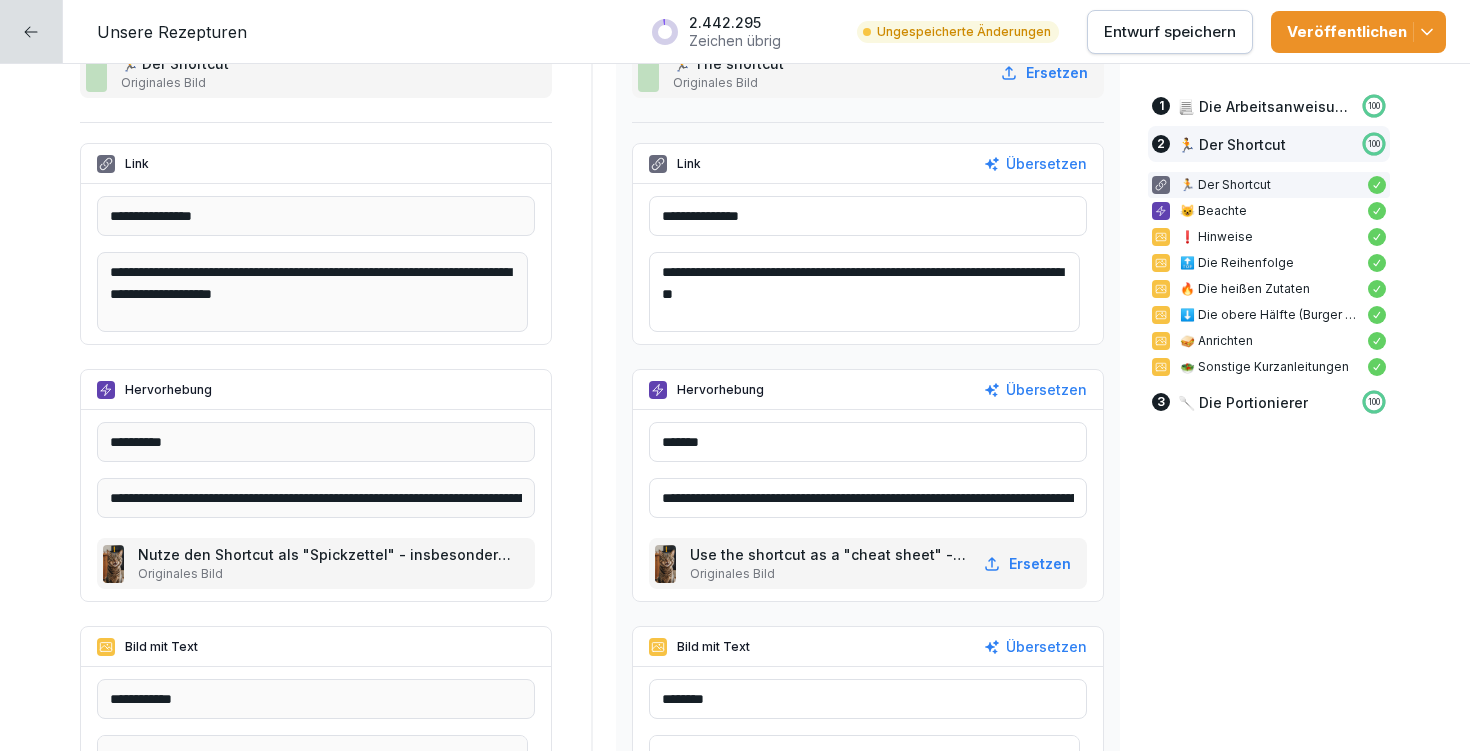 type on "**********" 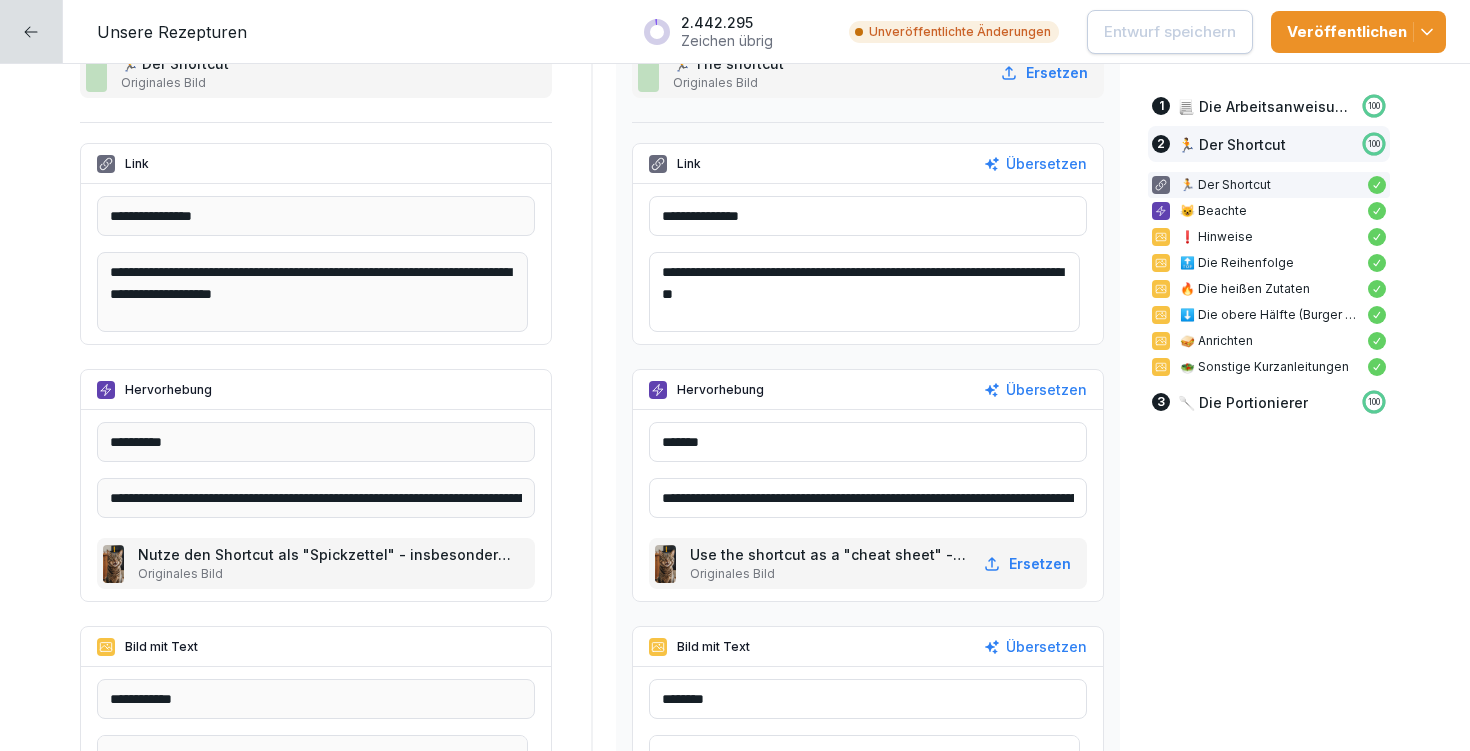 drag, startPoint x: 649, startPoint y: 496, endPoint x: 690, endPoint y: 493, distance: 41.109608 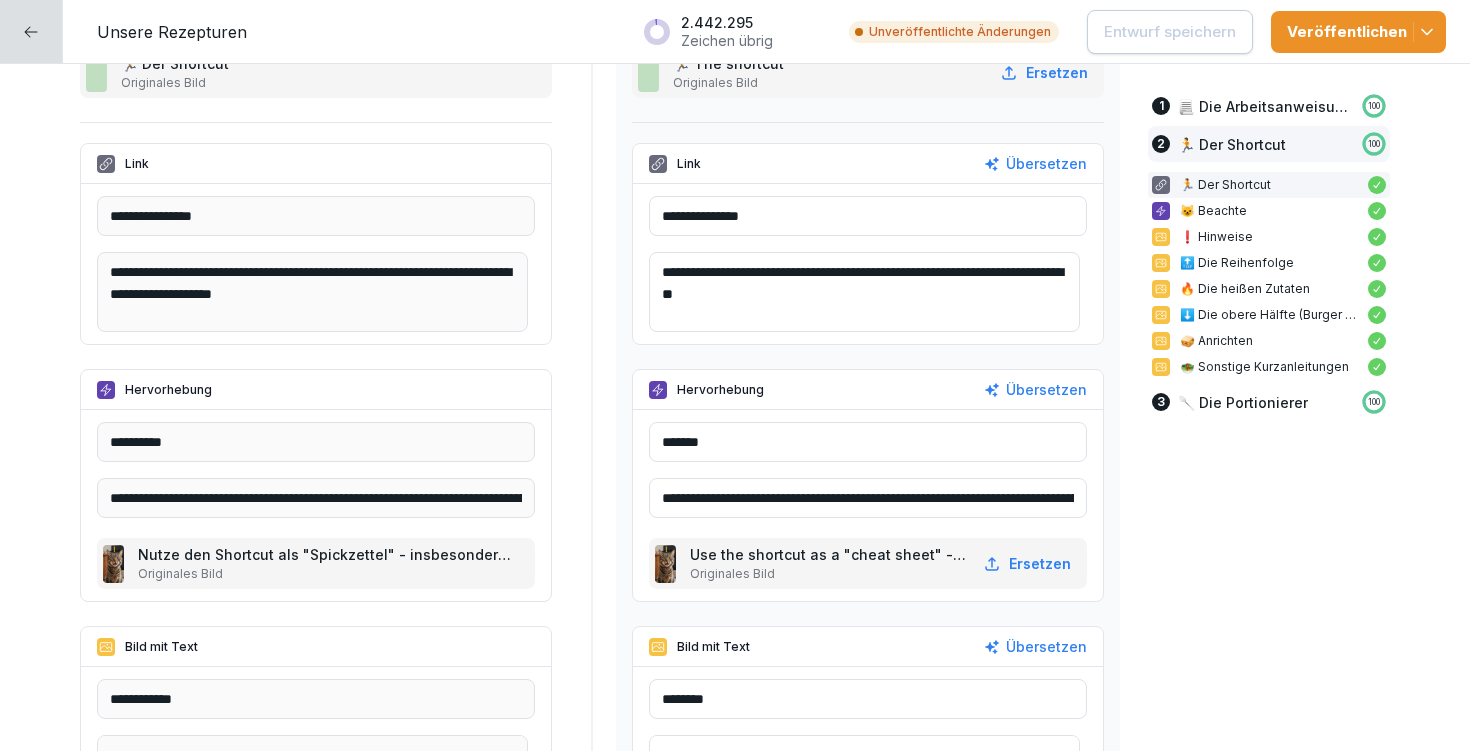 click on "**********" at bounding box center (868, 498) 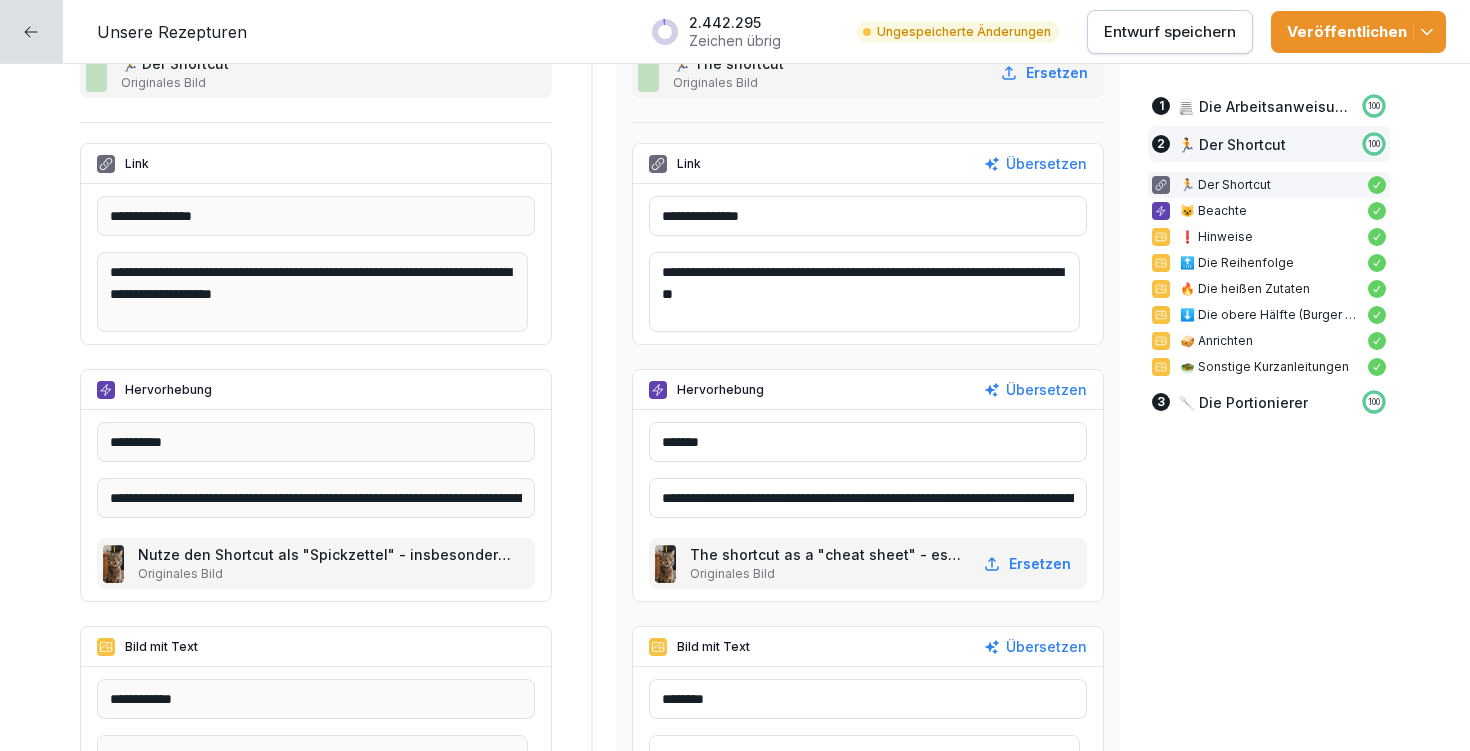click on "**********" at bounding box center (868, 498) 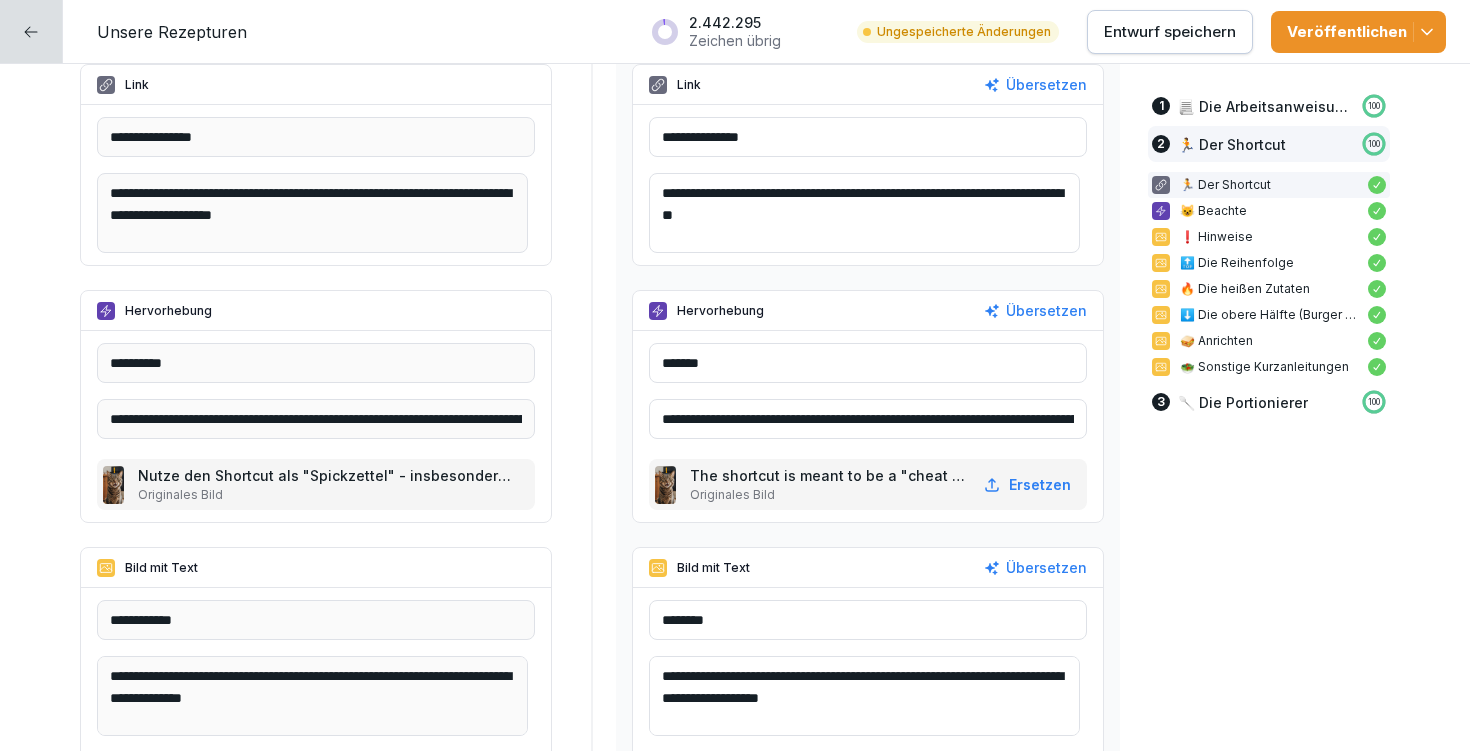 scroll, scrollTop: 2607, scrollLeft: 0, axis: vertical 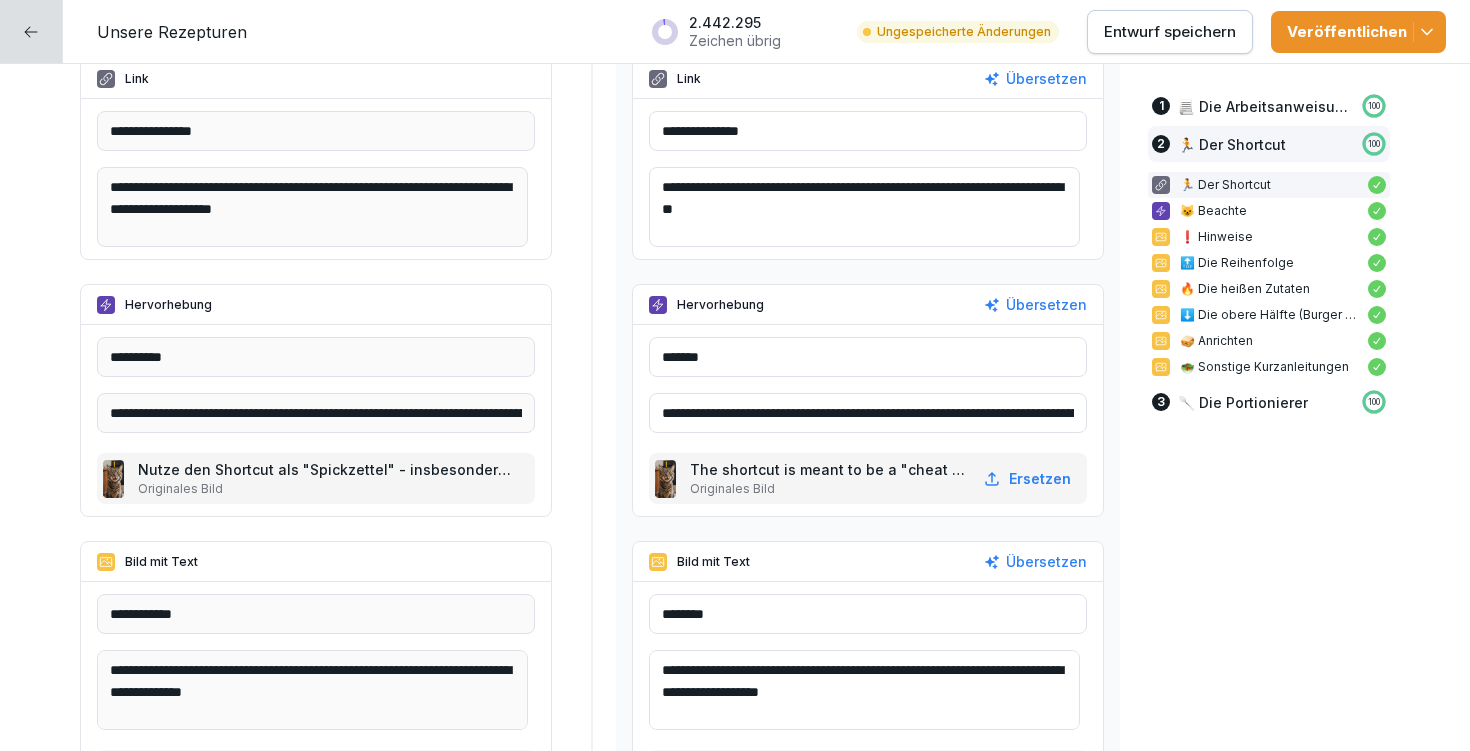 drag, startPoint x: 1001, startPoint y: 406, endPoint x: 1050, endPoint y: 411, distance: 49.25444 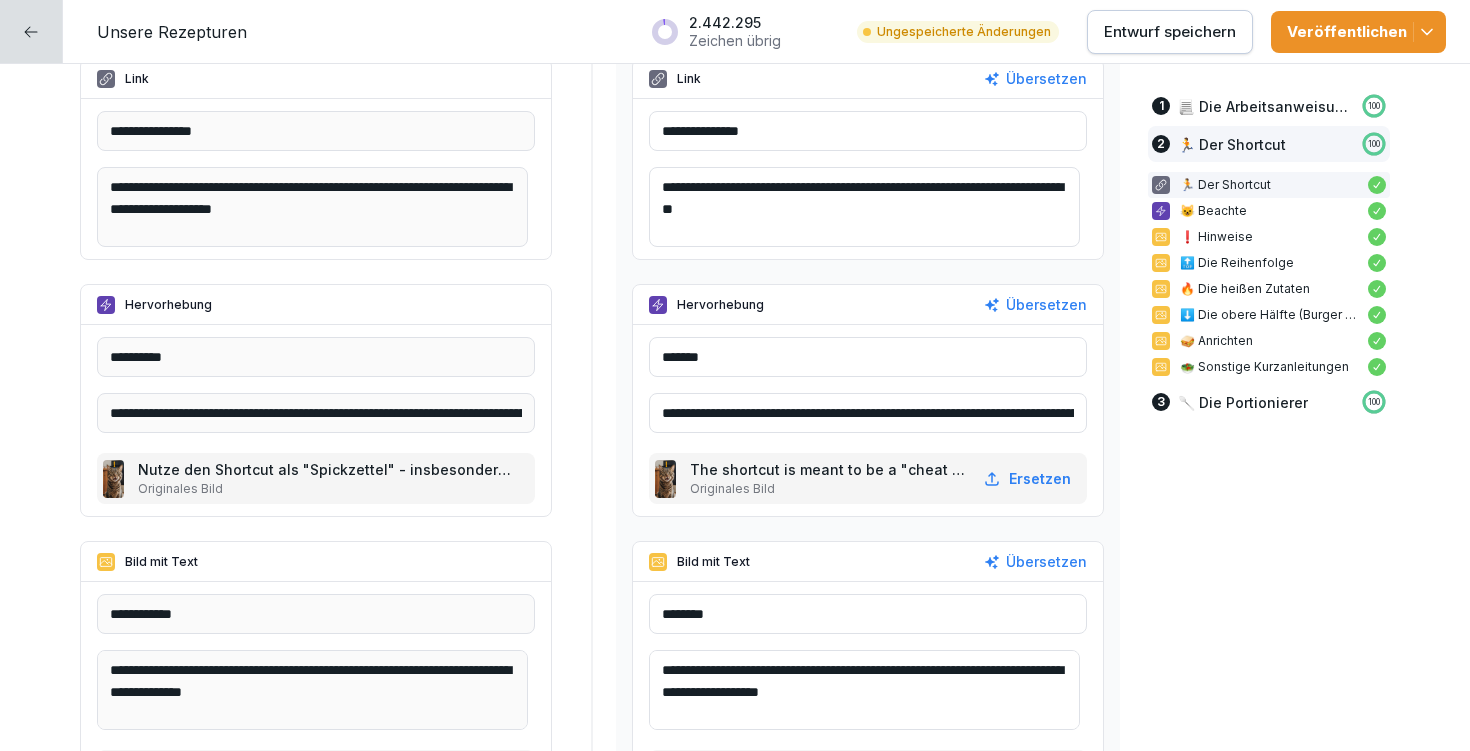 click on "**********" at bounding box center (868, 413) 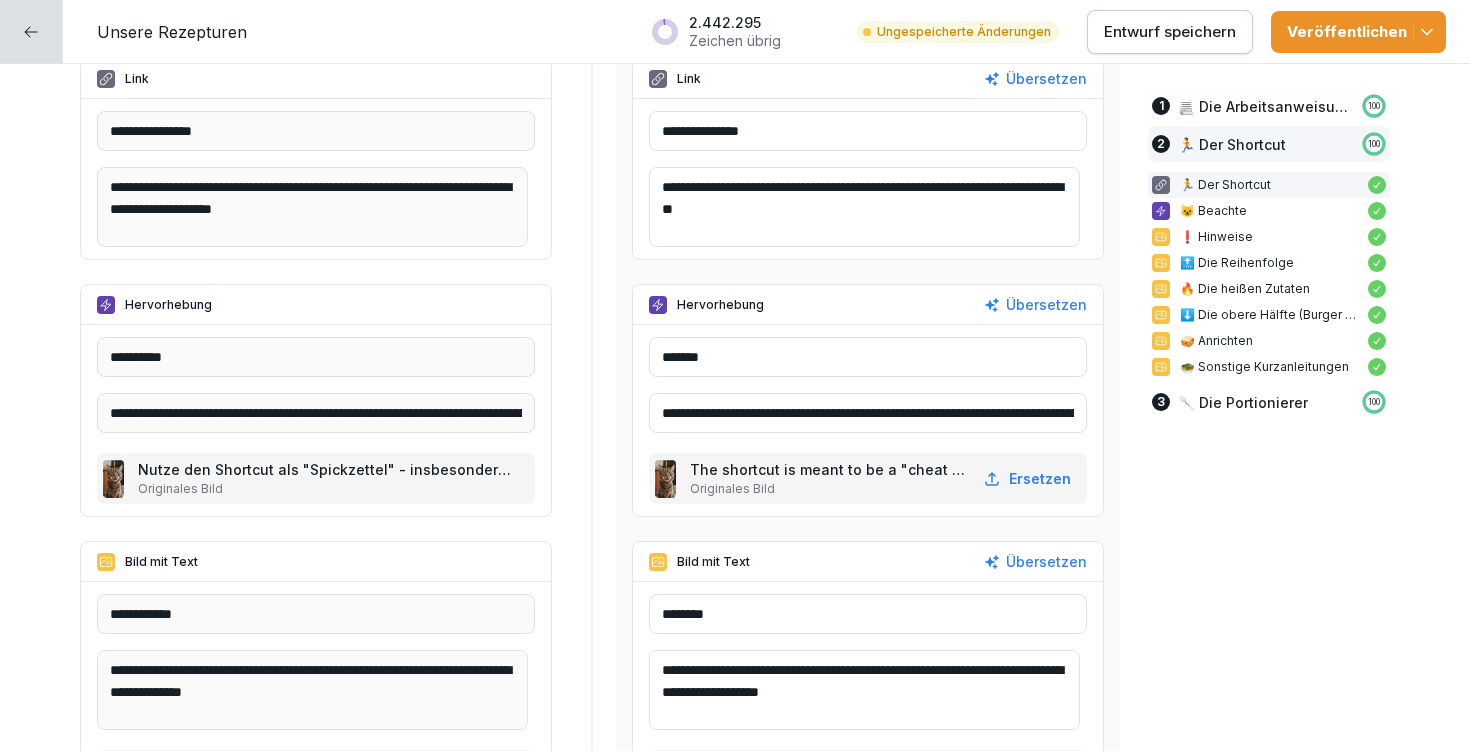 type on "**********" 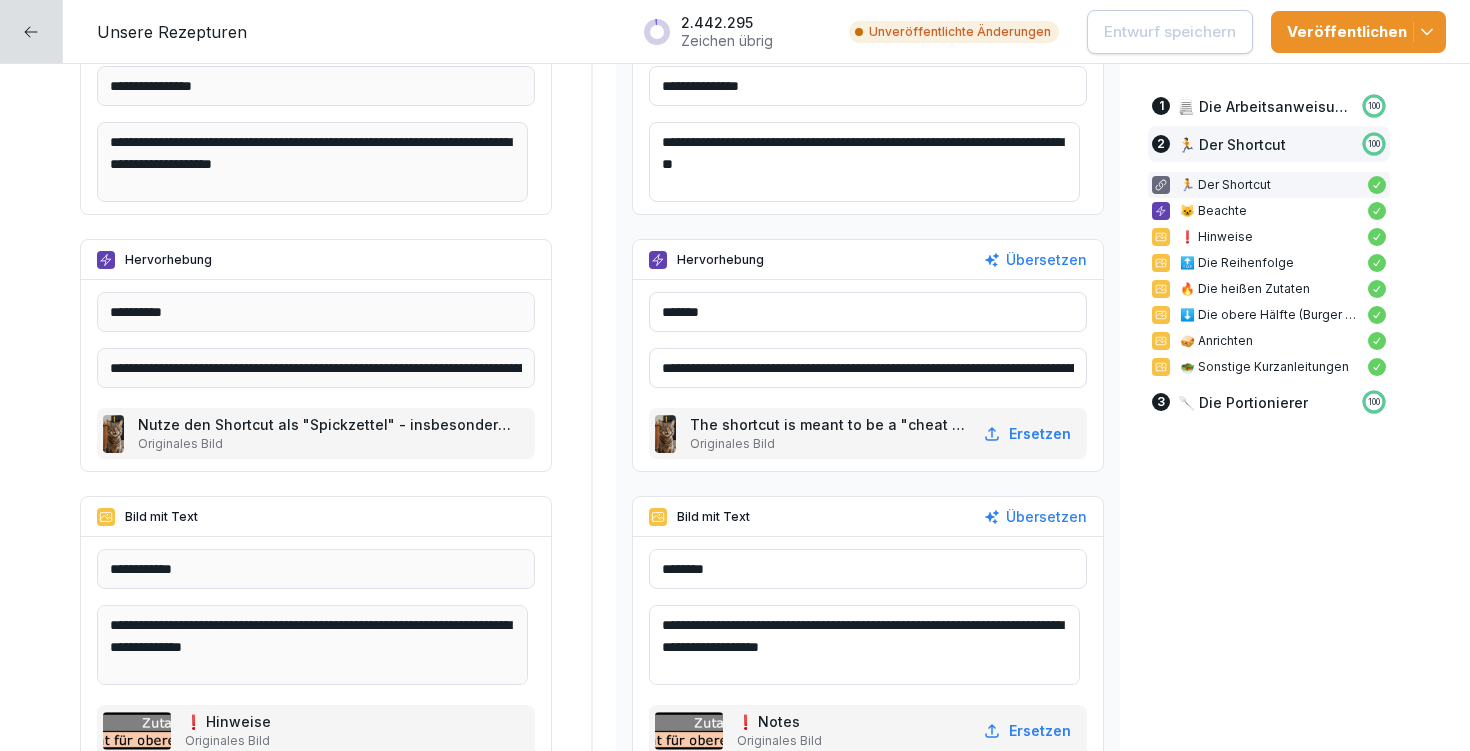 scroll, scrollTop: 2656, scrollLeft: 0, axis: vertical 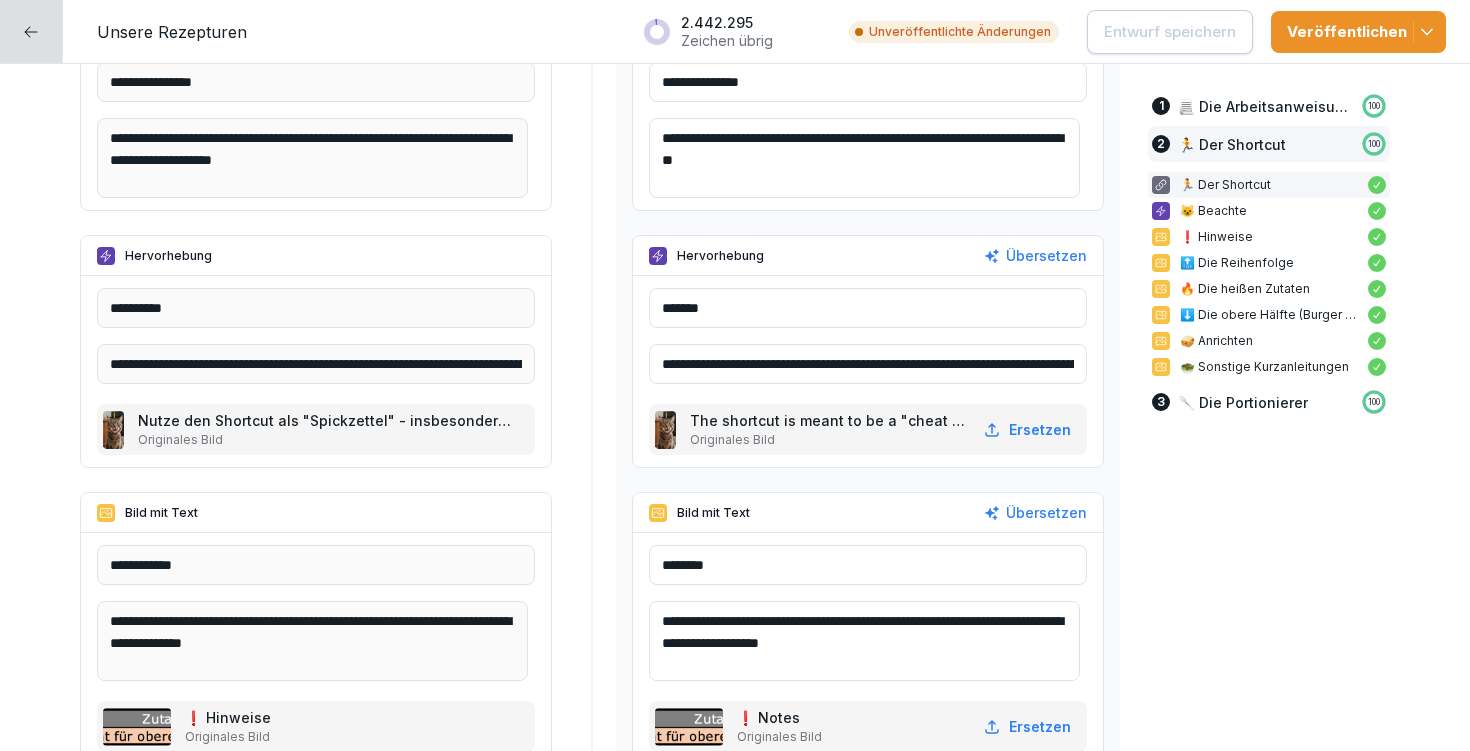 drag, startPoint x: 1002, startPoint y: 366, endPoint x: 1061, endPoint y: 351, distance: 60.876926 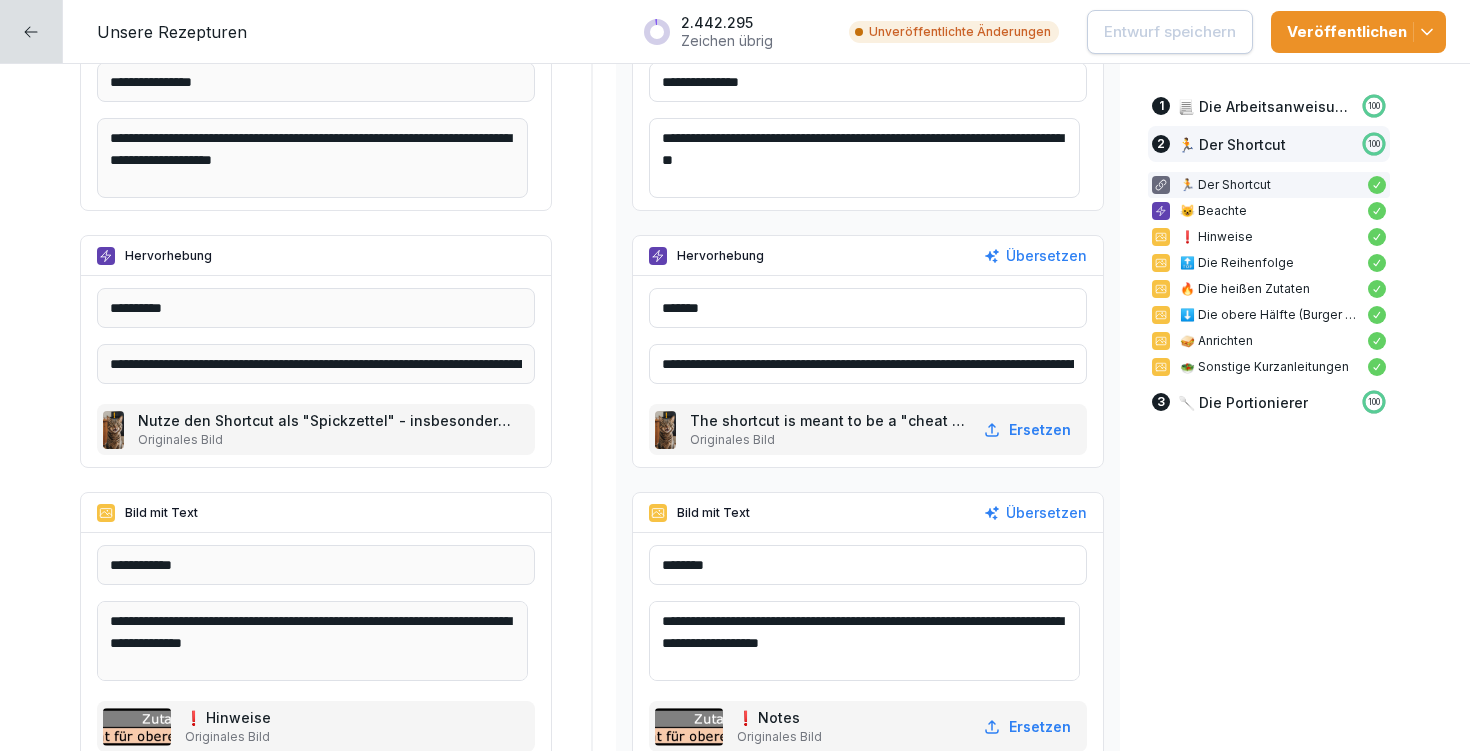 drag, startPoint x: 943, startPoint y: 363, endPoint x: 1030, endPoint y: 356, distance: 87.28116 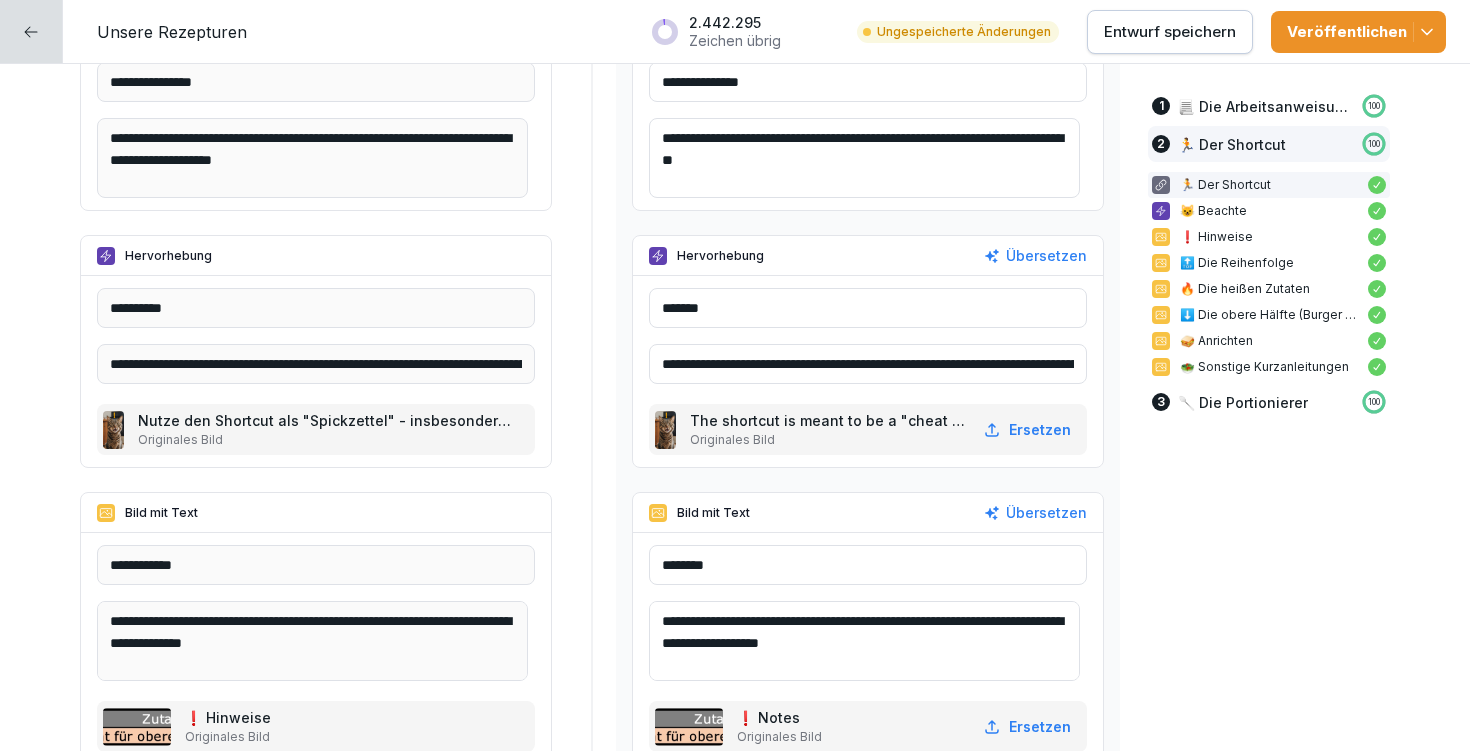 drag, startPoint x: 1018, startPoint y: 365, endPoint x: 1076, endPoint y: 369, distance: 58.137768 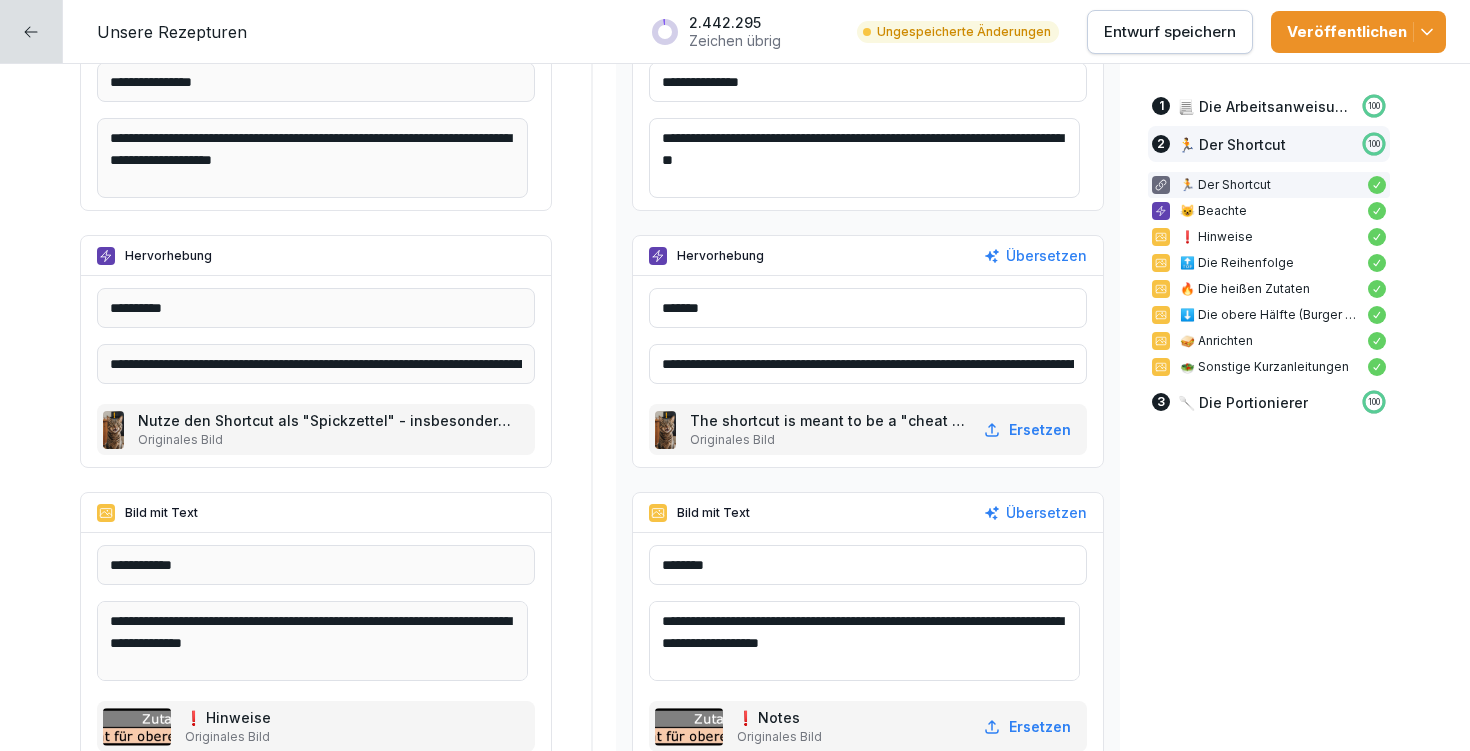 click on "**********" at bounding box center [868, 364] 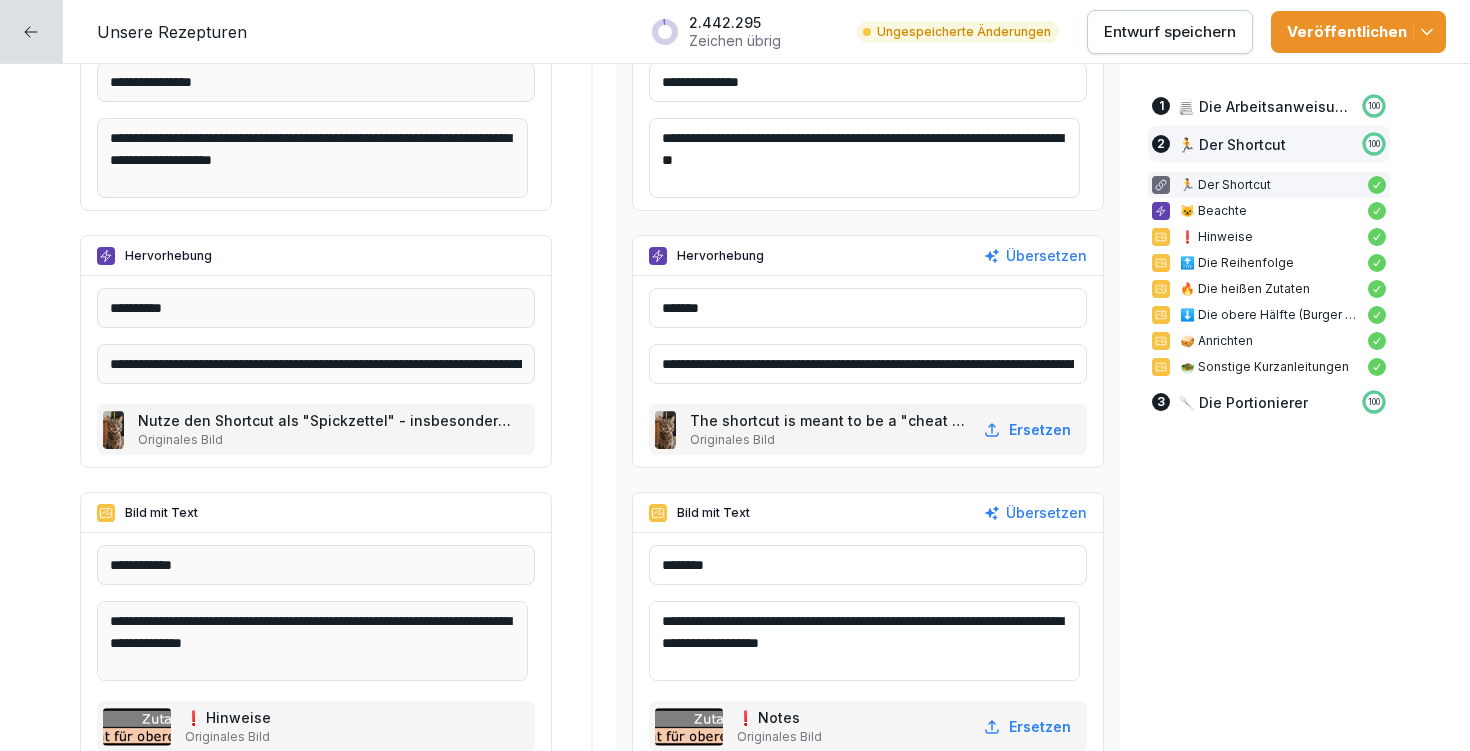 drag, startPoint x: 782, startPoint y: 360, endPoint x: 1052, endPoint y: 357, distance: 270.01666 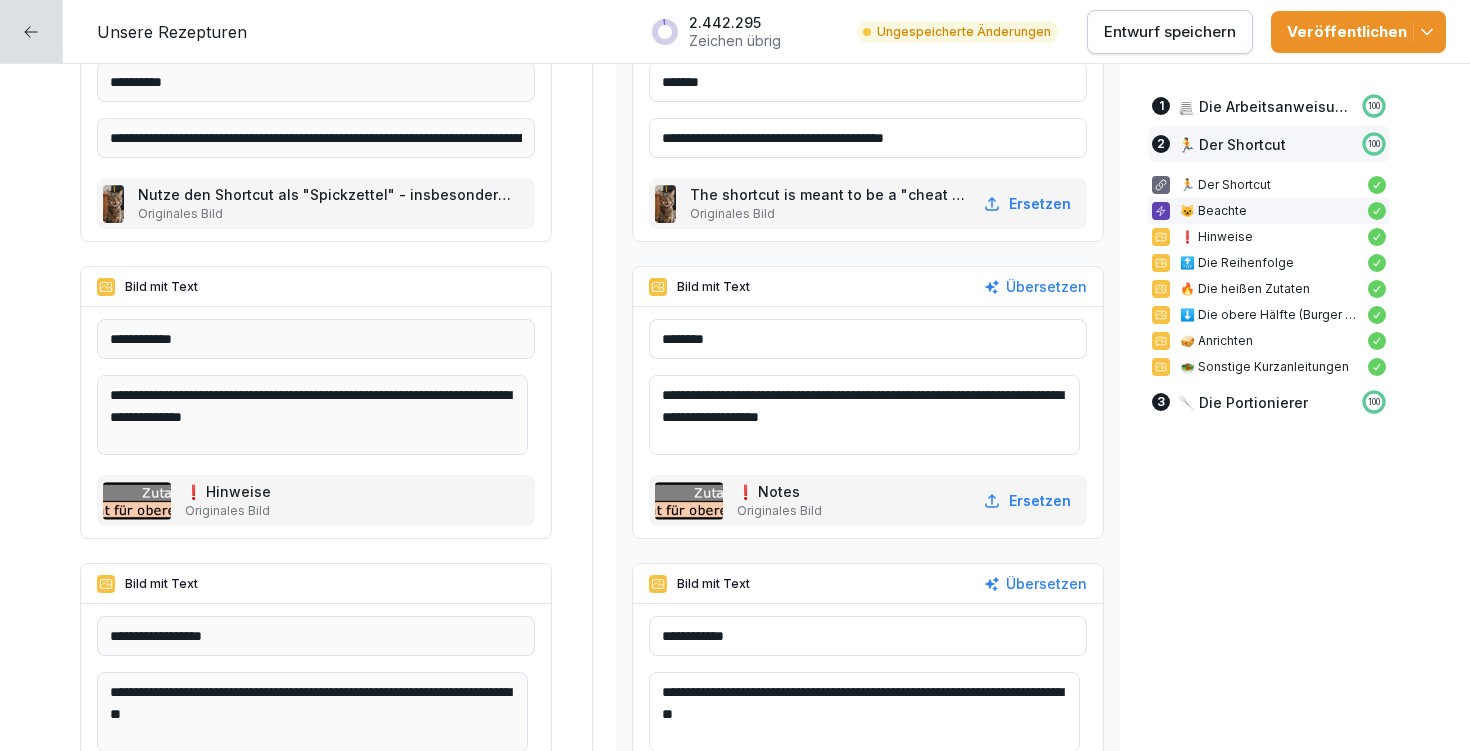 scroll, scrollTop: 2893, scrollLeft: 0, axis: vertical 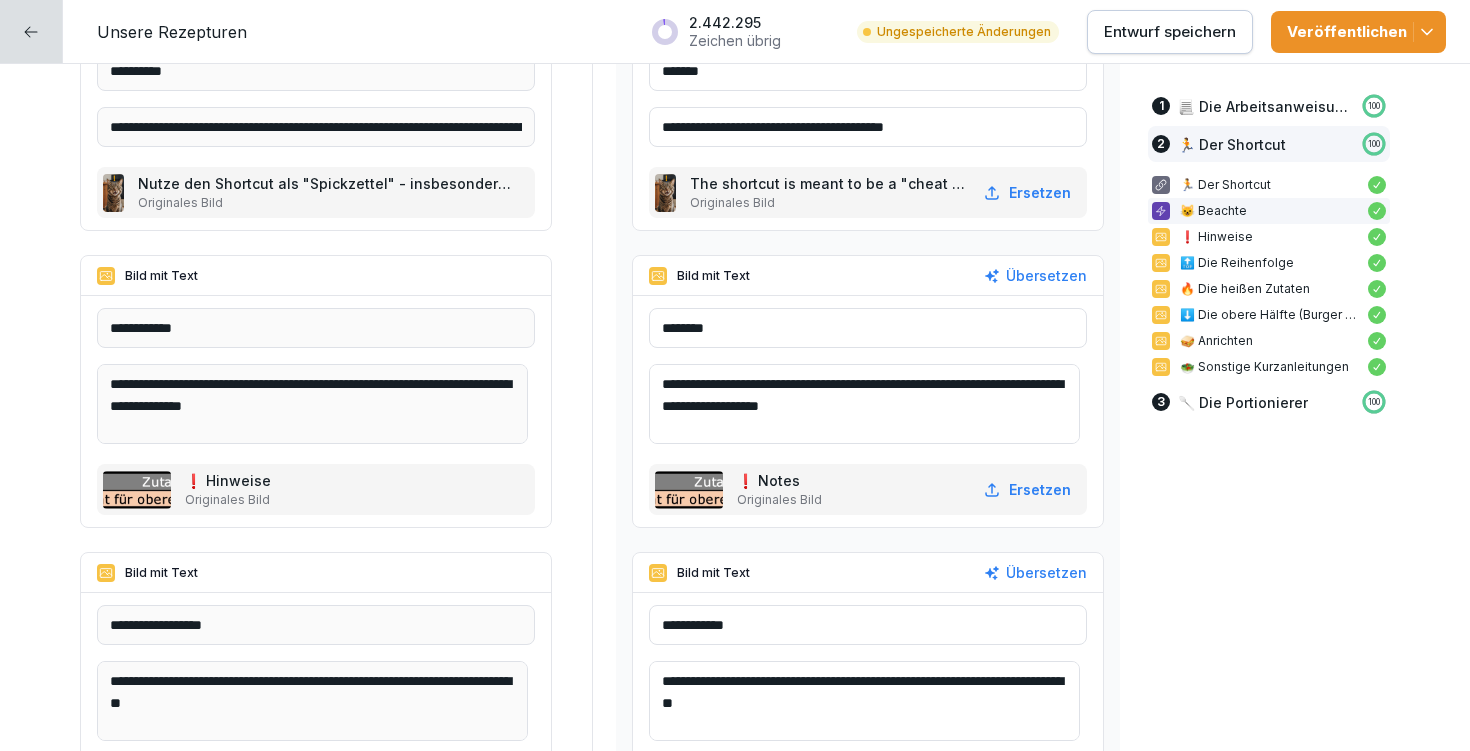 type on "**********" 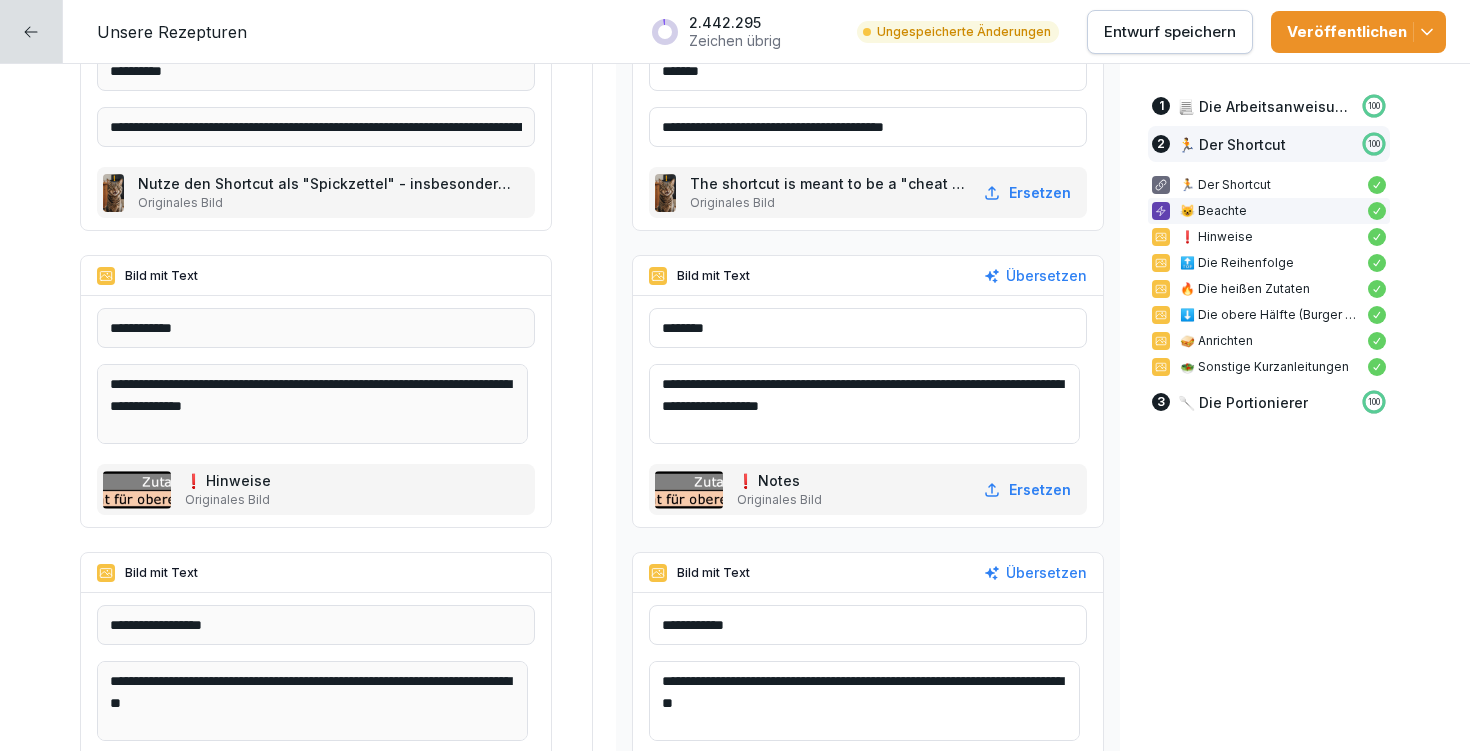 click on "**********" at bounding box center [864, 404] 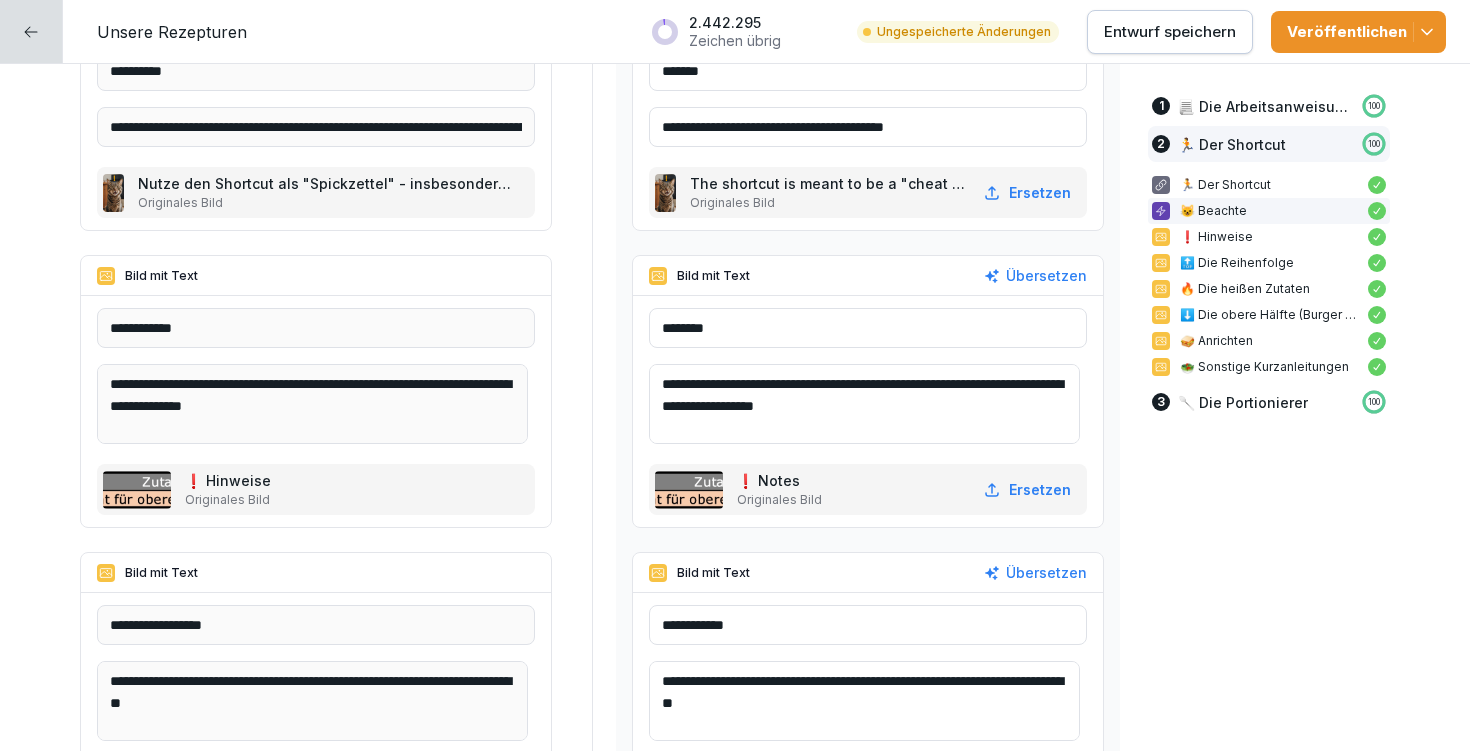 drag, startPoint x: 931, startPoint y: 382, endPoint x: 947, endPoint y: 404, distance: 27.202942 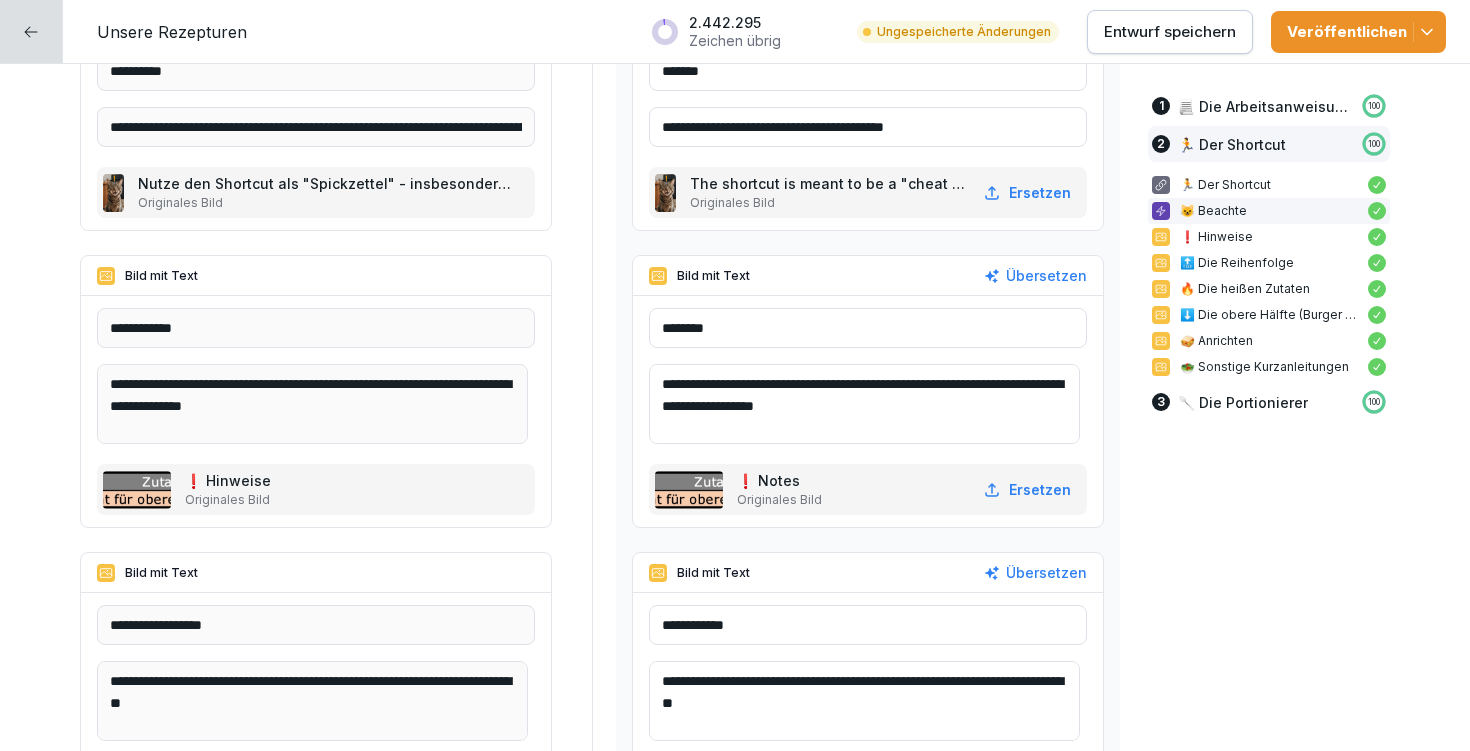 click on "**********" at bounding box center [864, 404] 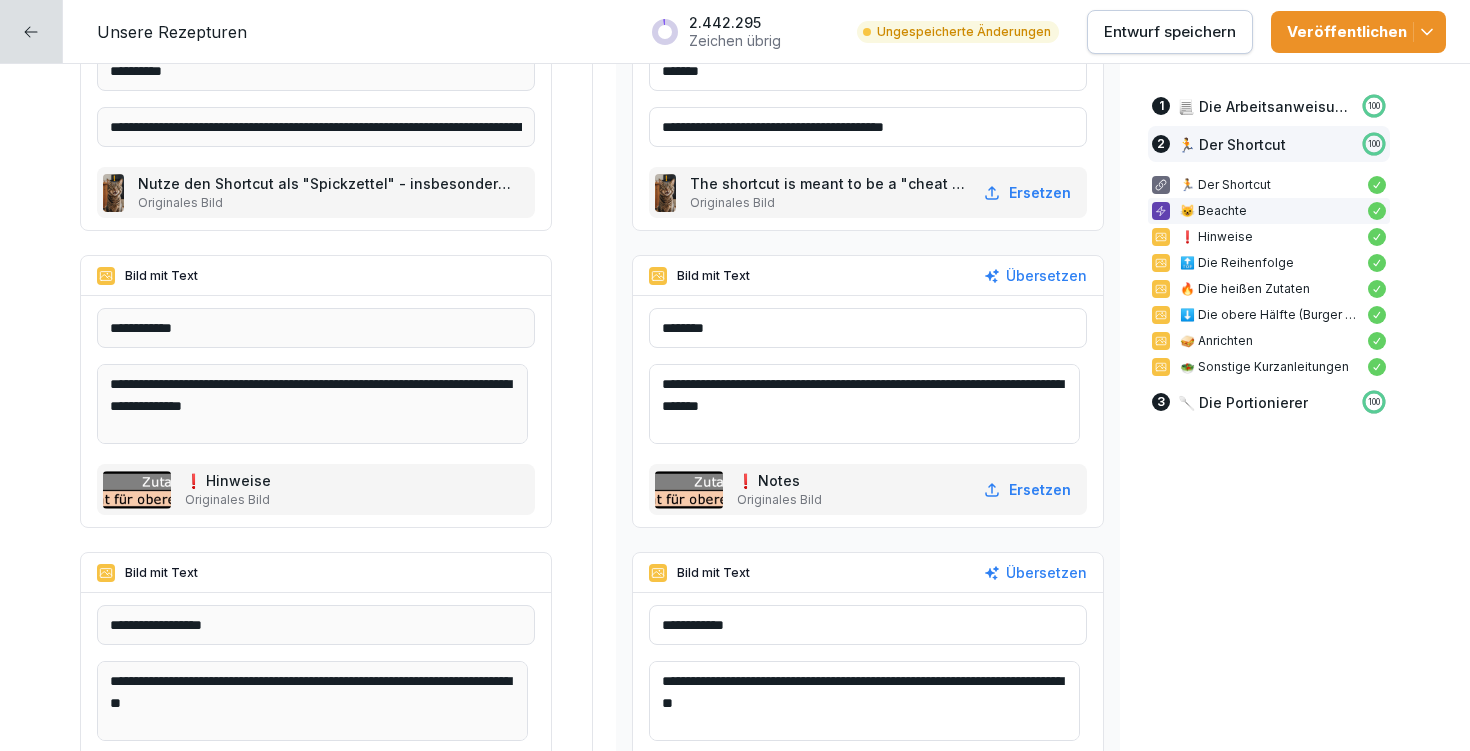 click on "**********" at bounding box center [864, 404] 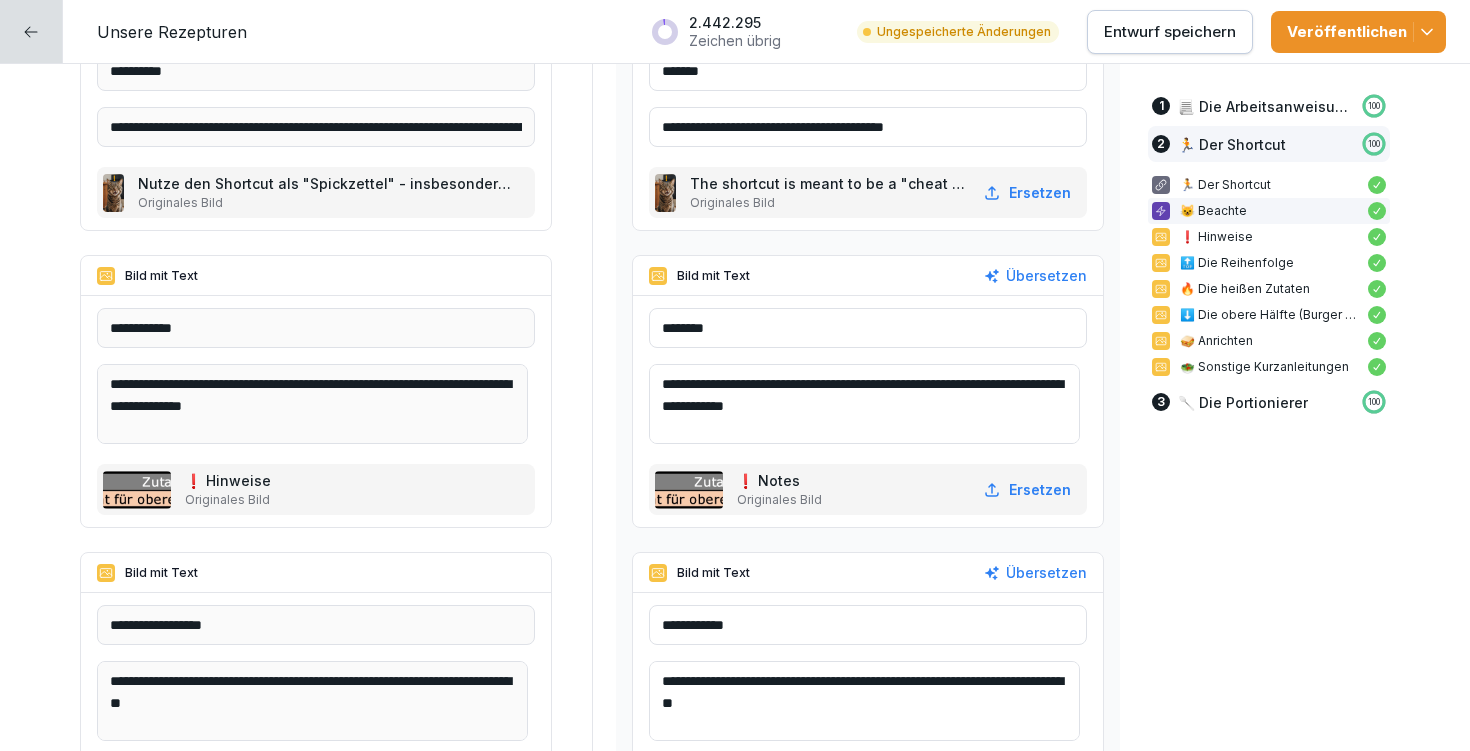 scroll, scrollTop: 19, scrollLeft: 0, axis: vertical 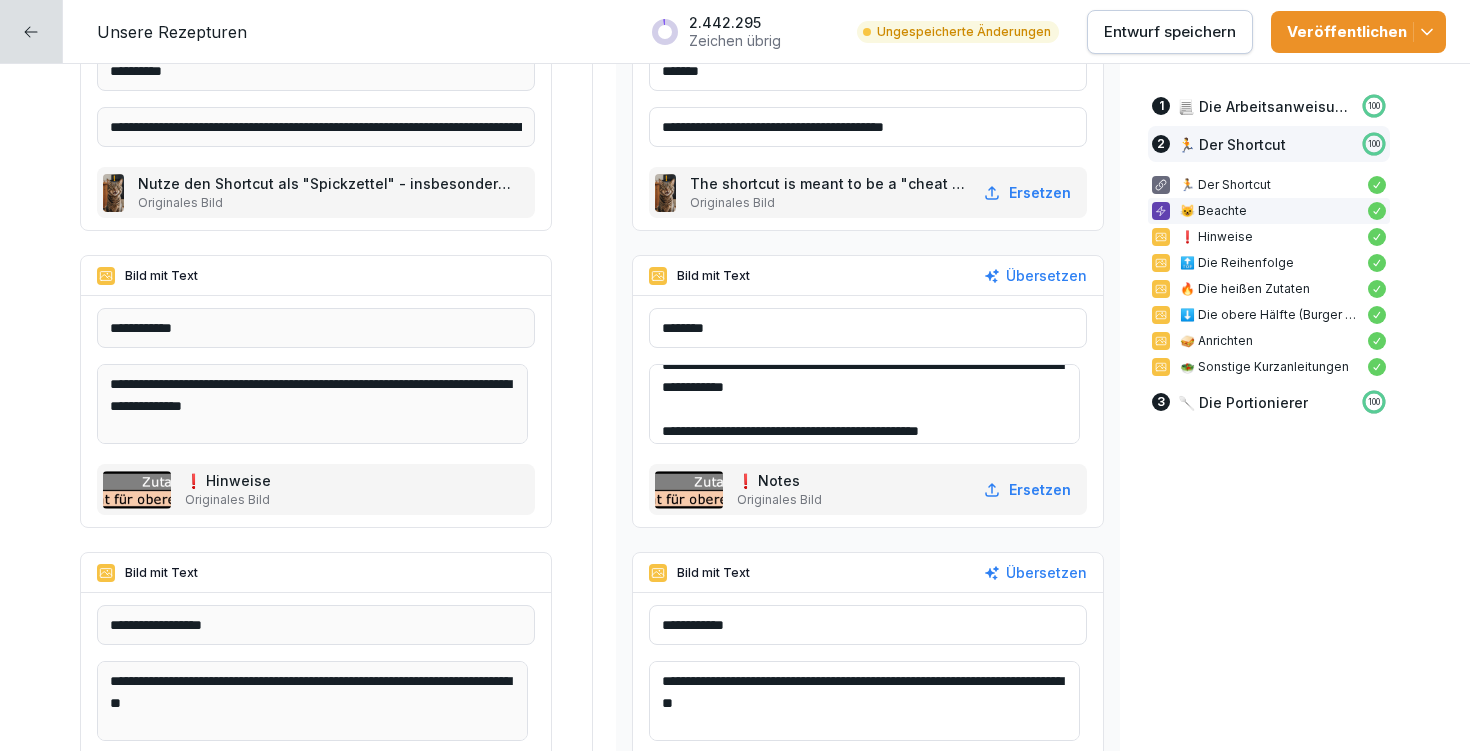 click on "**********" at bounding box center [864, 404] 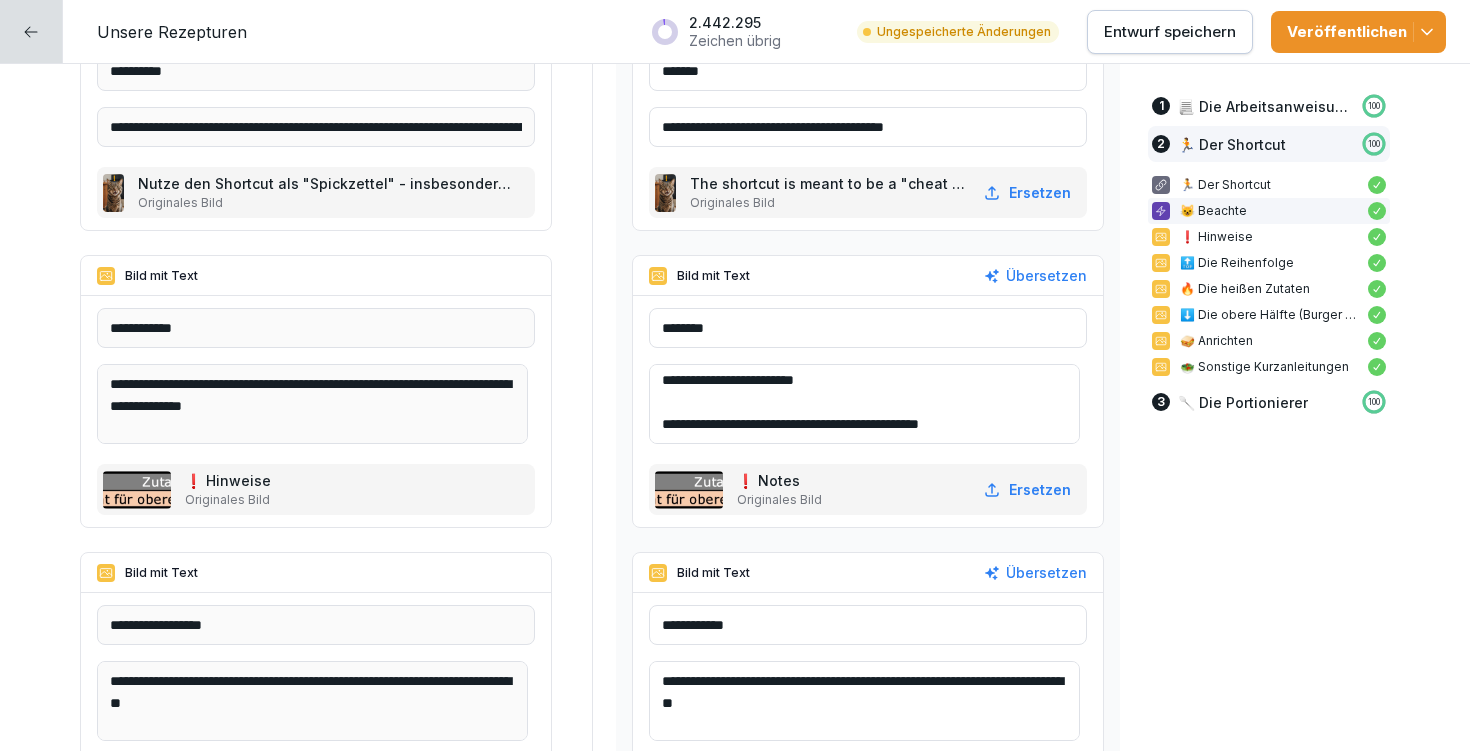 scroll, scrollTop: 26, scrollLeft: 0, axis: vertical 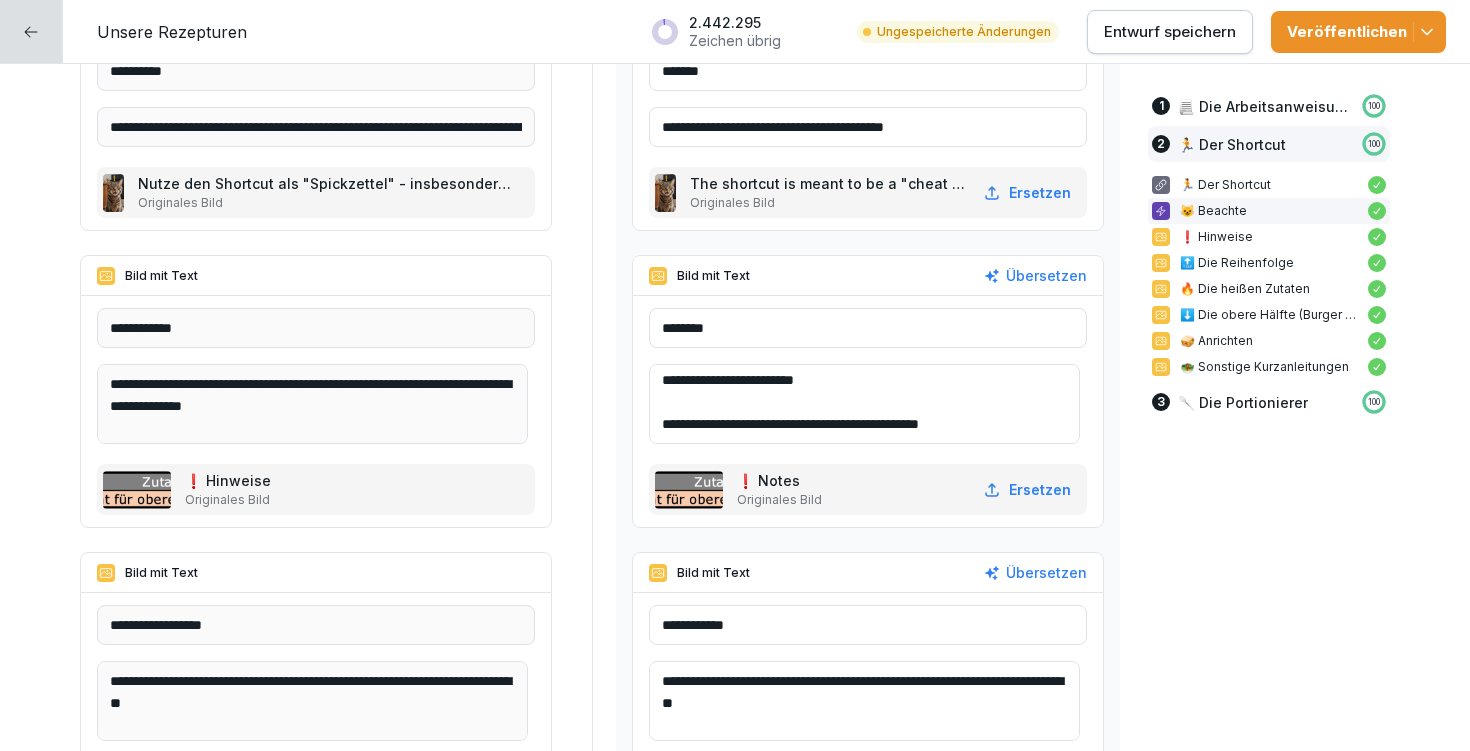 click on "**********" at bounding box center [864, 404] 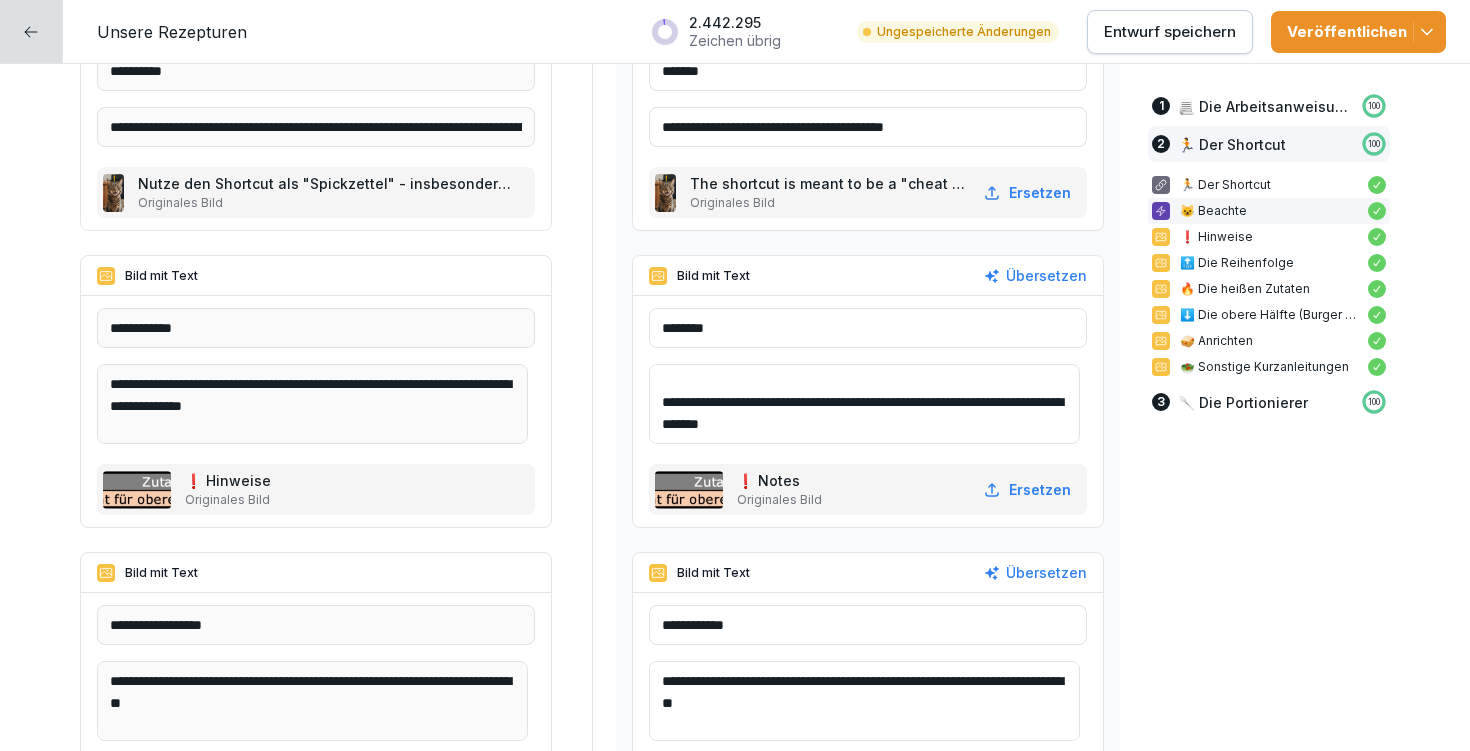 scroll, scrollTop: 48, scrollLeft: 0, axis: vertical 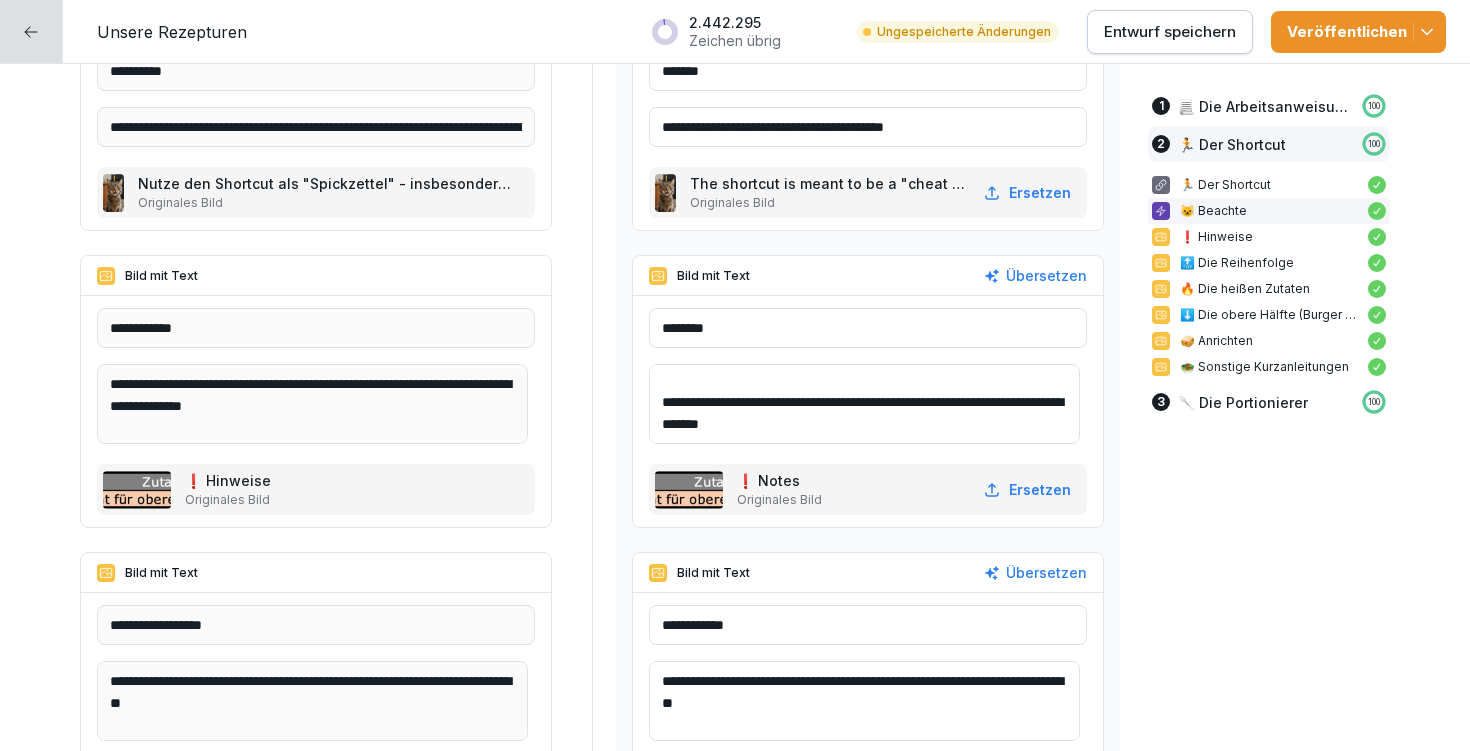 drag, startPoint x: 881, startPoint y: 400, endPoint x: 832, endPoint y: 423, distance: 54.129475 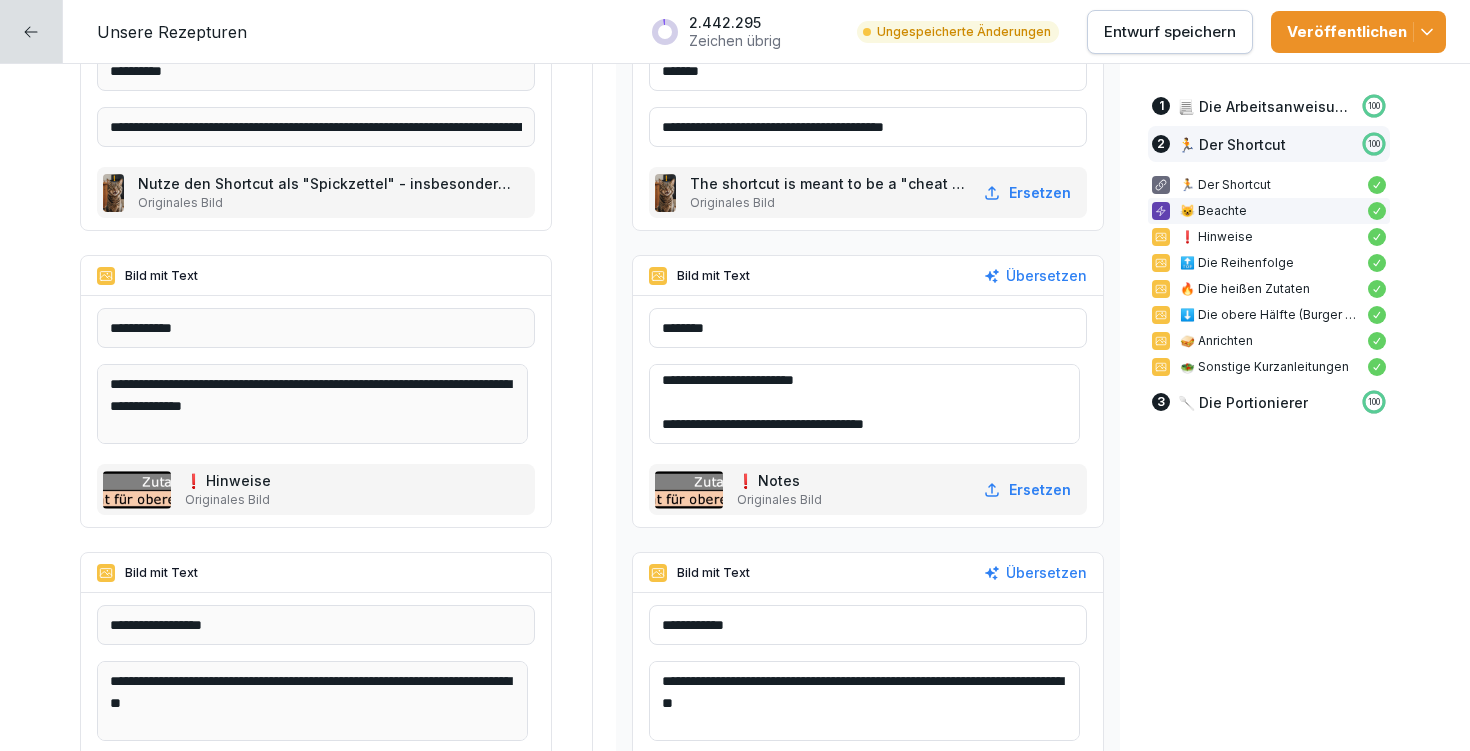 scroll, scrollTop: 26, scrollLeft: 0, axis: vertical 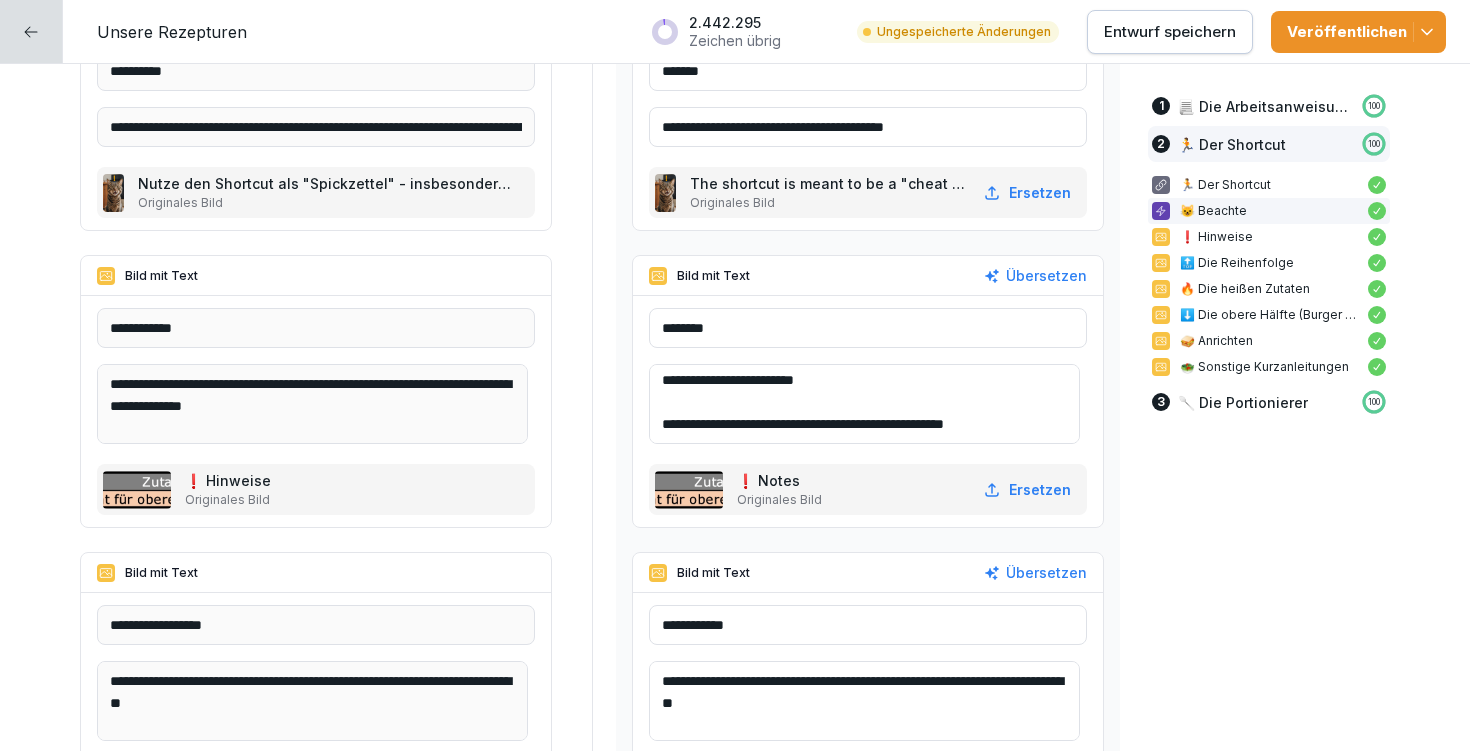 type on "**********" 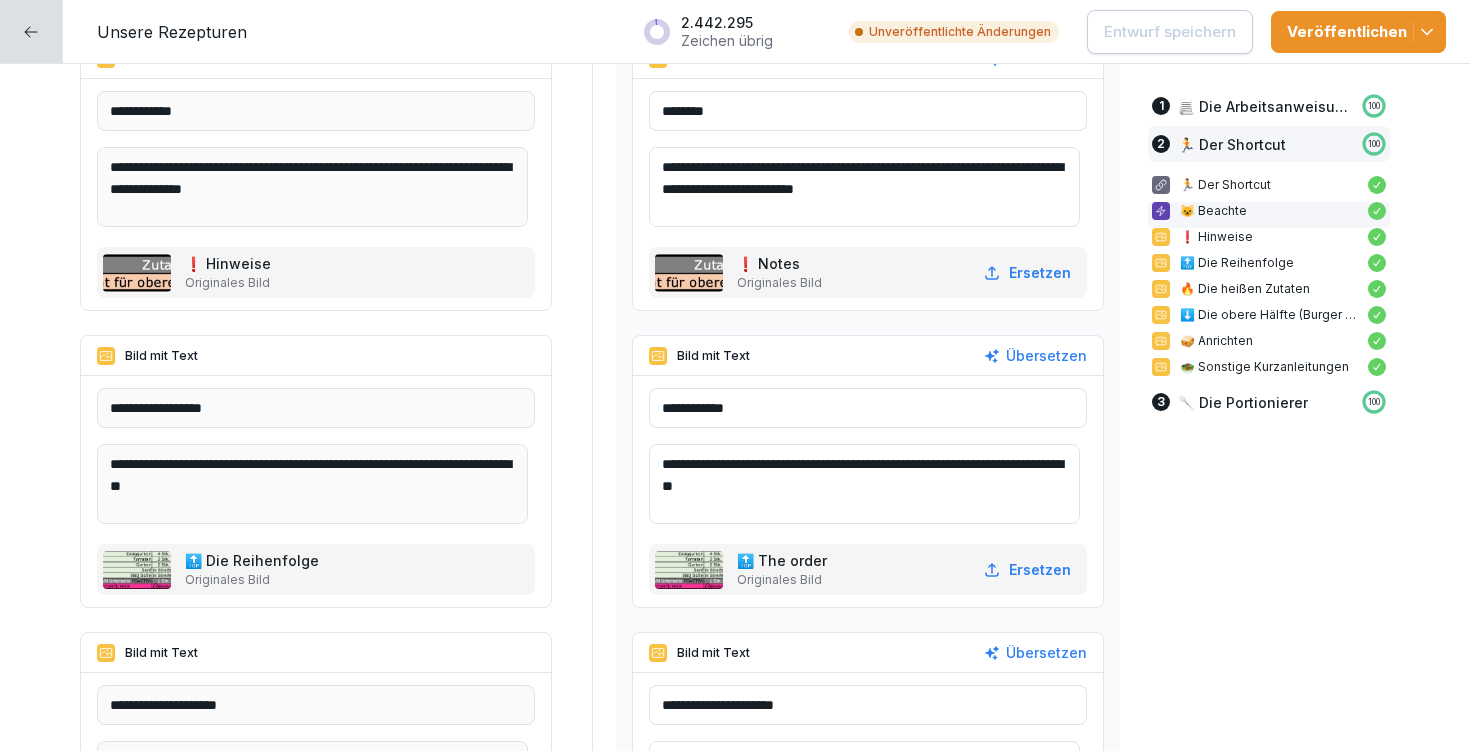 scroll, scrollTop: 3130, scrollLeft: 0, axis: vertical 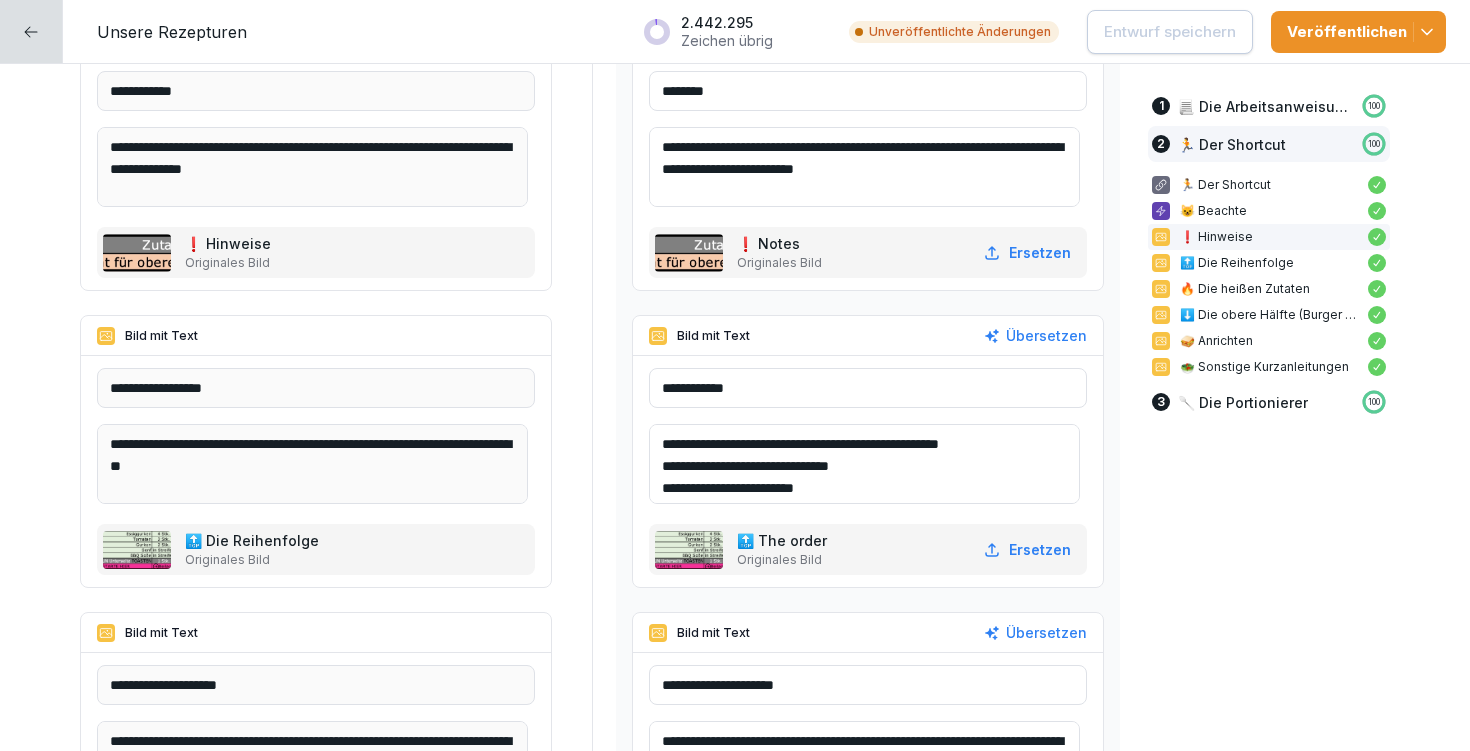 click on "**********" at bounding box center [864, 464] 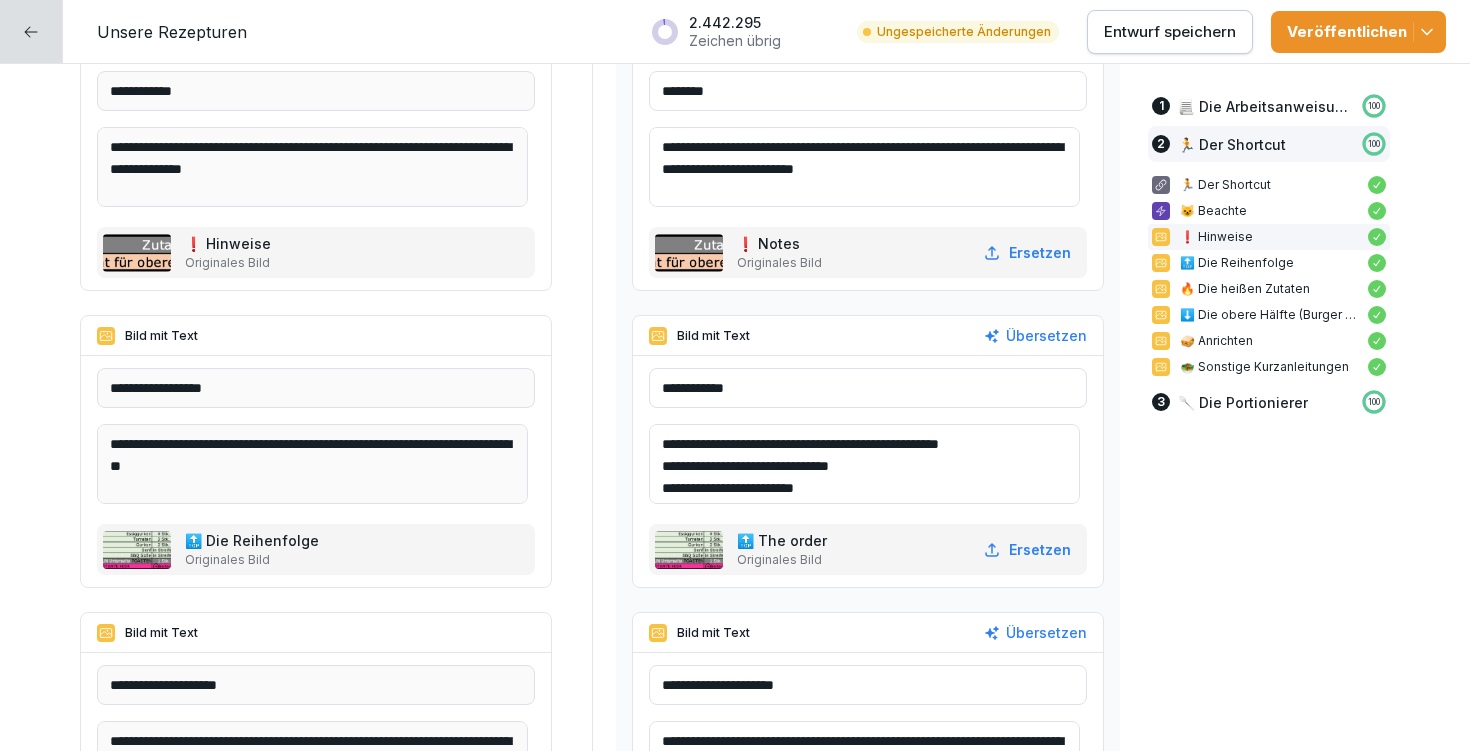 click on "**********" at bounding box center [864, 464] 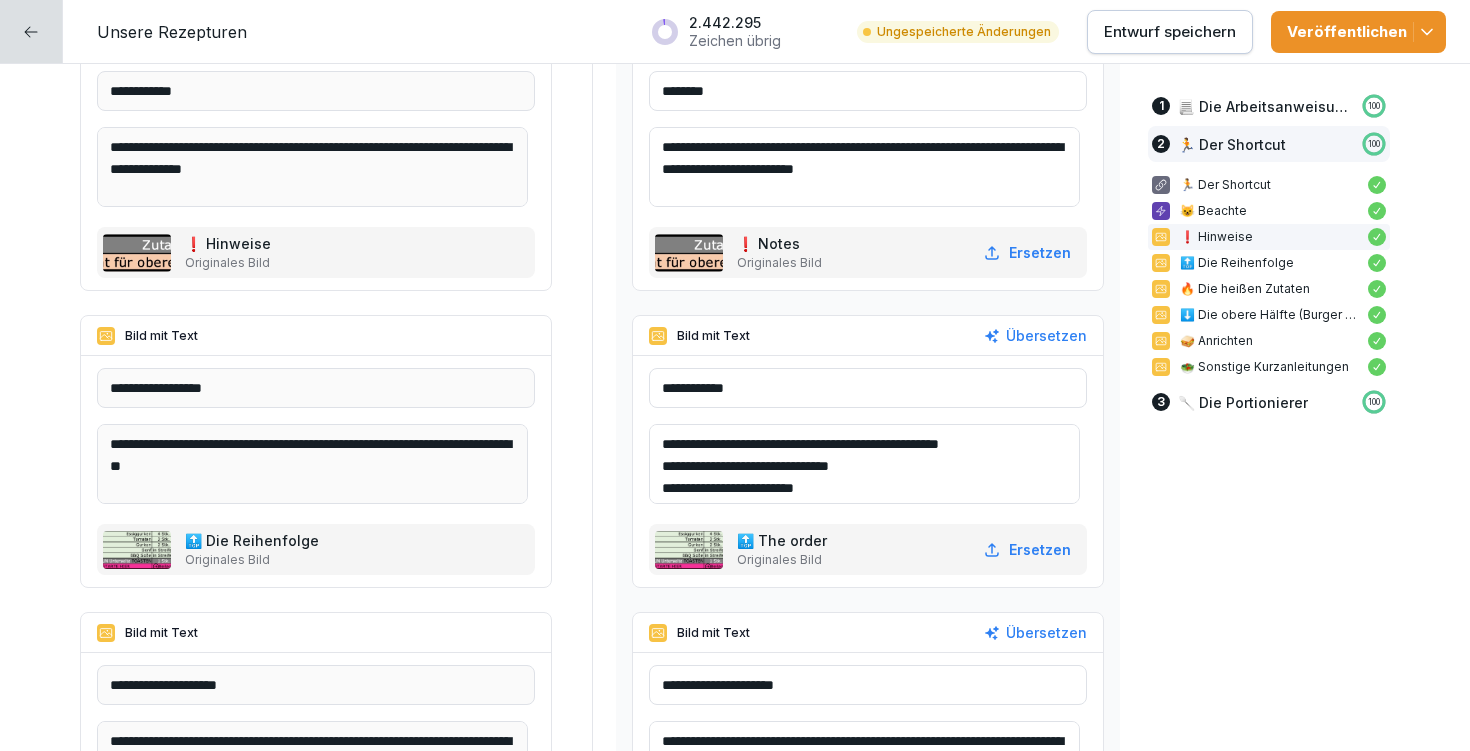 click on "**********" at bounding box center (864, 464) 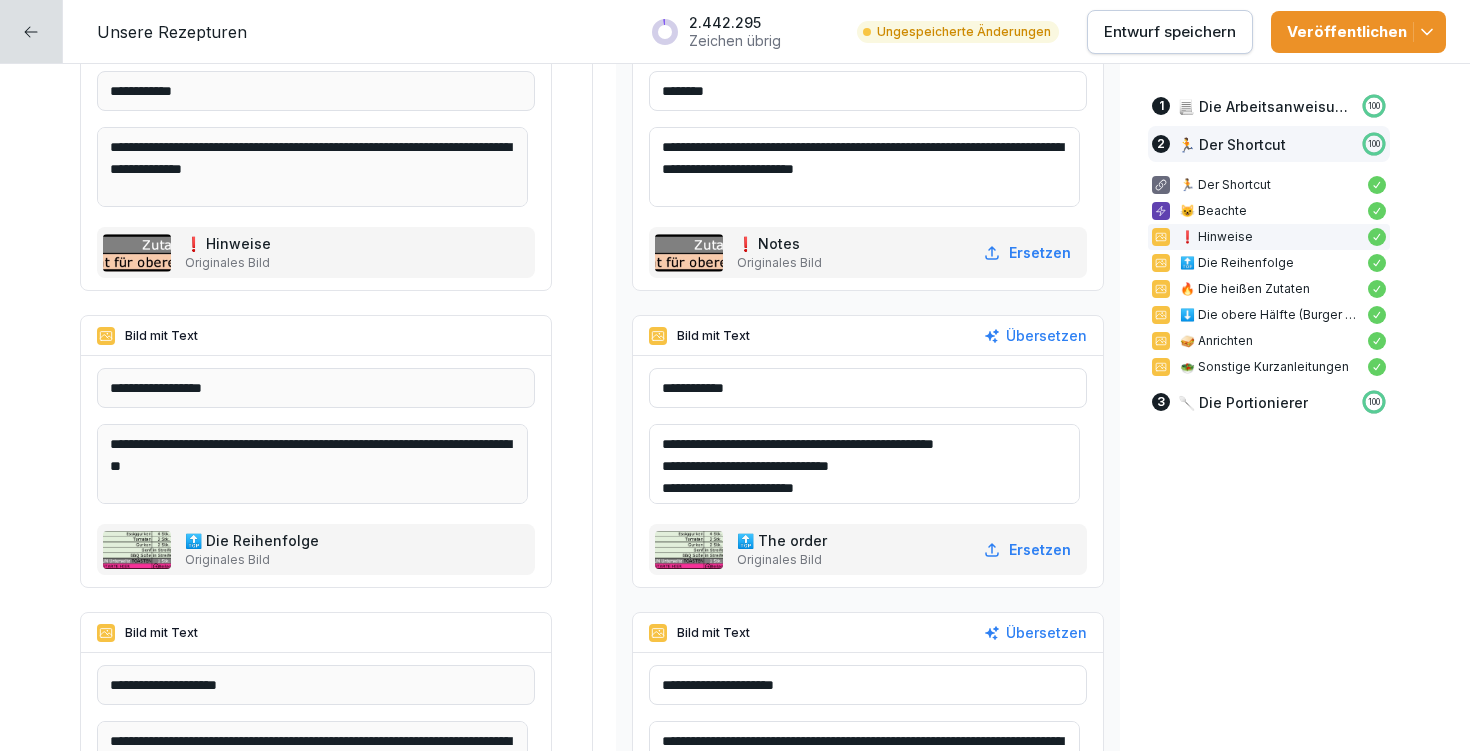 click on "**********" at bounding box center [864, 464] 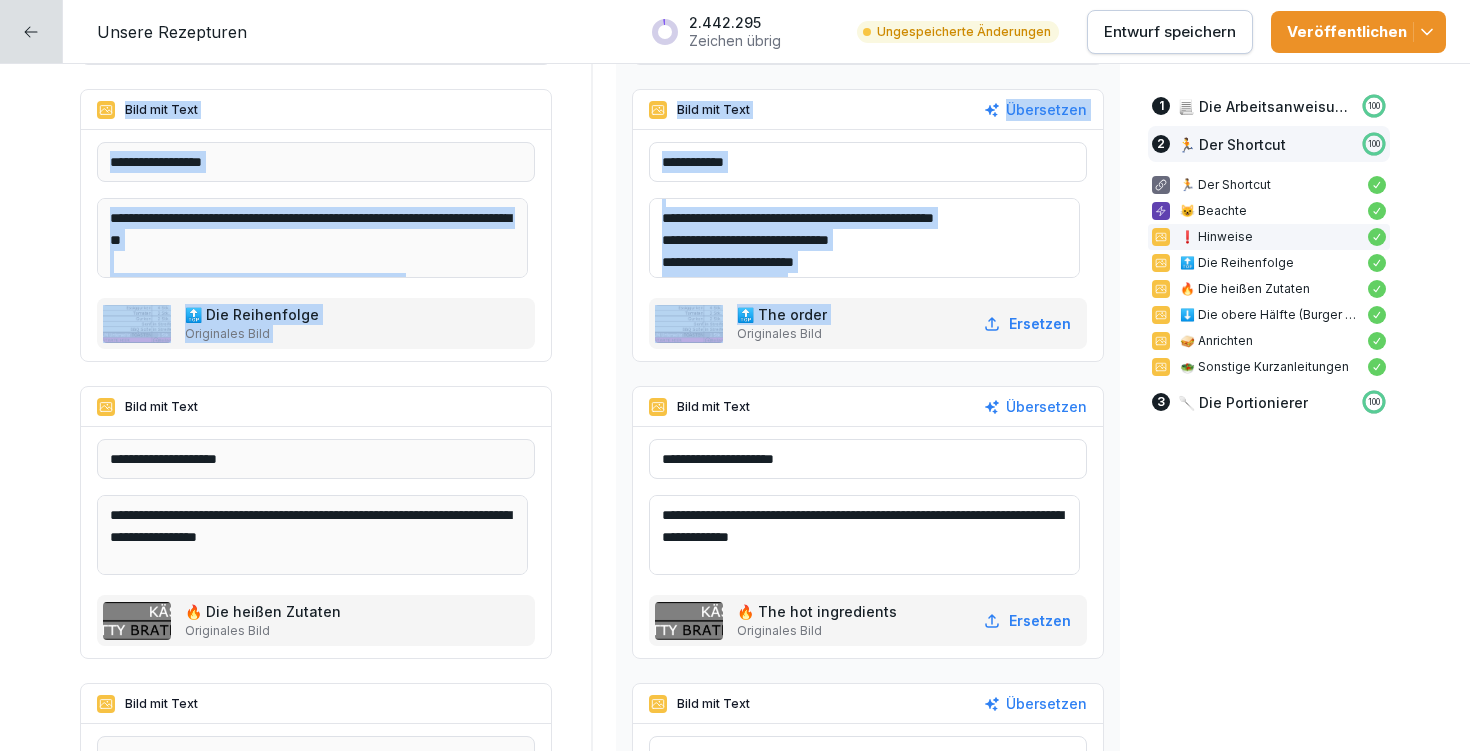 scroll, scrollTop: 3575, scrollLeft: 0, axis: vertical 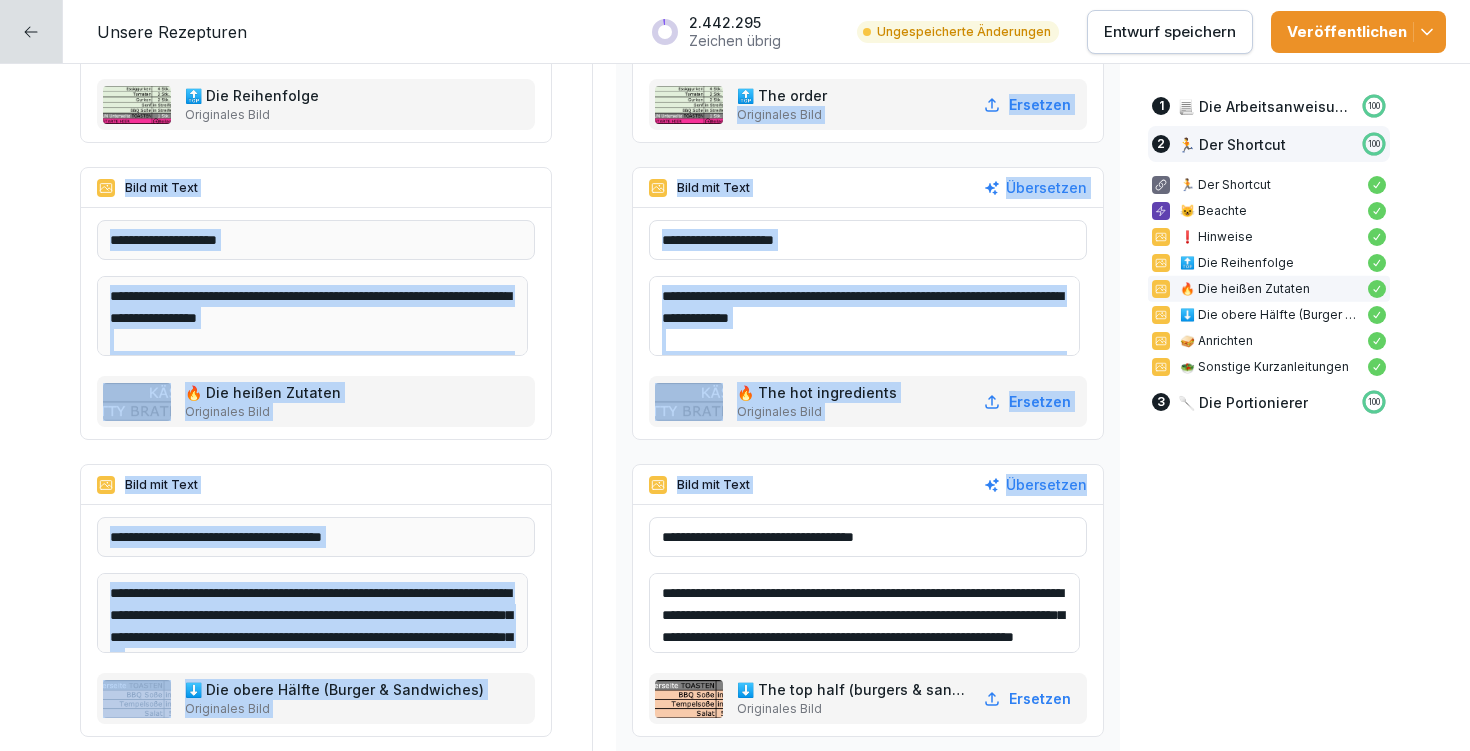 drag, startPoint x: 546, startPoint y: 553, endPoint x: 620, endPoint y: 712, distance: 175.37674 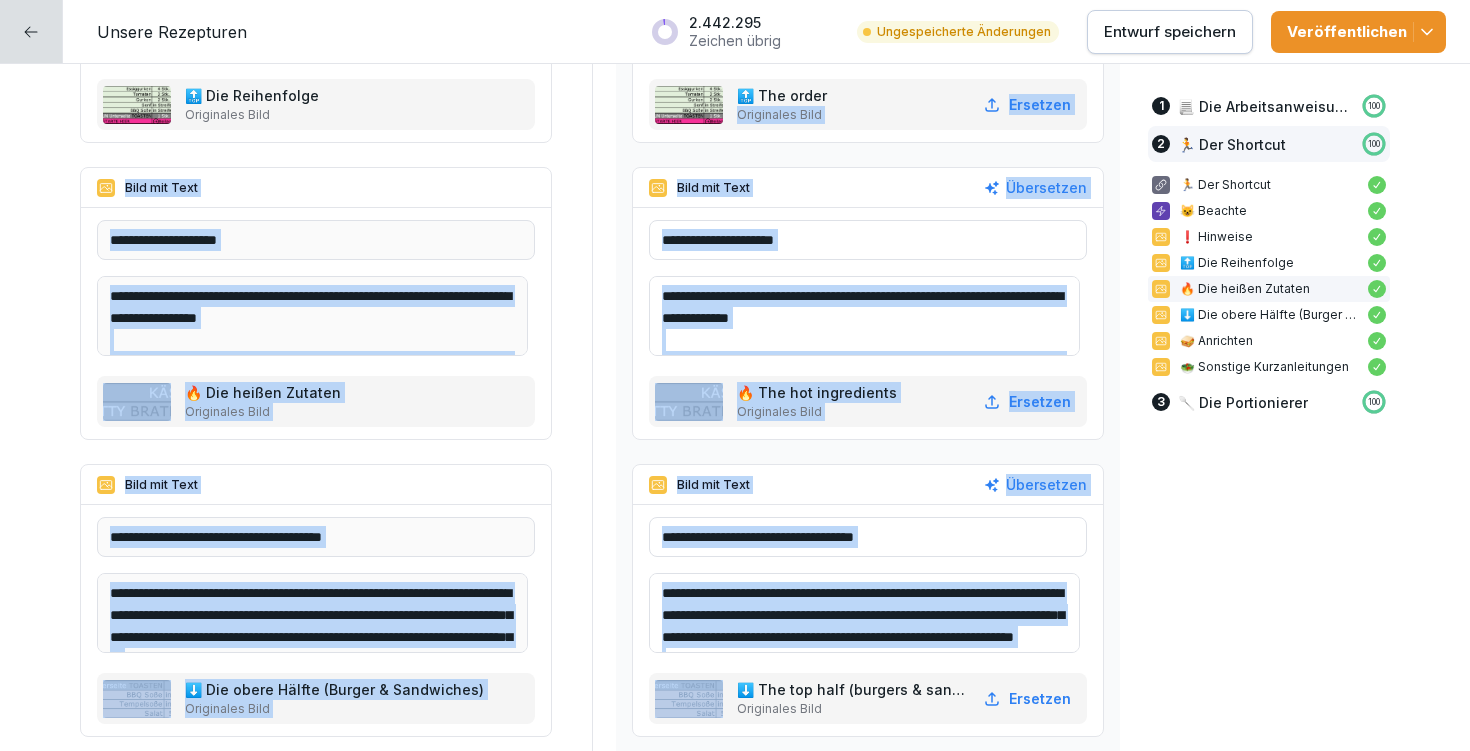 click on "**********" at bounding box center (735, 664) 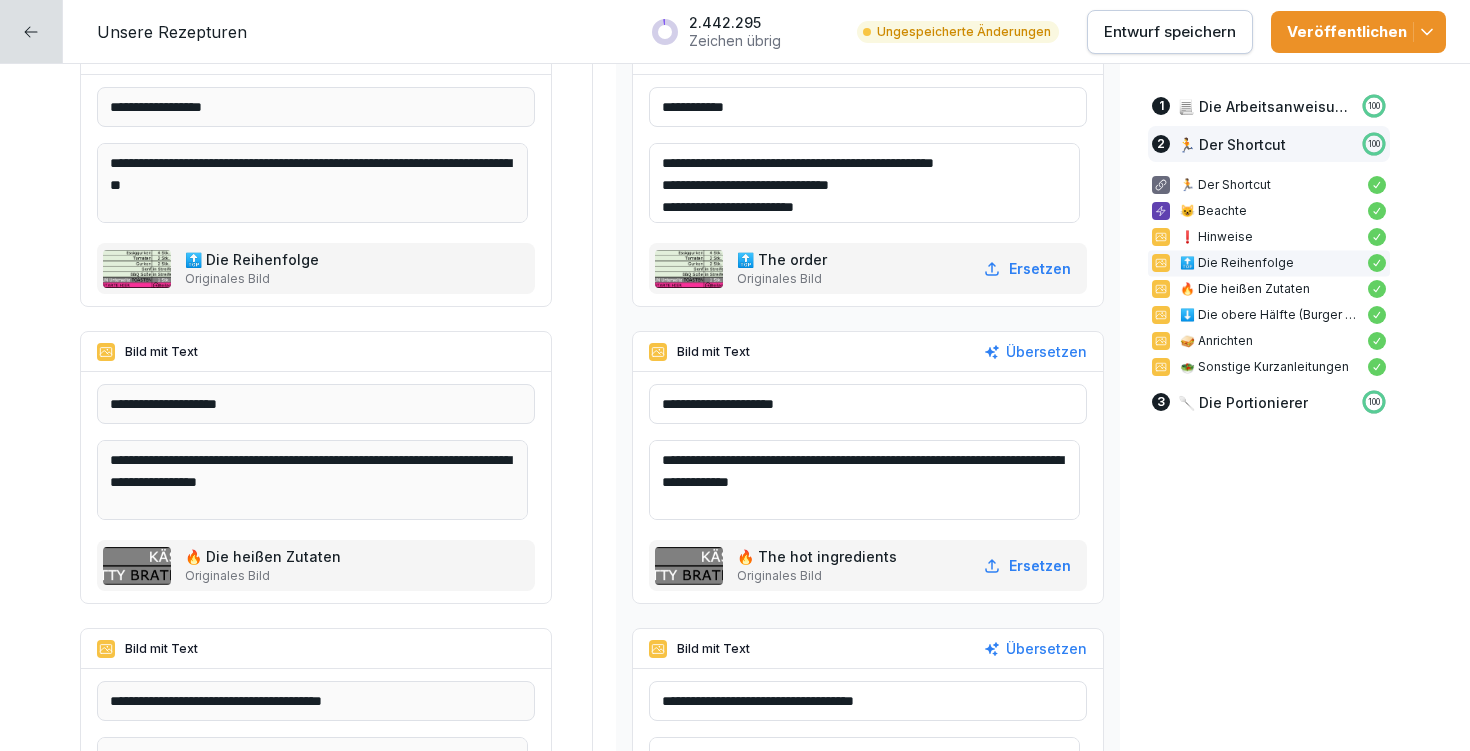 scroll, scrollTop: 3208, scrollLeft: 0, axis: vertical 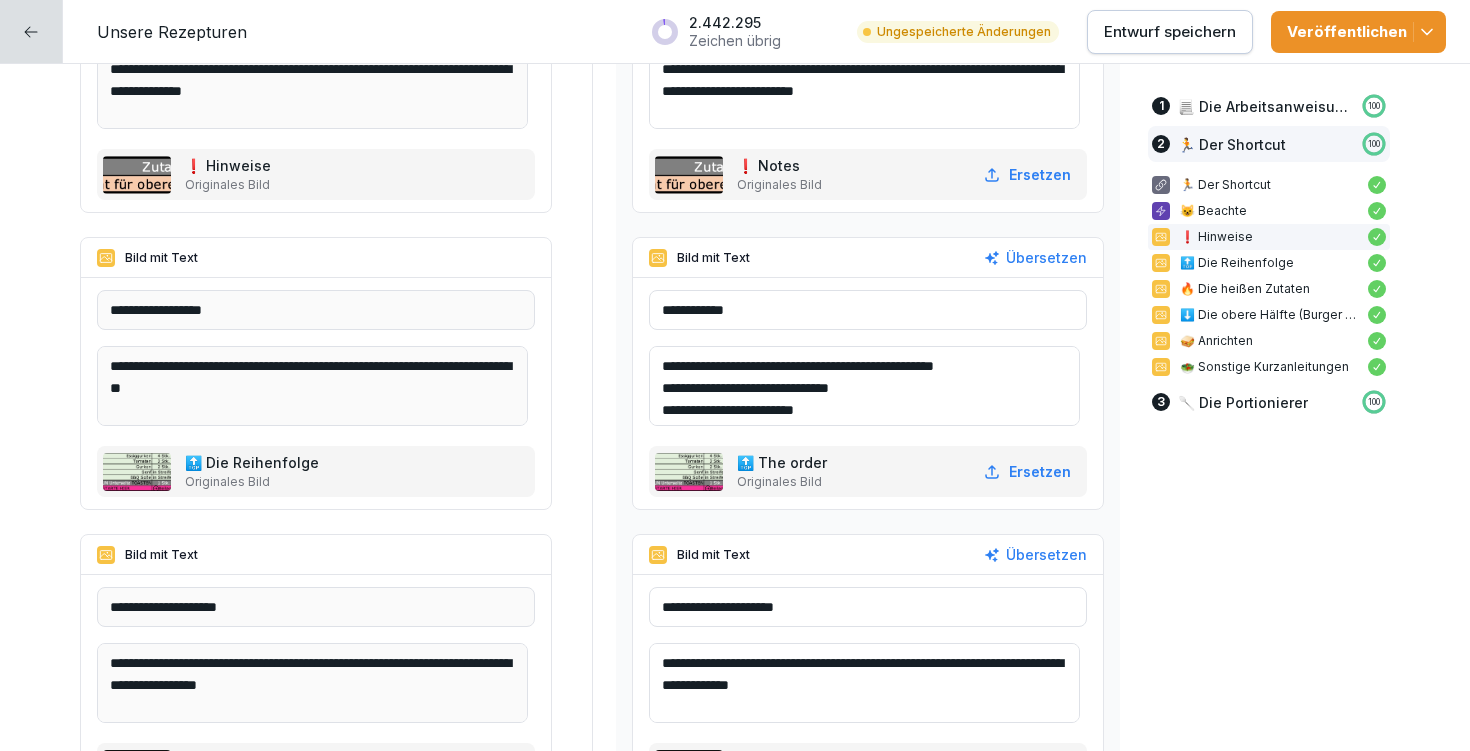 click on "**********" at bounding box center (864, 386) 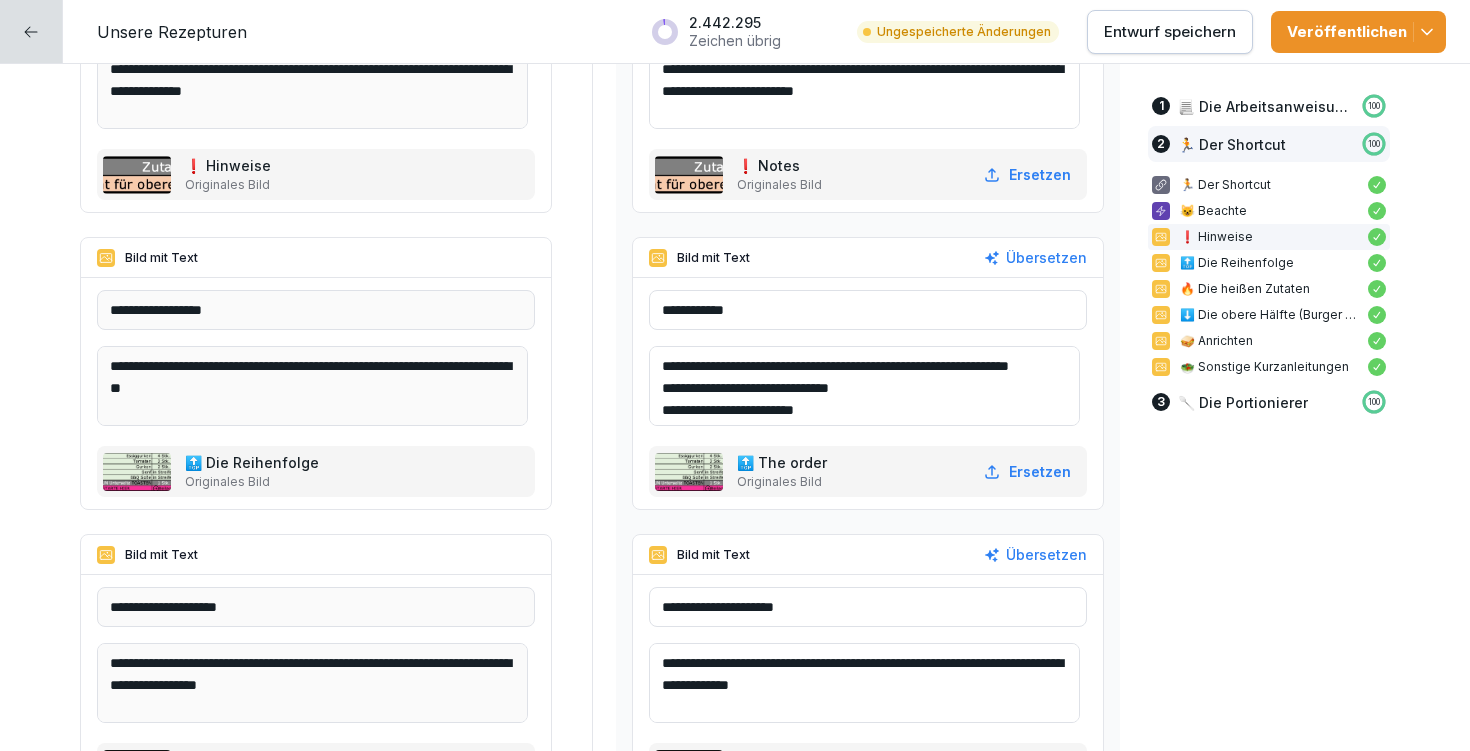 click on "**********" at bounding box center (864, 386) 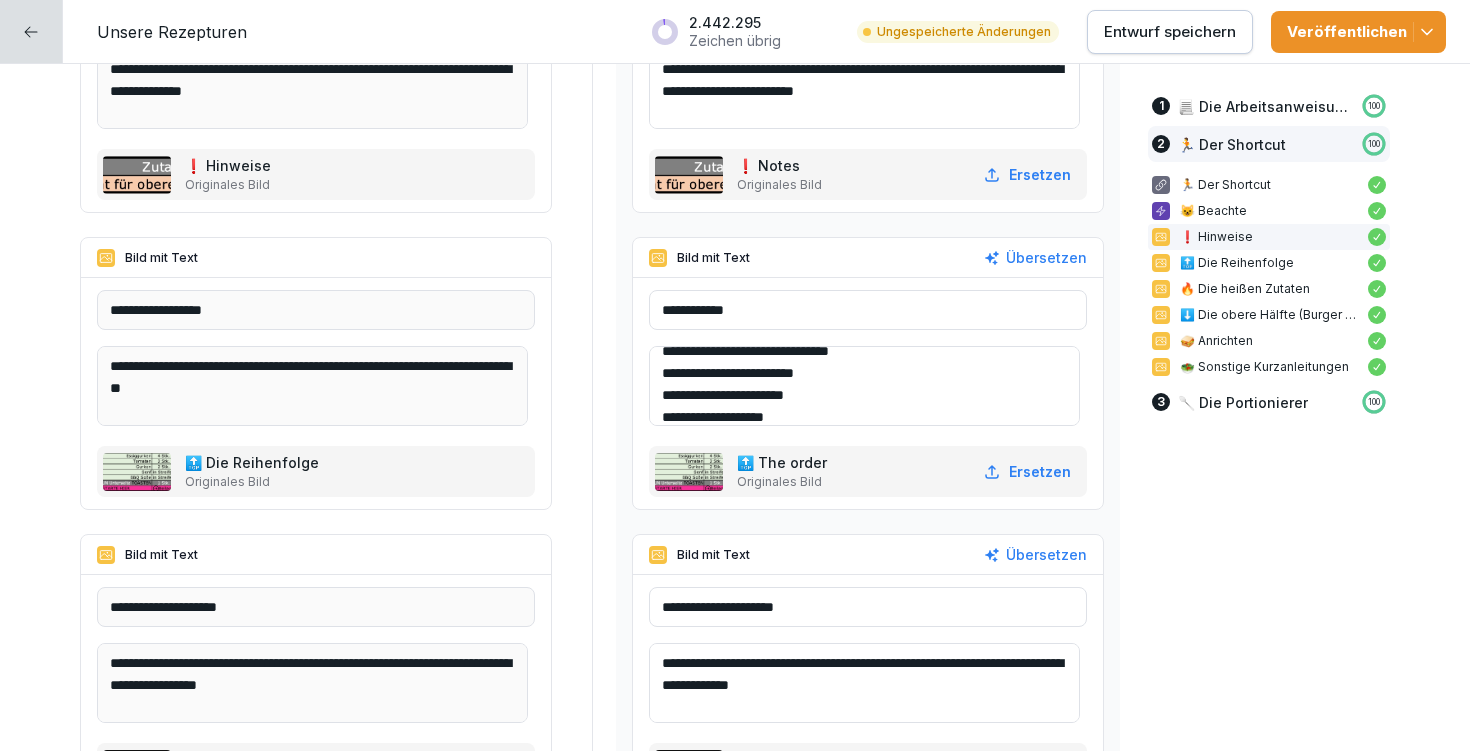 scroll, scrollTop: 104, scrollLeft: 0, axis: vertical 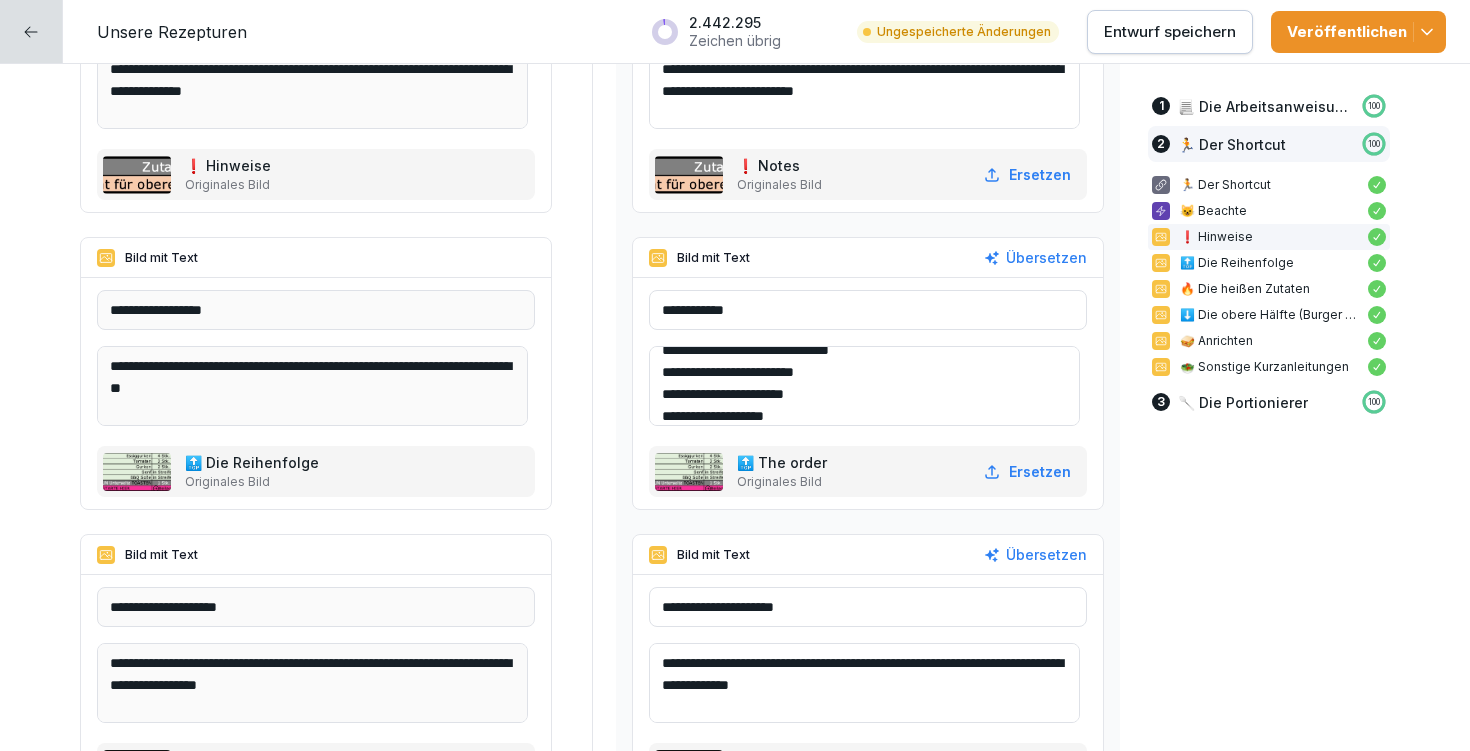 click on "**********" at bounding box center [864, 386] 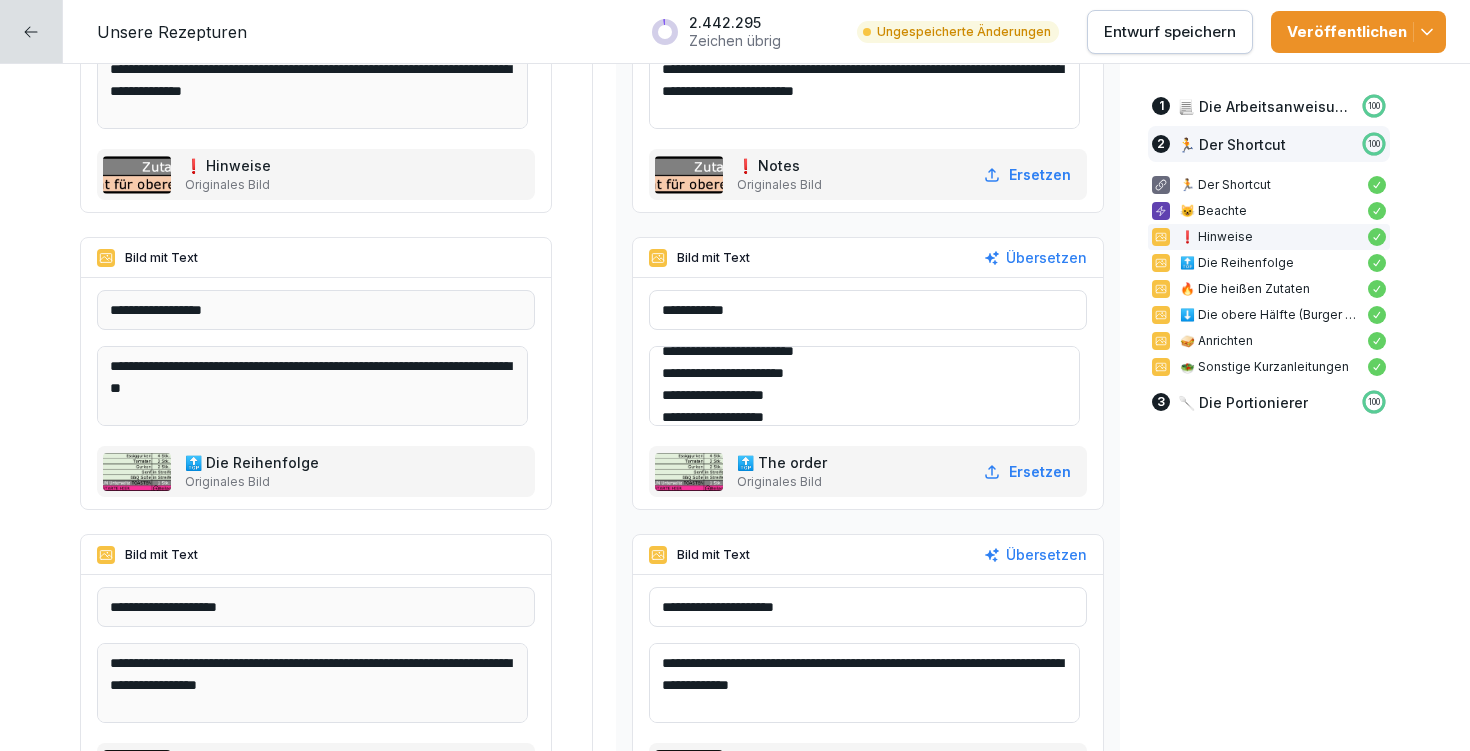 scroll, scrollTop: 128, scrollLeft: 0, axis: vertical 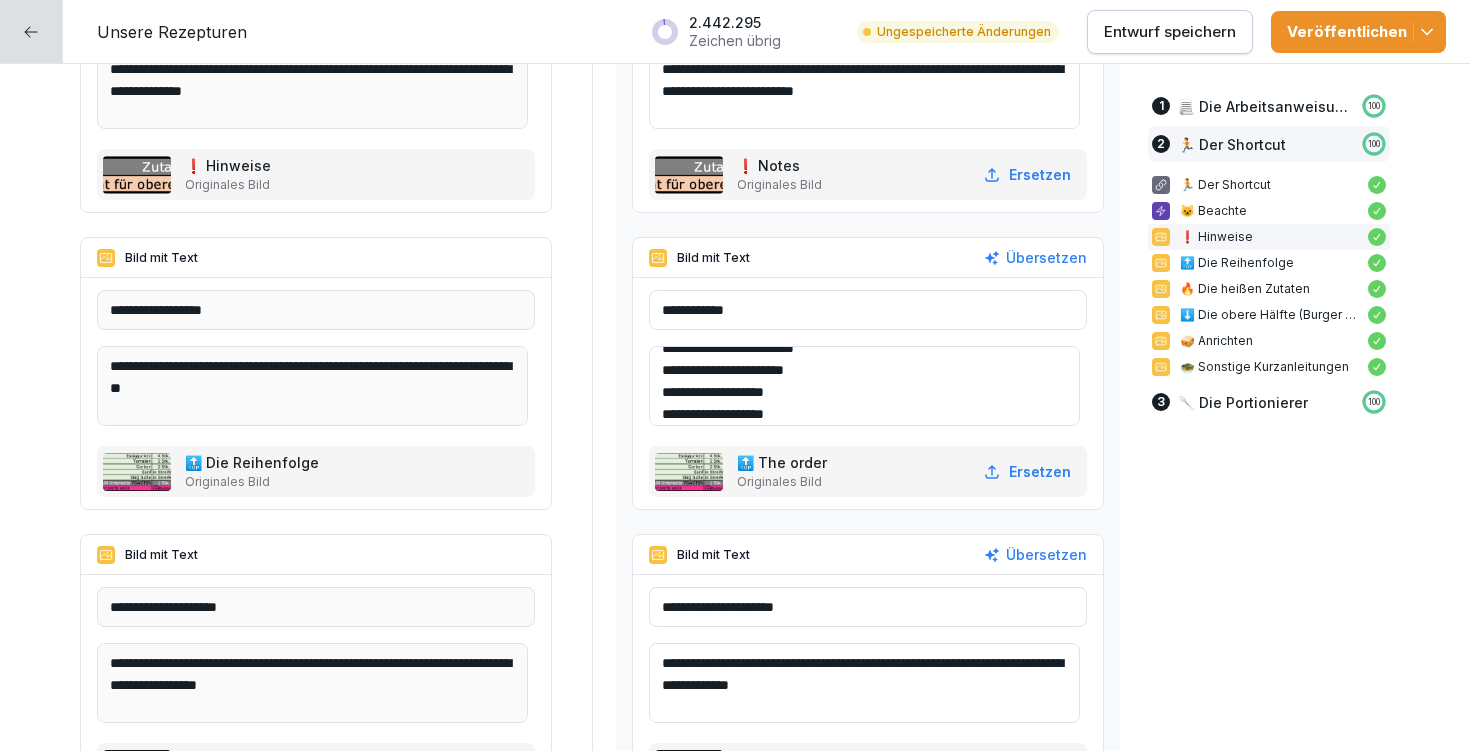 type on "**********" 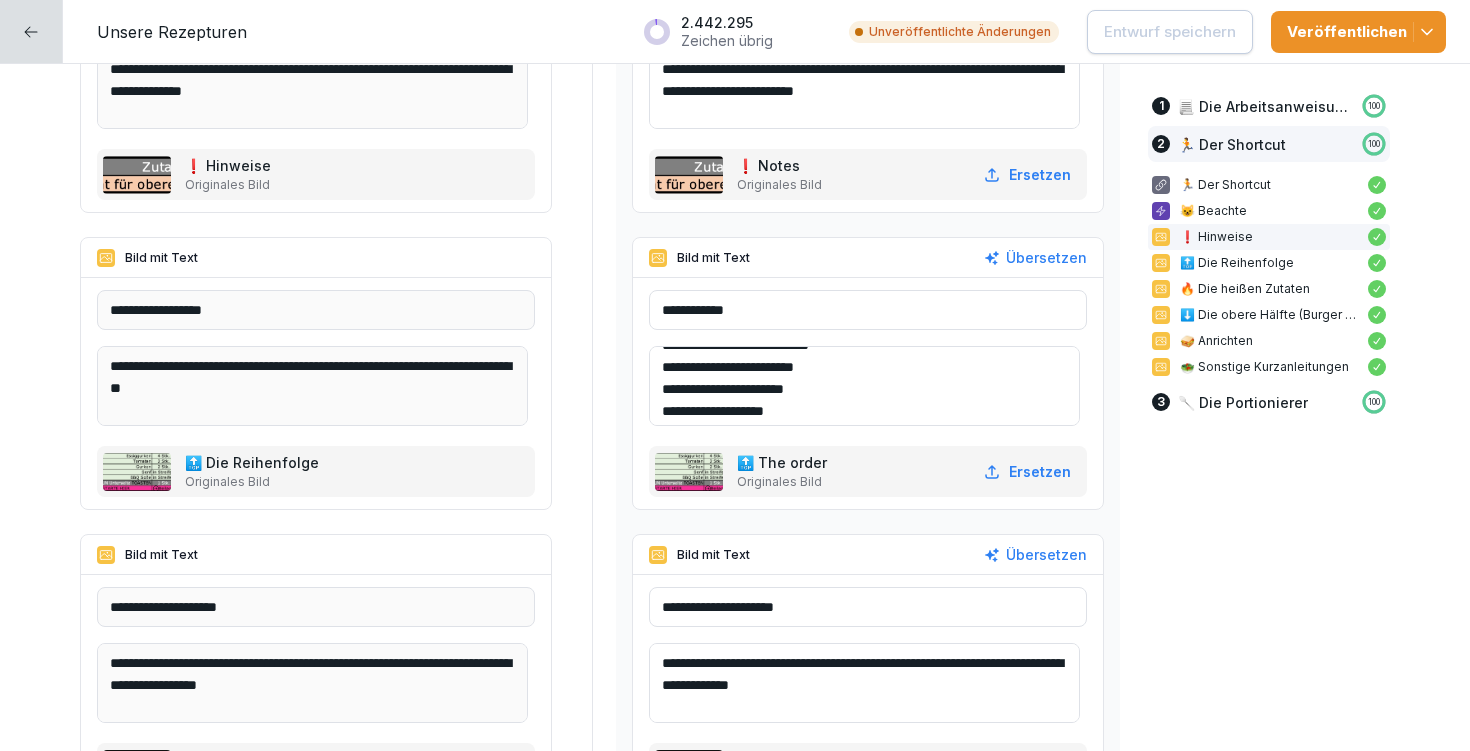 scroll, scrollTop: 115, scrollLeft: 0, axis: vertical 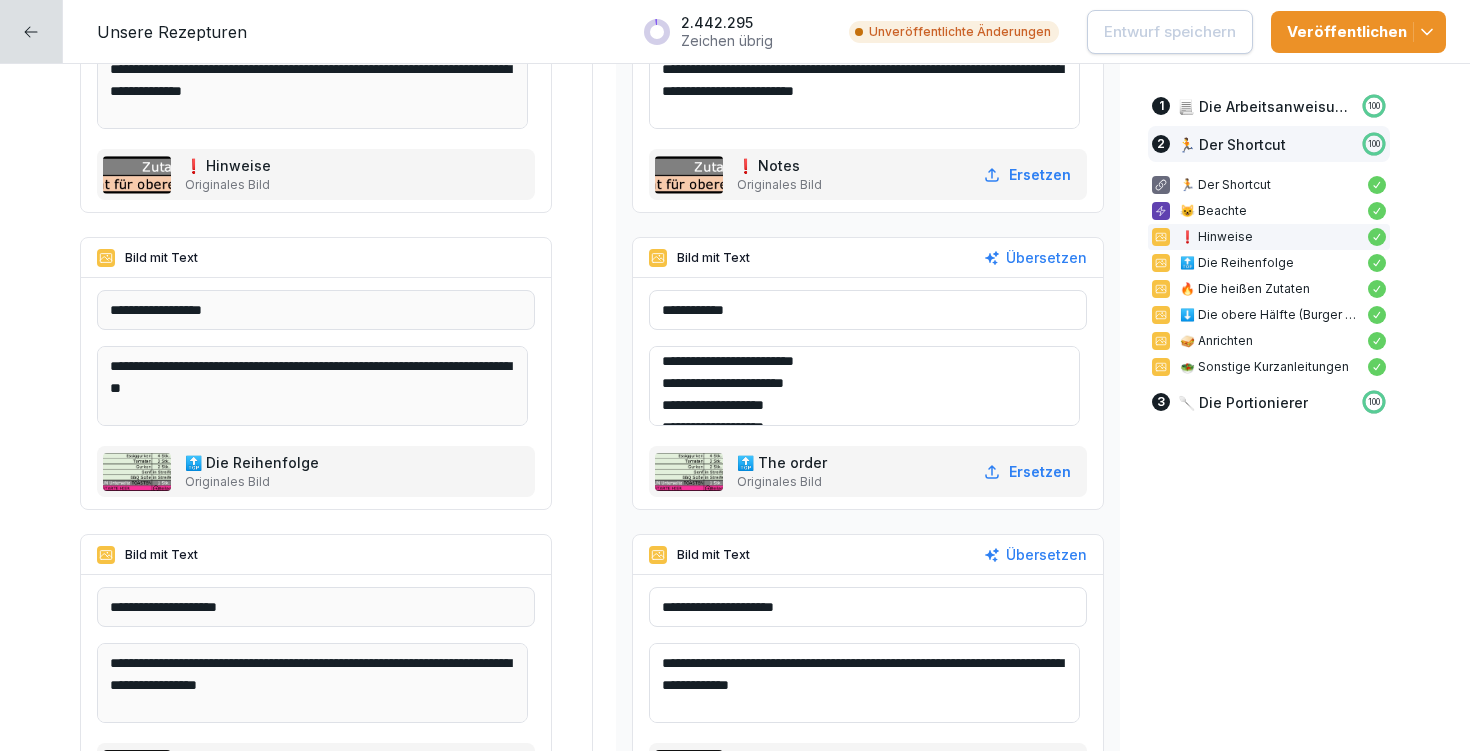 drag, startPoint x: 750, startPoint y: 382, endPoint x: 833, endPoint y: 376, distance: 83.21658 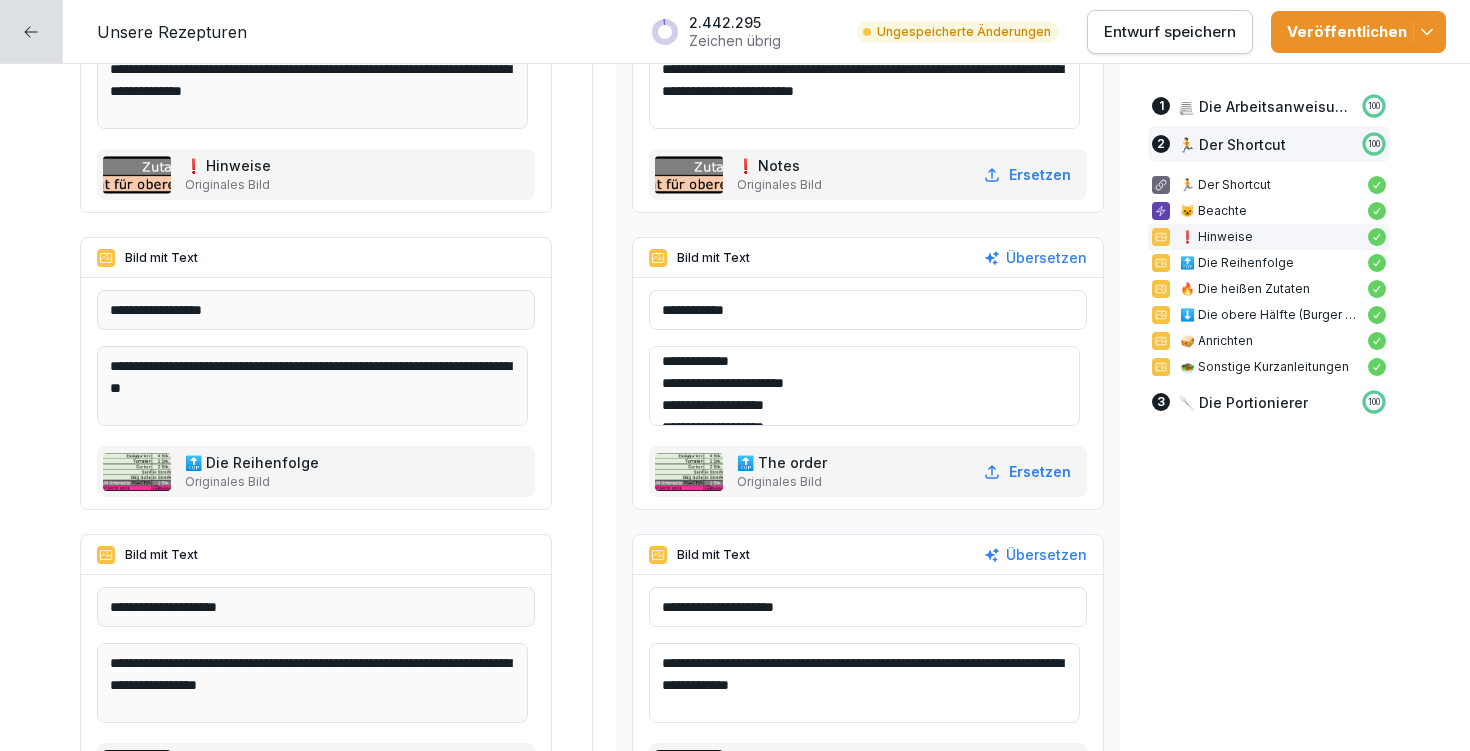 click on "**********" at bounding box center (864, 386) 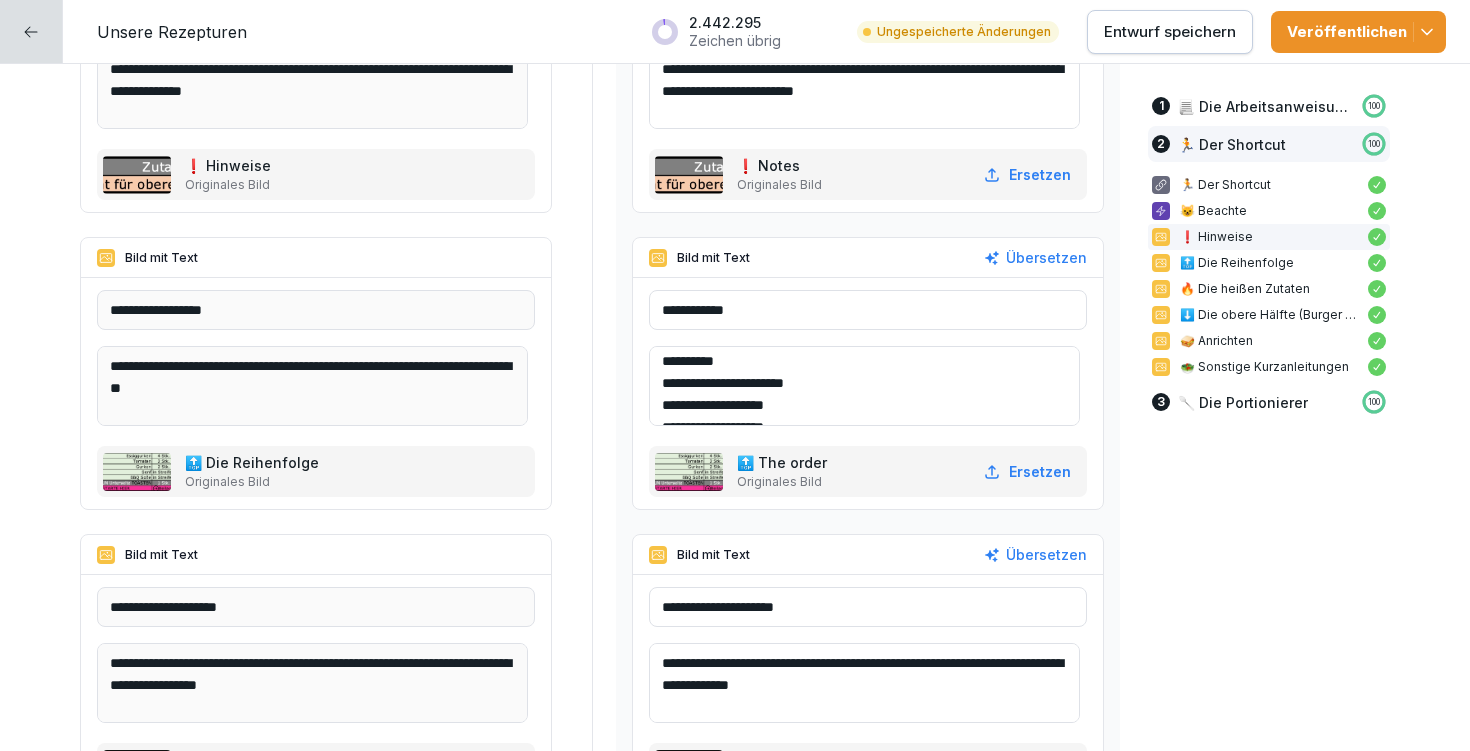 click on "**********" at bounding box center [864, 386] 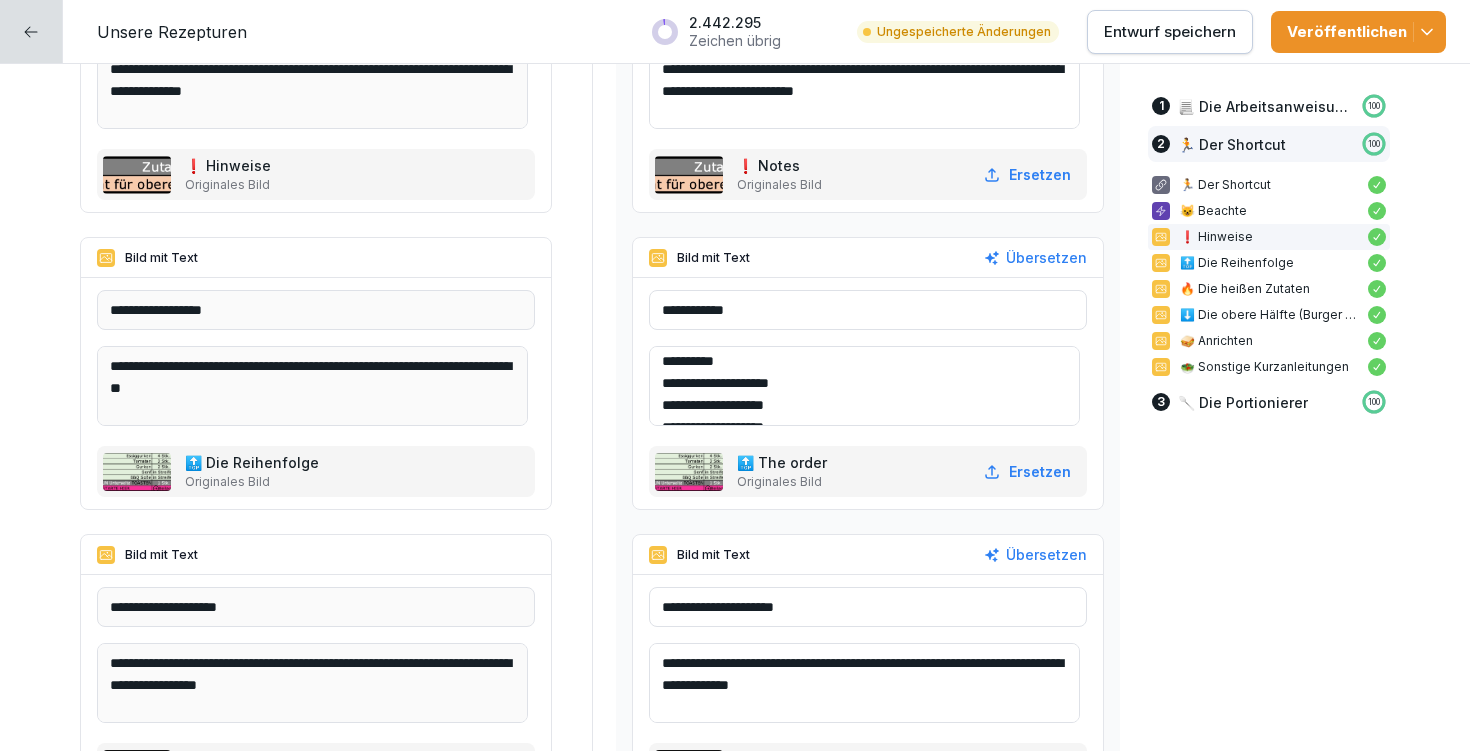 click on "**********" at bounding box center [864, 386] 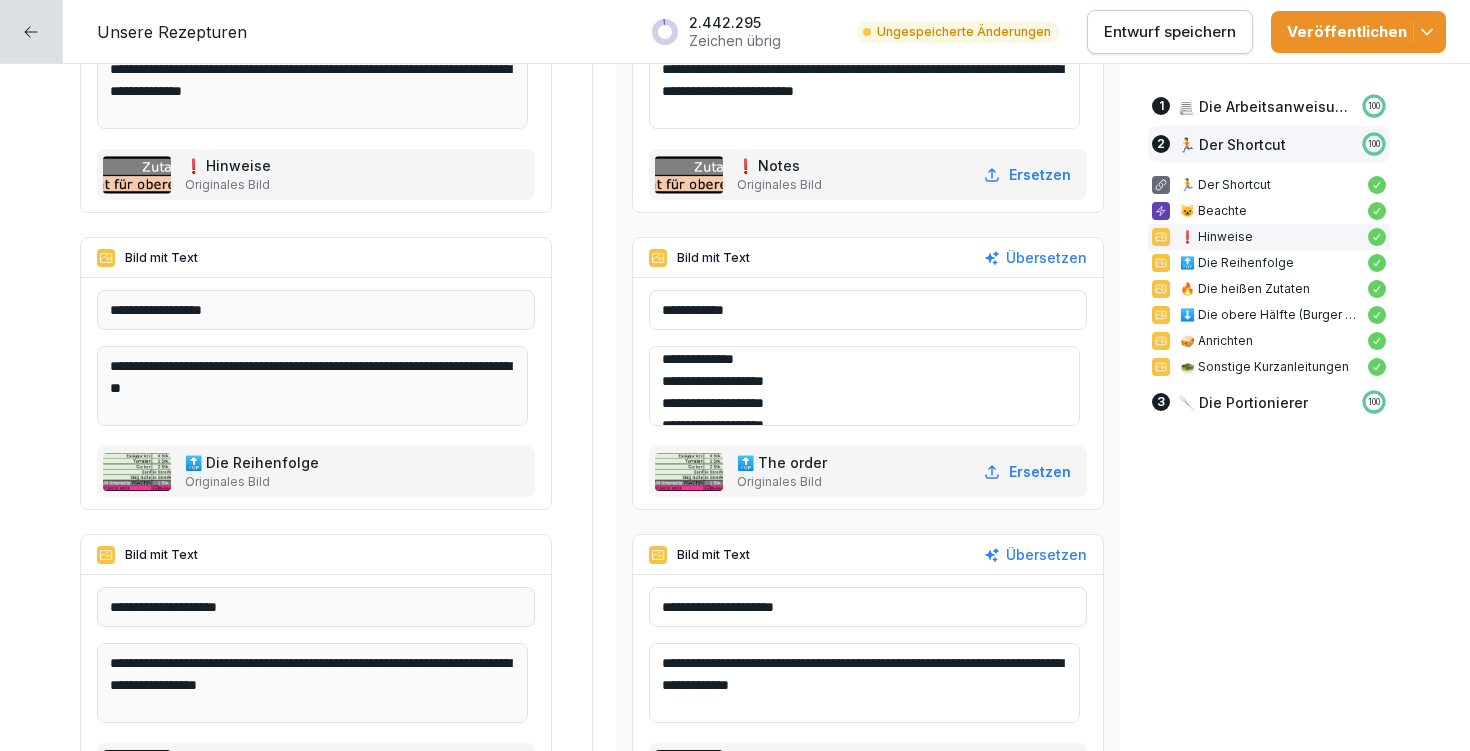 scroll, scrollTop: 151, scrollLeft: 0, axis: vertical 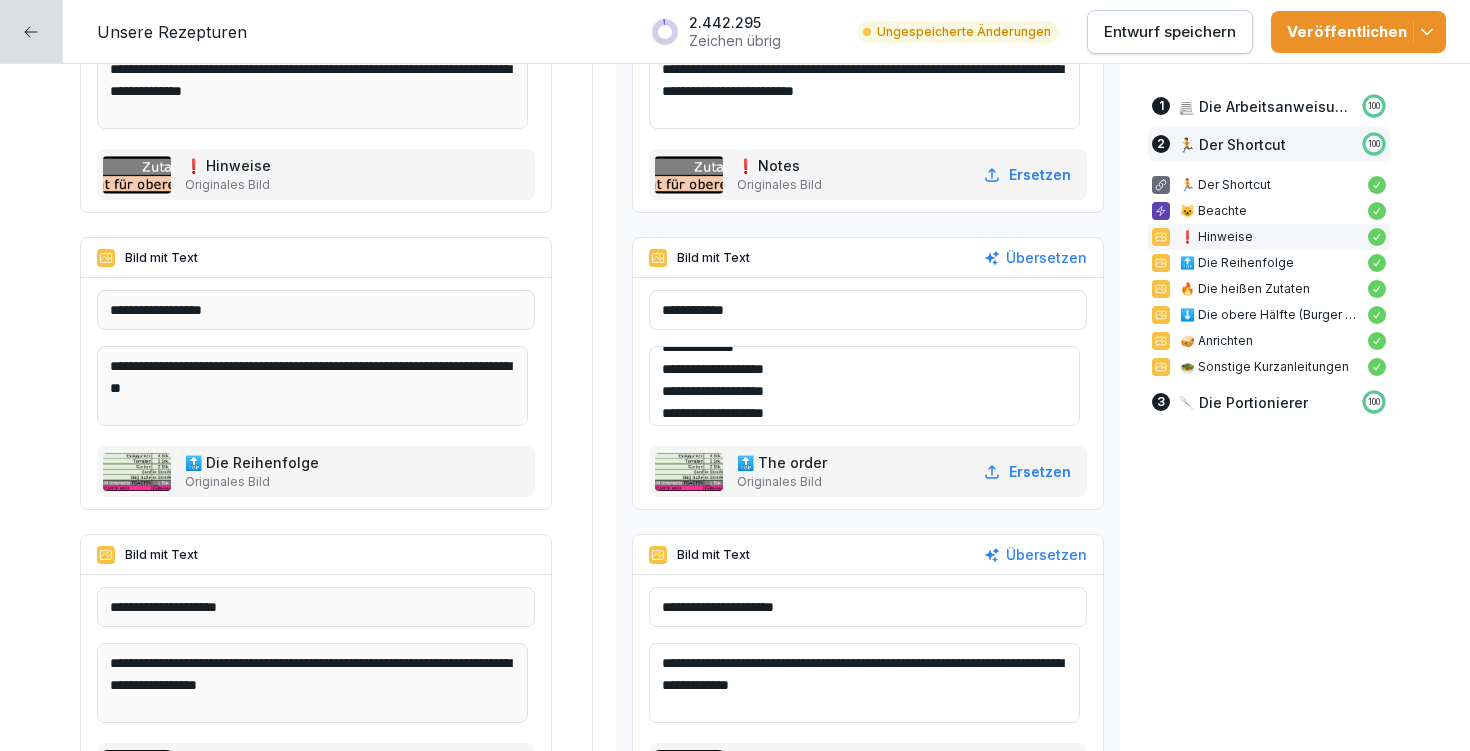 click on "**********" at bounding box center [864, 386] 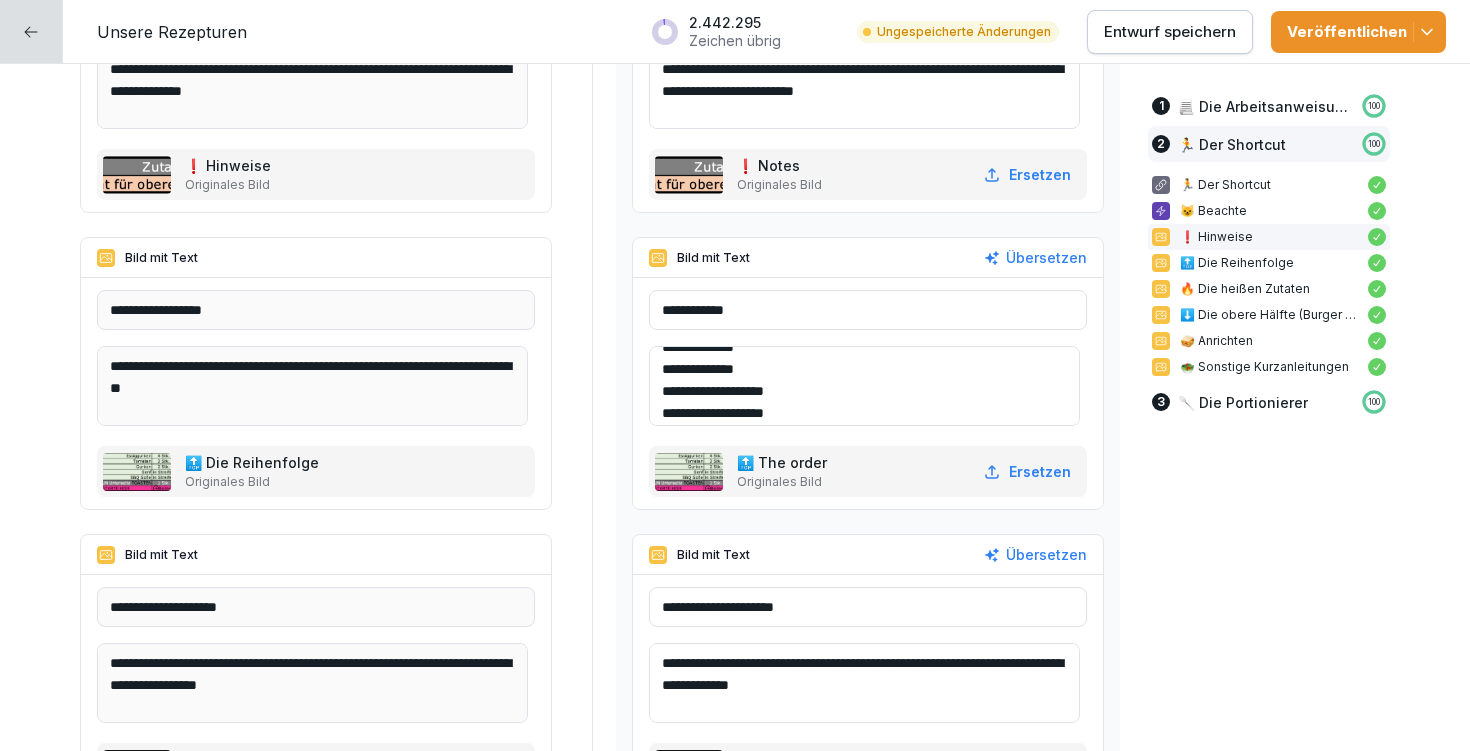 click on "**********" at bounding box center [864, 386] 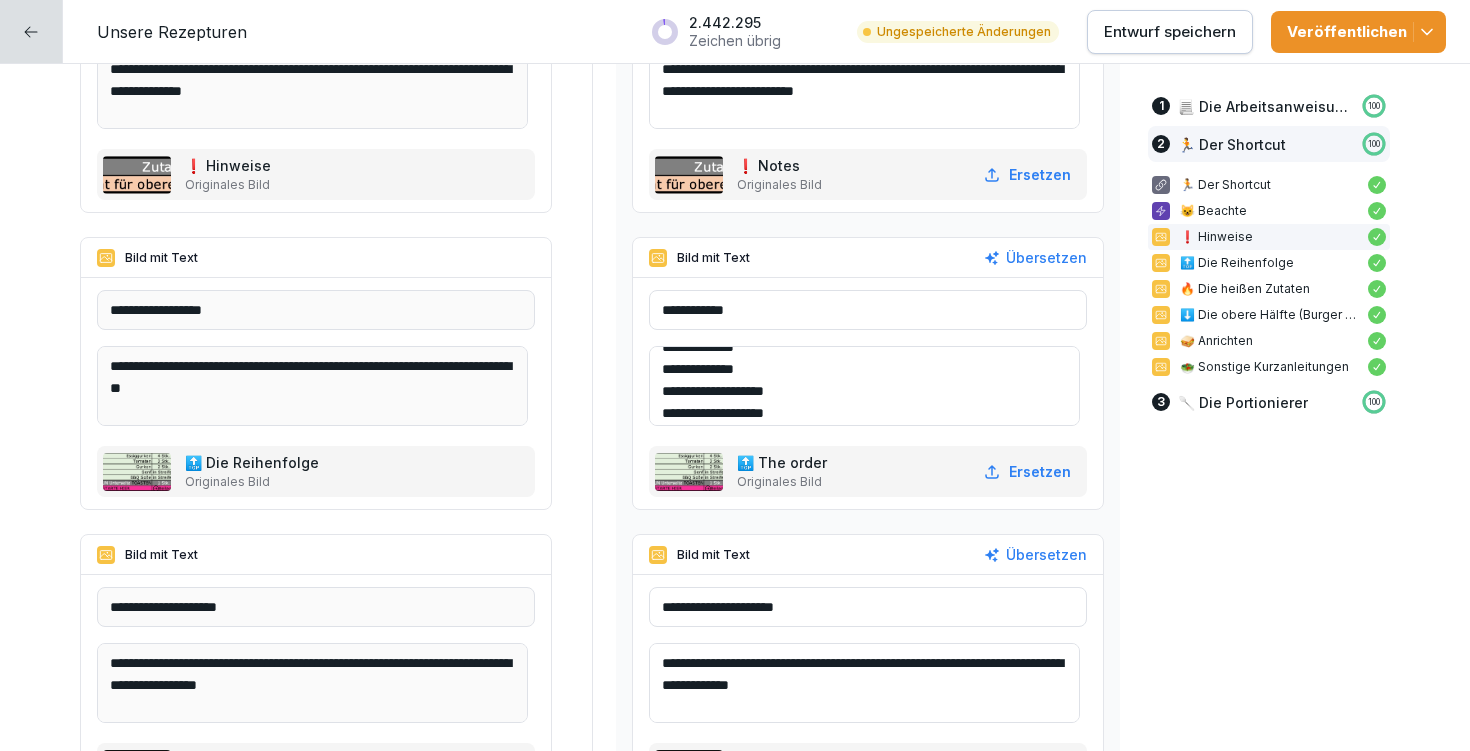 drag, startPoint x: 699, startPoint y: 410, endPoint x: 788, endPoint y: 408, distance: 89.02247 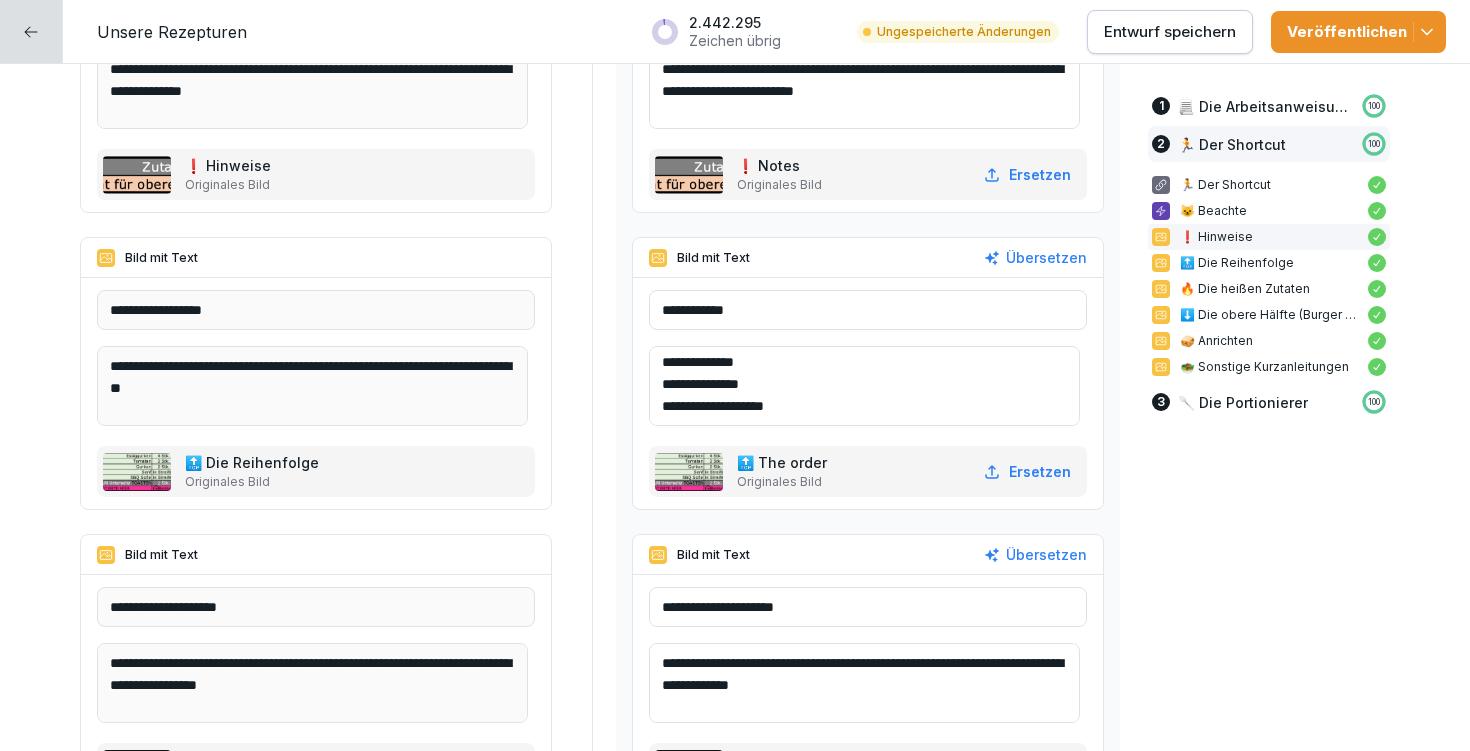 scroll, scrollTop: 180, scrollLeft: 0, axis: vertical 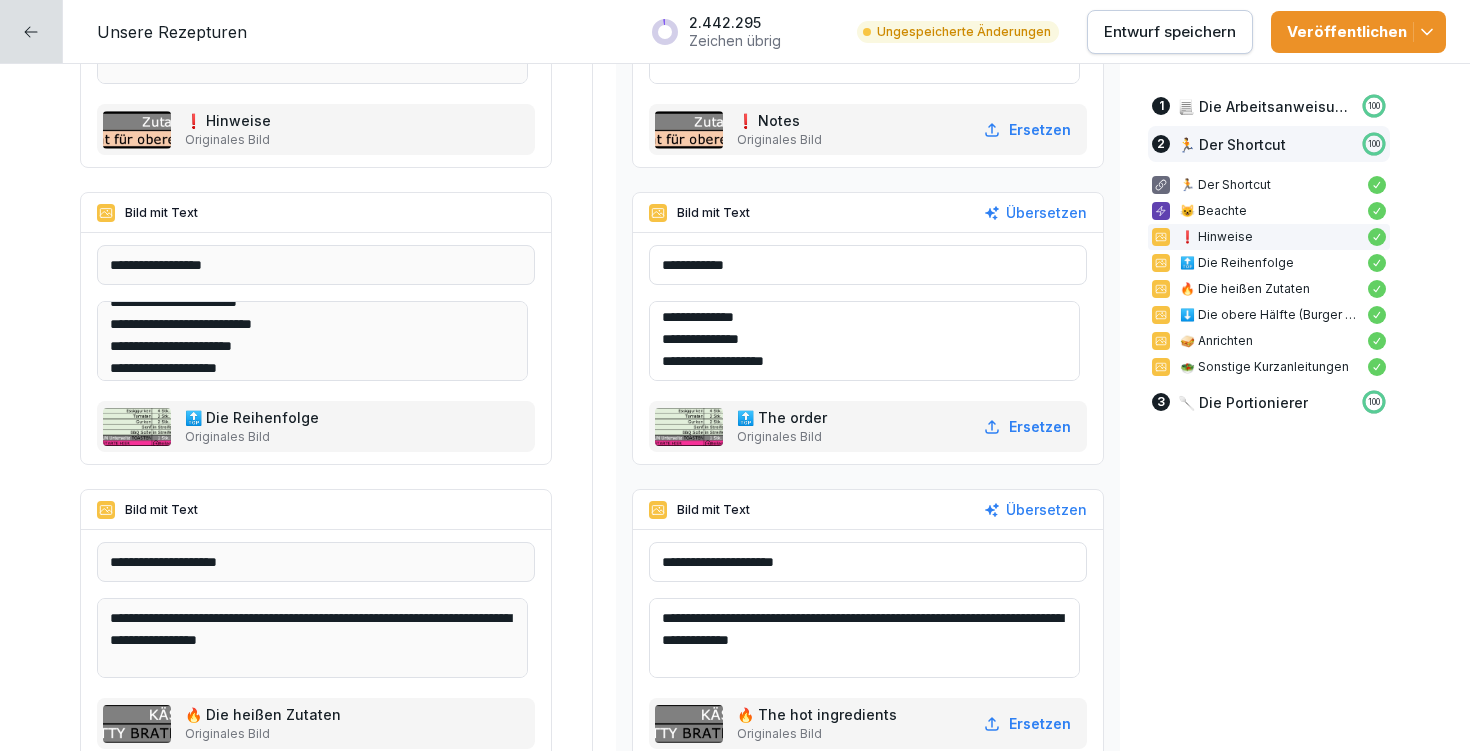 click on "**********" at bounding box center (864, 341) 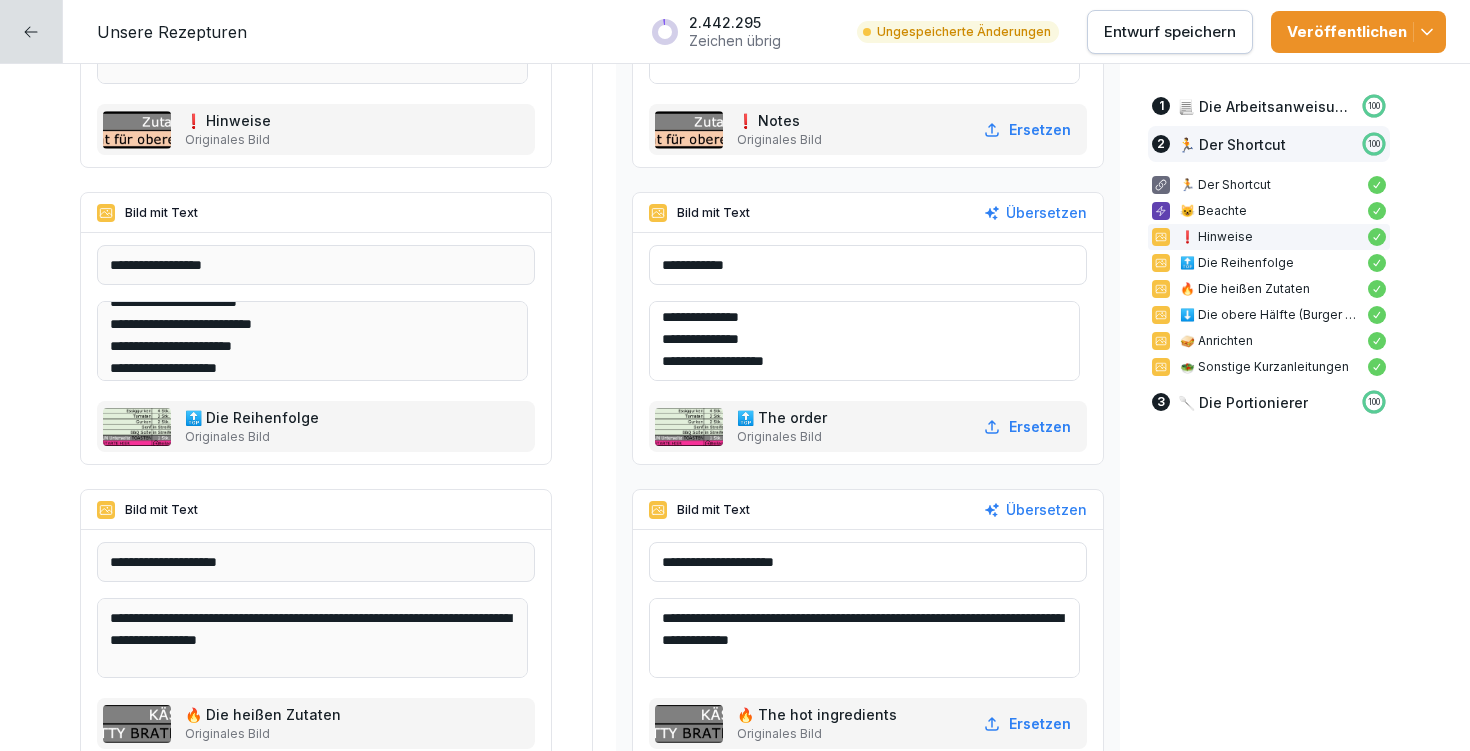 scroll, scrollTop: 180, scrollLeft: 0, axis: vertical 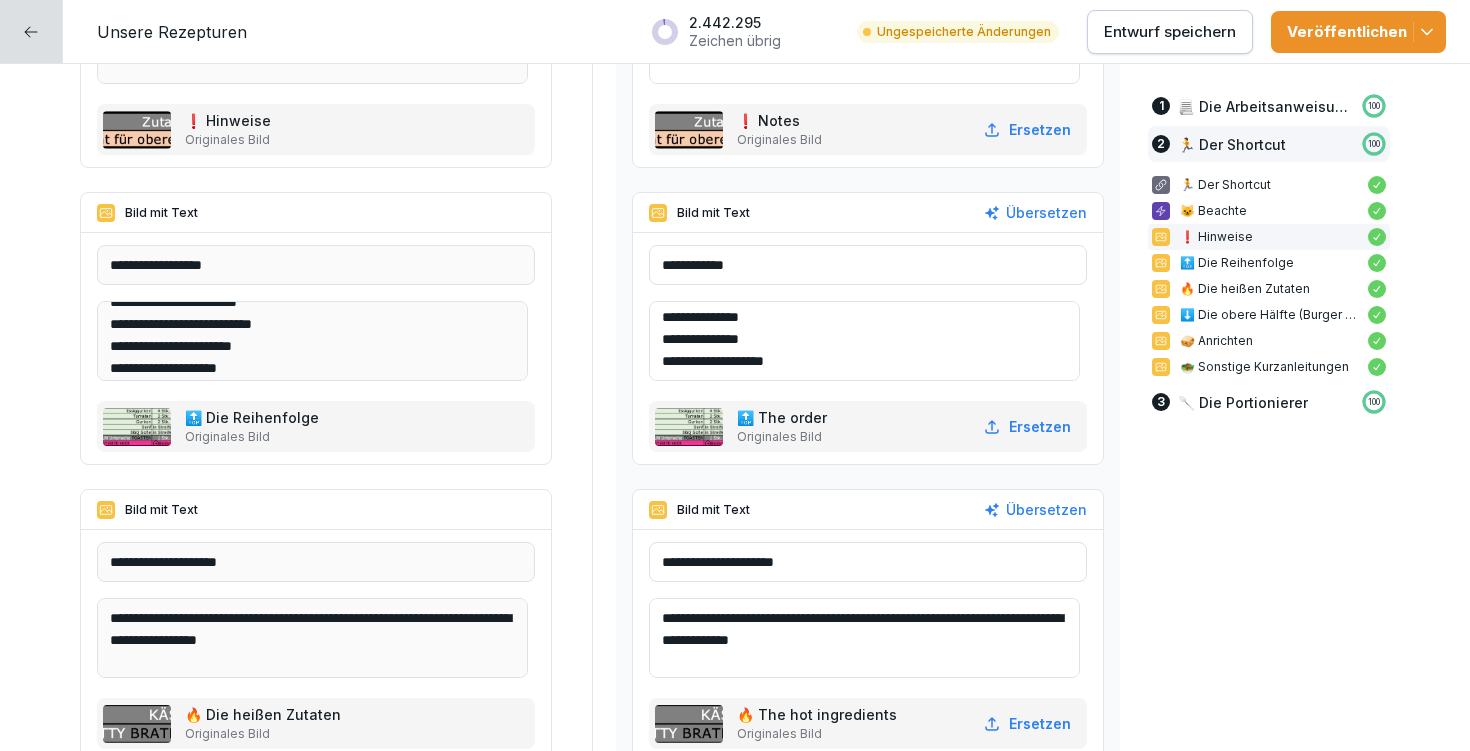 click on "**********" at bounding box center (864, 341) 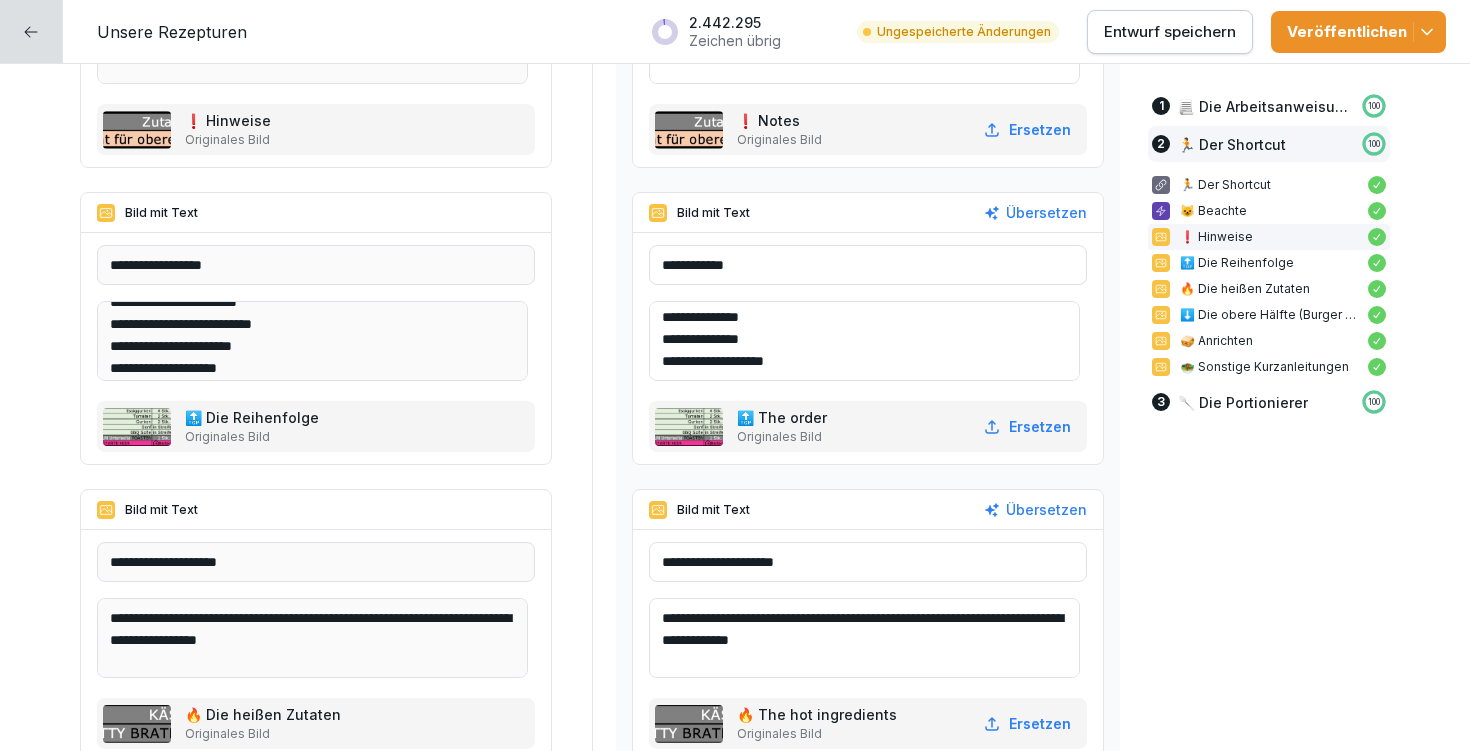 click on "**********" at bounding box center [864, 341] 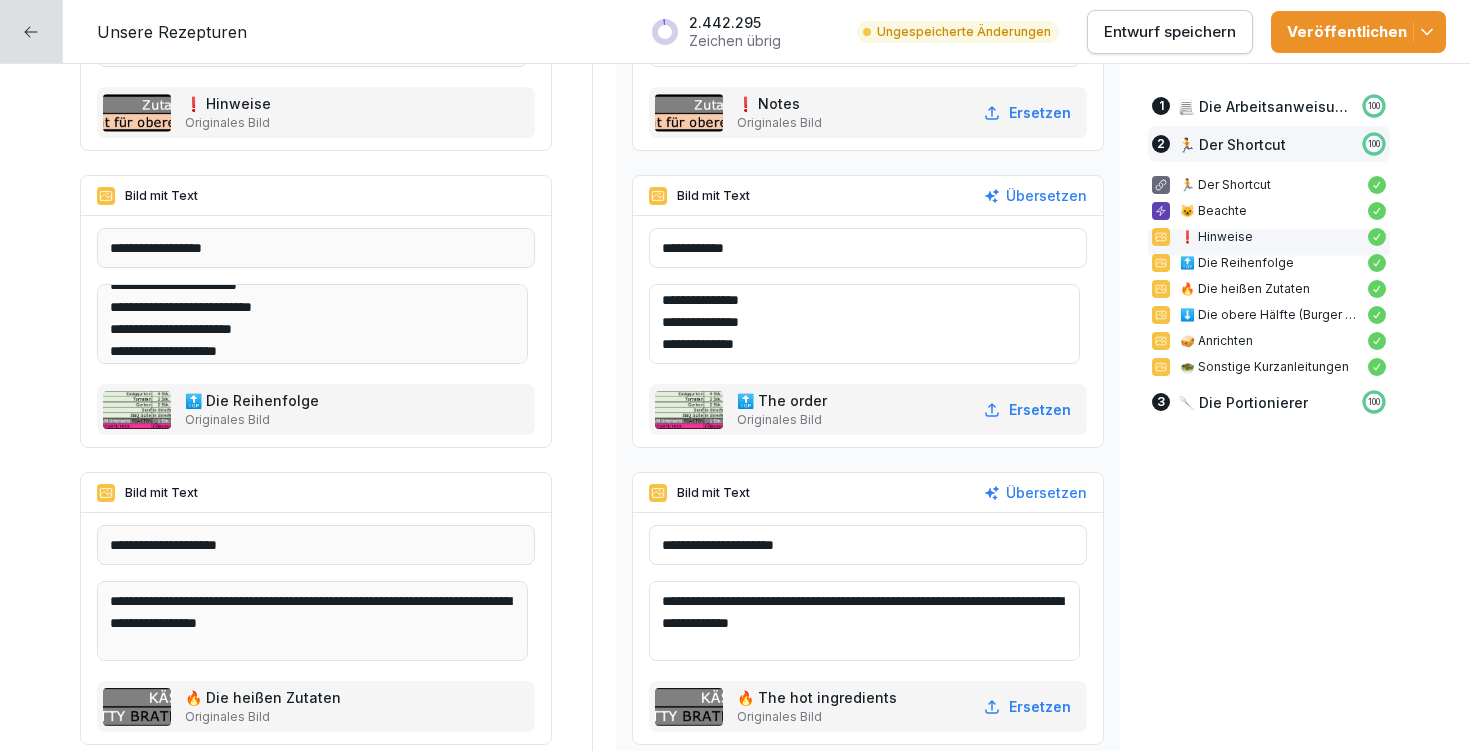 scroll, scrollTop: 3279, scrollLeft: 0, axis: vertical 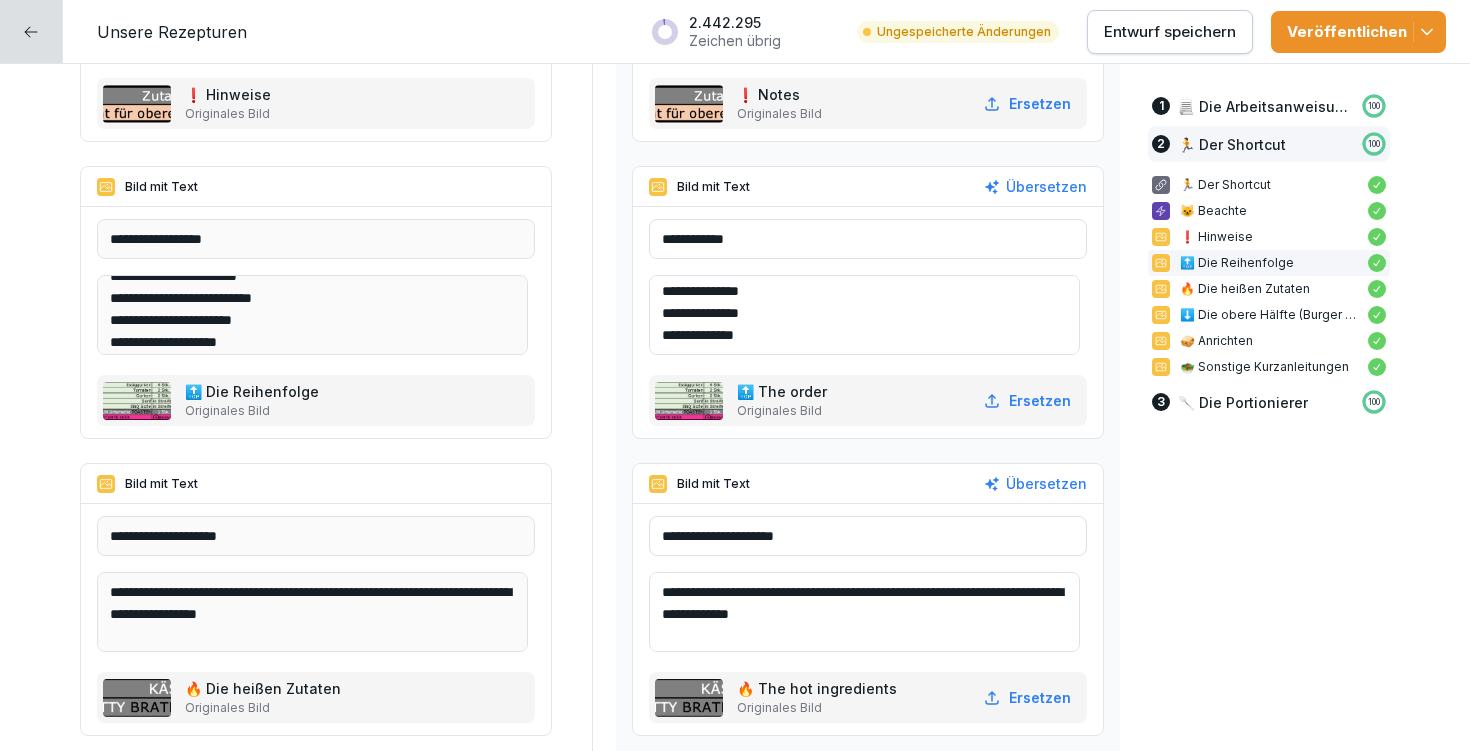 type on "**********" 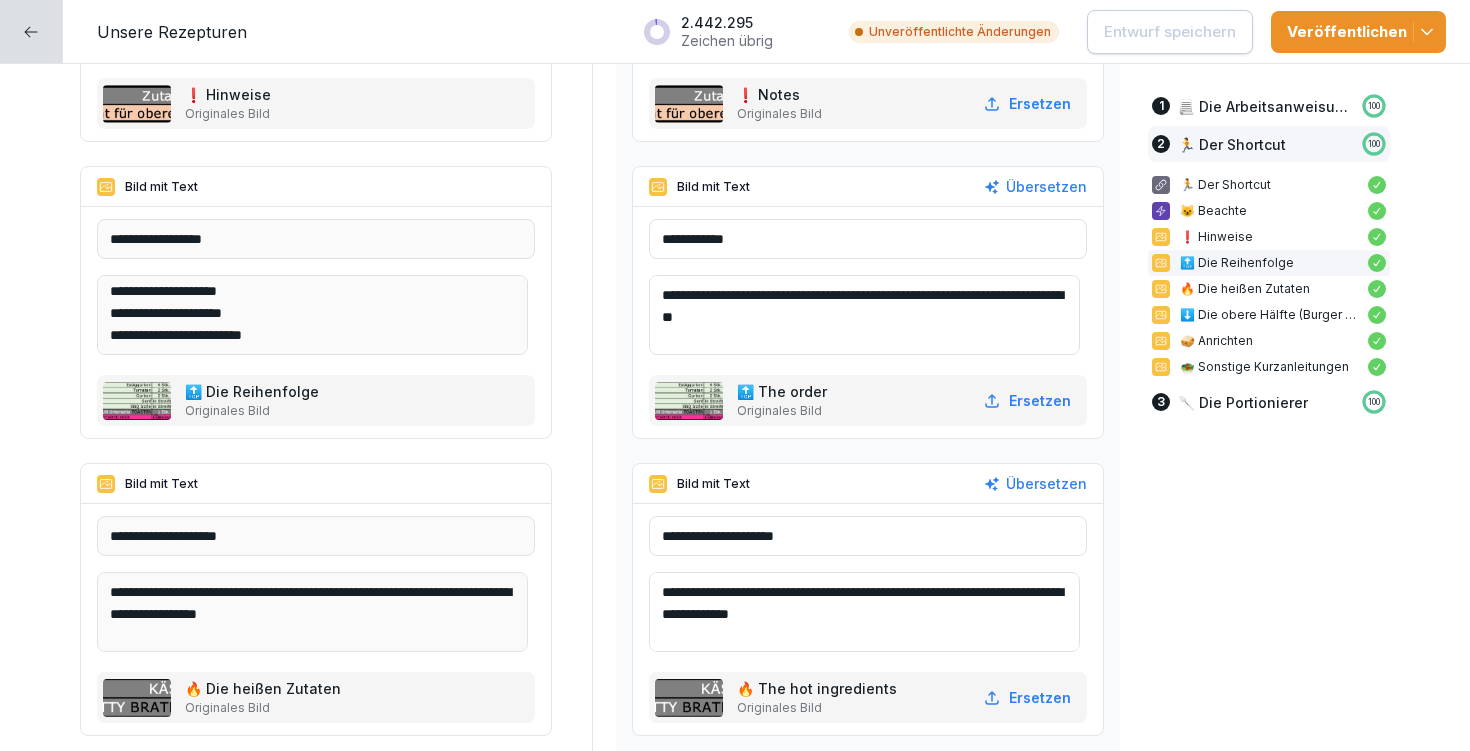 scroll, scrollTop: 158, scrollLeft: 0, axis: vertical 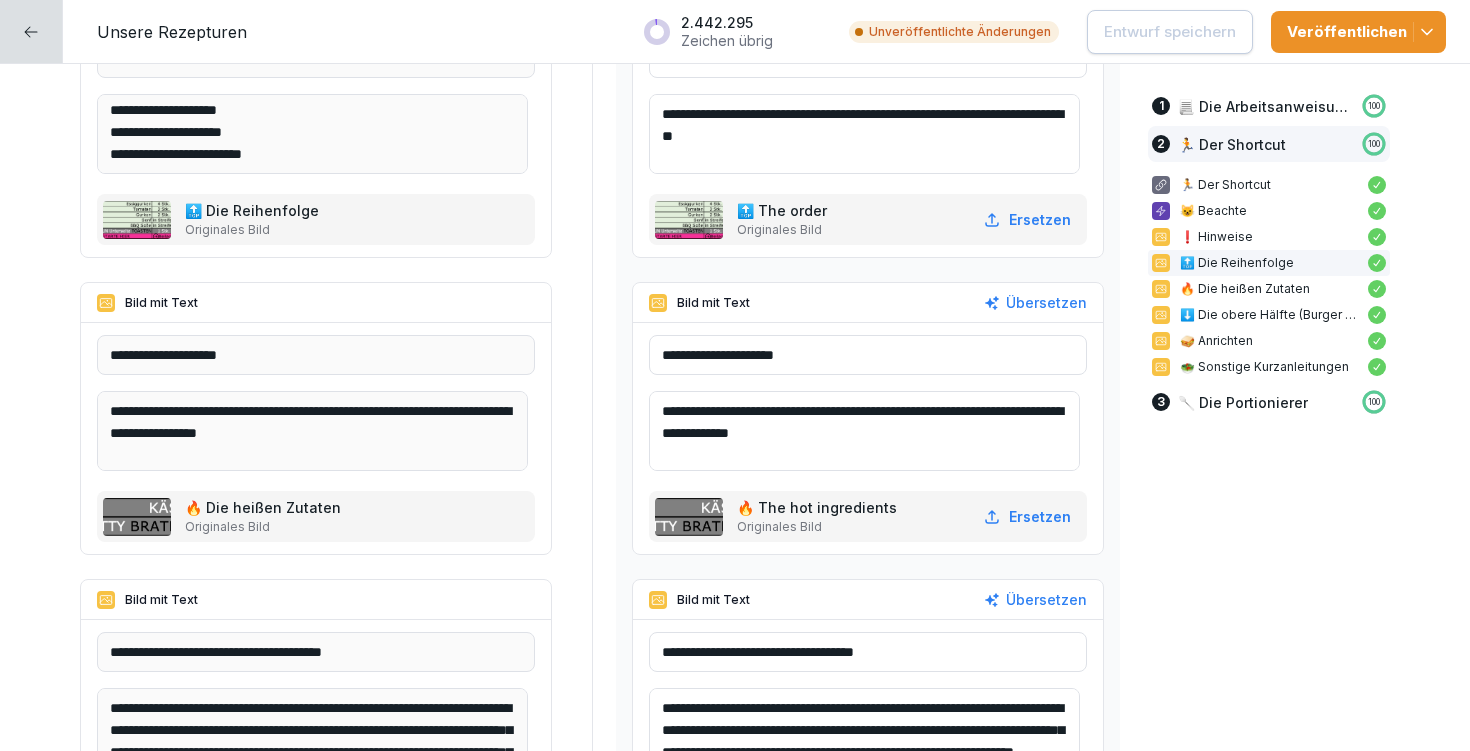click on "**********" at bounding box center (864, 431) 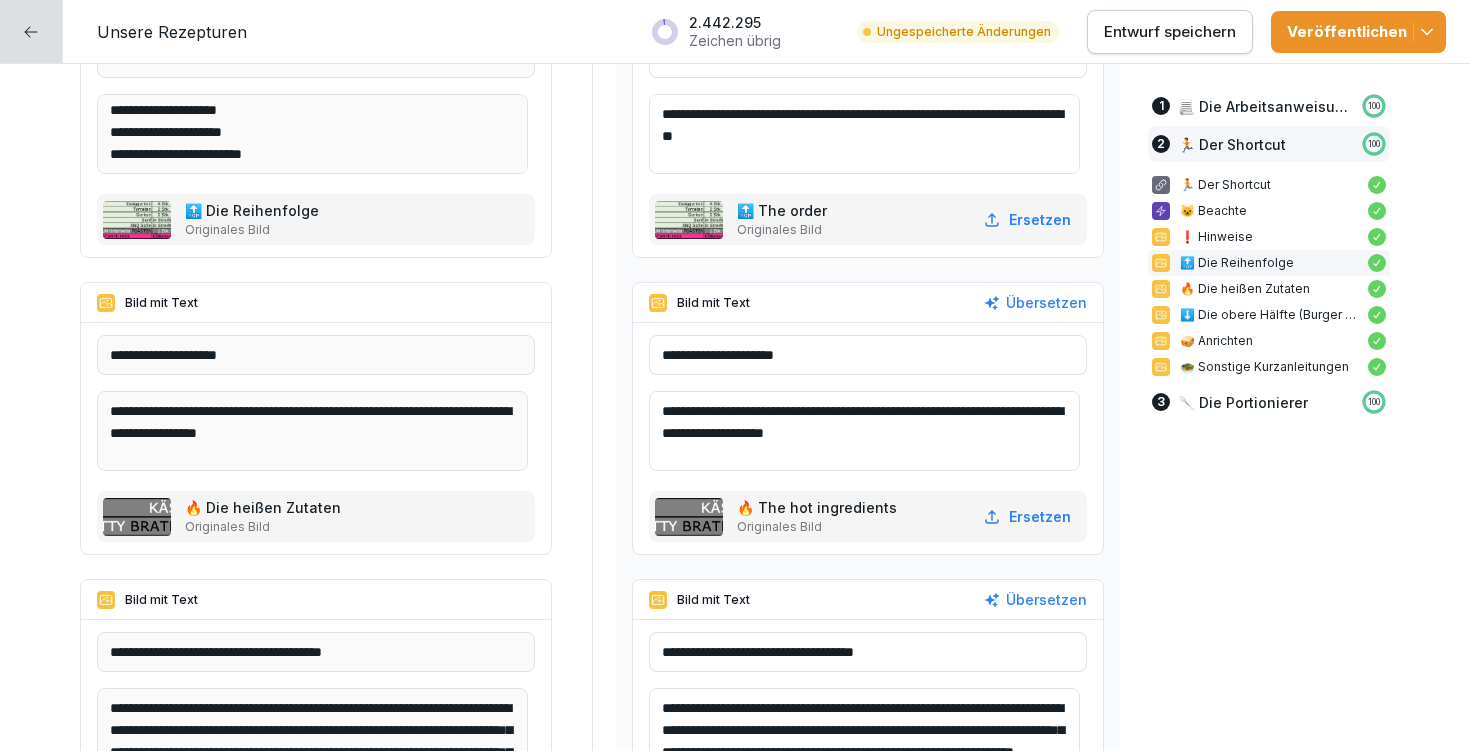 click on "**********" at bounding box center [864, 431] 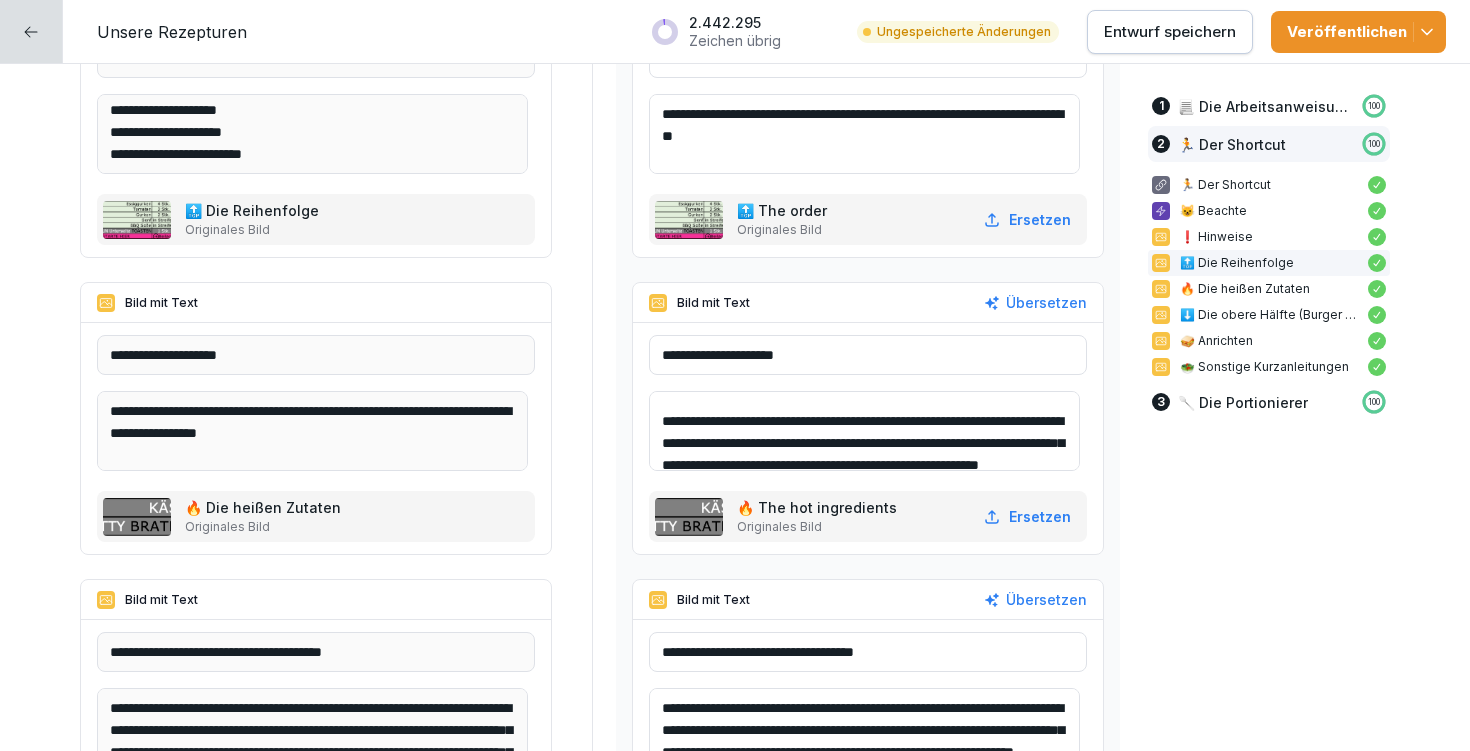 scroll, scrollTop: 58, scrollLeft: 0, axis: vertical 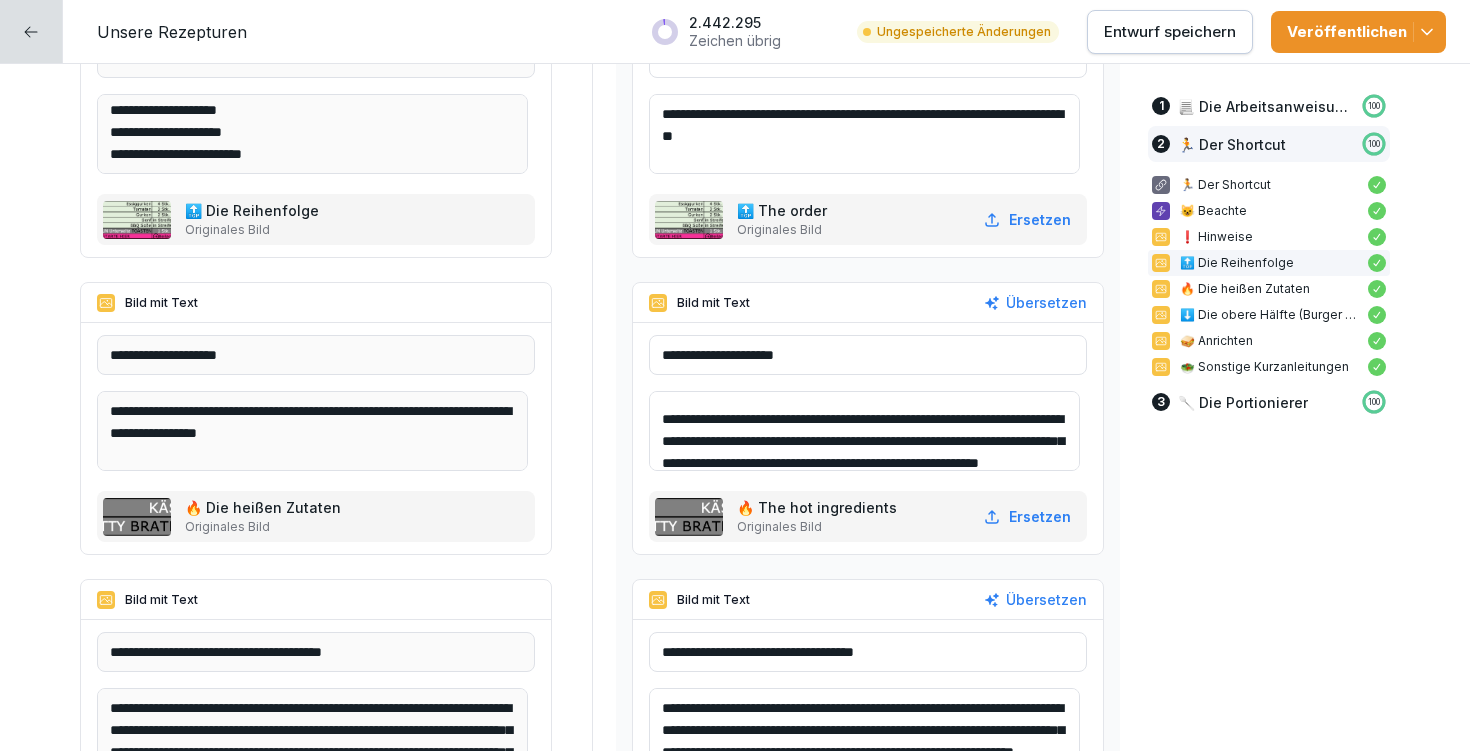 click on "**********" at bounding box center [864, 431] 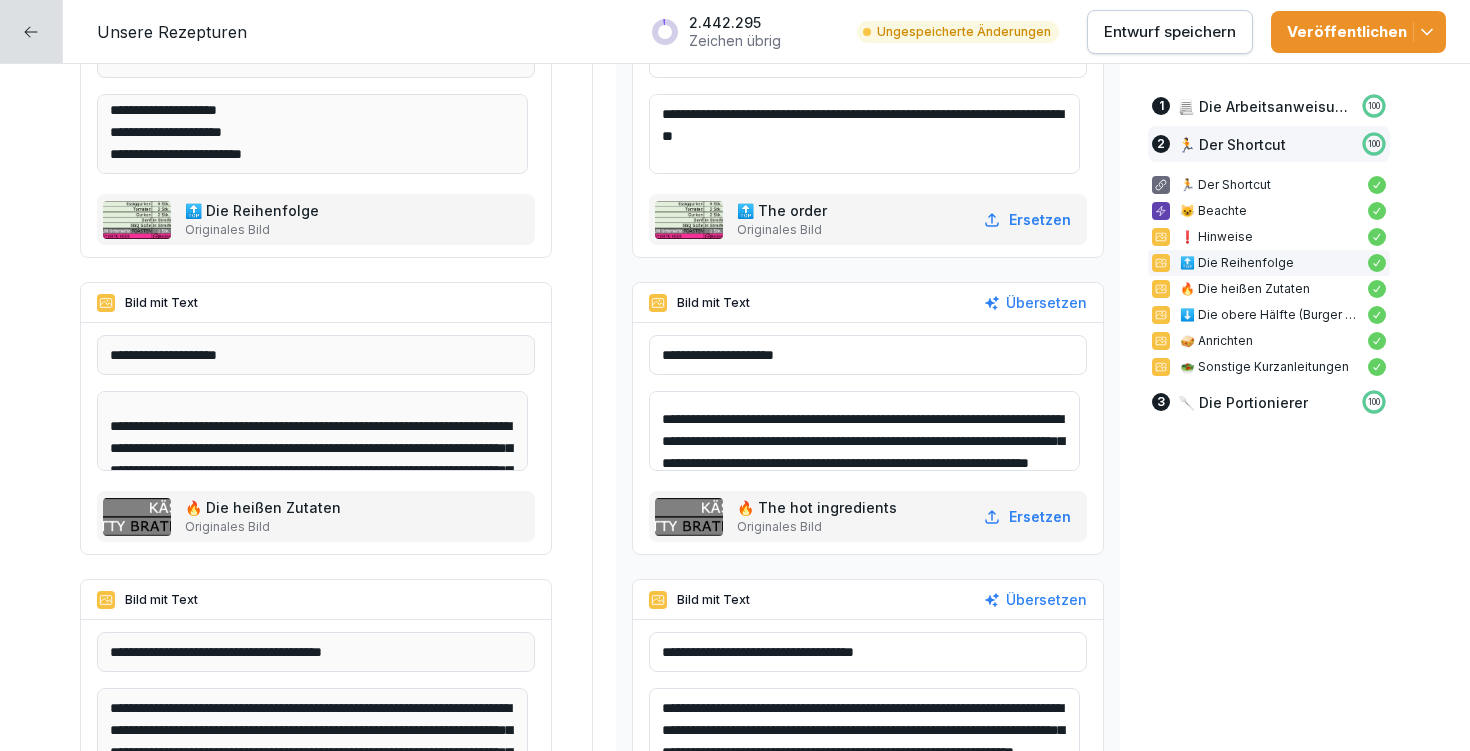 scroll, scrollTop: 81, scrollLeft: 0, axis: vertical 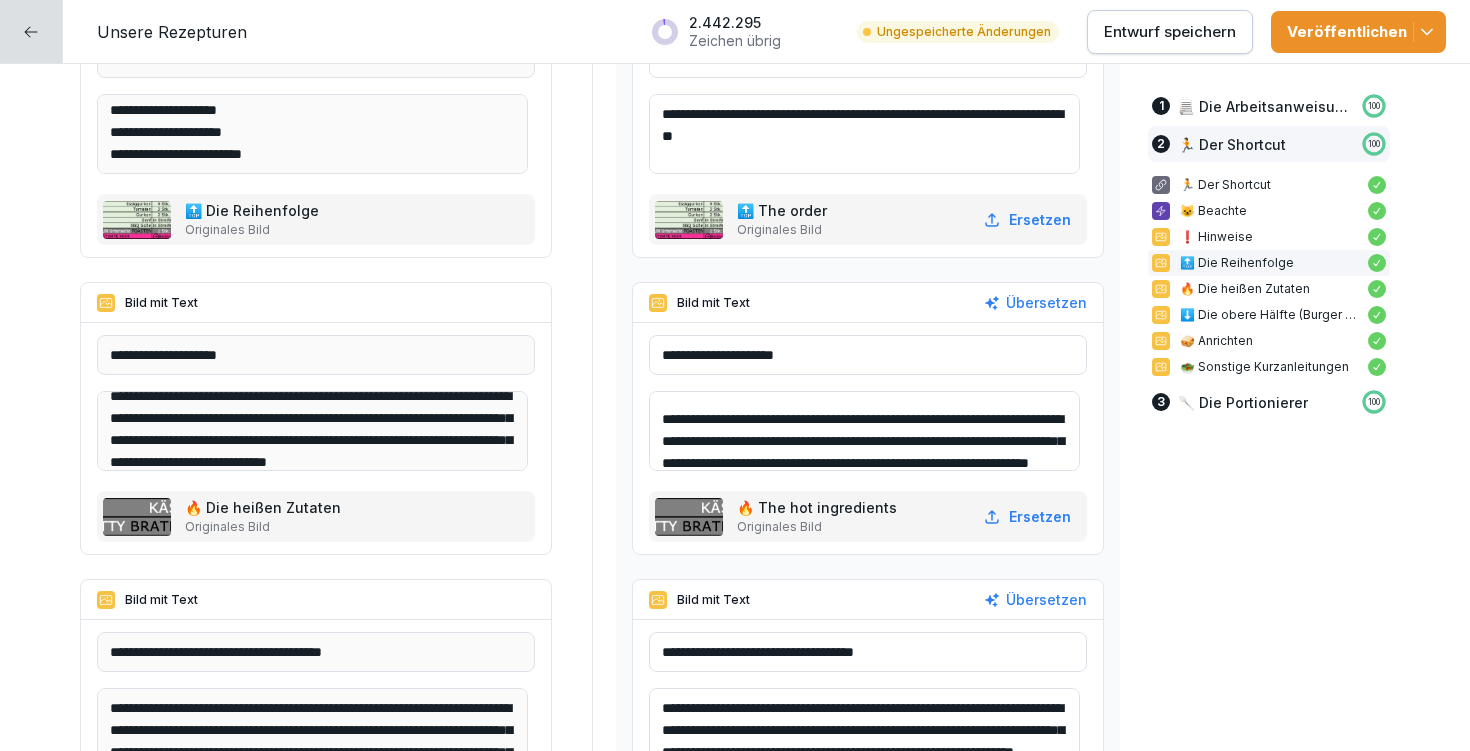 drag, startPoint x: 822, startPoint y: 437, endPoint x: 883, endPoint y: 436, distance: 61.008198 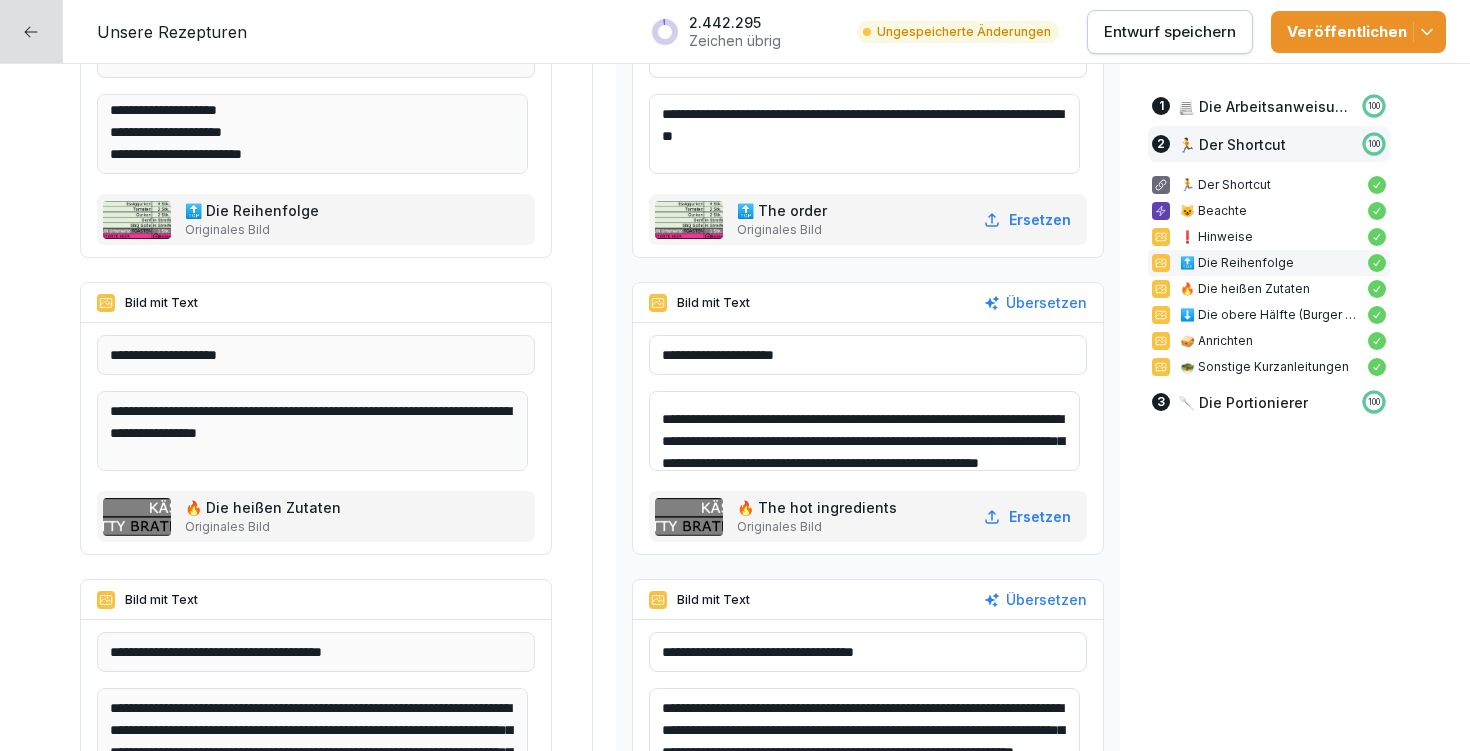 scroll, scrollTop: 0, scrollLeft: 0, axis: both 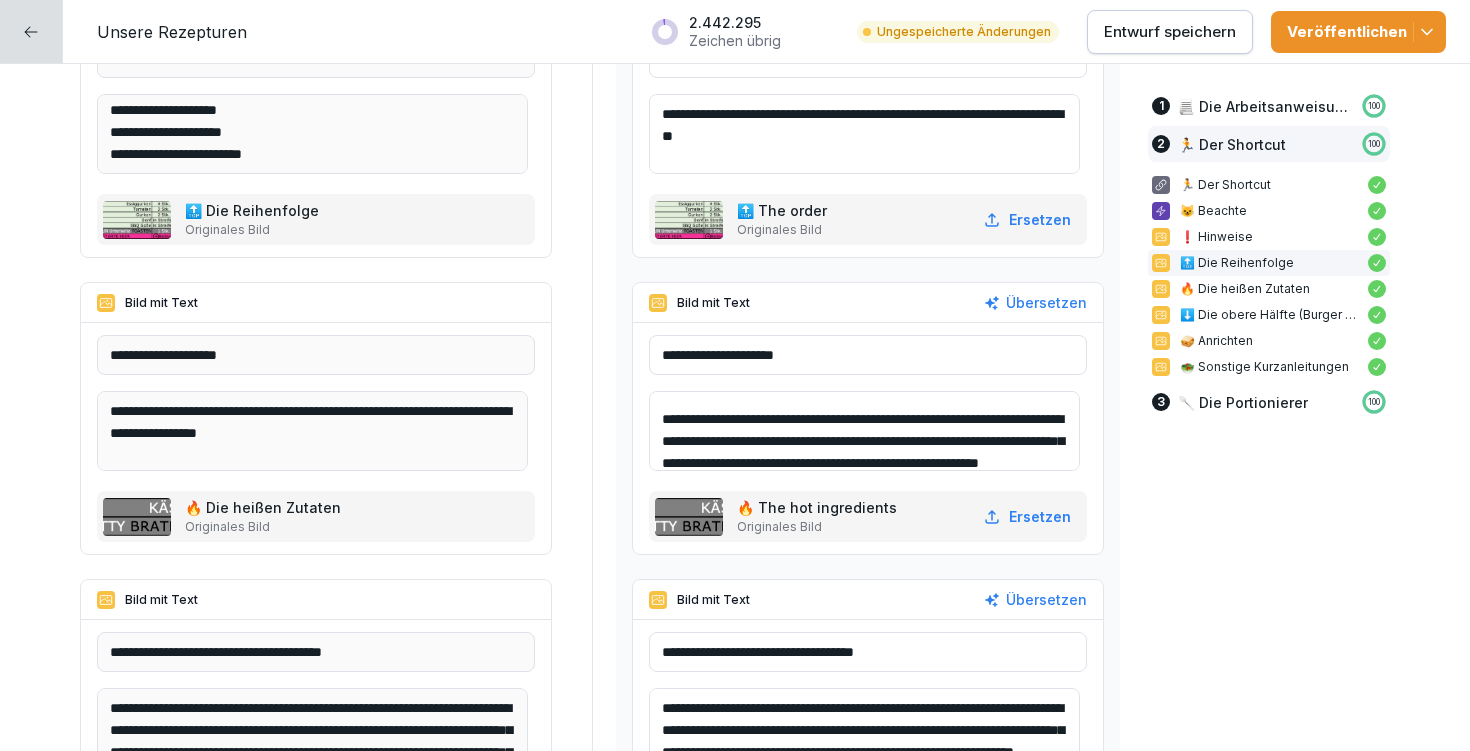 click on "**********" at bounding box center (864, 431) 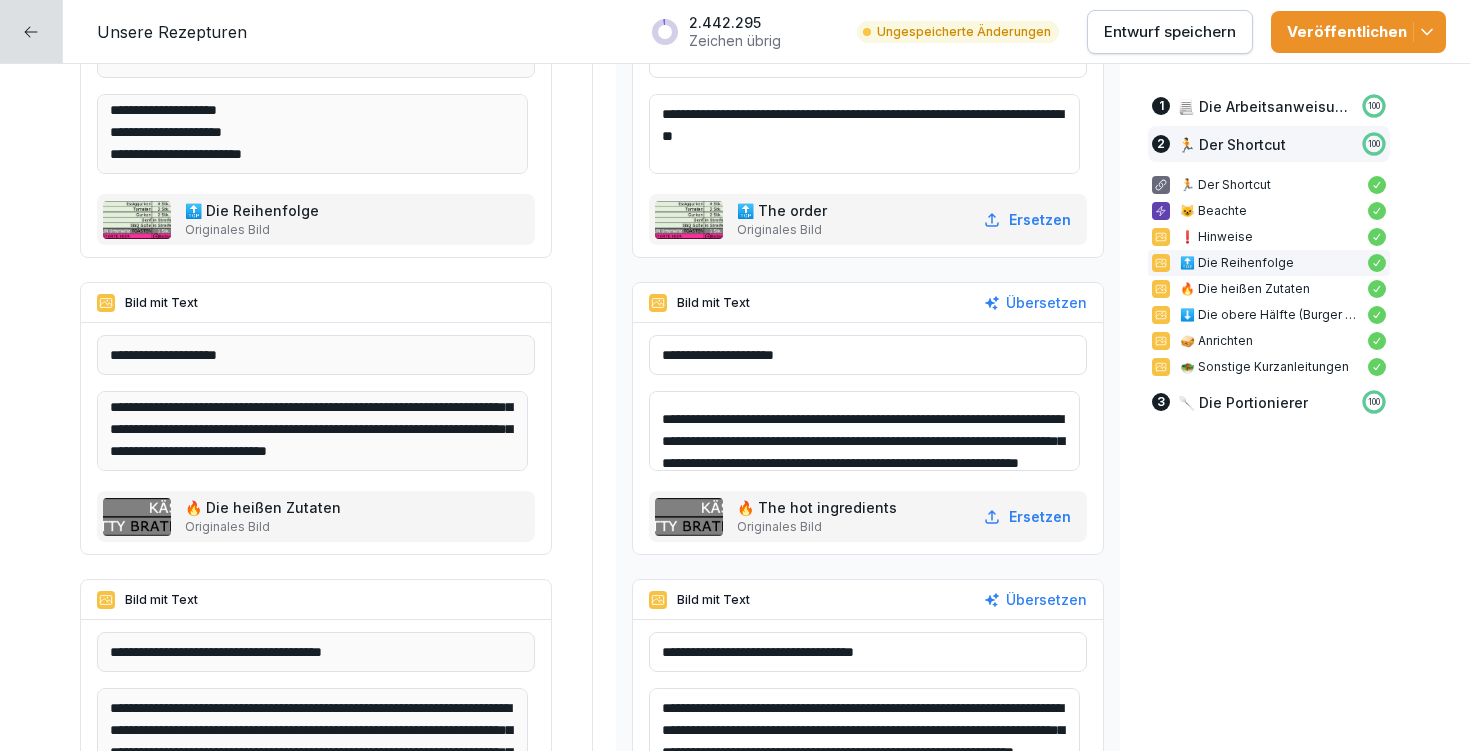 scroll, scrollTop: 114, scrollLeft: 0, axis: vertical 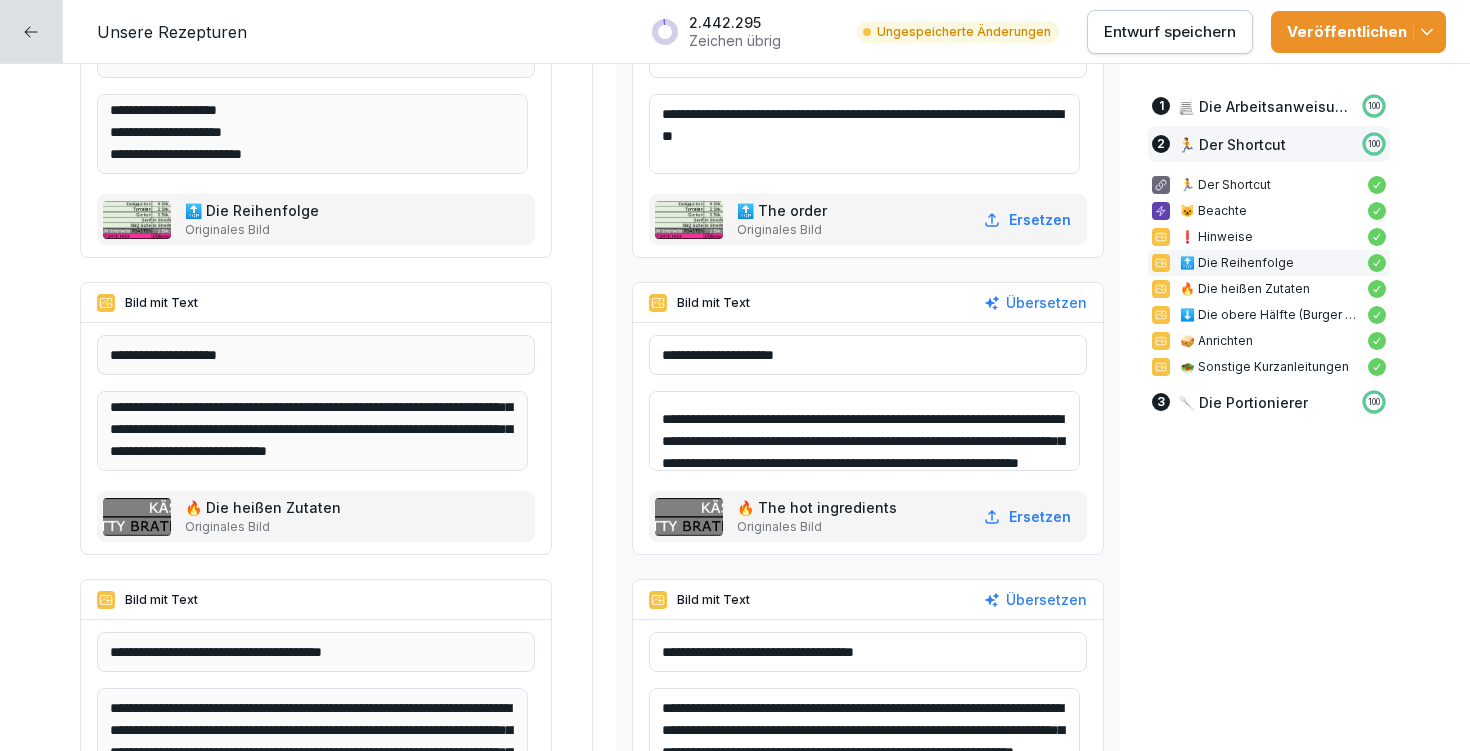 drag, startPoint x: 715, startPoint y: 416, endPoint x: 636, endPoint y: 410, distance: 79.22752 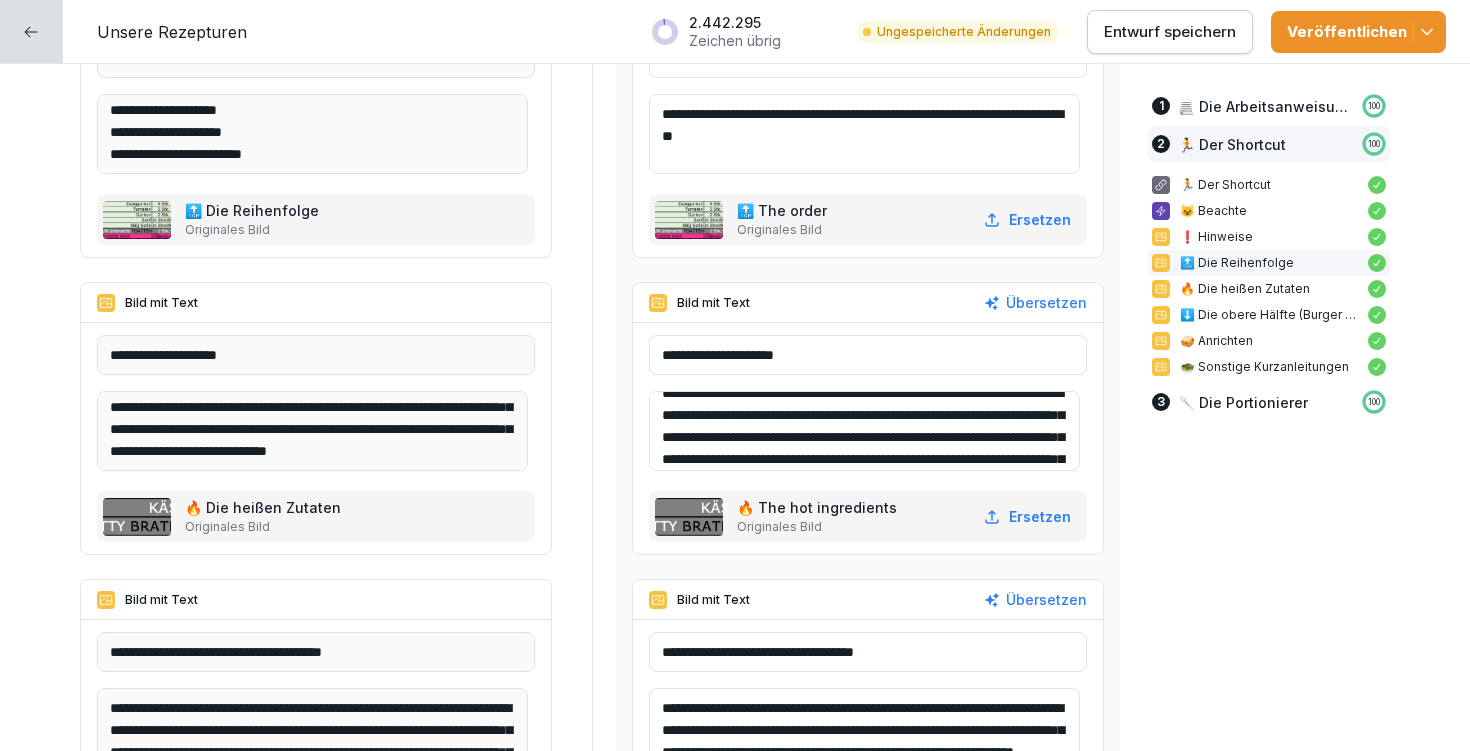 scroll, scrollTop: 71, scrollLeft: 0, axis: vertical 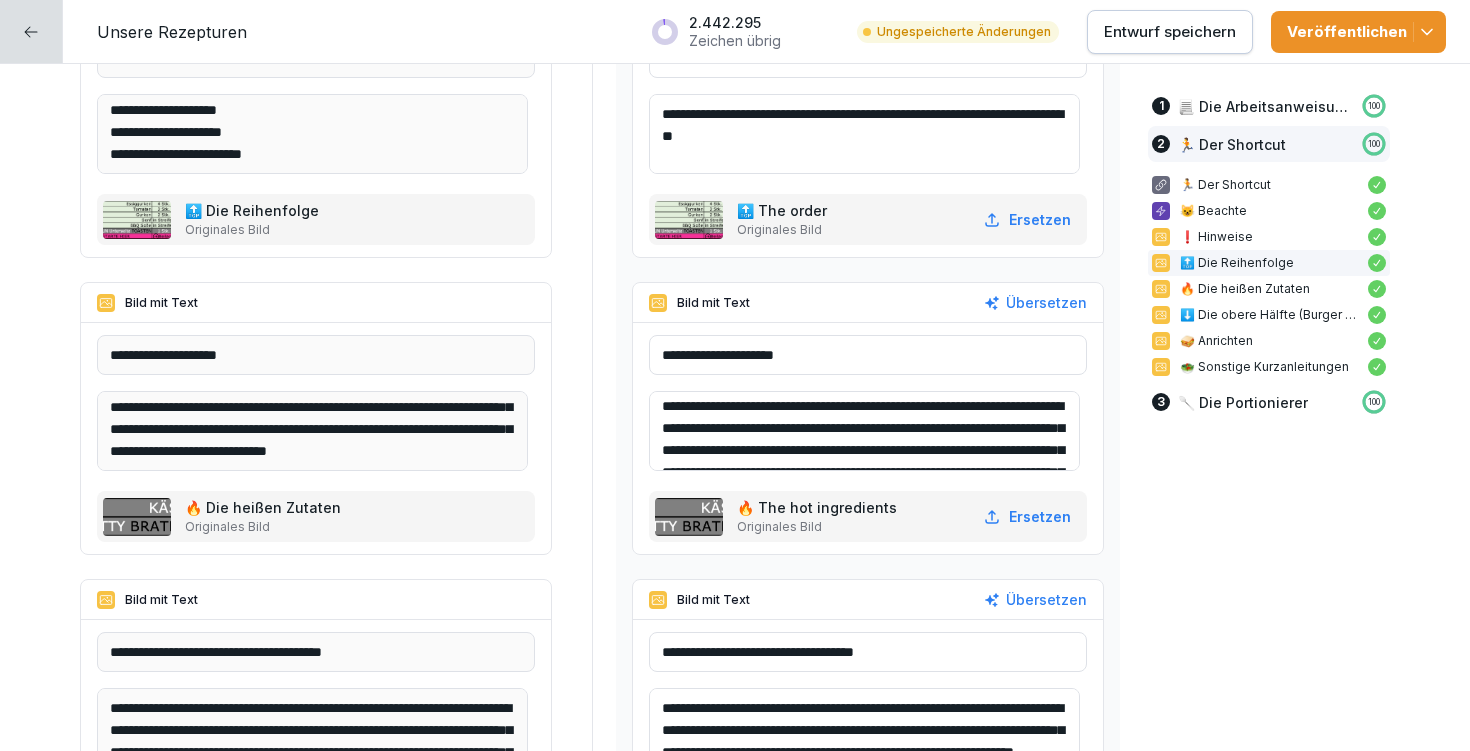 click on "**********" at bounding box center [864, 431] 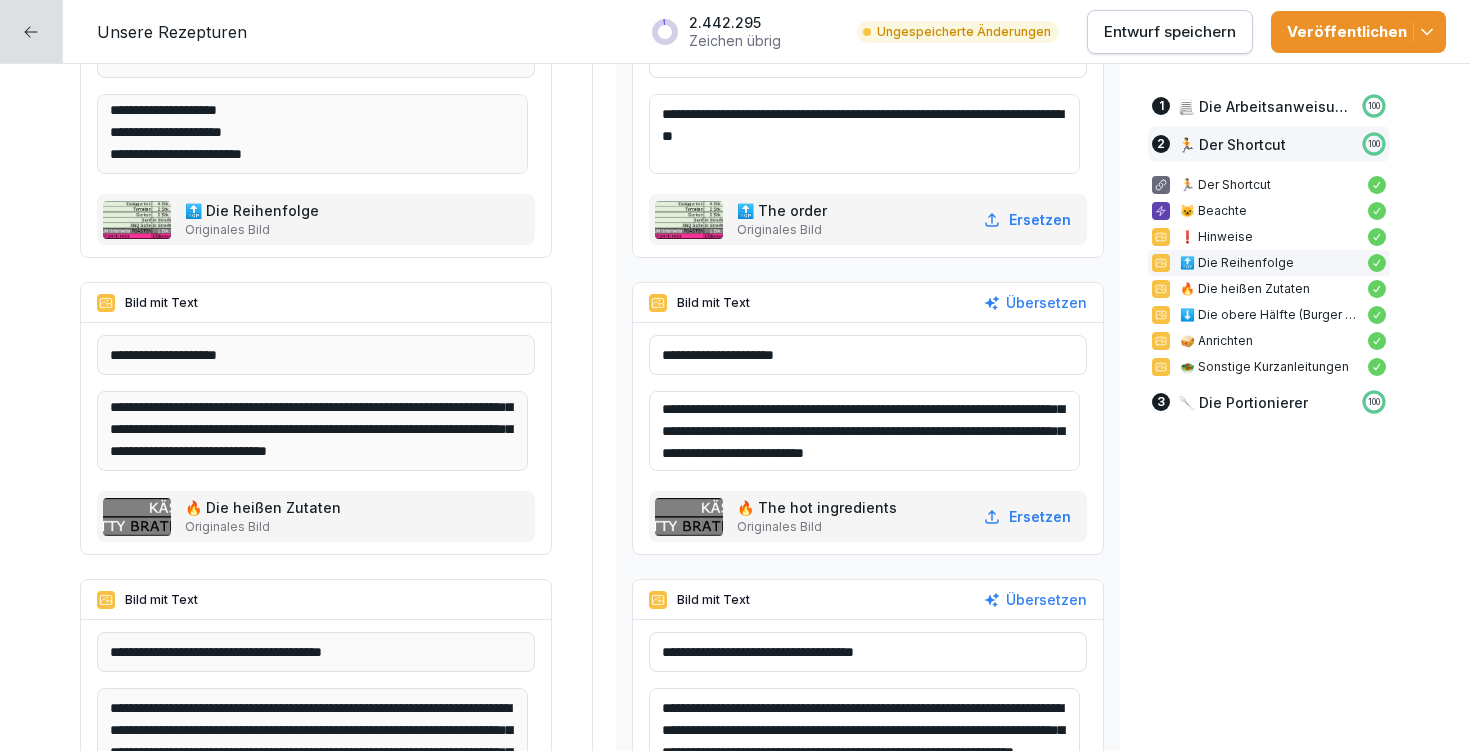scroll, scrollTop: 108, scrollLeft: 0, axis: vertical 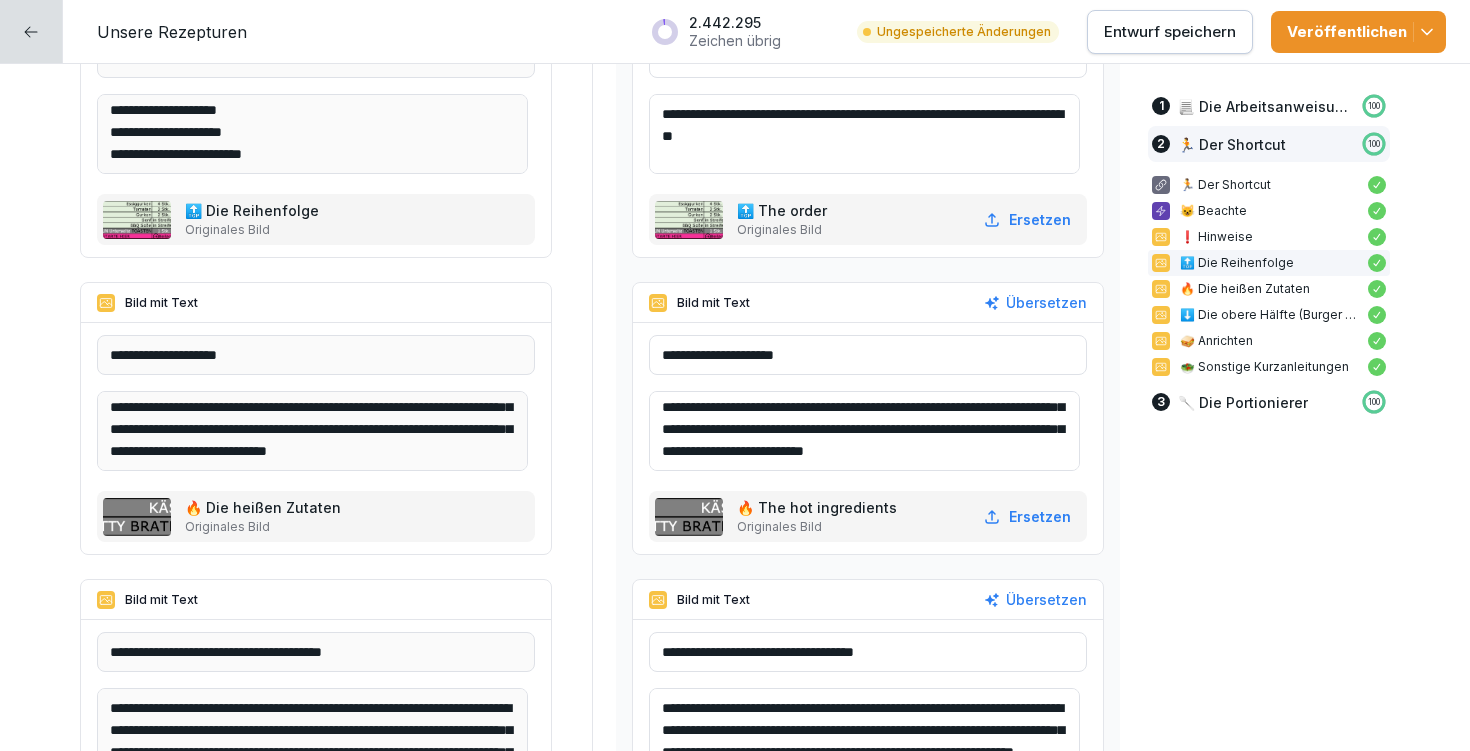 drag, startPoint x: 774, startPoint y: 406, endPoint x: 841, endPoint y: 515, distance: 127.9453 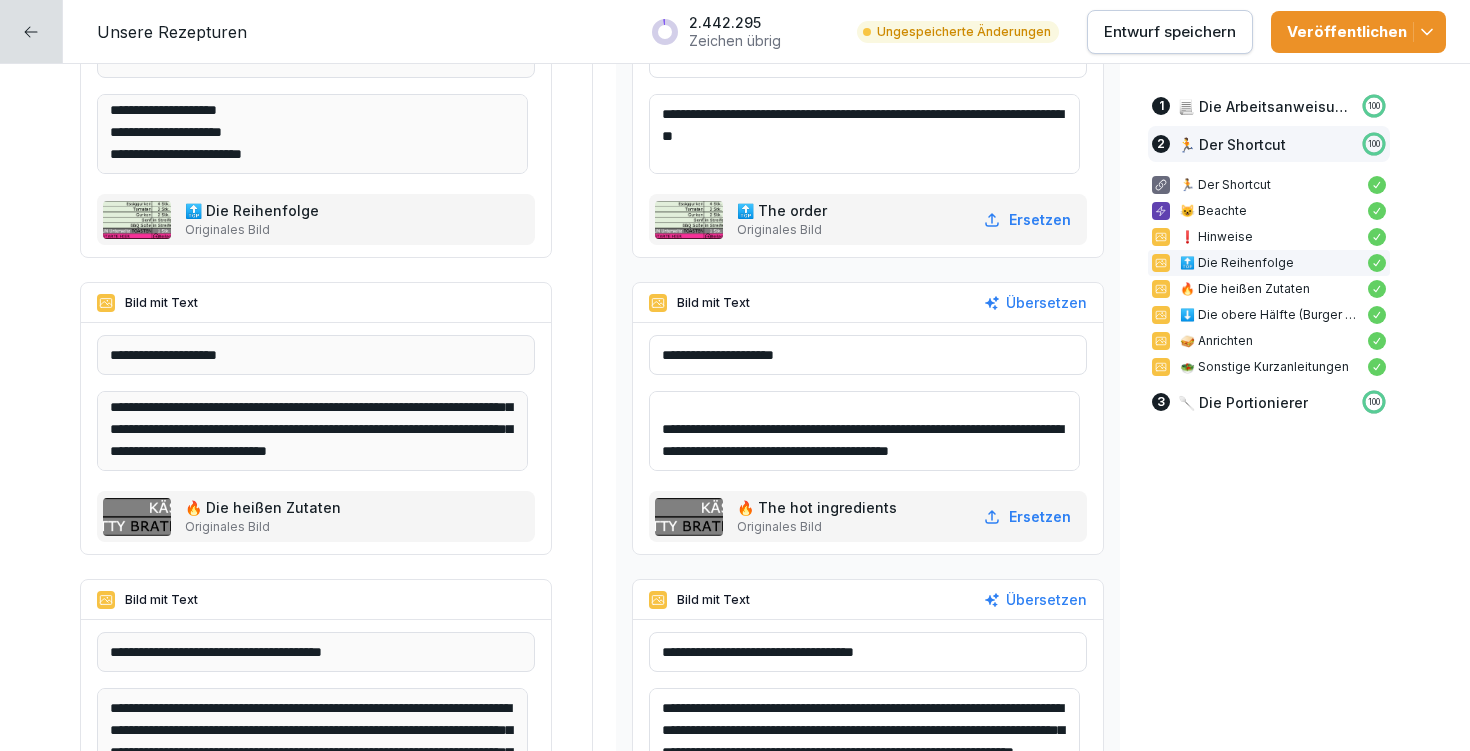 scroll, scrollTop: 70, scrollLeft: 0, axis: vertical 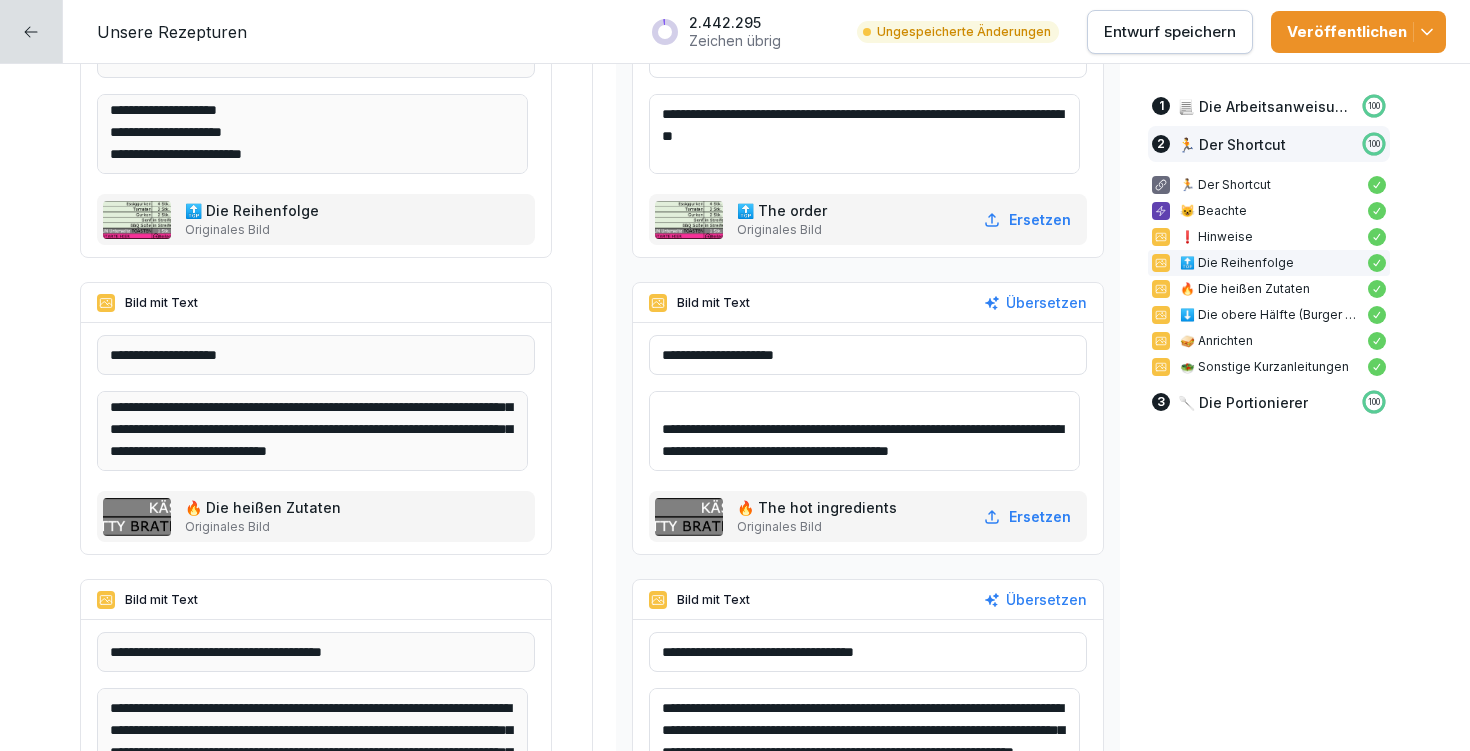 click on "**********" at bounding box center [864, 431] 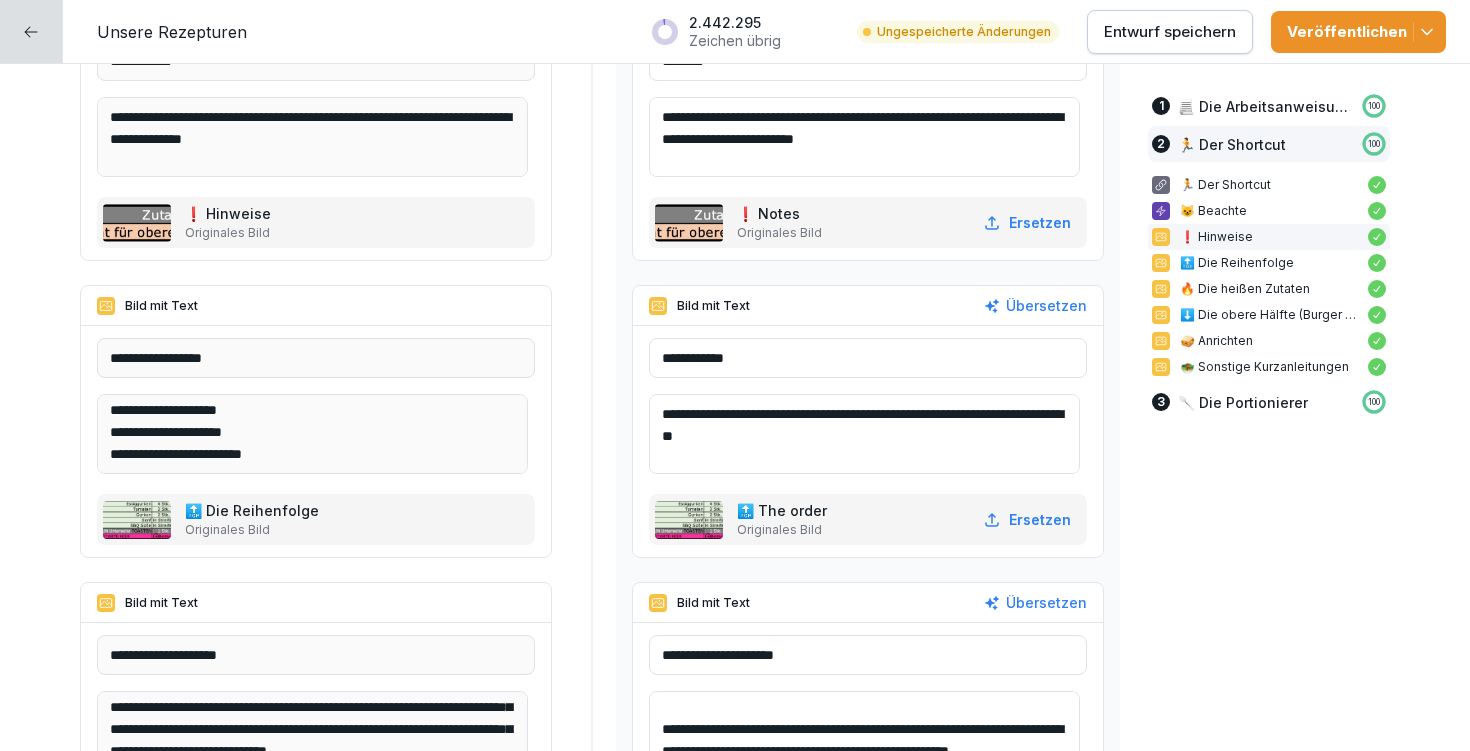 scroll, scrollTop: 3164, scrollLeft: 0, axis: vertical 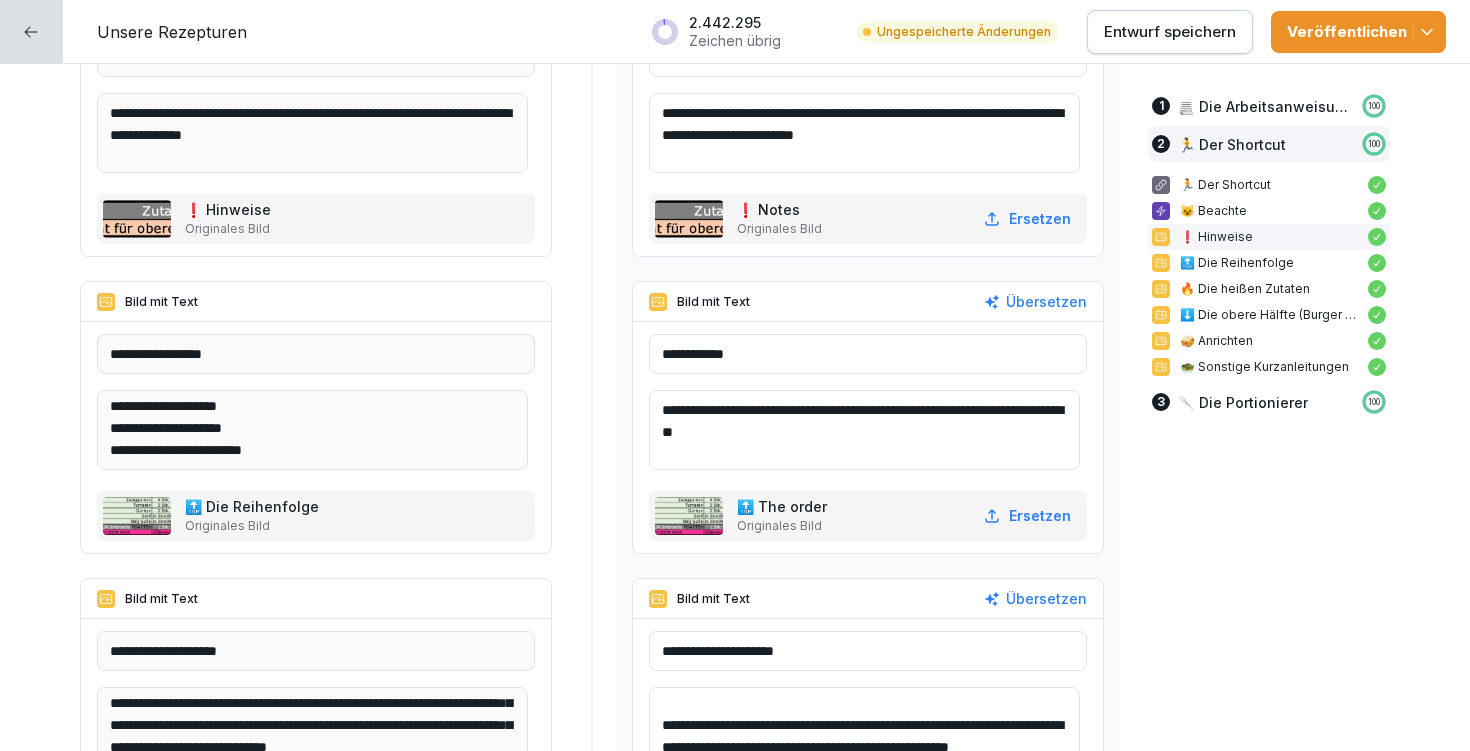 type on "**********" 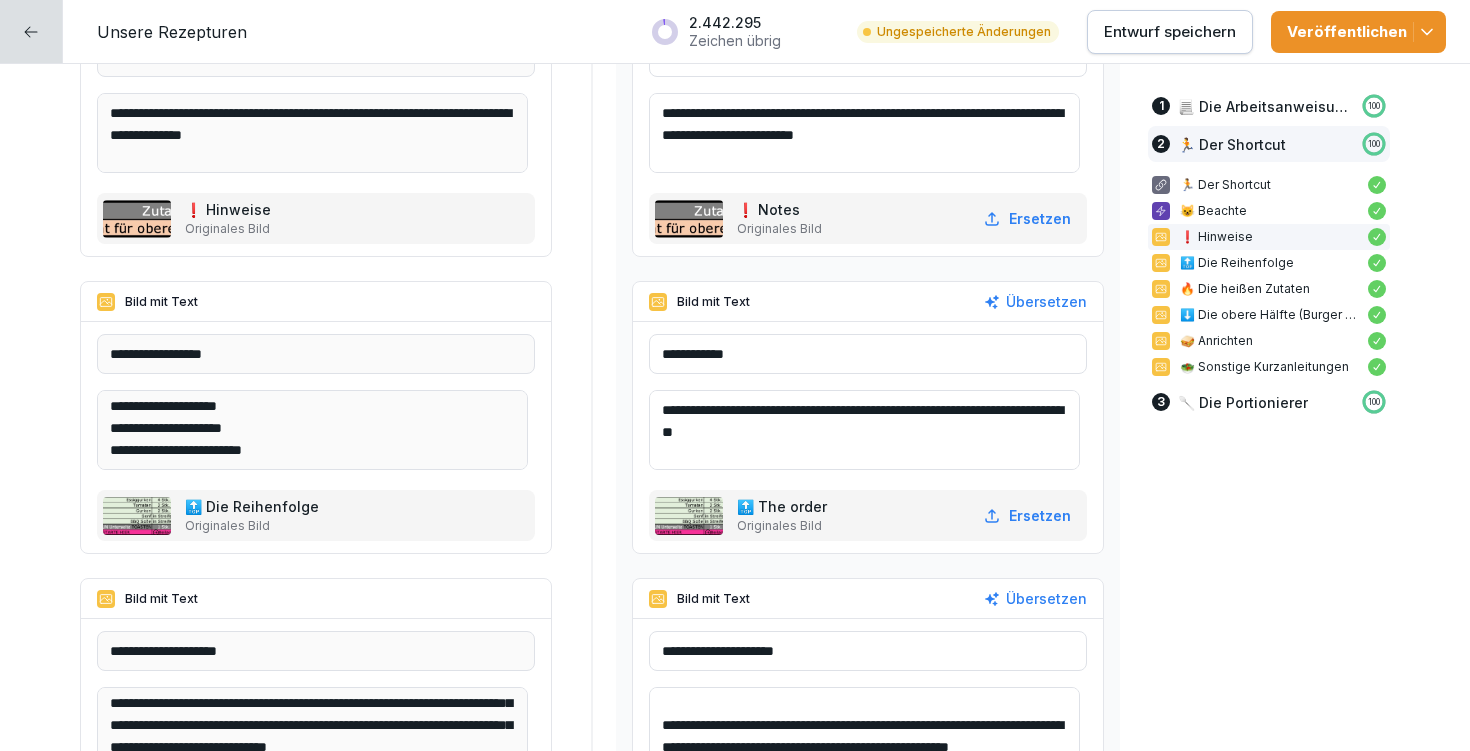 drag, startPoint x: 784, startPoint y: 407, endPoint x: 888, endPoint y: 411, distance: 104.0769 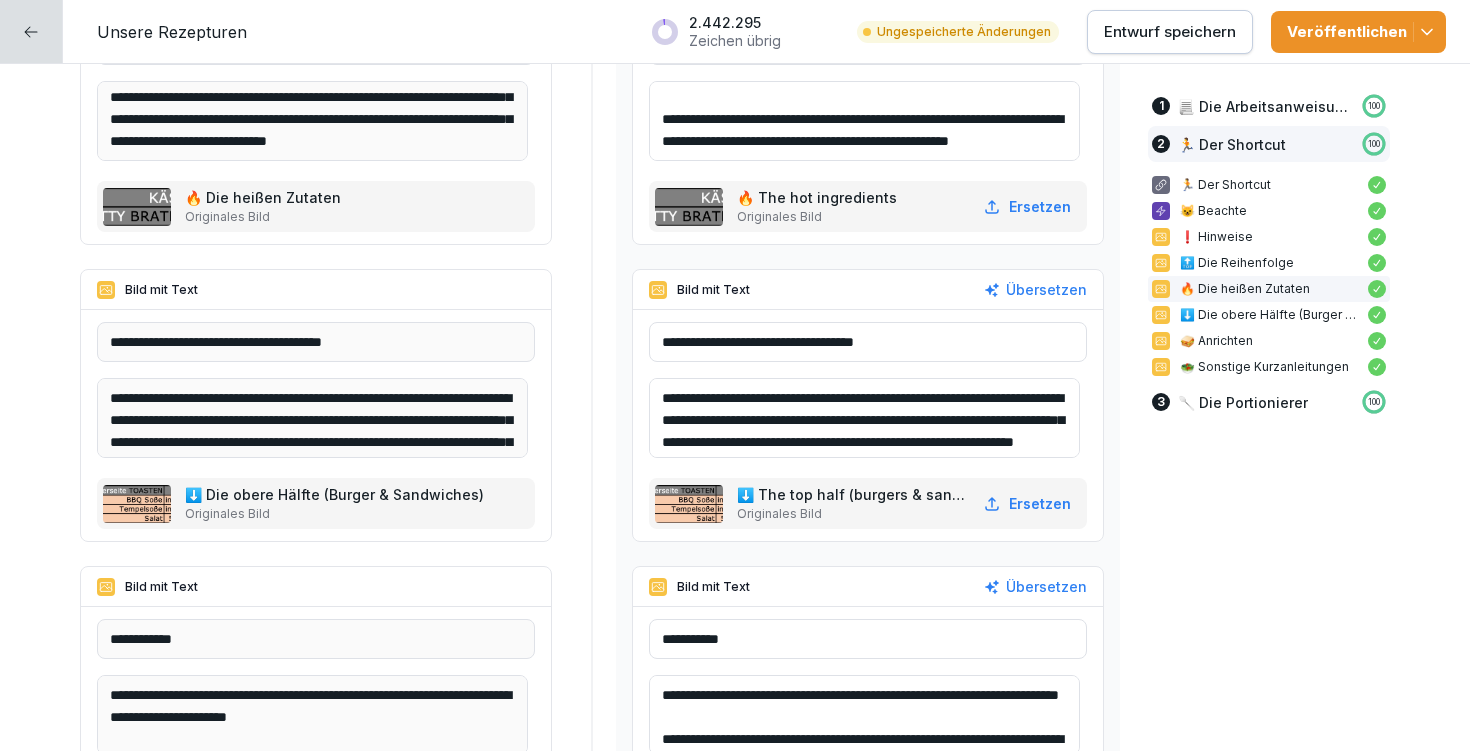 scroll, scrollTop: 3774, scrollLeft: 0, axis: vertical 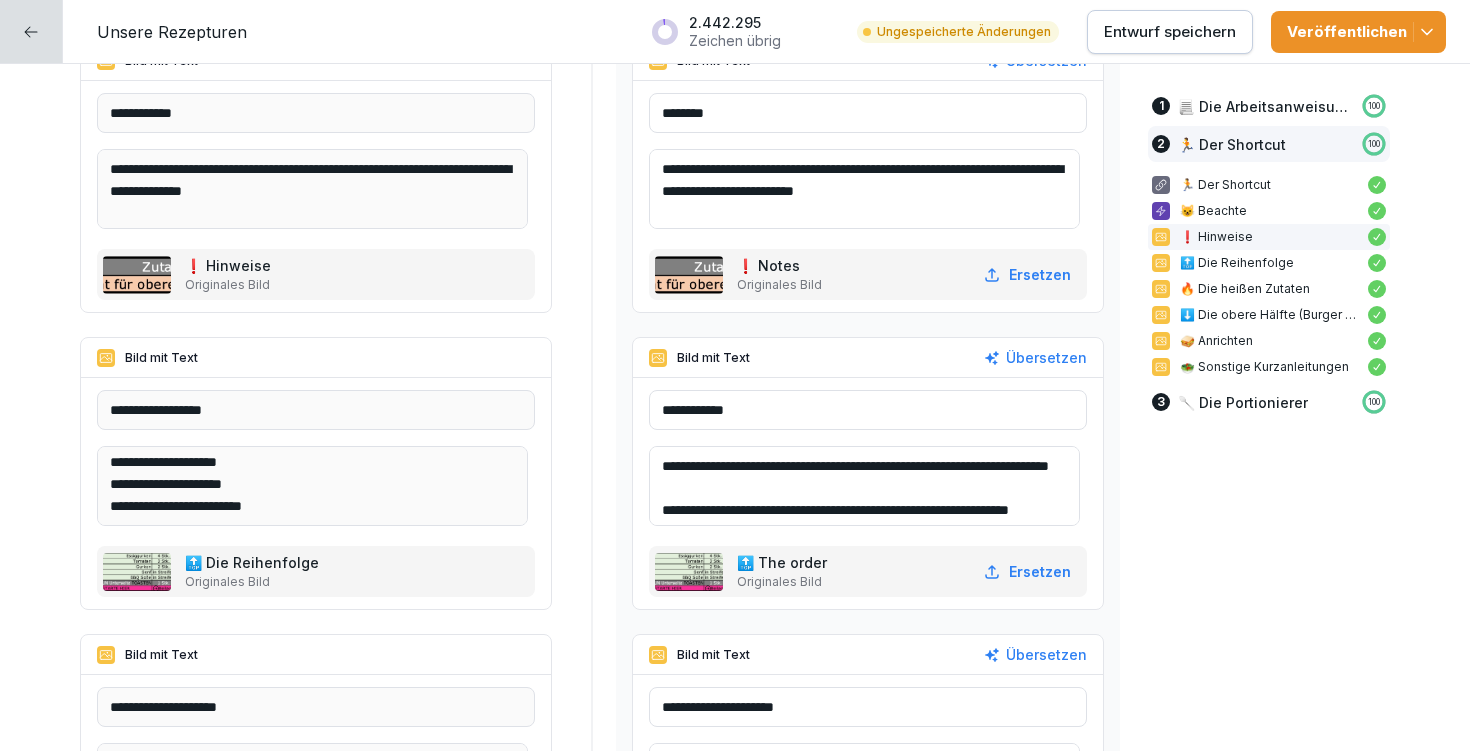 drag, startPoint x: 783, startPoint y: 464, endPoint x: 859, endPoint y: 465, distance: 76.00658 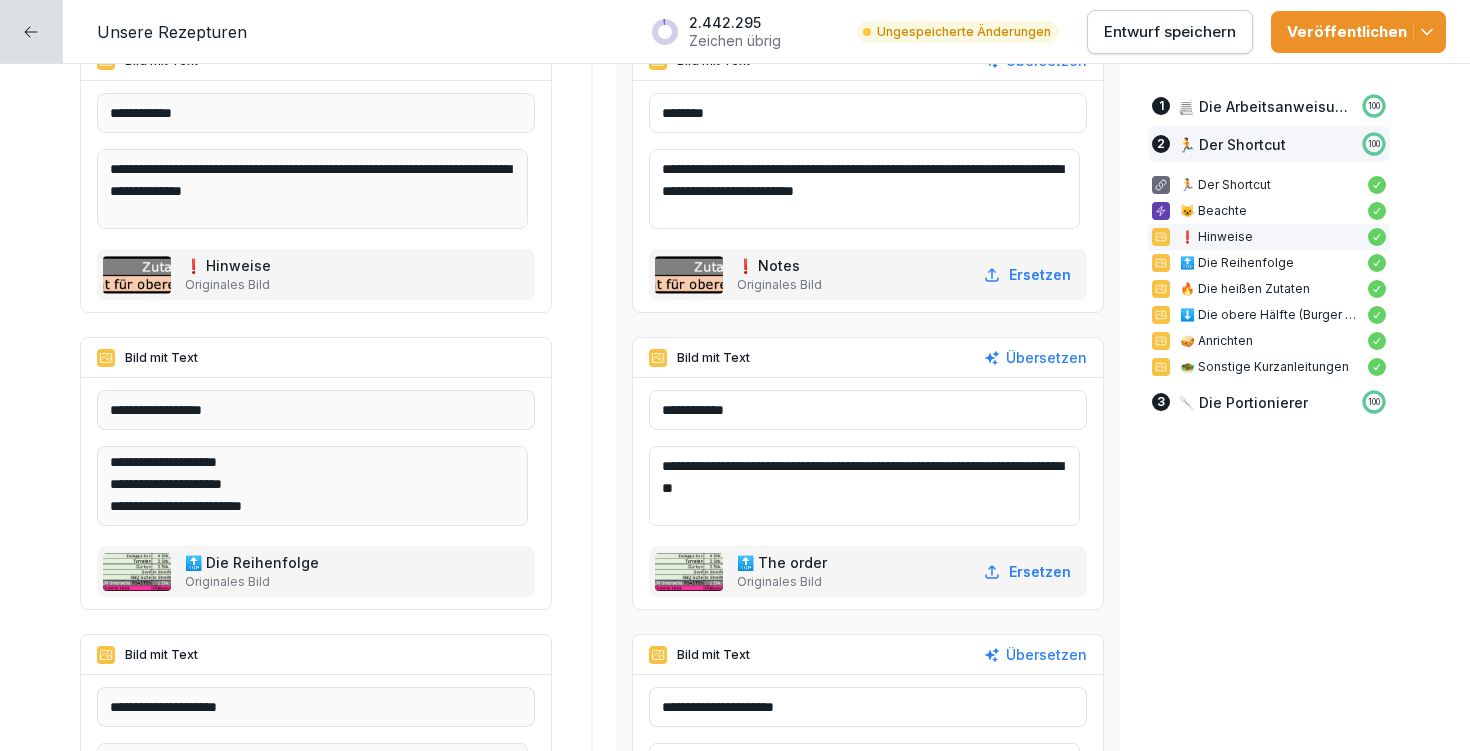 type on "**********" 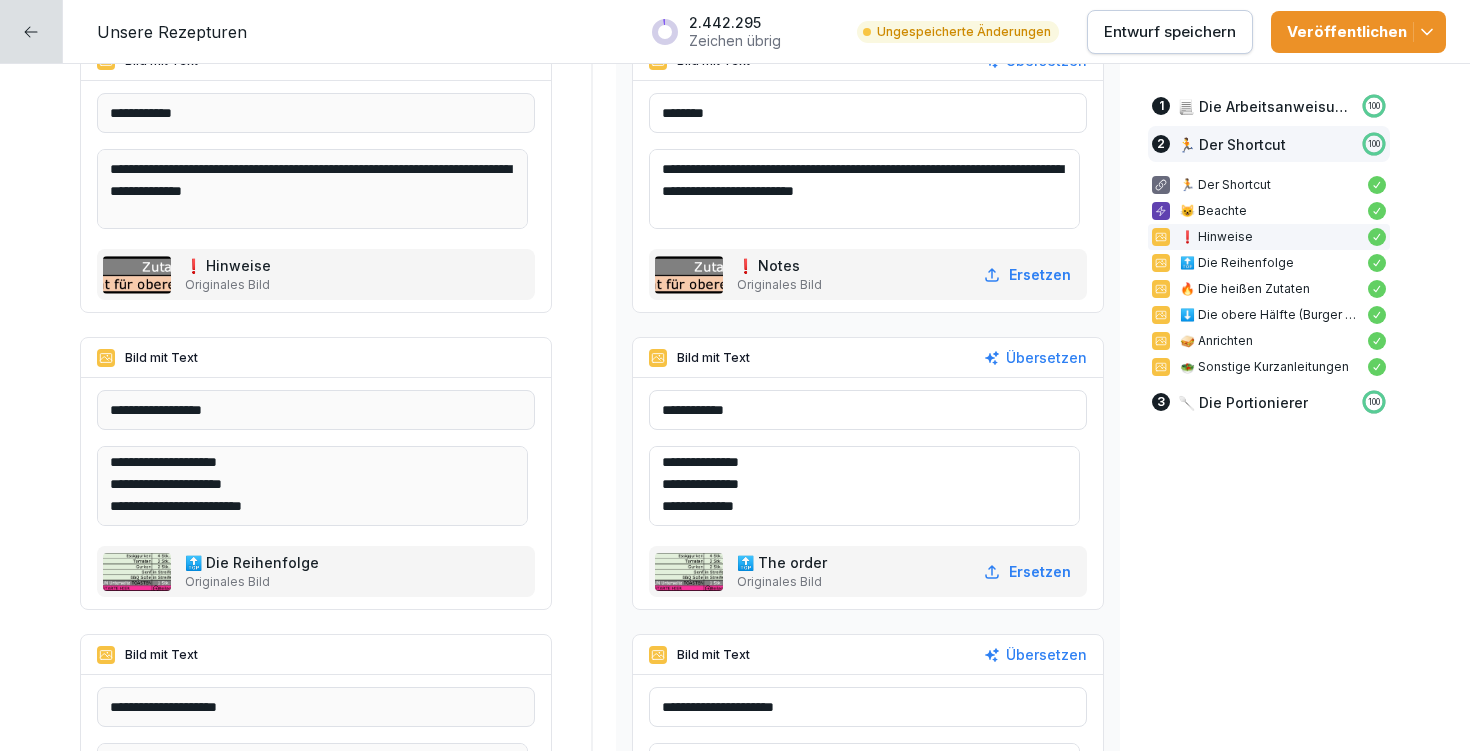 scroll, scrollTop: 180, scrollLeft: 0, axis: vertical 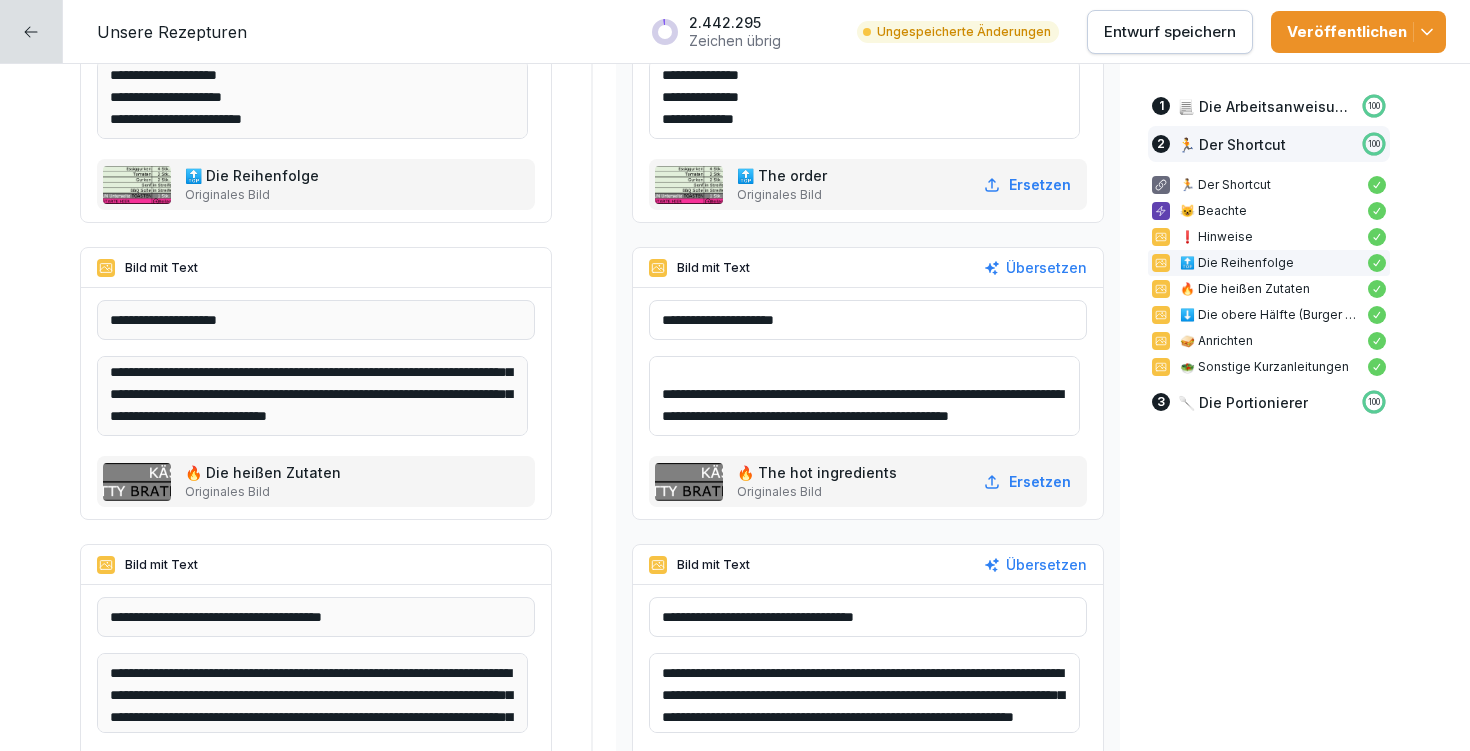 click on "Entwurf speichern" at bounding box center (1170, 32) 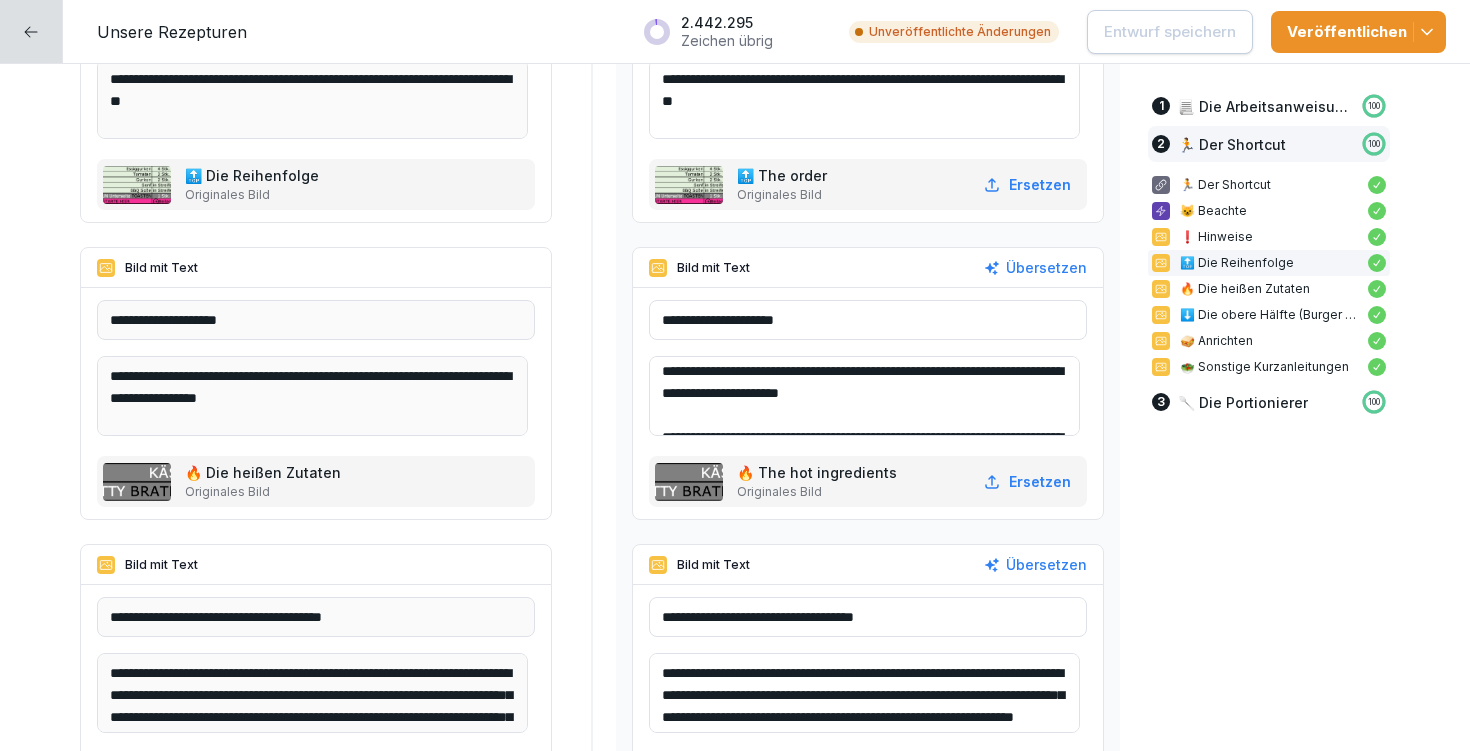 scroll, scrollTop: 6, scrollLeft: 0, axis: vertical 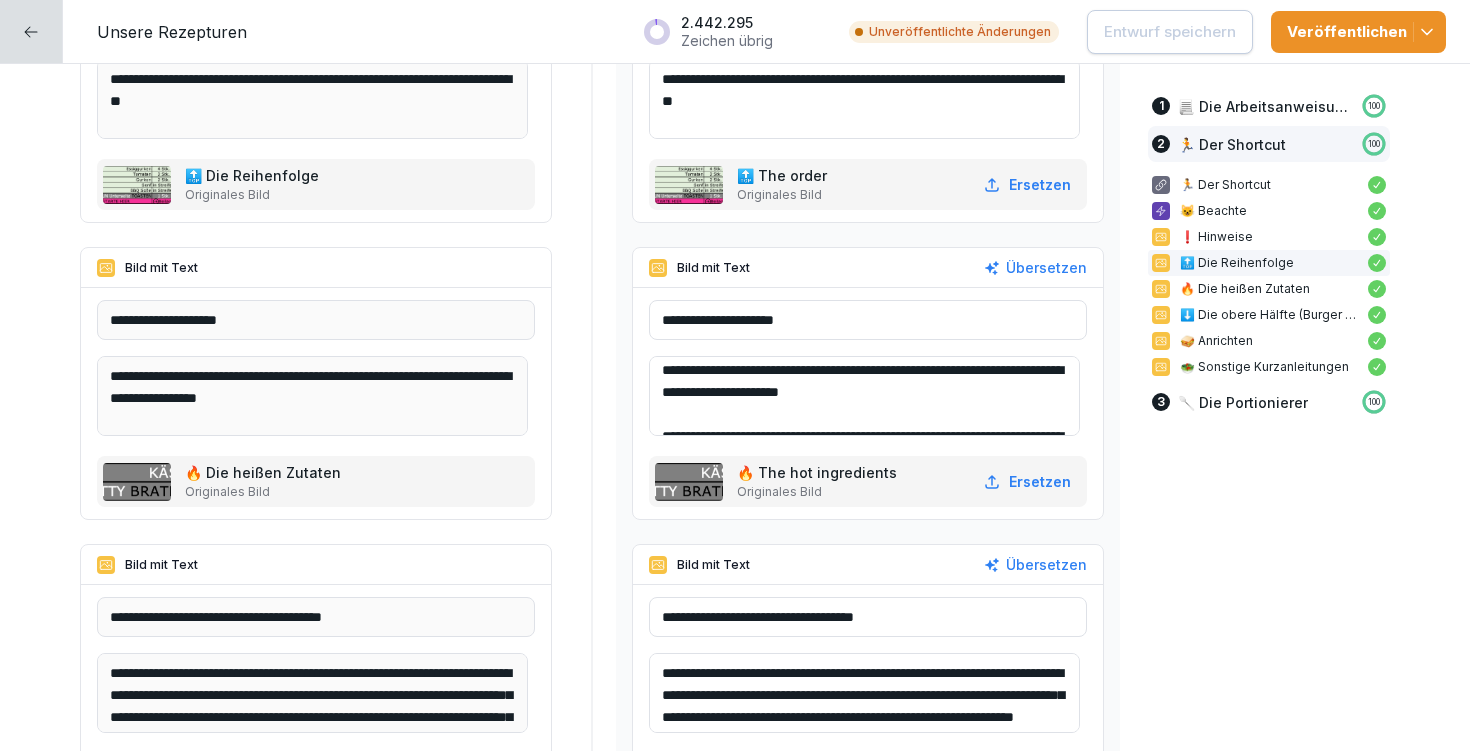 click on "**********" at bounding box center (864, 396) 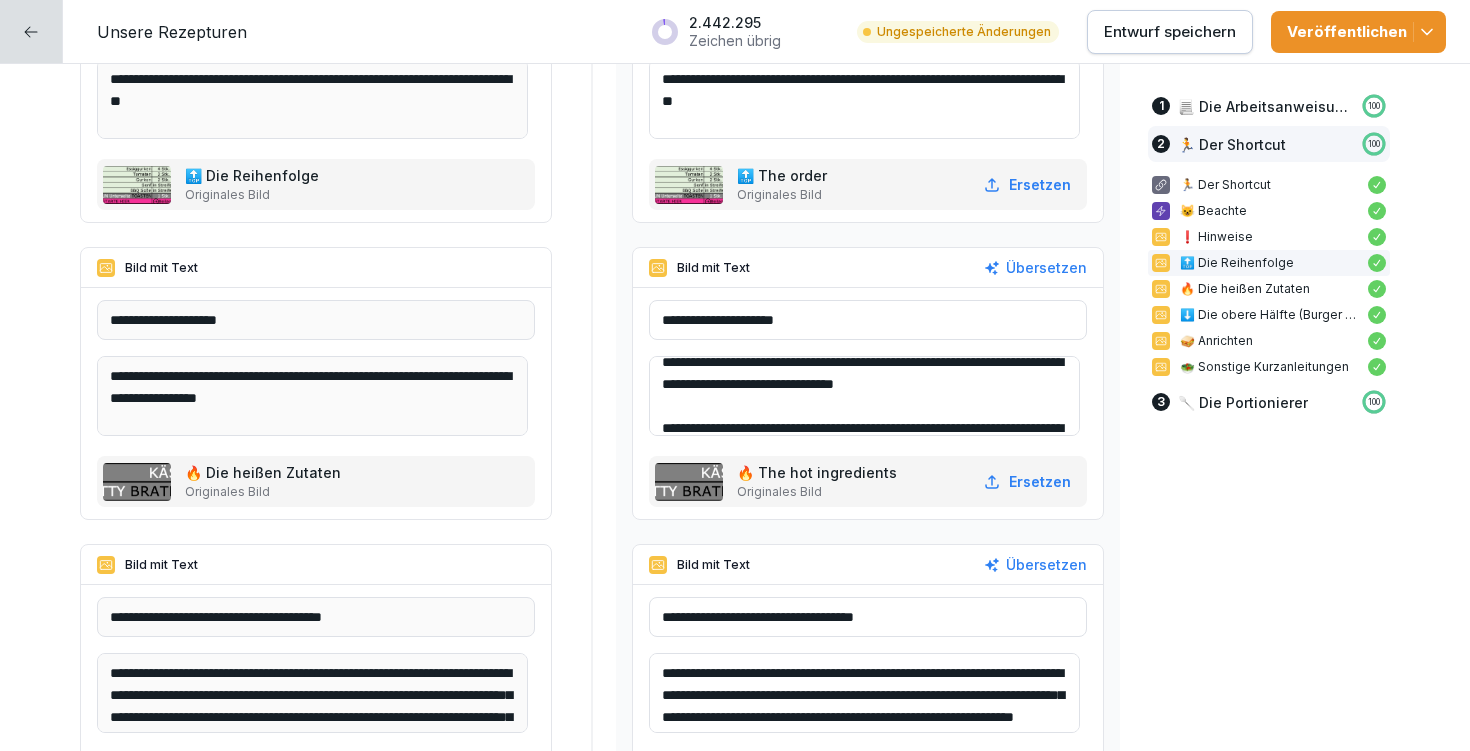 scroll, scrollTop: 11, scrollLeft: 0, axis: vertical 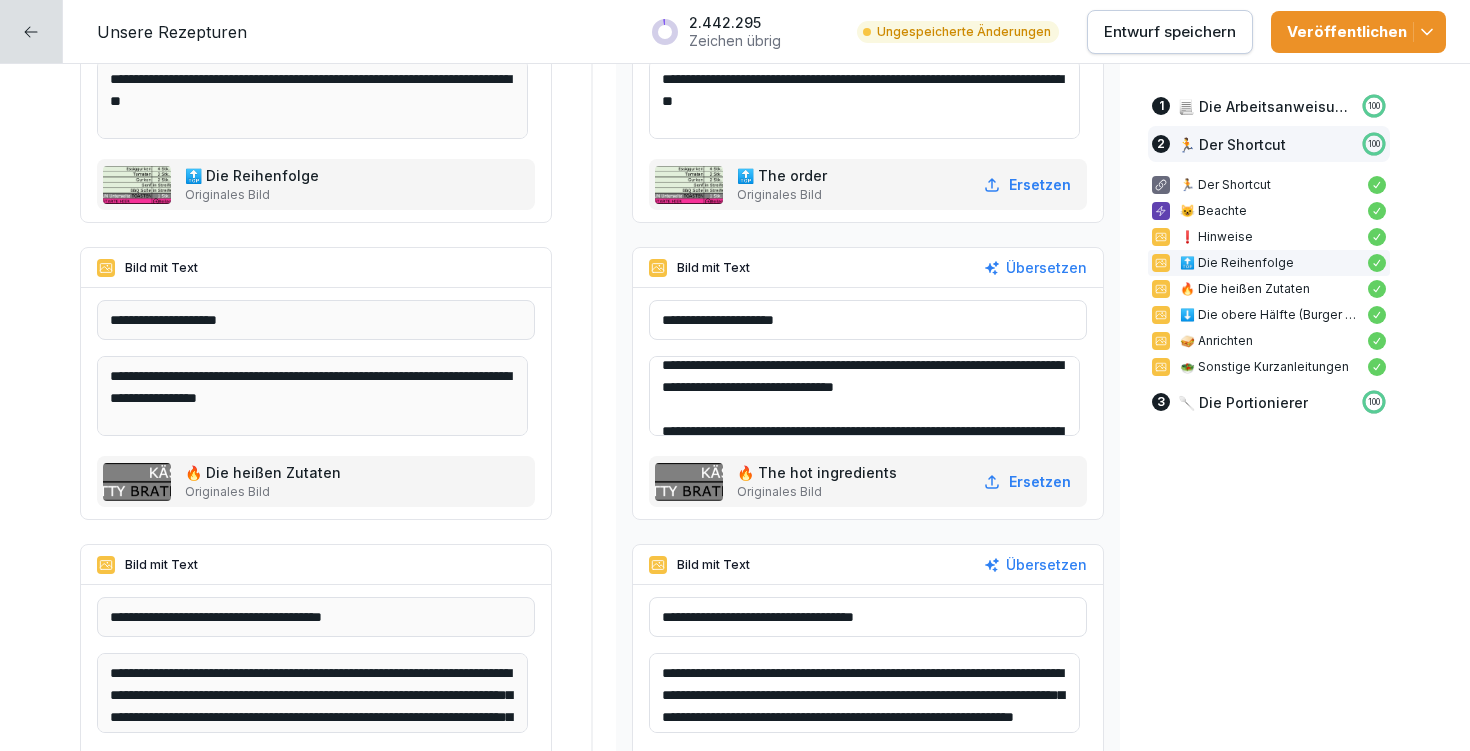 click on "**********" at bounding box center (864, 396) 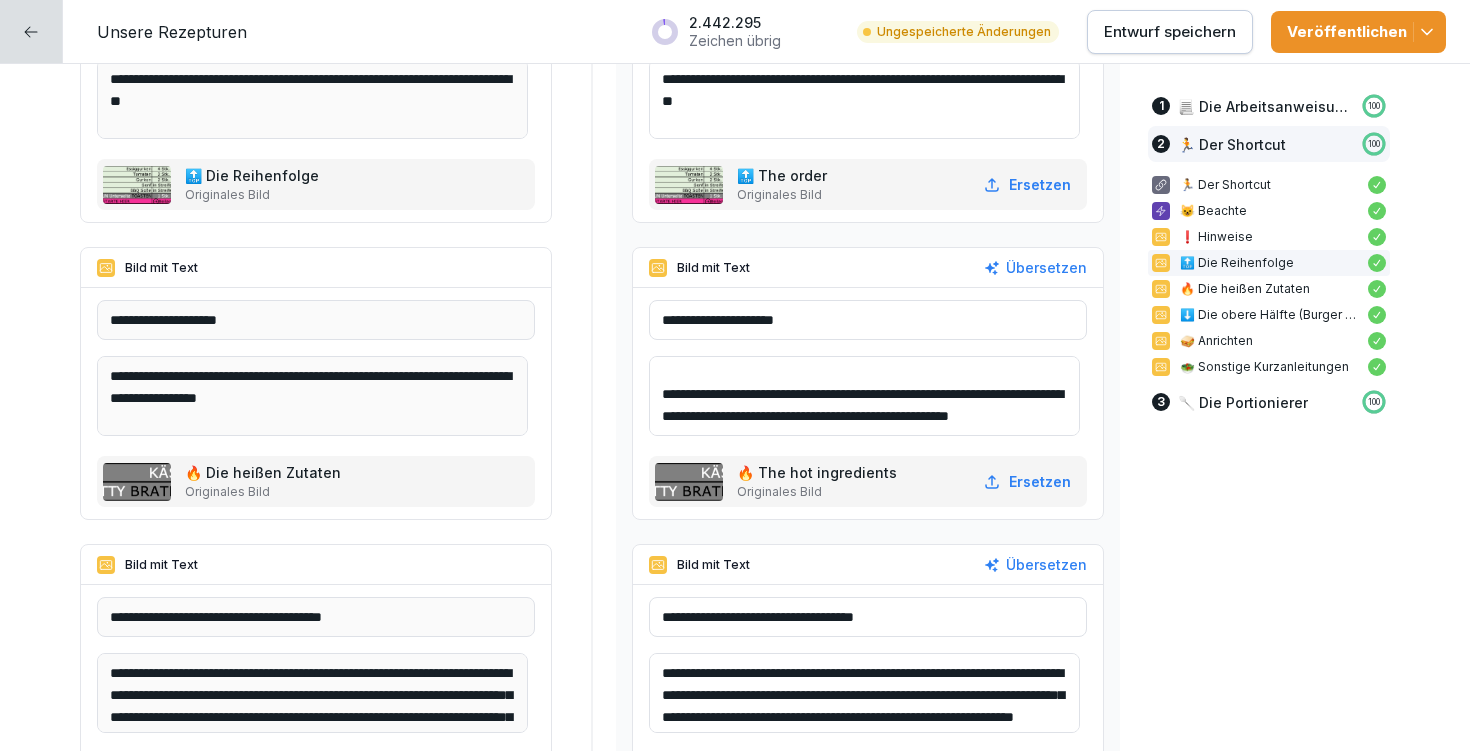 scroll, scrollTop: 70, scrollLeft: 0, axis: vertical 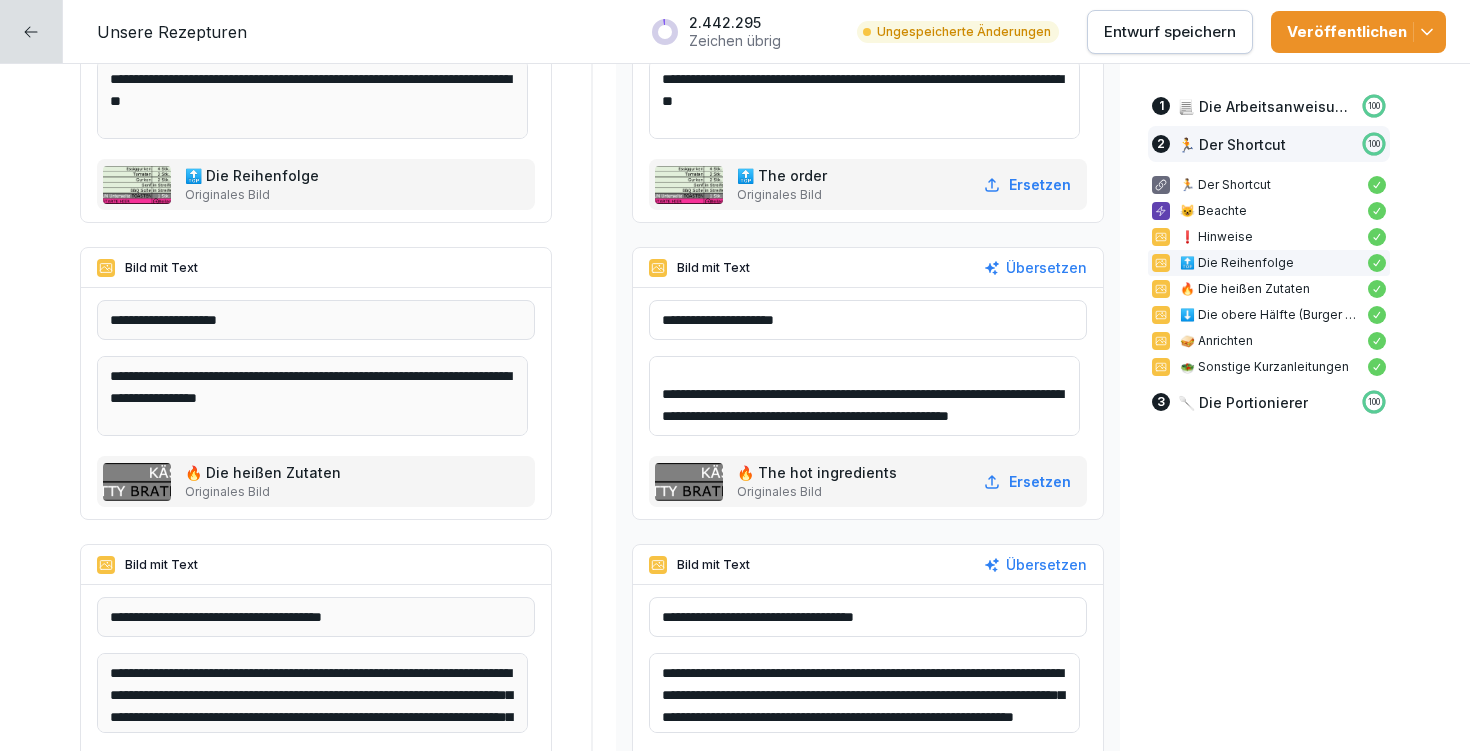 drag, startPoint x: 679, startPoint y: 370, endPoint x: 748, endPoint y: 367, distance: 69.065186 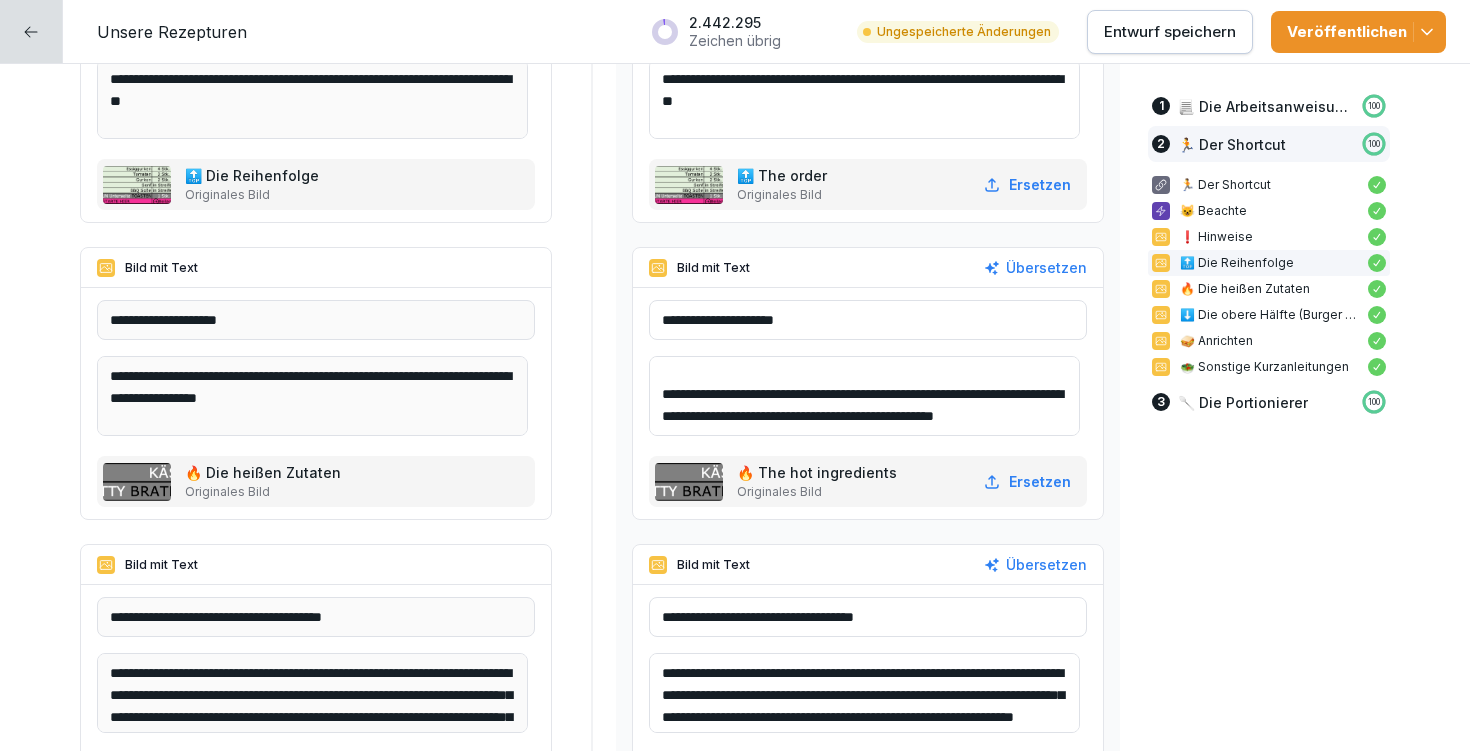 click on "**********" at bounding box center (864, 396) 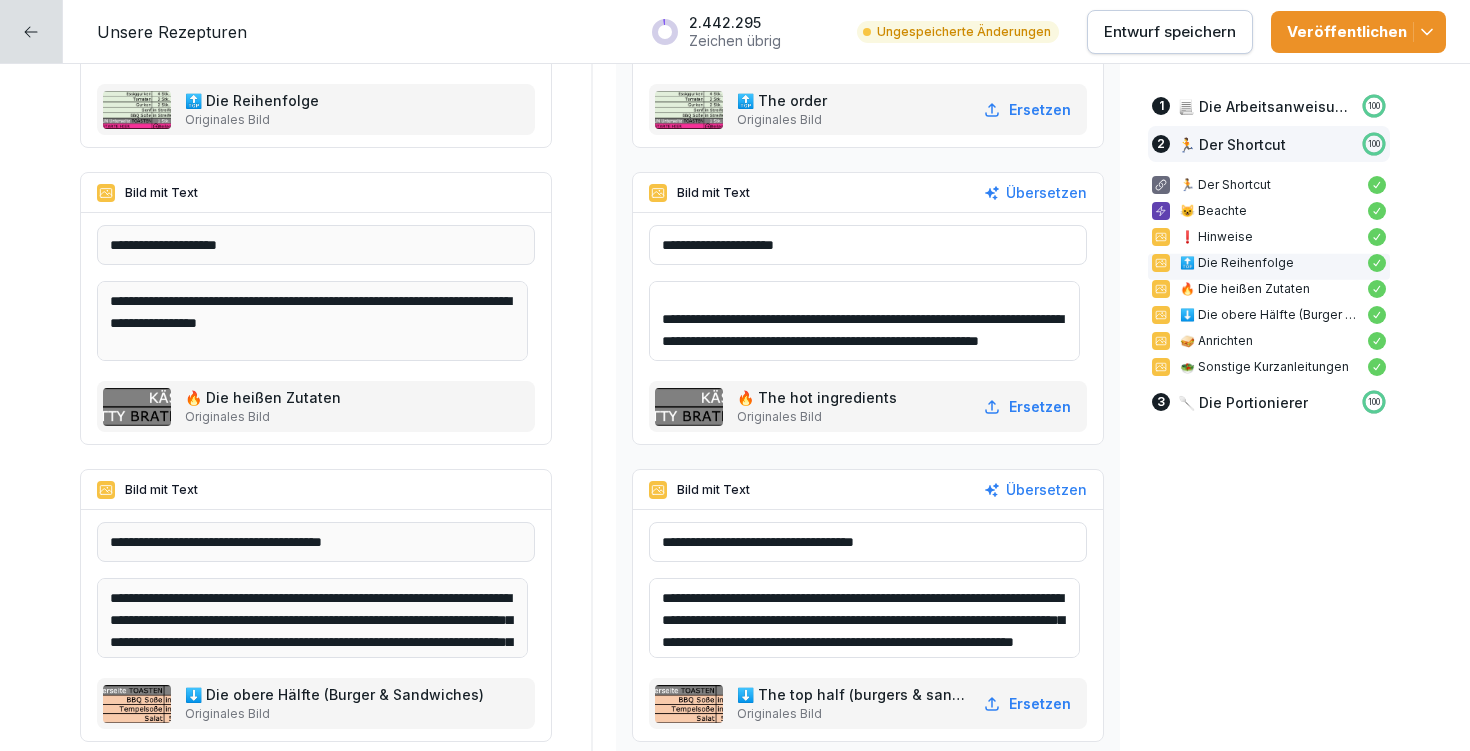 scroll, scrollTop: 3571, scrollLeft: 0, axis: vertical 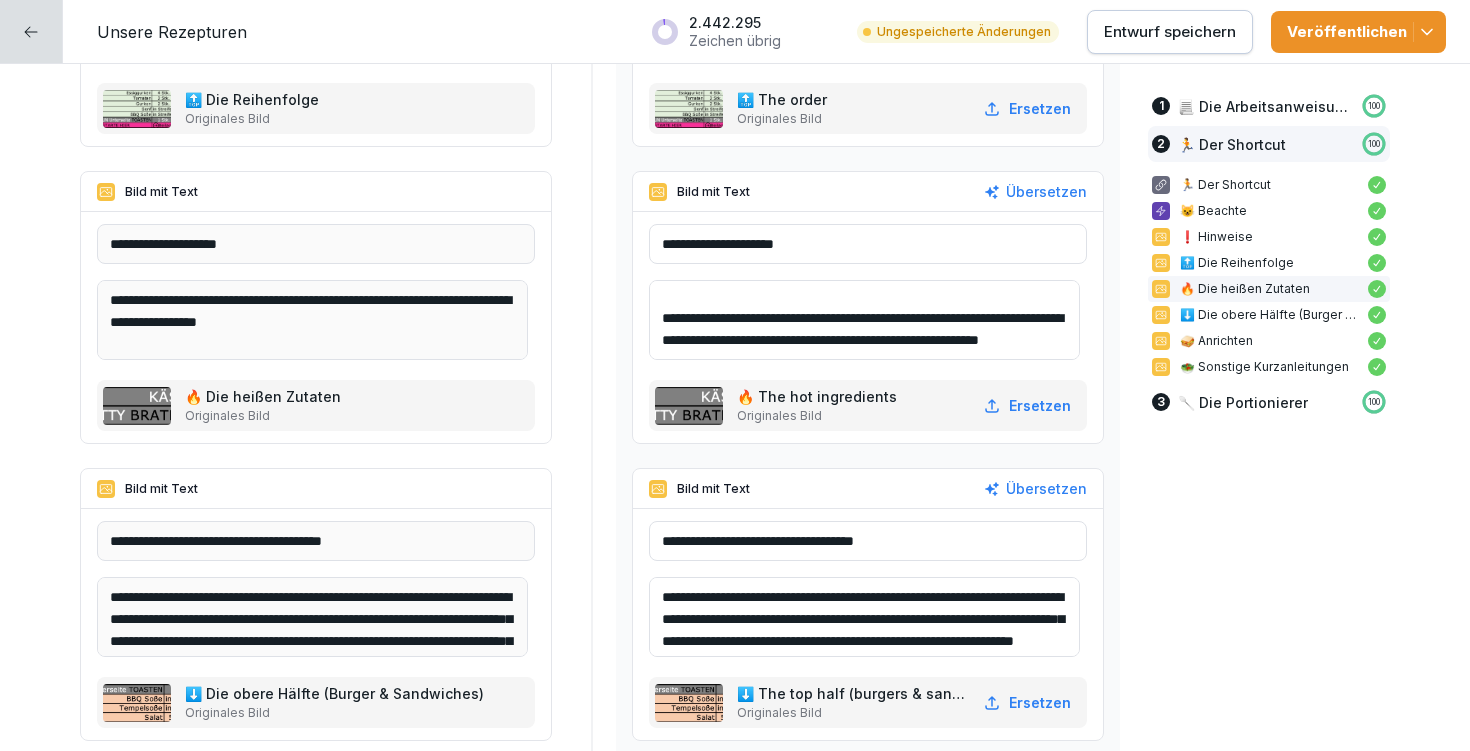 type on "**********" 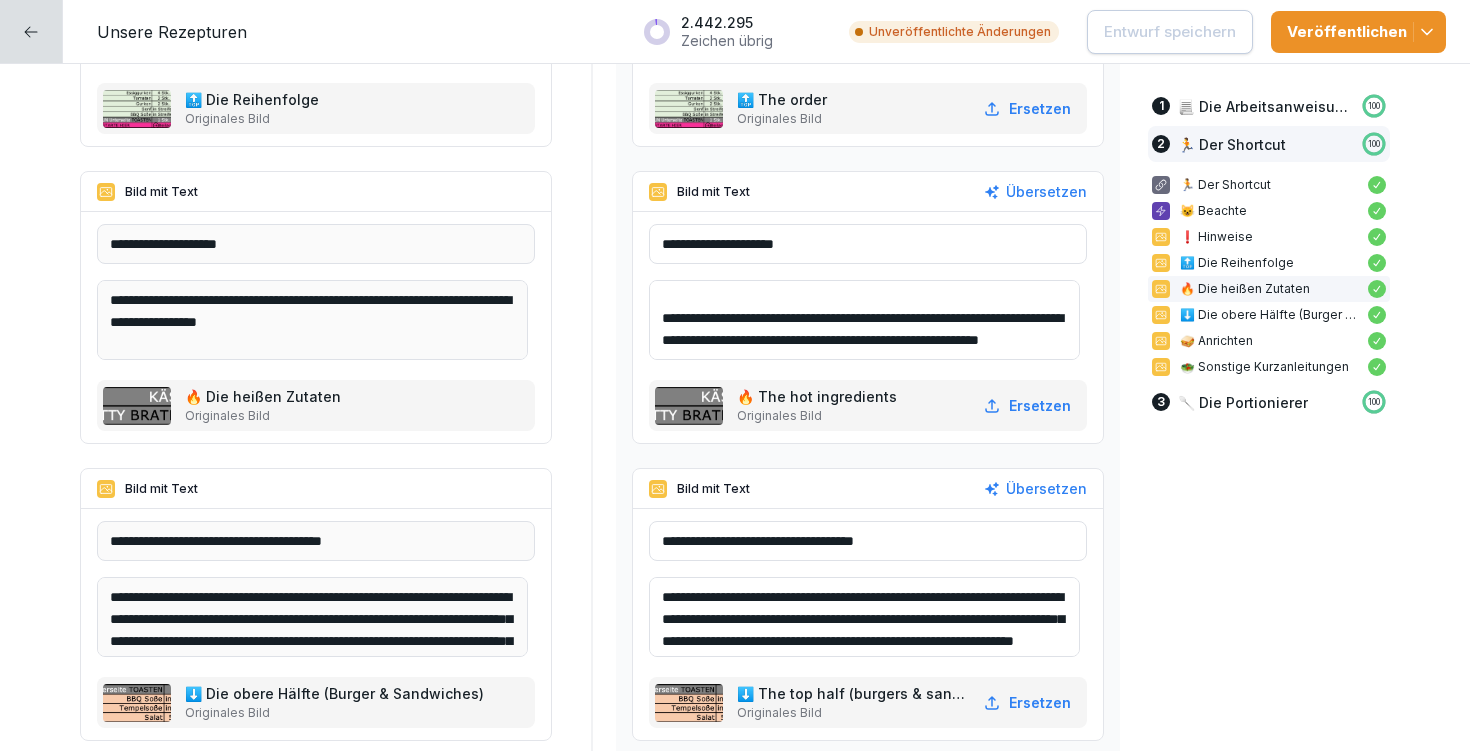 scroll, scrollTop: 70, scrollLeft: 0, axis: vertical 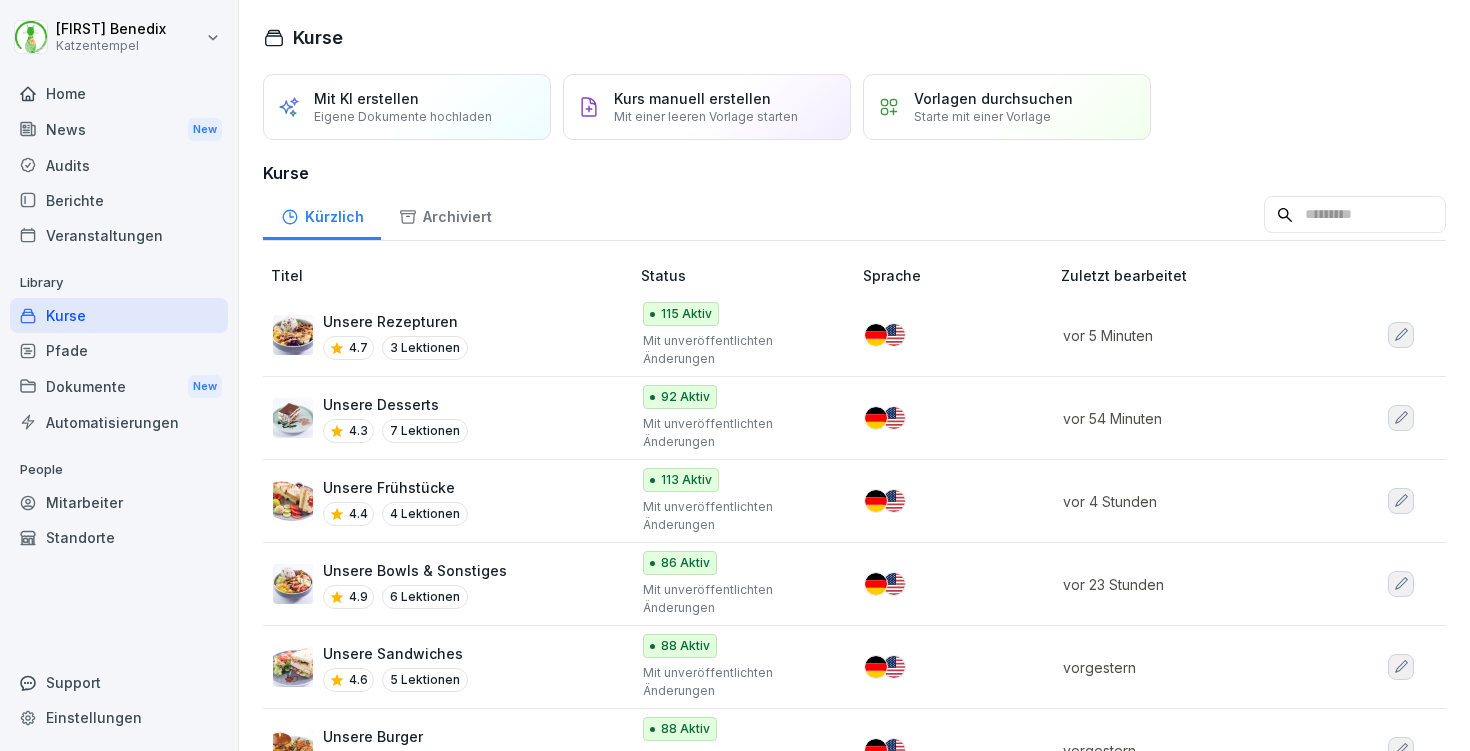 click on "Einstellungen" at bounding box center (119, 717) 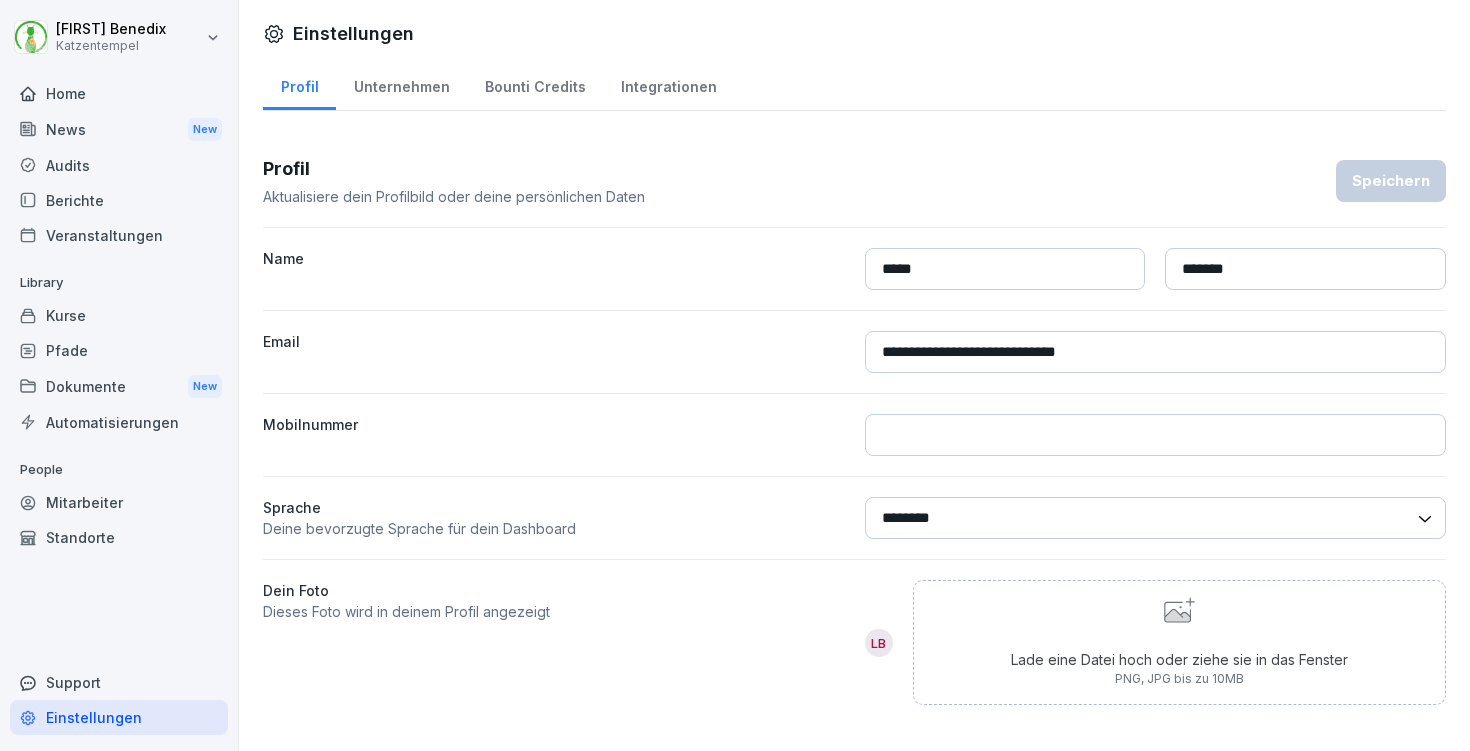 click on "Bounti Credits" at bounding box center (535, 84) 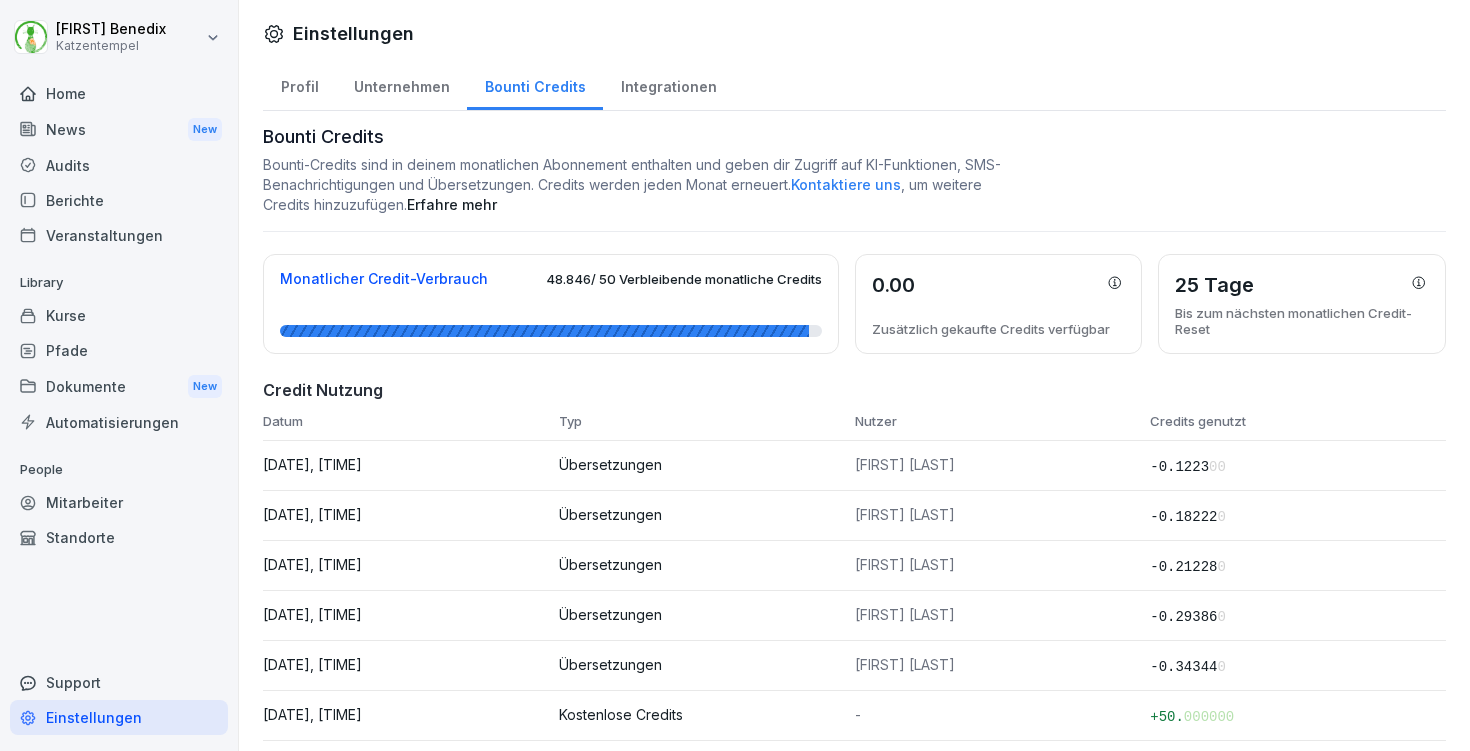 click on "Profil" at bounding box center (299, 84) 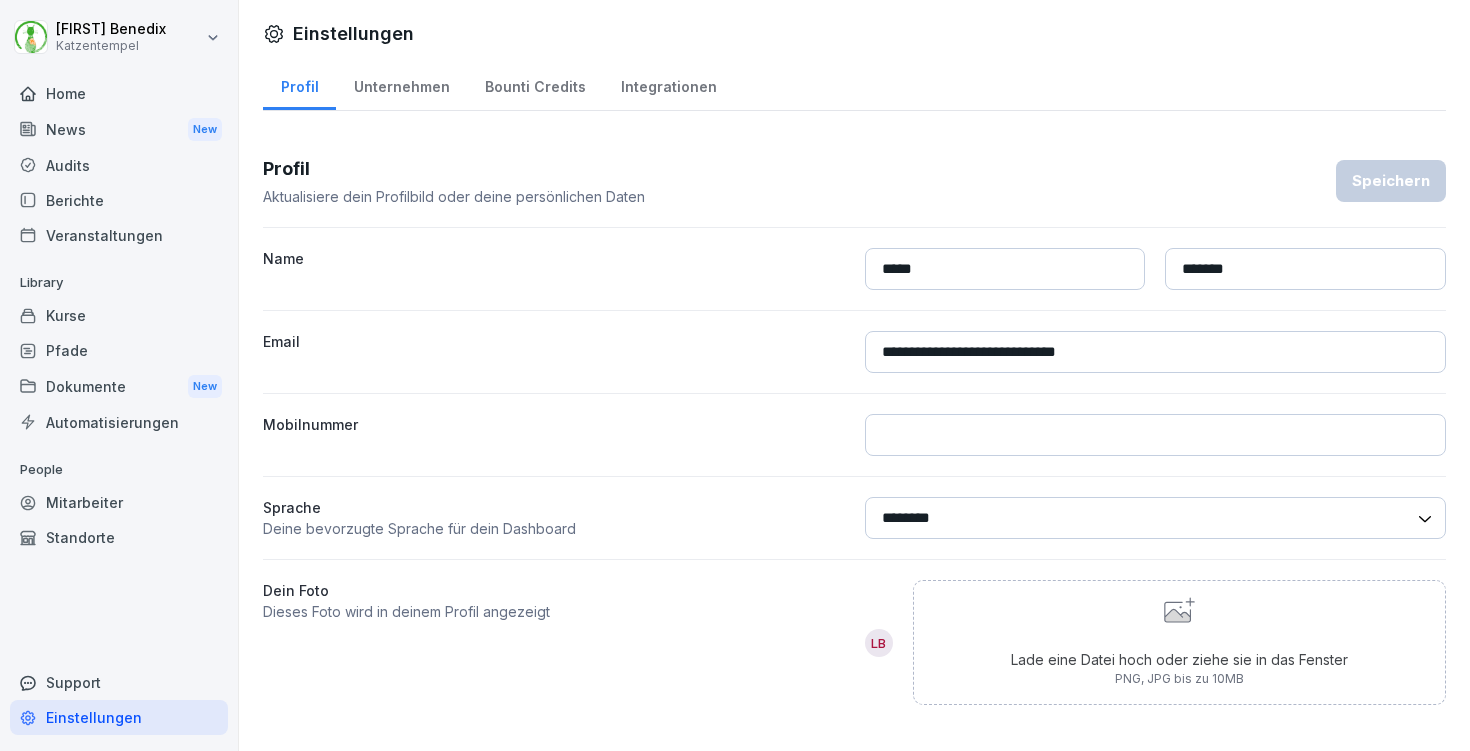 click on "Home" at bounding box center (119, 93) 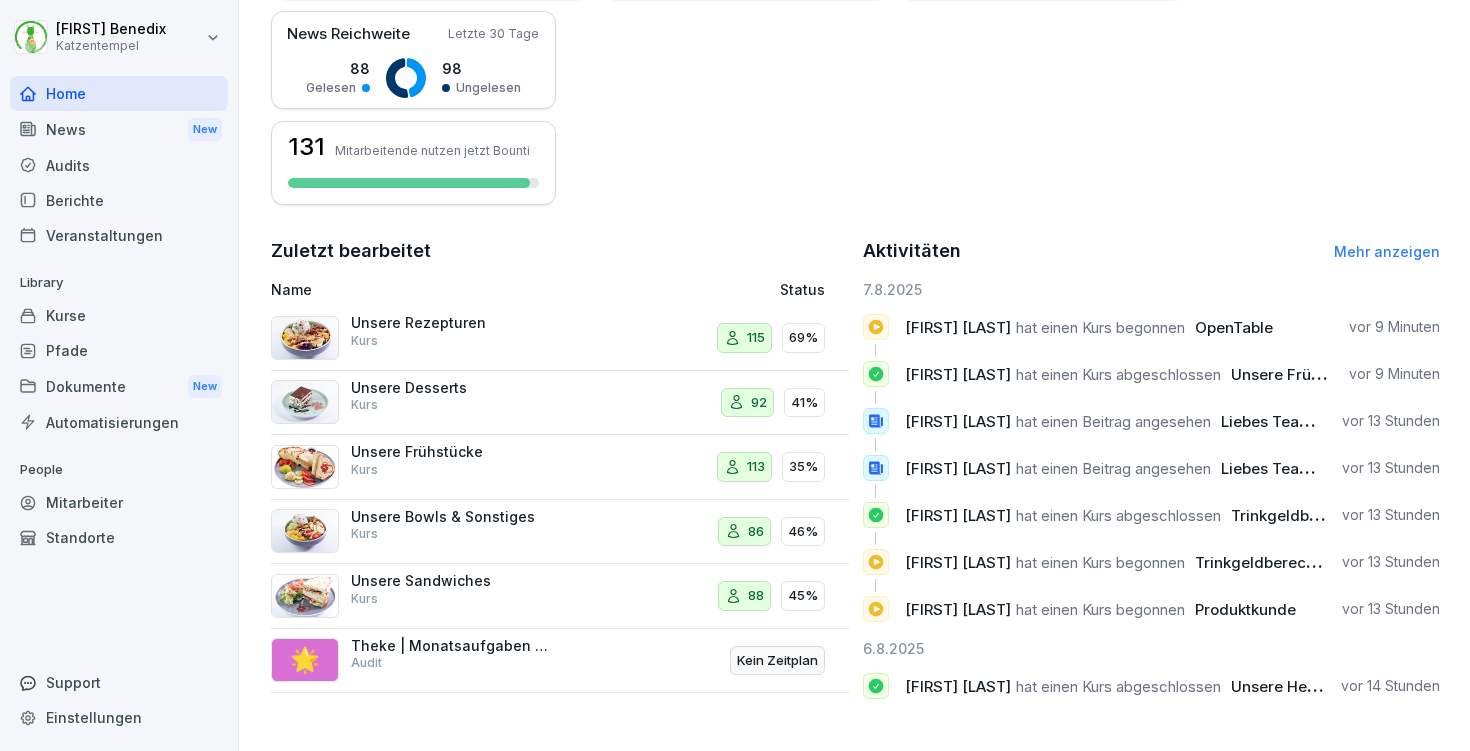 scroll, scrollTop: 507, scrollLeft: 0, axis: vertical 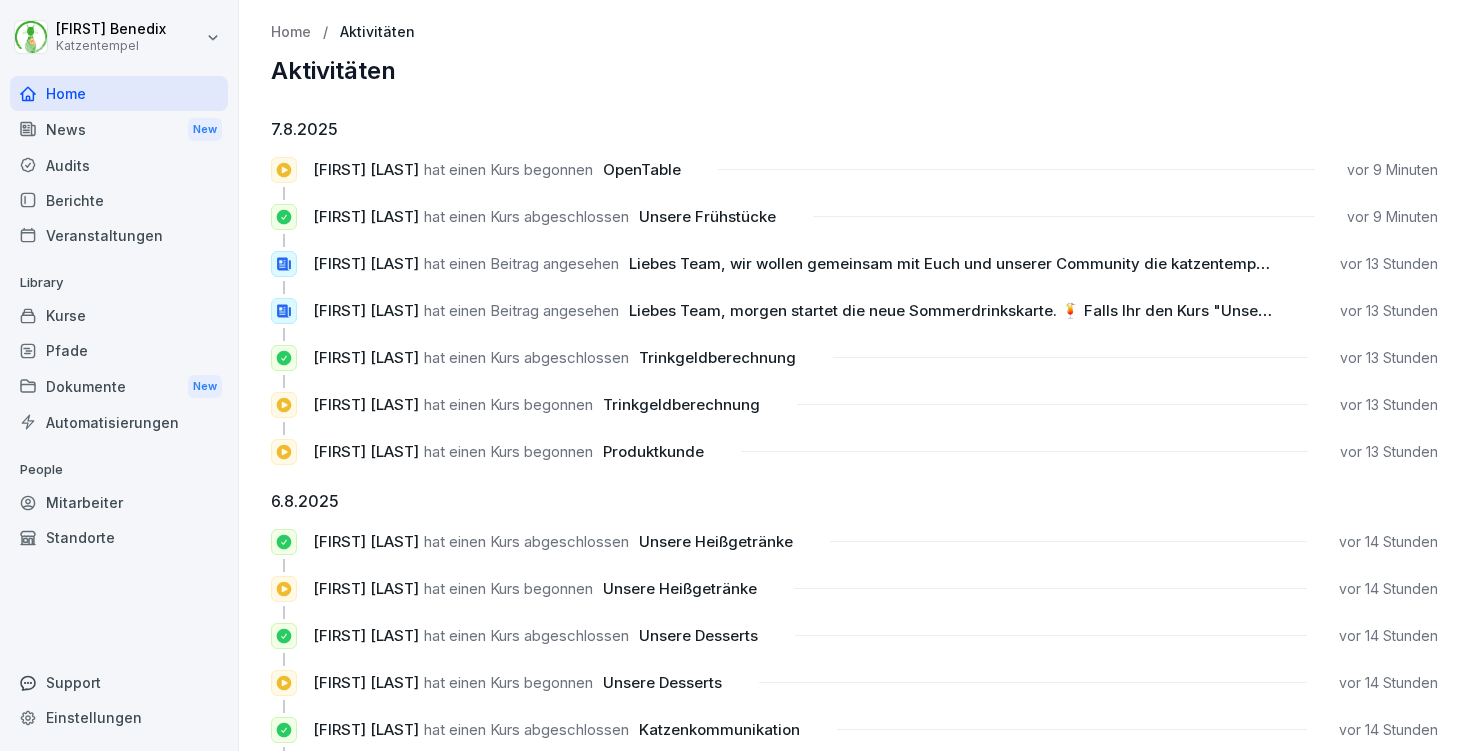 click on "Kurse" at bounding box center [119, 315] 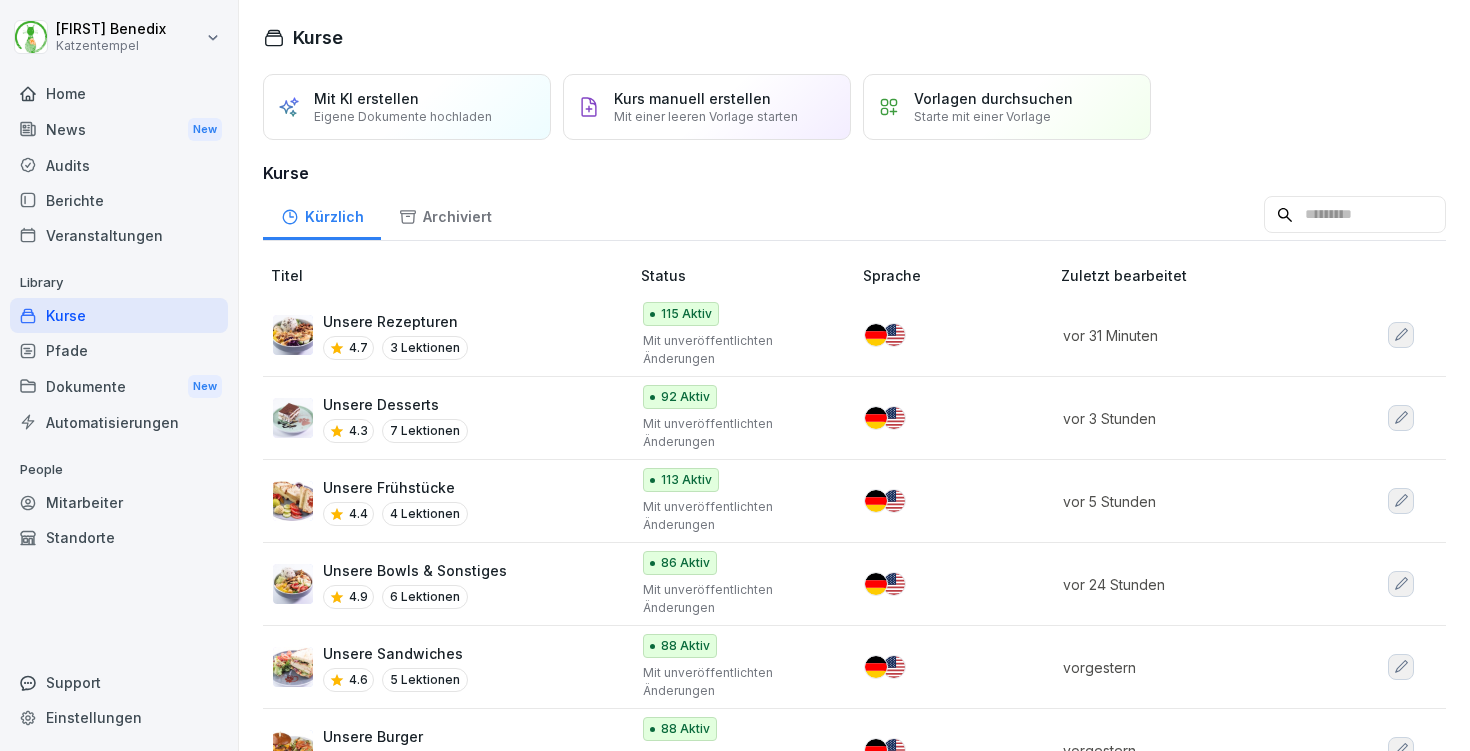 scroll, scrollTop: 0, scrollLeft: 0, axis: both 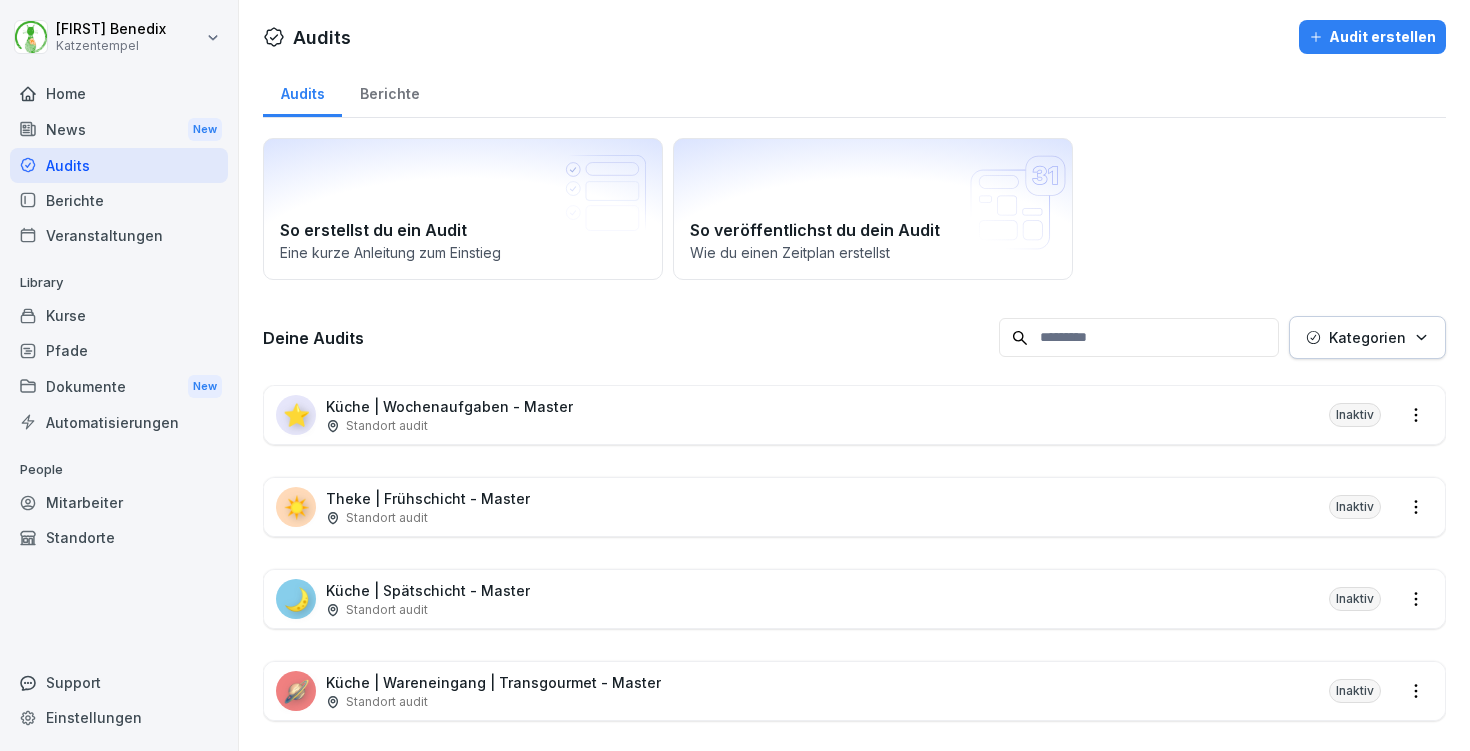 click on "⭐ Küche | Wochenaufgaben - Master Standort audit Inaktiv" at bounding box center (854, 415) 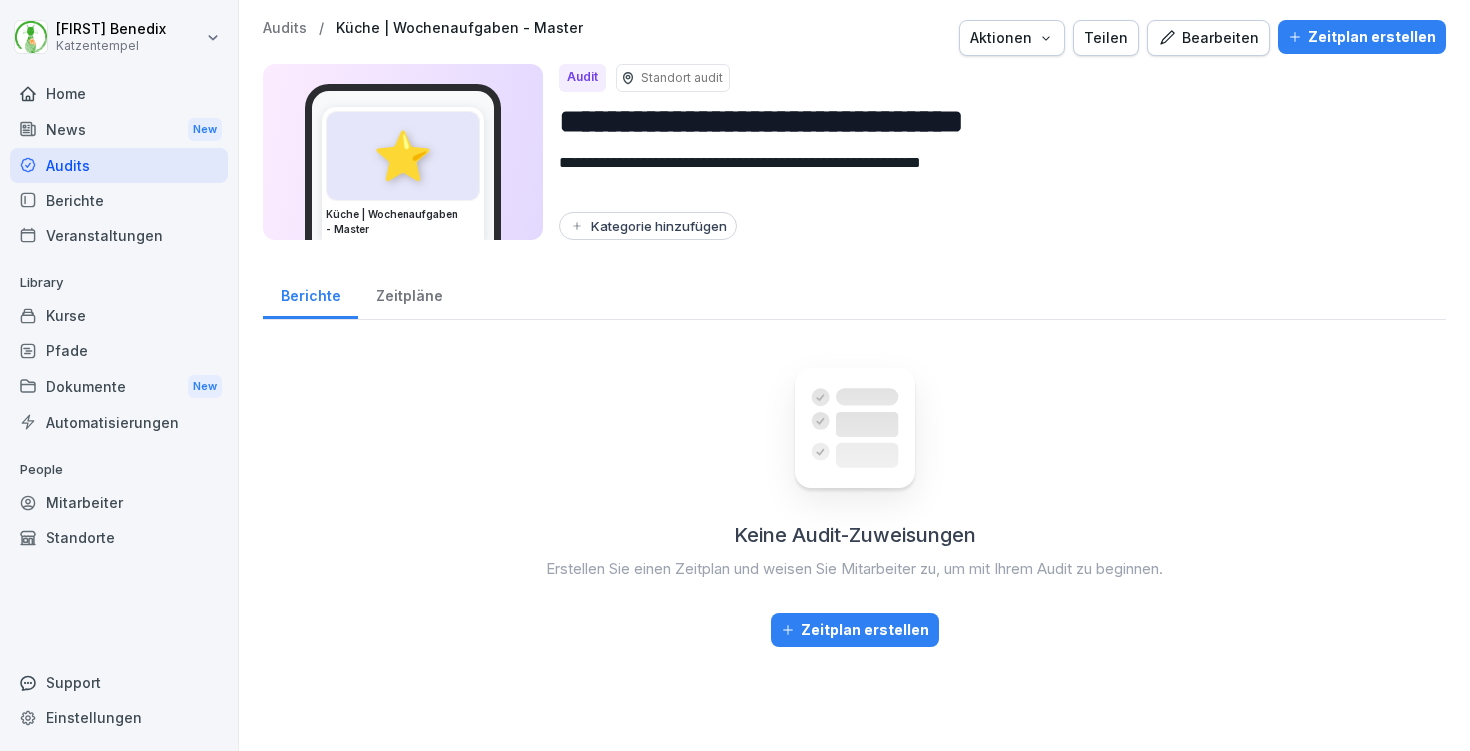 click on "Zeitpläne" at bounding box center (409, 293) 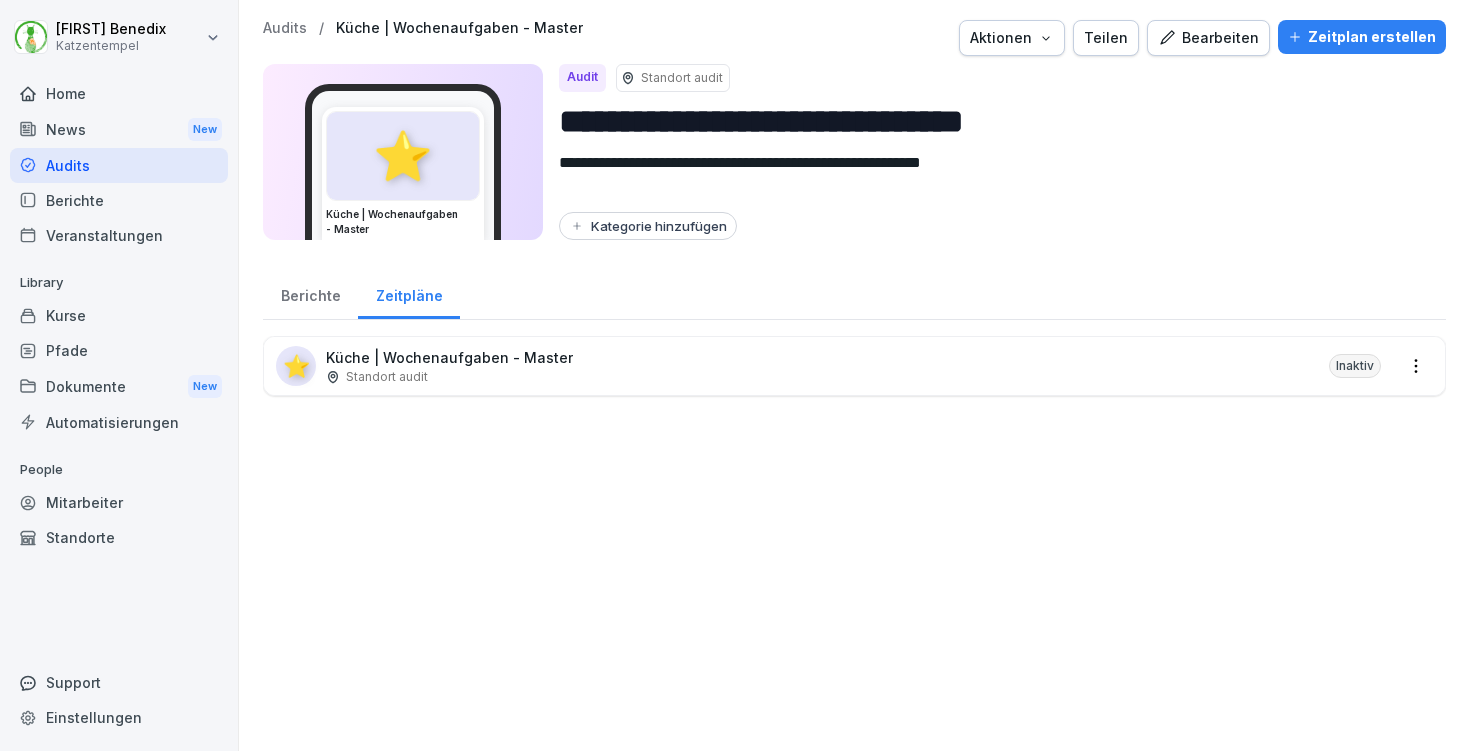 click on "**********" at bounding box center (735, 375) 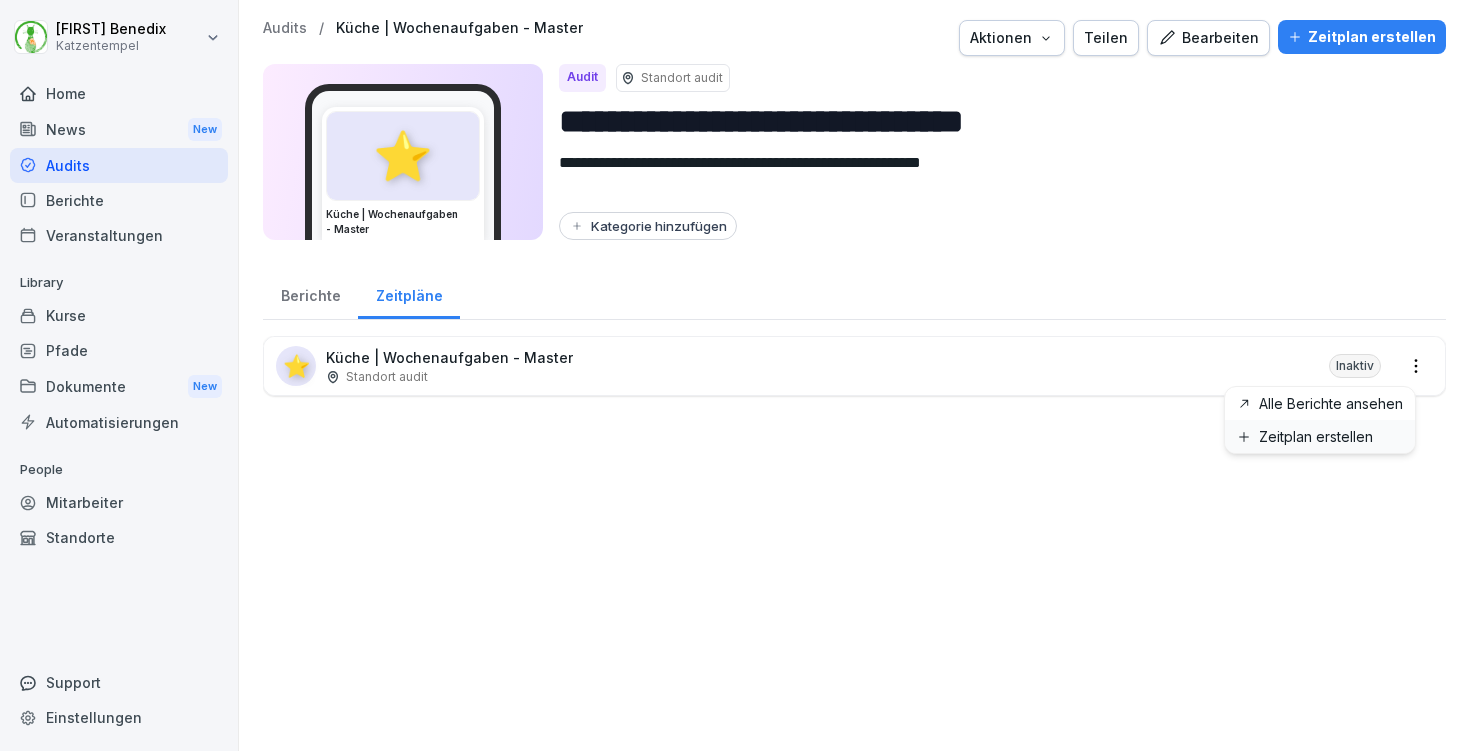 click on "Zeitplan erstellen" at bounding box center [0, 0] 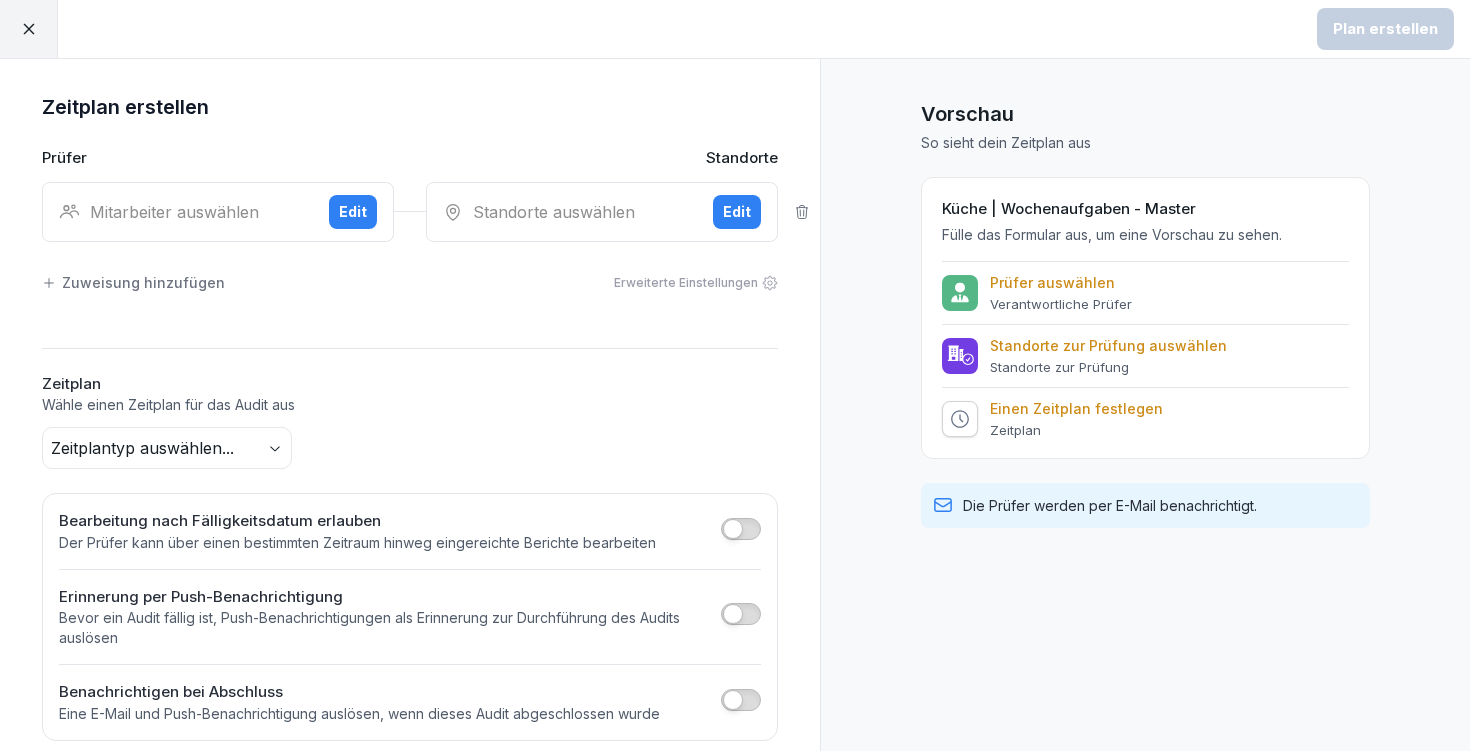 click on "Plan erstellen Zeitplan erstellen Prüfer Standorte Mitarbeiter auswählen Edit Standorte auswählen Edit Zuweisung hinzufügen Erweiterte Einstellungen Zeitplan Wähle einen Zeitplan für das Audit aus Zeitplantyp auswählen... Bearbeitung nach Fälligkeitsdatum erlauben Der Prüfer kann über einen bestimmten Zeitraum hinweg eingereichte Berichte bearbeiten Erinnerung per Push-Benachrichtigung Bevor ein Audit fällig ist, Push-Benachrichtigungen als Erinnerung zur Durchführung des Audits auslösen Benachrichtigen bei Abschluss Eine E-Mail und Push-Benachrichtigung auslösen, wenn dieses Audit abgeschlossen wurde Vorschau So sieht dein Zeitplan aus Küche | Wochenaufgaben - Master Fülle das Formular aus, um eine Vorschau zu sehen. Prüfer auswählen Verantwortliche Prüfer Standorte zur Prüfung auswählen Standorte zur Prüfung Einen Zeitplan festlegen Zeitplan Die Prüfer werden per E-Mail benachrichtigt." at bounding box center (735, 375) 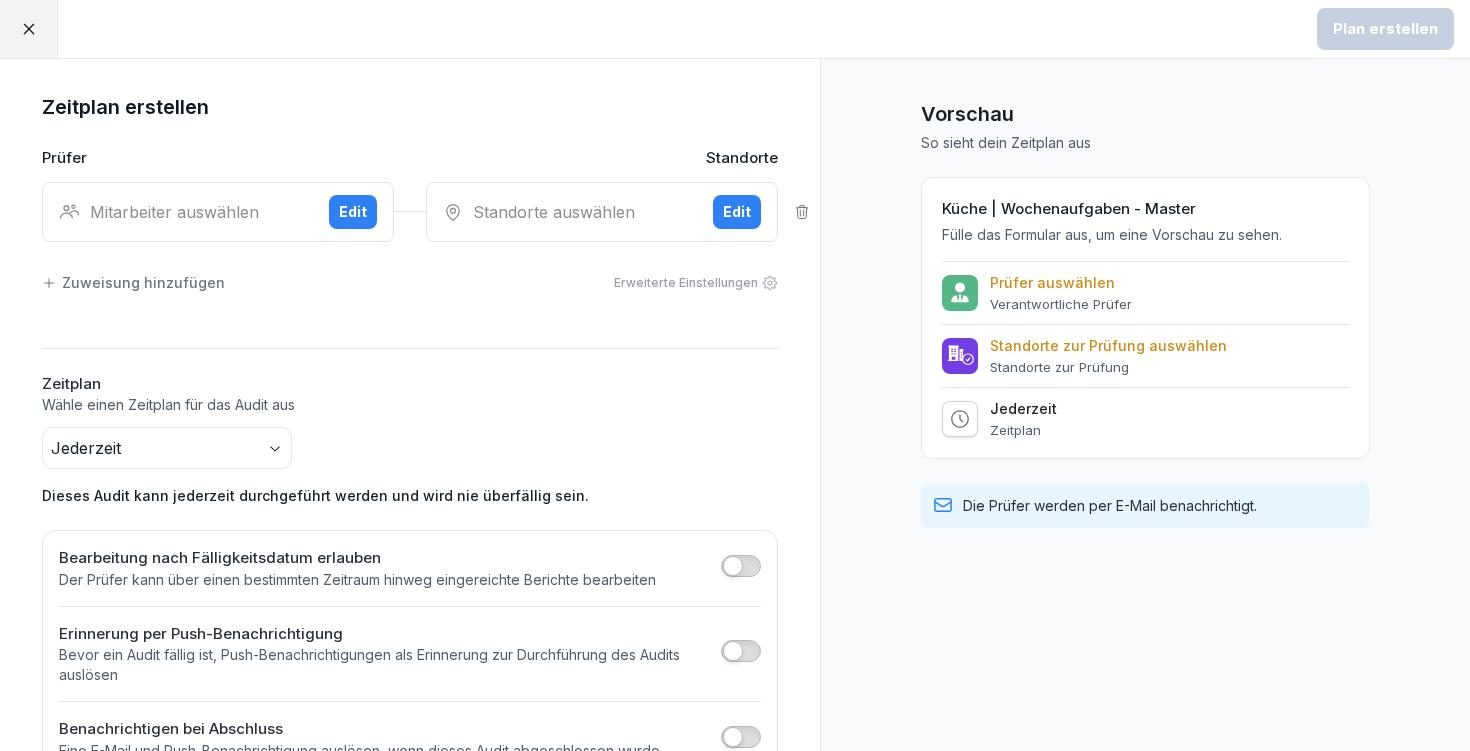 click 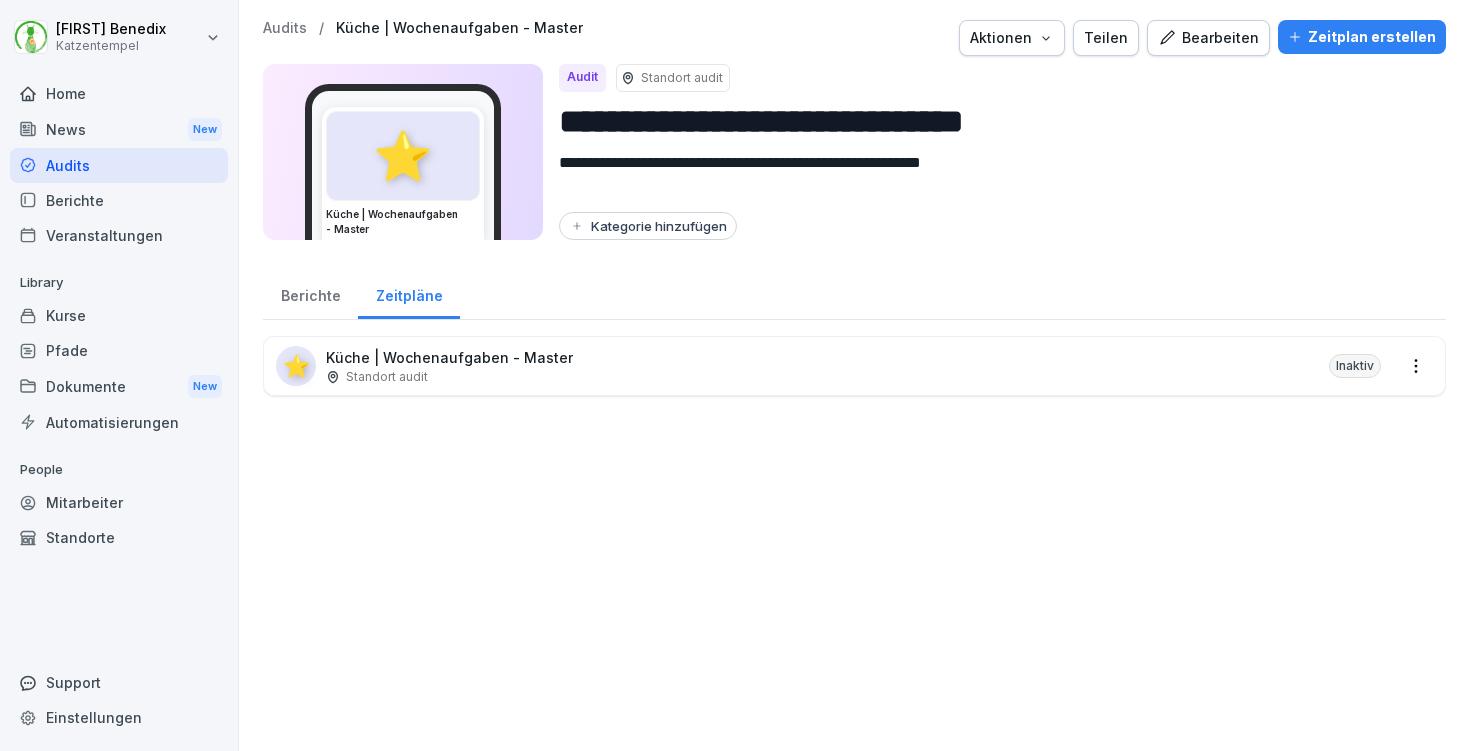 click on "Bearbeiten" at bounding box center [1208, 38] 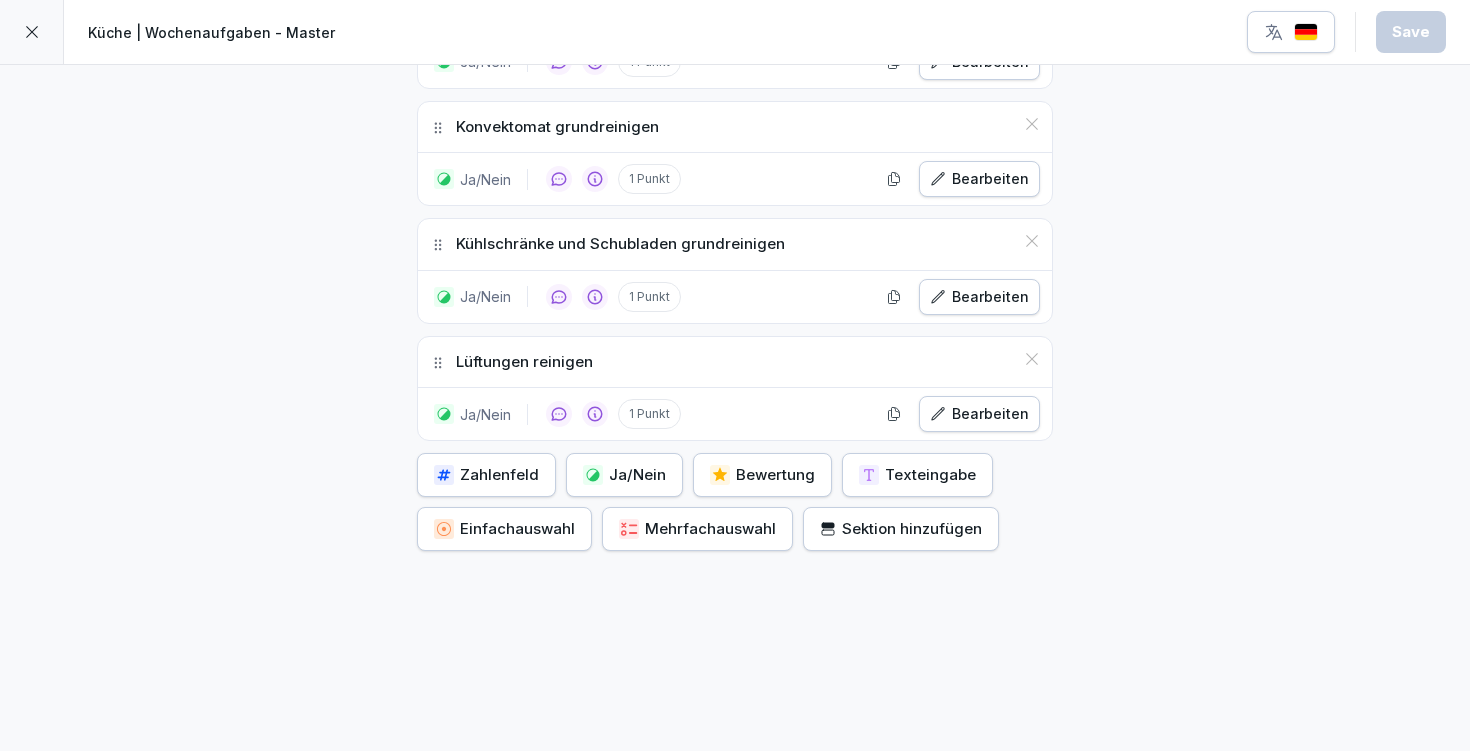 scroll, scrollTop: 1002, scrollLeft: 0, axis: vertical 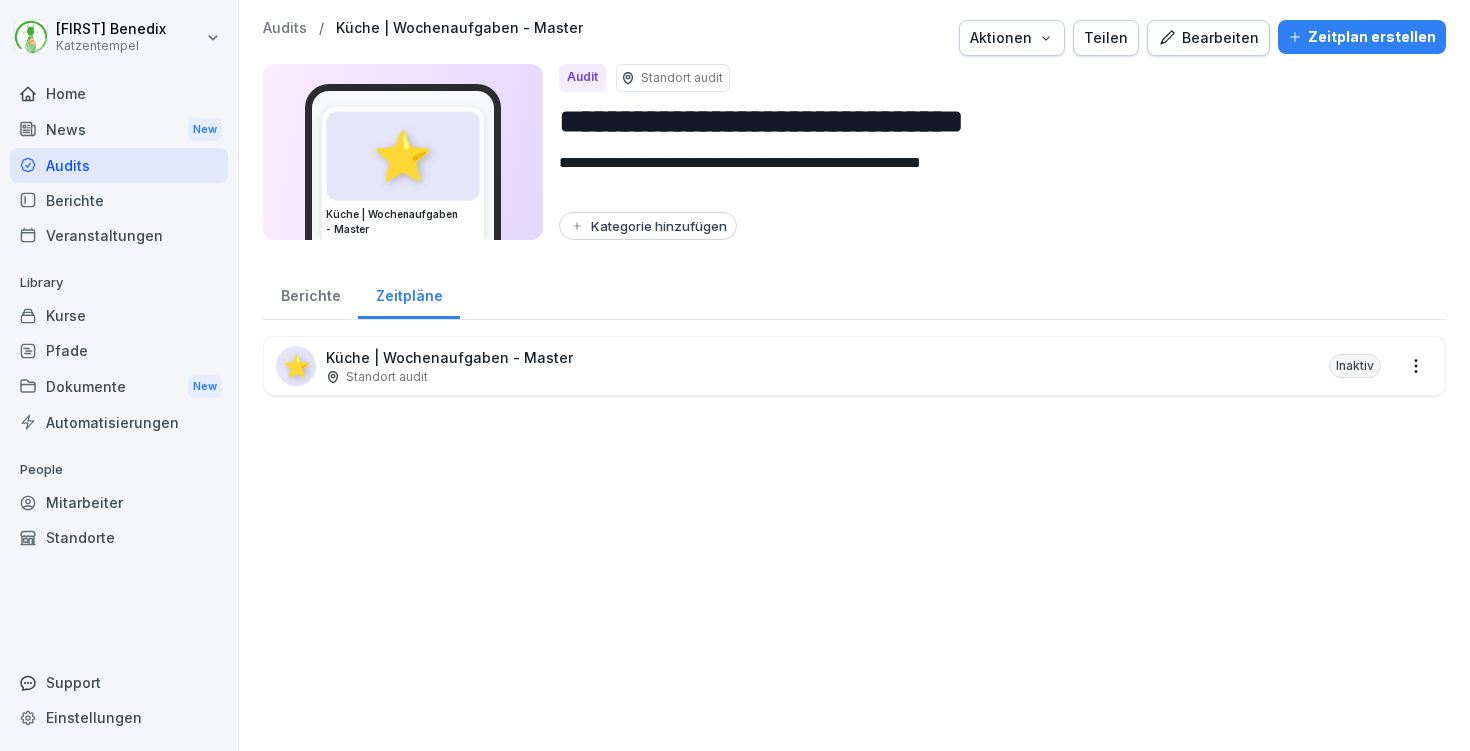 click on "Audits" at bounding box center (285, 28) 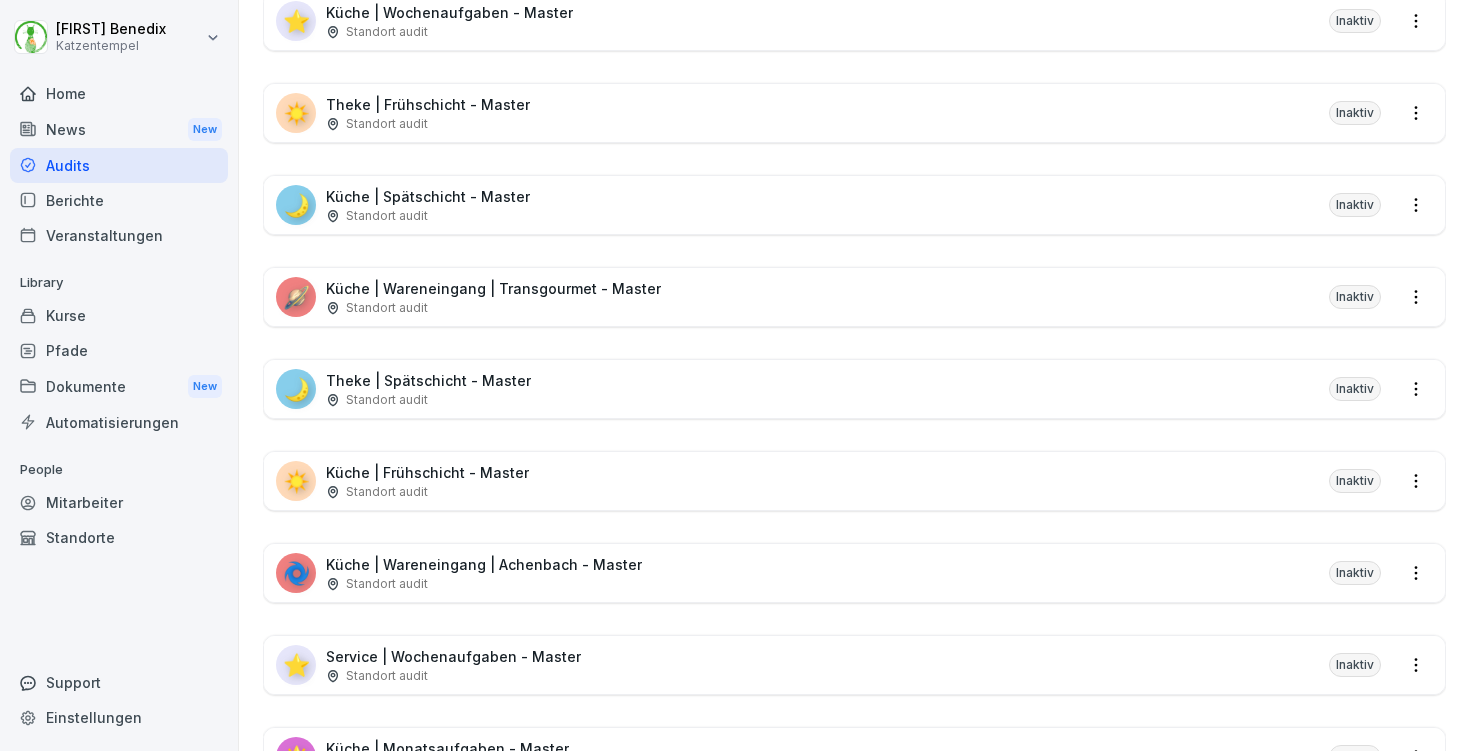 scroll, scrollTop: 398, scrollLeft: 0, axis: vertical 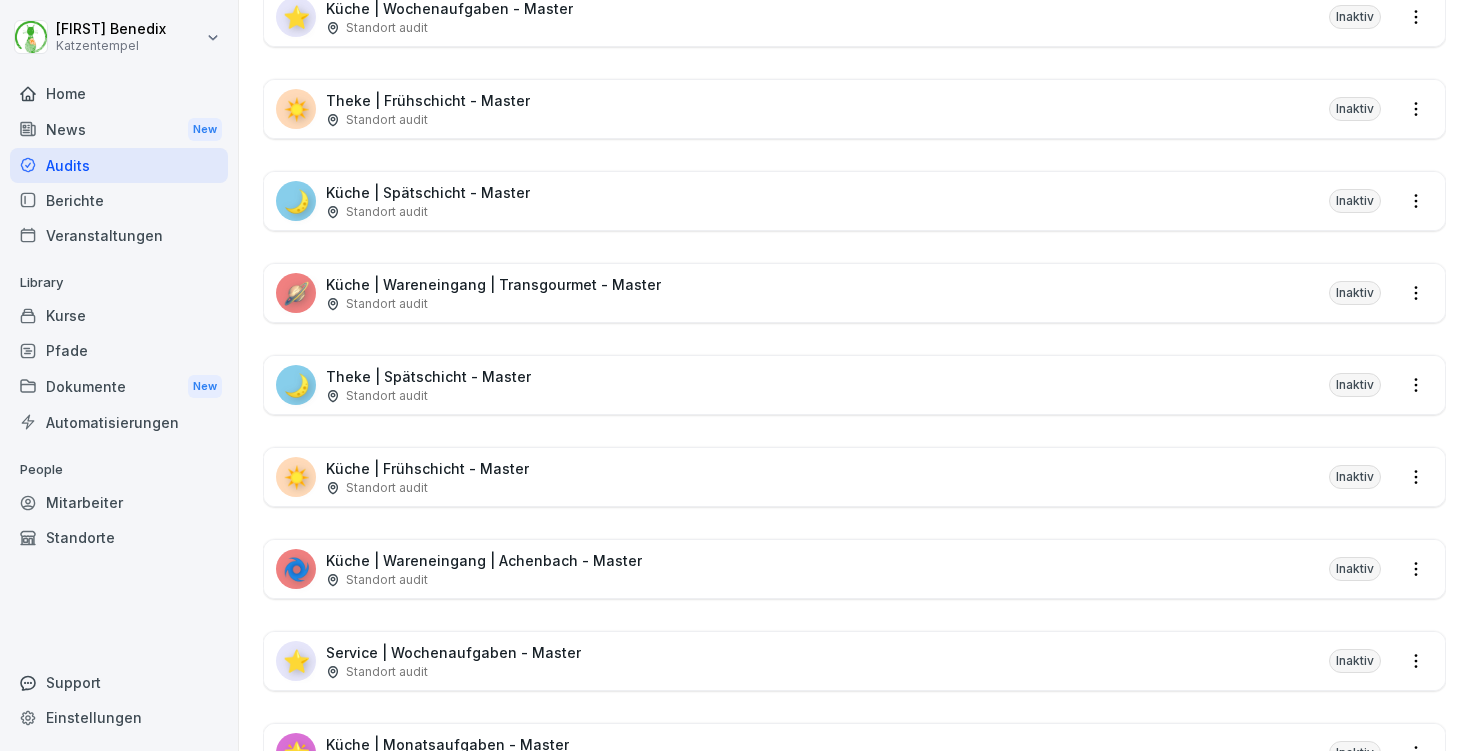 click on "🪐 Küche | Wareneingang | Transgourmet - Master Standort audit Inaktiv" at bounding box center (854, 293) 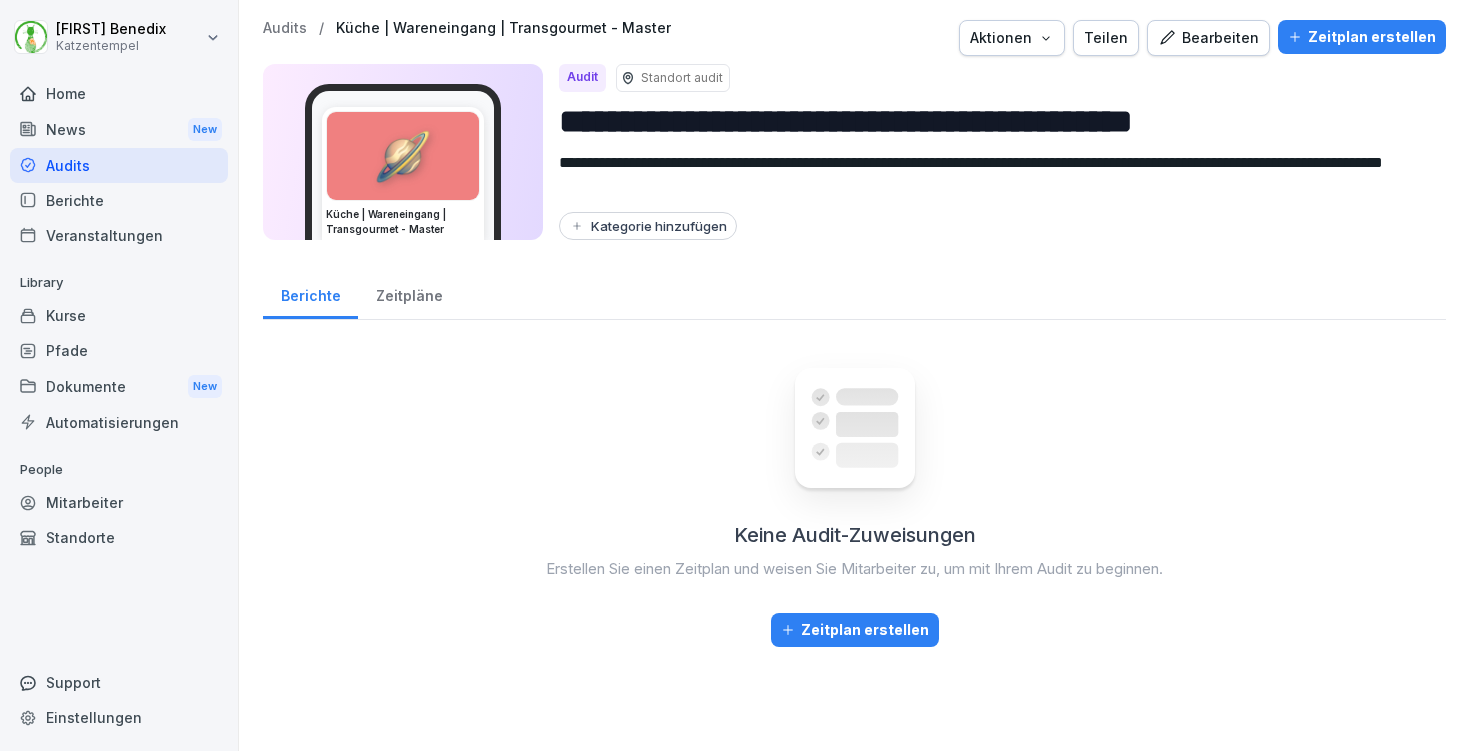 click on "Bearbeiten" at bounding box center [1208, 38] 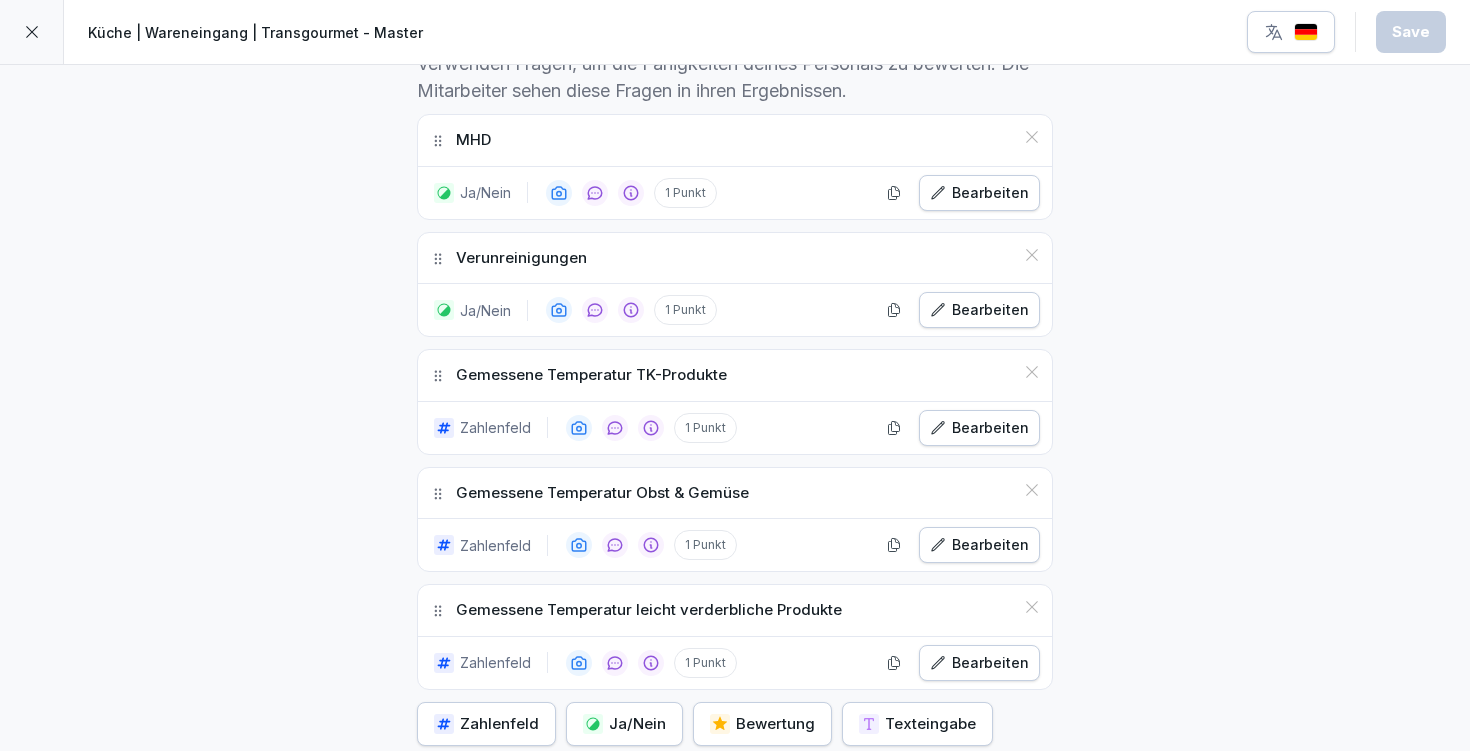 scroll, scrollTop: 626, scrollLeft: 0, axis: vertical 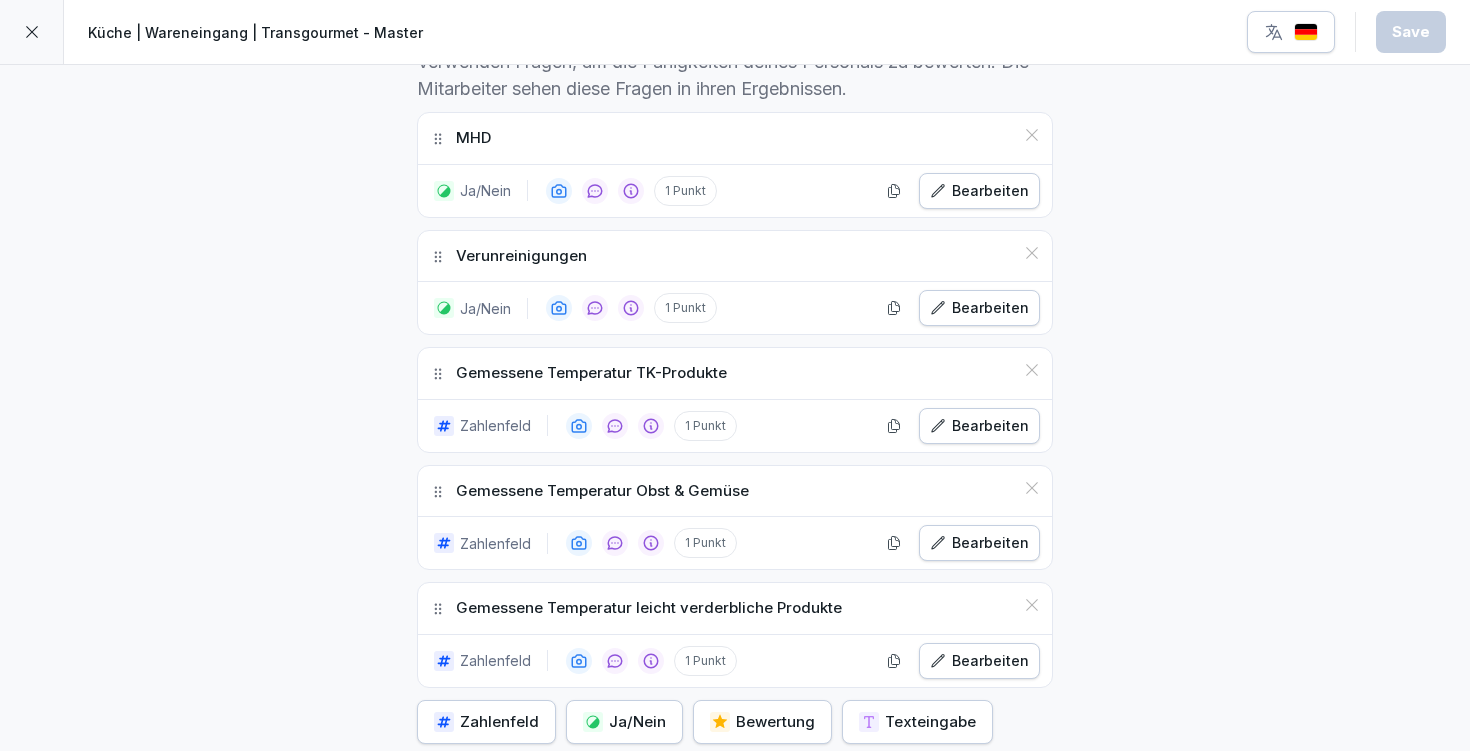 click on "Bearbeiten" at bounding box center (979, 426) 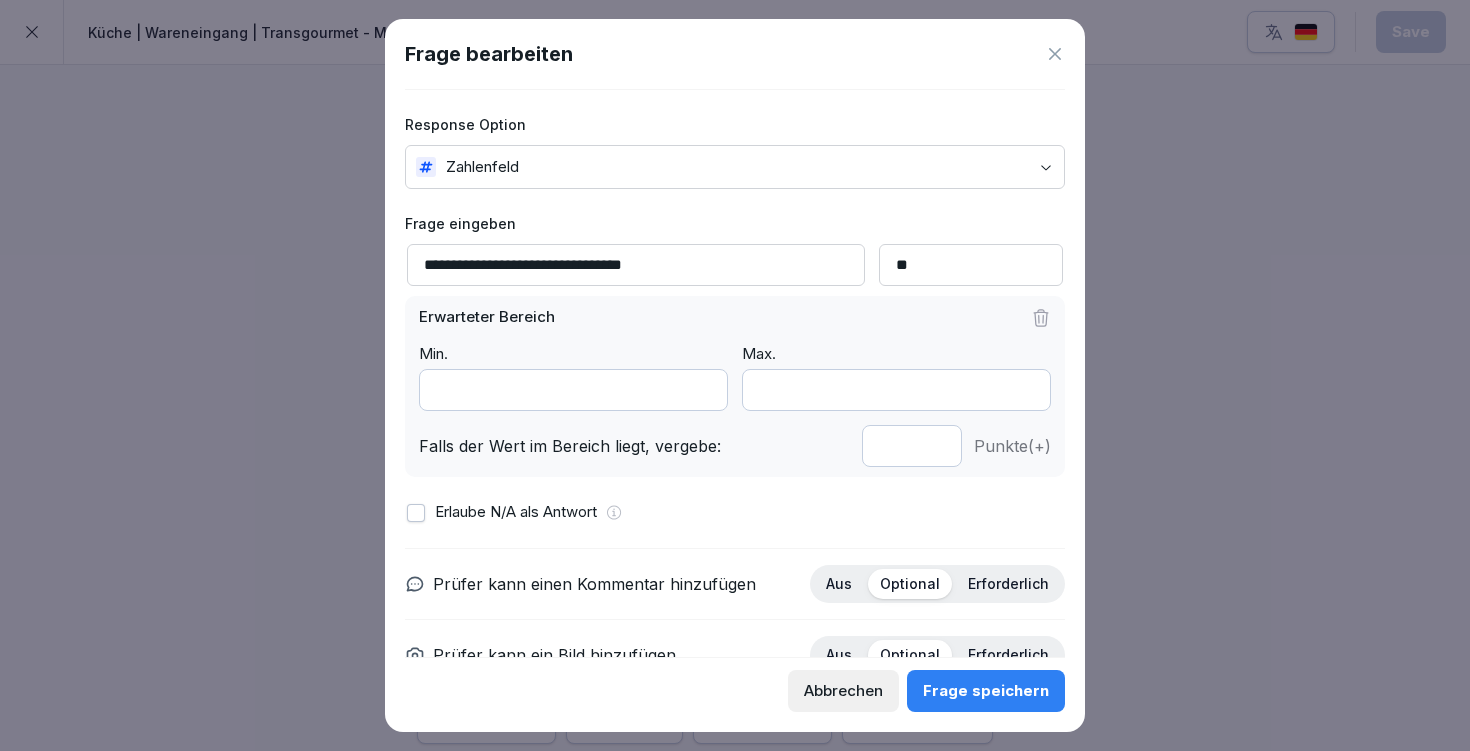 click on "Frage bearbeiten" at bounding box center [735, 54] 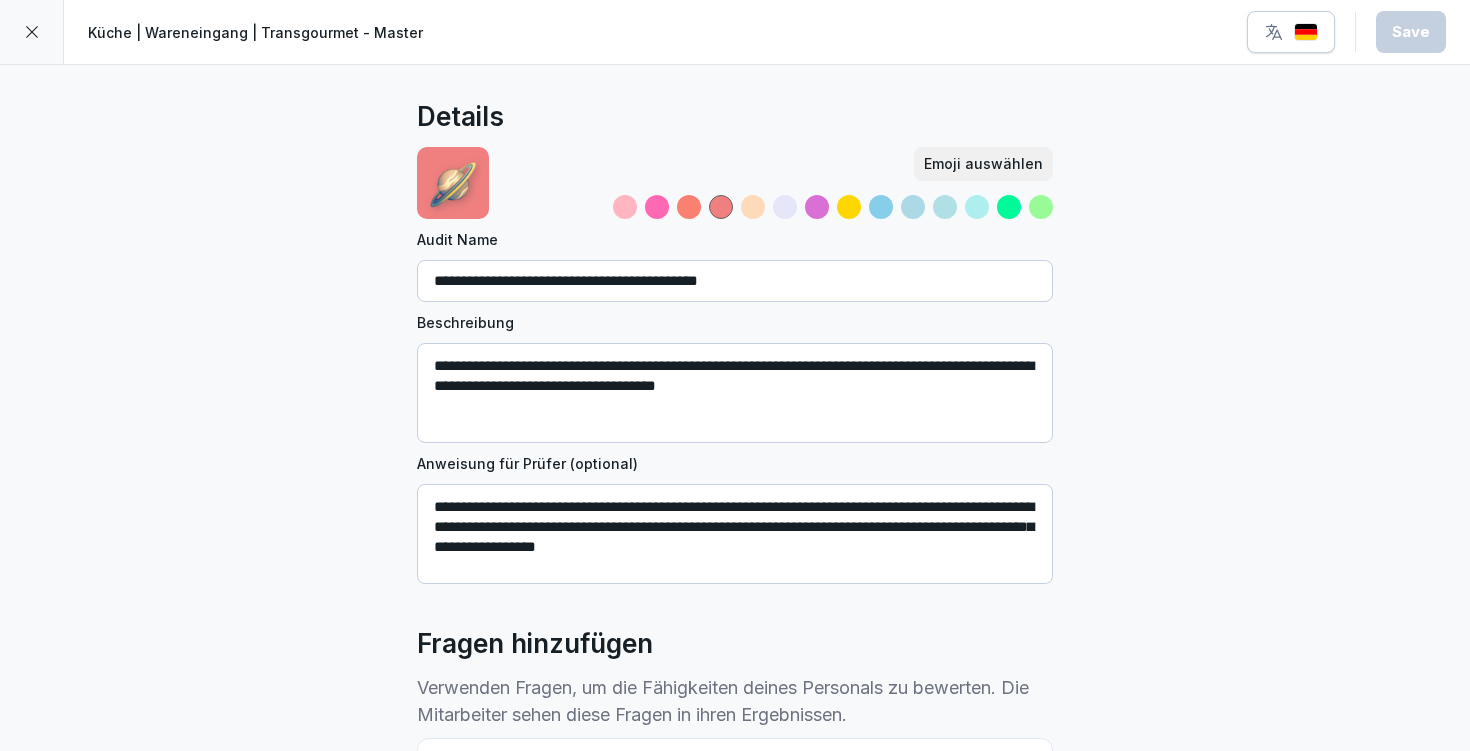scroll, scrollTop: 0, scrollLeft: 0, axis: both 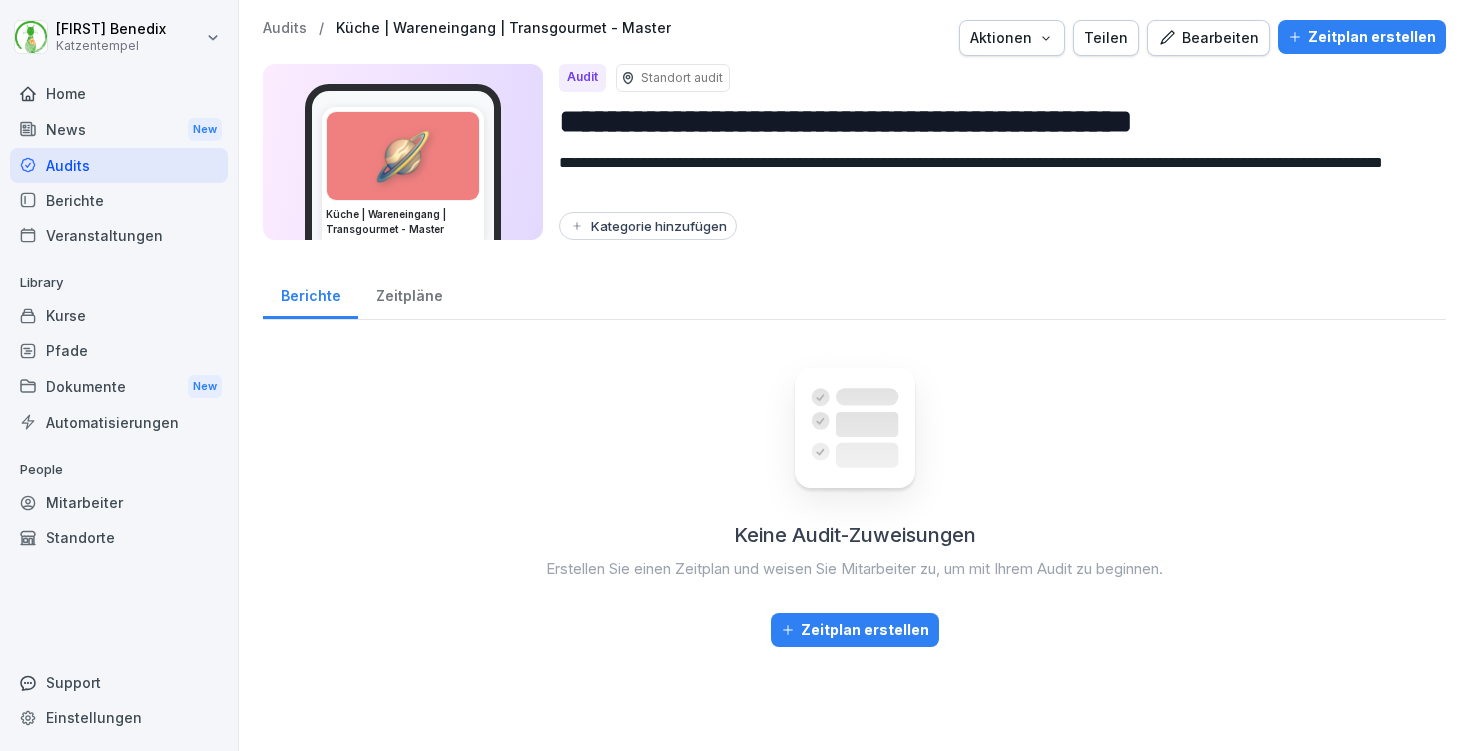 click on "Audits" at bounding box center [285, 28] 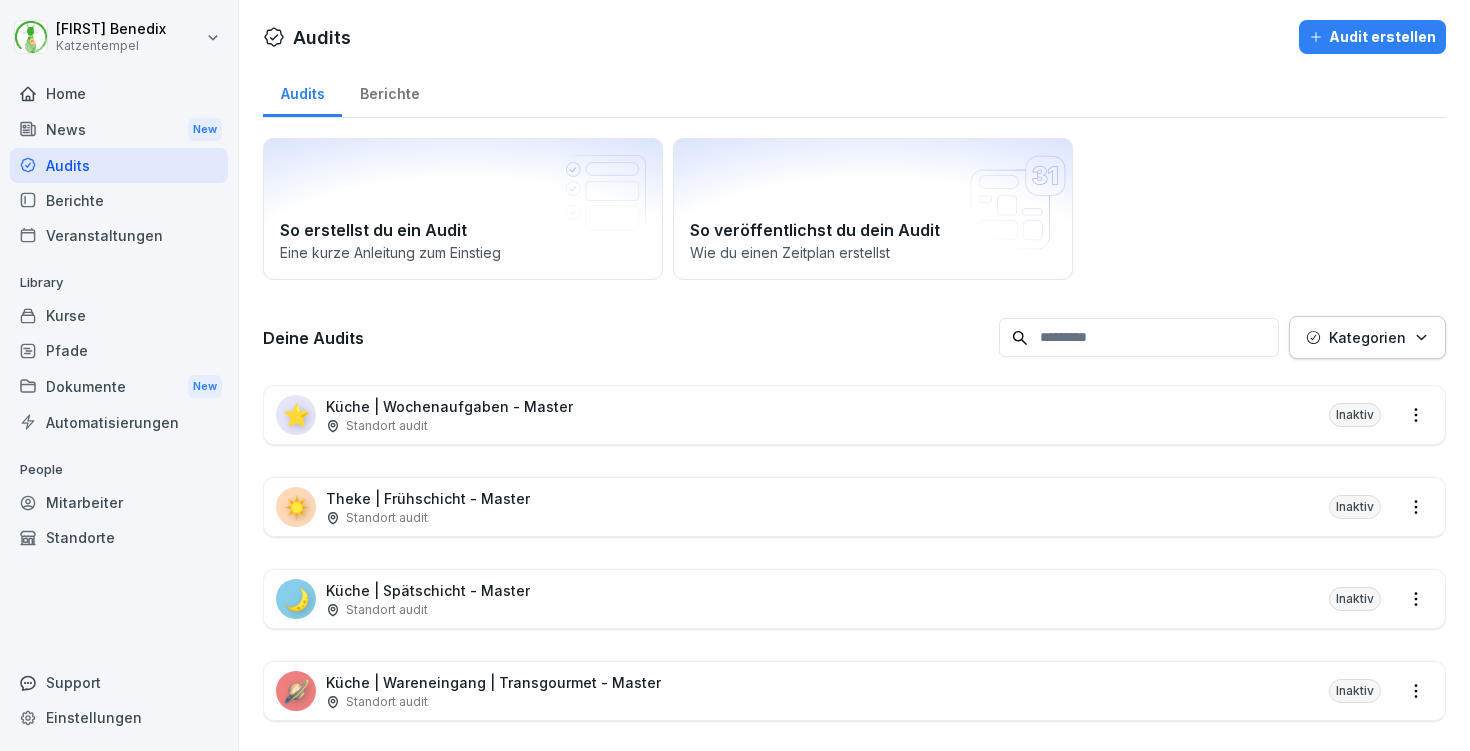 scroll, scrollTop: 0, scrollLeft: 0, axis: both 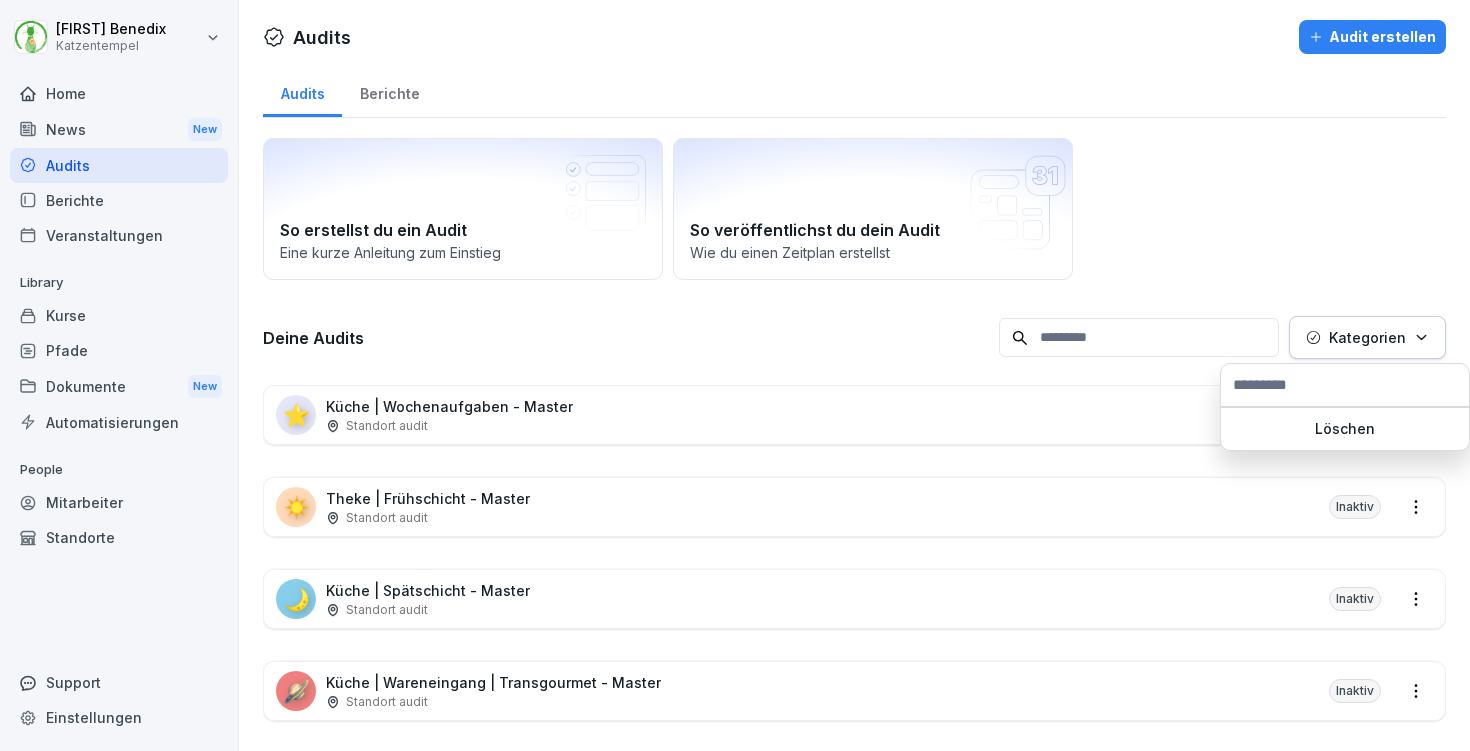 click on "Kategorien" at bounding box center (1367, 337) 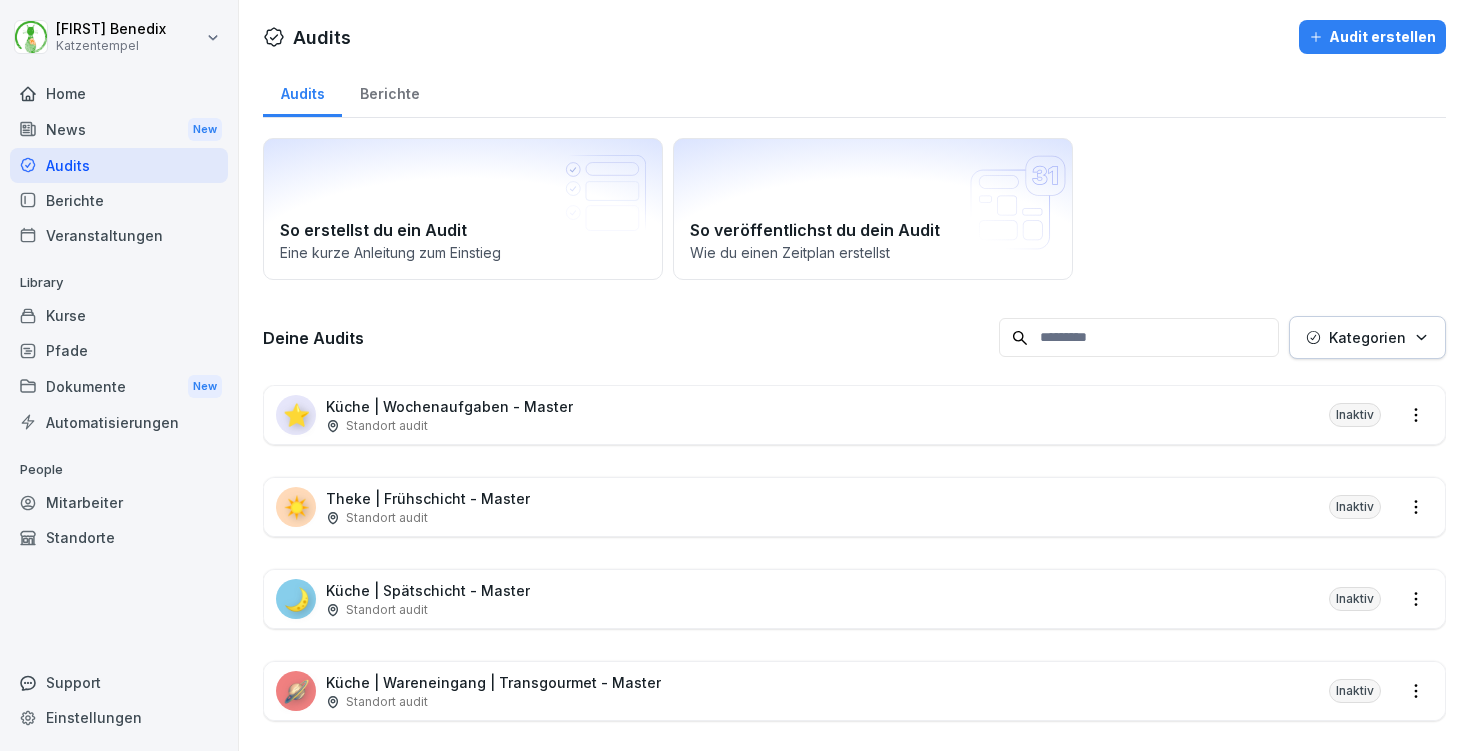 click on "[FIRST]   [LAST] Katzentempel Home News New Audits Berichte Veranstaltungen Library Kurse Pfade Dokumente New Automatisierungen People Mitarbeiter Standorte Support Einstellungen Audits Audit erstellen Audits Berichte So erstellst du ein Audit Eine kurze Anleitung zum Einstieg So veröffentlichst du dein Audit Wie du einen Zeitplan erstellst Deine Audits Kategorien ⭐ Küche | Wochenaufgaben - Master Standort audit Inaktiv ☀️ Theke | Frühschicht - Master Standort audit Inaktiv 🌙 Küche | Spätschicht - Master Standort audit Inaktiv 🪐 Küche | Wareneingang | Transgourmet - Master Standort audit Inaktiv 🌙 Theke | Spätschicht - Master Standort audit Inaktiv ☀️ Küche | Frühschicht - Master Standort audit Inaktiv 🌀 Küche | Wareneingang | Achenbach - Master Standort audit Inaktiv ⭐ Service | Wochenaufgaben - Master Standort audit Inaktiv 🌟 Küche | Monatsaufgaben - Master Standort audit Inaktiv 🌙 Service | Spätschicht - Master Standort audit Inaktiv ☀️ Standort audit Inaktiv" at bounding box center (735, 375) 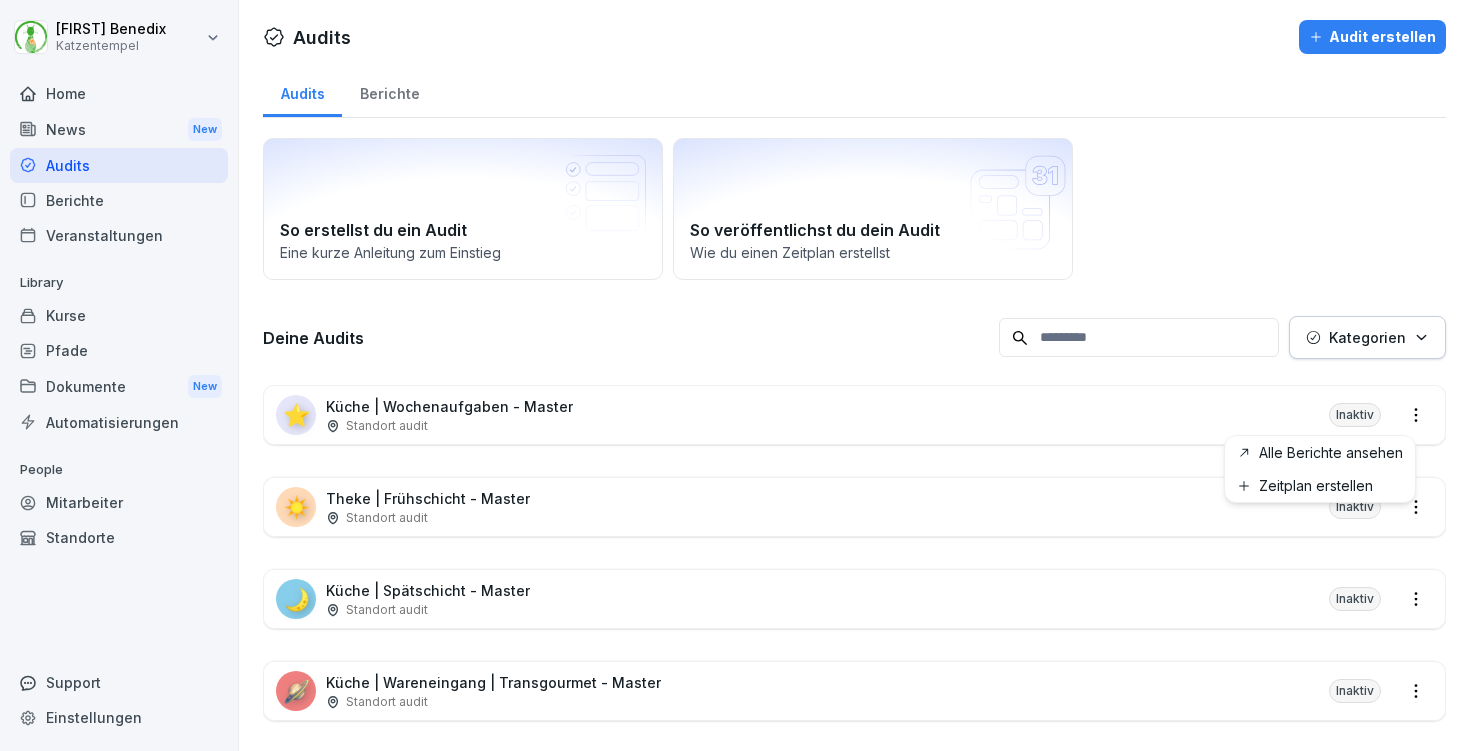 click on "[FIRST]   [LAST] Katzentempel Home News New Audits Berichte Veranstaltungen Library Kurse Pfade Dokumente New Automatisierungen People Mitarbeiter Standorte Support Einstellungen Audits Audit erstellen Audits Berichte So erstellst du ein Audit Eine kurze Anleitung zum Einstieg So veröffentlichst du dein Audit Wie du einen Zeitplan erstellst Deine Audits Kategorien ⭐ Küche | Wochenaufgaben - Master Standort audit Inaktiv ☀️ Theke | Frühschicht - Master Standort audit Inaktiv 🌙 Küche | Spätschicht - Master Standort audit Inaktiv 🪐 Küche | Wareneingang | Transgourmet - Master Standort audit Inaktiv 🌙 Theke | Spätschicht - Master Standort audit Inaktiv ☀️ Küche | Frühschicht - Master Standort audit Inaktiv 🌀 Küche | Wareneingang | Achenbach - Master Standort audit Inaktiv ⭐ Service | Wochenaufgaben - Master Standort audit Inaktiv 🌟 Küche | Monatsaufgaben - Master Standort audit Inaktiv 🌙 Service | Spätschicht - Master Standort audit Inaktiv ☀️ Standort audit Inaktiv" at bounding box center [735, 375] 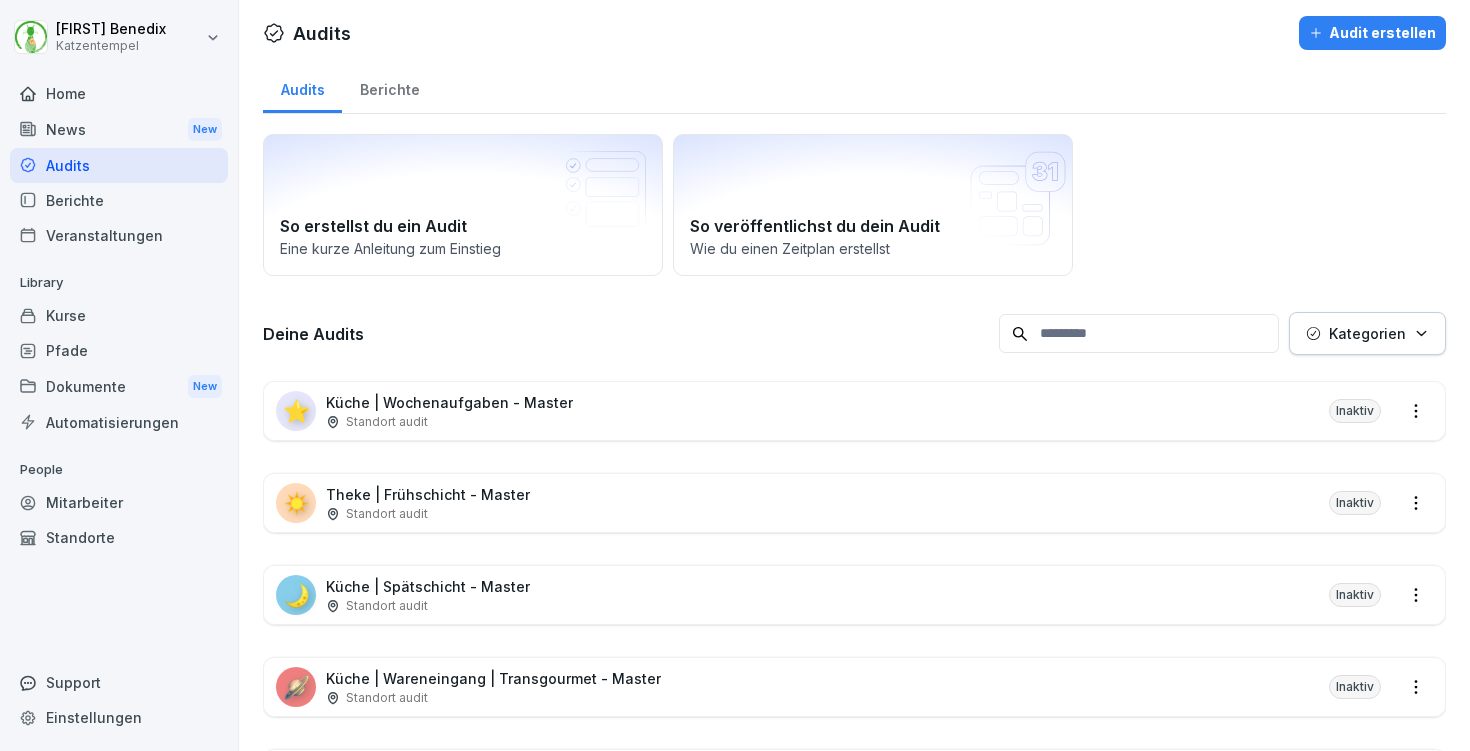 scroll, scrollTop: 0, scrollLeft: 0, axis: both 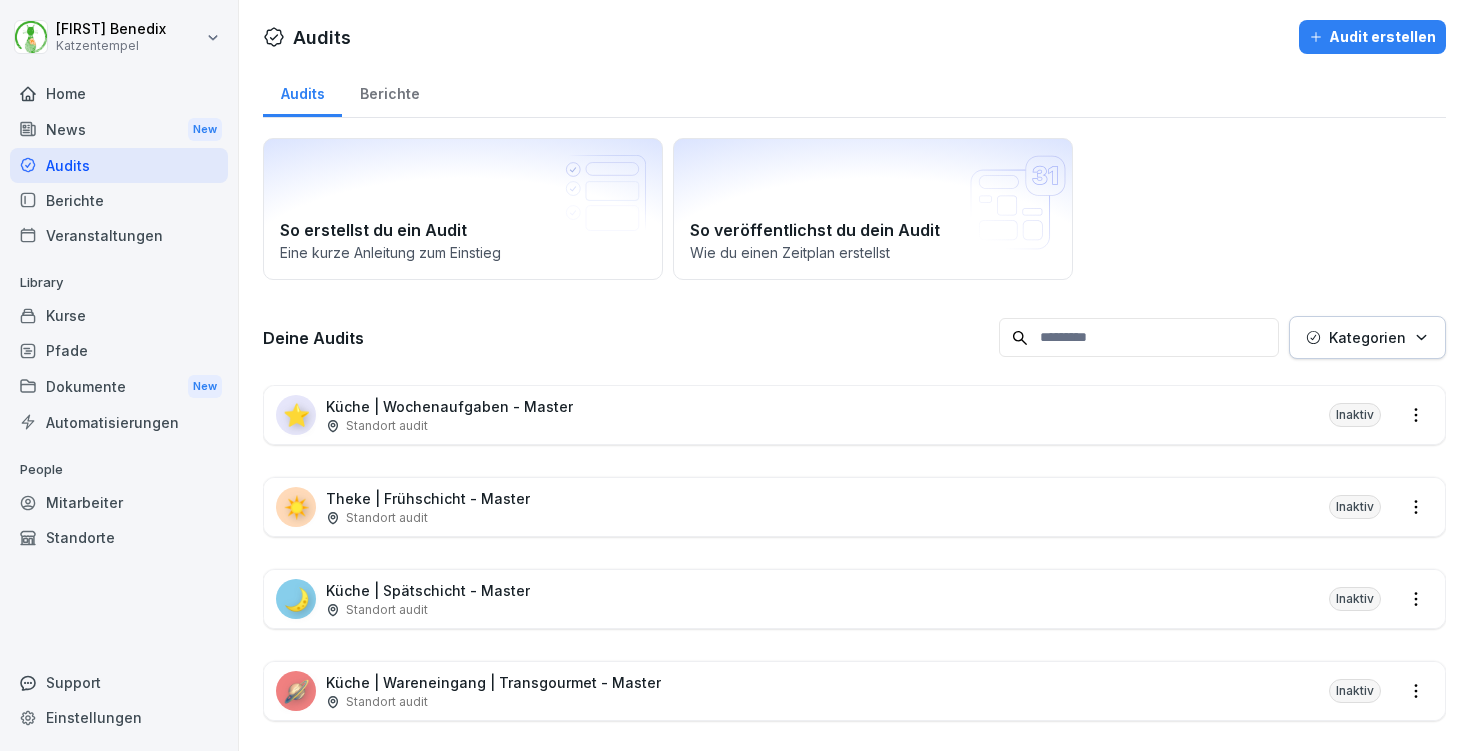 click on "⭐ Küche | Wochenaufgaben - Master Standort audit Inaktiv" at bounding box center [854, 415] 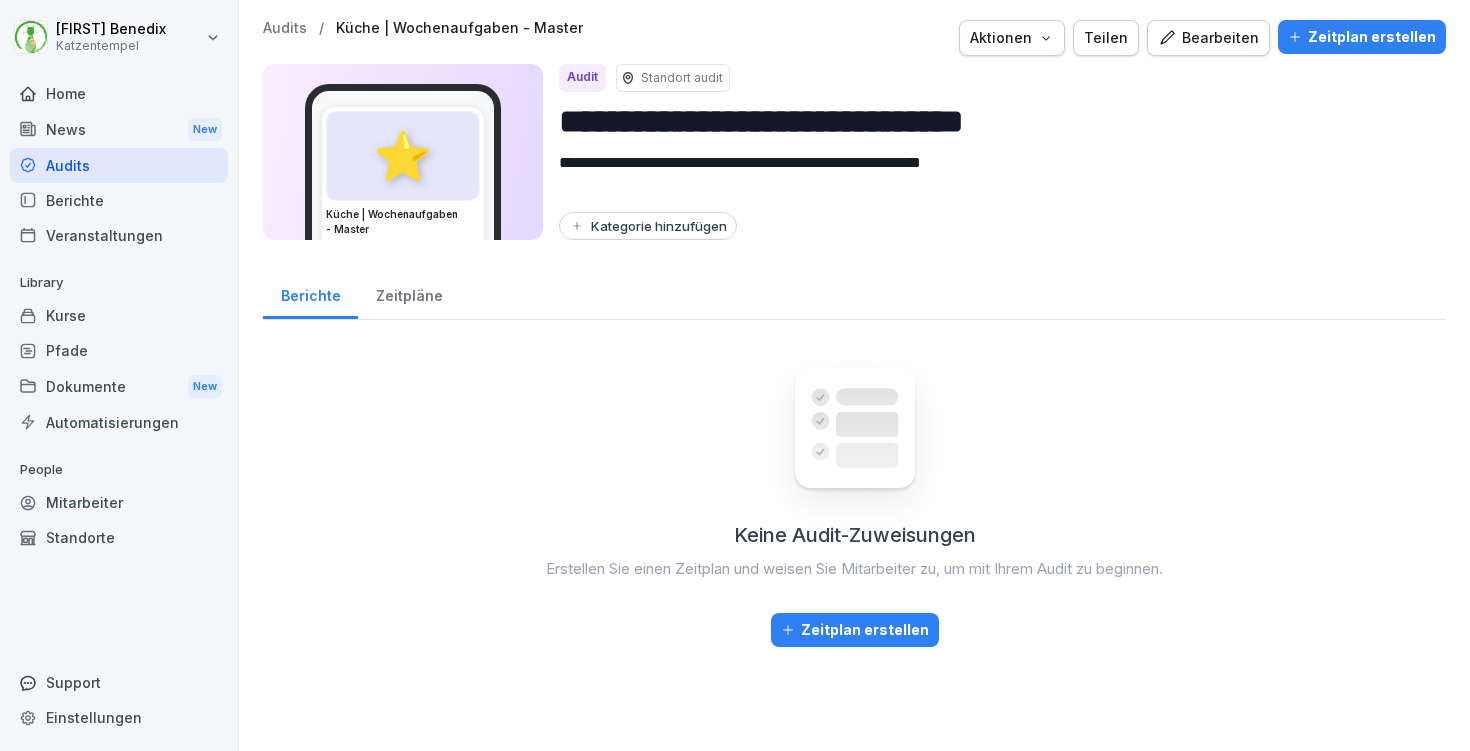 click on "**********" at bounding box center [994, 152] 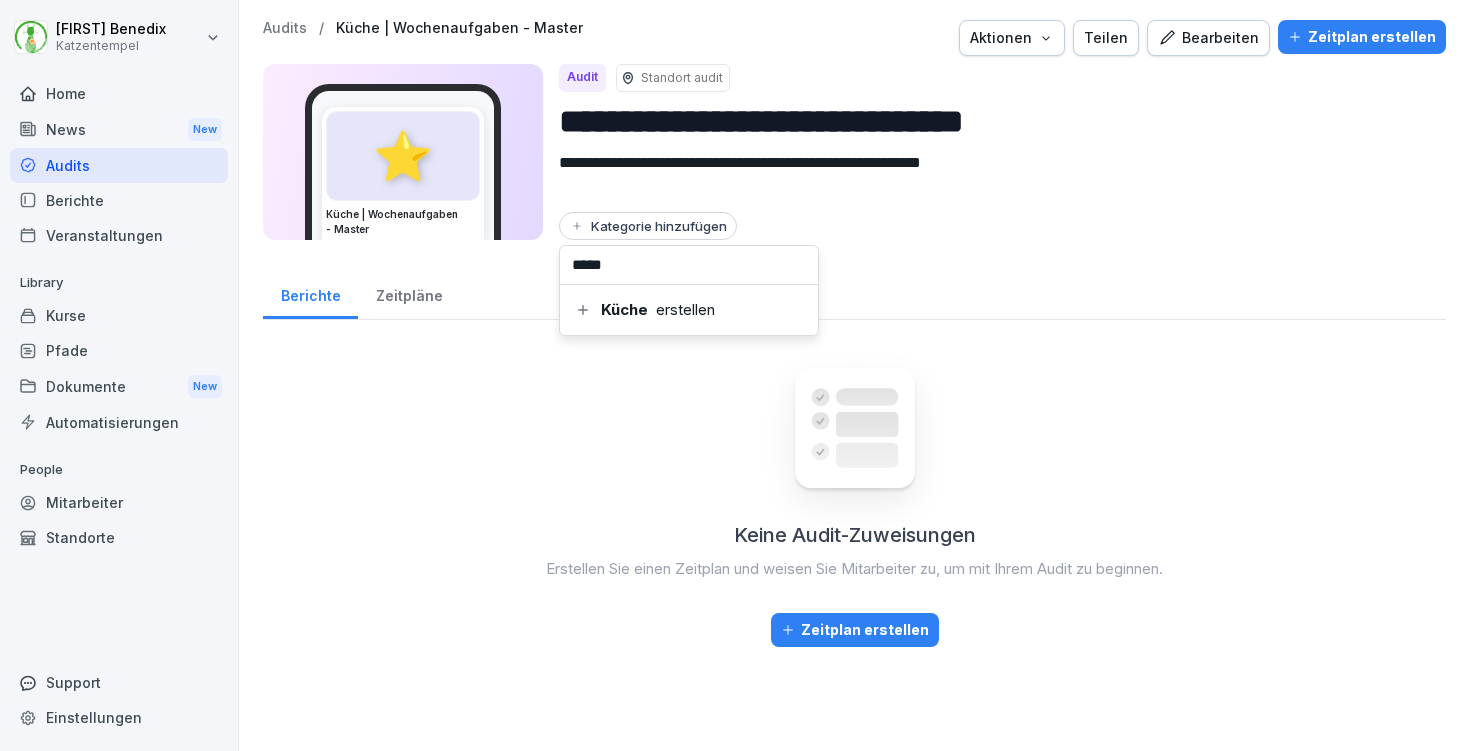 type on "*****" 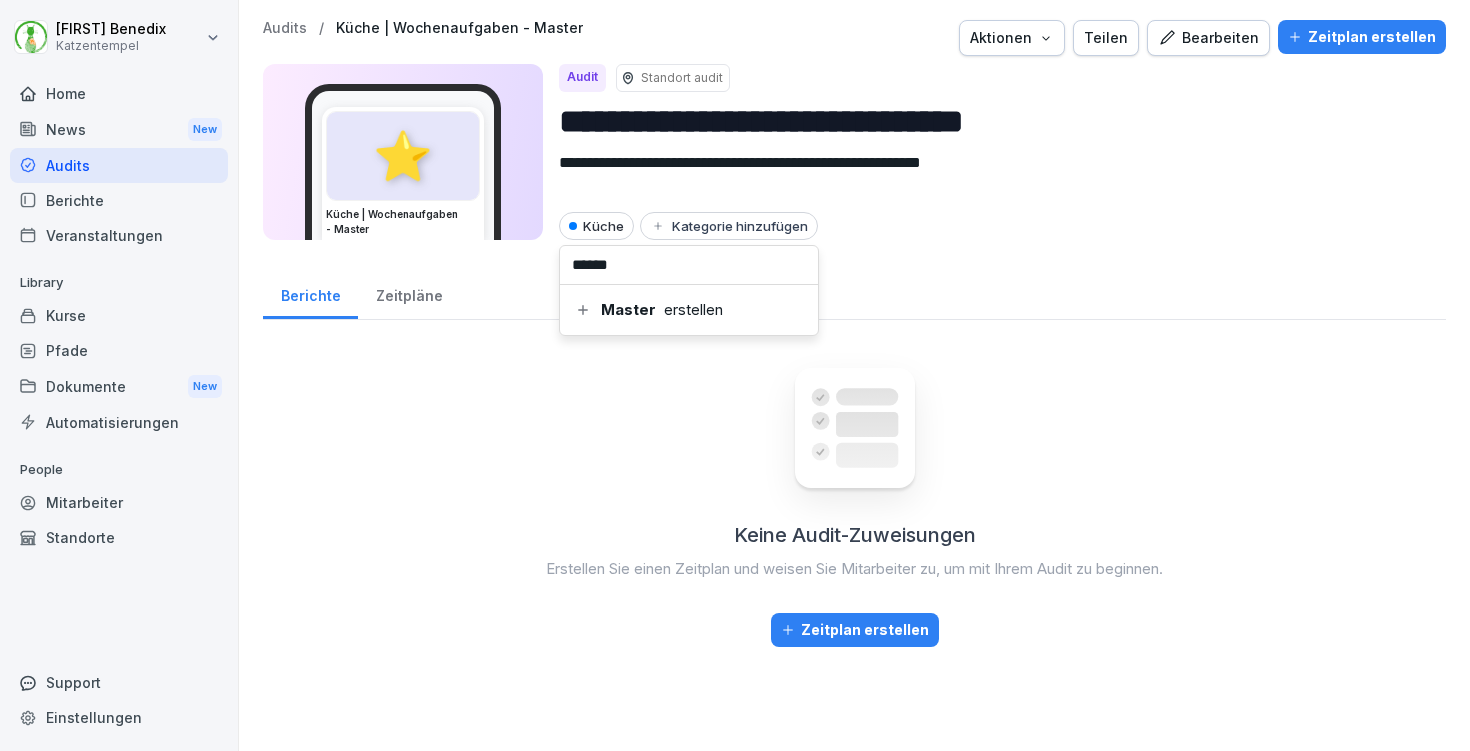 type on "******" 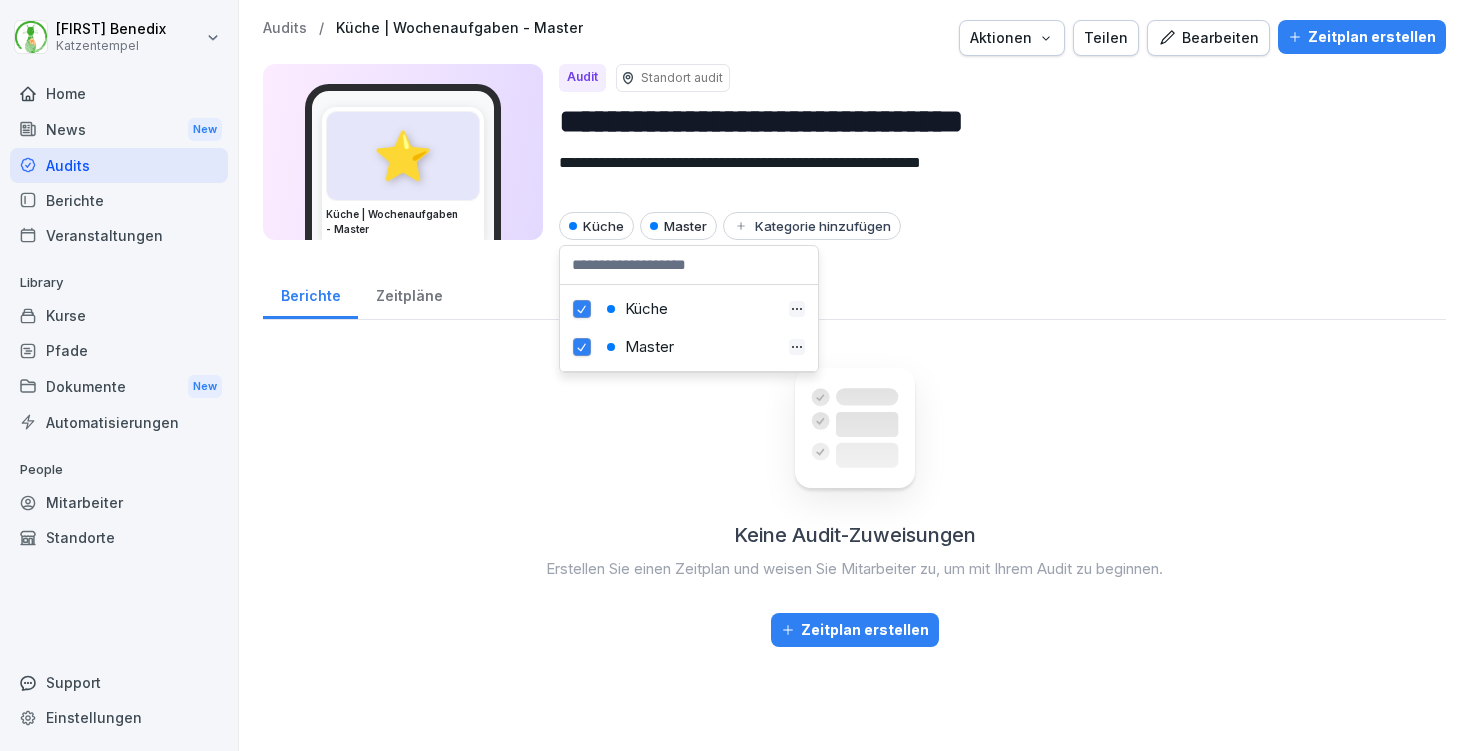 click on "Audits" at bounding box center [285, 28] 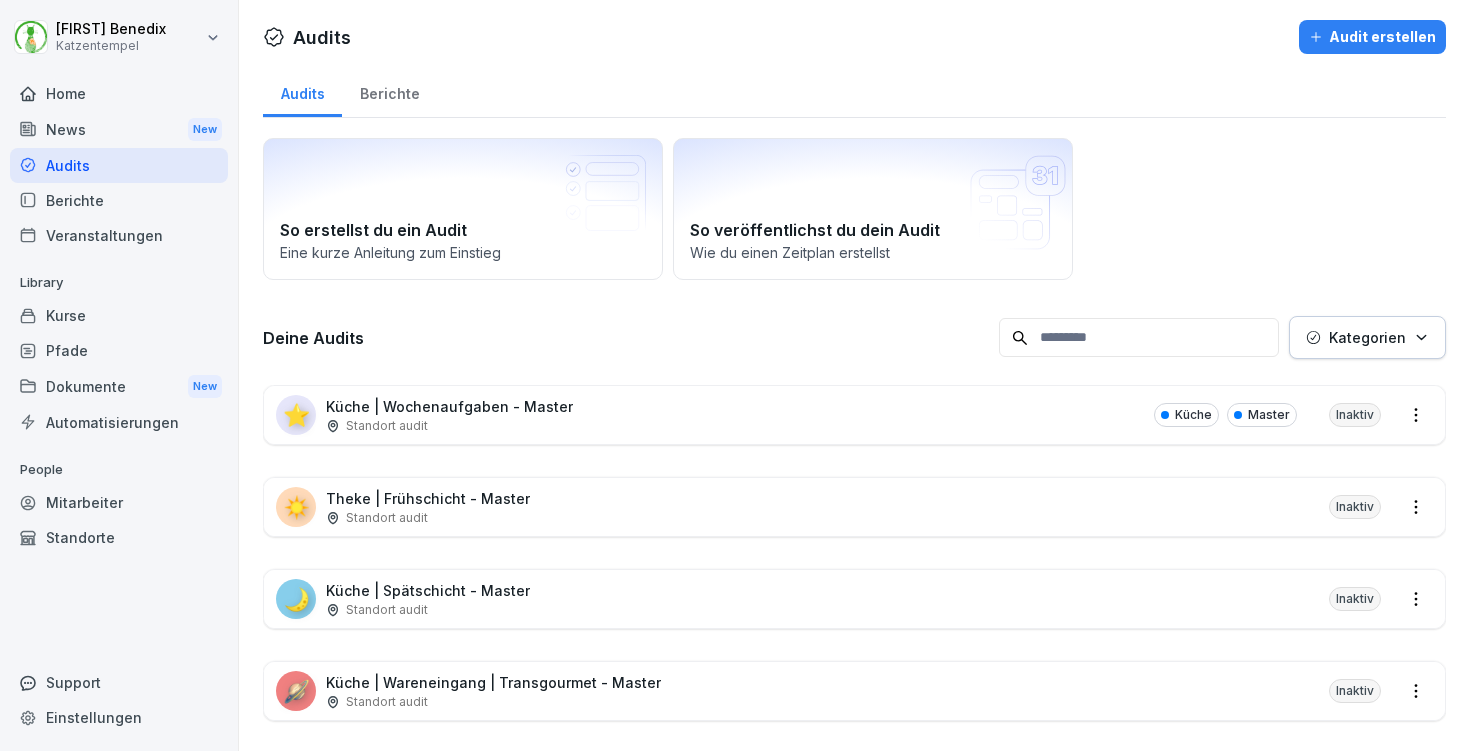 click on "☀️ Theke | Frühschicht - Master Standort audit Inaktiv" at bounding box center (854, 507) 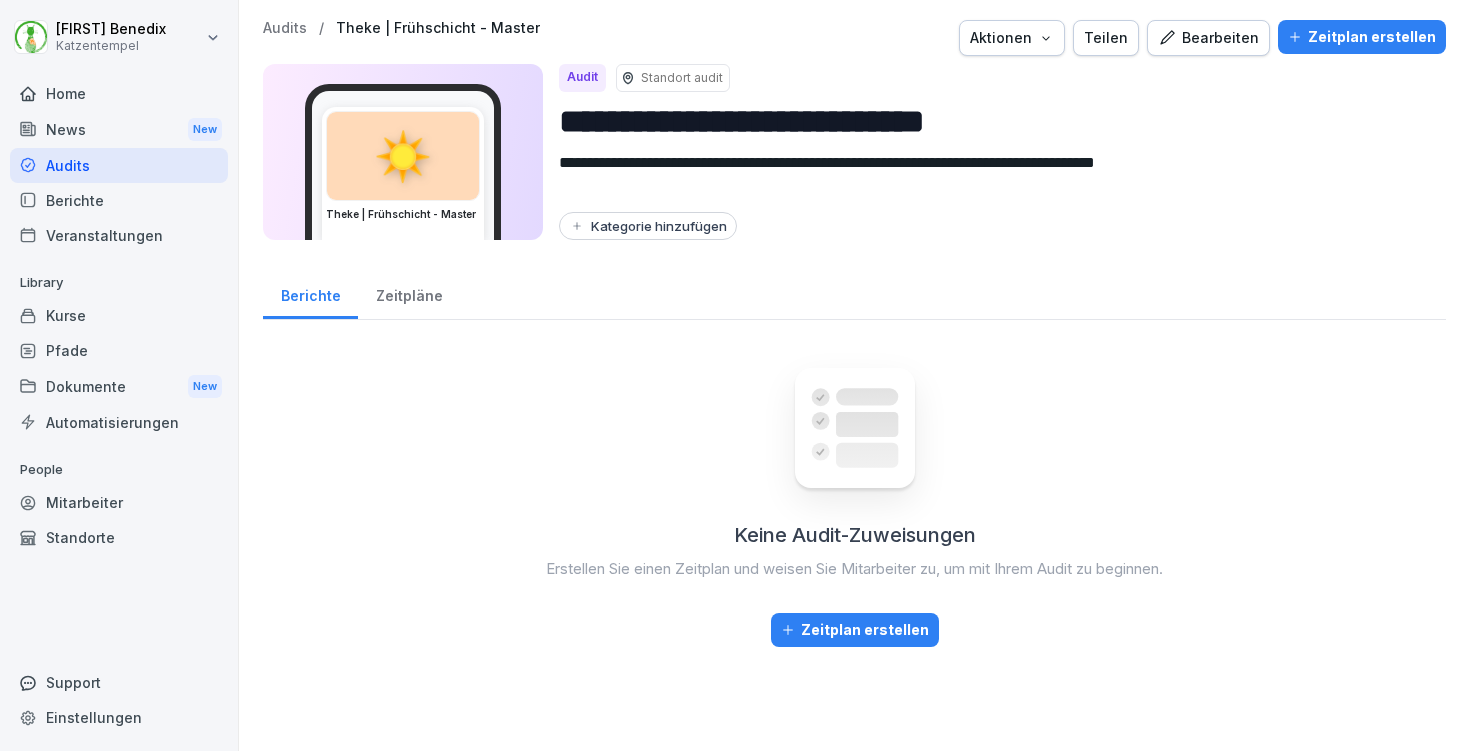 click on "Kategorie hinzufügen" at bounding box center [648, 226] 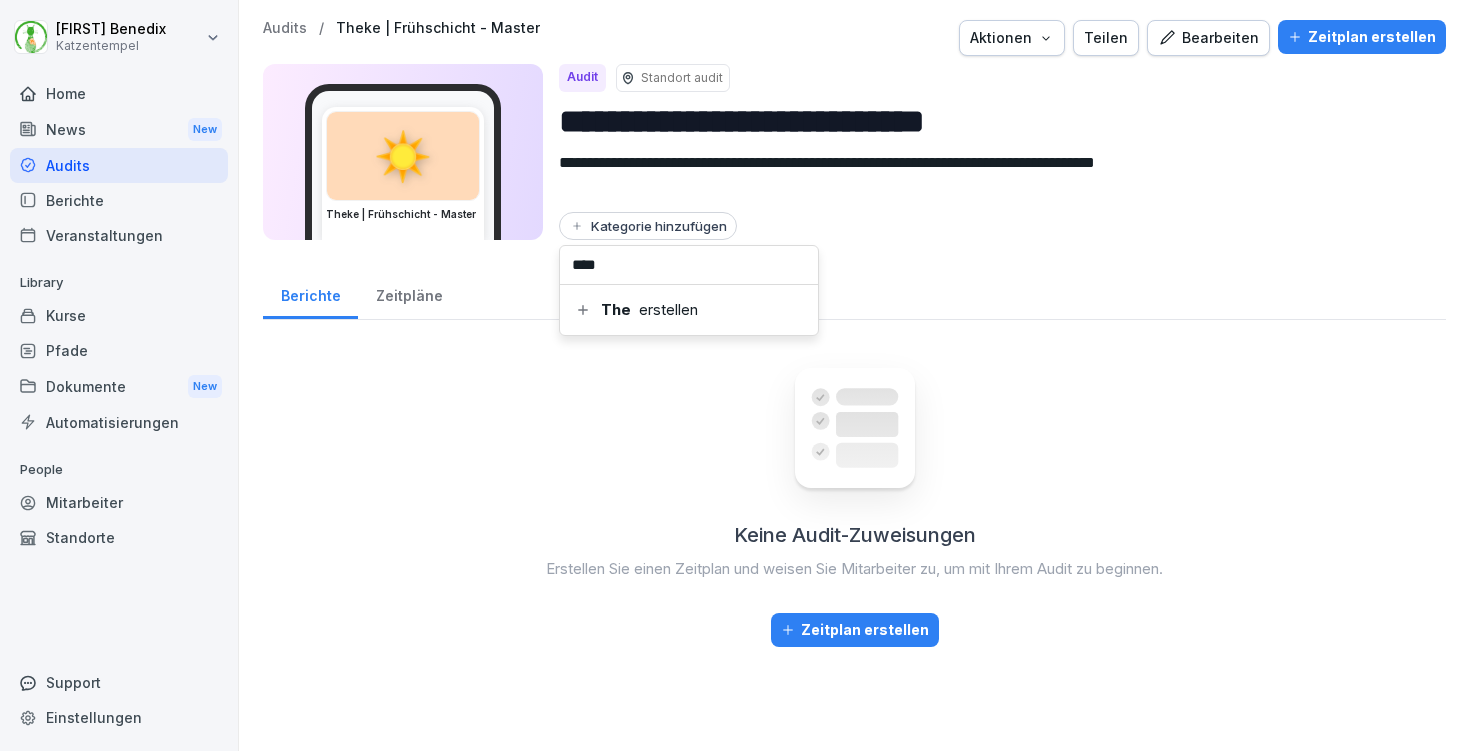 type on "*****" 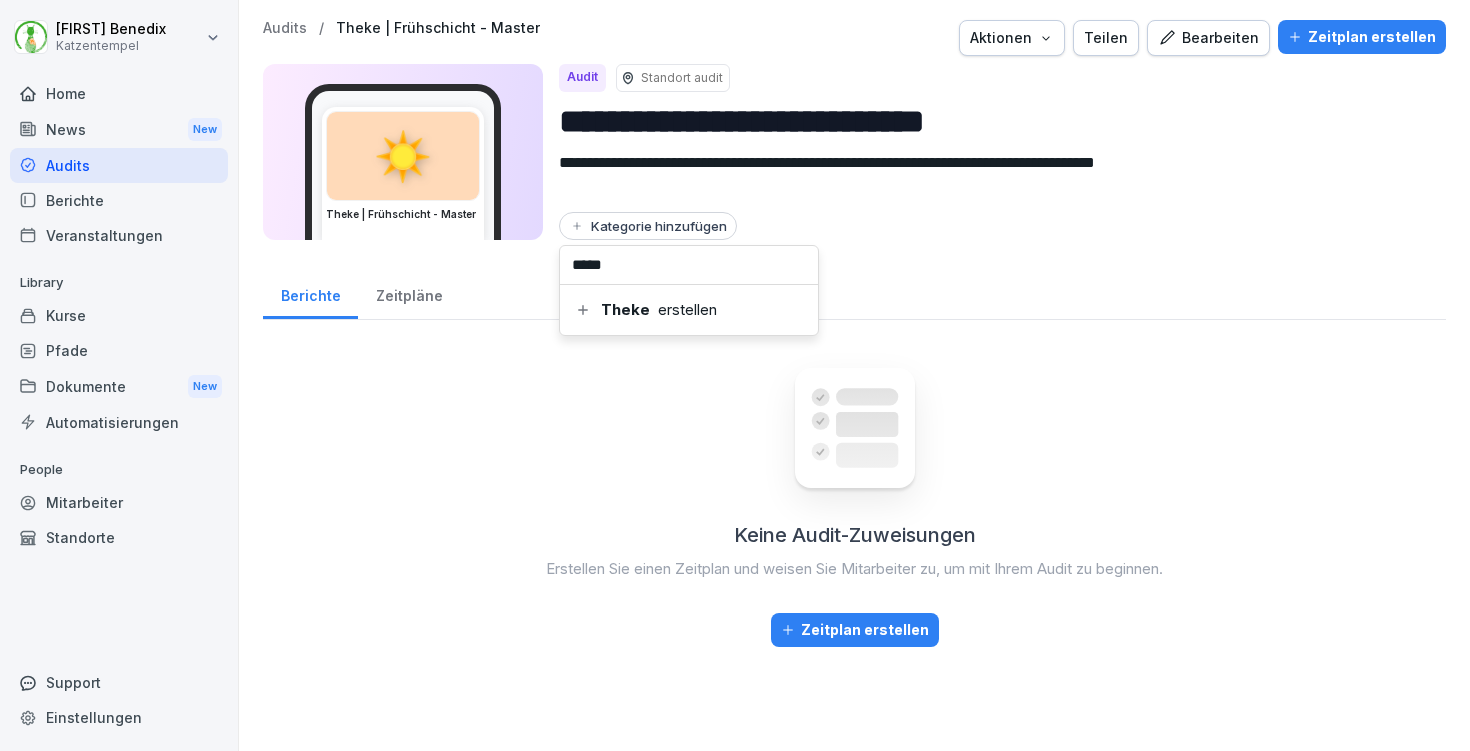 click on "Kategorie hinzufügen" at bounding box center [648, 226] 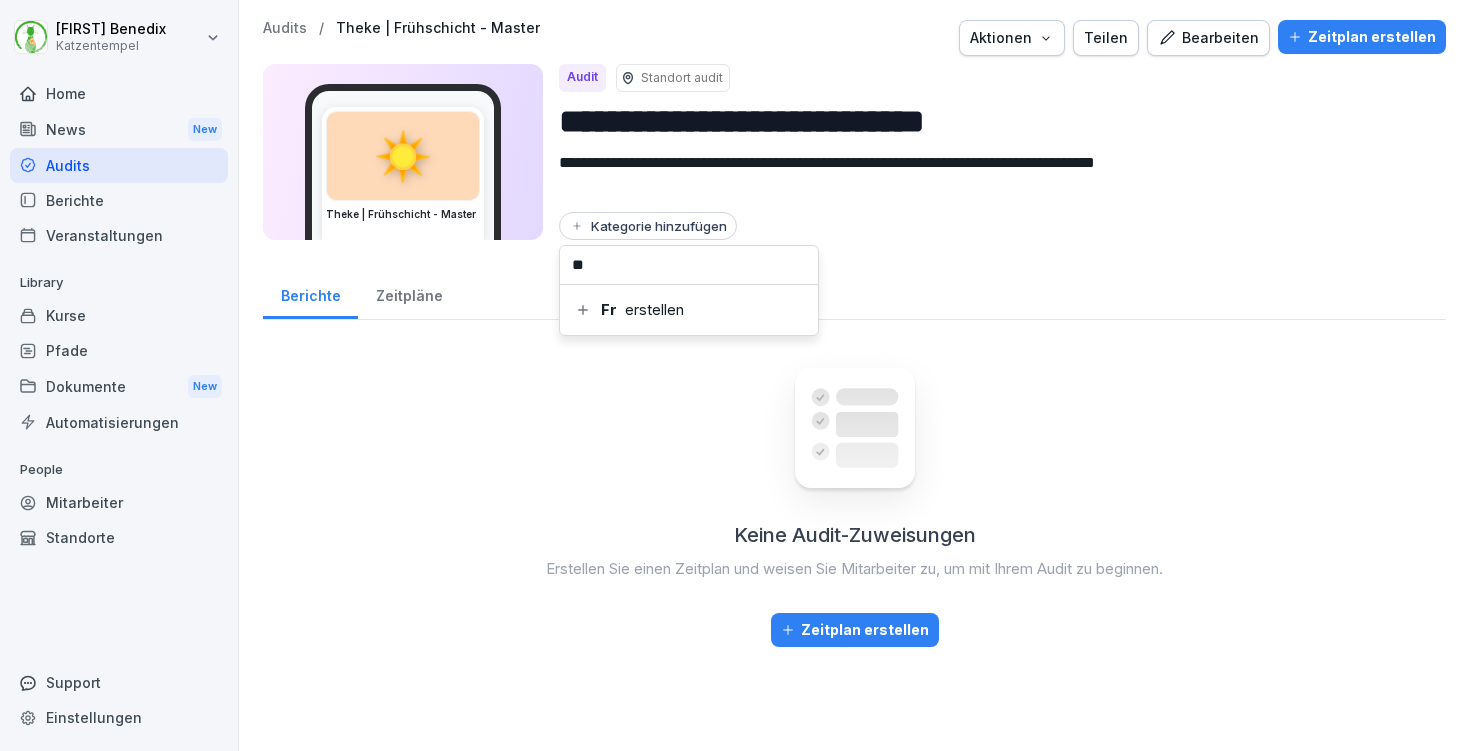 type on "*" 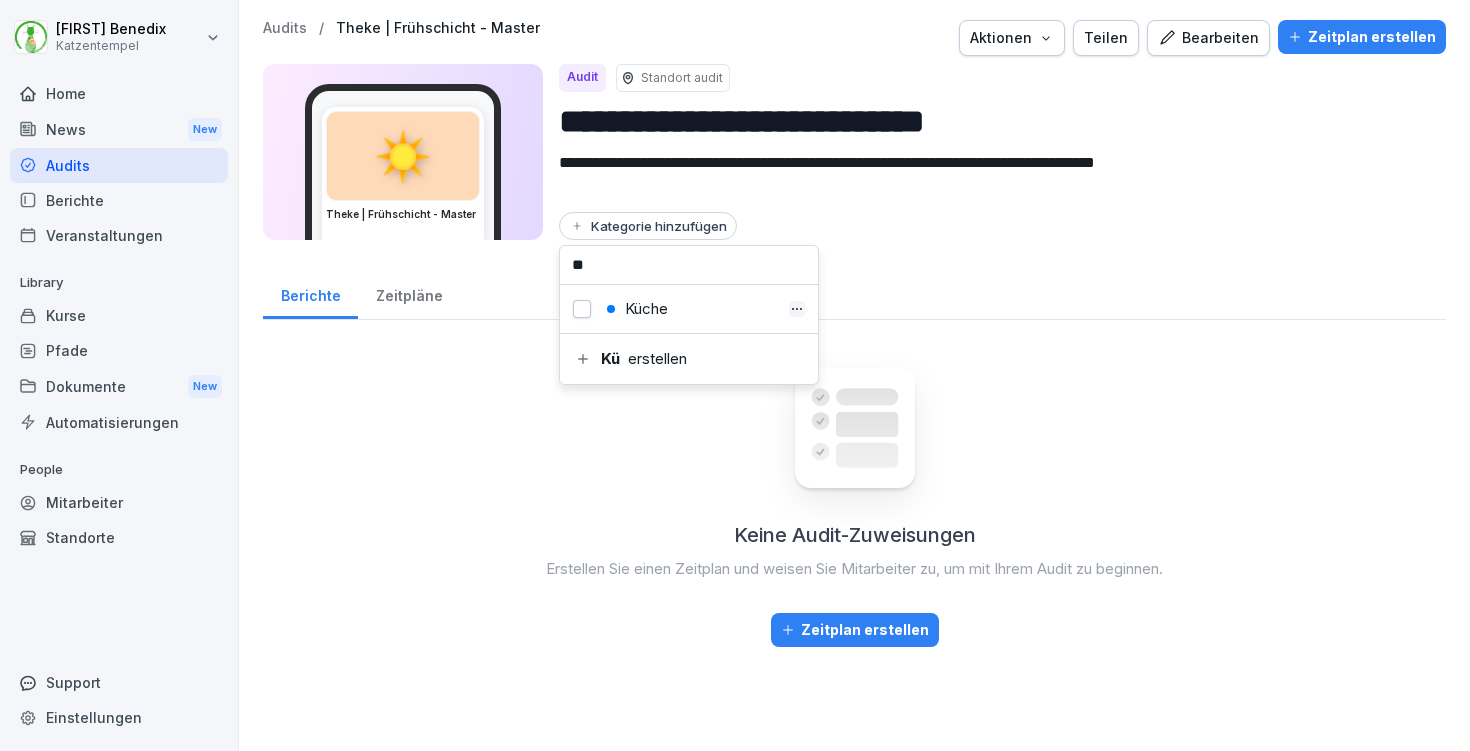 type on "*" 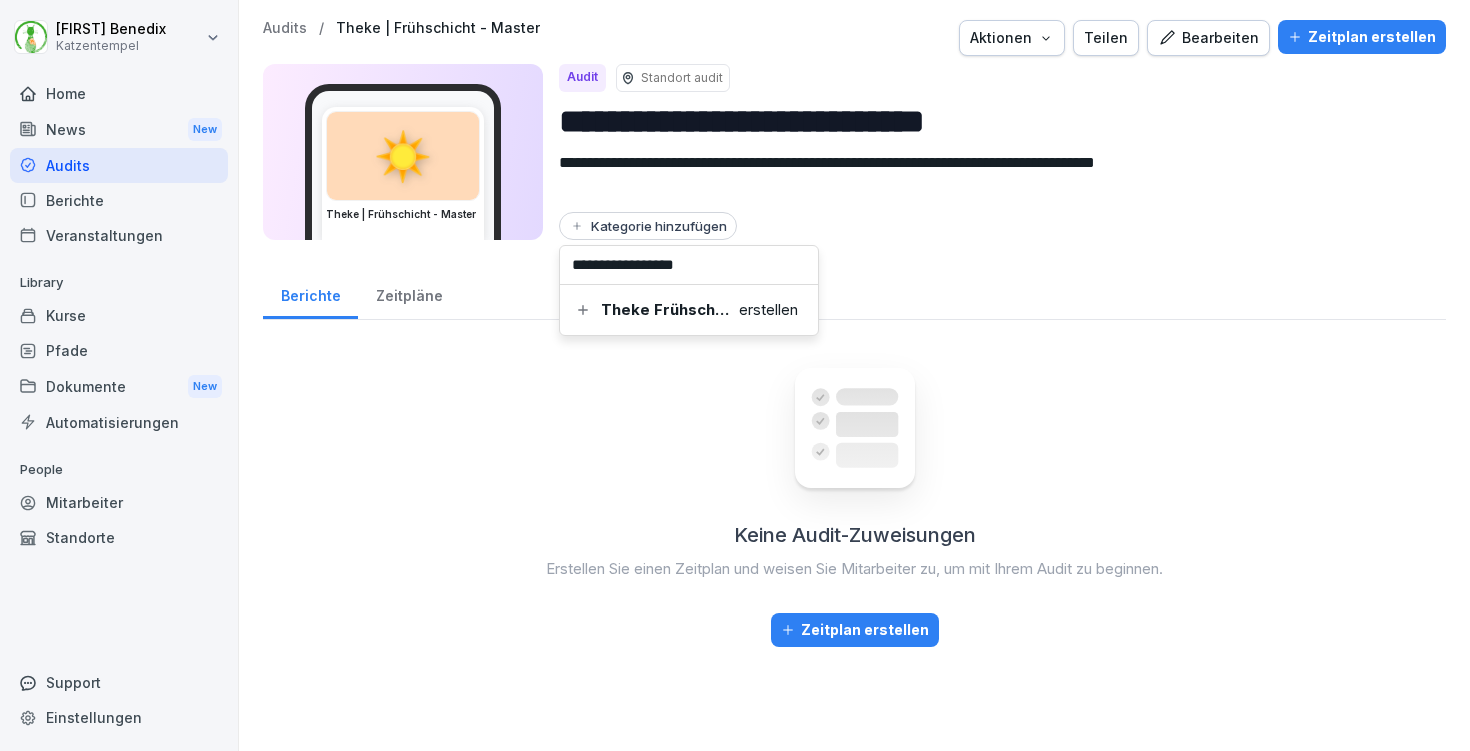 type on "**********" 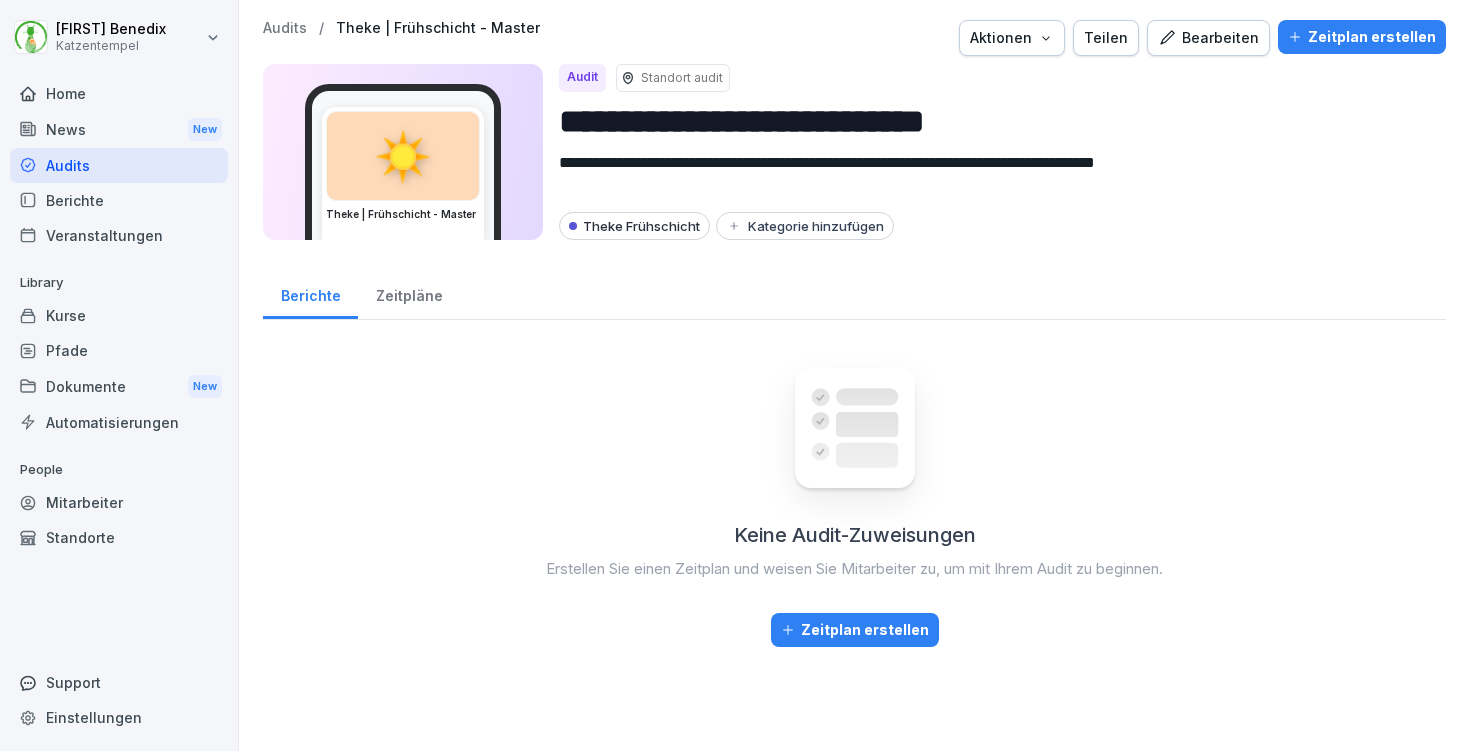 click on "Berichte Zeitpläne" at bounding box center [854, 294] 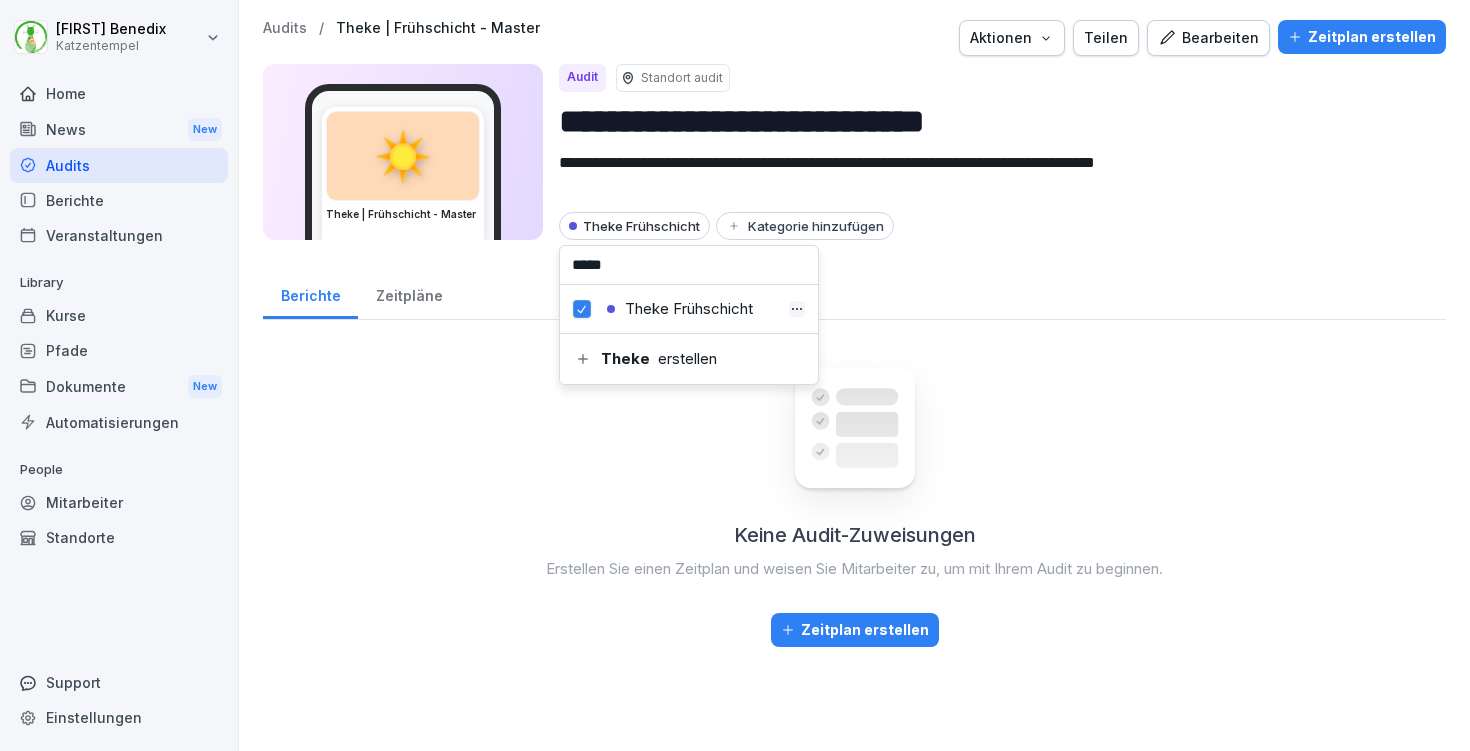 type on "*****" 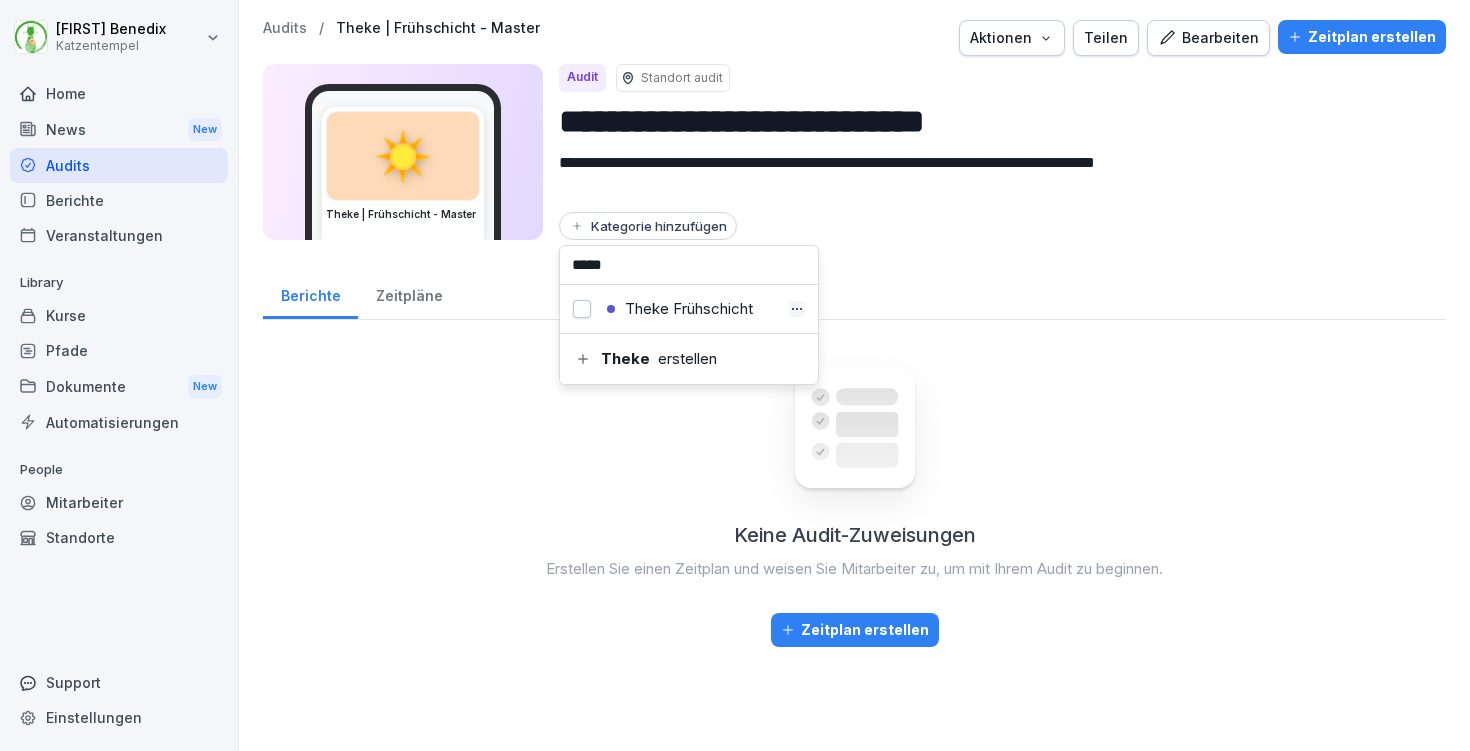 click 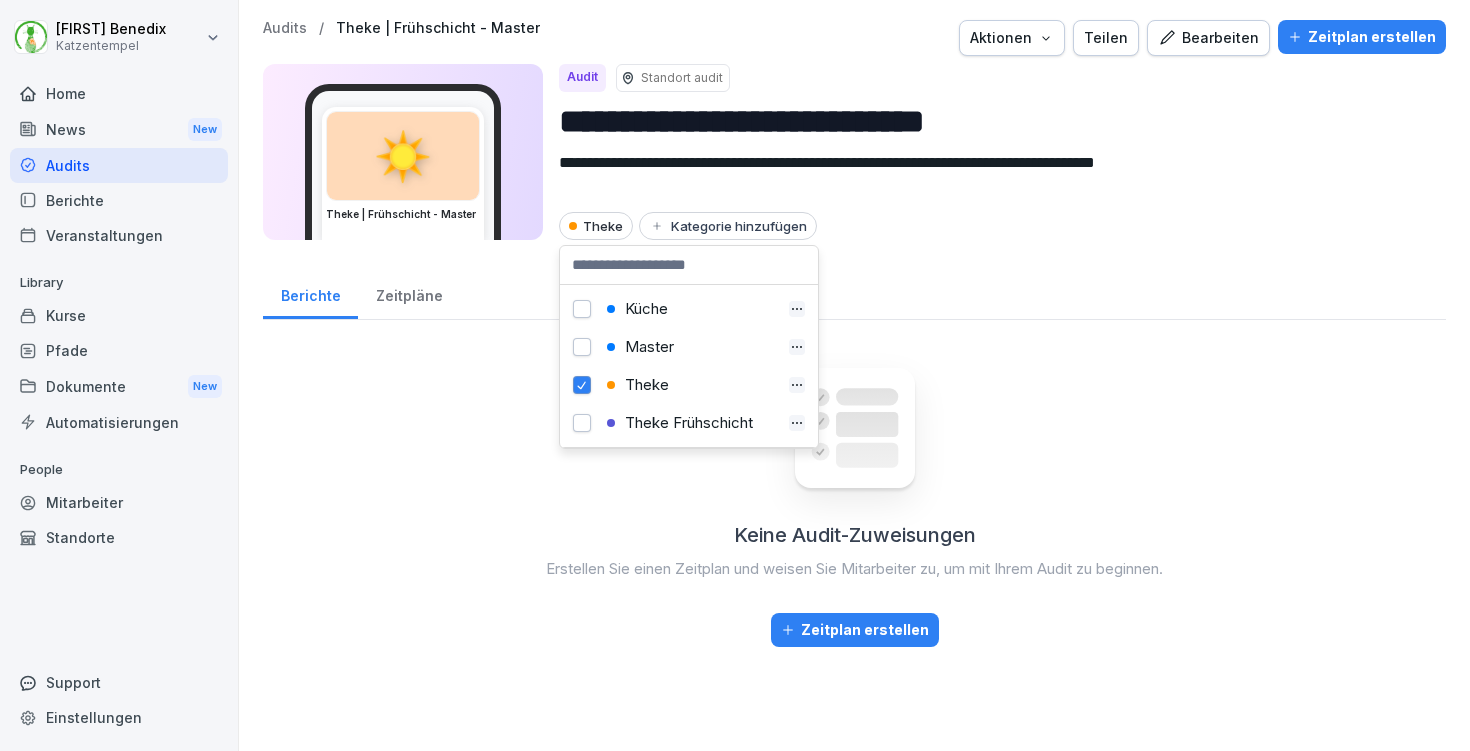 scroll, scrollTop: 15, scrollLeft: 0, axis: vertical 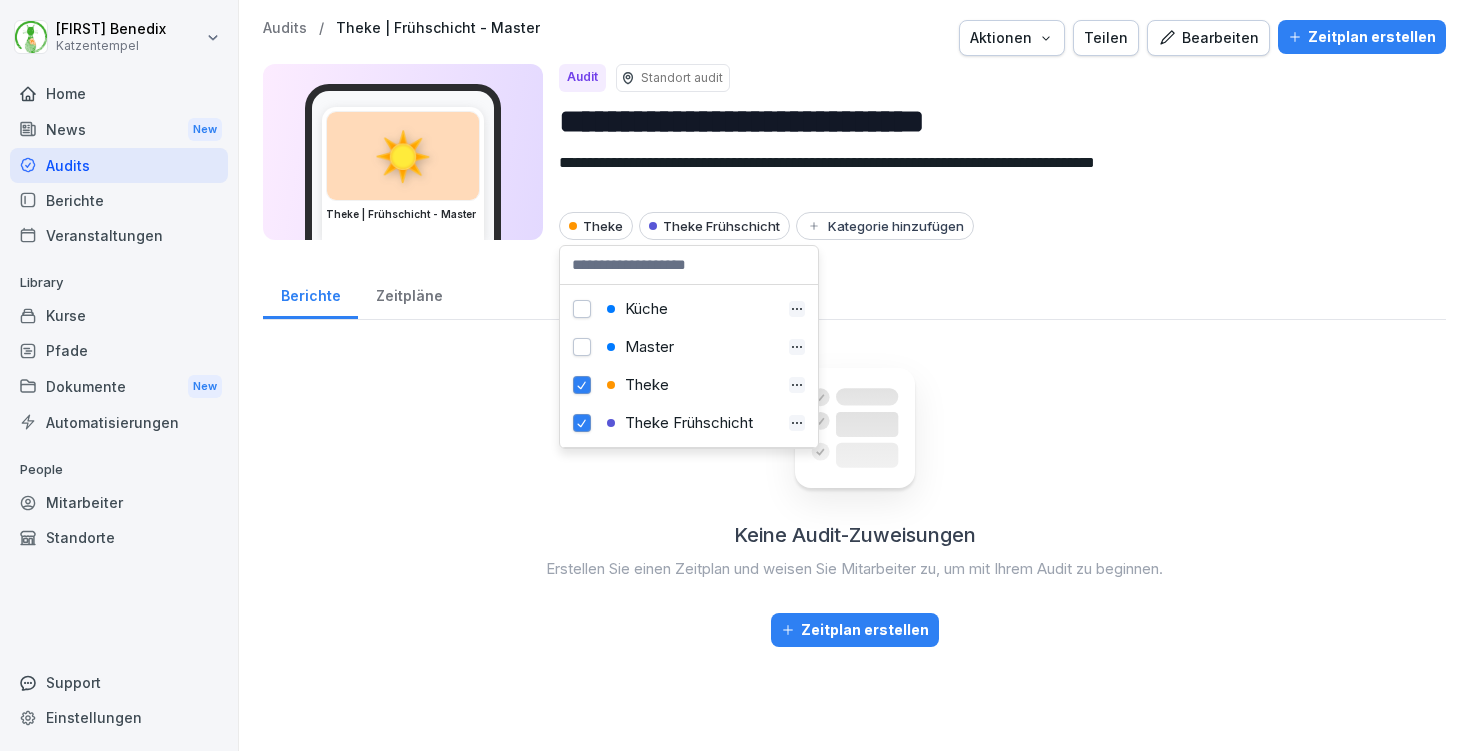 click on "Berichte Zeitpläne" at bounding box center [854, 294] 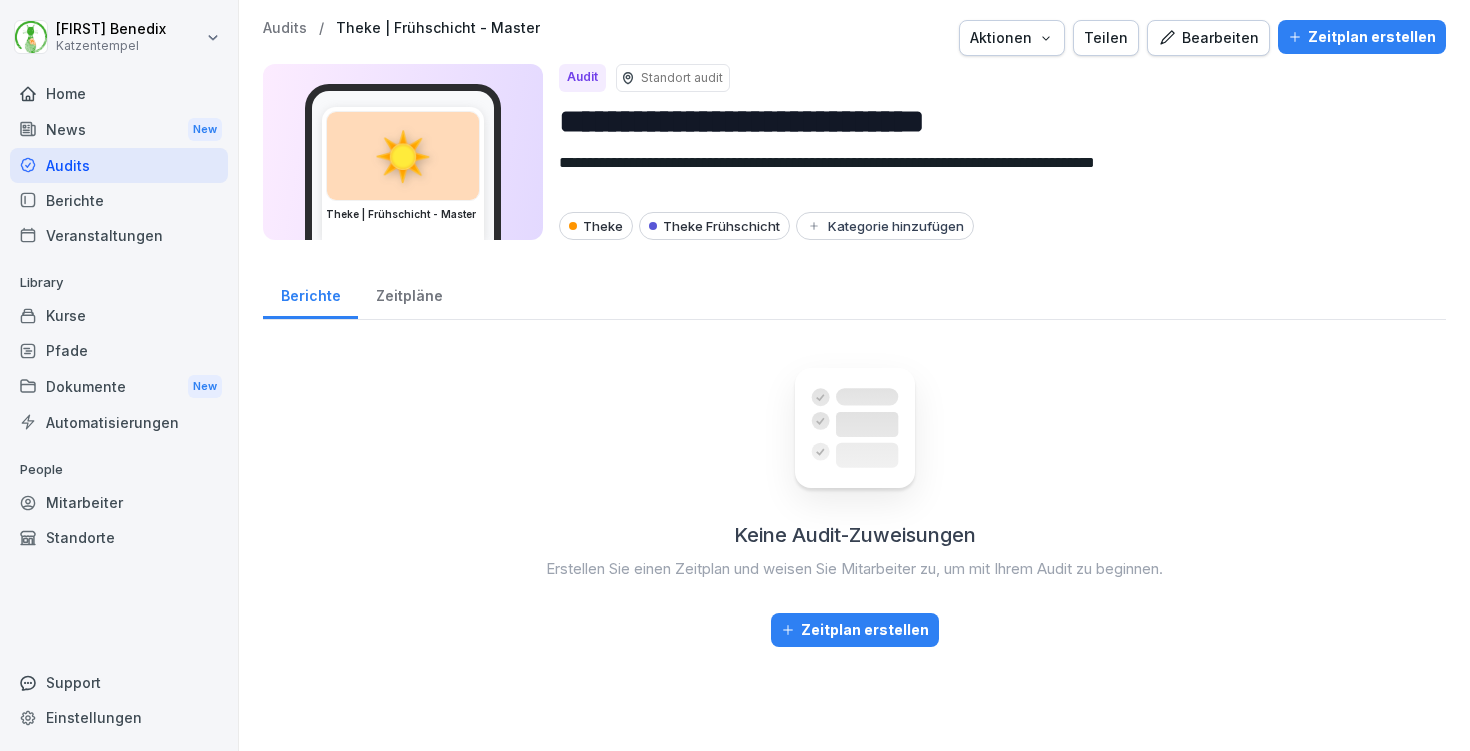click on "Kategorie hinzufügen" at bounding box center [885, 226] 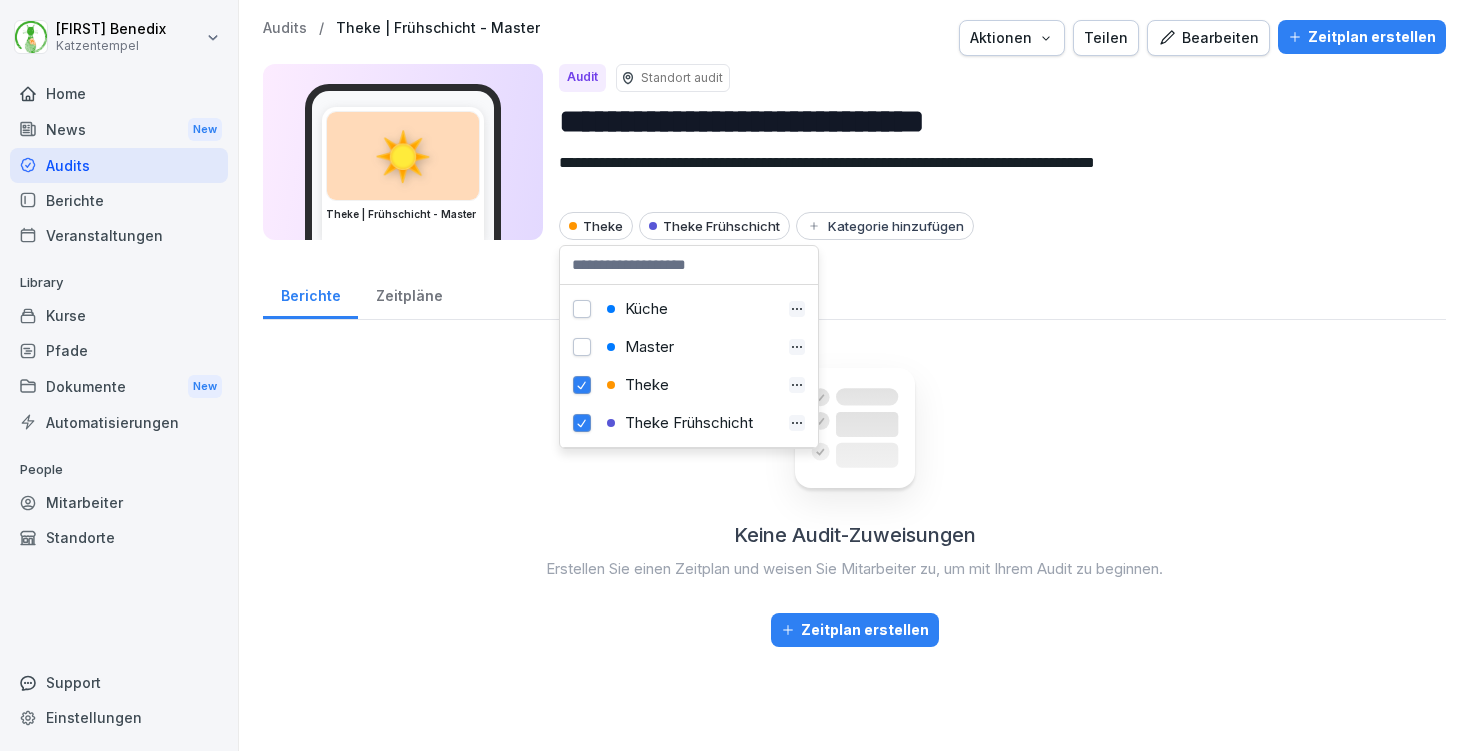click at bounding box center (582, 347) 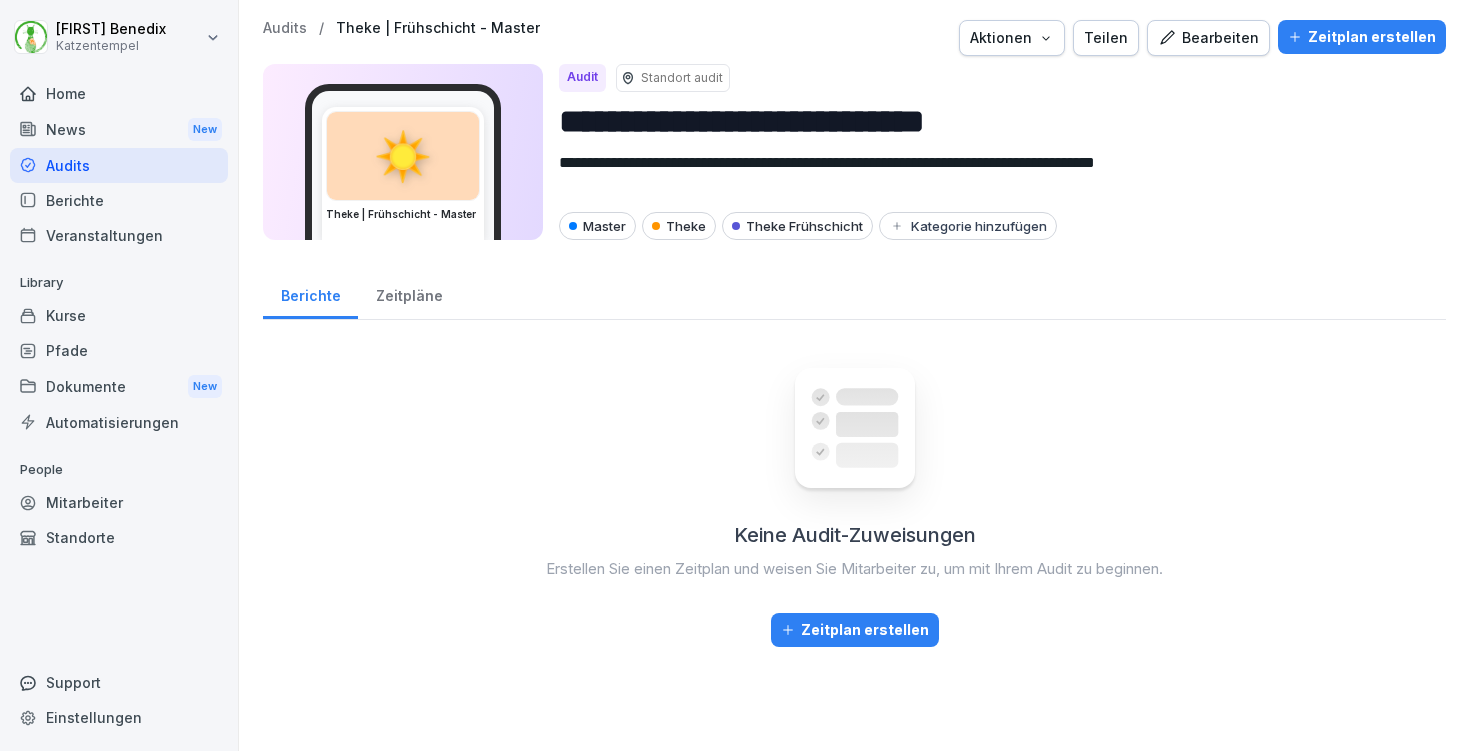 click on "Berichte Zeitpläne" at bounding box center [854, 294] 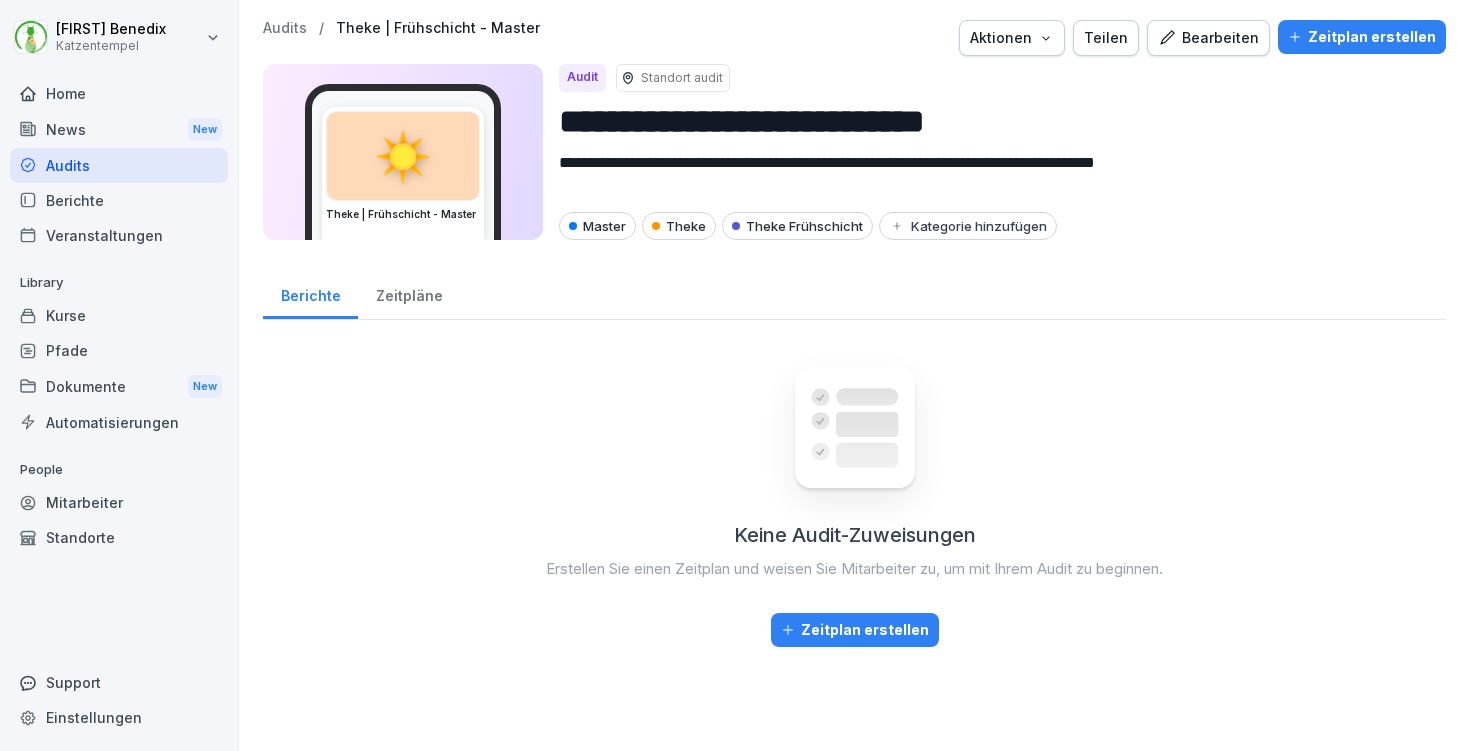 click on "Audits" at bounding box center [285, 28] 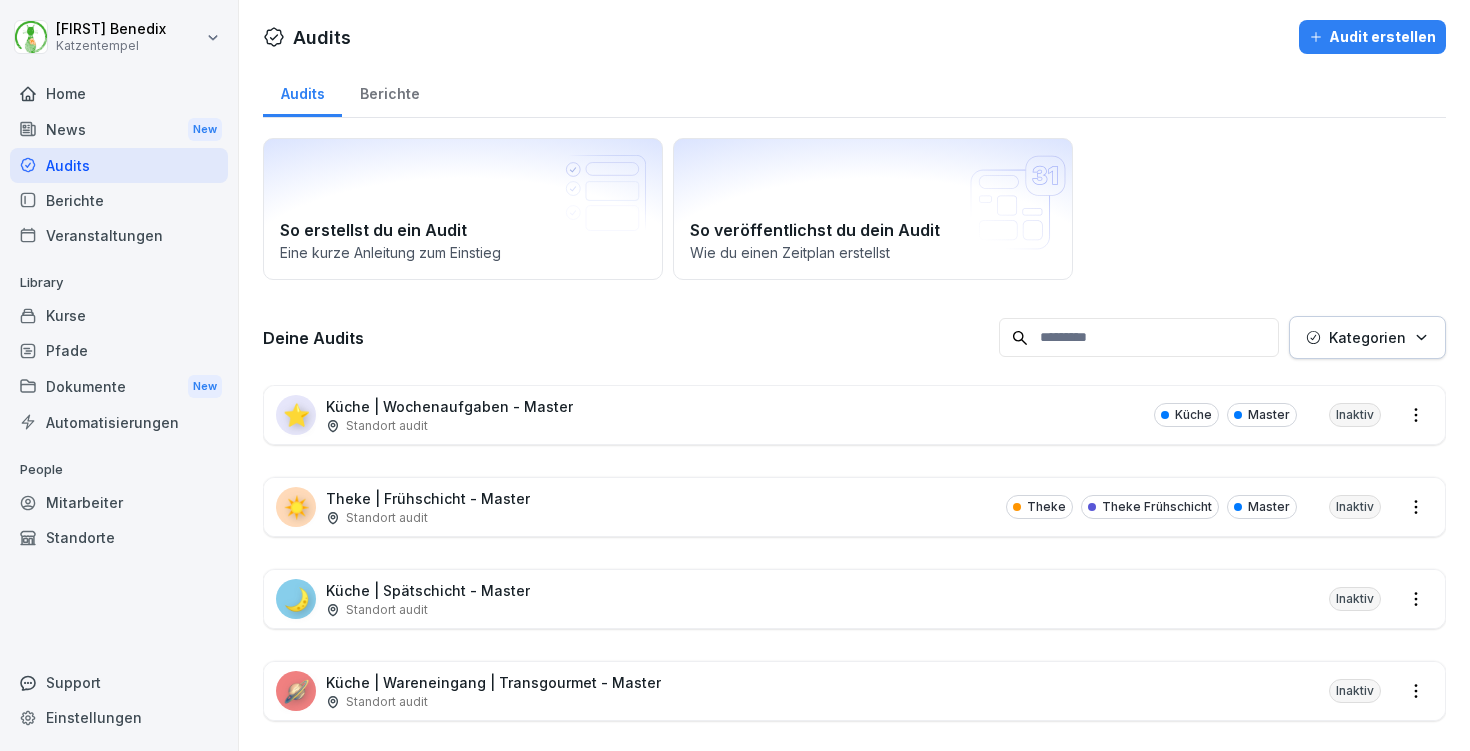 click on "⭐ Küche | Wochenaufgaben - Master Standort audit Küche Master Inaktiv" at bounding box center (854, 415) 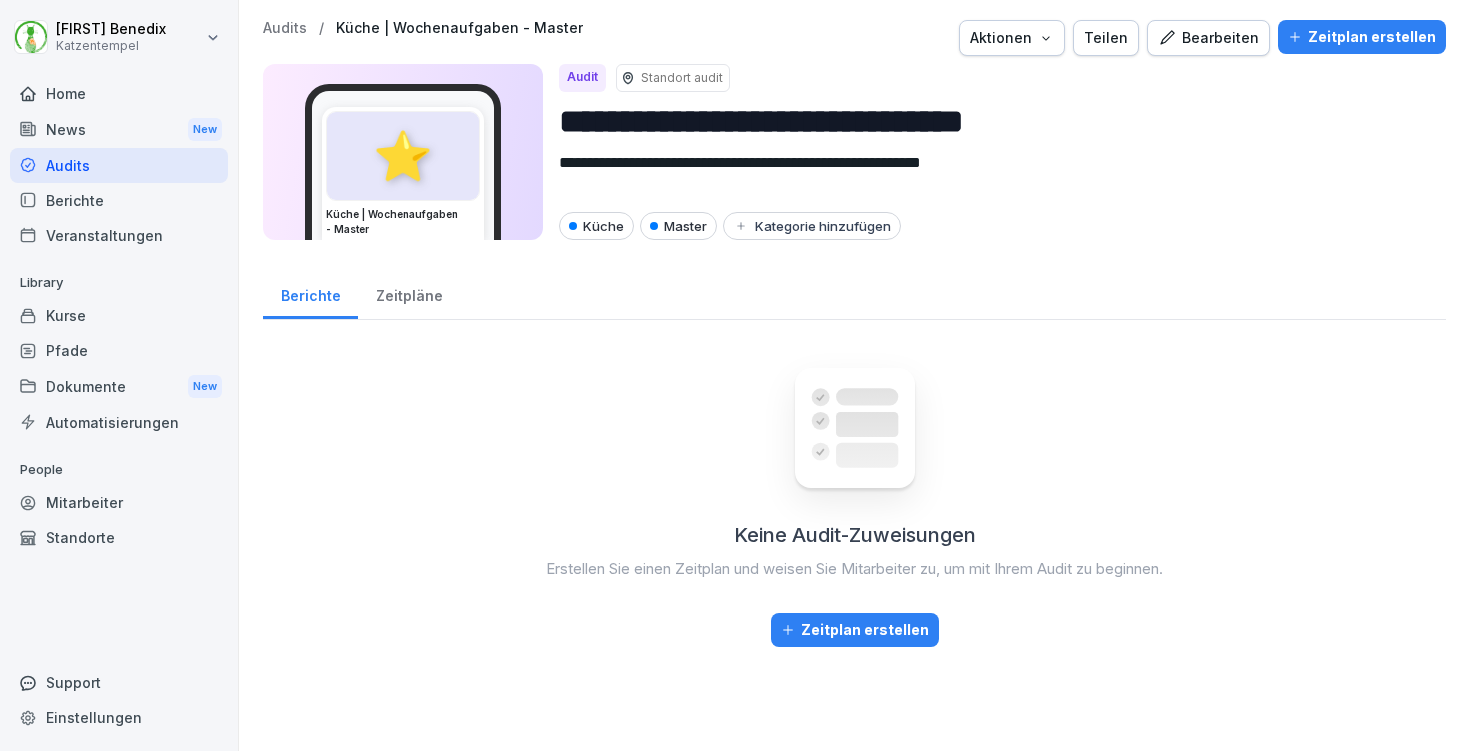 click on "Kategorie hinzufügen" at bounding box center [812, 226] 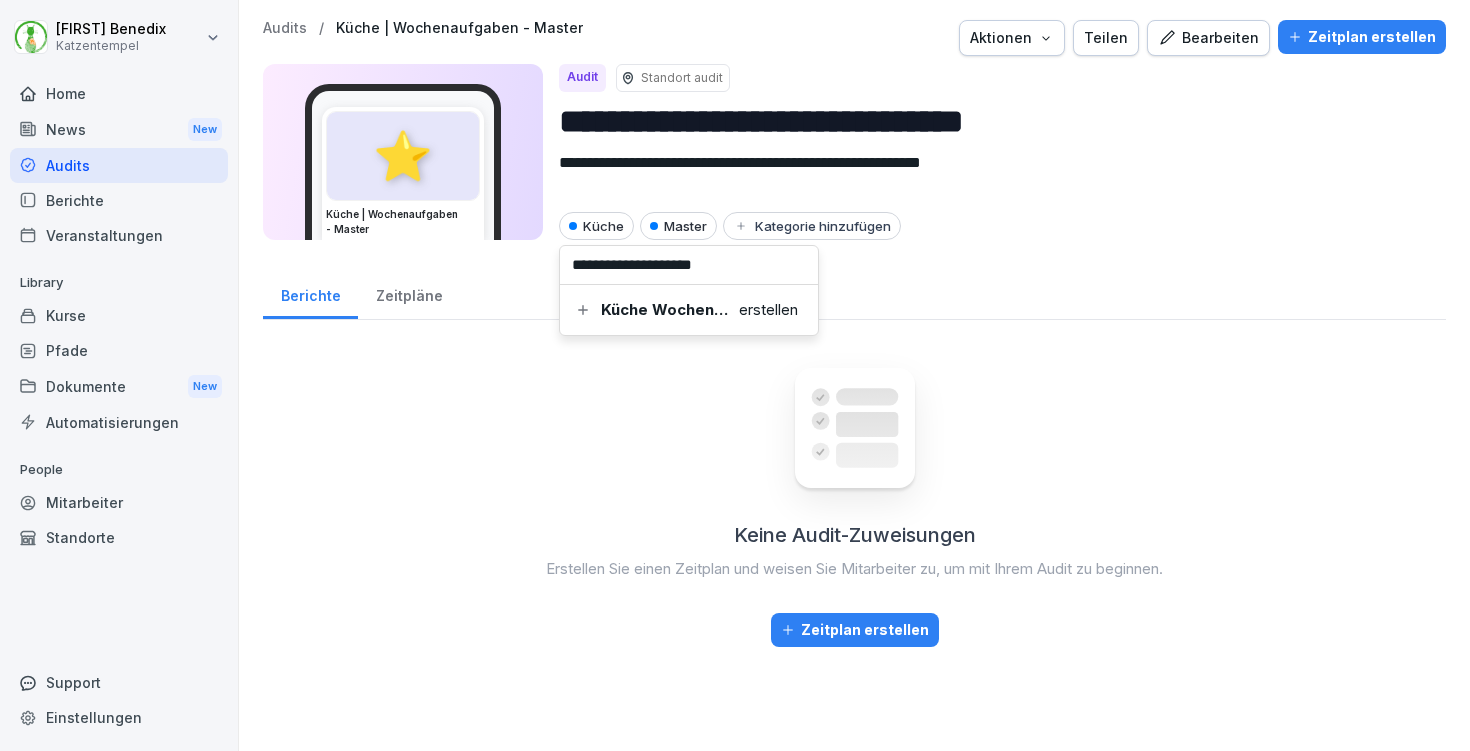 type on "**********" 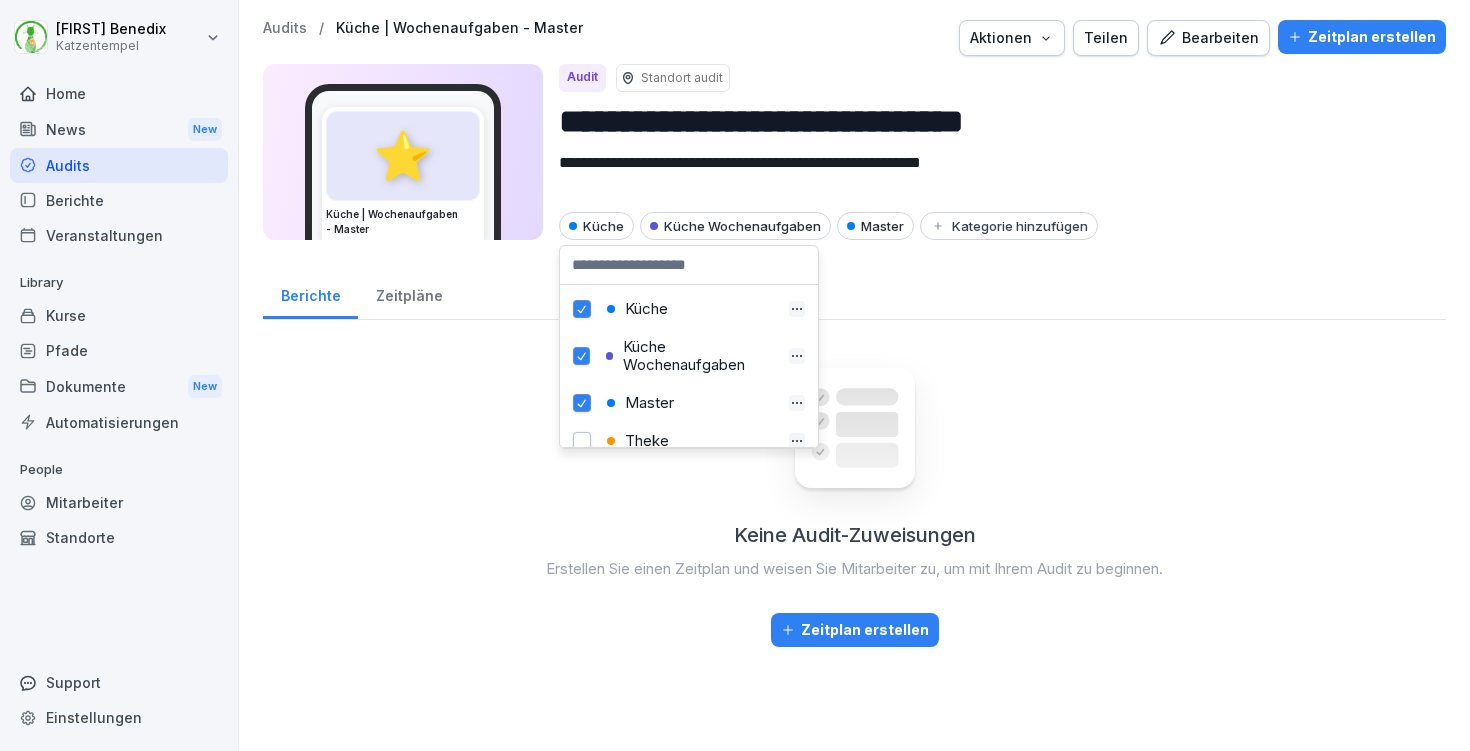 click on "Berichte Zeitpläne" at bounding box center (854, 294) 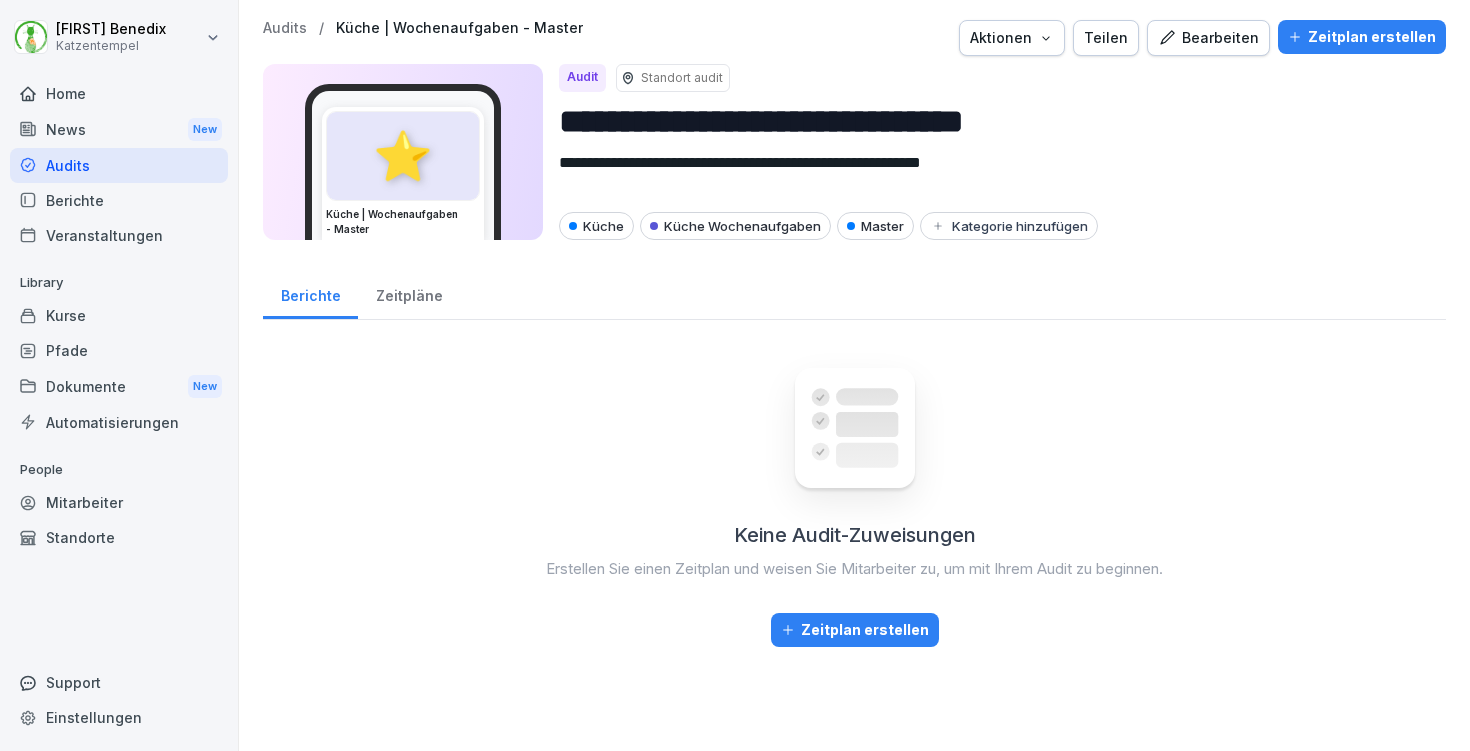 click on "Audits / Küche | Wochenaufgaben - Master Aktionen   Teilen Bearbeiten Zeitplan erstellen" at bounding box center [854, 38] 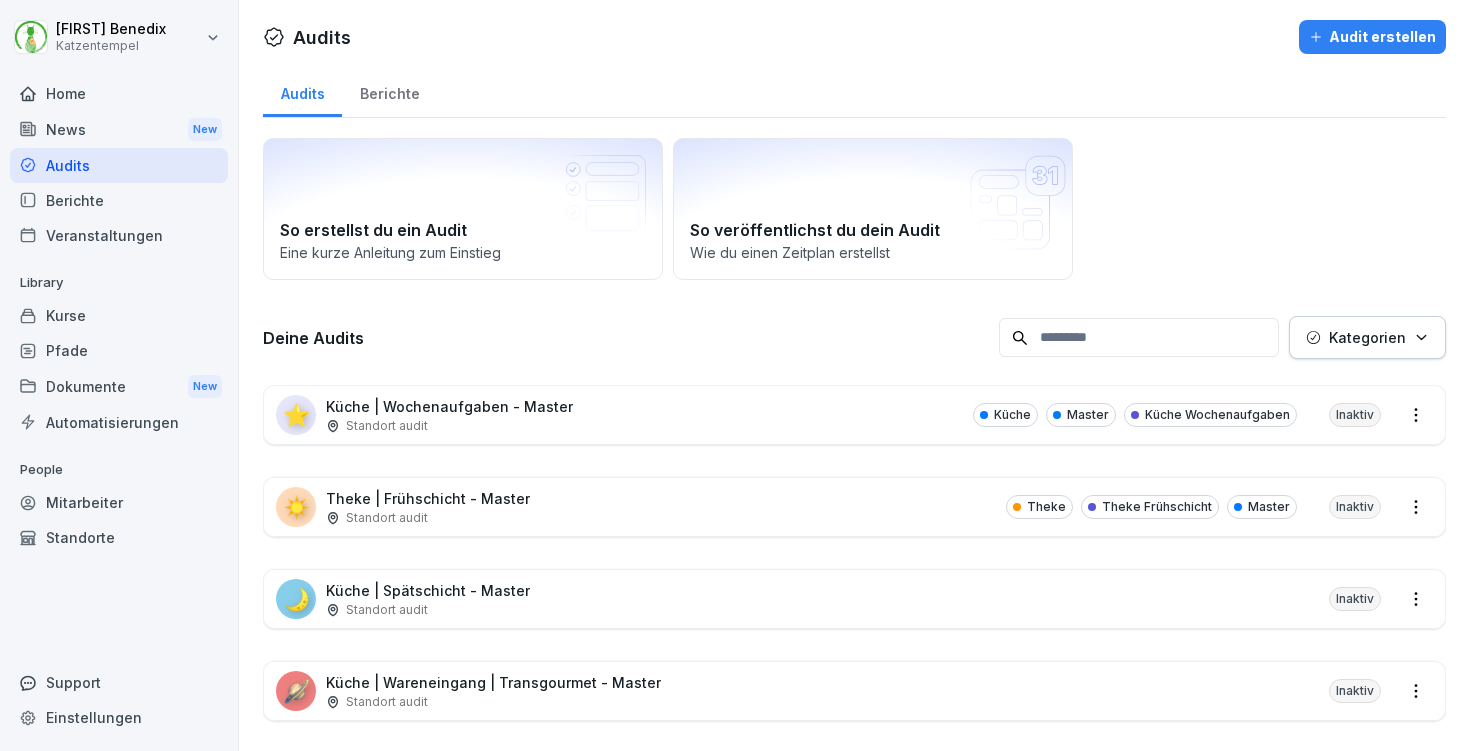 click on "Mitarbeiter" at bounding box center [119, 502] 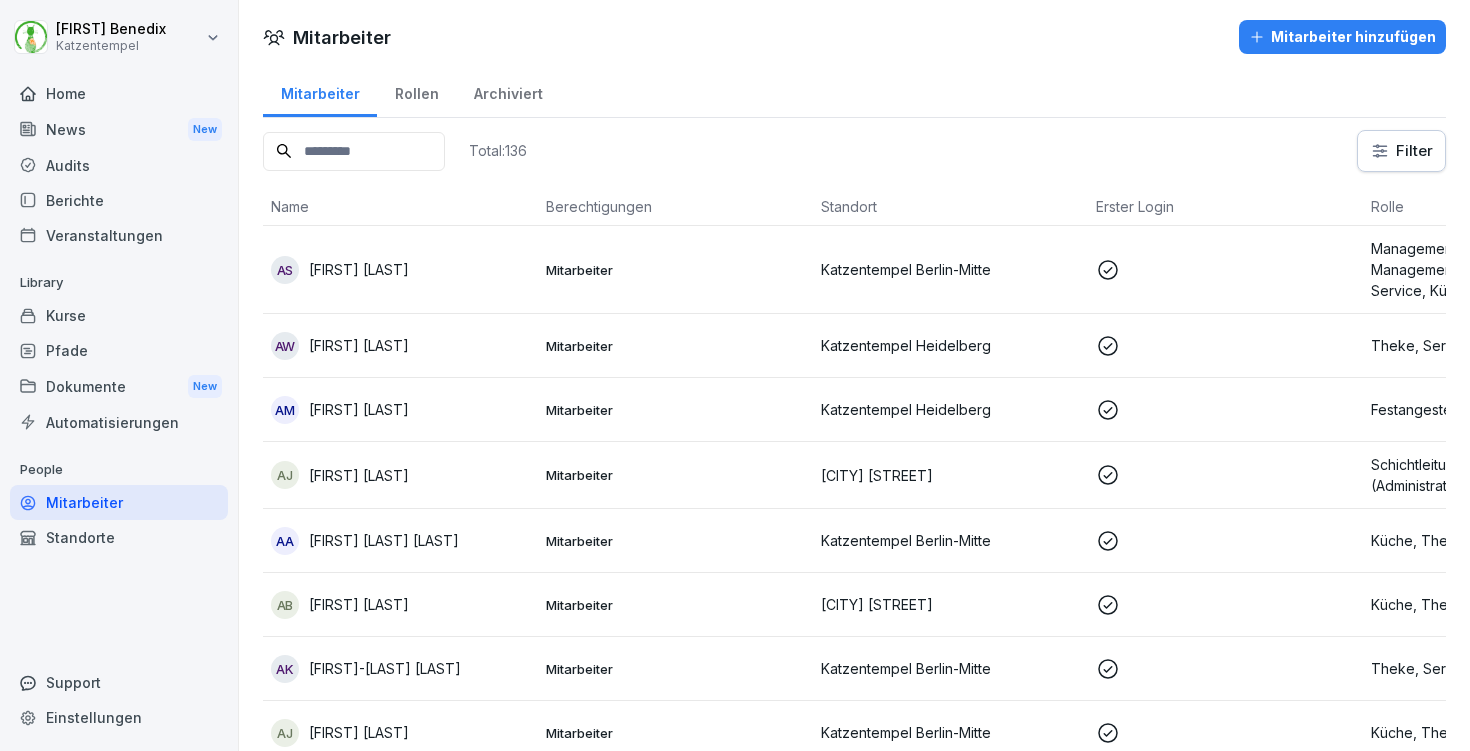 click on "Mitarbeiter Mitarbeiter hinzufügen Mitarbeiter Rollen Archiviert Total:  136 Filter Name Berechtigungen Standort Erster Login Rolle AS [FIRST] [LAST] Mitarbeiter Katzentempel [CITY] Management (Administrativ), Management (Operativ), Training, Service, Küche, Theke AW [FIRST] [LAST] Mitarbeiter Katzentempel [CITY] Theke, Service AM [FIRST] [LAST] Mitarbeiter [CITY] Türkenstraße Festangestellter, Küche, Theke AJ [FIRST] [LAST] Mitarbeiter Katzentempel [CITY] Küche, Theke AB [FIRST] [LAST] Mitarbeiter [CITY] Türkenstraße Küche, Theke AK [FIRST] [LAST] Mitarbeiter Katzentempel [CITY] Theke, Service AJ [FIRST] [LAST] Mitarbeiter Katzentempel [CITY] Küche, Theke AH [FIRST] [LAST] Mitarbeiter Katzentempel [CITY] Service AK [FIRST] [LAST] Mitarbeiter Katzentempel [CITY] Küche, Theke BK [FIRST] [LAST] Autor Katzentempel [CITY]   Katzentempel [CITY] BS BM" at bounding box center [854, 4639] 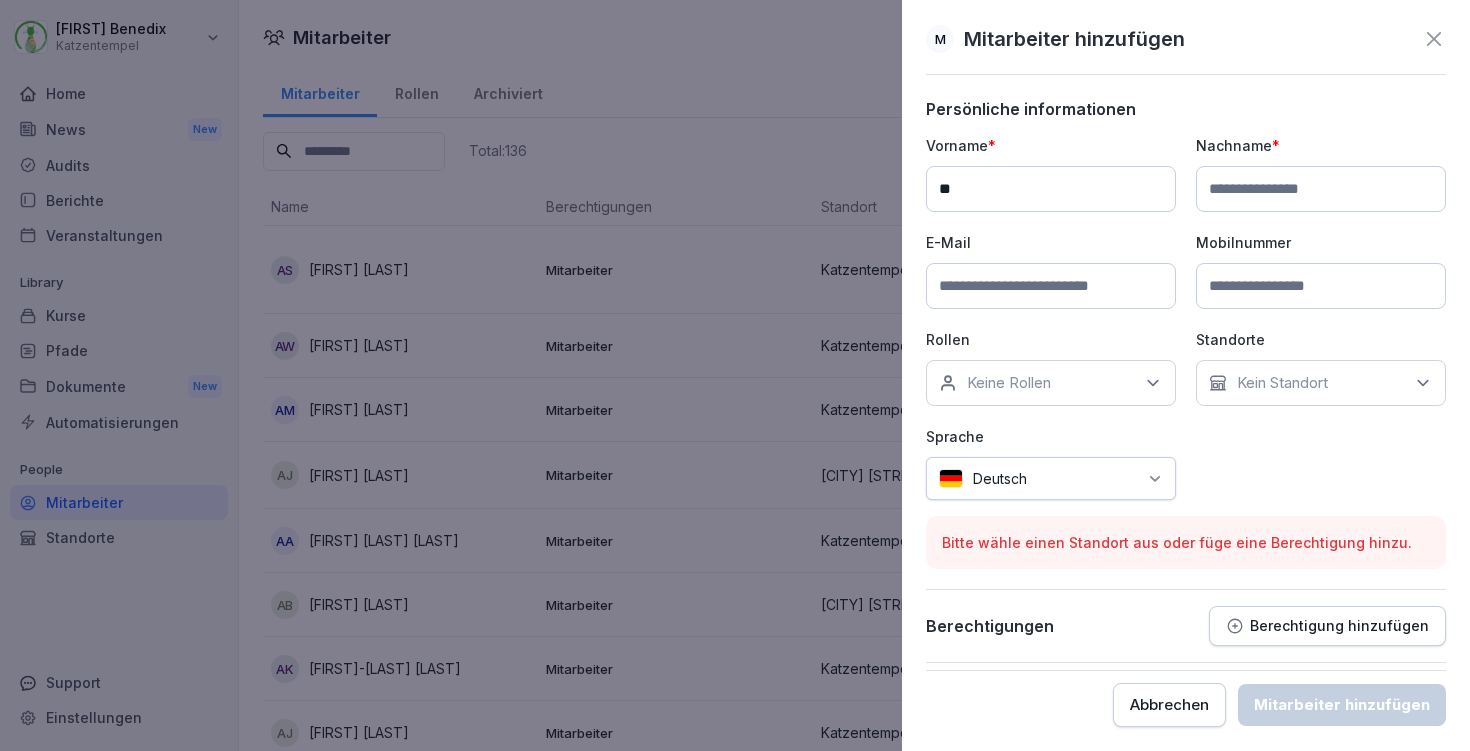 type on "**" 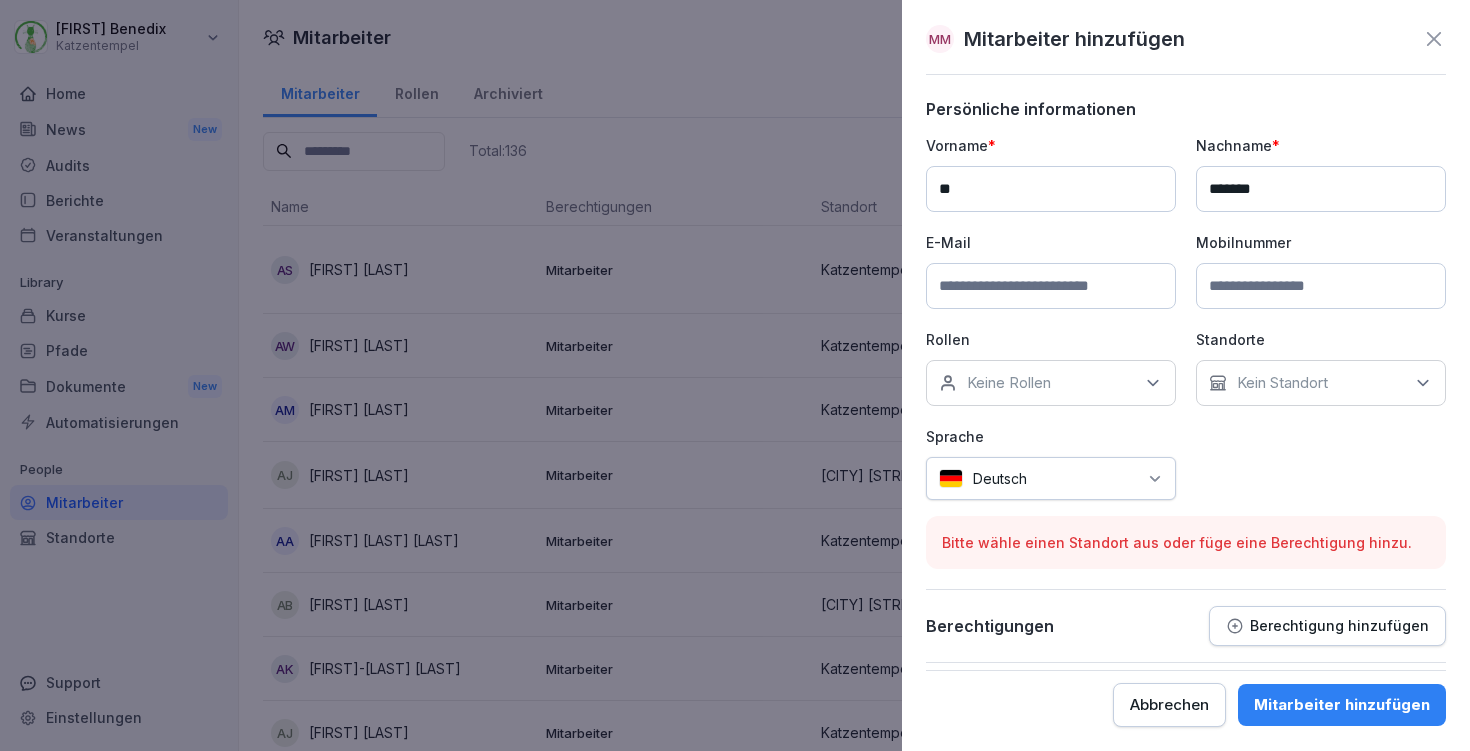 type on "*******" 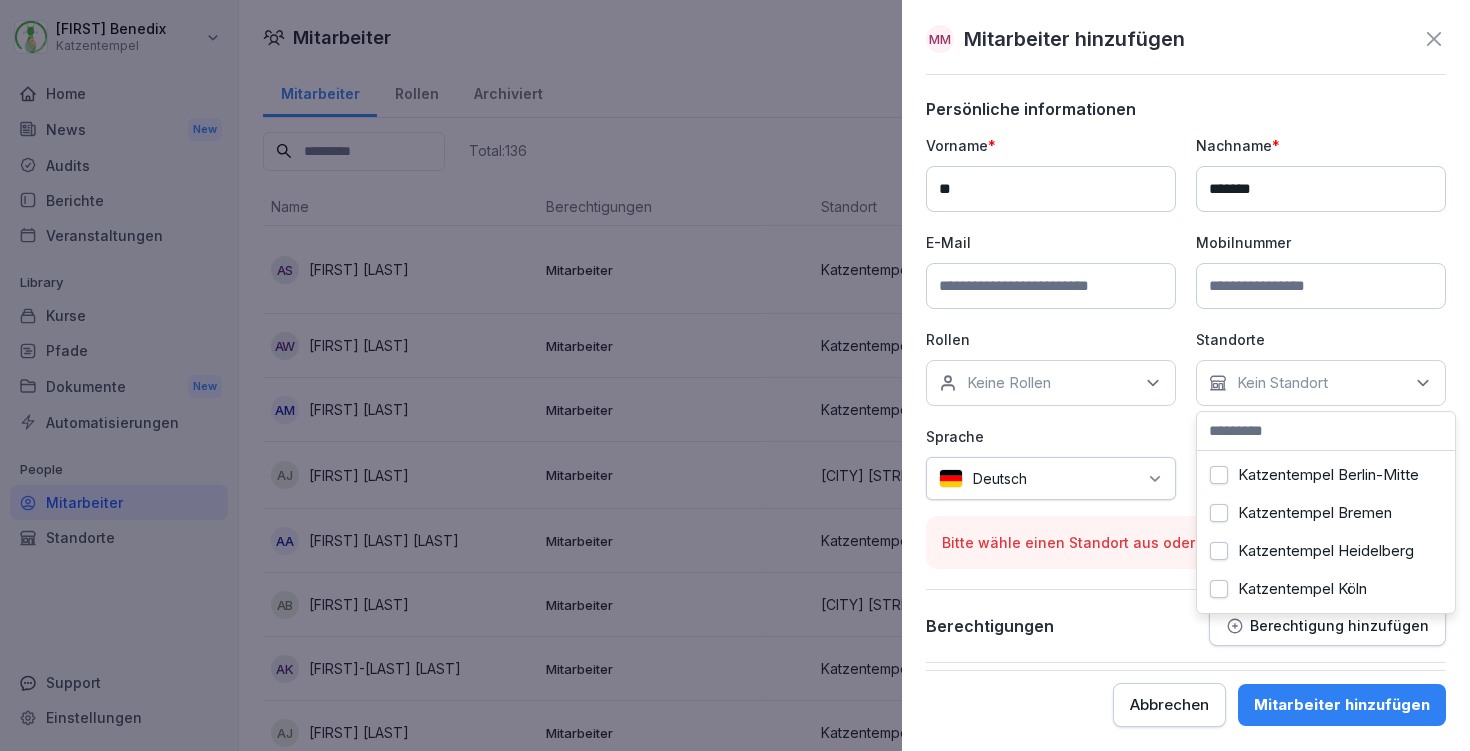 scroll, scrollTop: 91, scrollLeft: 0, axis: vertical 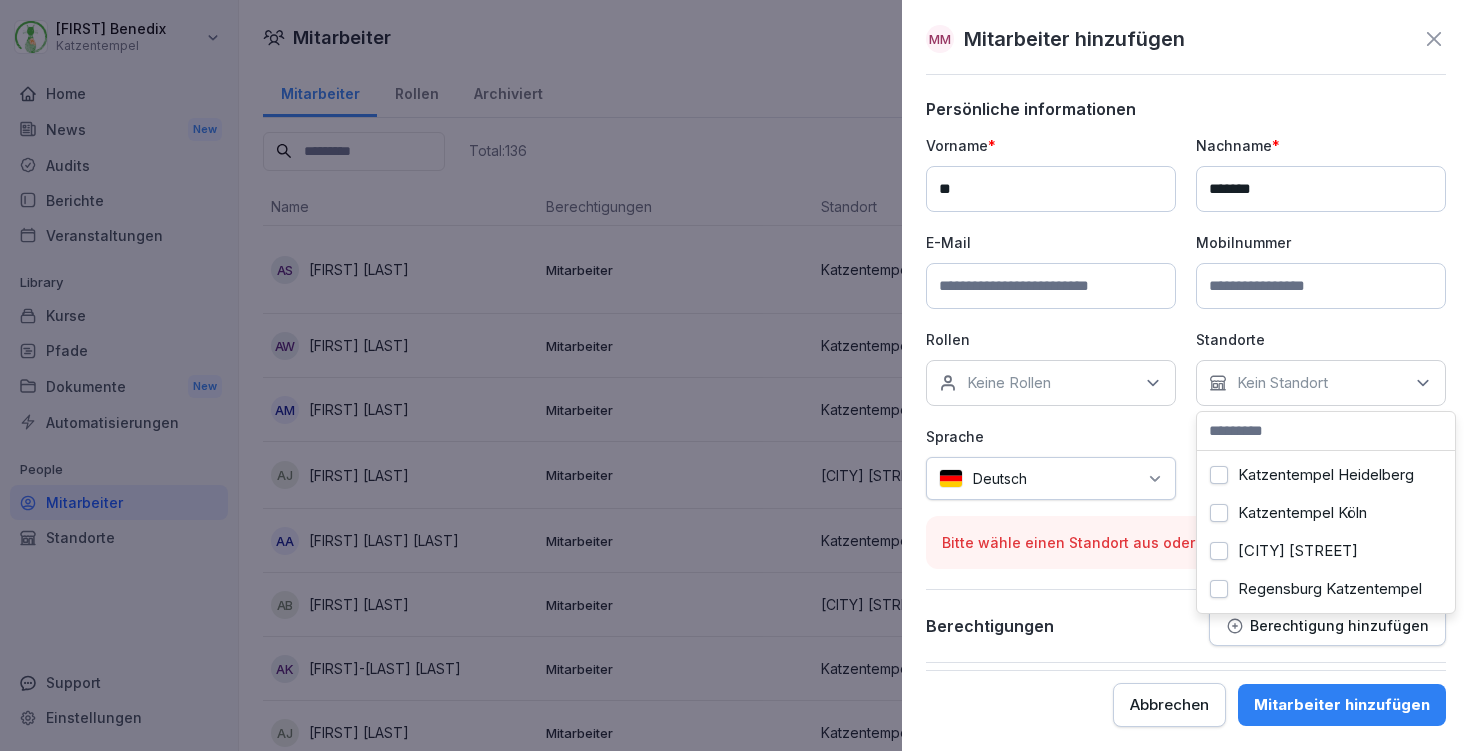 click on "[CITY] [STREET]" at bounding box center [1298, 551] 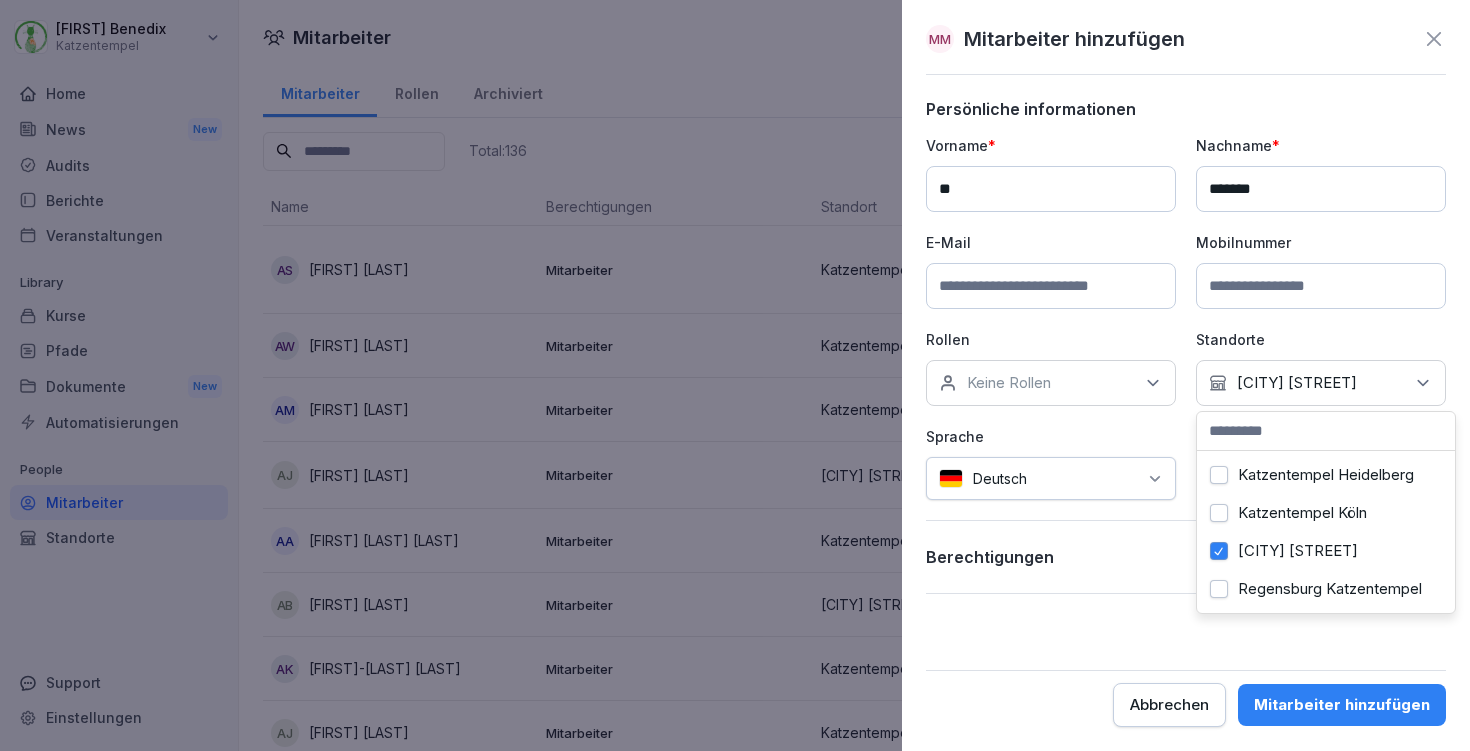 click on "Keine Rollen" at bounding box center (1051, 383) 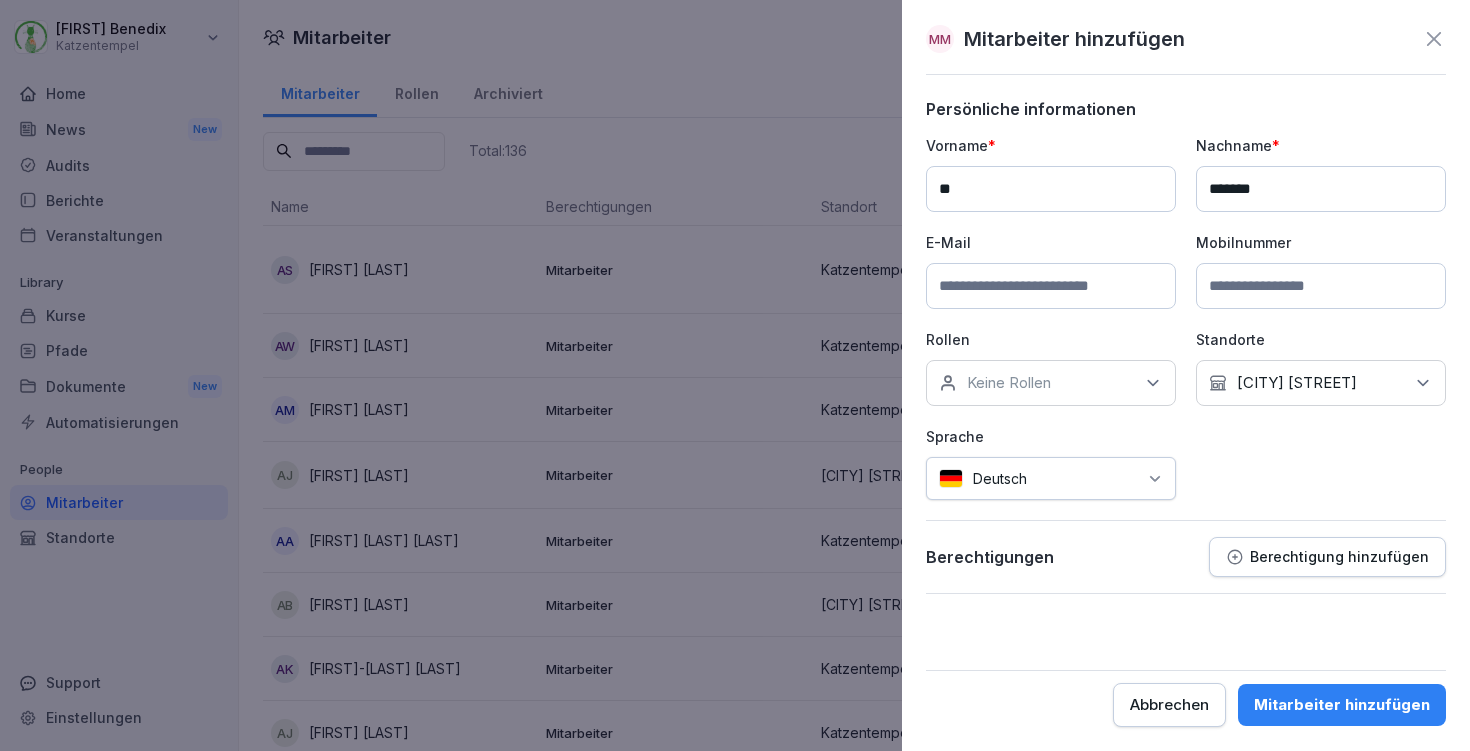 click on "Rollen" at bounding box center (1051, 339) 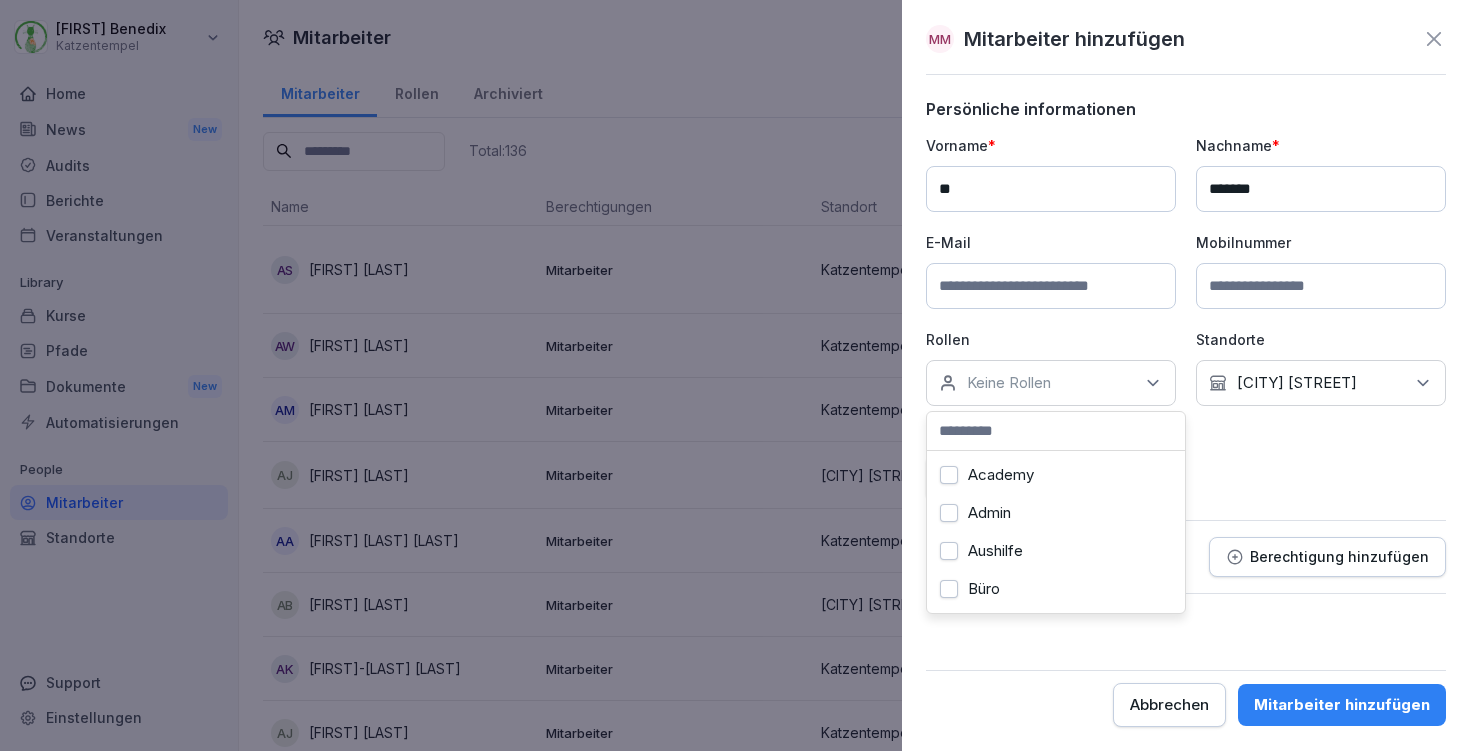 click on "Keine Rollen" at bounding box center [1051, 383] 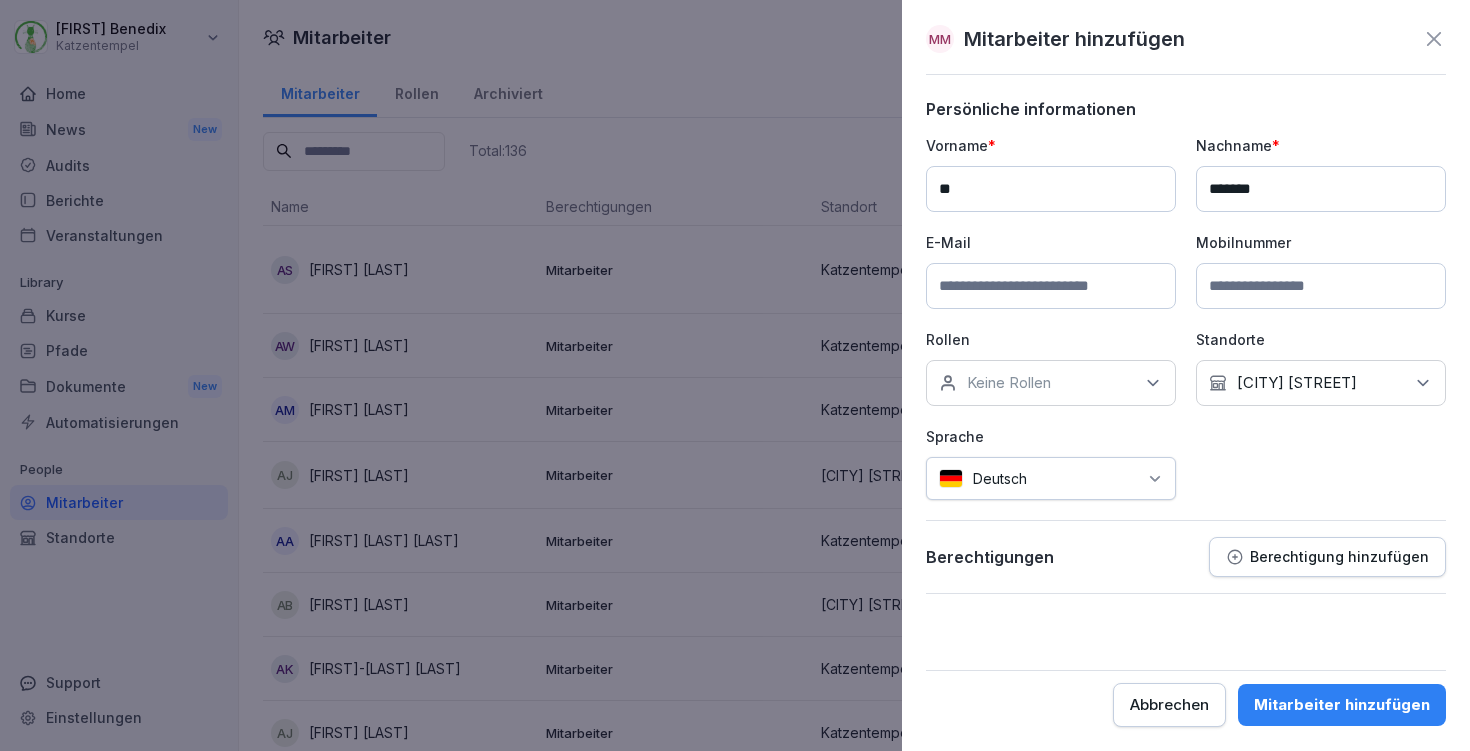 click on "Vorname  * ** Nachname  * ******* E-Mail Mobilnummer Rollen Keine Rollen   Standorte Kein Standort [CITY] [STREET] Sprache Deutsch" at bounding box center (1186, 317) 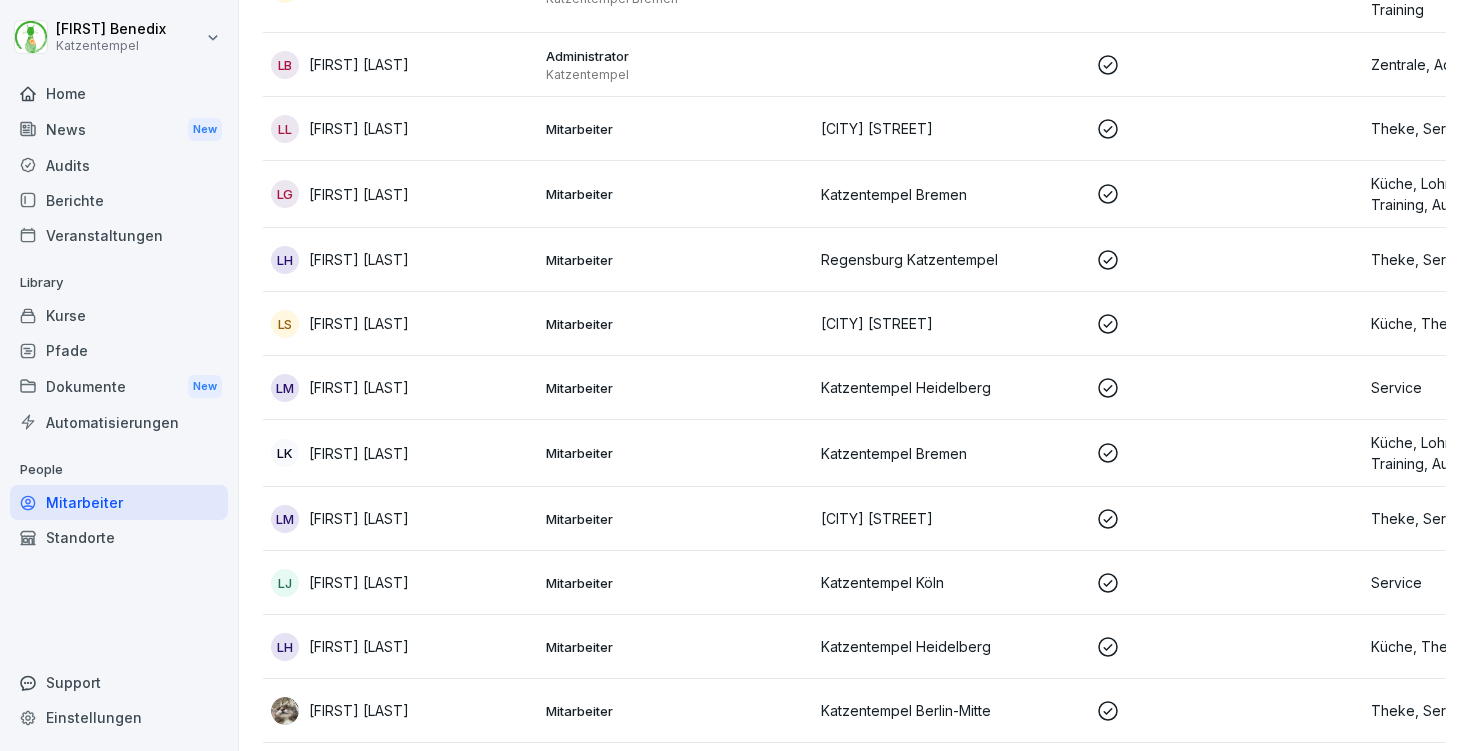 scroll, scrollTop: 5373, scrollLeft: 0, axis: vertical 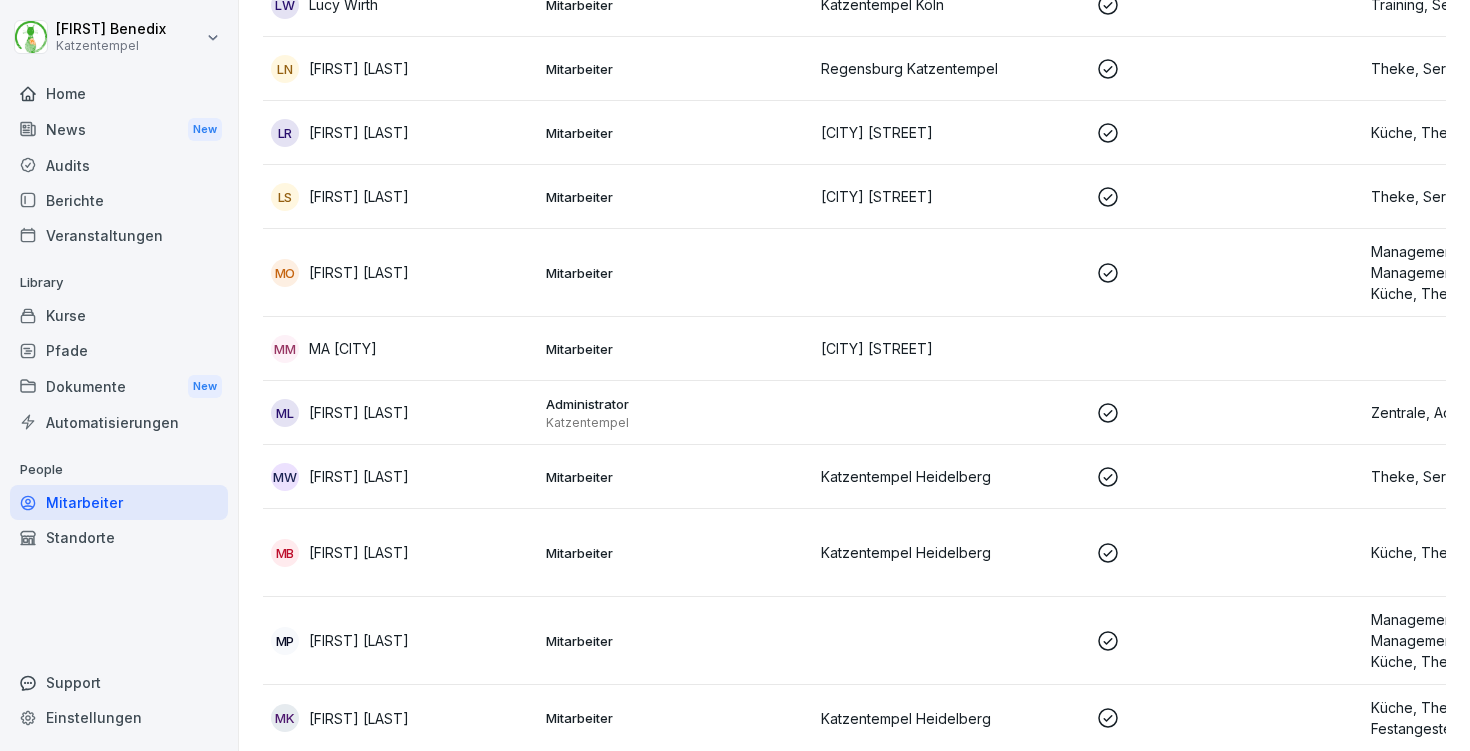 click on "Mitarbeiter" at bounding box center (675, 349) 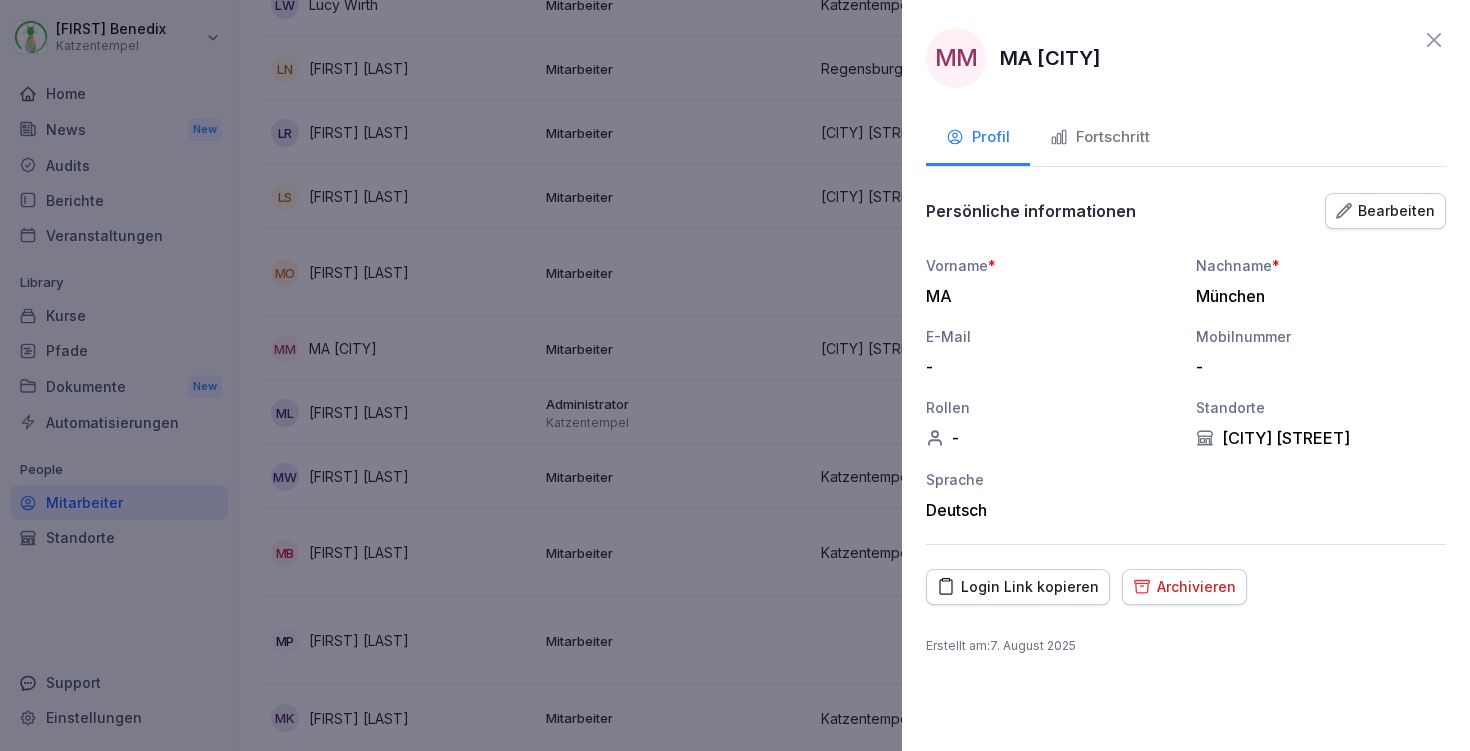 click on "Fortschritt" at bounding box center (1100, 137) 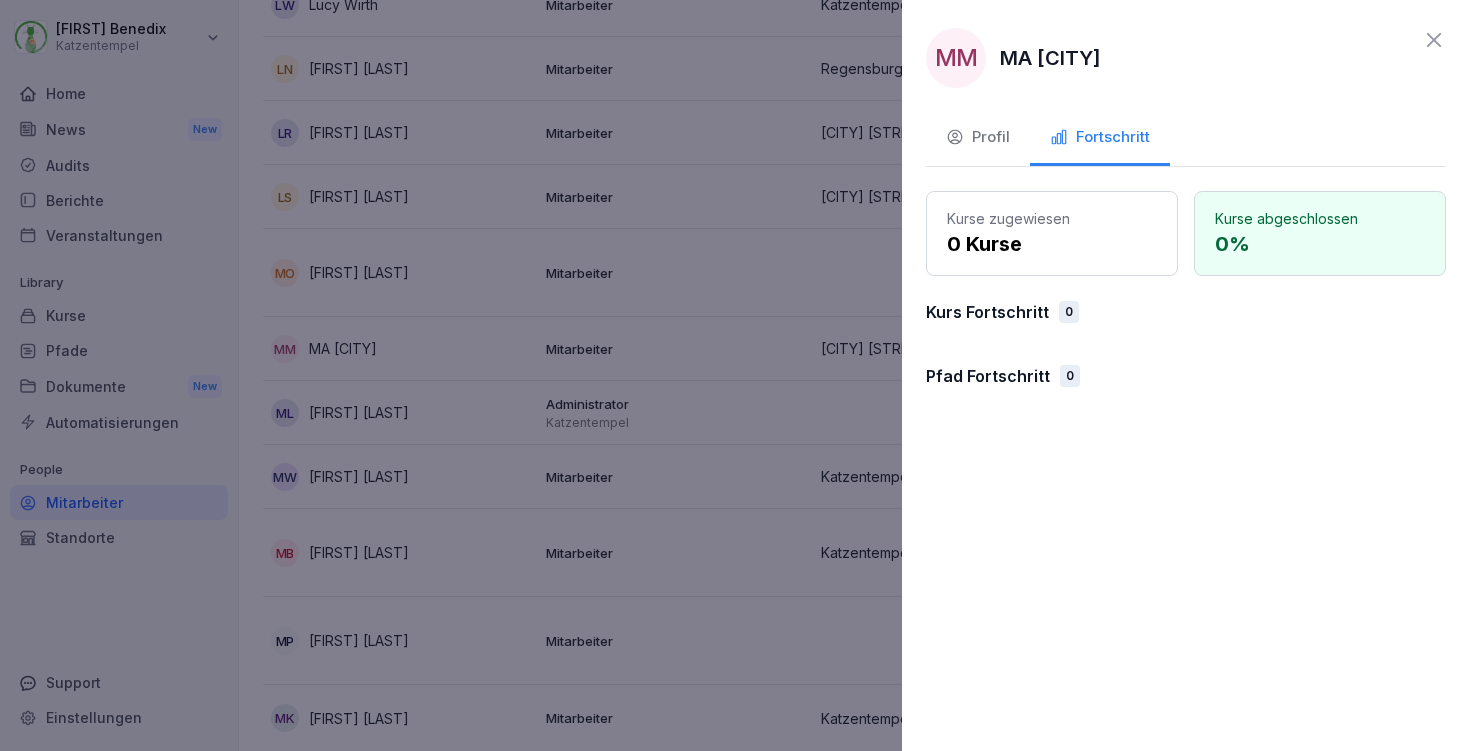 click on "Profil" at bounding box center [978, 139] 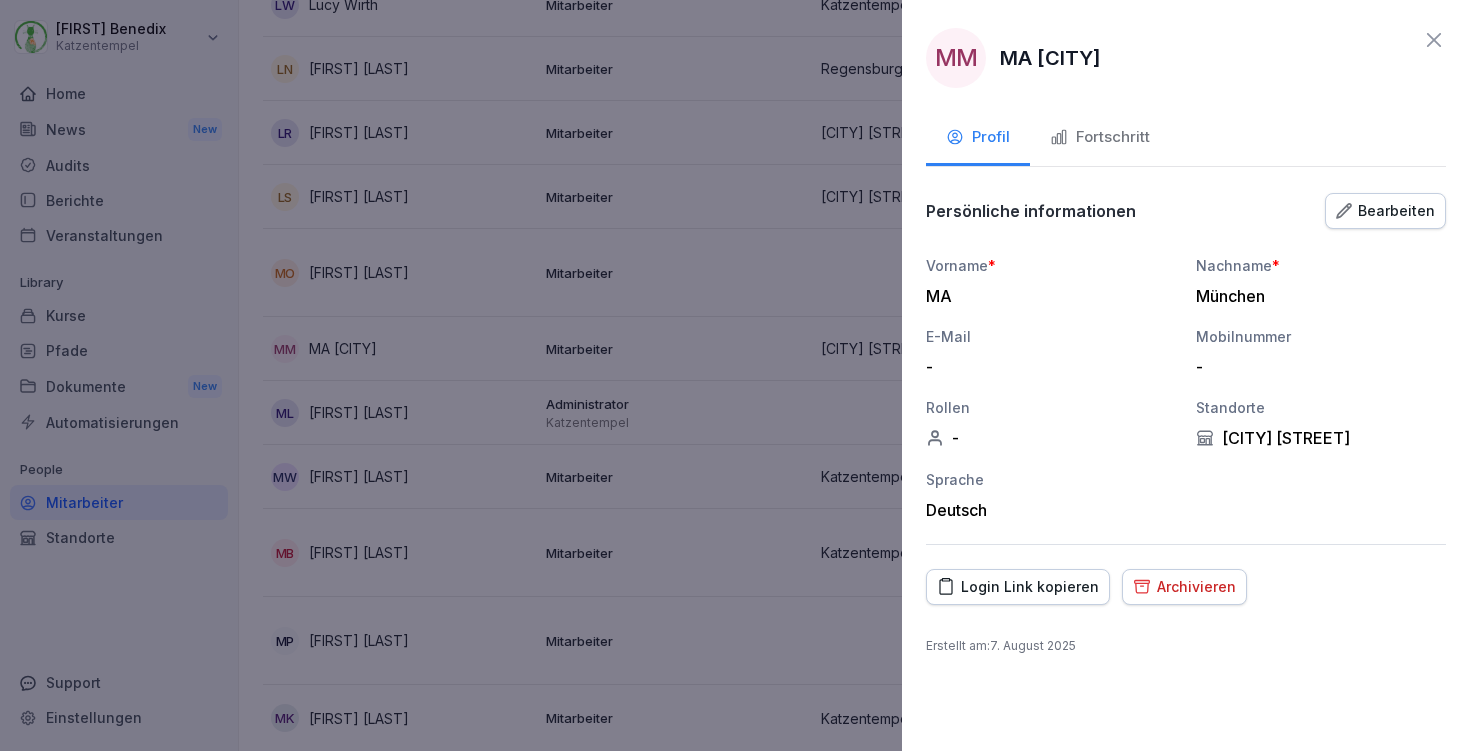 click 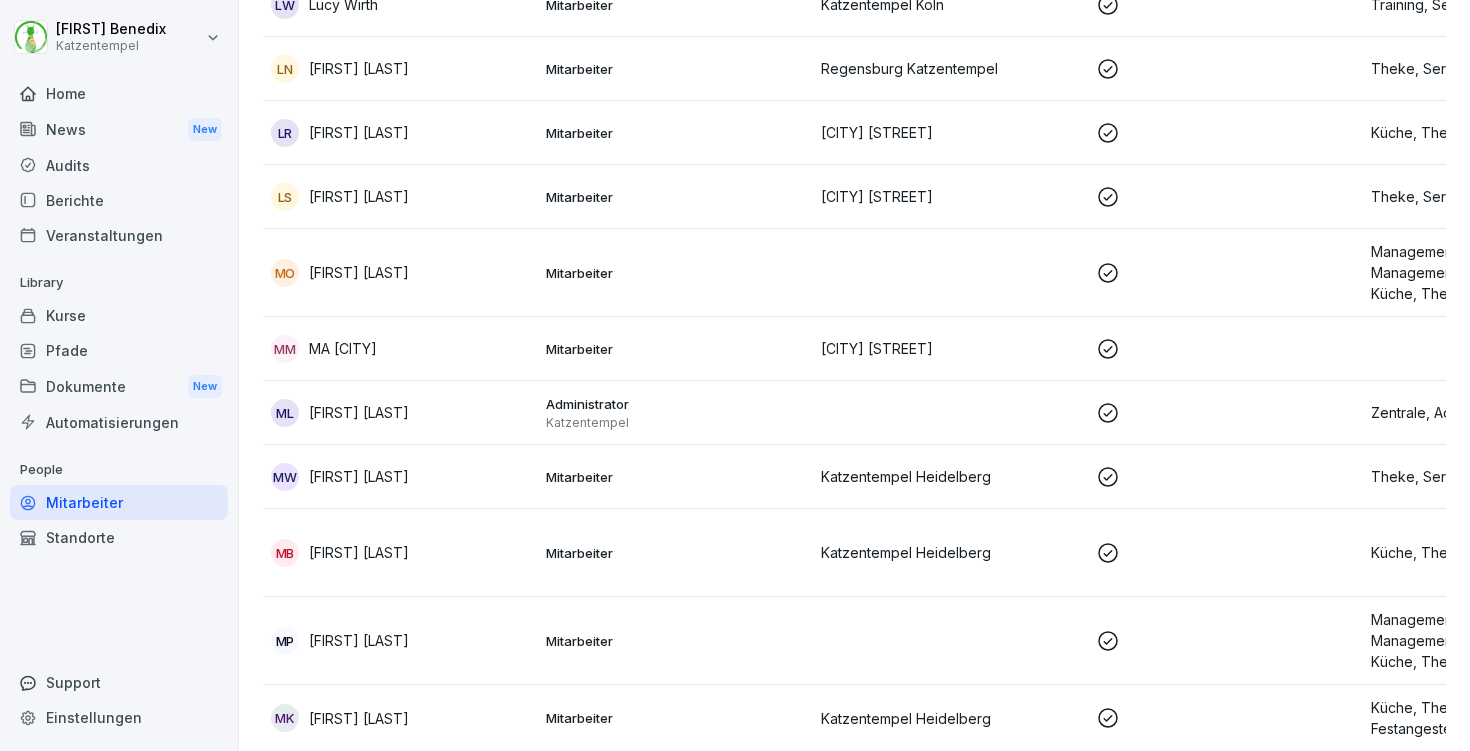 click on "Audits" at bounding box center [119, 165] 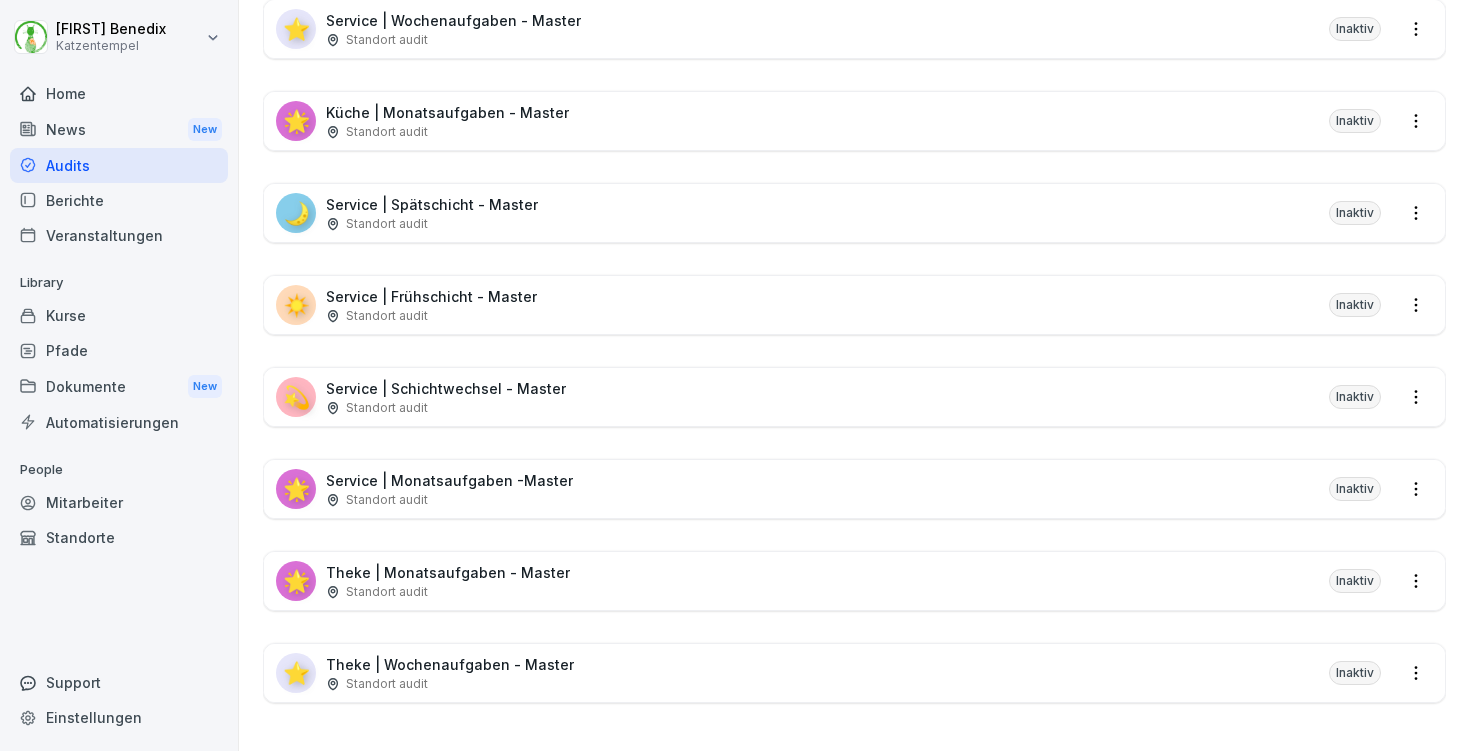 scroll, scrollTop: 20, scrollLeft: 0, axis: vertical 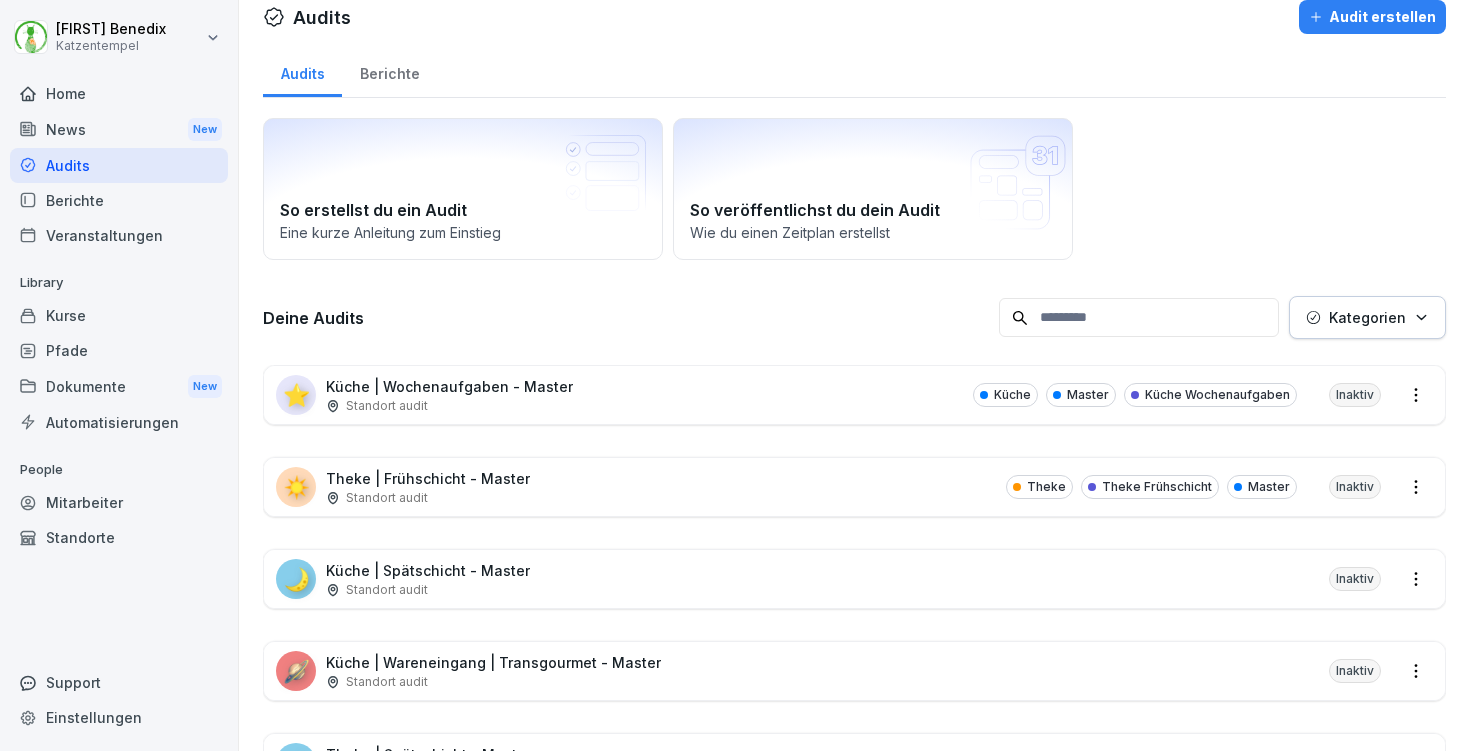 click on "Küche | Wochenaufgaben - Master" at bounding box center (449, 386) 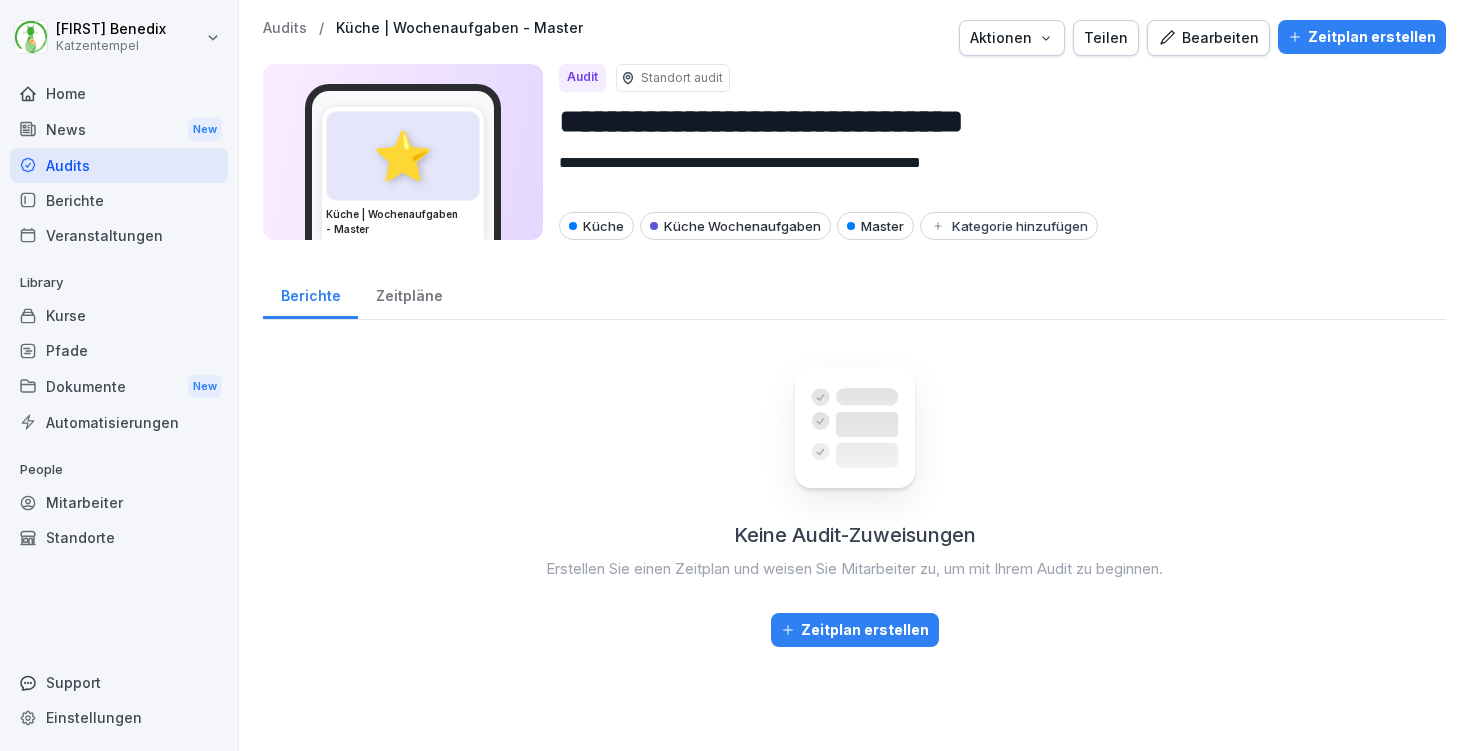 scroll, scrollTop: 0, scrollLeft: 0, axis: both 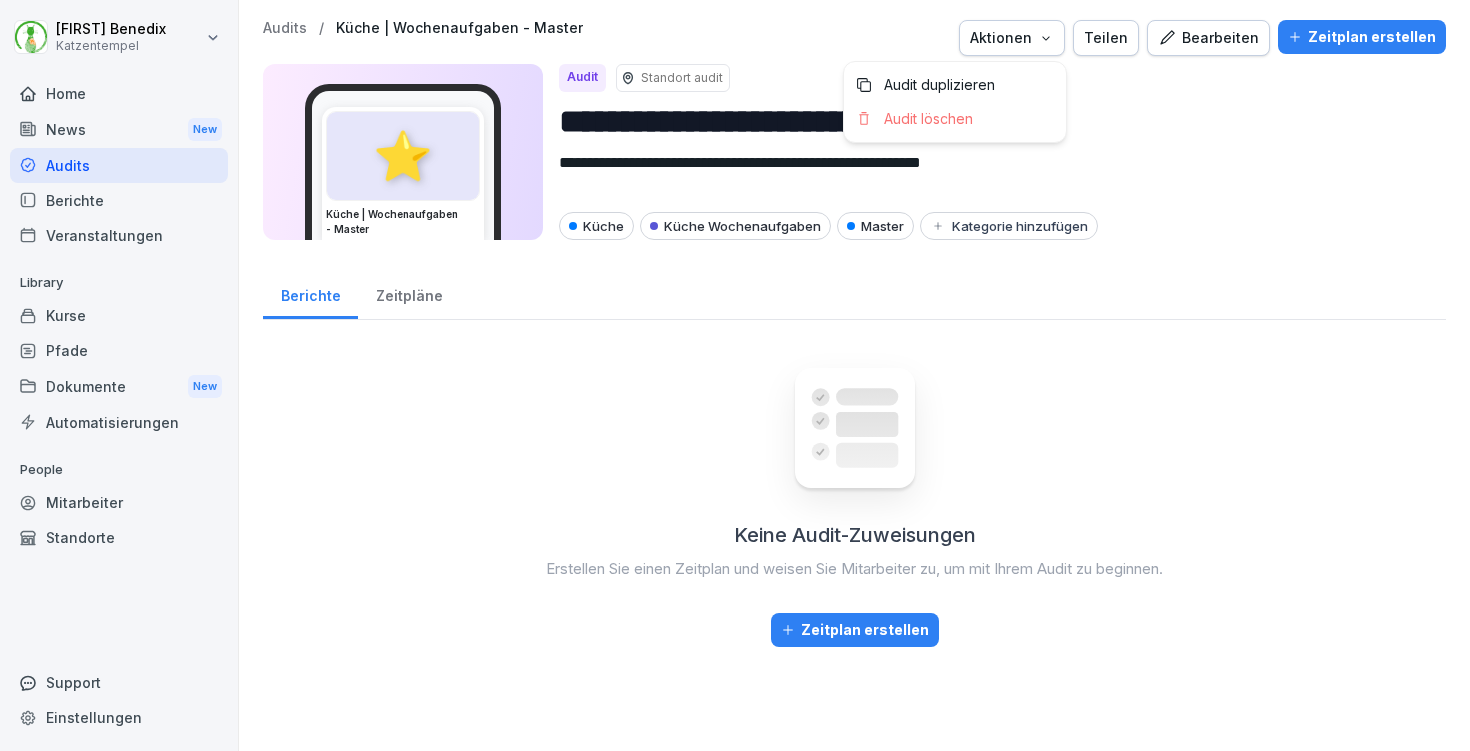 click 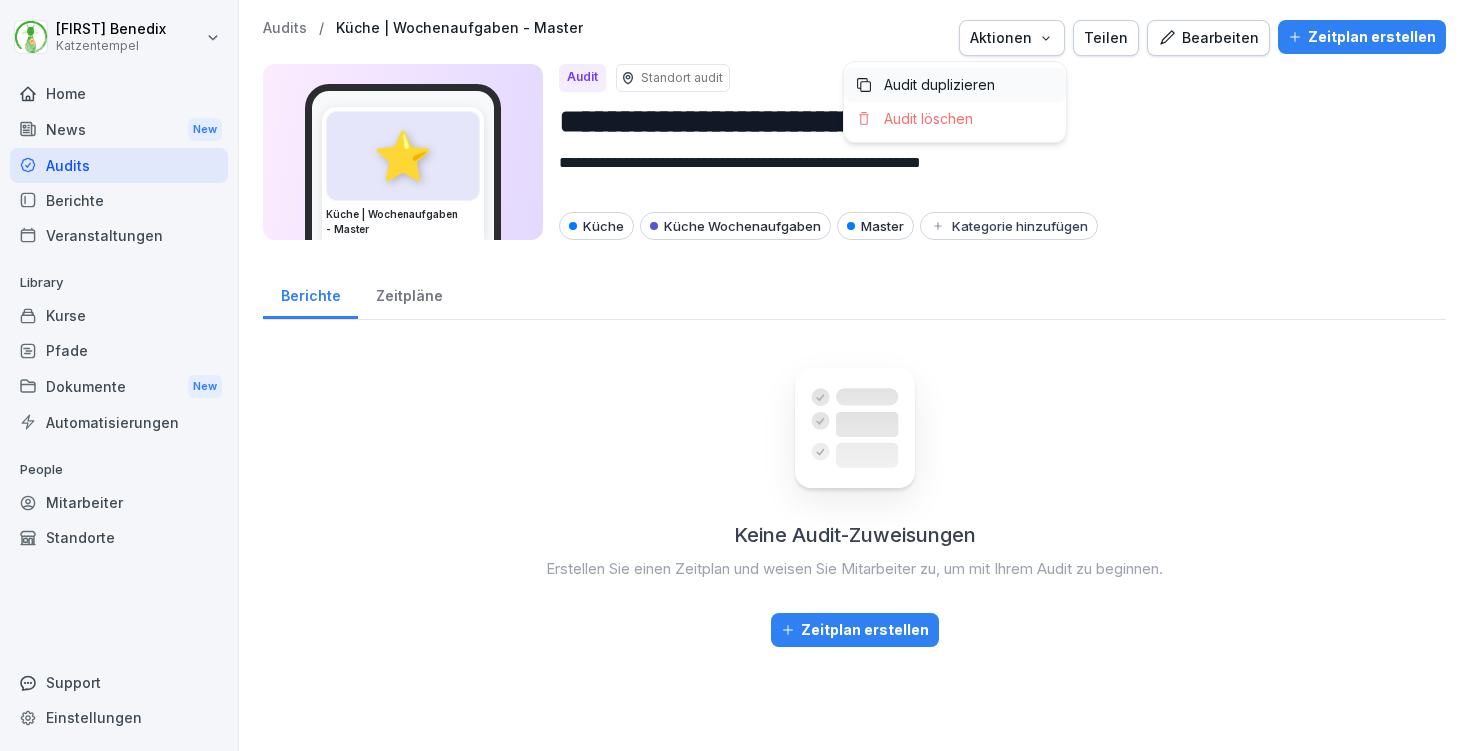 click on "Audit duplizieren" at bounding box center [955, 85] 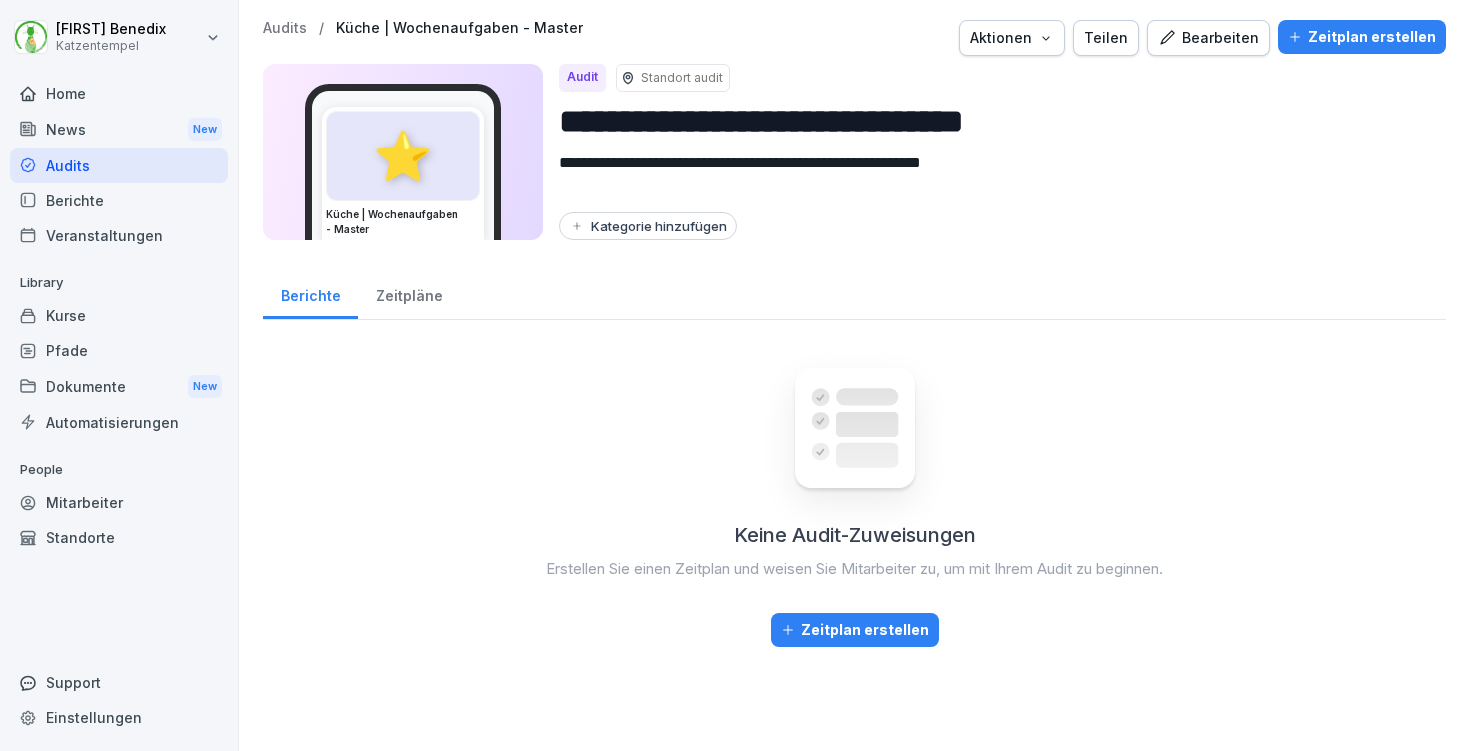click on "**********" at bounding box center [994, 121] 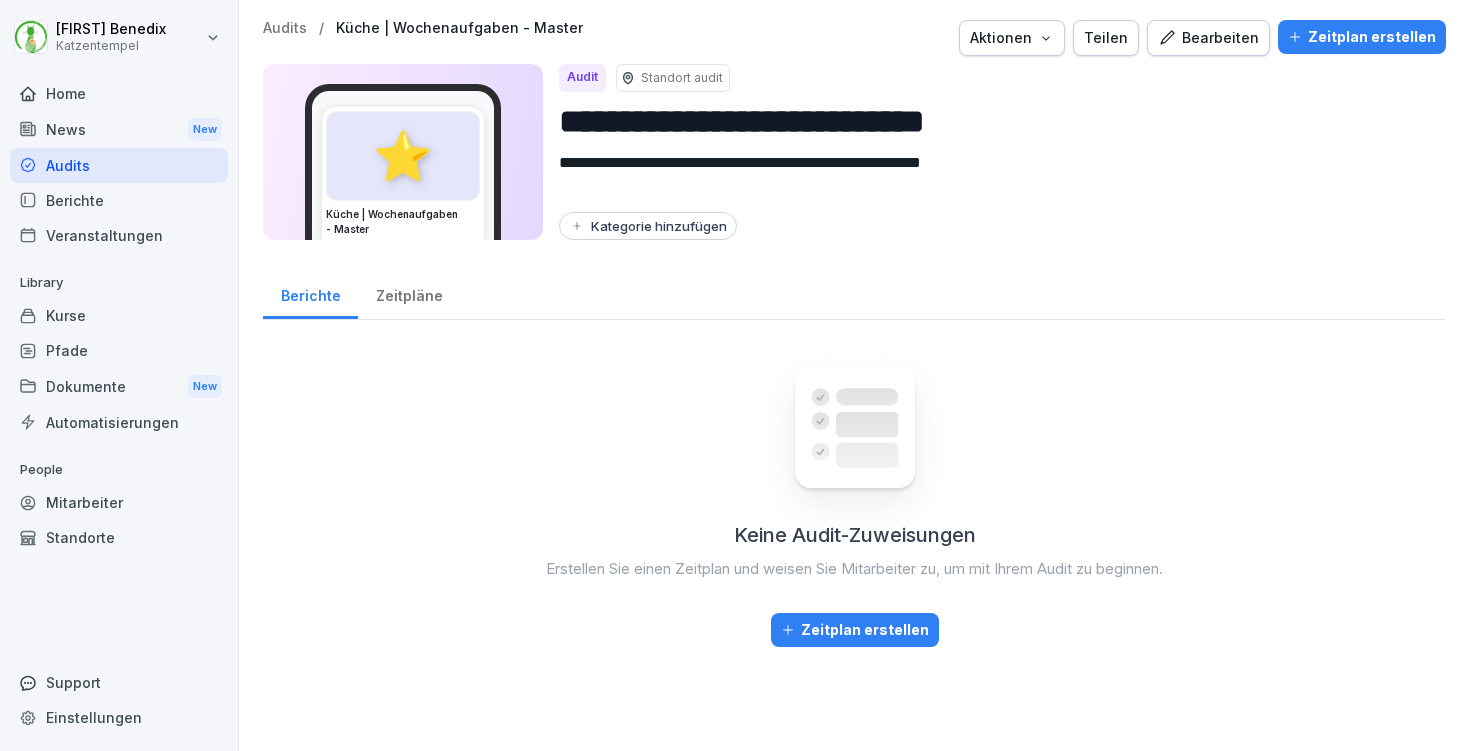 type on "**********" 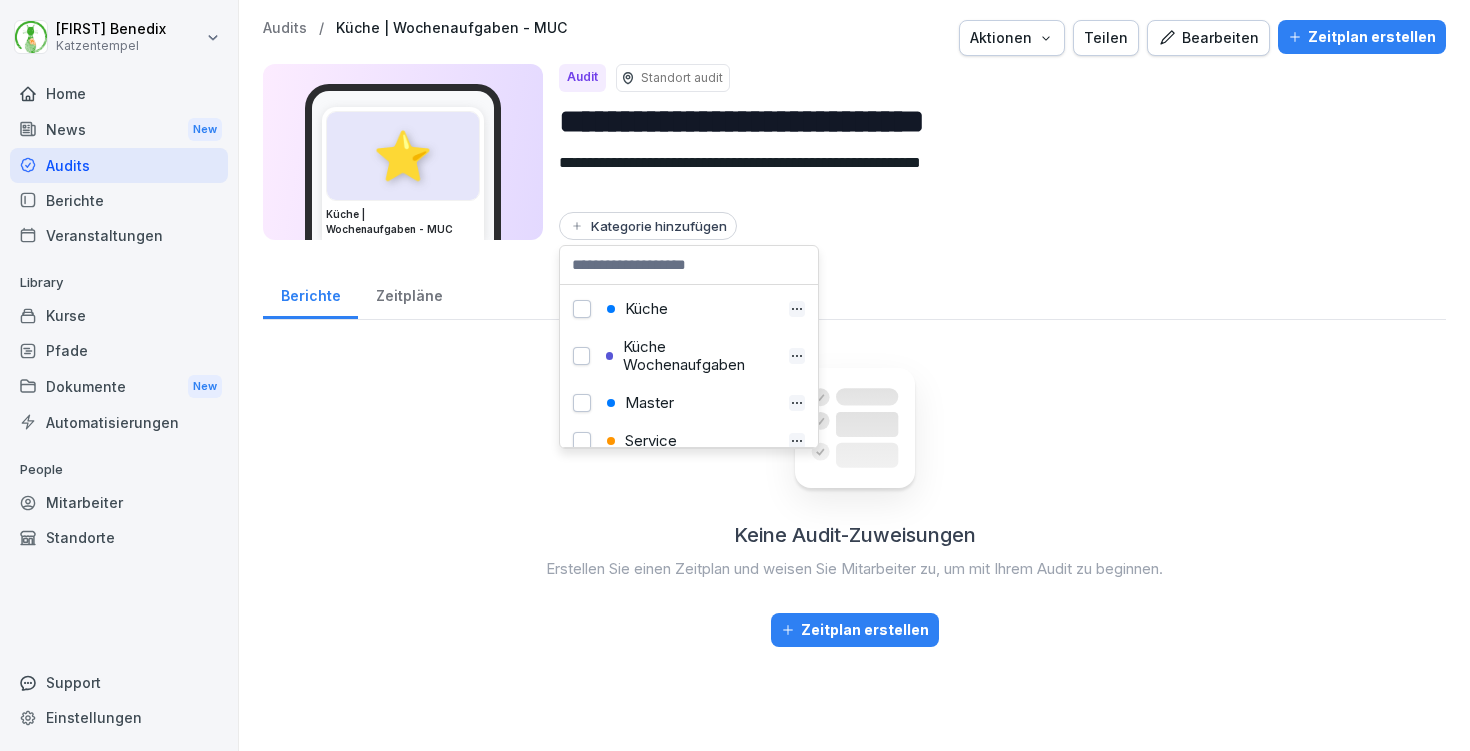 click at bounding box center (582, 309) 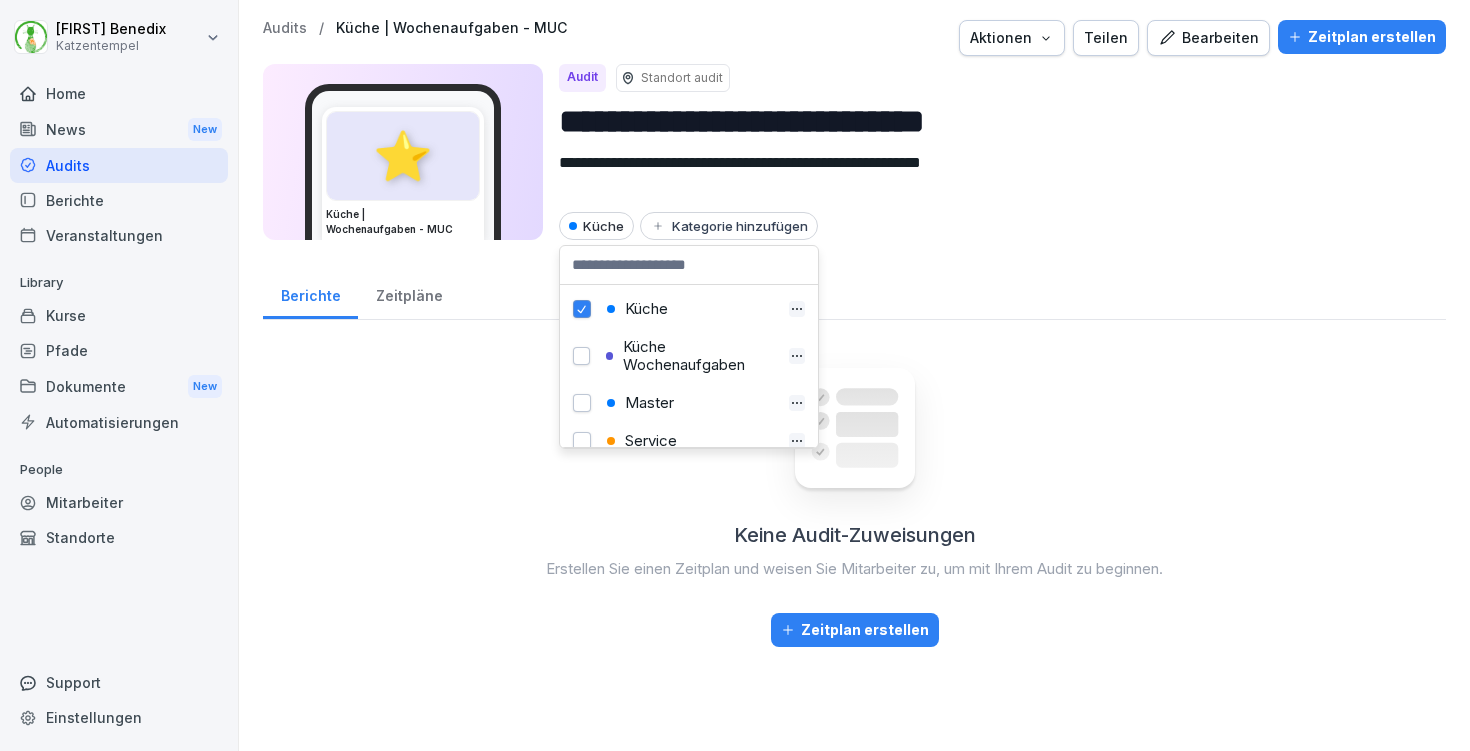 click at bounding box center (581, 356) 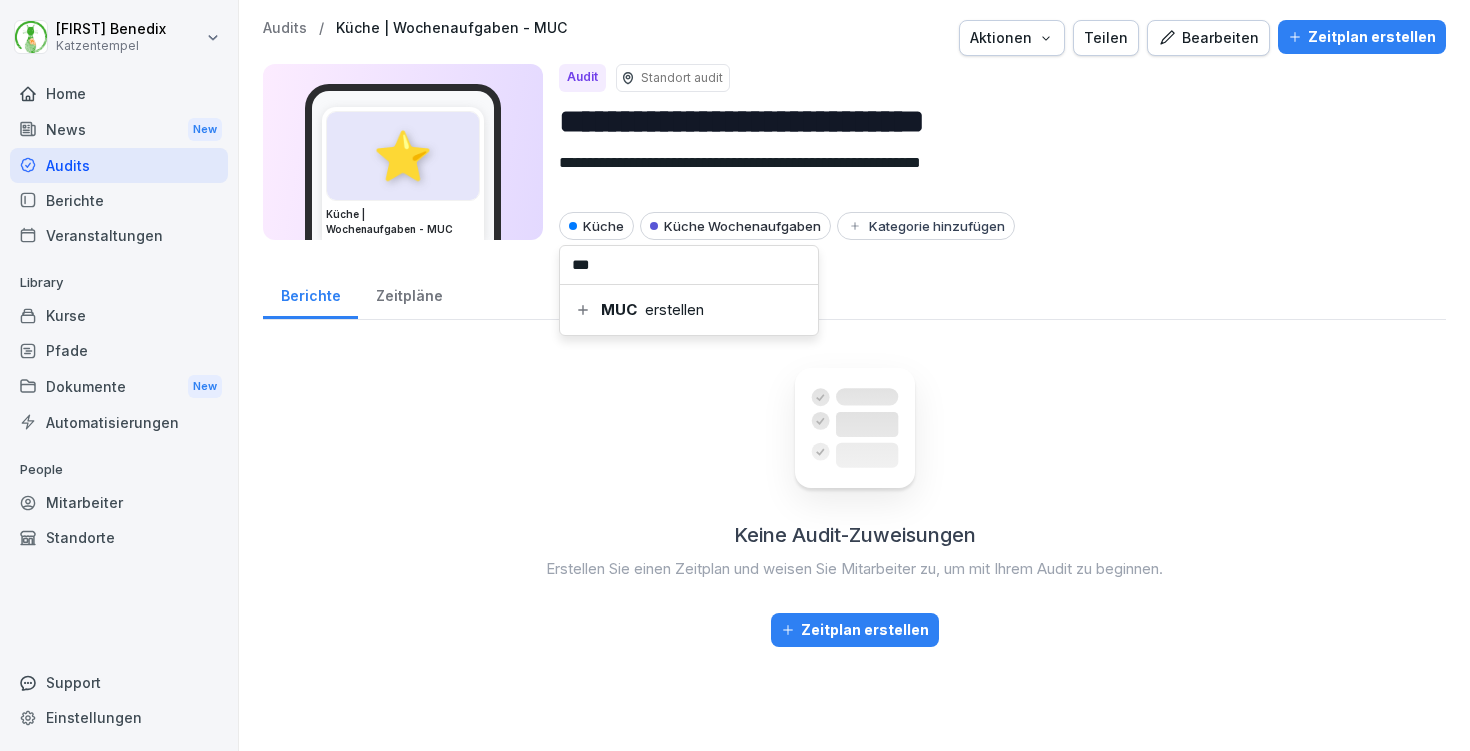 type on "***" 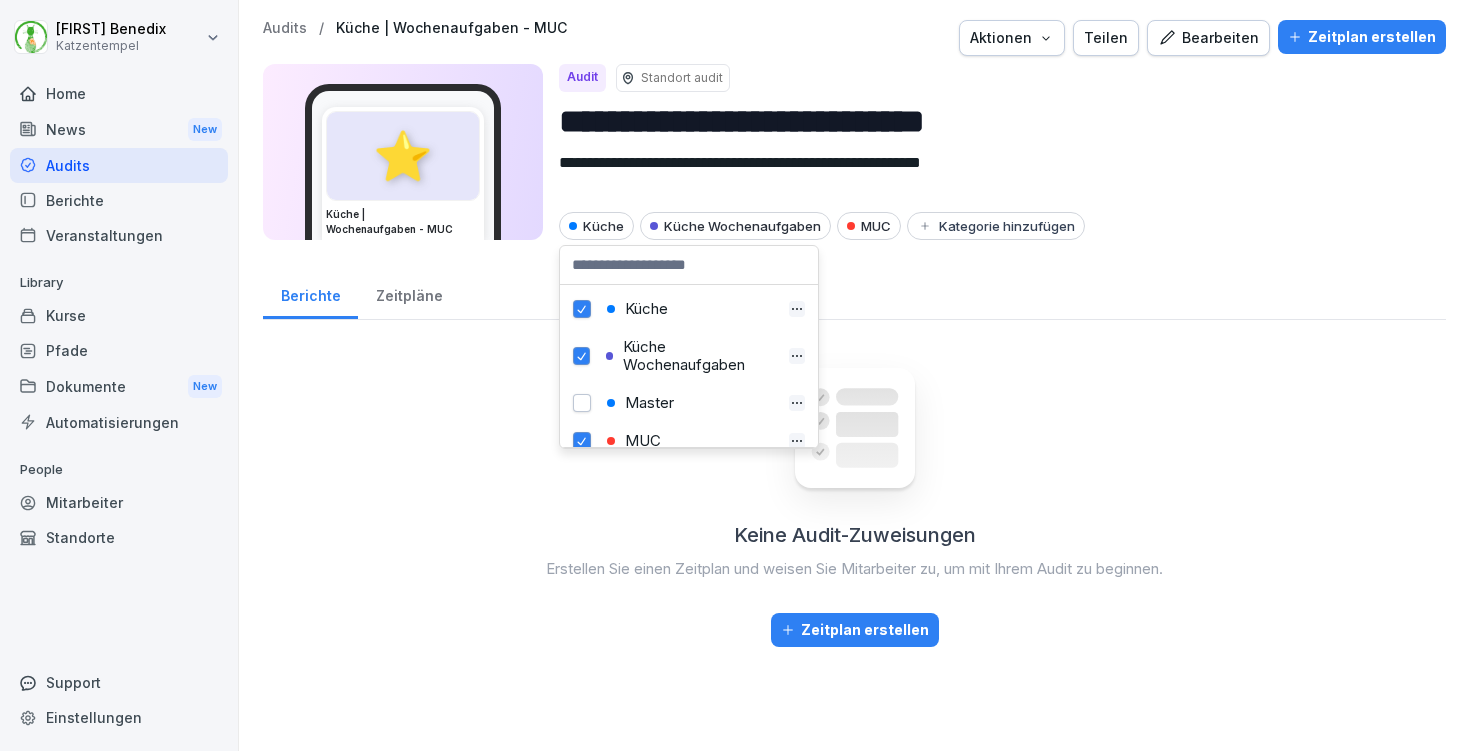 click on "Berichte Zeitpläne" at bounding box center (854, 294) 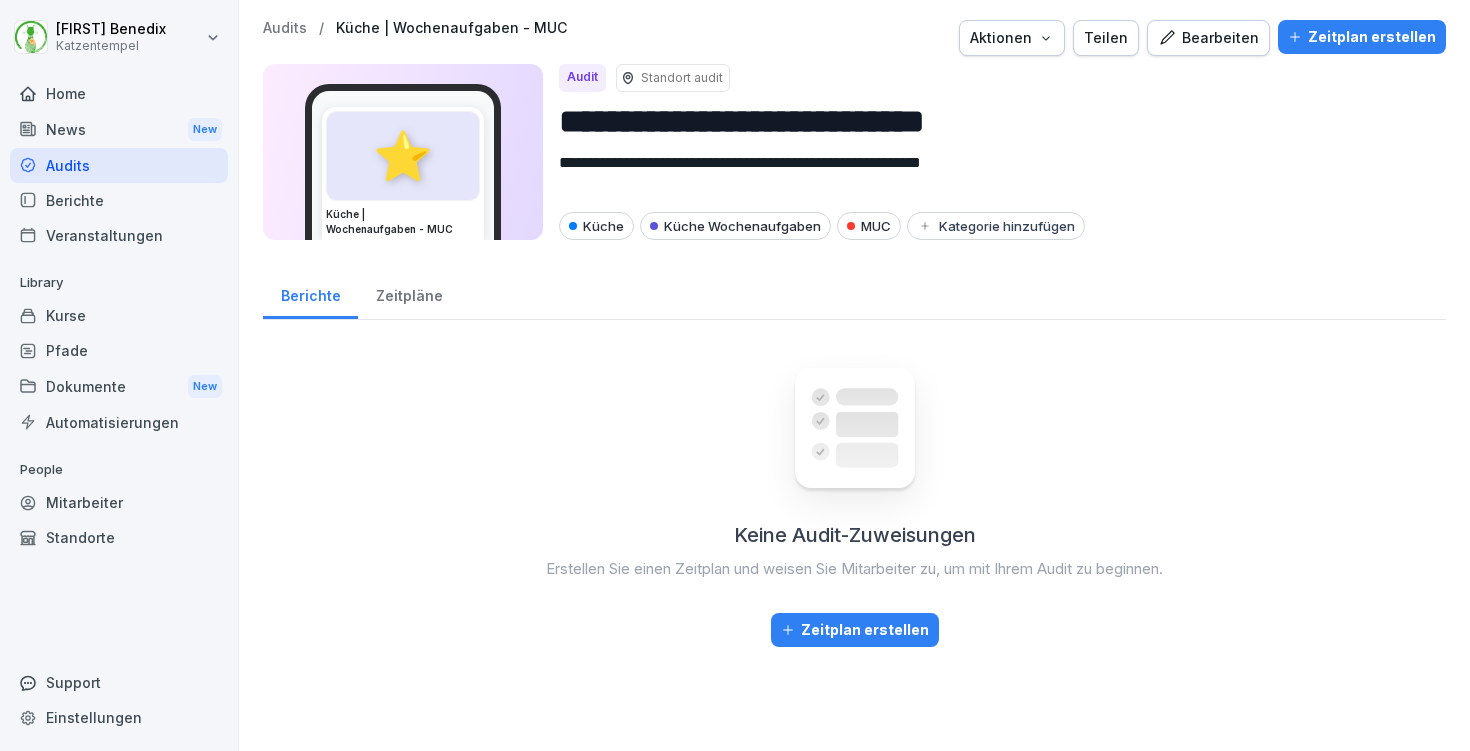 click on "Aktionen" at bounding box center (1012, 38) 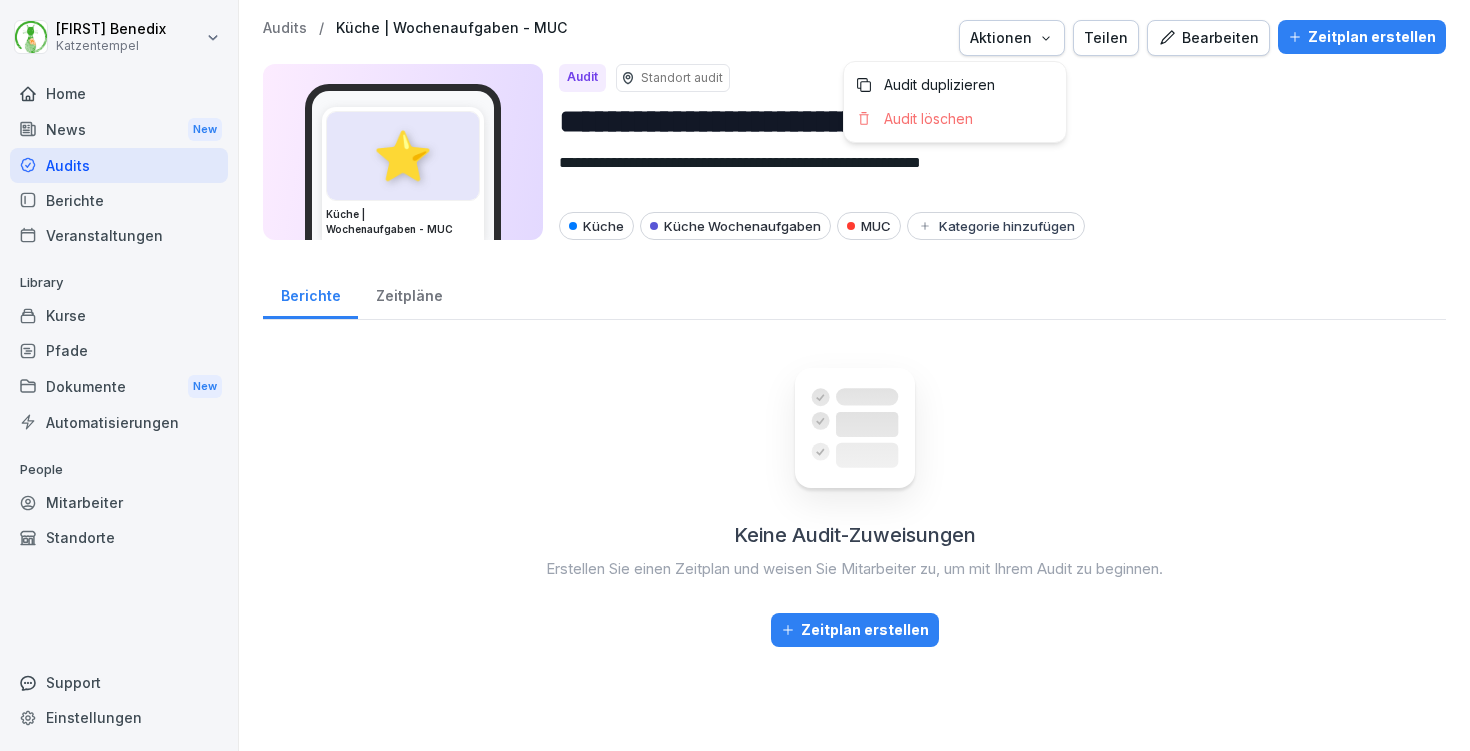 click on "**********" at bounding box center [735, 375] 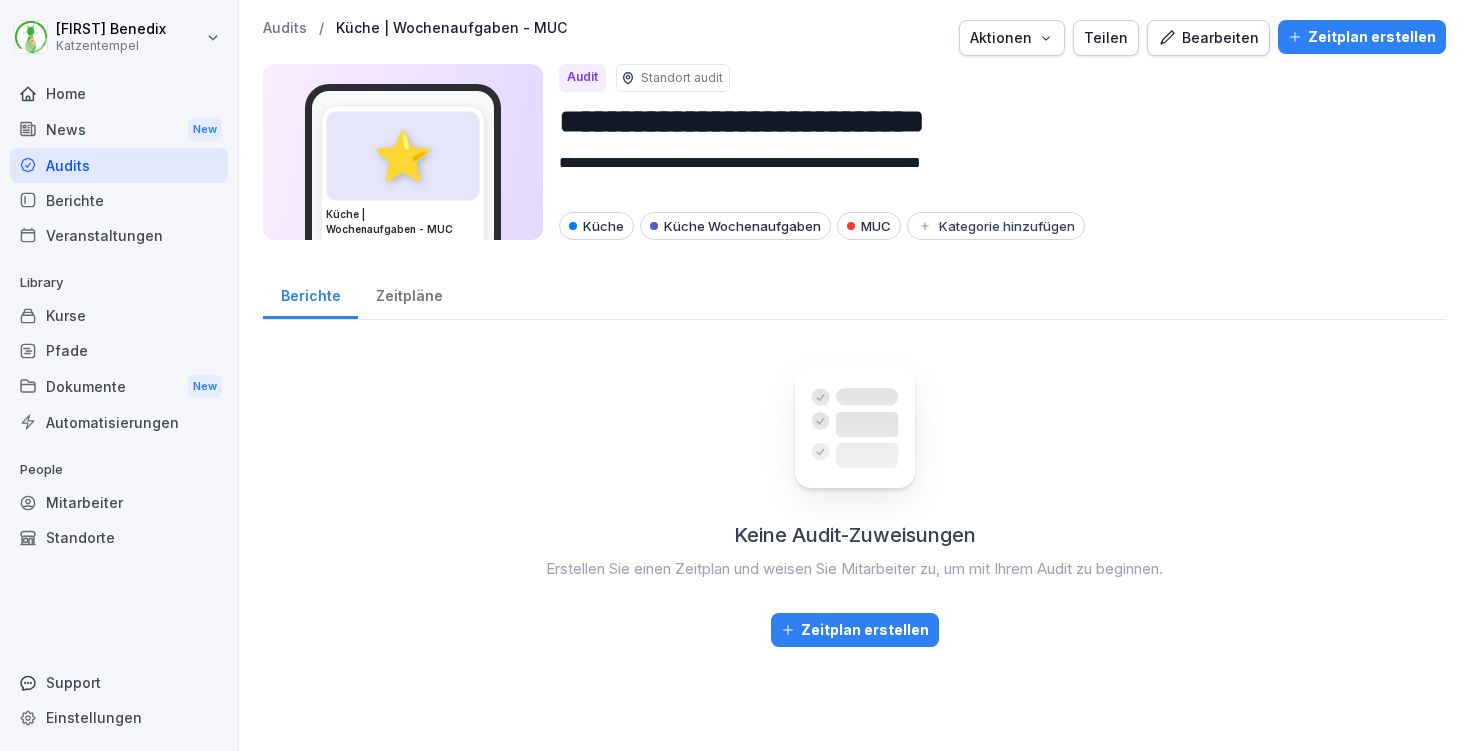 click on "Teilen" at bounding box center [1106, 38] 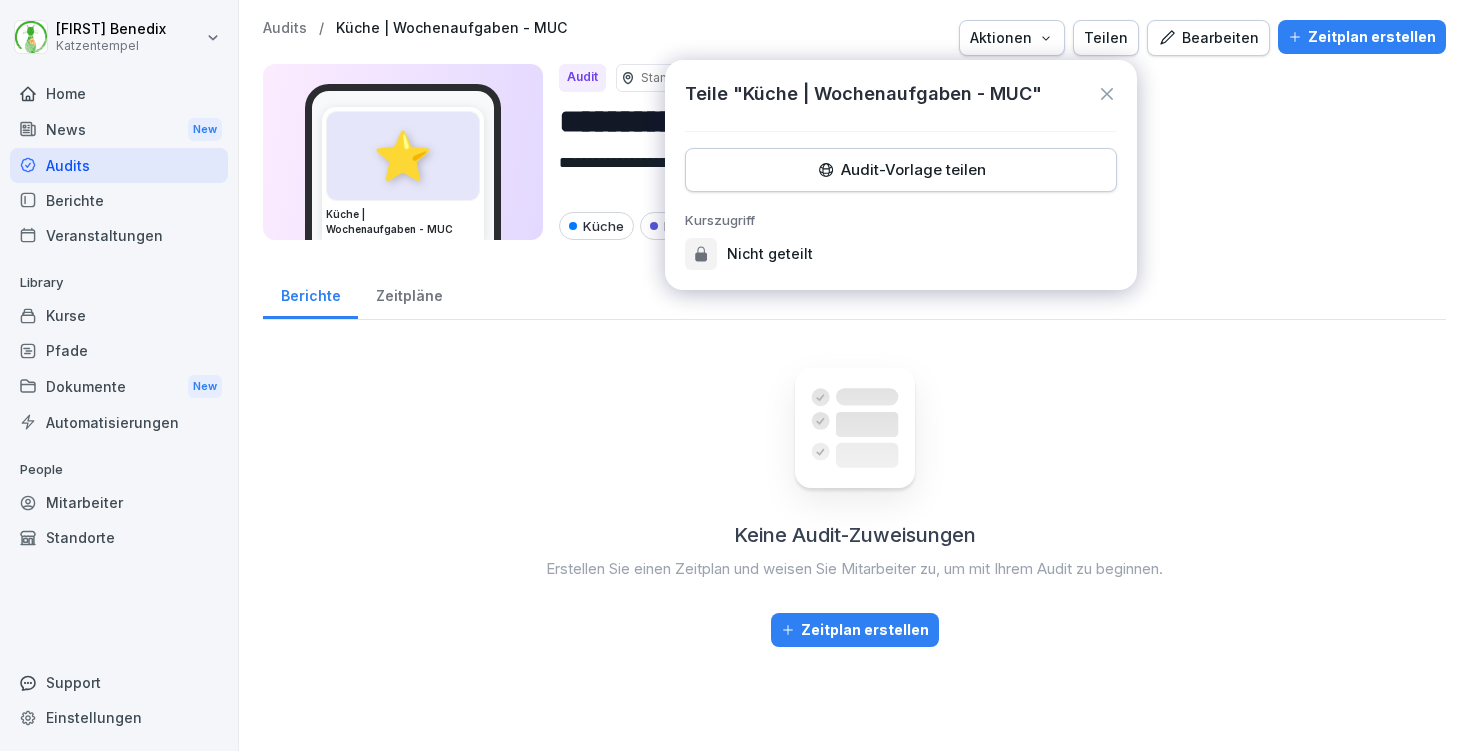 click on "Audit-Vorlage teilen" at bounding box center [901, 170] 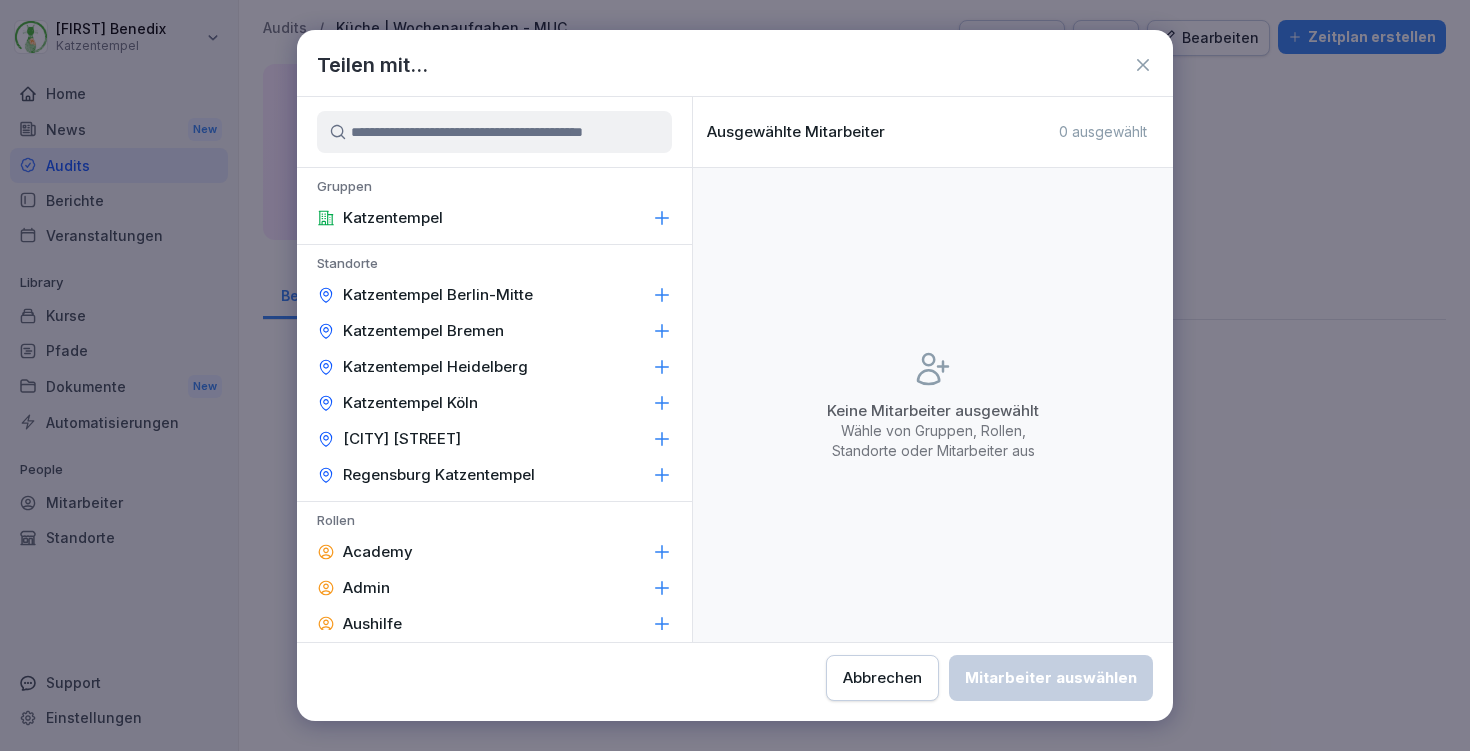 click 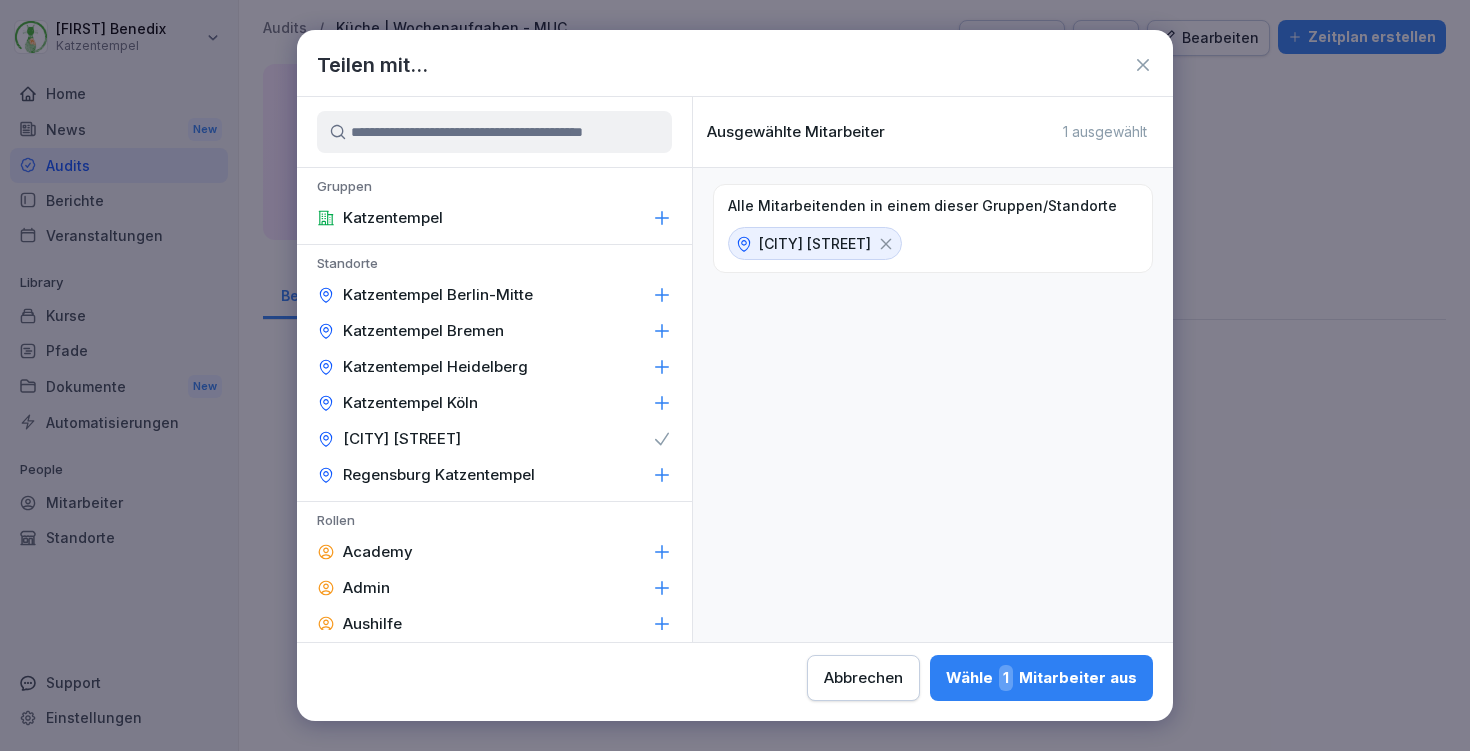 click on "Teilen mit... Gruppen Katzentempel Standorte Katzentempel Berlin-Mitte Katzentempel Bremen Katzentempel Heidelberg Katzentempel Köln [CITY] [STREET] Regensburg Katzentempel Rollen Academy Admin Aushilfe Büro Cafe ,1 Executive Board Expansion Festangestellter Franchise Franchiseanwärter:in Gehaltsempfänger GF Head of Human Resources Katzentempel Trier Küche Küche - Katzentempel Bochum Küche - Katzentempel Rosenheim Lohnempfänger Management (Administrativ) Management (Operativ) Marketing Neuer MA Operations Putzen Putzen und Aufräumen Schichtleitung Service Service - Katzentempel Bochum Service - Katzentempel Rosenheim Springer Theke Theke - Katzentempel Bochum Training Werkstudent Zentrale Mitarbeiter GB Guillermo Barona LB Laura Benedix JB Julia Benning SE Sonja Egger JF Jonathan Felten MF Michael Froetschl DG Dina Gareeva MI Mücahit Izci KK Kathrin Karl BK Beate Künzer DL Dagyoung Lee TL Thomas Leidner ML Mandy Leimer MM Max Micheel SS Sabrina Salsano LS Lale Schnütgen EB BT Bounti Team 1" at bounding box center (735, 375) 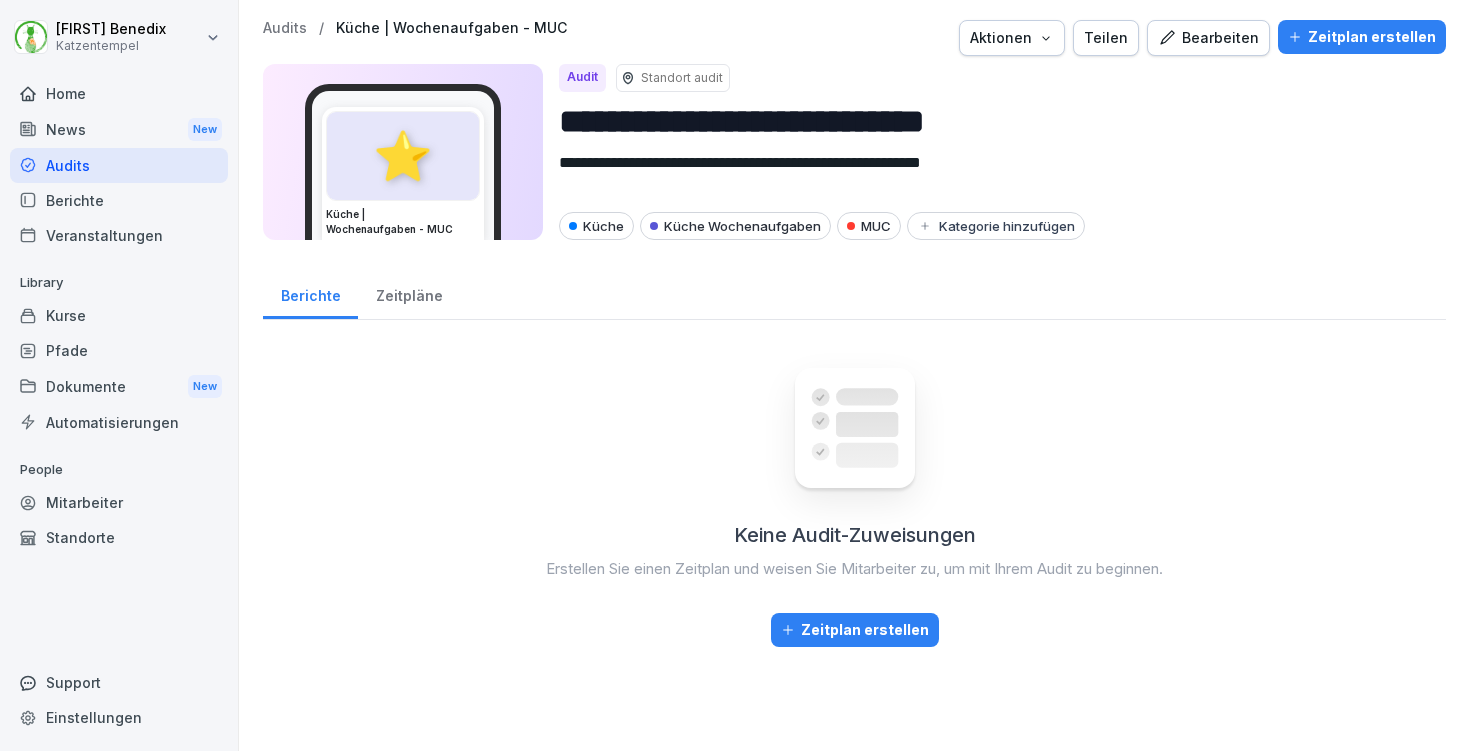 click on "**********" at bounding box center (854, 333) 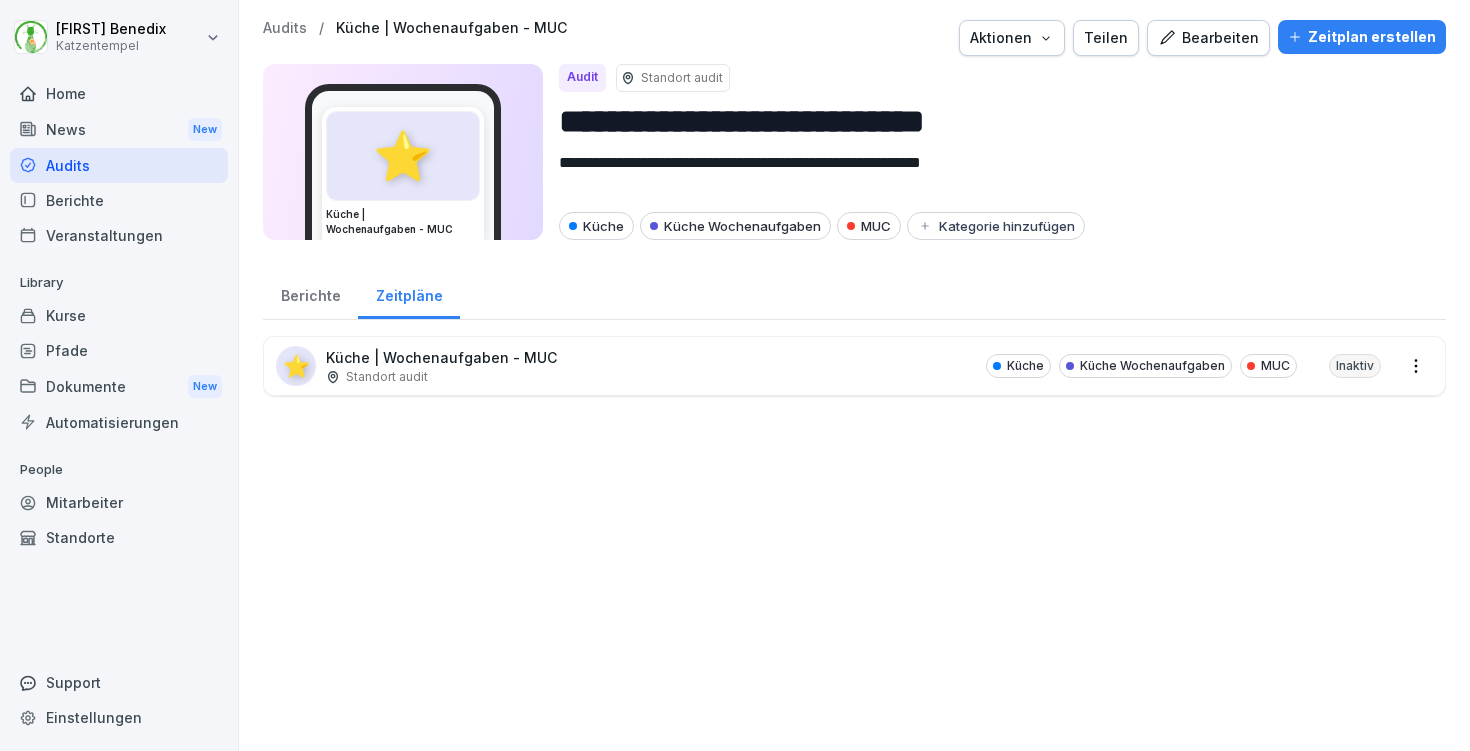 click on "**********" at bounding box center (735, 375) 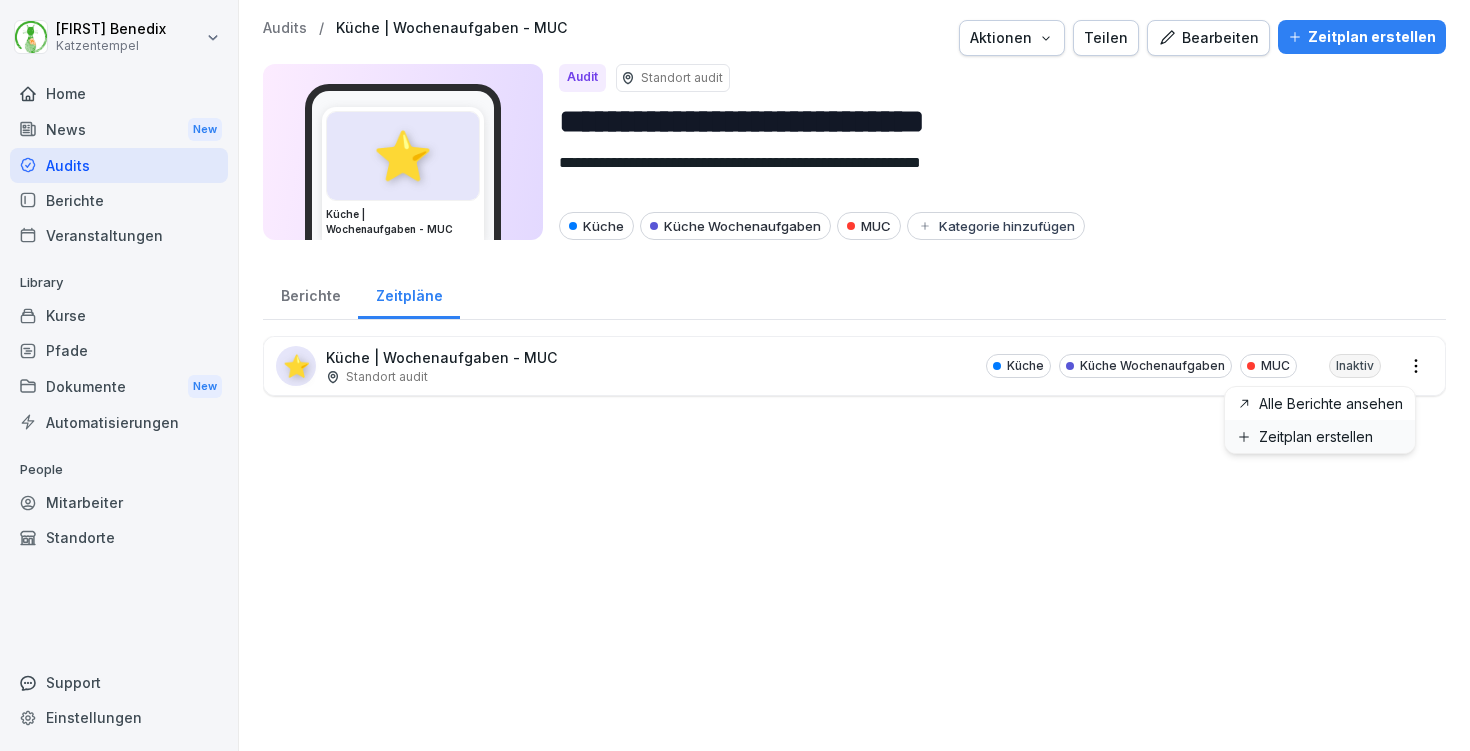 click on "Zeitplan erstellen" at bounding box center [0, 0] 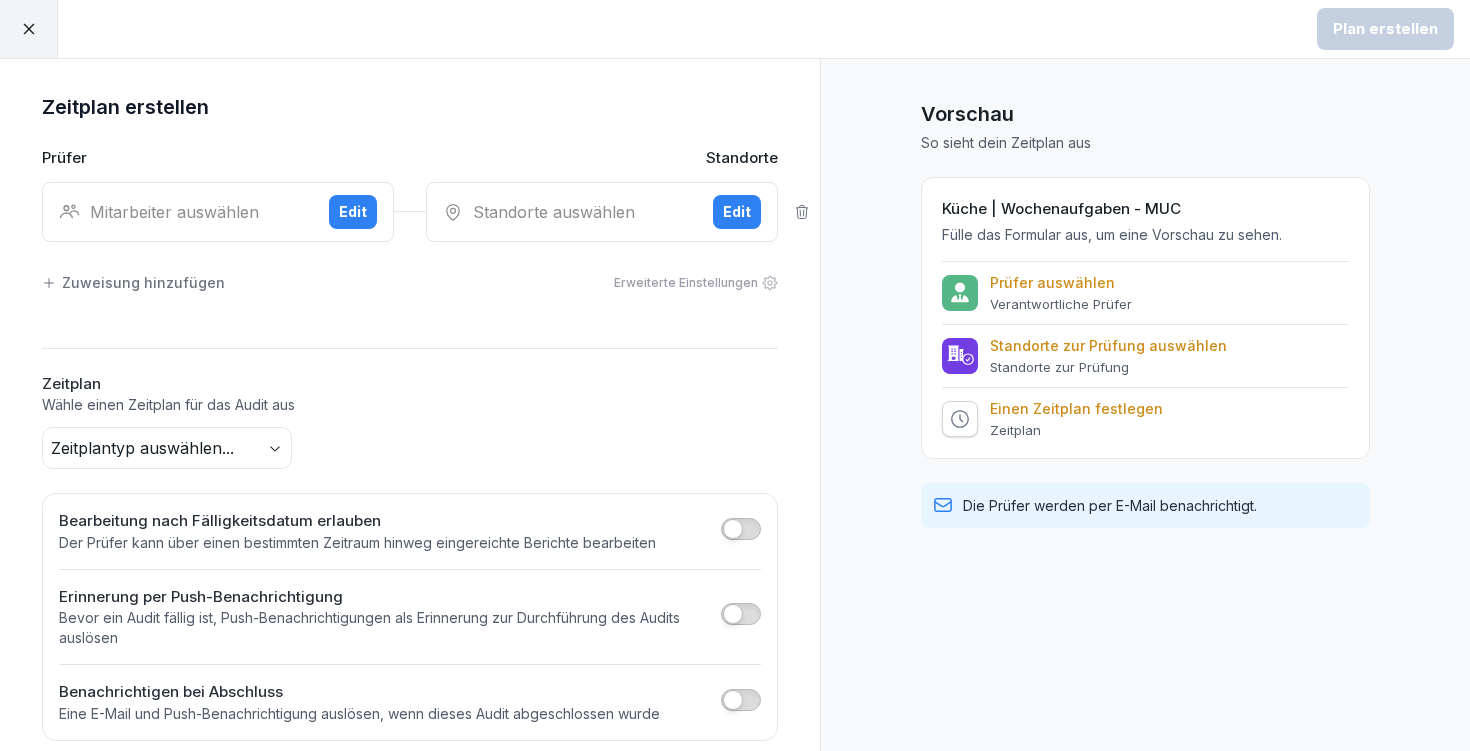 click at bounding box center [29, 29] 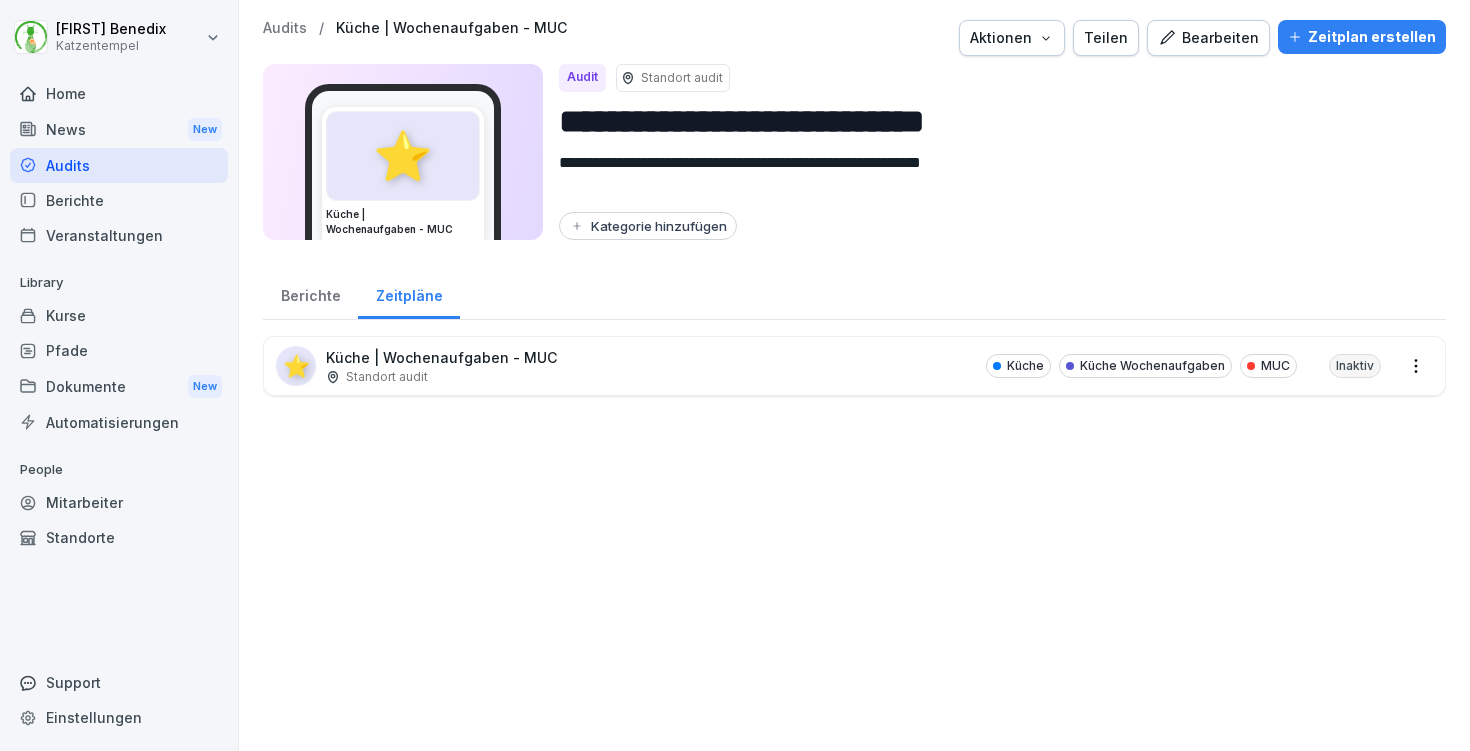click on "**********" at bounding box center [735, 375] 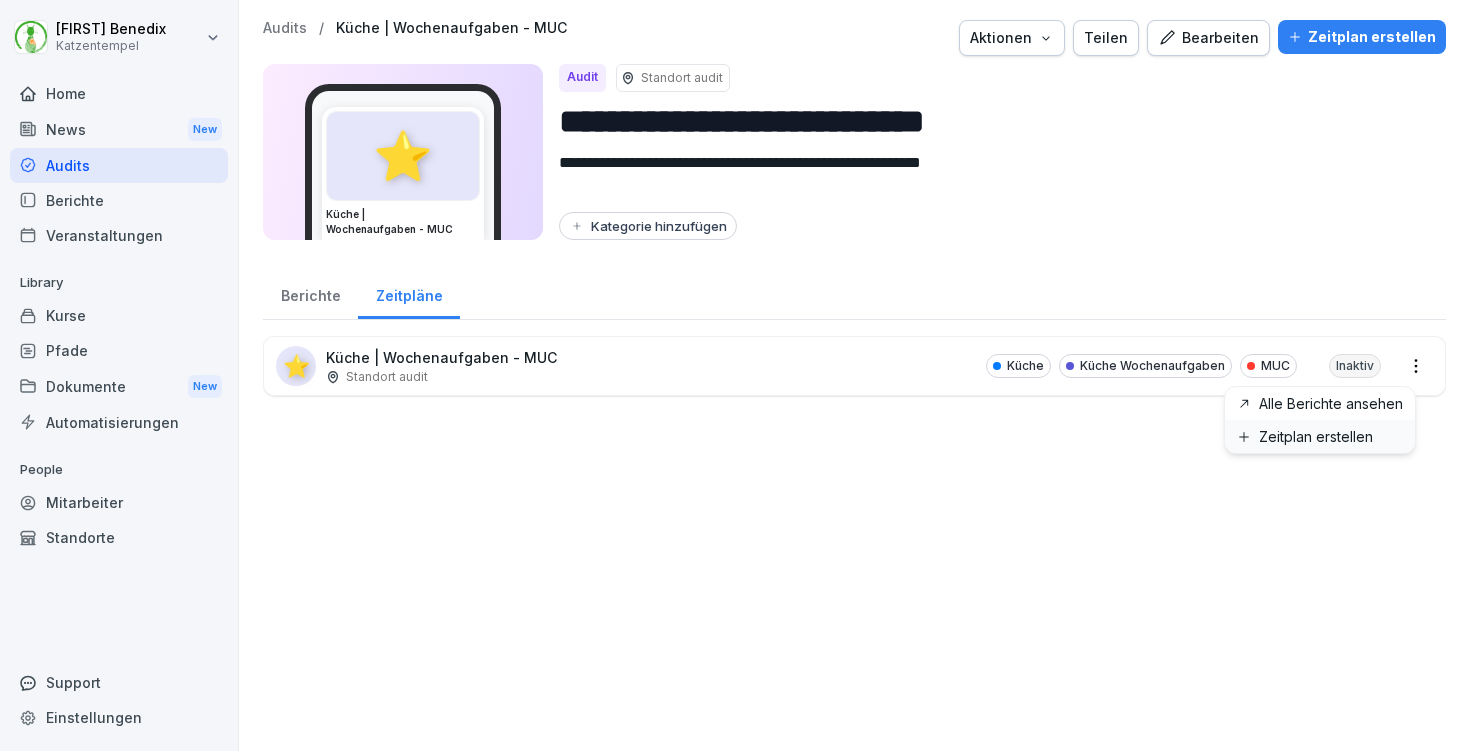 click on "Zeitplan erstellen" at bounding box center [0, 0] 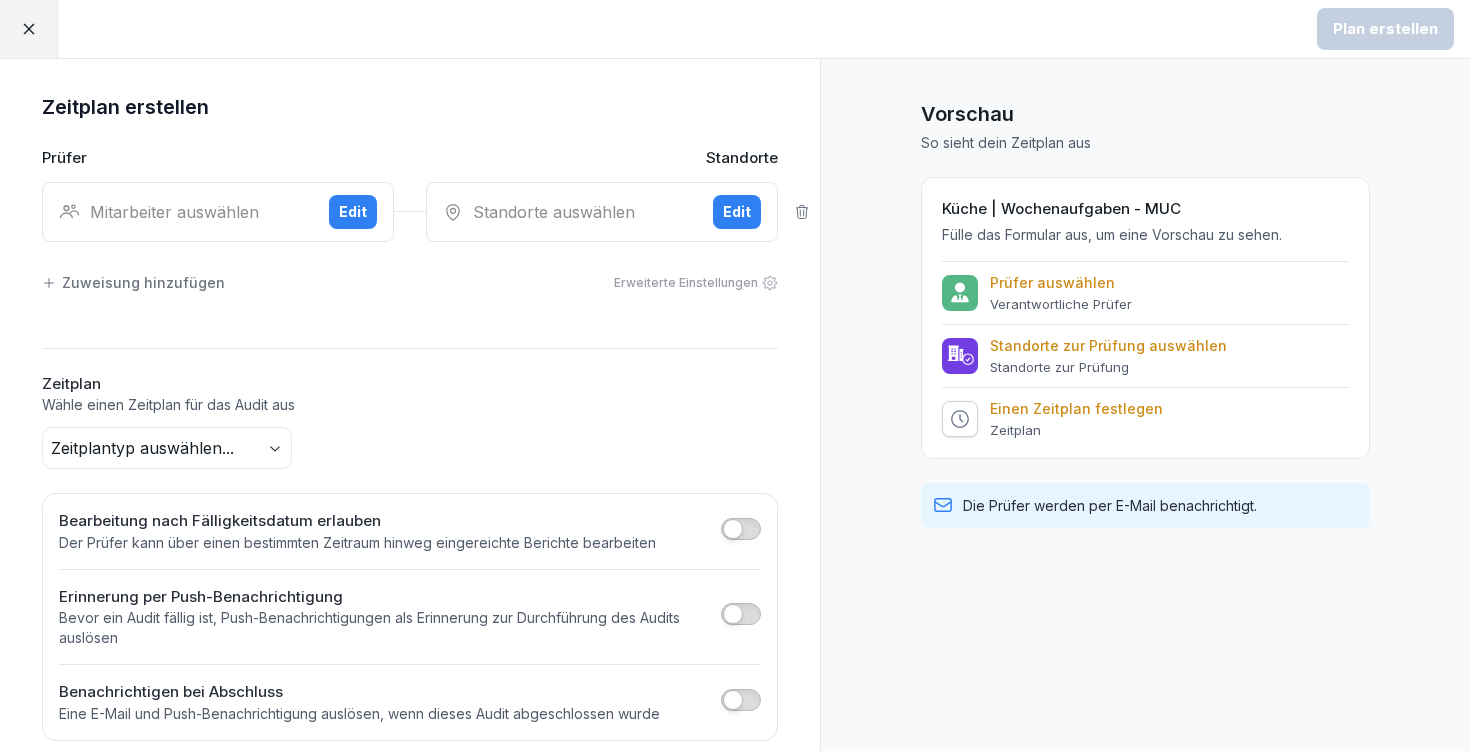 scroll, scrollTop: 19, scrollLeft: 0, axis: vertical 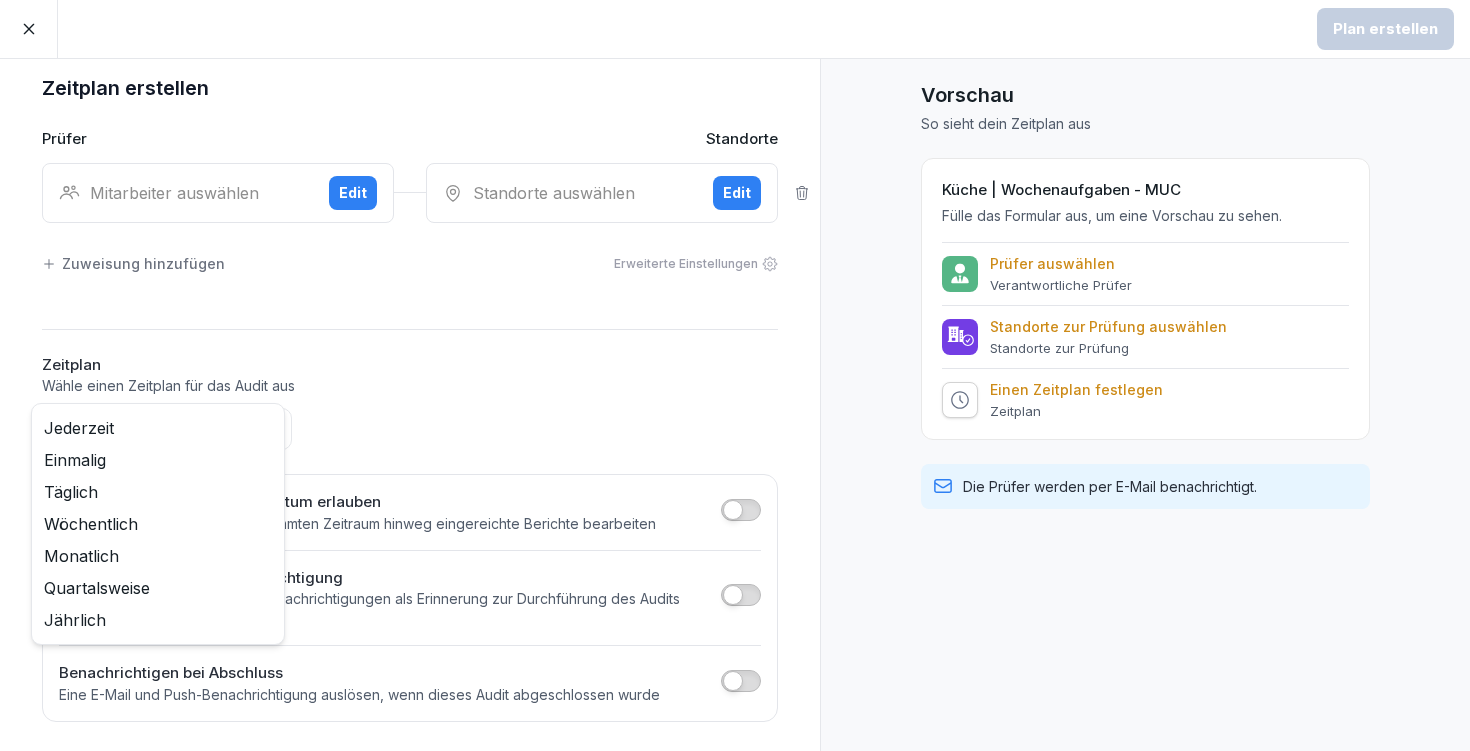 click on "Plan erstellen Zeitplan erstellen Prüfer Standorte Mitarbeiter auswählen Edit Standorte auswählen Edit Zuweisung hinzufügen Erweiterte Einstellungen Zeitplan Wähle einen Zeitplan für das Audit aus Zeitplantyp auswählen... Bearbeitung nach Fälligkeitsdatum erlauben Der Prüfer kann über einen bestimmten Zeitraum hinweg eingereichte Berichte bearbeiten Erinnerung per Push-Benachrichtigung Bevor ein Audit fällig ist, Push-Benachrichtigungen als Erinnerung zur Durchführung des Audits auslösen Benachrichtigen bei Abschluss Eine E-Mail und Push-Benachrichtigung auslösen, wenn dieses Audit abgeschlossen wurde Vorschau So sieht dein Zeitplan aus Küche | Wochenaufgaben - MUC Fülle das Formular aus, um eine Vorschau zu sehen. Prüfer auswählen Verantwortliche Prüfer Standorte zur Prüfung auswählen Standorte zur Prüfung Einen Zeitplan festlegen Zeitplan Die Prüfer werden per E-Mail benachrichtigt. Jederzeit Einmalig Täglich Wöchentlich Monatlich Quartalsweise Jährlich" at bounding box center (735, 375) 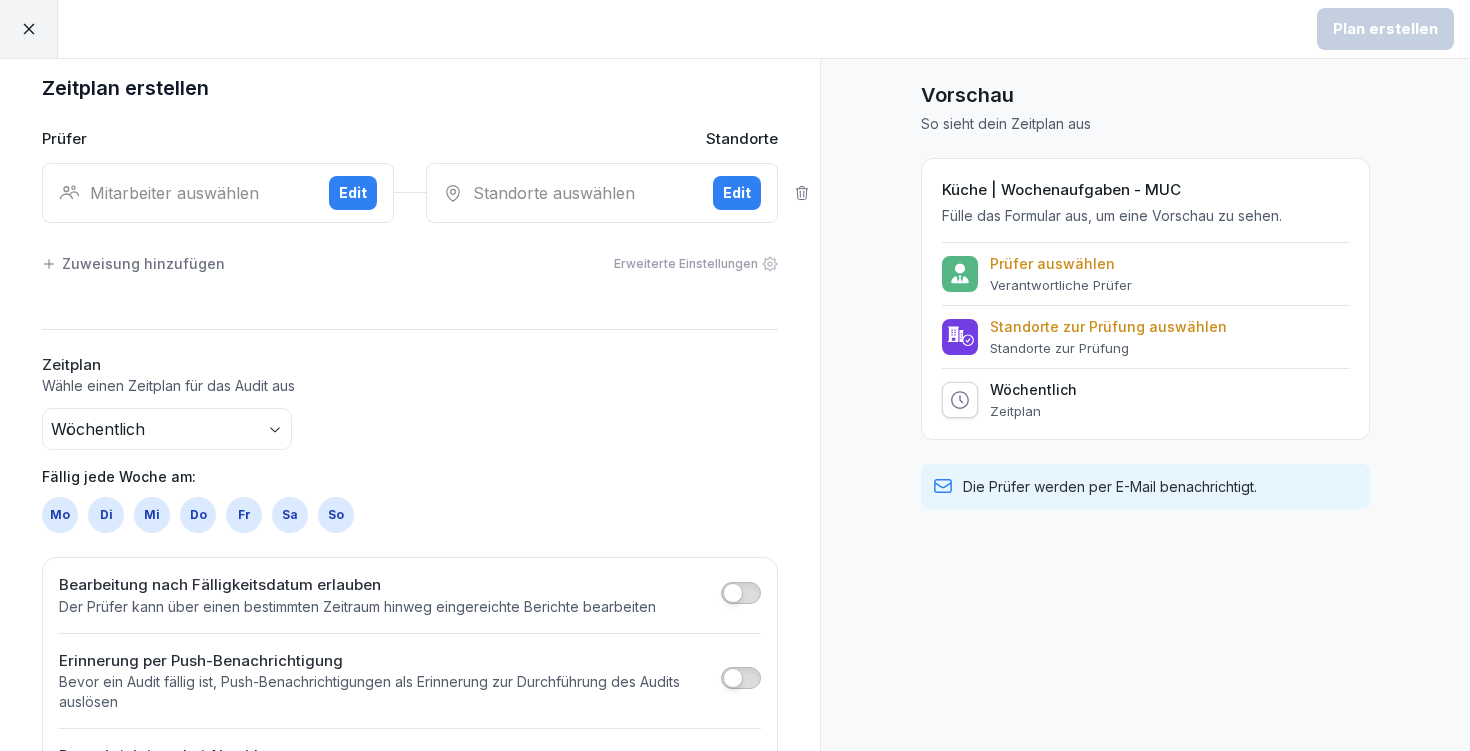 click on "So" at bounding box center (336, 515) 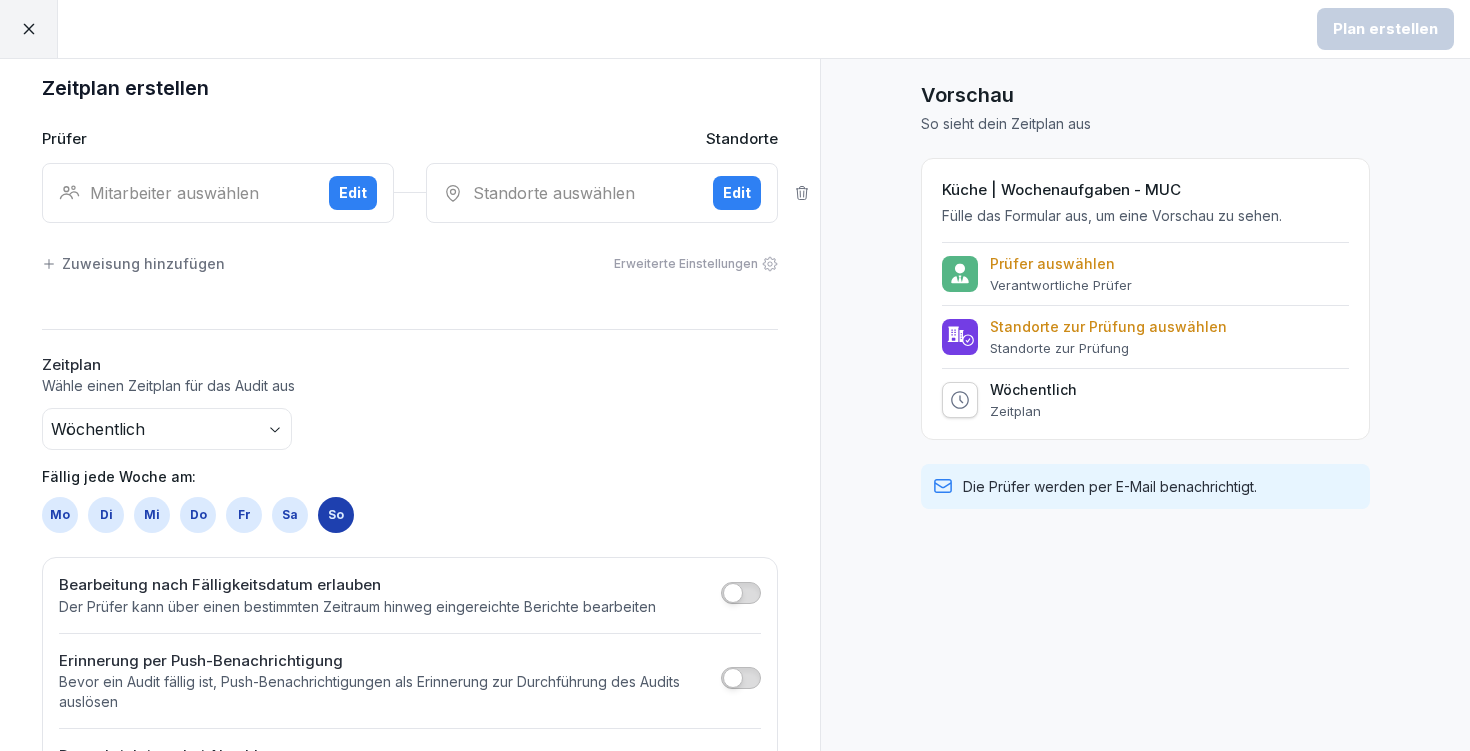 click on "Sa" at bounding box center (290, 515) 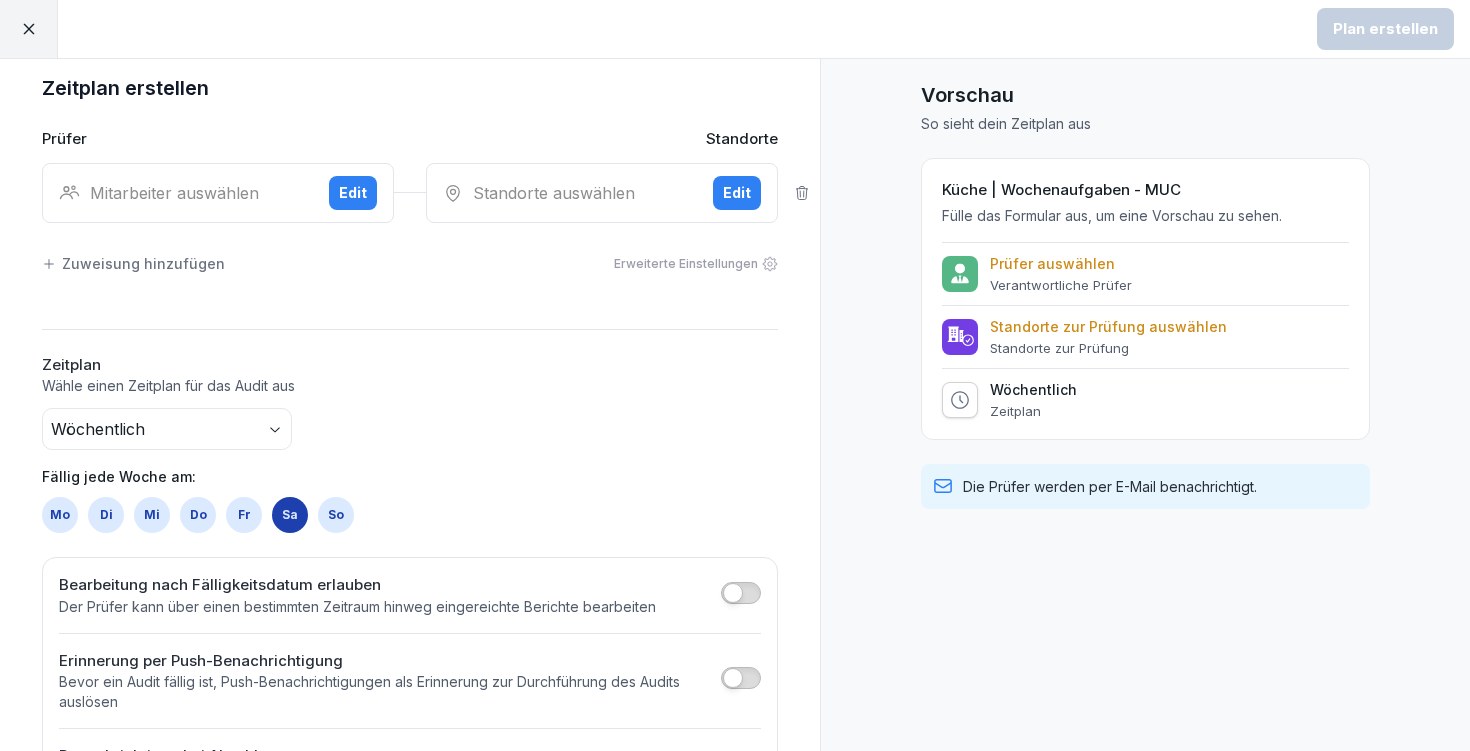 click on "So" at bounding box center [336, 515] 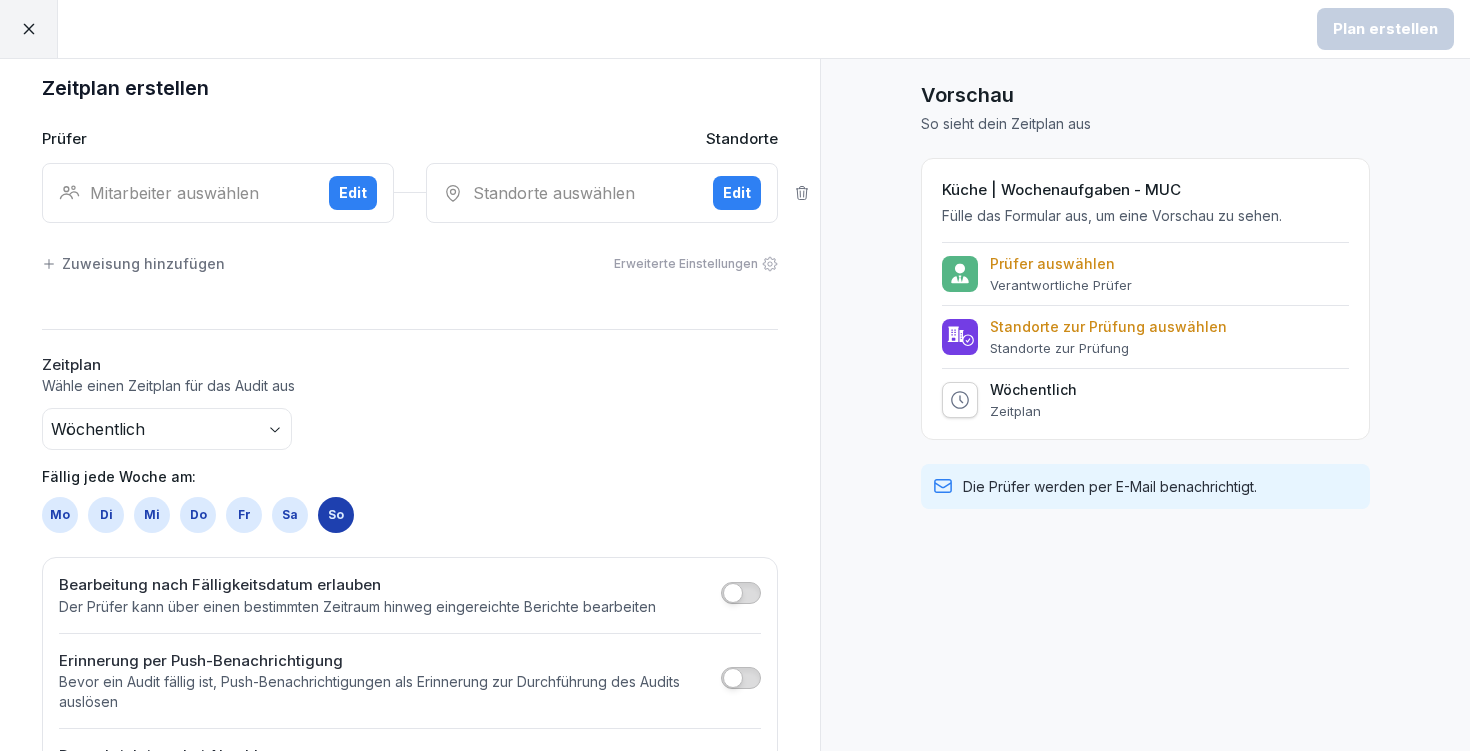 click on "Edit" at bounding box center (353, 193) 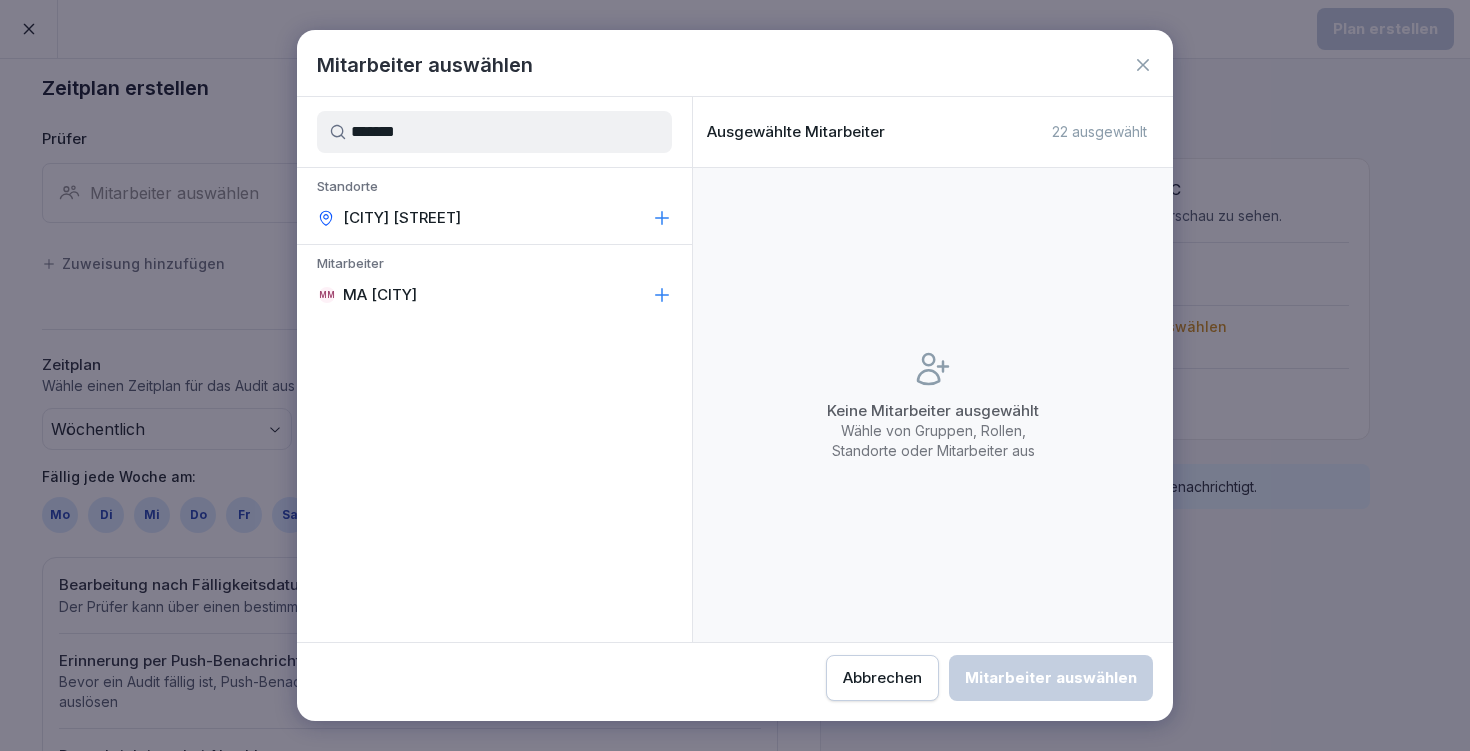 type on "*******" 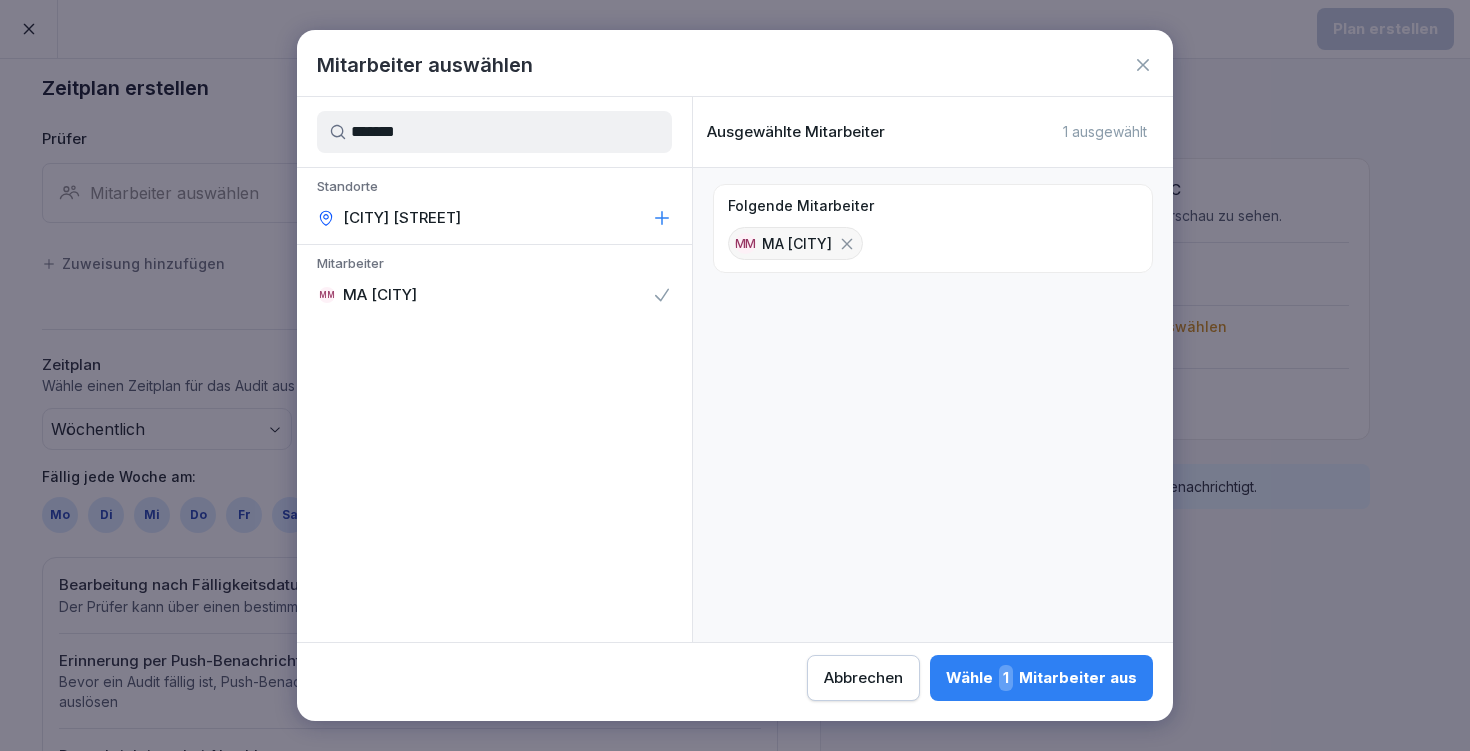 click on "Wähle  1  Mitarbeiter aus" at bounding box center [1041, 678] 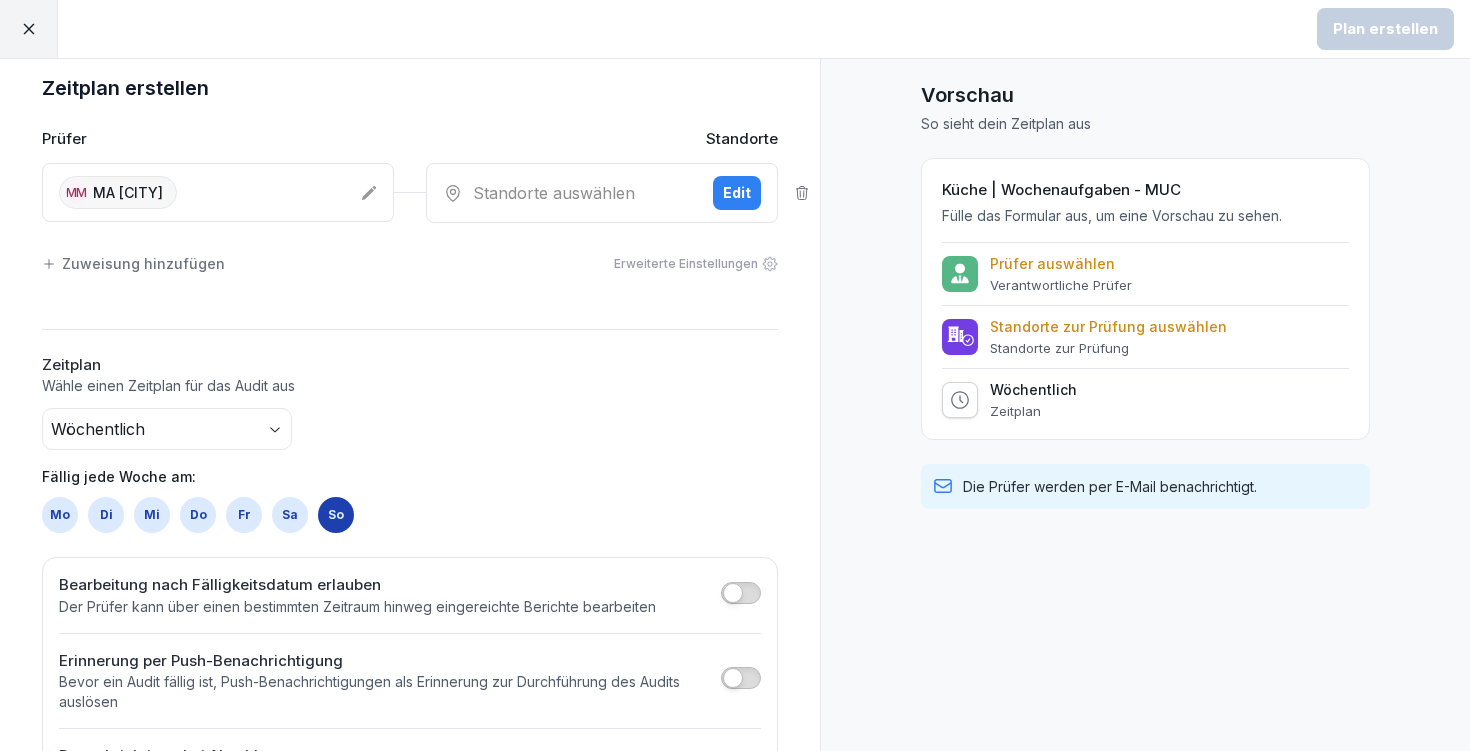 click on "Edit" at bounding box center [737, 193] 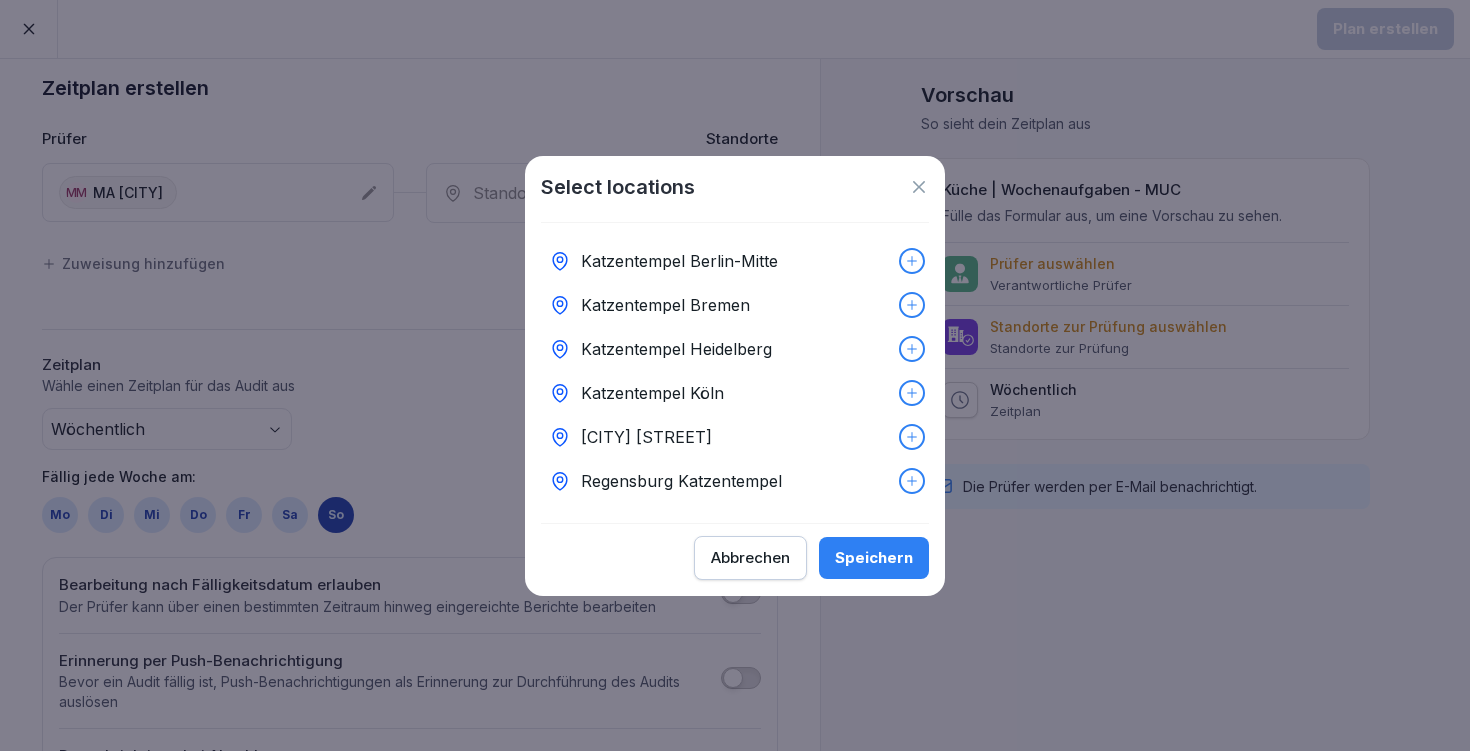 click on "[CITY] [STREET]" at bounding box center [735, 437] 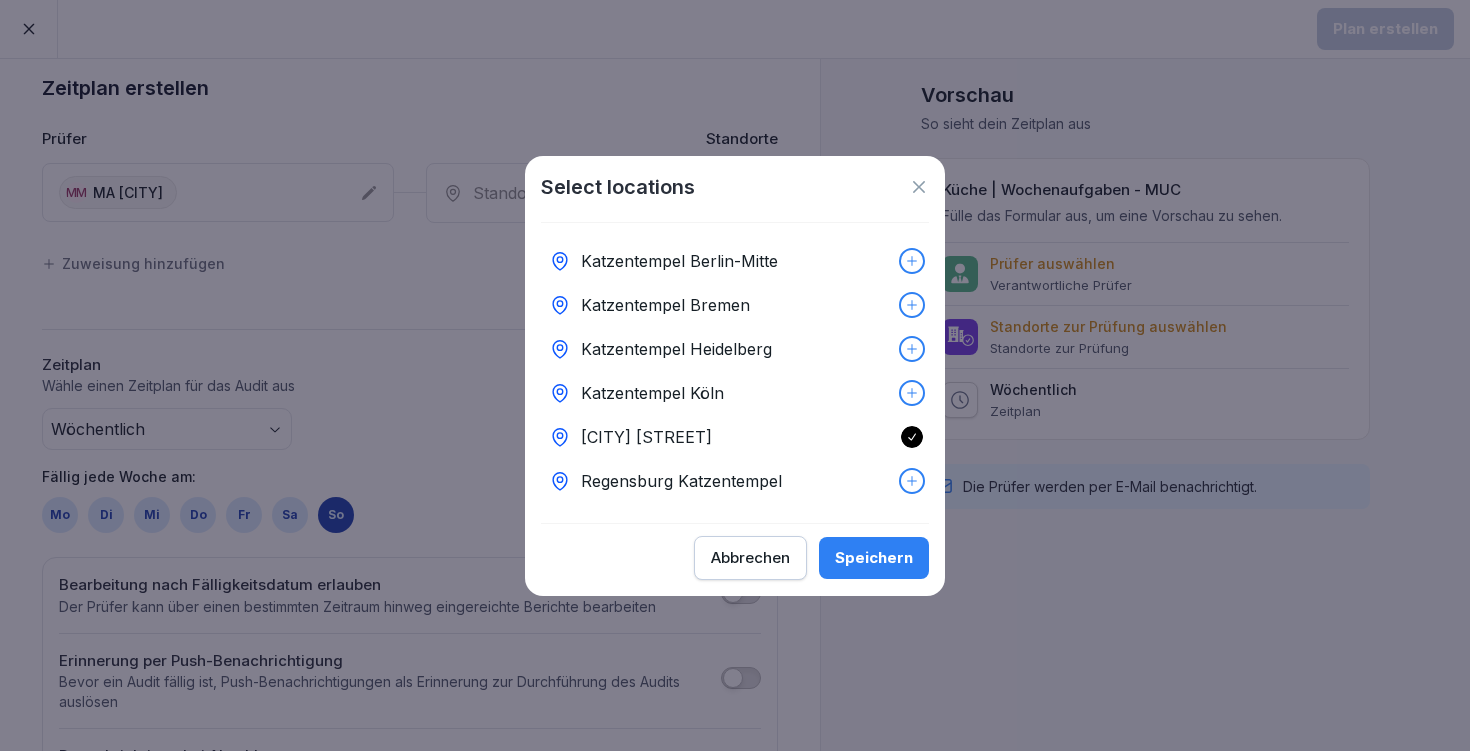 click on "Speichern" at bounding box center (874, 558) 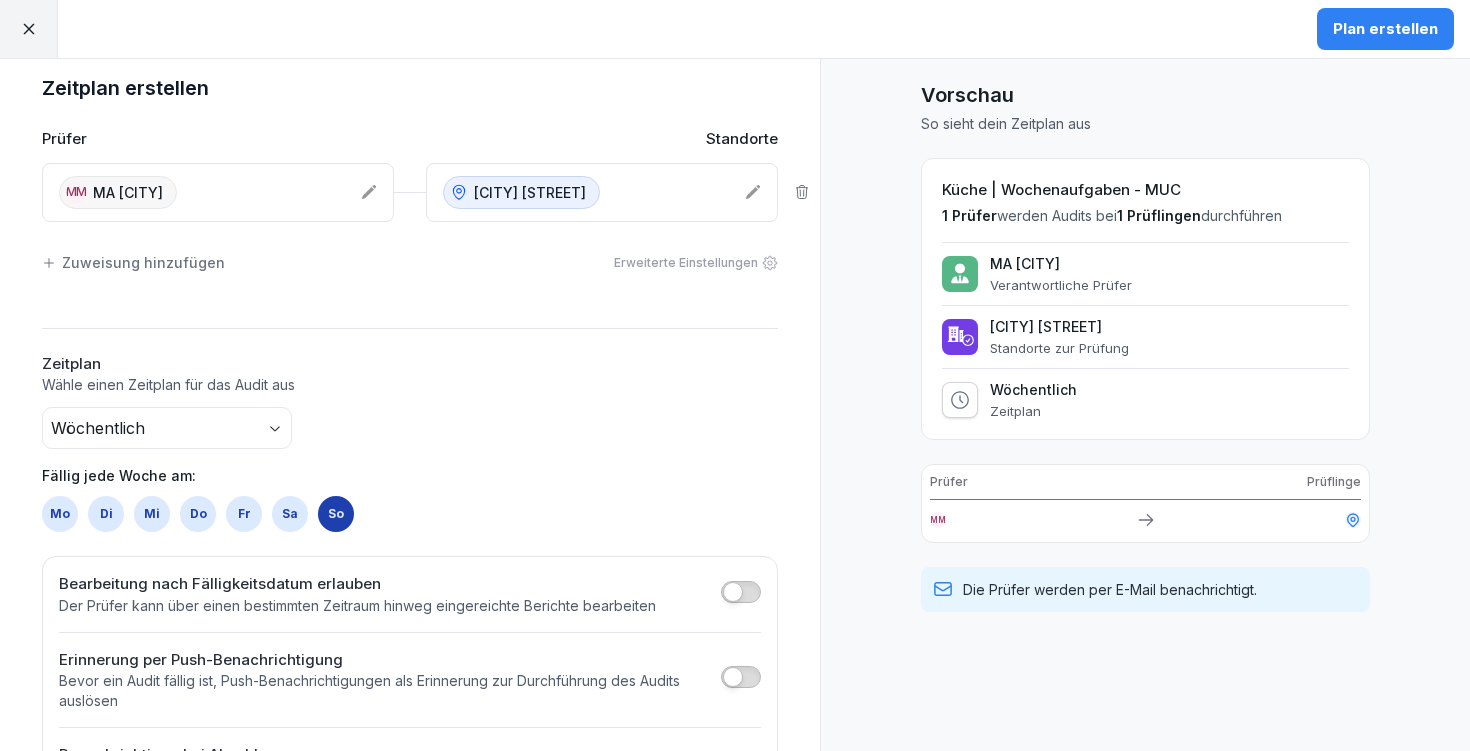 scroll, scrollTop: 100, scrollLeft: 0, axis: vertical 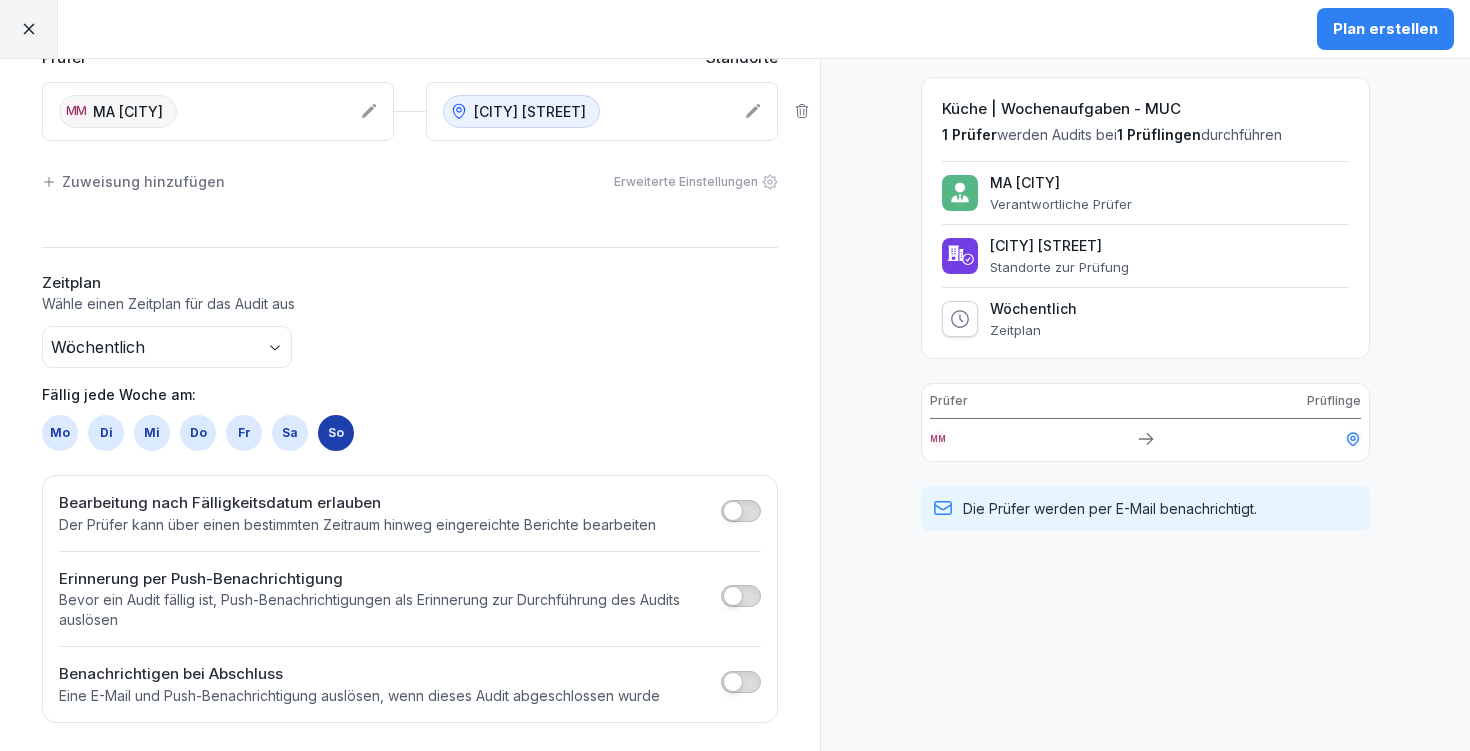click on "Die Prüfer werden per E-Mail benachrichtigt." at bounding box center [1145, 508] 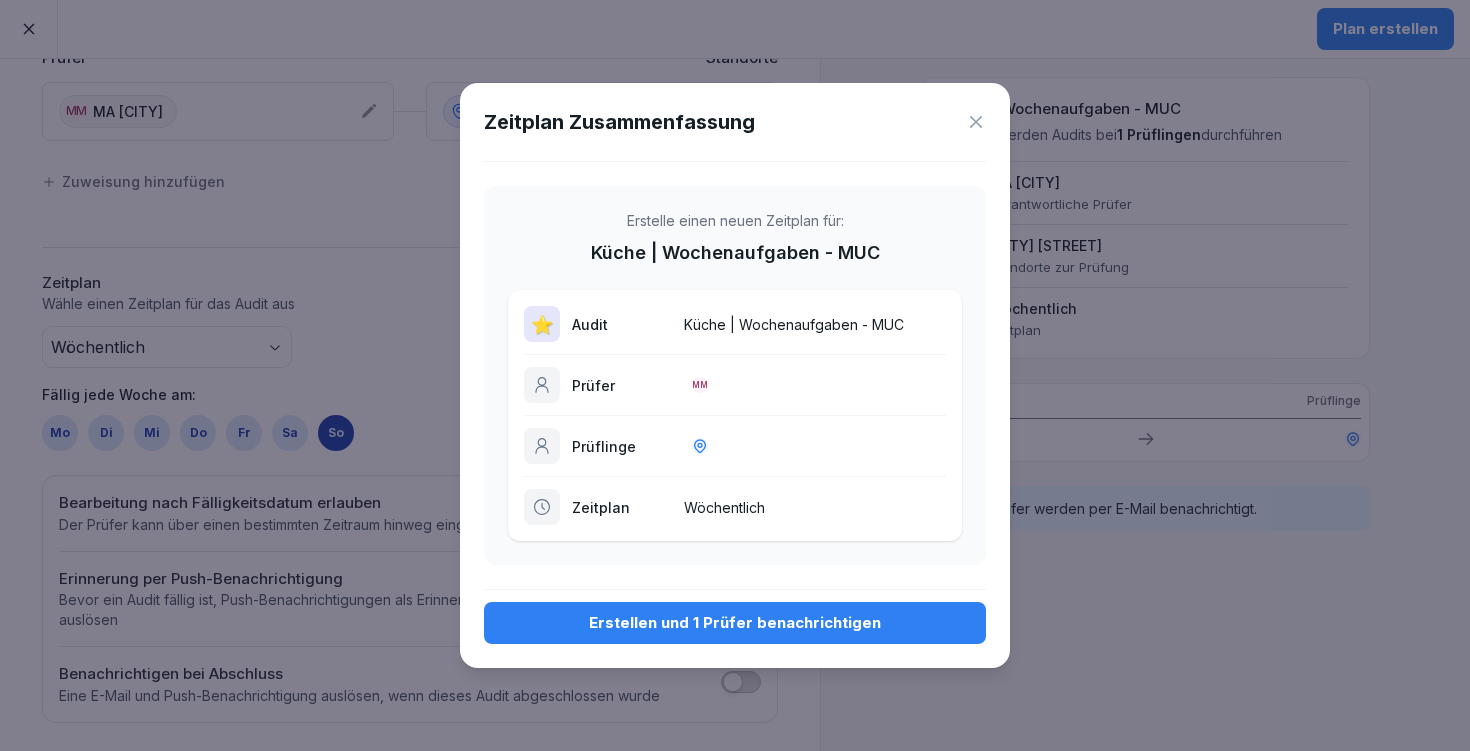 click on "Erstellen und 1 Prüfer benachrichtigen" at bounding box center [735, 623] 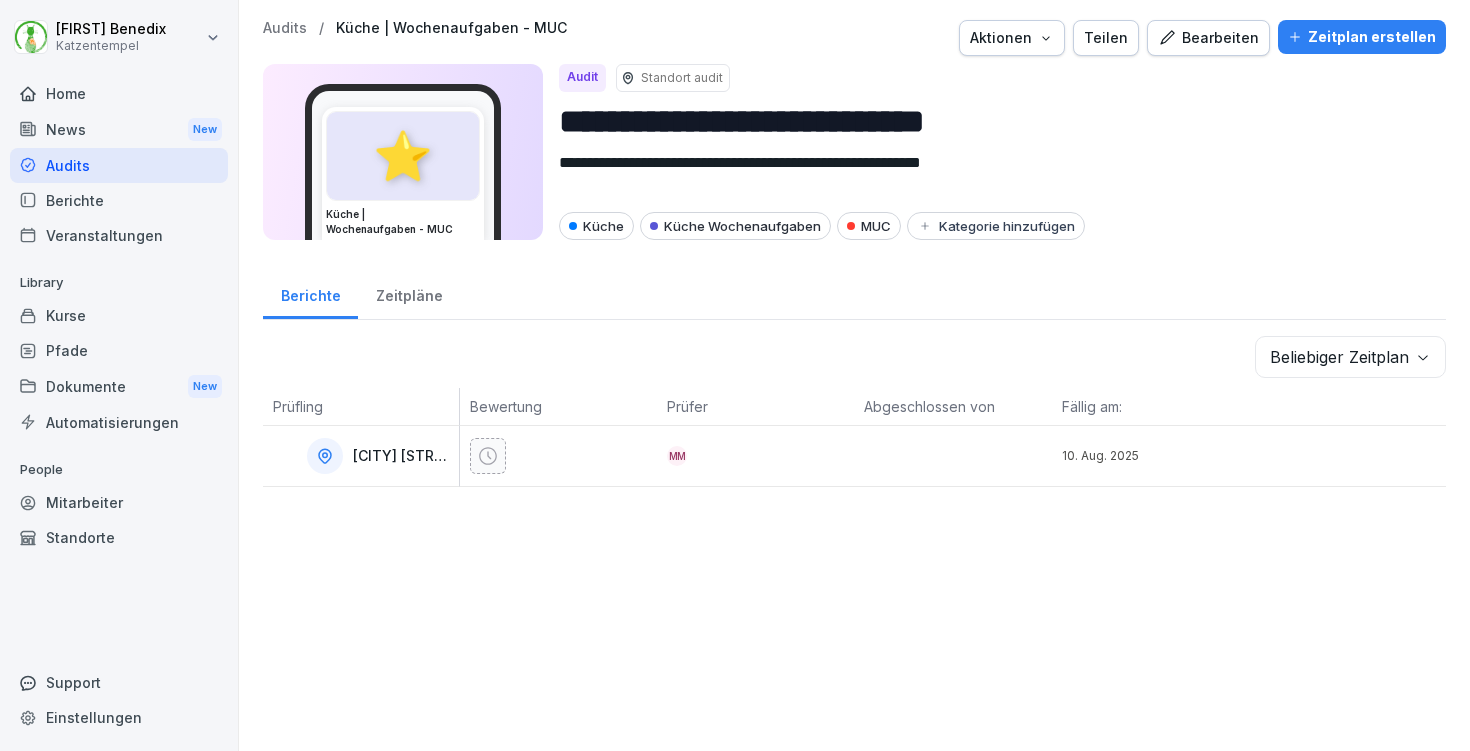 click on "Bearbeiten" at bounding box center (1208, 38) 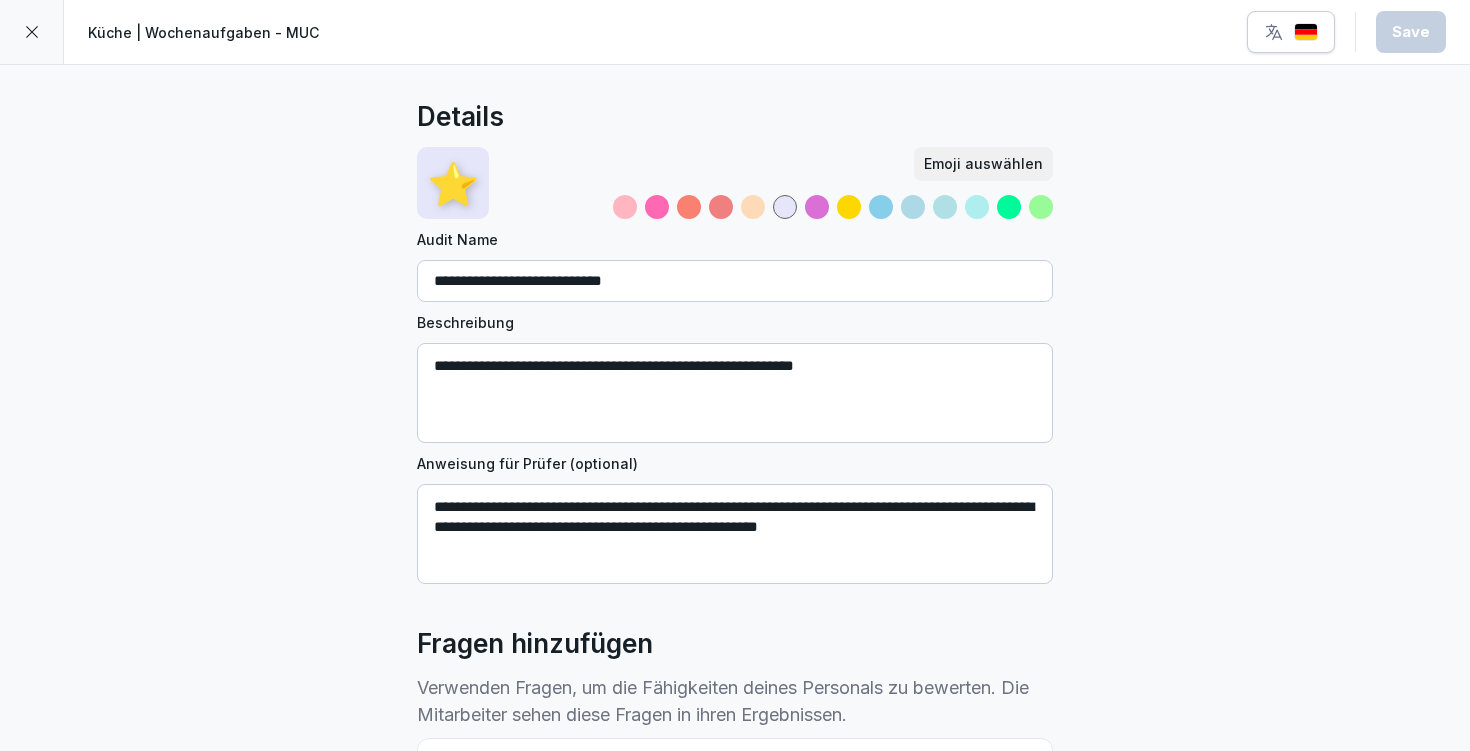 scroll, scrollTop: 1002, scrollLeft: 0, axis: vertical 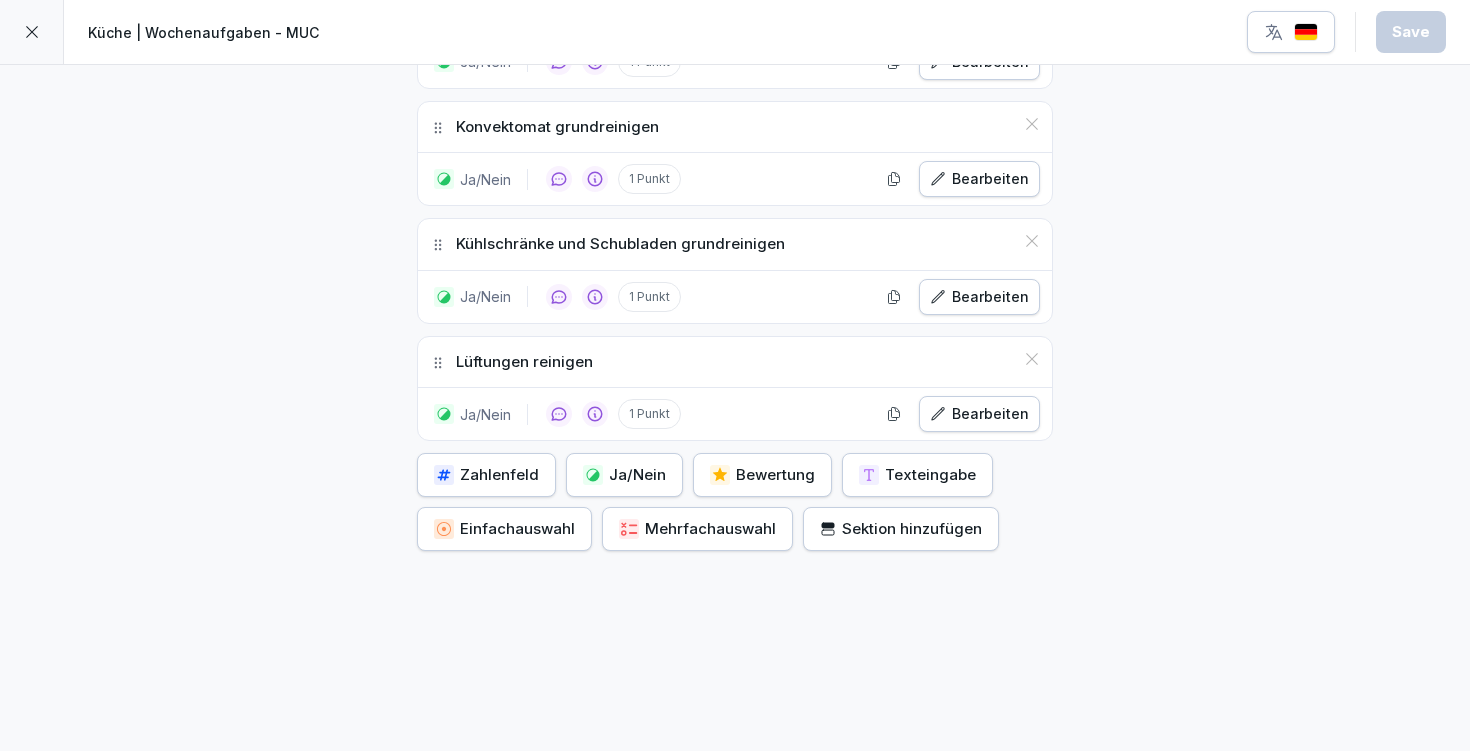 click on "Einfachauswahl" at bounding box center (504, 529) 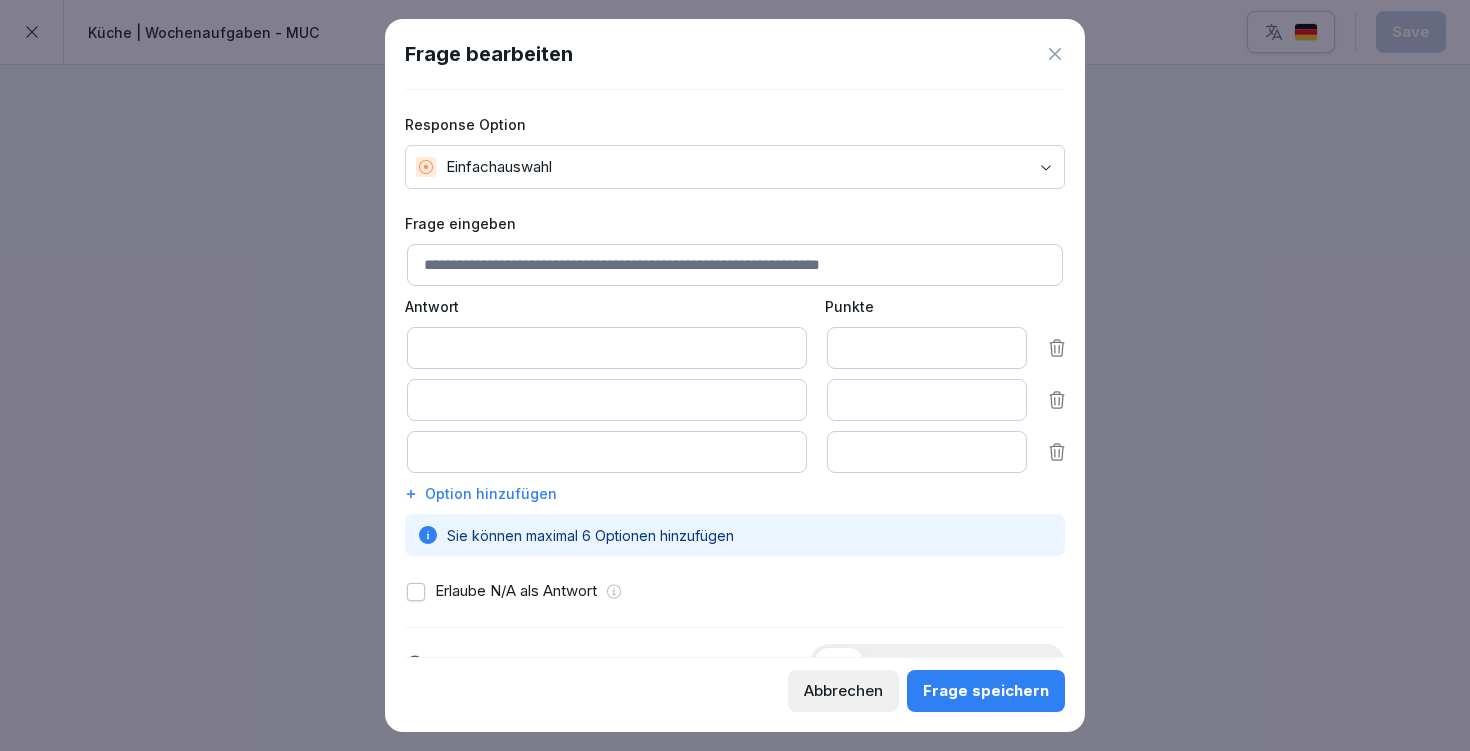 click 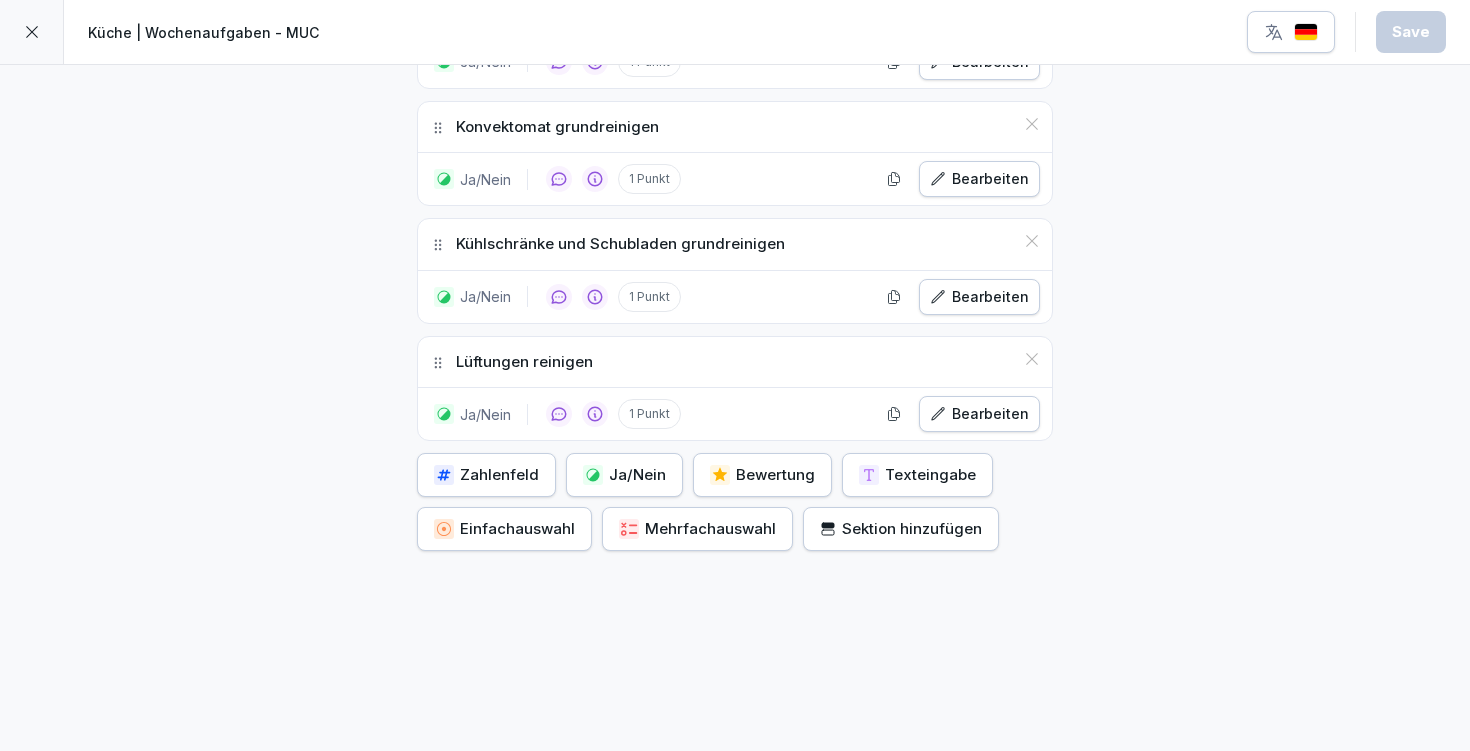 click on "Mehrfachauswahl" at bounding box center (697, 529) 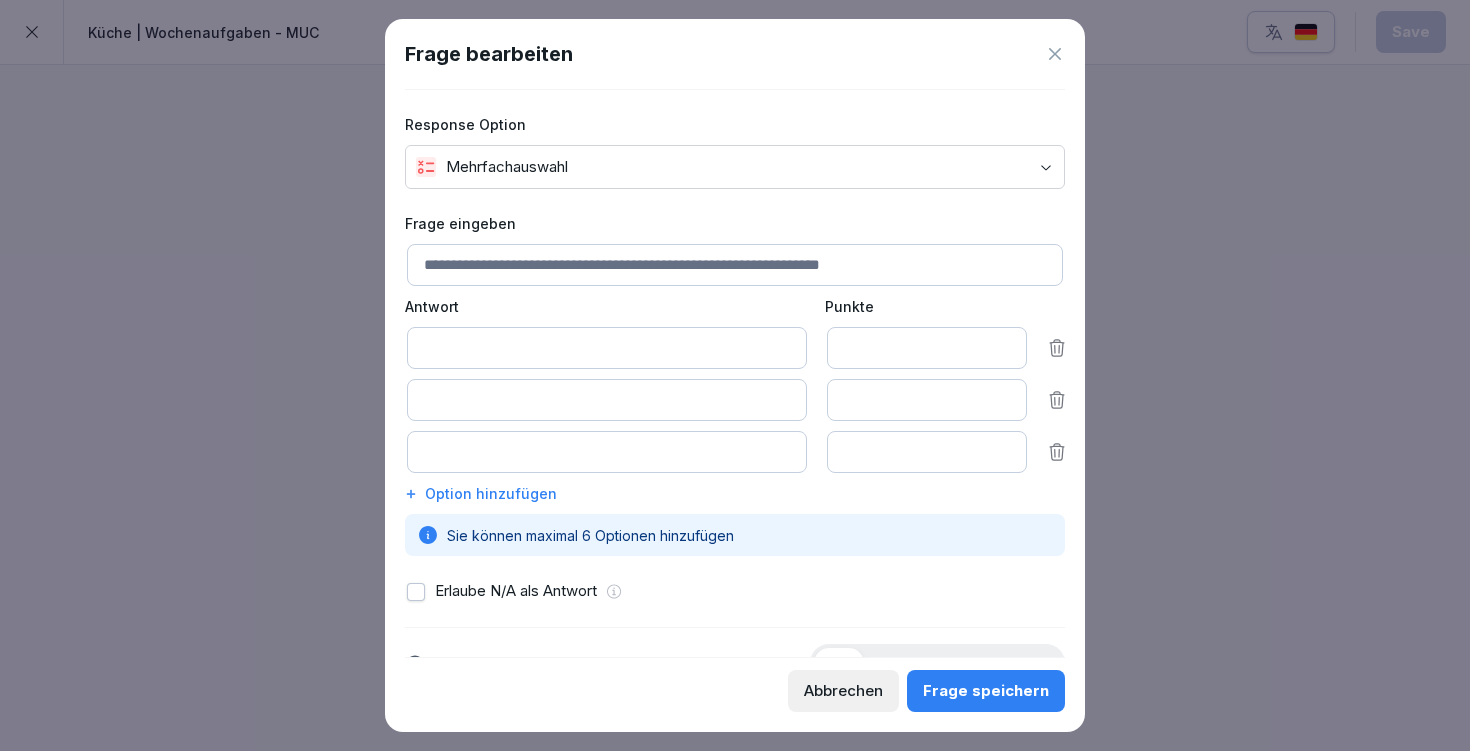 scroll, scrollTop: 4, scrollLeft: 0, axis: vertical 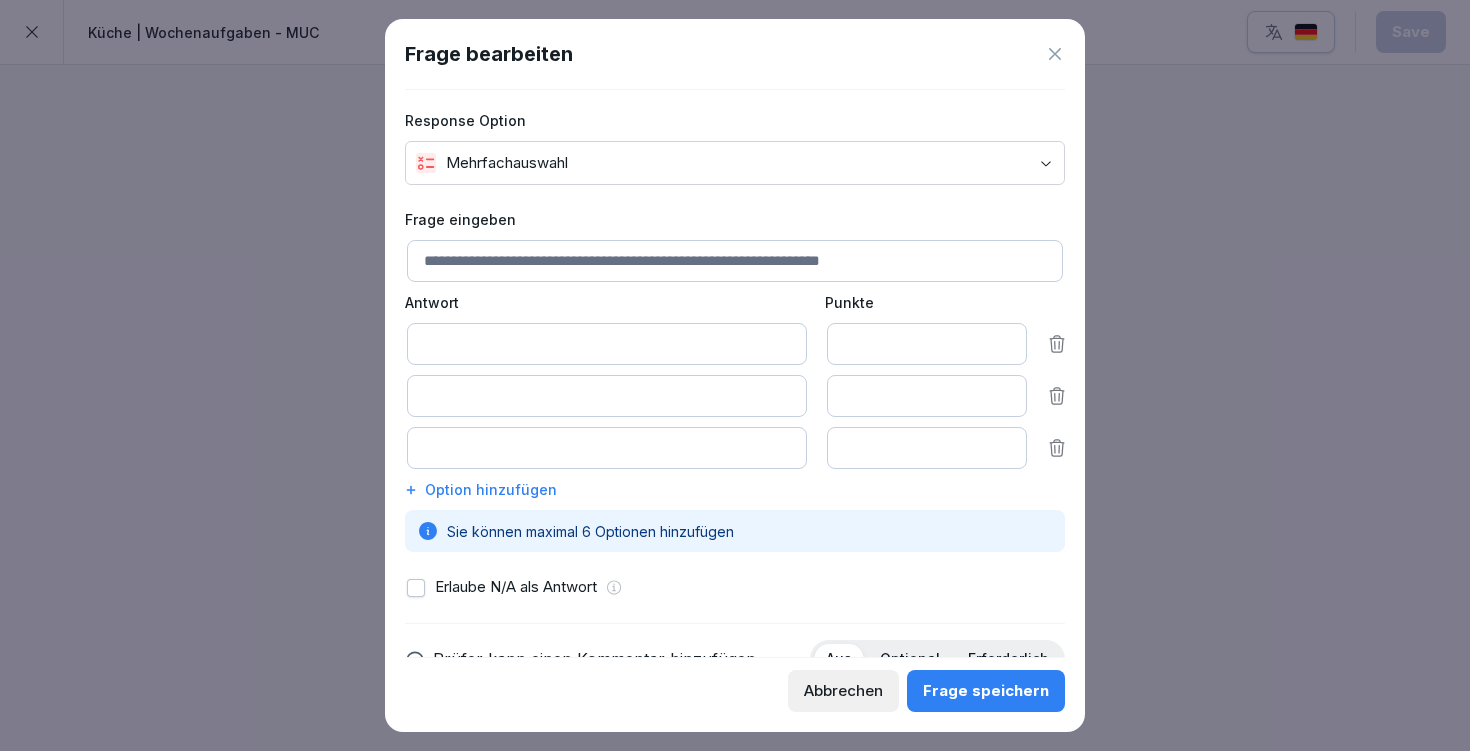 click 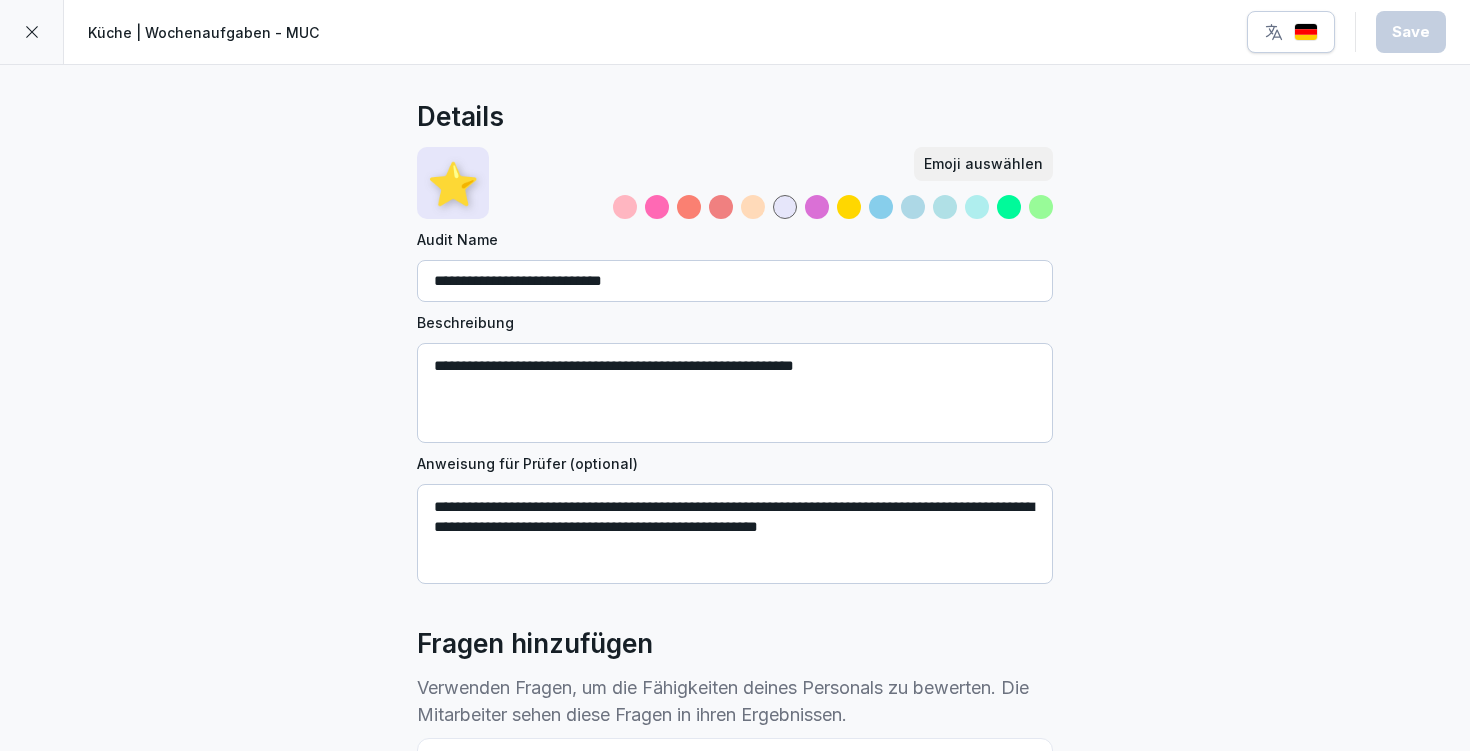 scroll, scrollTop: 0, scrollLeft: 0, axis: both 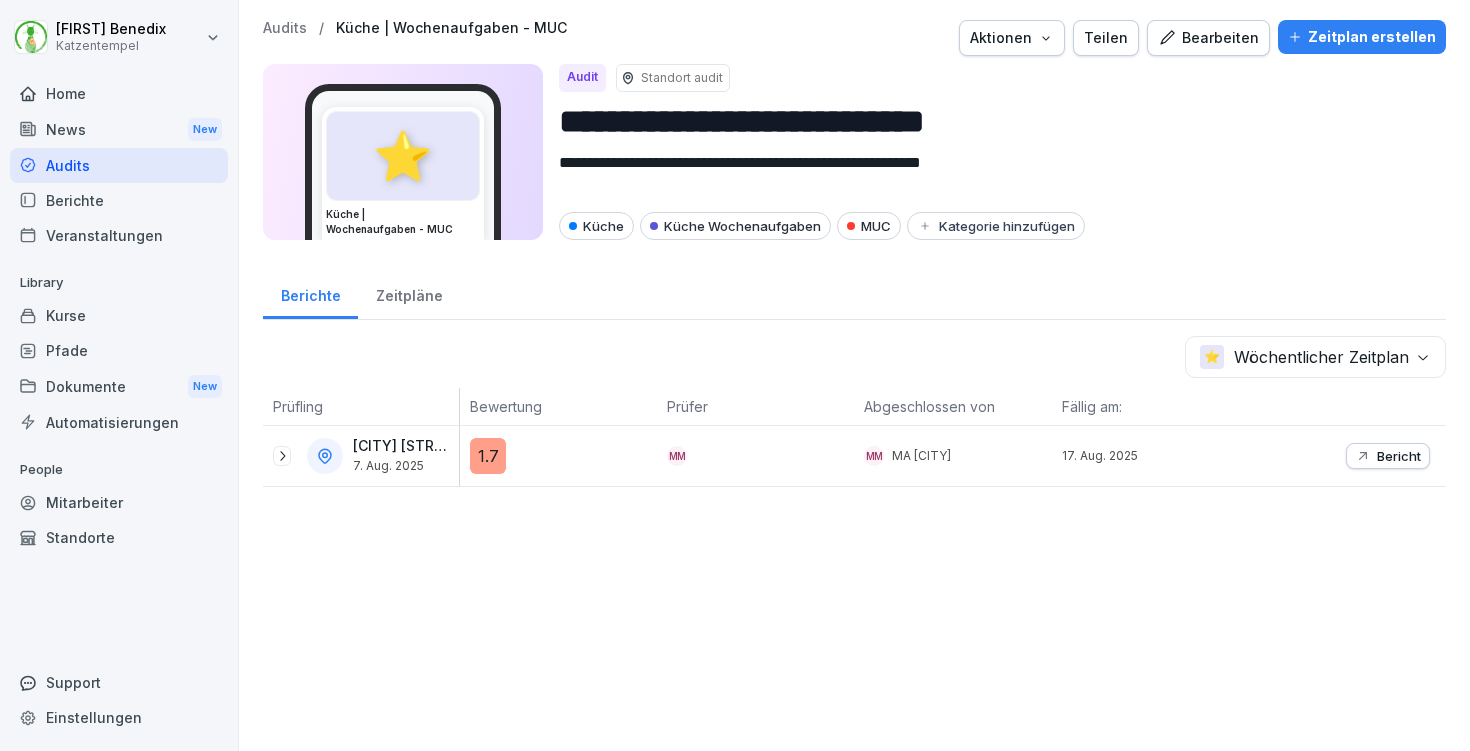 click on "MA [CITY]" at bounding box center (921, 456) 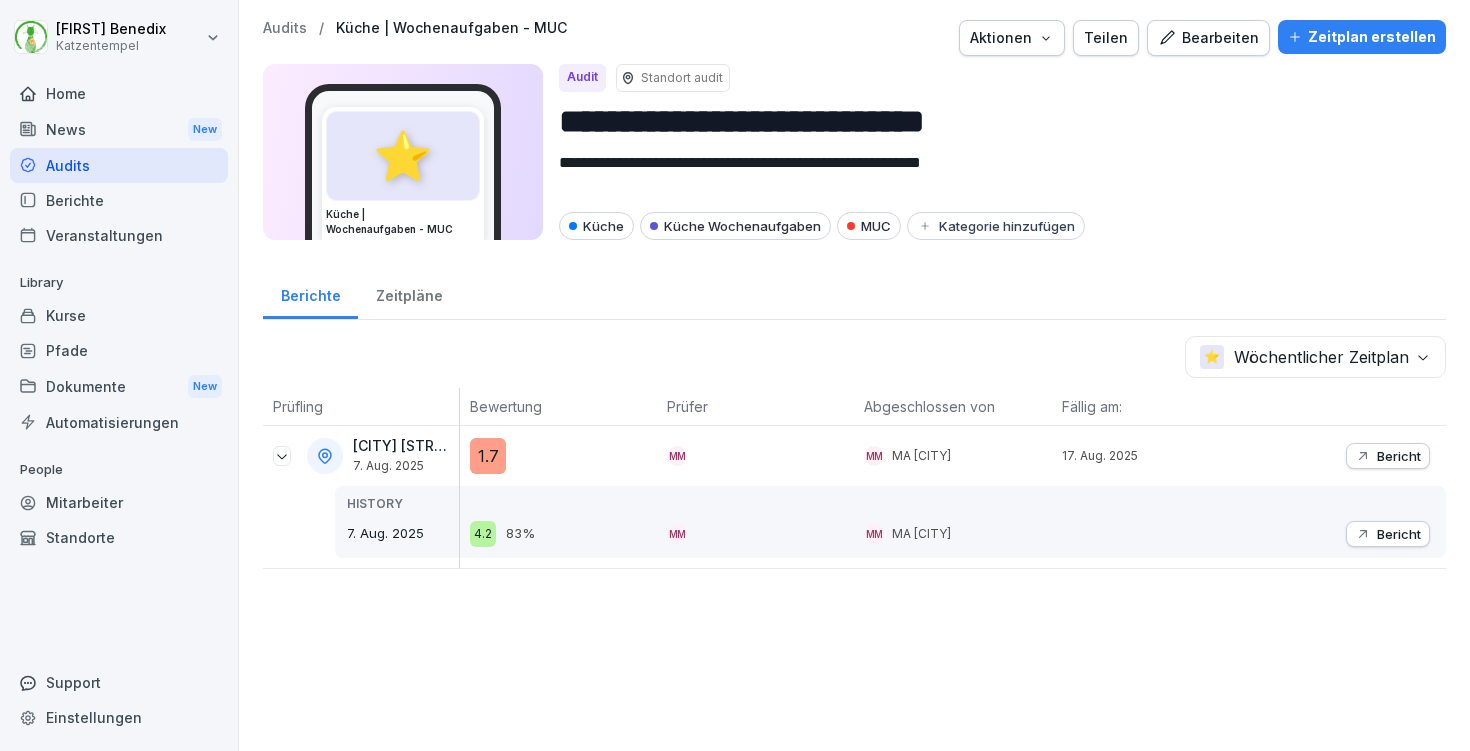click on "Standort audit" at bounding box center (682, 78) 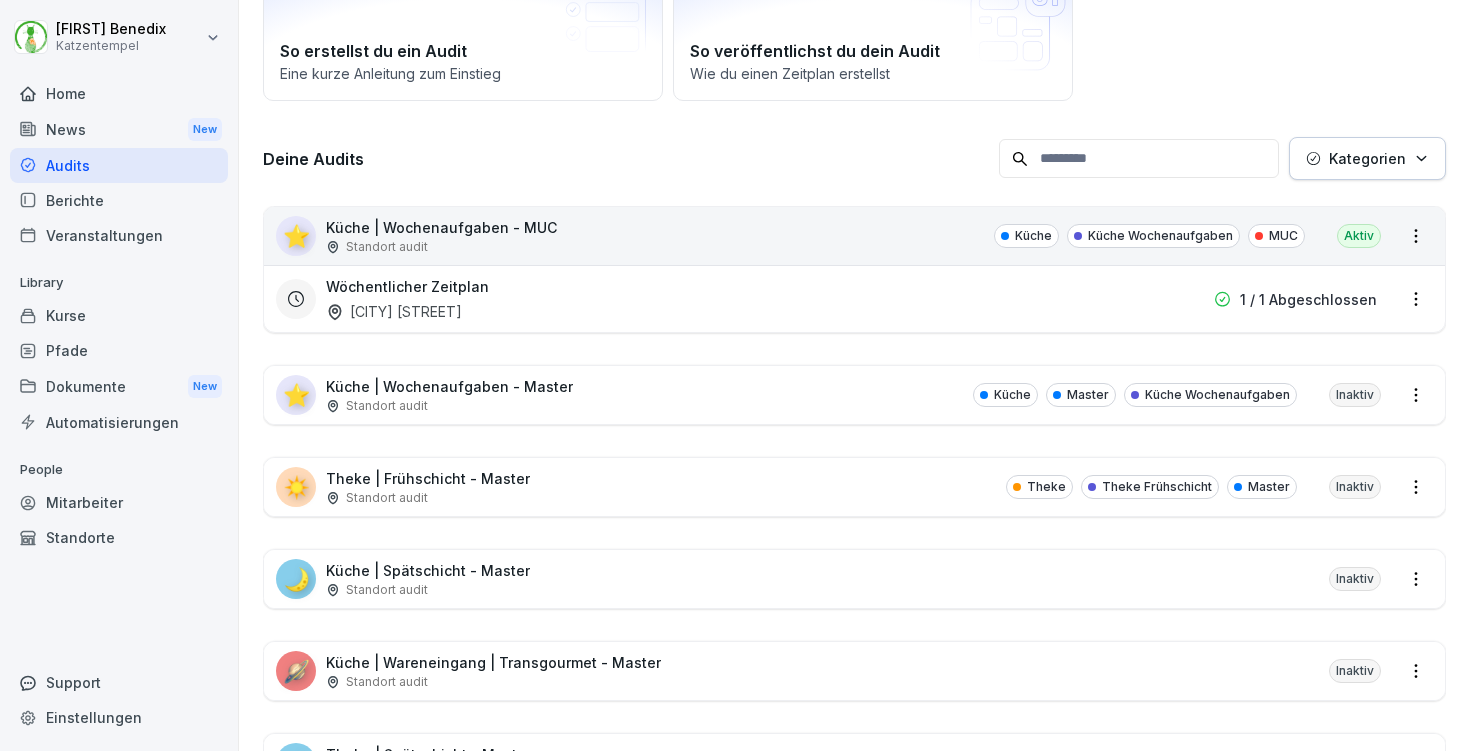 scroll, scrollTop: 176, scrollLeft: 0, axis: vertical 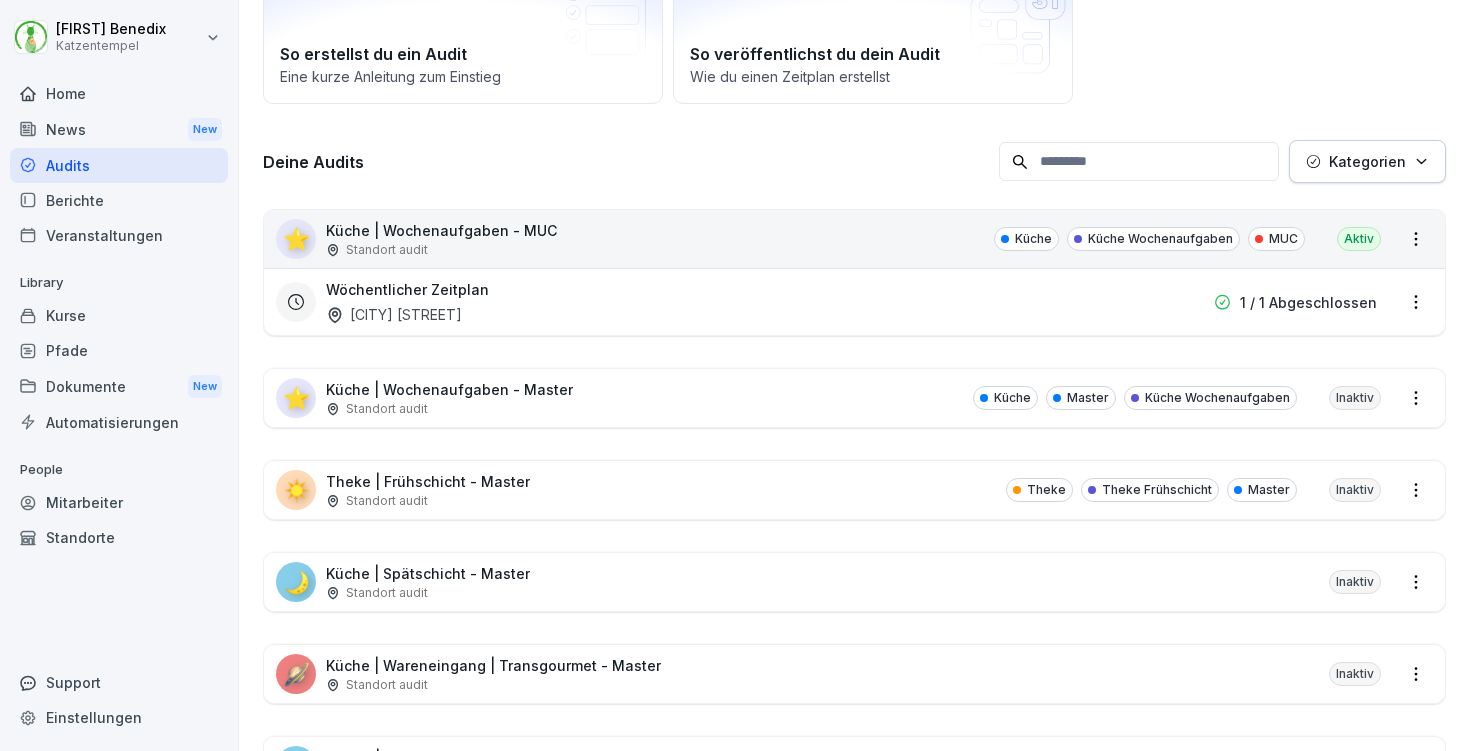 click on "Wöchentlicher Zeitplan [CITY] [STREET]" at bounding box center (726, 302) 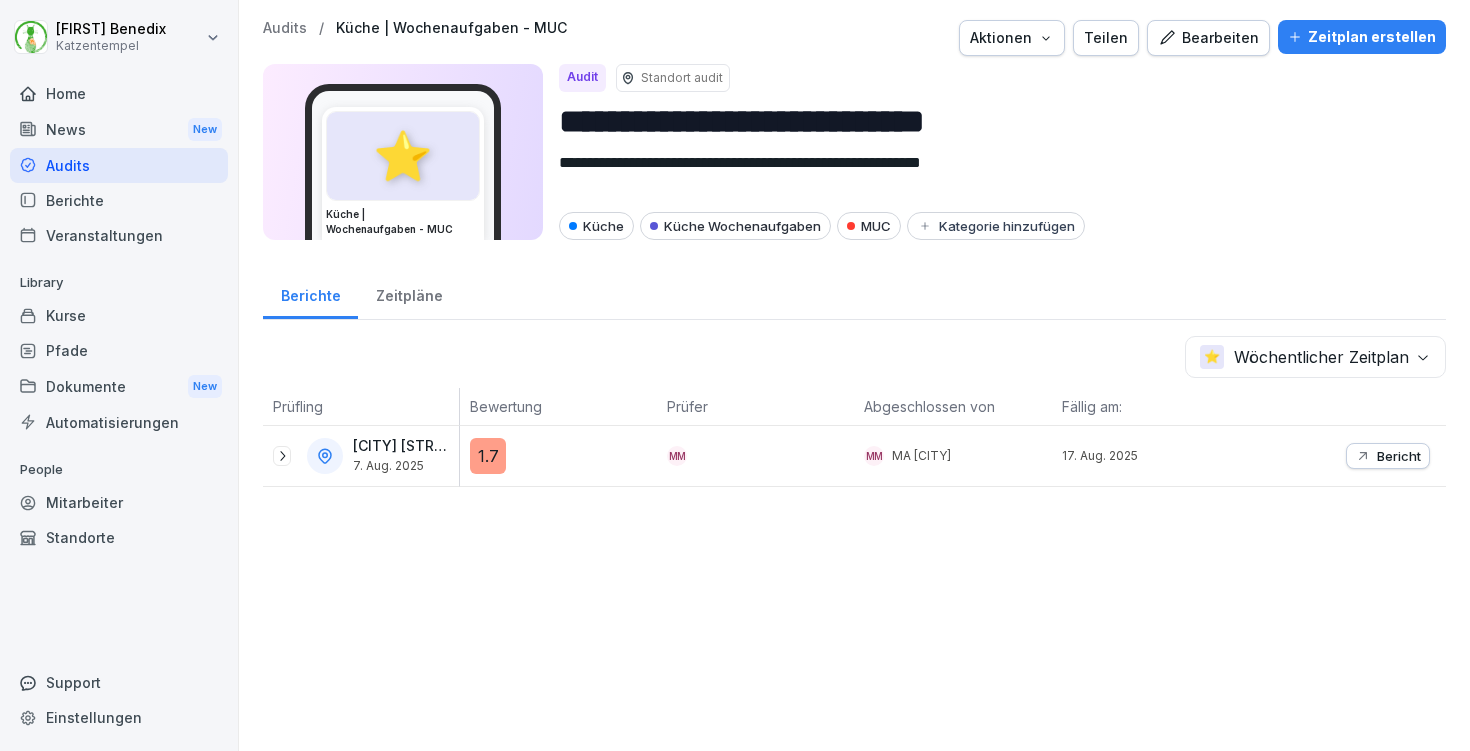 click 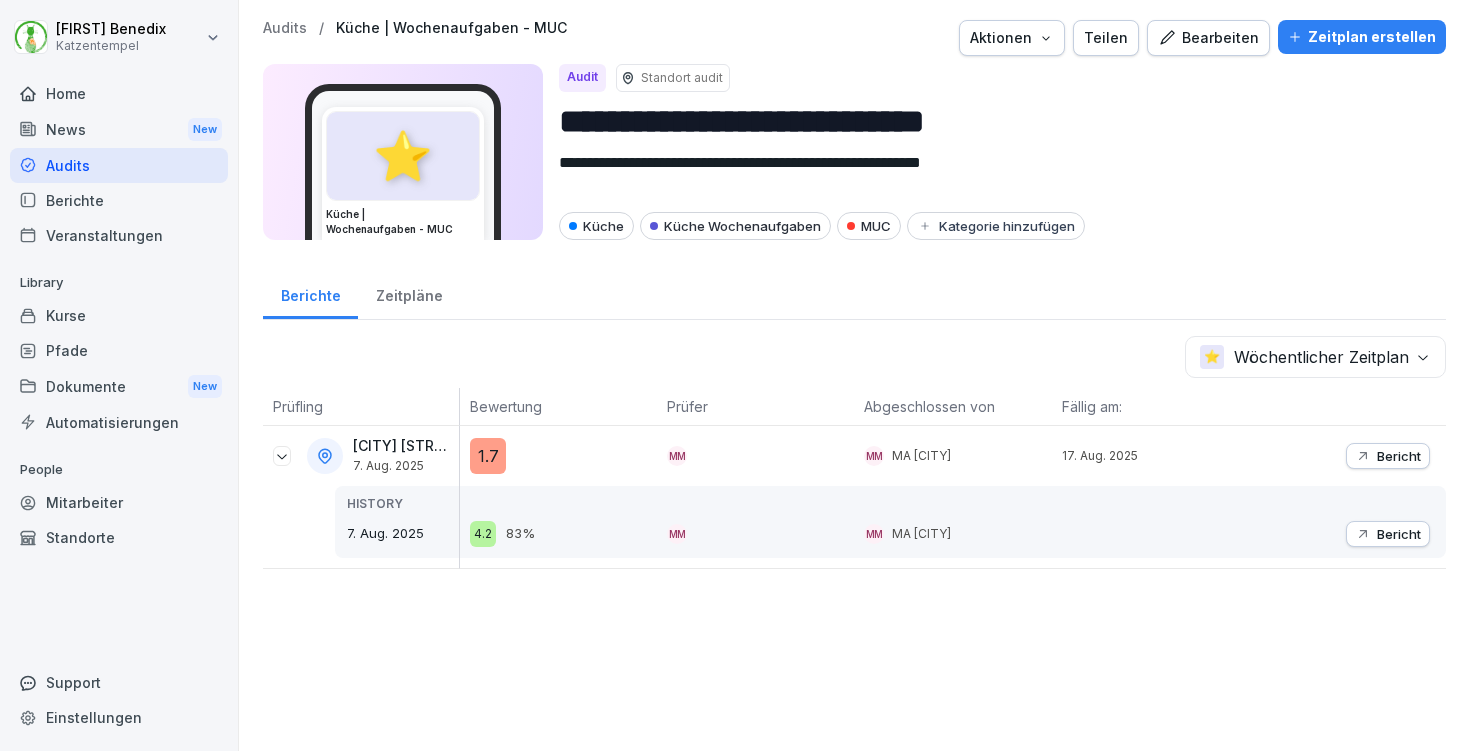 click on "Audits" at bounding box center [285, 28] 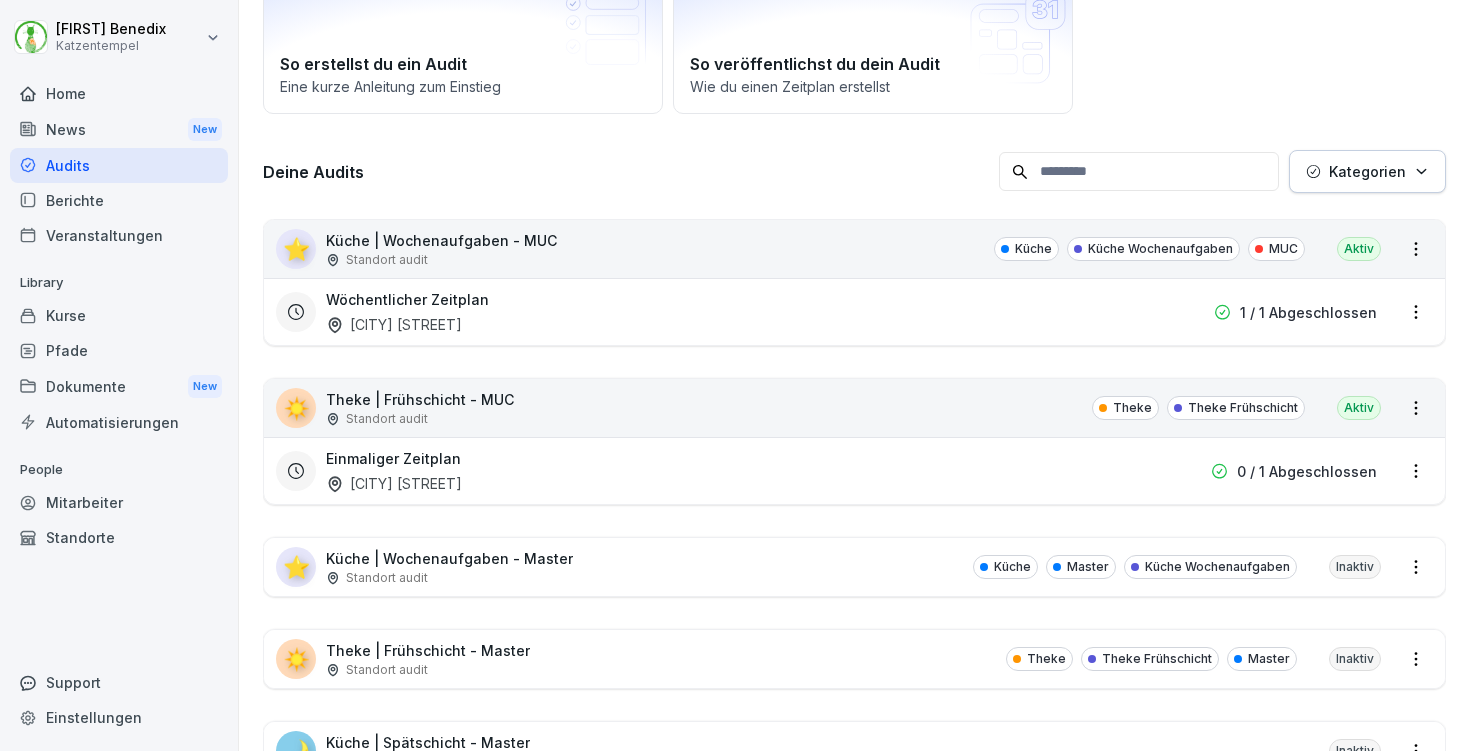 scroll, scrollTop: 214, scrollLeft: 0, axis: vertical 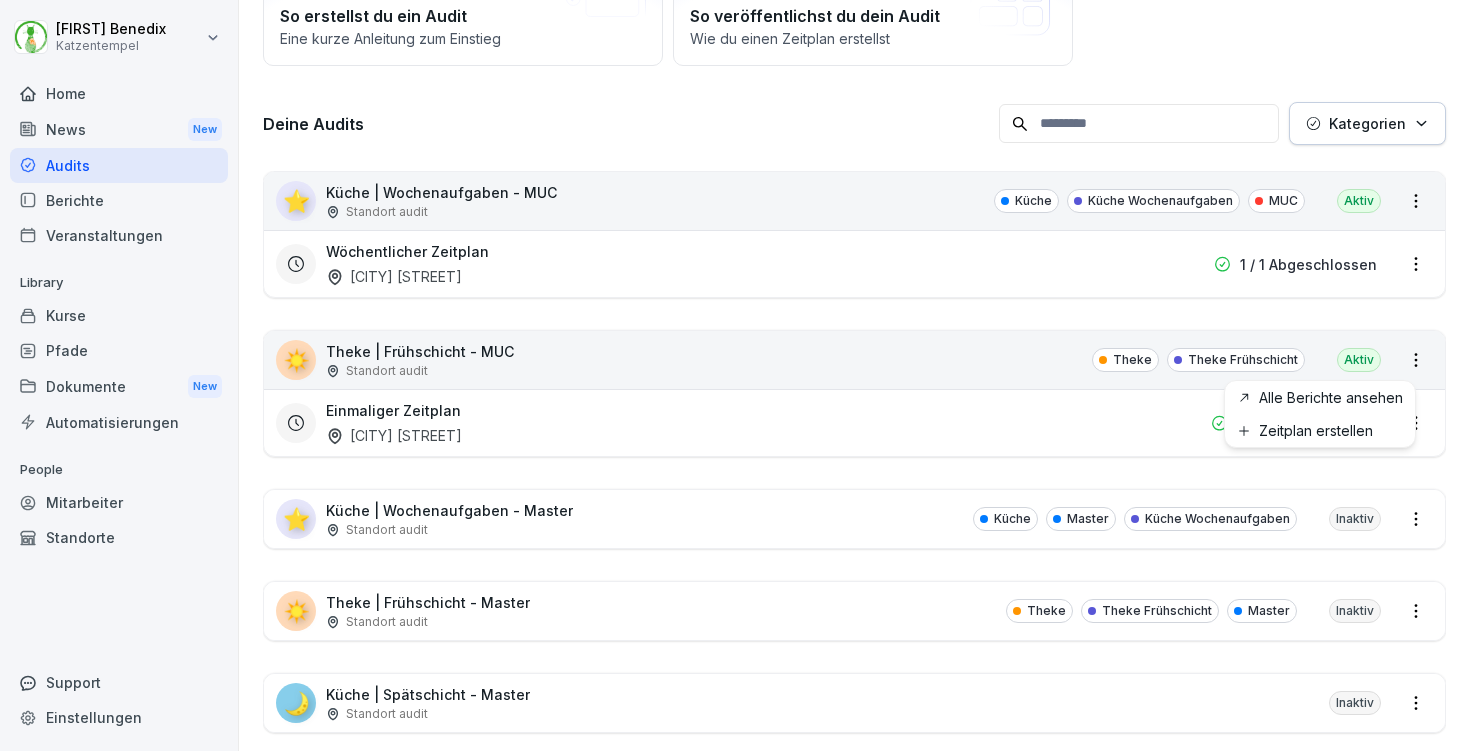 click on "[FIRST]   [LAST] Katzentempel Home News New Audits Berichte Veranstaltungen Library Kurse Pfade Dokumente New Automatisierungen People Mitarbeiter Standorte Support Einstellungen Audits Audit erstellen Audits Berichte So erstellst du ein Audit Eine kurze Anleitung zum Einstieg So veröffentlichst du dein Audit Wie du einen Zeitplan erstellst Deine Audits Kategorien ⭐ Küche | Wochenaufgaben - MUC Standort audit Küche Küche Wochenaufgaben MUC Aktiv Wöchentlicher Zeitplan [CITY] [STREET] 1 / 1 Abgeschlossen ☀️ Theke | Frühschicht - MUC Standort audit Theke Theke Frühschicht Aktiv Einmaliger Zeitplan [CITY] [STREET] 0 / 1 Abgeschlossen ⭐ Küche | Wochenaufgaben - Master Standort audit Küche Master Küche Wochenaufgaben Inaktiv ☀️ Theke | Frühschicht - Master Standort audit Theke Theke Frühschicht Master Inaktiv 🌙 Küche | Spätschicht - Master Standort audit Inaktiv 🪐 Küche | Wareneingang | Transgourmet - Master Standort audit Inaktiv 🌙 Theke | Spätschicht - Master" at bounding box center (735, 375) 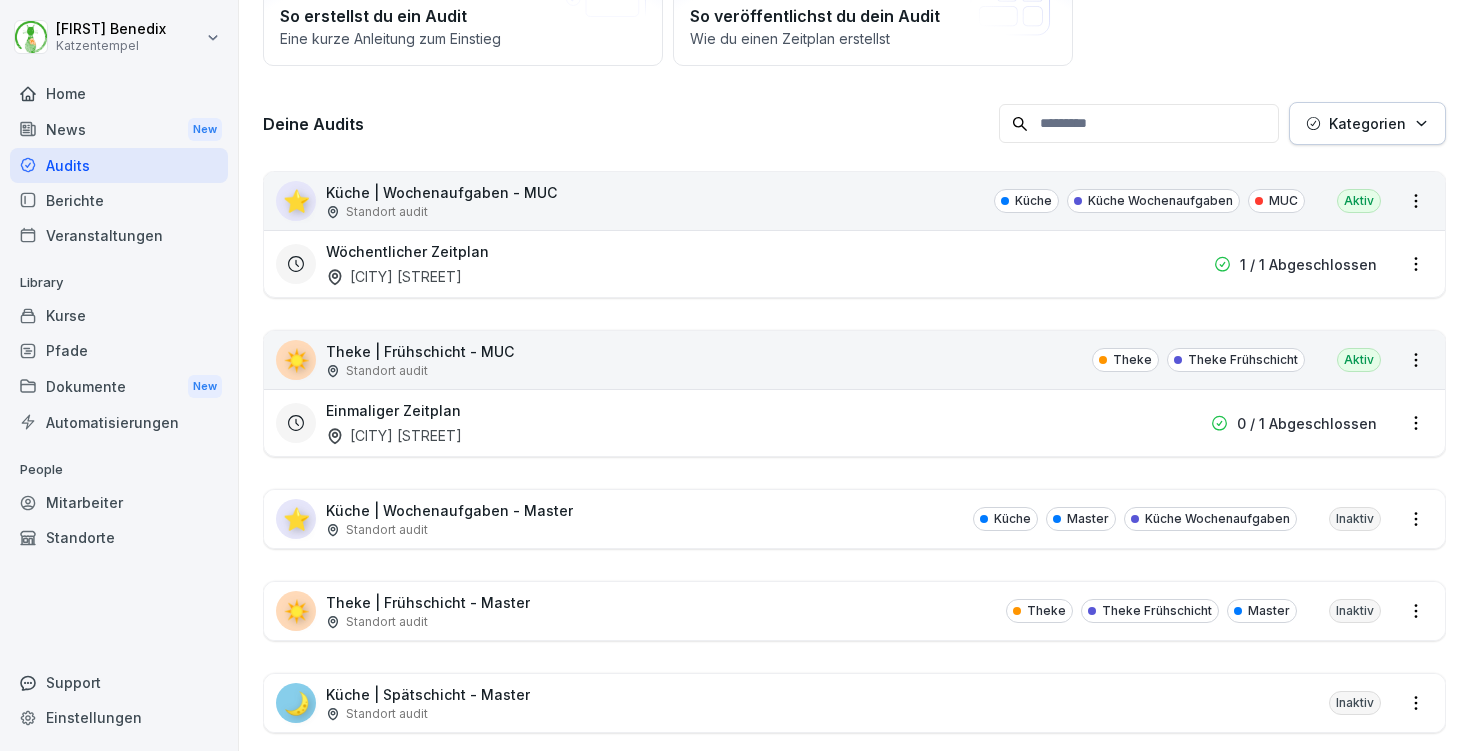 click on "[FIRST]   [LAST] Katzentempel Home News New Audits Berichte Veranstaltungen Library Kurse Pfade Dokumente New Automatisierungen People Mitarbeiter Standorte Support Einstellungen Audits Audit erstellen Audits Berichte So erstellst du ein Audit Eine kurze Anleitung zum Einstieg So veröffentlichst du dein Audit Wie du einen Zeitplan erstellst Deine Audits Kategorien ⭐ Küche | Wochenaufgaben - MUC Standort audit Küche Küche Wochenaufgaben MUC Aktiv Wöchentlicher Zeitplan [CITY] [STREET] 1 / 1 Abgeschlossen ☀️ Theke | Frühschicht - MUC Standort audit Theke Theke Frühschicht Aktiv Einmaliger Zeitplan [CITY] [STREET] 0 / 1 Abgeschlossen ⭐ Küche | Wochenaufgaben - Master Standort audit Küche Master Küche Wochenaufgaben Inaktiv ☀️ Theke | Frühschicht - Master Standort audit Theke Theke Frühschicht Master Inaktiv 🌙 Küche | Spätschicht - Master Standort audit Inaktiv 🪐 Küche | Wareneingang | Transgourmet - Master Standort audit Inaktiv 🌙 Theke | Spätschicht - Master" at bounding box center (735, 375) 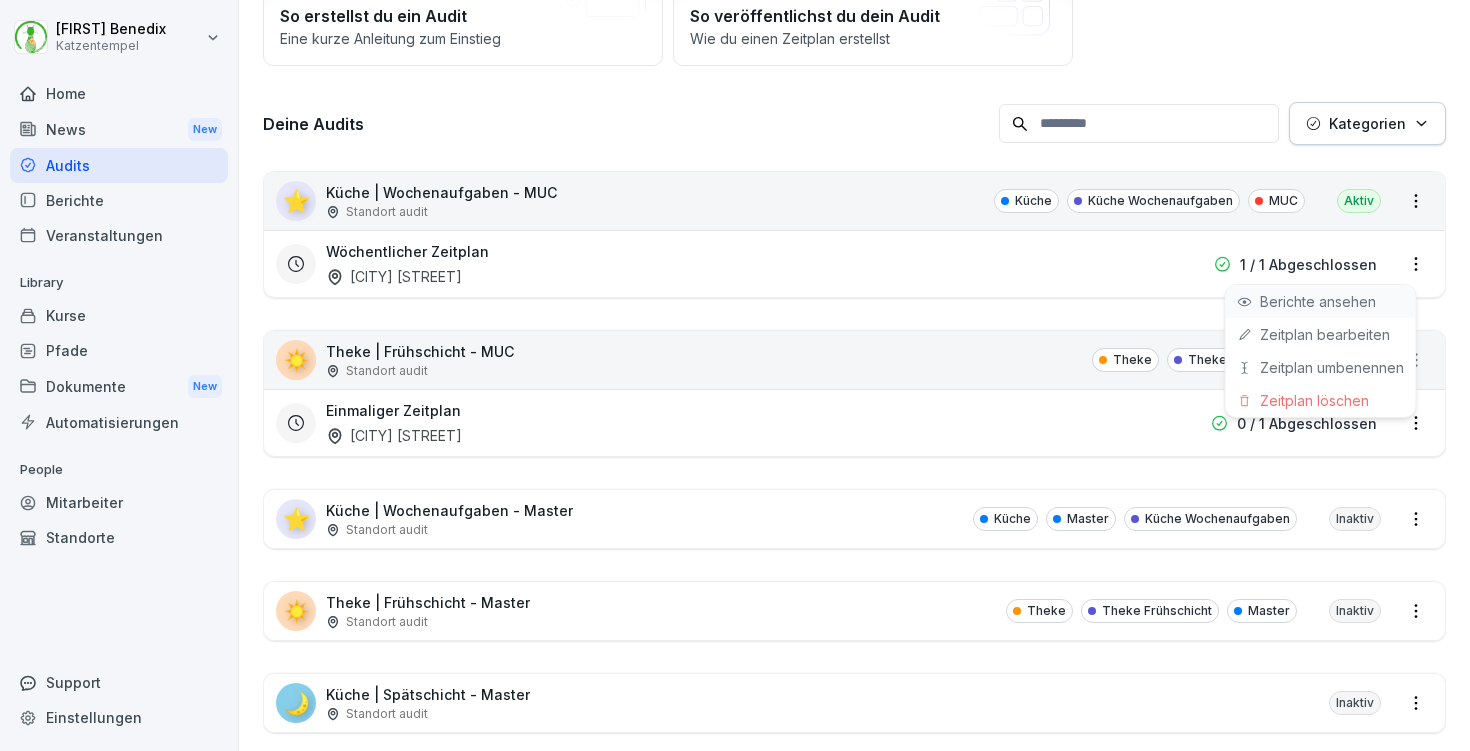 click on "Berichte ansehen" at bounding box center [1321, 301] 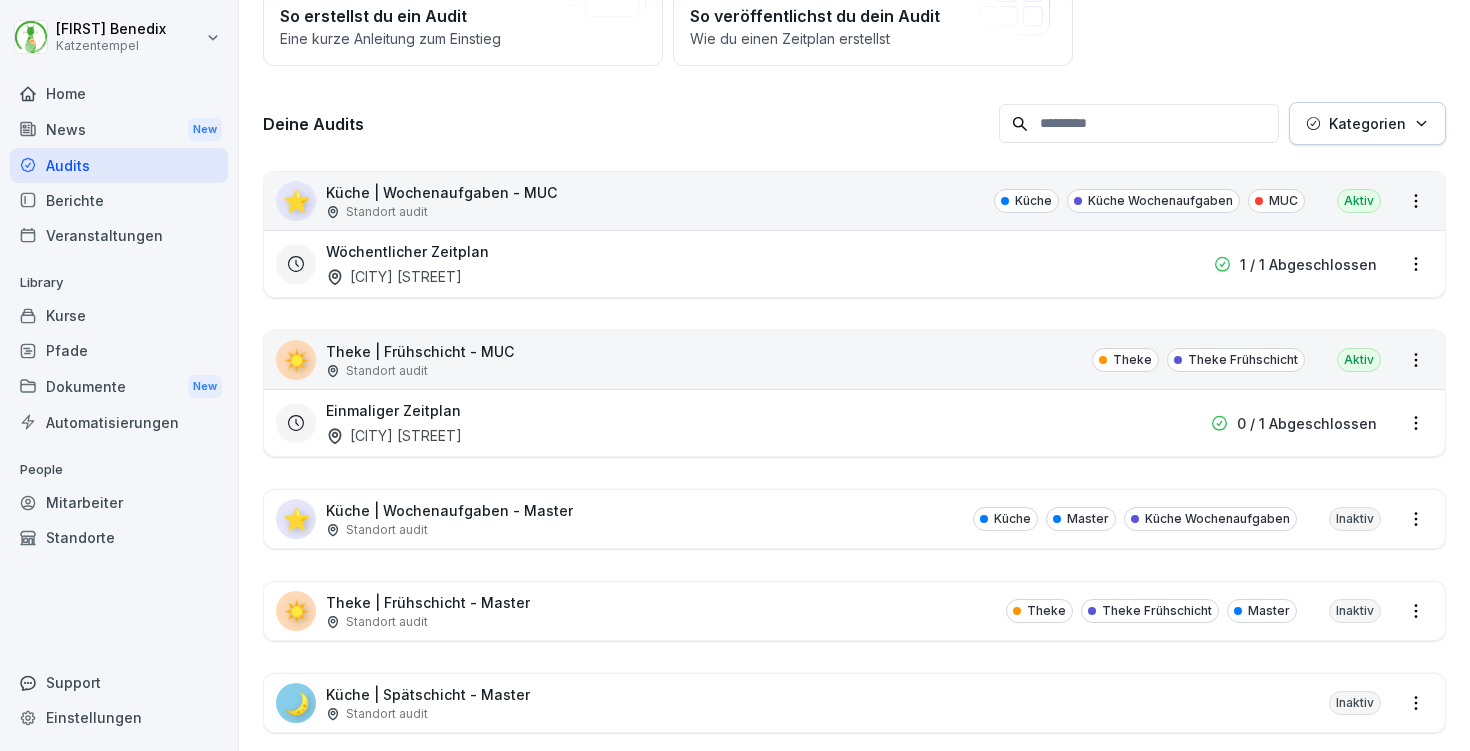 click on "[FIRST]   [LAST] Katzentempel Home News New Audits Berichte Veranstaltungen Library Kurse Pfade Dokumente New Automatisierungen People Mitarbeiter Standorte Support Einstellungen Audits Audit erstellen Audits Berichte So erstellst du ein Audit Eine kurze Anleitung zum Einstieg So veröffentlichst du dein Audit Wie du einen Zeitplan erstellst Deine Audits Kategorien ⭐ Küche | Wochenaufgaben - MUC Standort audit Küche Küche Wochenaufgaben MUC Aktiv Wöchentlicher Zeitplan [CITY] [STREET] 1 / 1 Abgeschlossen ☀️ Theke | Frühschicht - MUC Standort audit Theke Theke Frühschicht Aktiv Einmaliger Zeitplan [CITY] [STREET] 0 / 1 Abgeschlossen ⭐ Küche | Wochenaufgaben - Master Standort audit Küche Master Küche Wochenaufgaben Inaktiv ☀️ Theke | Frühschicht - Master Standort audit Theke Theke Frühschicht Master Inaktiv 🌙 Küche | Spätschicht - Master Standort audit Inaktiv 🪐 Küche | Wareneingang | Transgourmet - Master Standort audit Inaktiv 🌙 Theke | Spätschicht - Master" at bounding box center (735, 375) 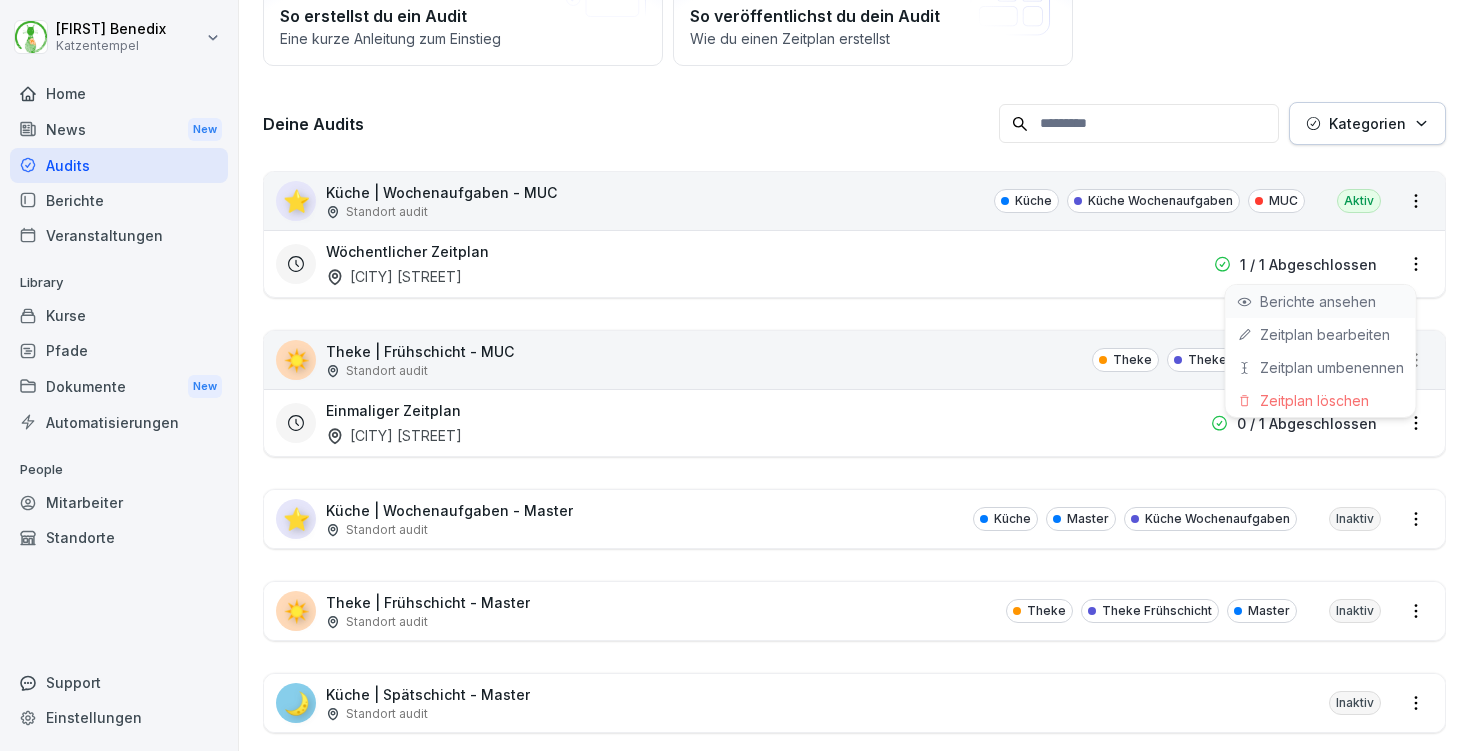 click on "Berichte ansehen" at bounding box center (0, 0) 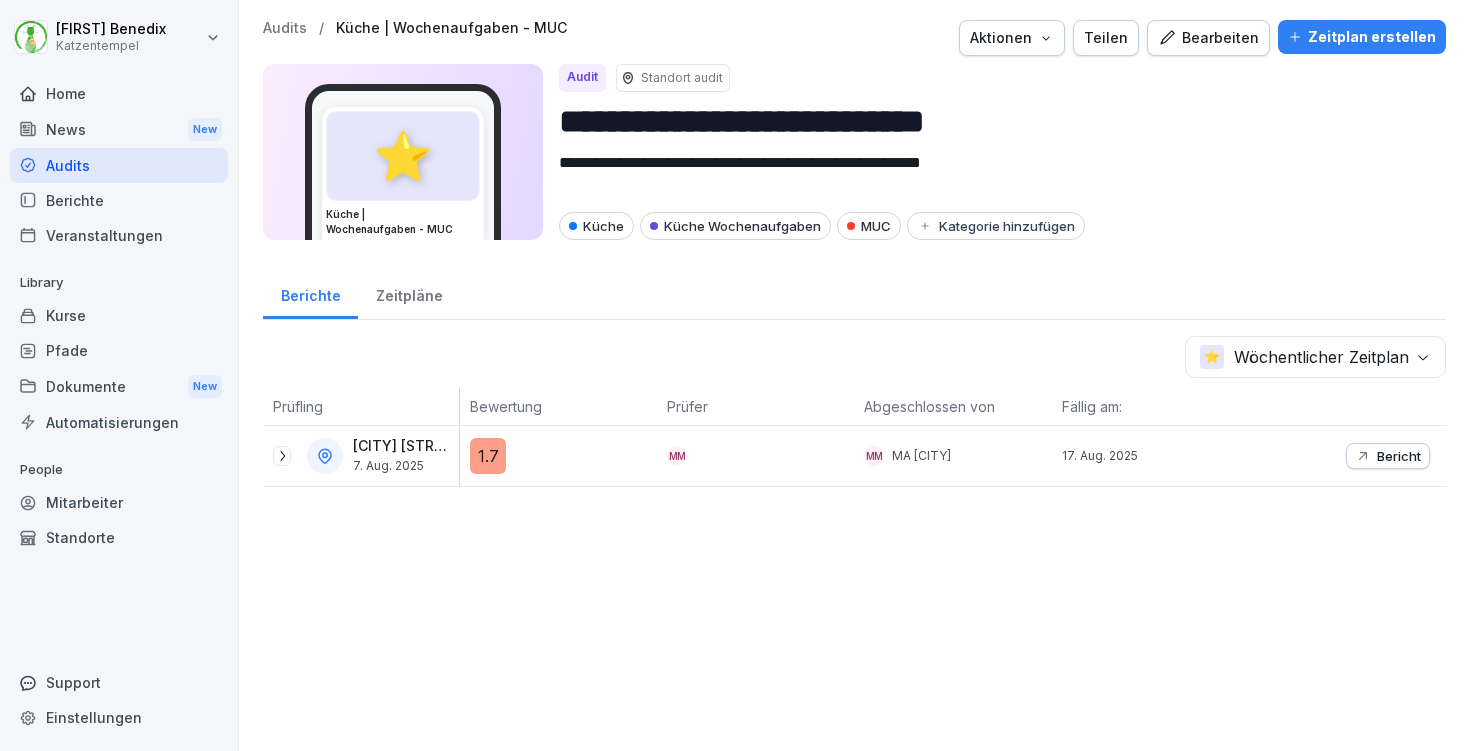 scroll, scrollTop: 0, scrollLeft: 0, axis: both 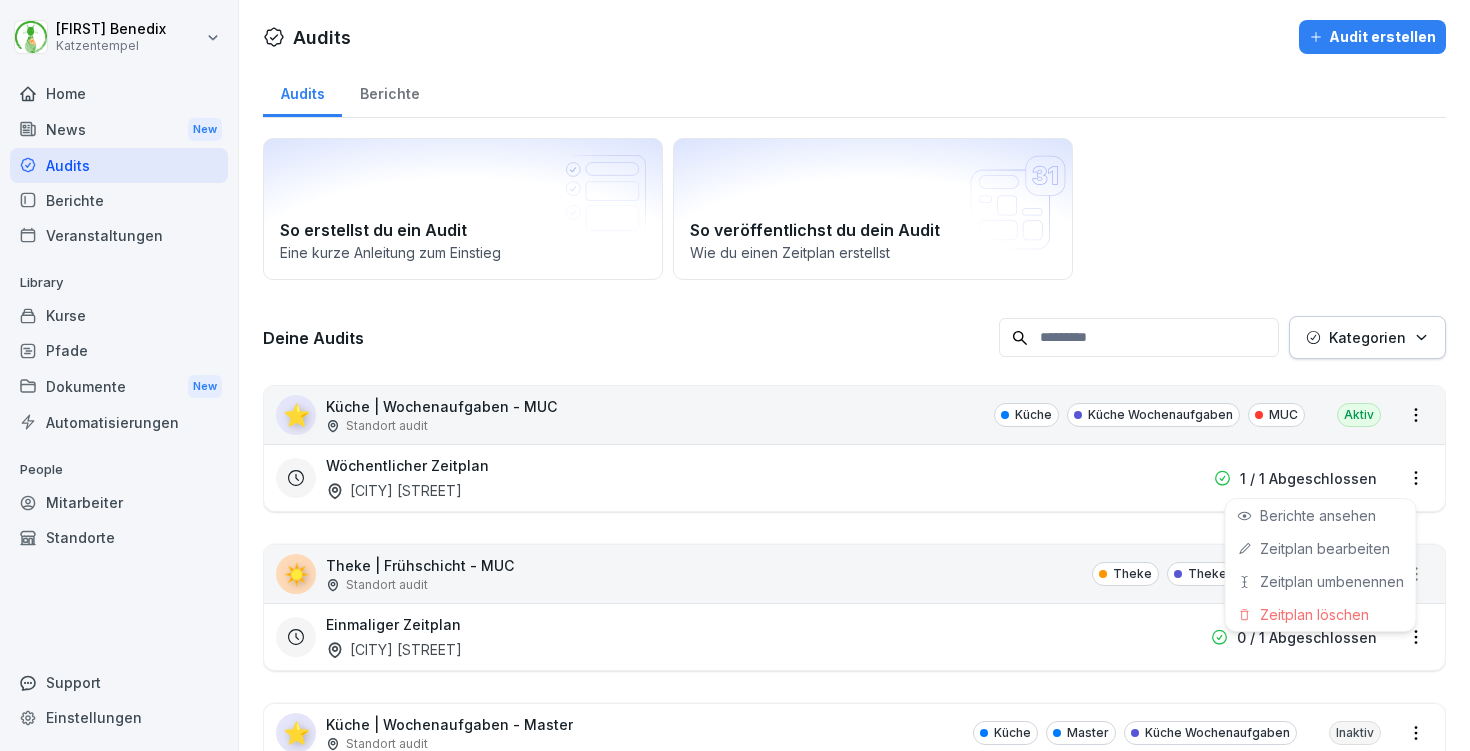 click on "[FIRST]   [LAST] Katzentempel Home News New Audits Berichte Veranstaltungen Library Kurse Pfade Dokumente New Automatisierungen People Mitarbeiter Standorte Support Einstellungen Audits Audit erstellen Audits Berichte So erstellst du ein Audit Eine kurze Anleitung zum Einstieg So veröffentlichst du dein Audit Wie du einen Zeitplan erstellst Deine Audits Kategorien ⭐ Küche | Wochenaufgaben - MUC Standort audit Küche Küche Wochenaufgaben MUC Aktiv Wöchentlicher Zeitplan [CITY] [STREET] 1 / 1 Abgeschlossen ☀️ Theke | Frühschicht - MUC Standort audit Theke Theke Frühschicht Aktiv Einmaliger Zeitplan [CITY] [STREET] 0 / 1 Abgeschlossen ⭐ Küche | Wochenaufgaben - Master Standort audit Küche Master Küche Wochenaufgaben Inaktiv ☀️ Theke | Frühschicht - Master Standort audit Theke Theke Frühschicht Master Inaktiv 🌙 Küche | Spätschicht - Master Standort audit Inaktiv 🪐 Küche | Wareneingang | Transgourmet - Master Standort audit Inaktiv 🌙 Theke | Spätschicht - Master" at bounding box center (735, 375) 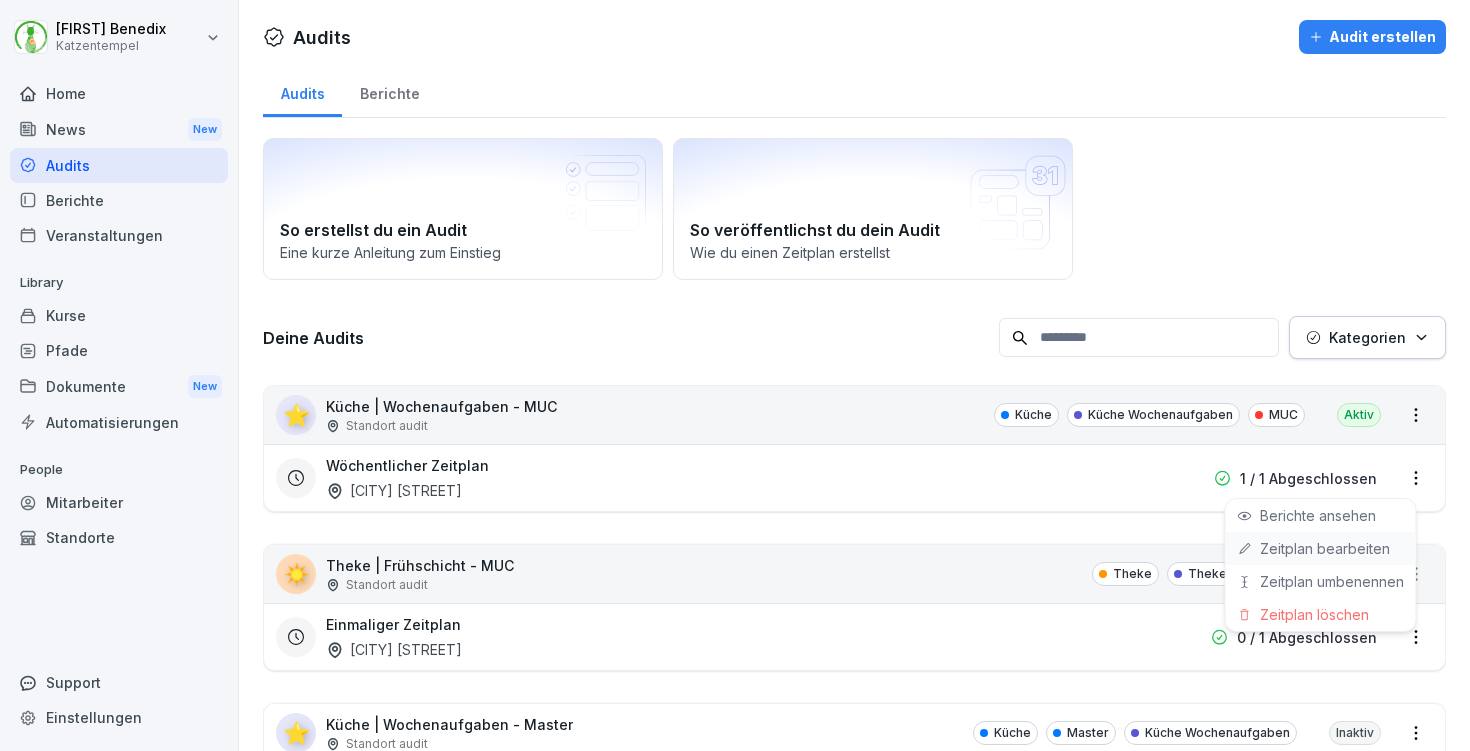 click on "Zeitplan bearbeiten" at bounding box center [0, 0] 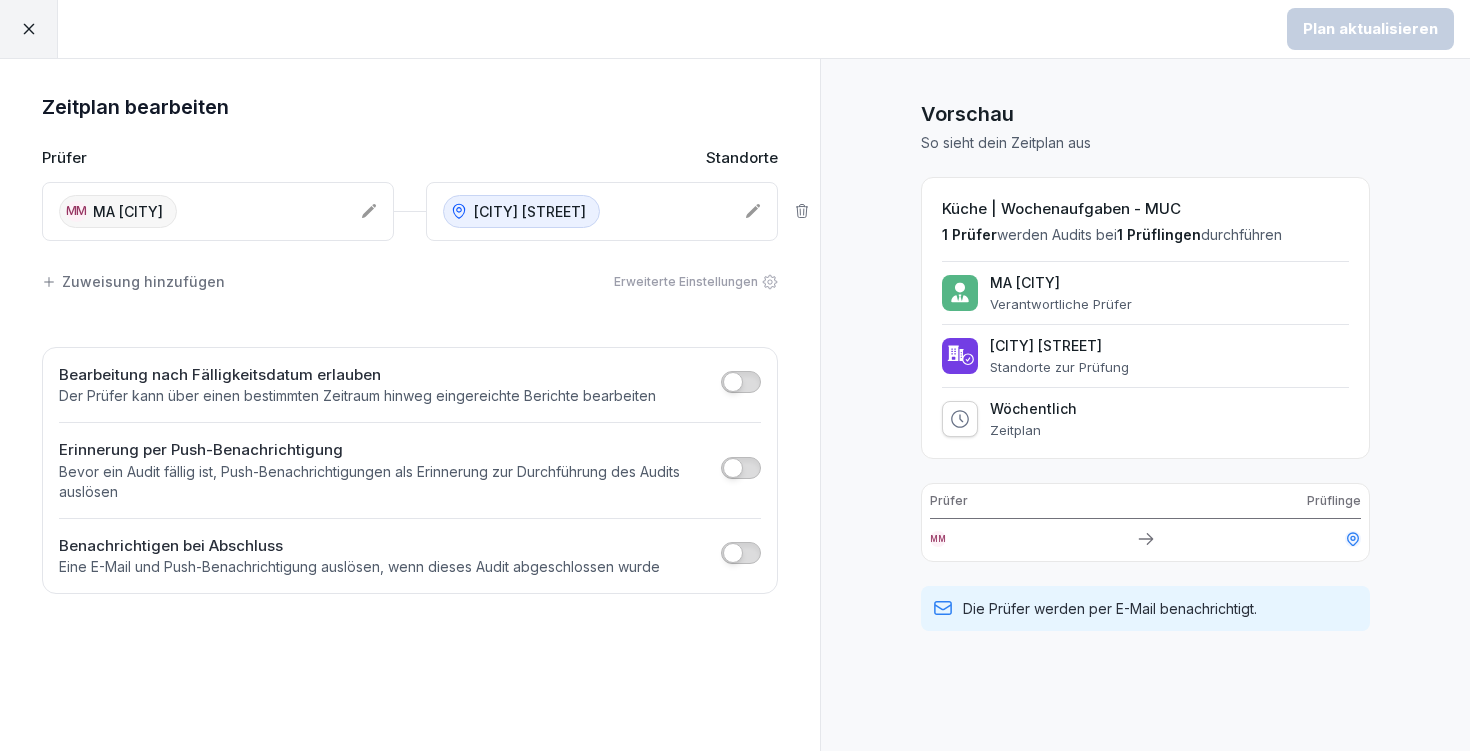 click 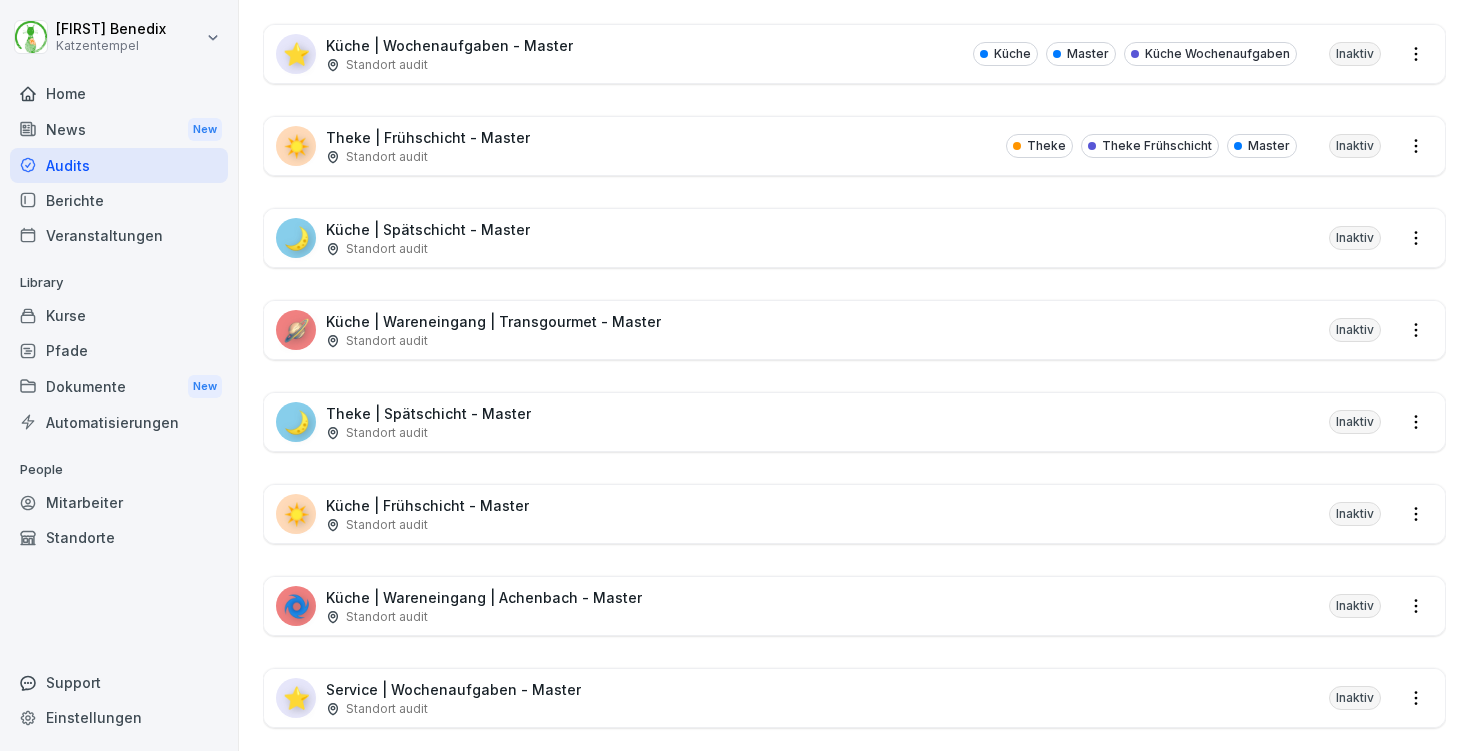 scroll, scrollTop: 678, scrollLeft: 0, axis: vertical 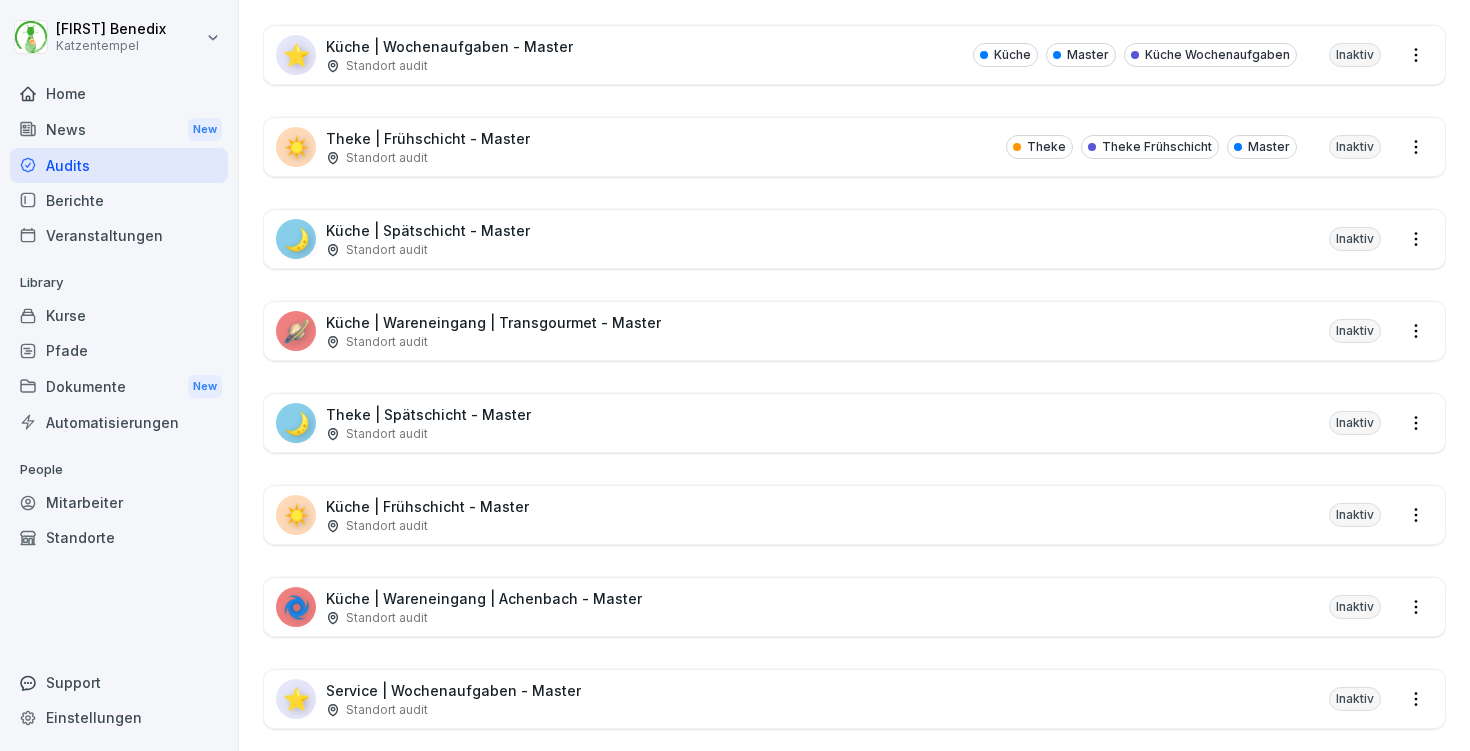 click on "🪐 Küche | Wareneingang | Transgourmet - Master Standort audit Inaktiv" at bounding box center [854, 331] 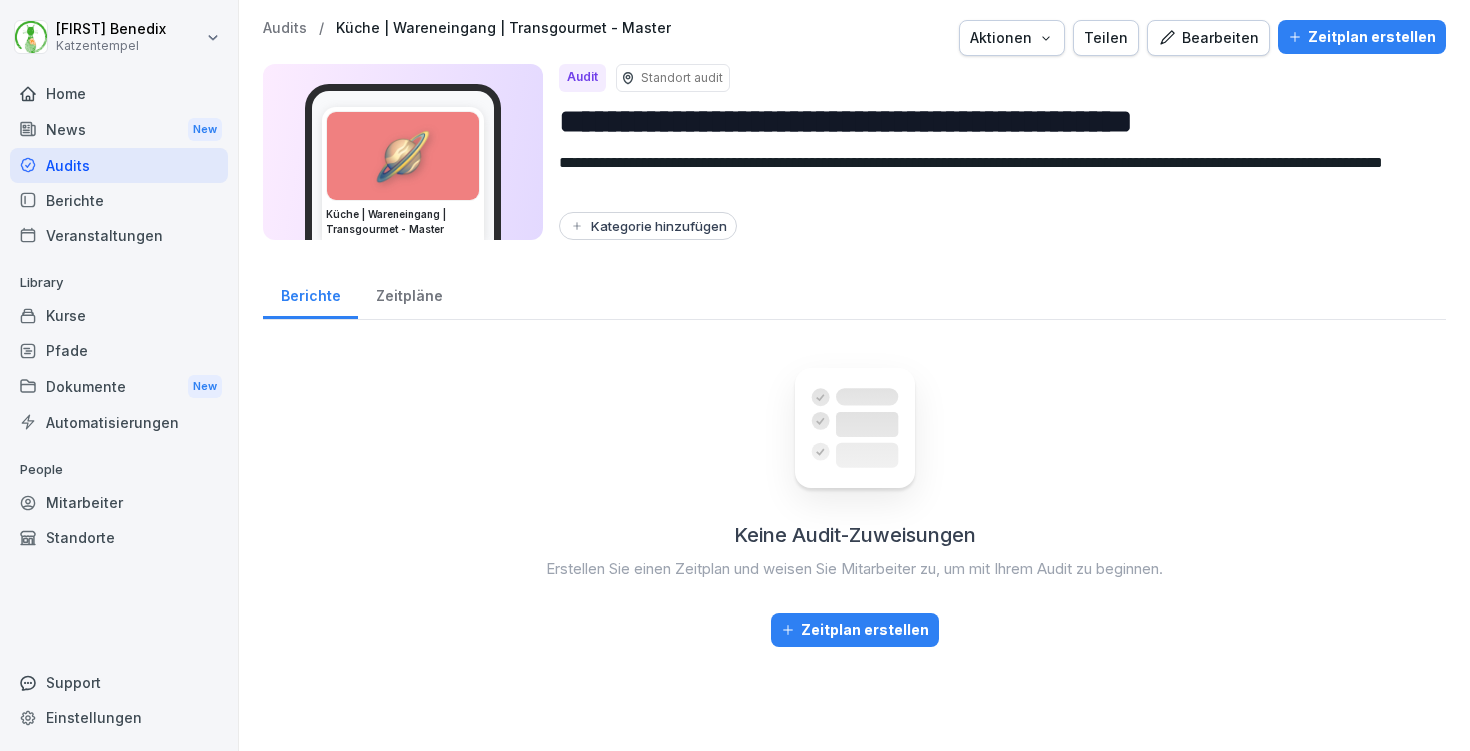 click on "Zeitpläne" at bounding box center [409, 293] 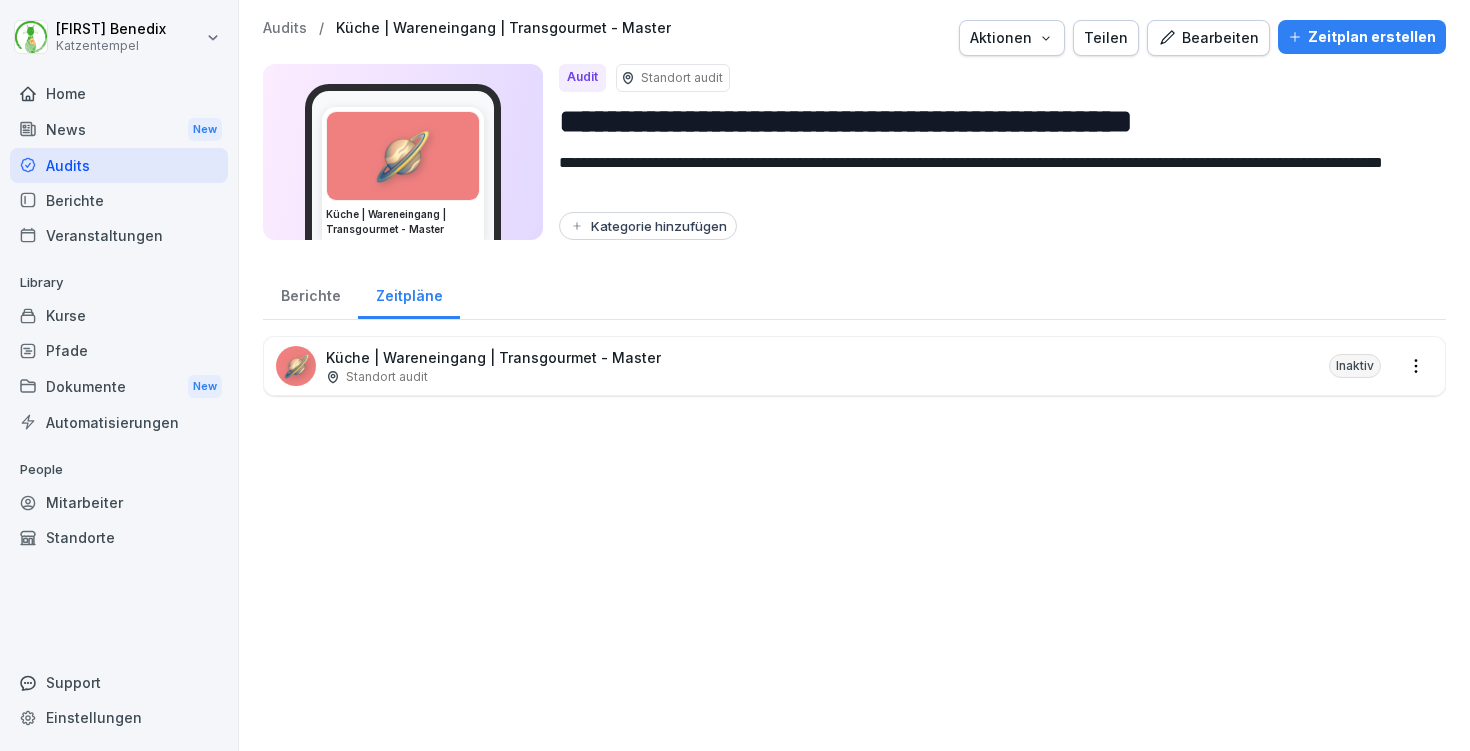 click on "Kategorie hinzufügen" at bounding box center [648, 226] 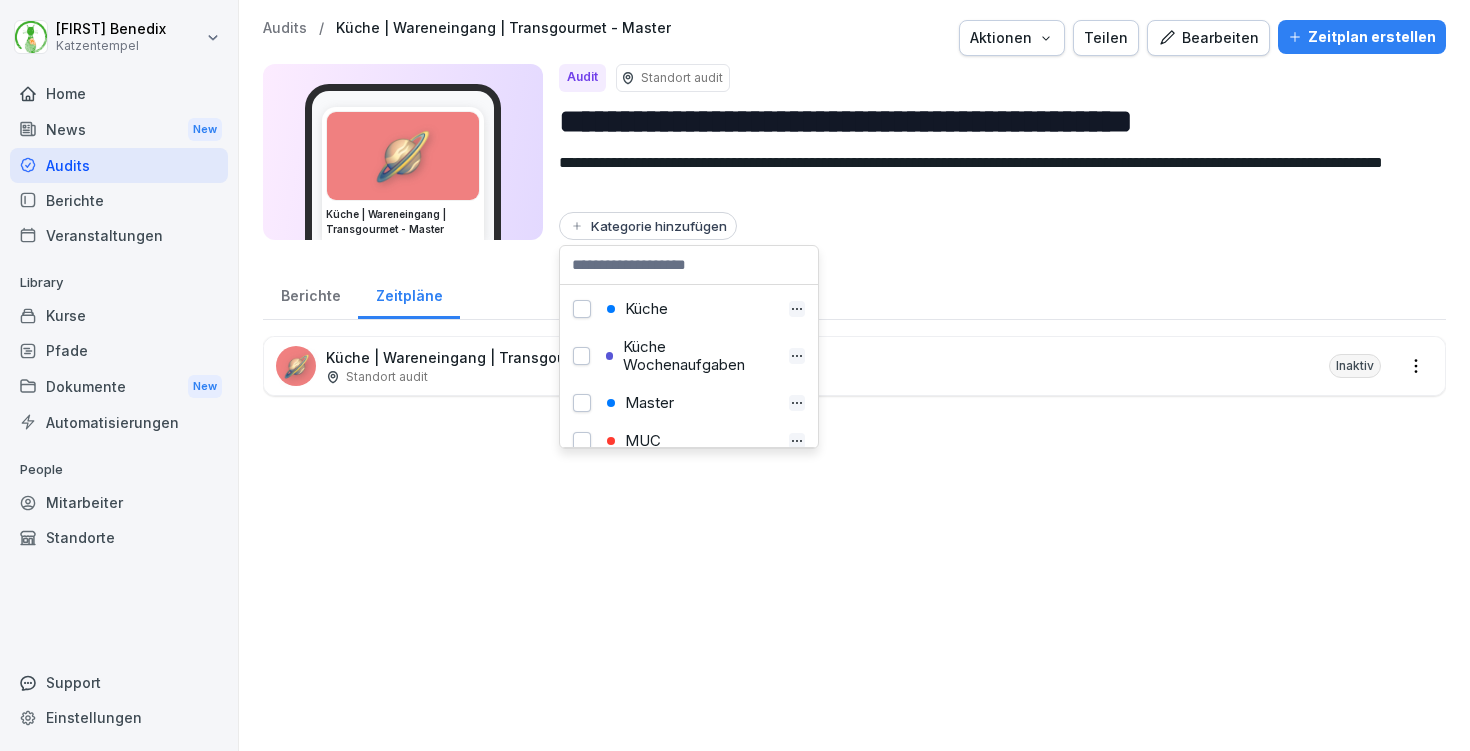 click on "Berichte Zeitpläne" at bounding box center (854, 294) 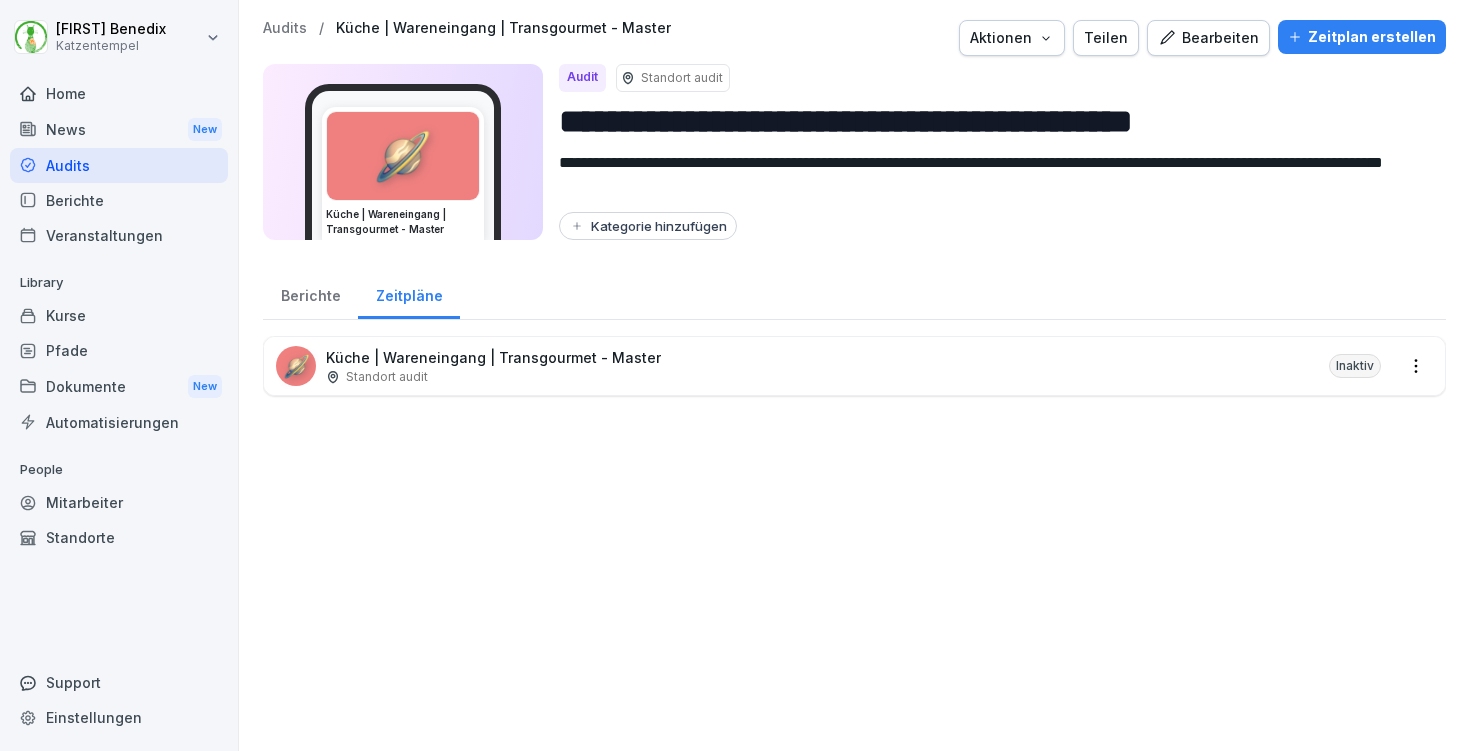 click 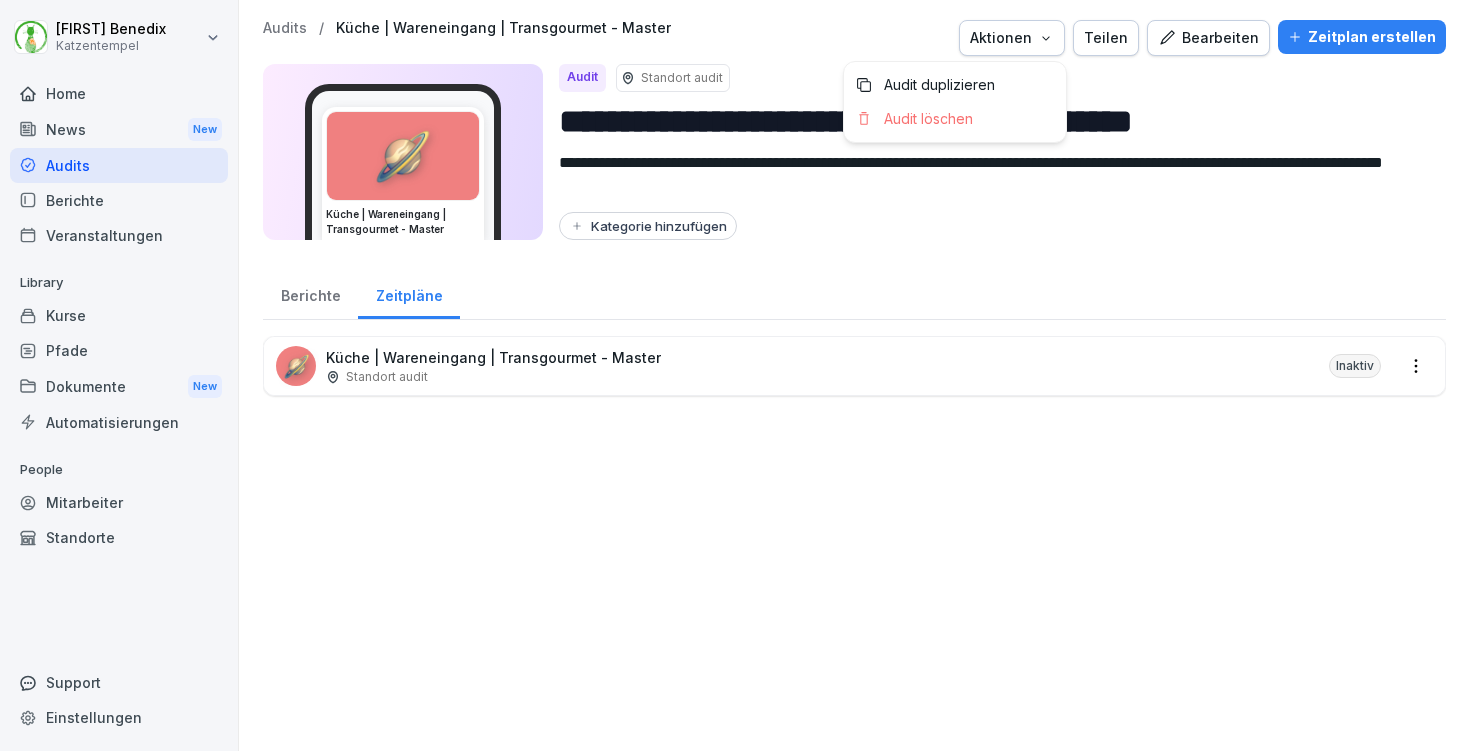 click 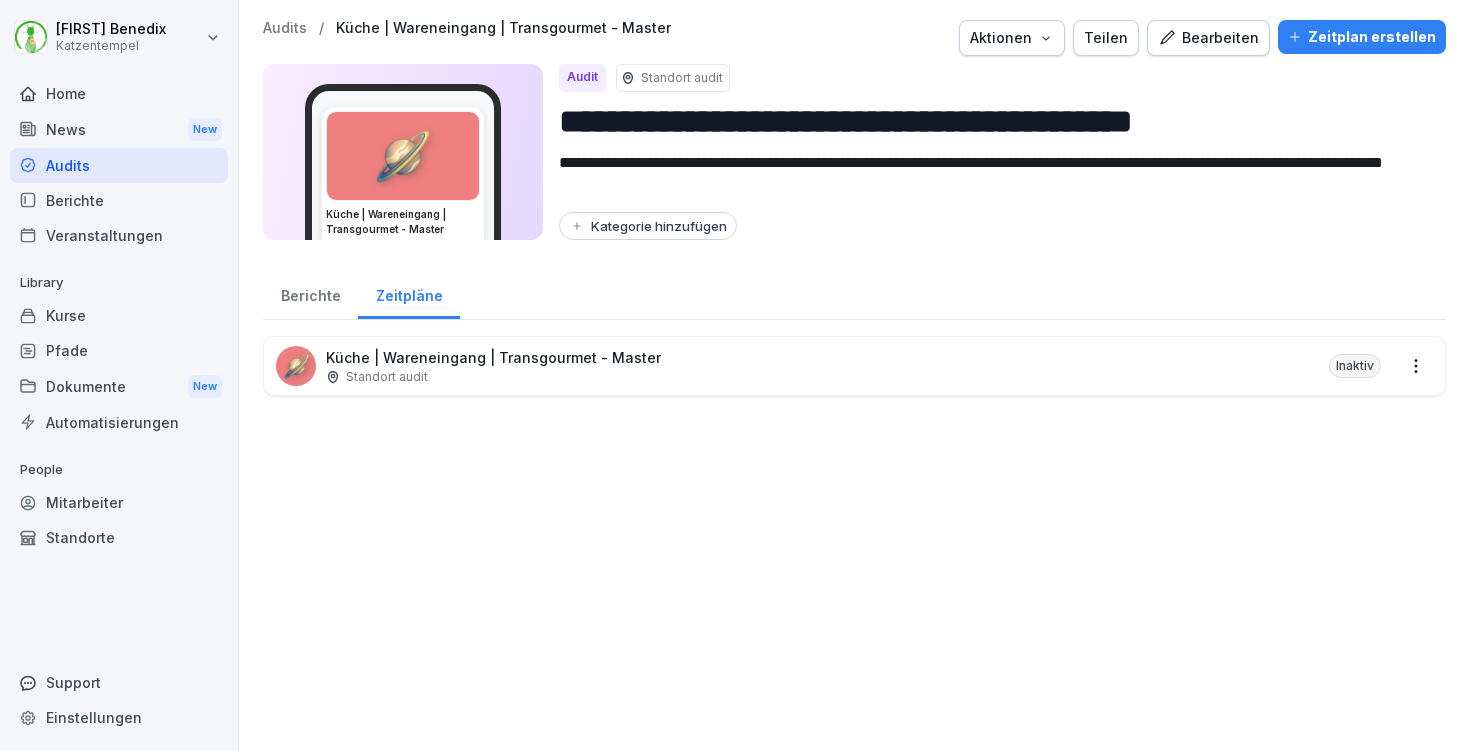 click on "Teilen" at bounding box center (1106, 38) 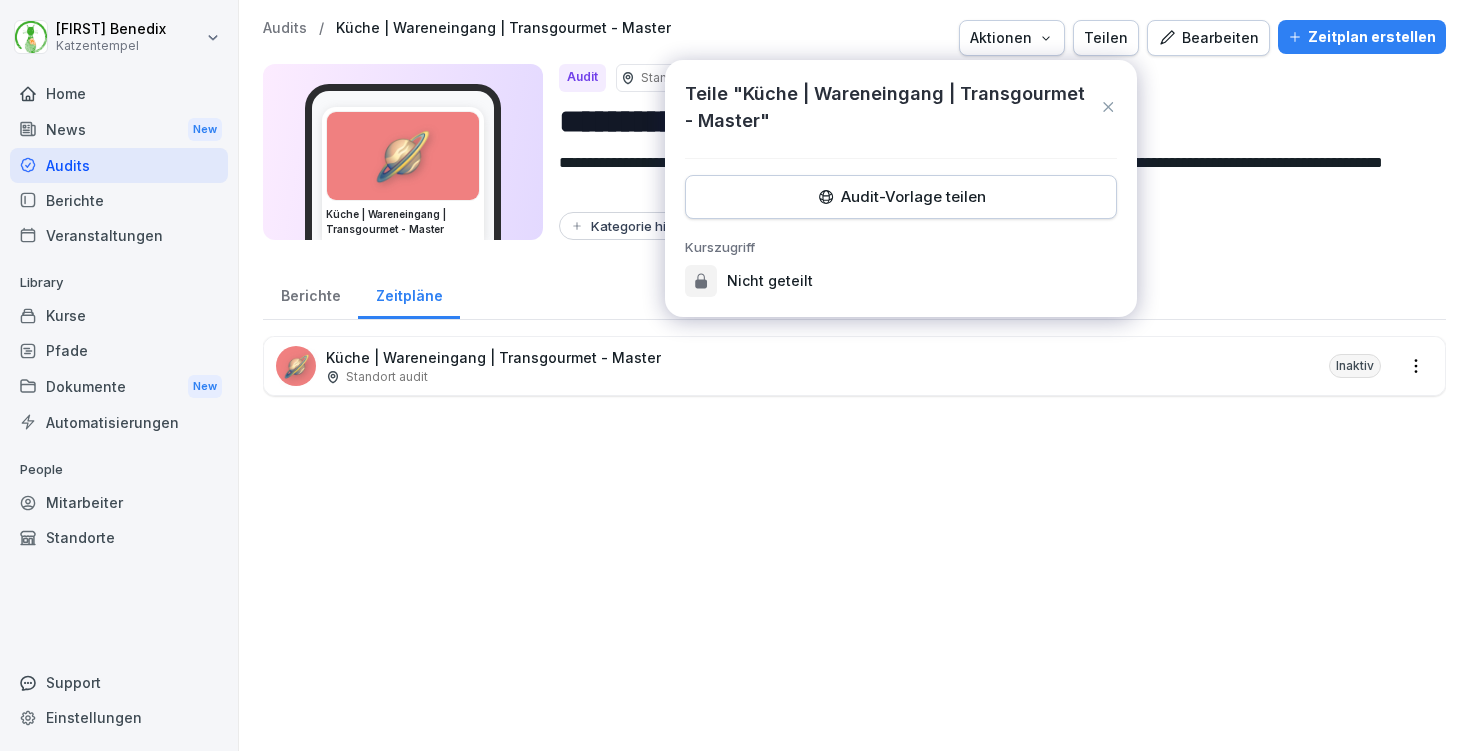 click 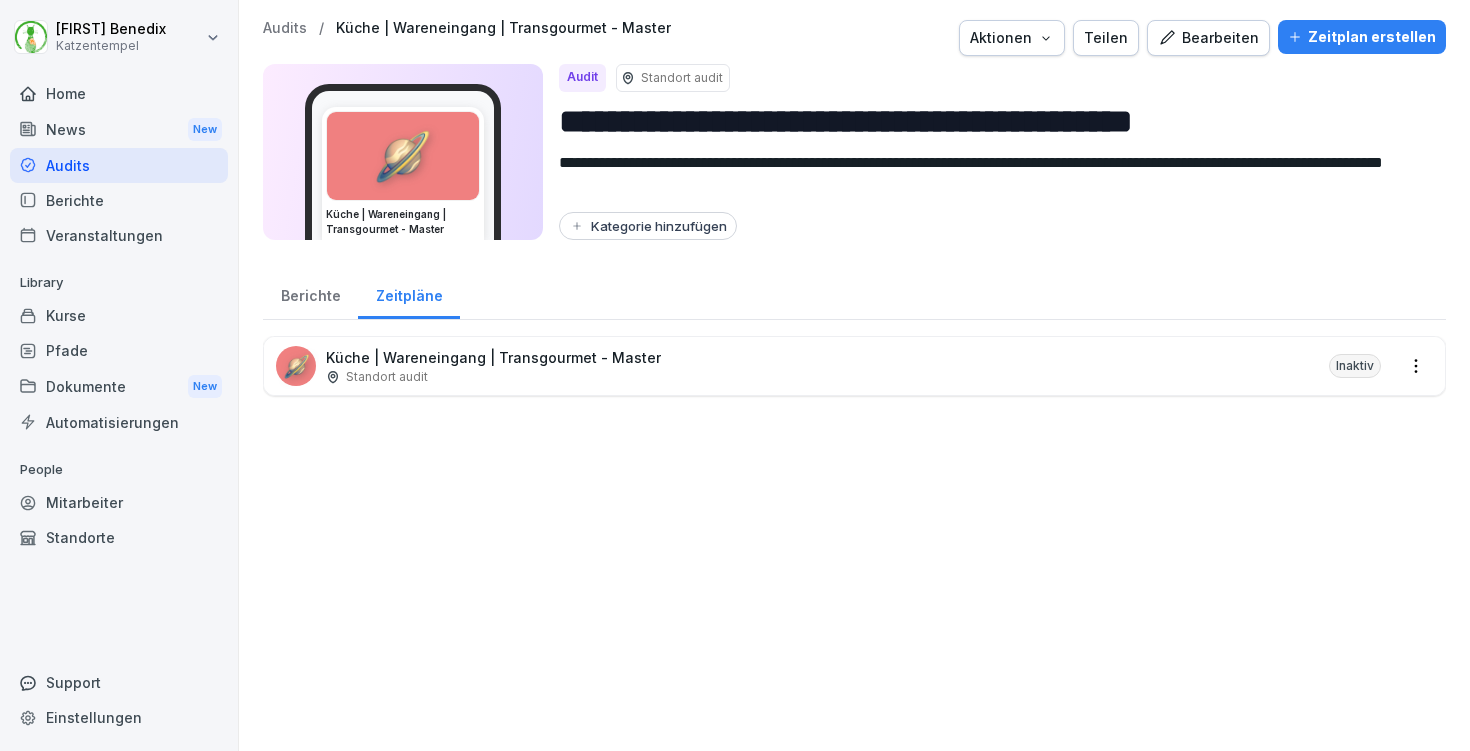 click on "Audits" at bounding box center (285, 28) 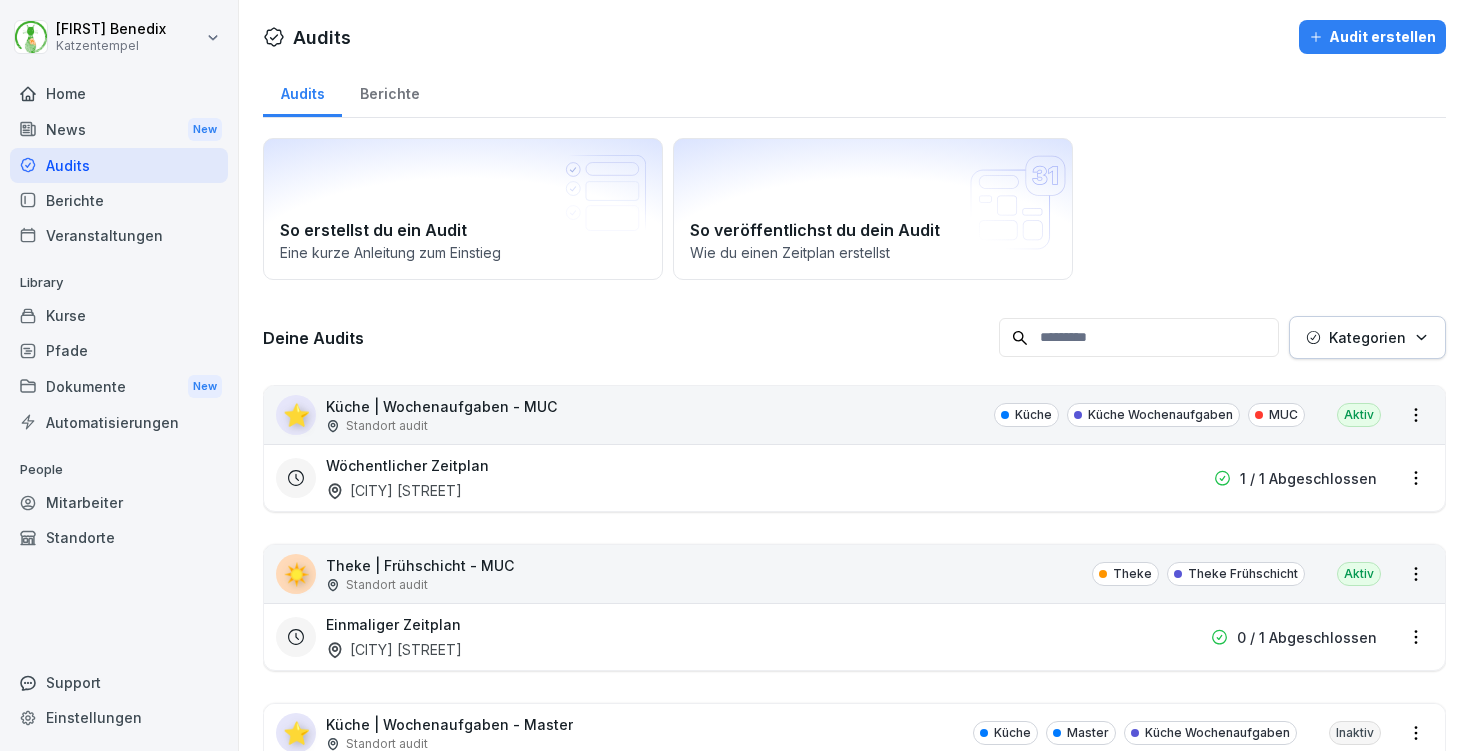 click on "⭐ Küche | Wochenaufgaben - MUC Standort audit Küche Küche Wochenaufgaben MUC Aktiv" at bounding box center [854, 415] 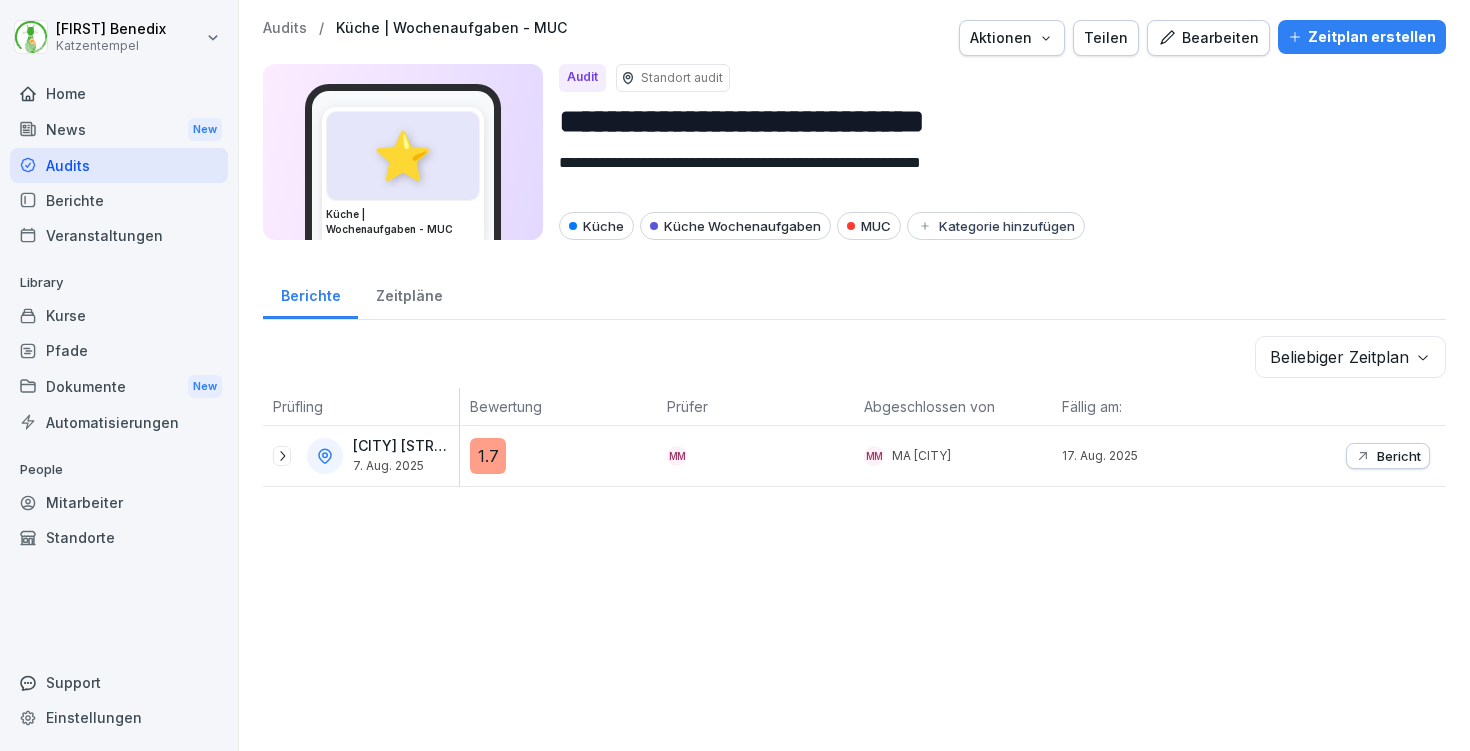 click on "Teilen" at bounding box center (1106, 38) 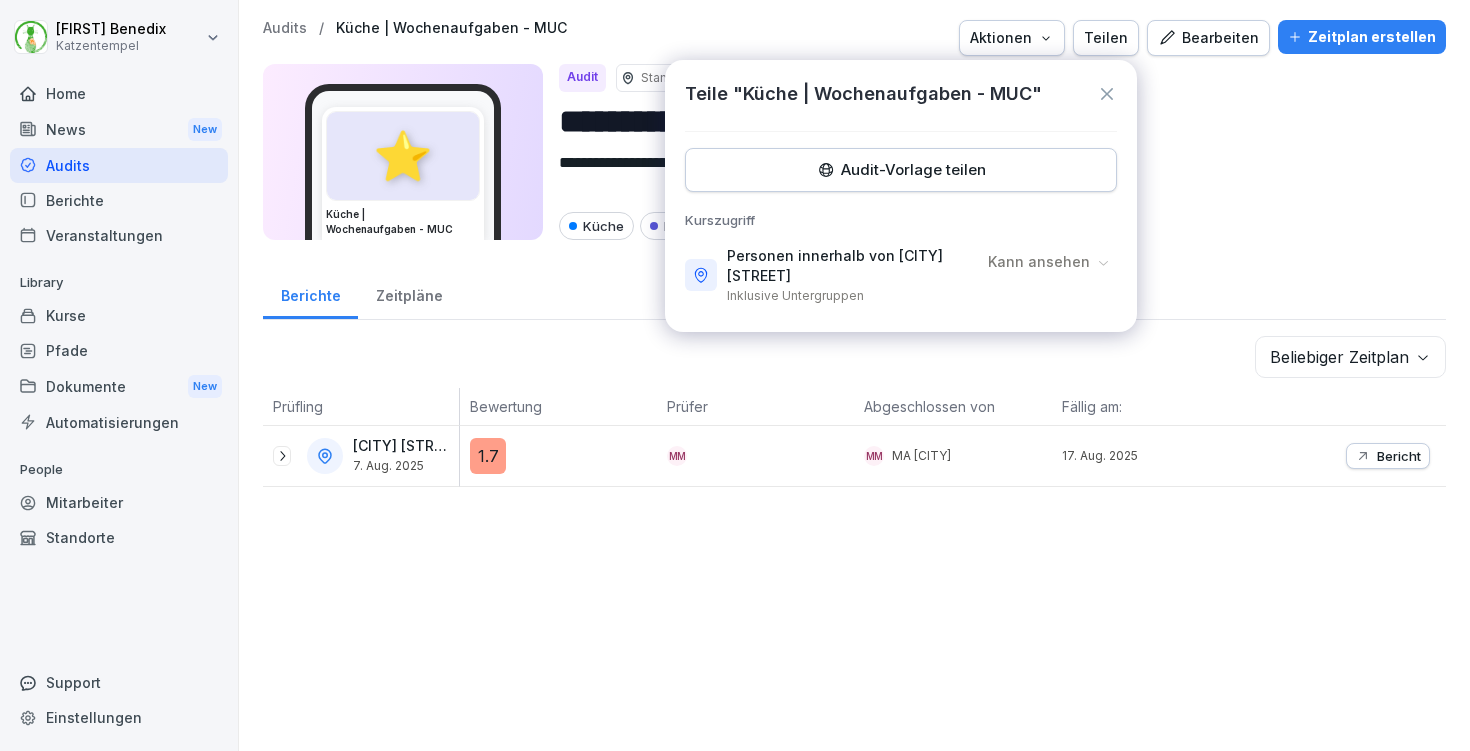 click on "Kann ansehen" at bounding box center [1039, 262] 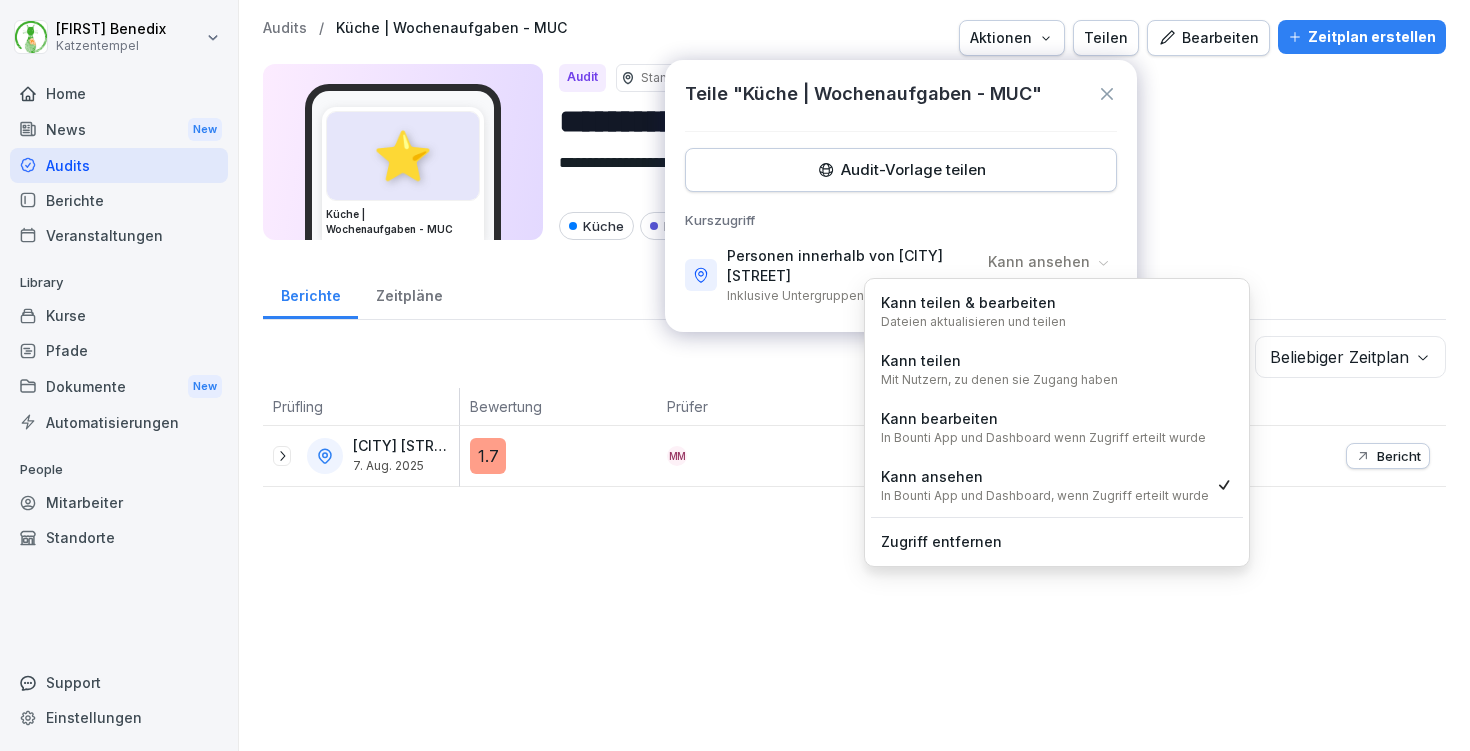 click on "Küche Küche Wochenaufgaben MUC Kategorie hinzufügen" at bounding box center [994, 226] 